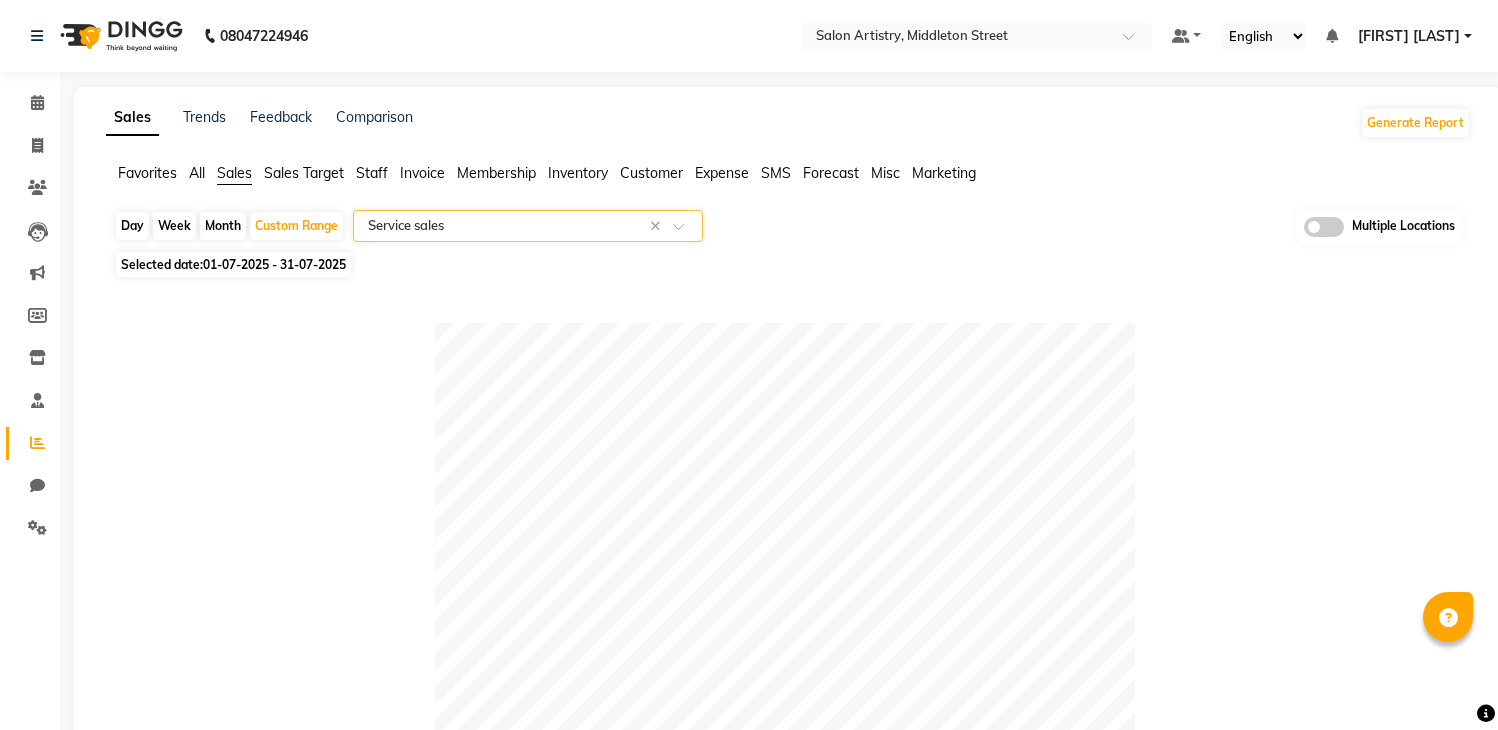 select on "full_report" 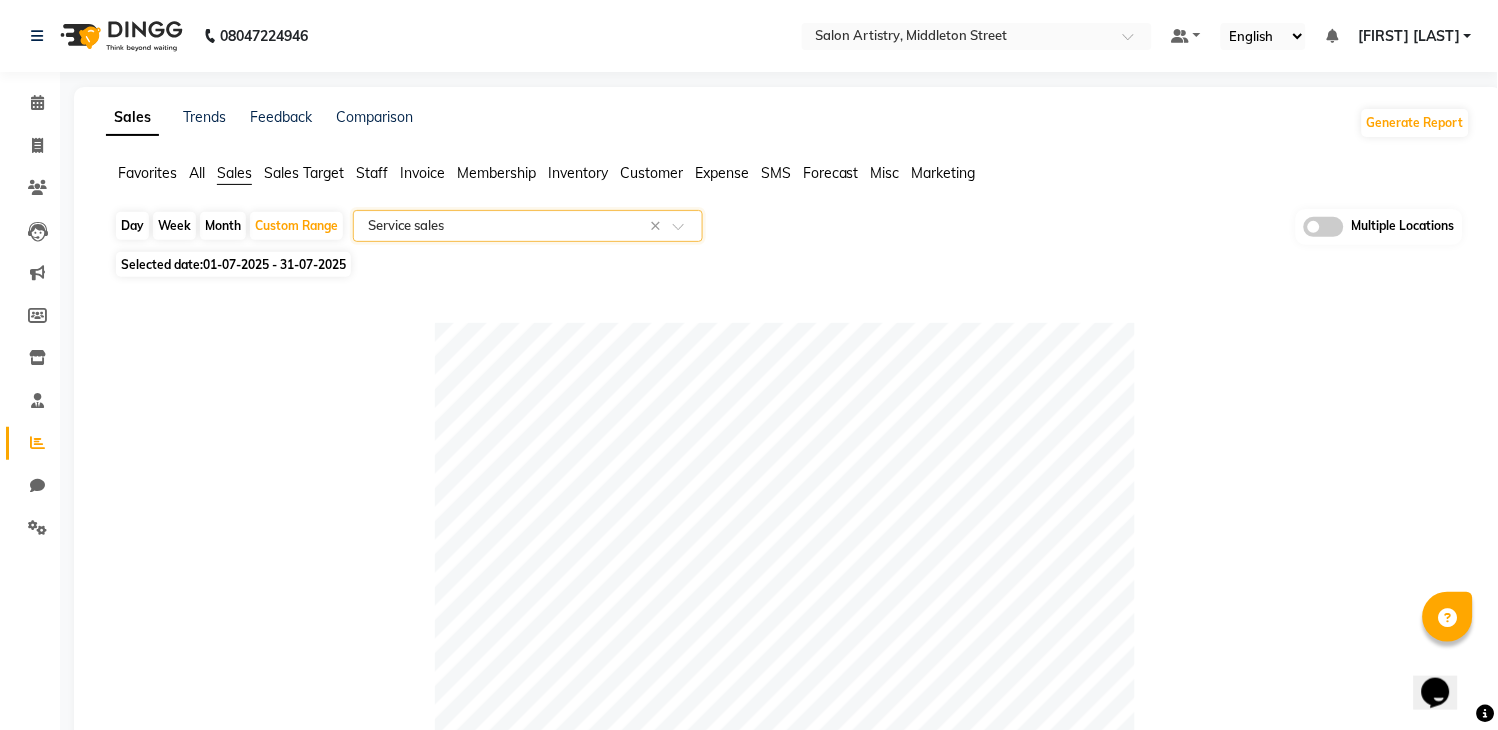 scroll, scrollTop: 0, scrollLeft: 0, axis: both 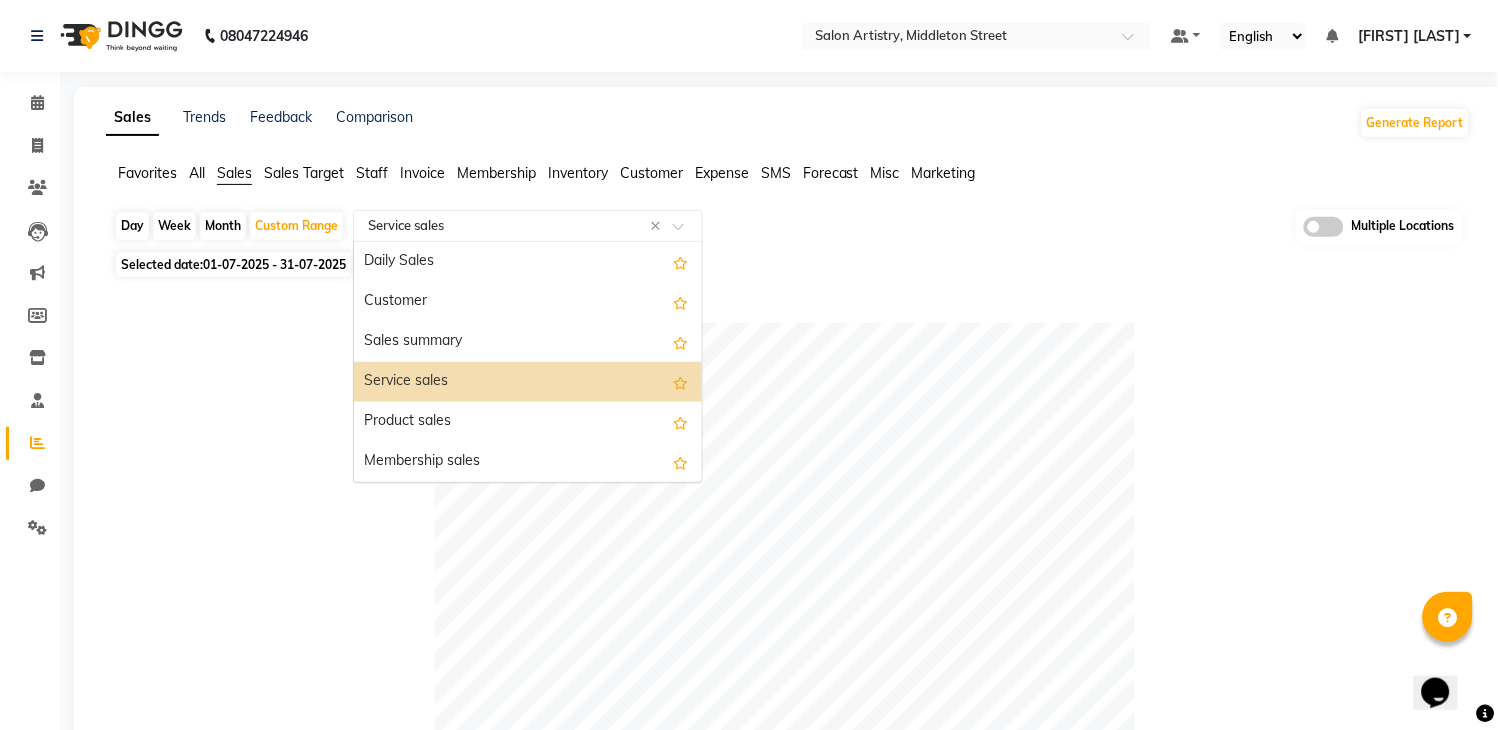click 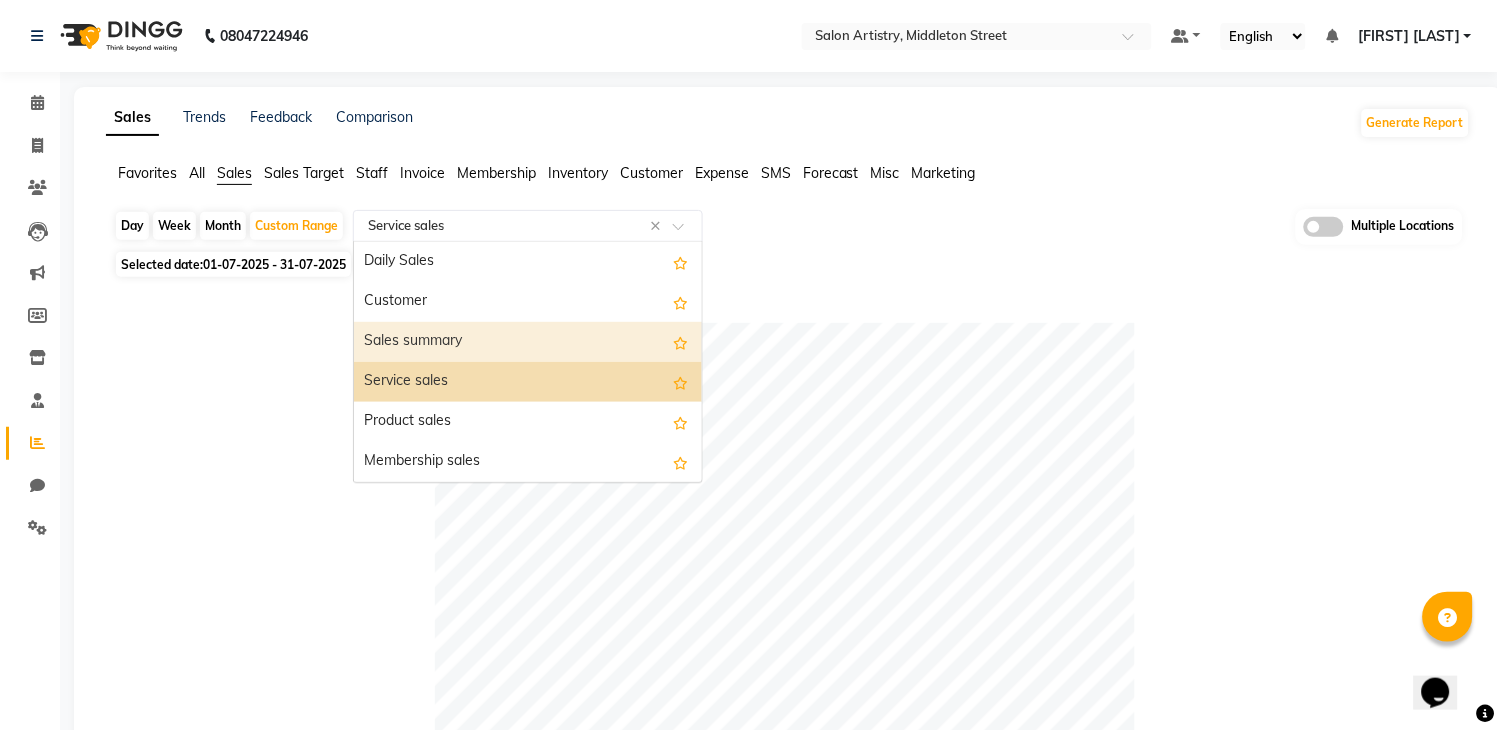 click on "Sales summary" at bounding box center (528, 342) 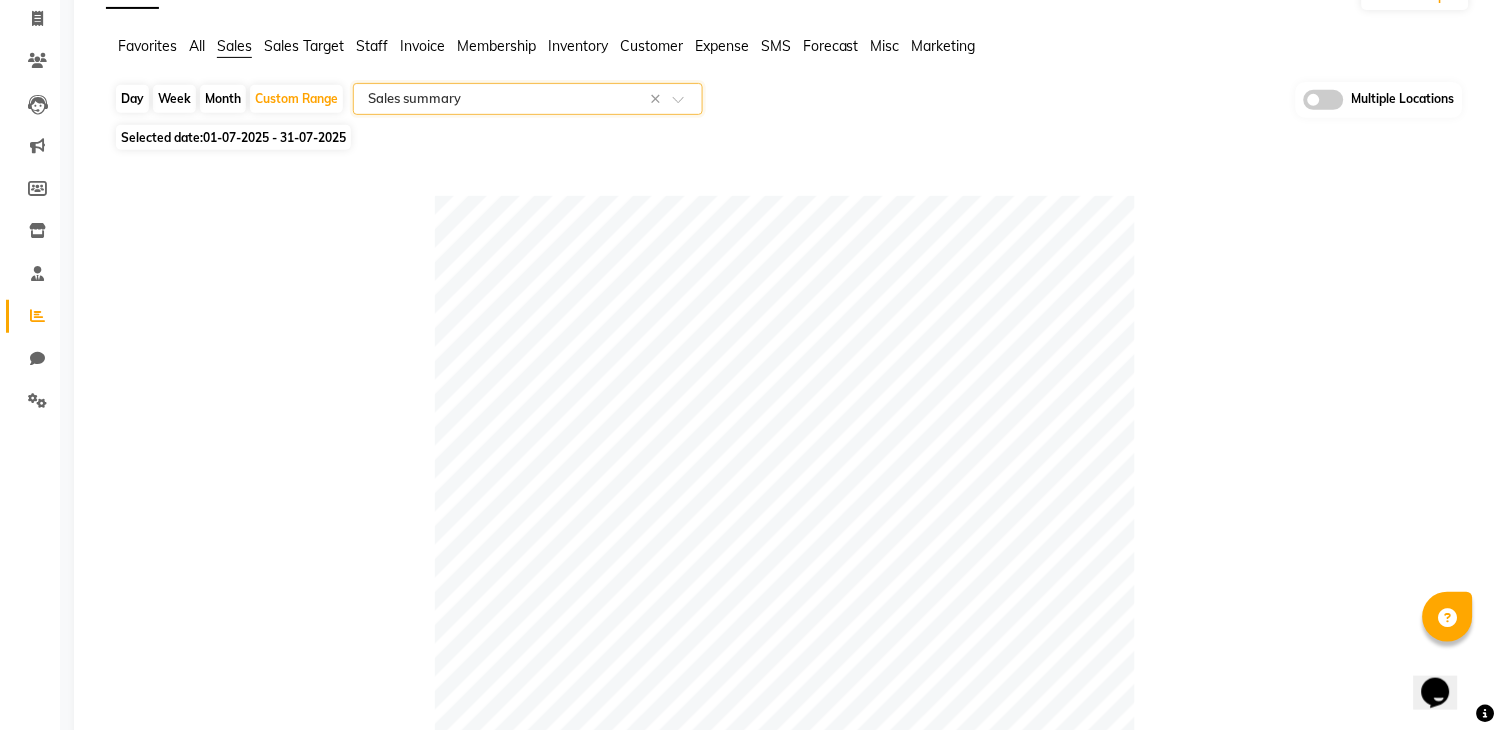 scroll, scrollTop: 0, scrollLeft: 0, axis: both 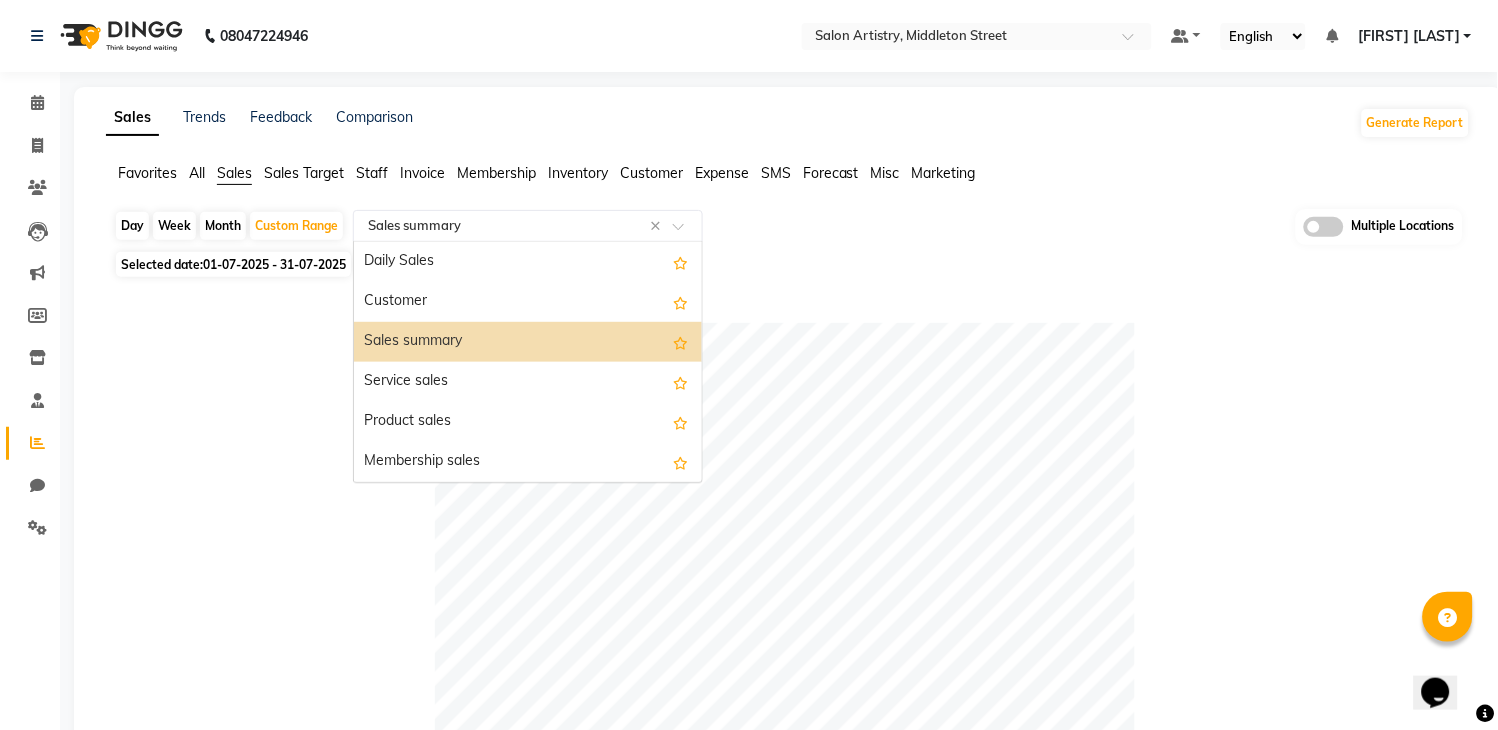 click 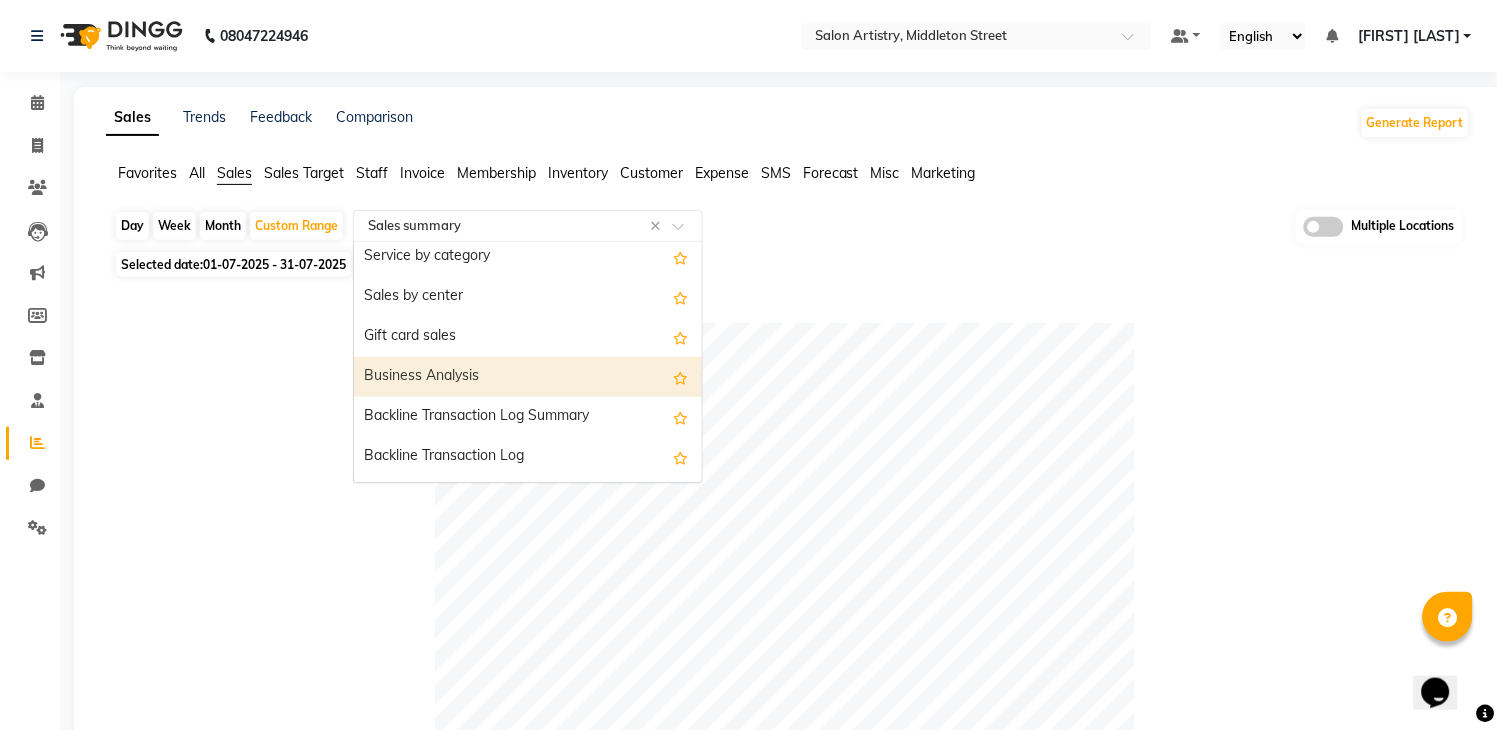 scroll, scrollTop: 478, scrollLeft: 0, axis: vertical 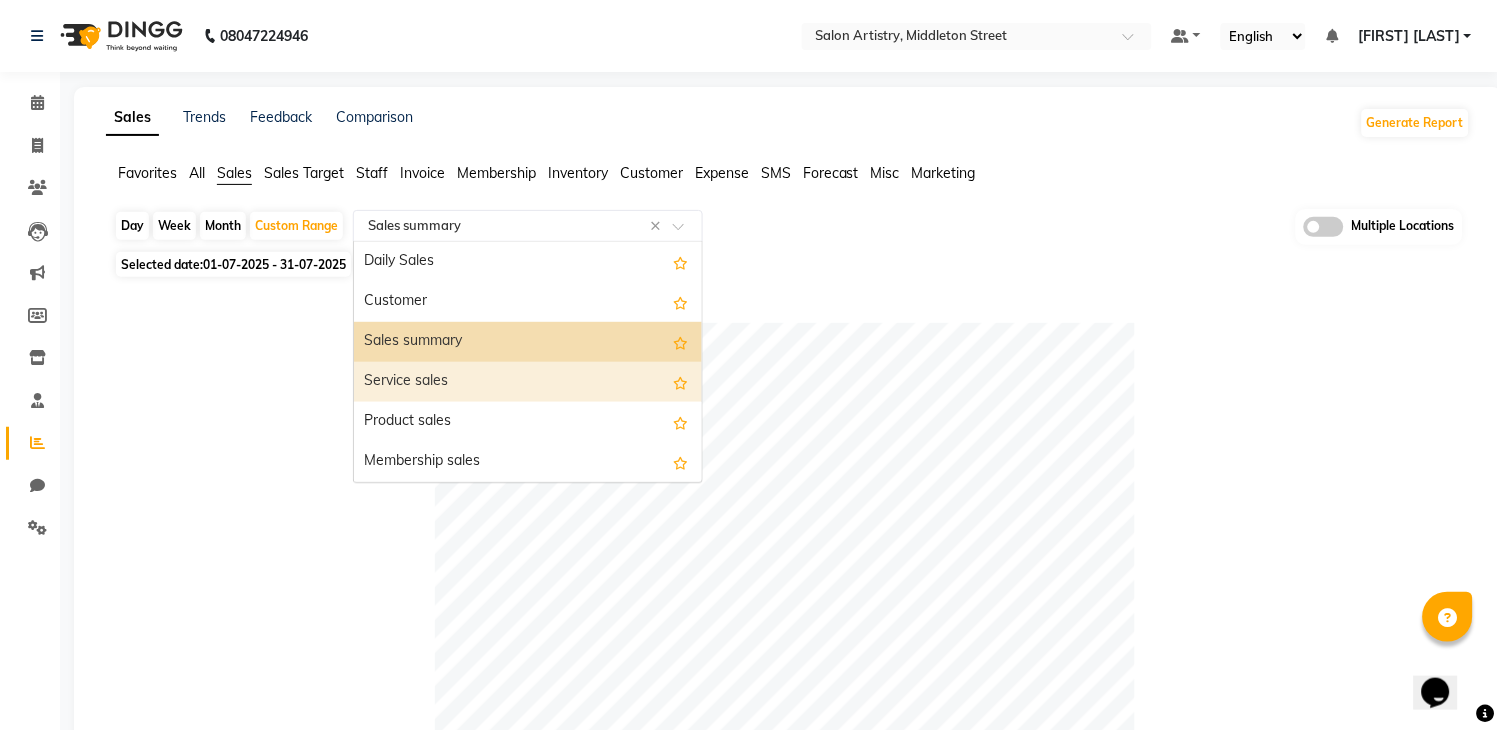 click on "Service sales" at bounding box center [528, 382] 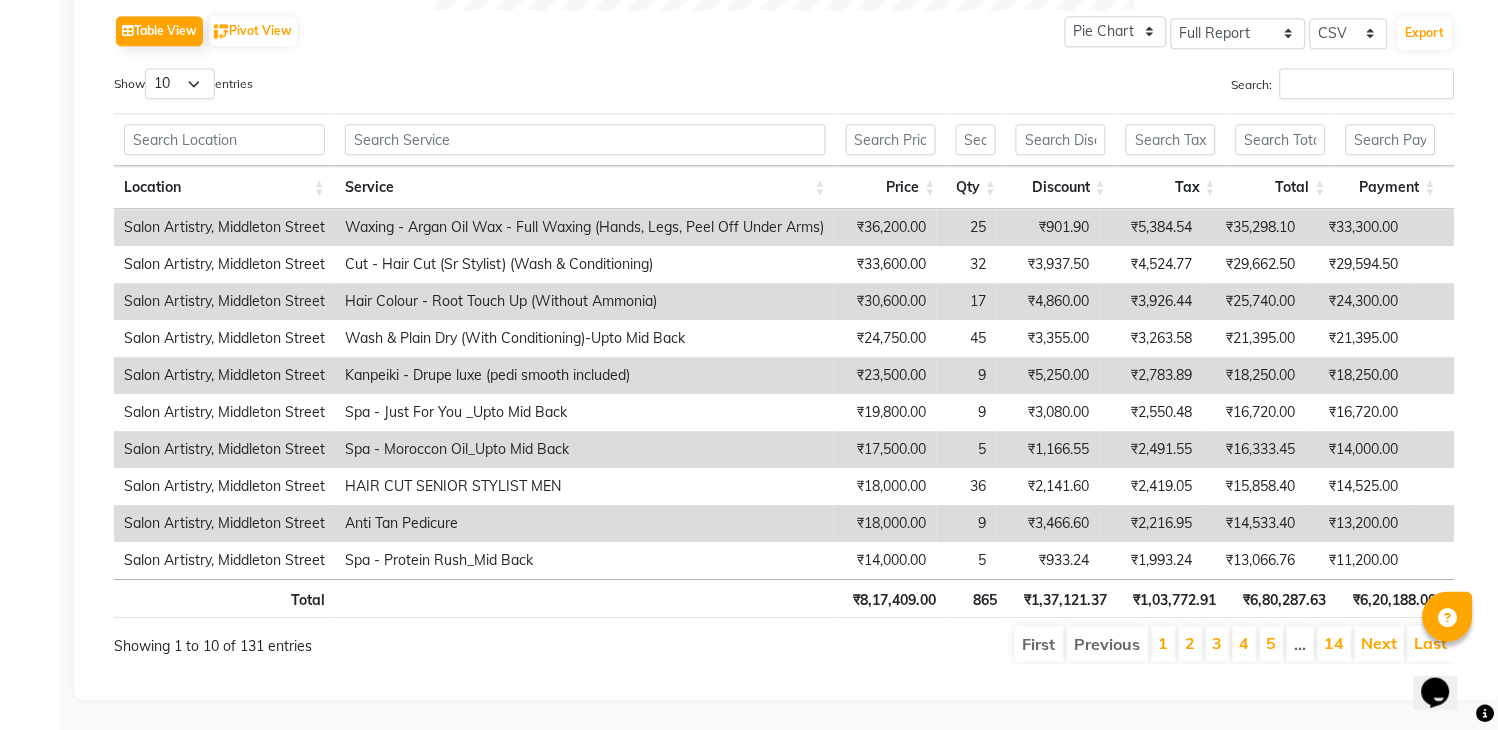 scroll, scrollTop: 1052, scrollLeft: 0, axis: vertical 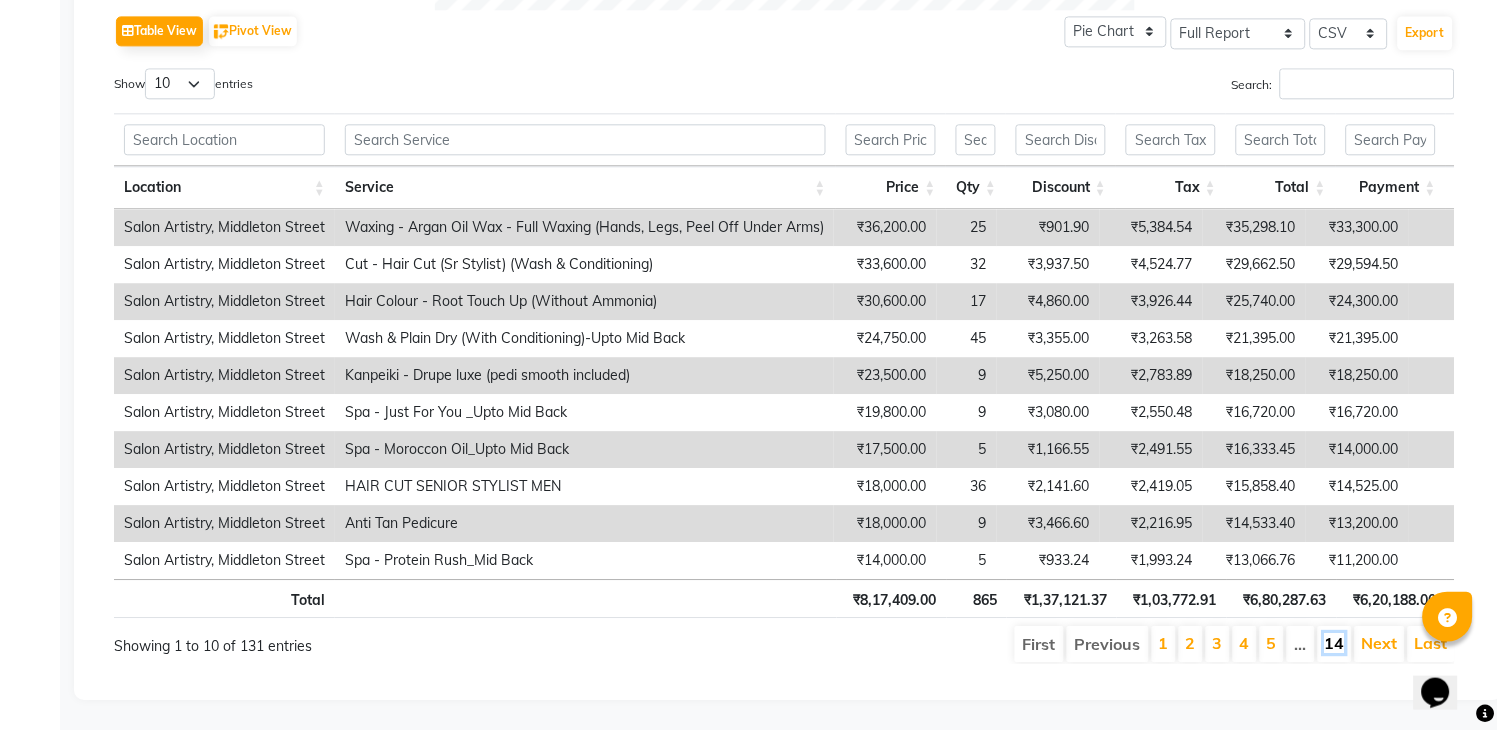 click on "14" at bounding box center (1335, 643) 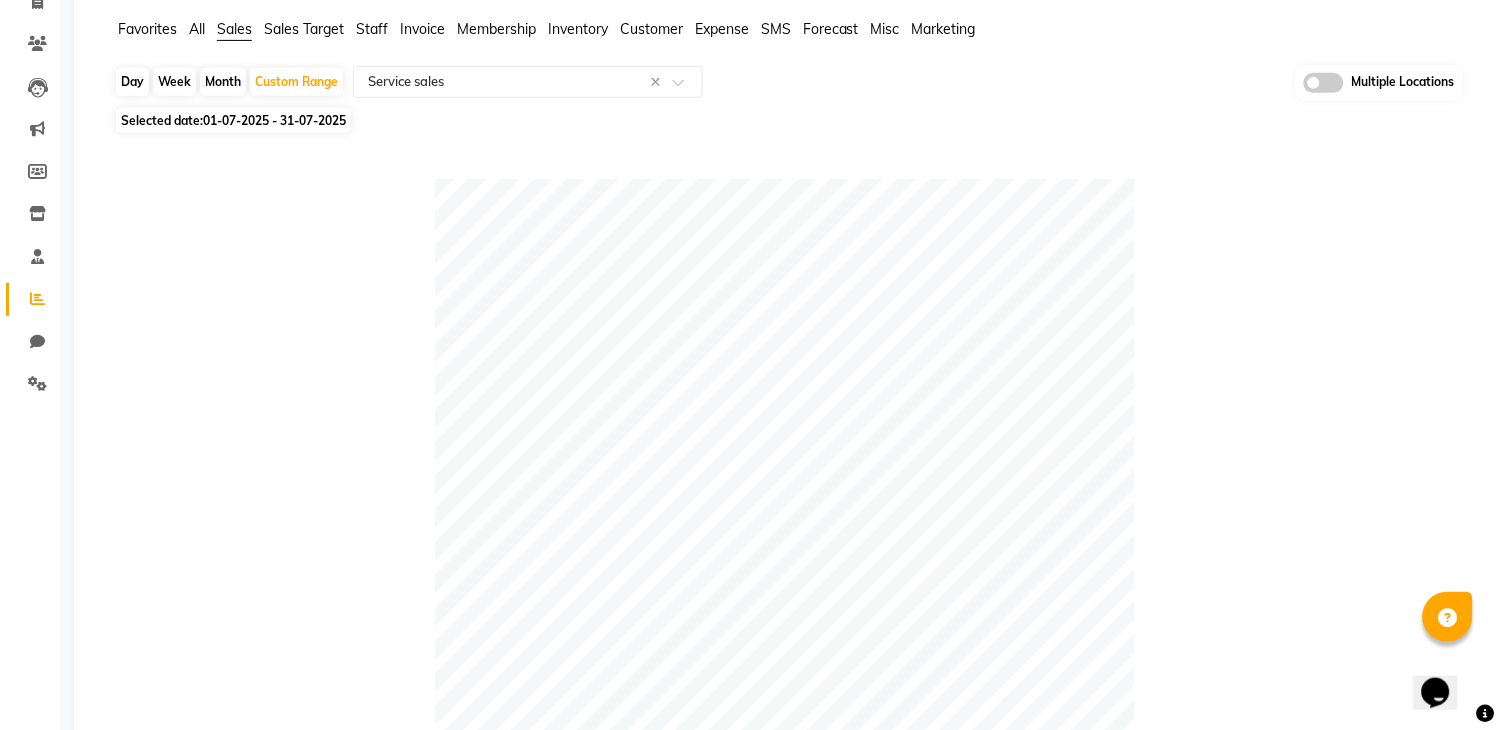 scroll, scrollTop: 0, scrollLeft: 0, axis: both 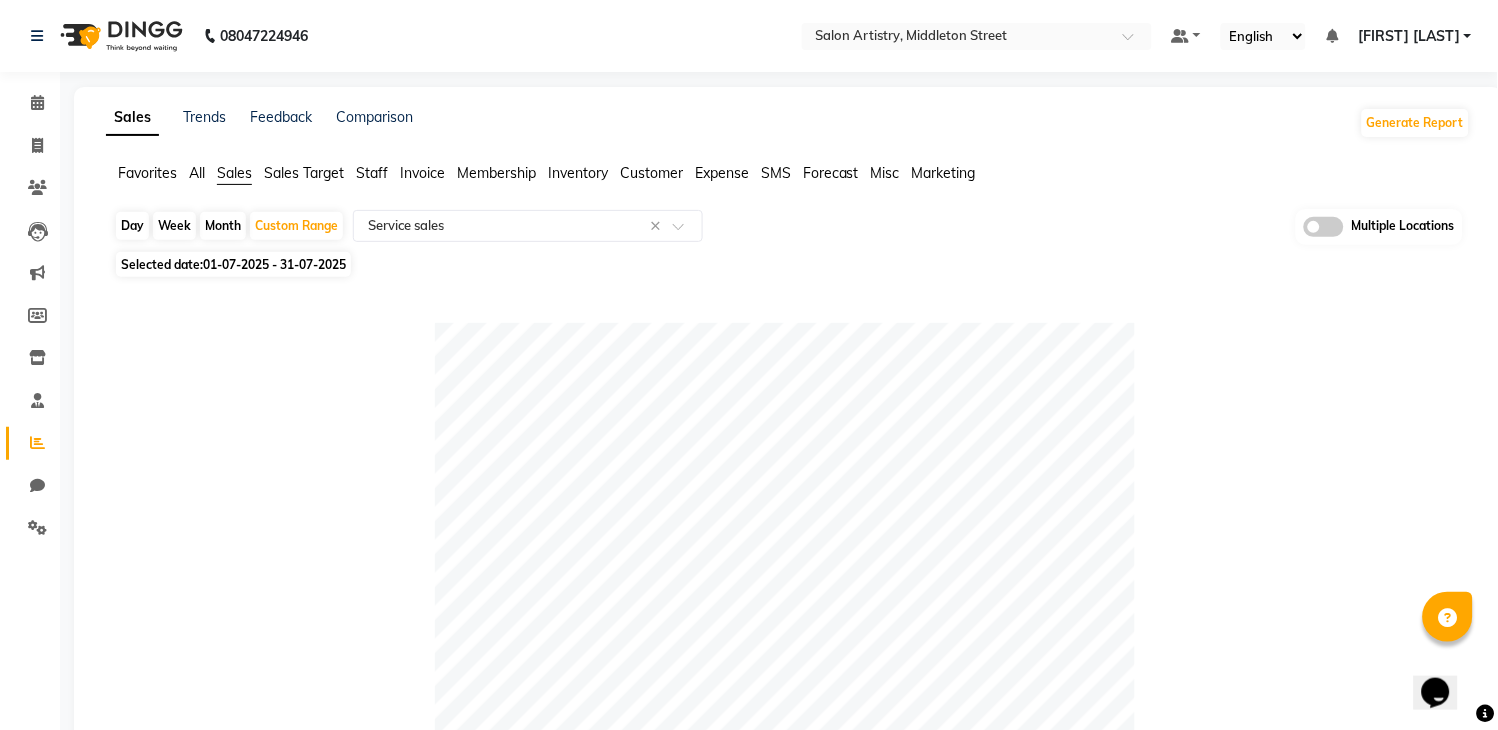 click on "01-07-2025 - 31-07-2025" 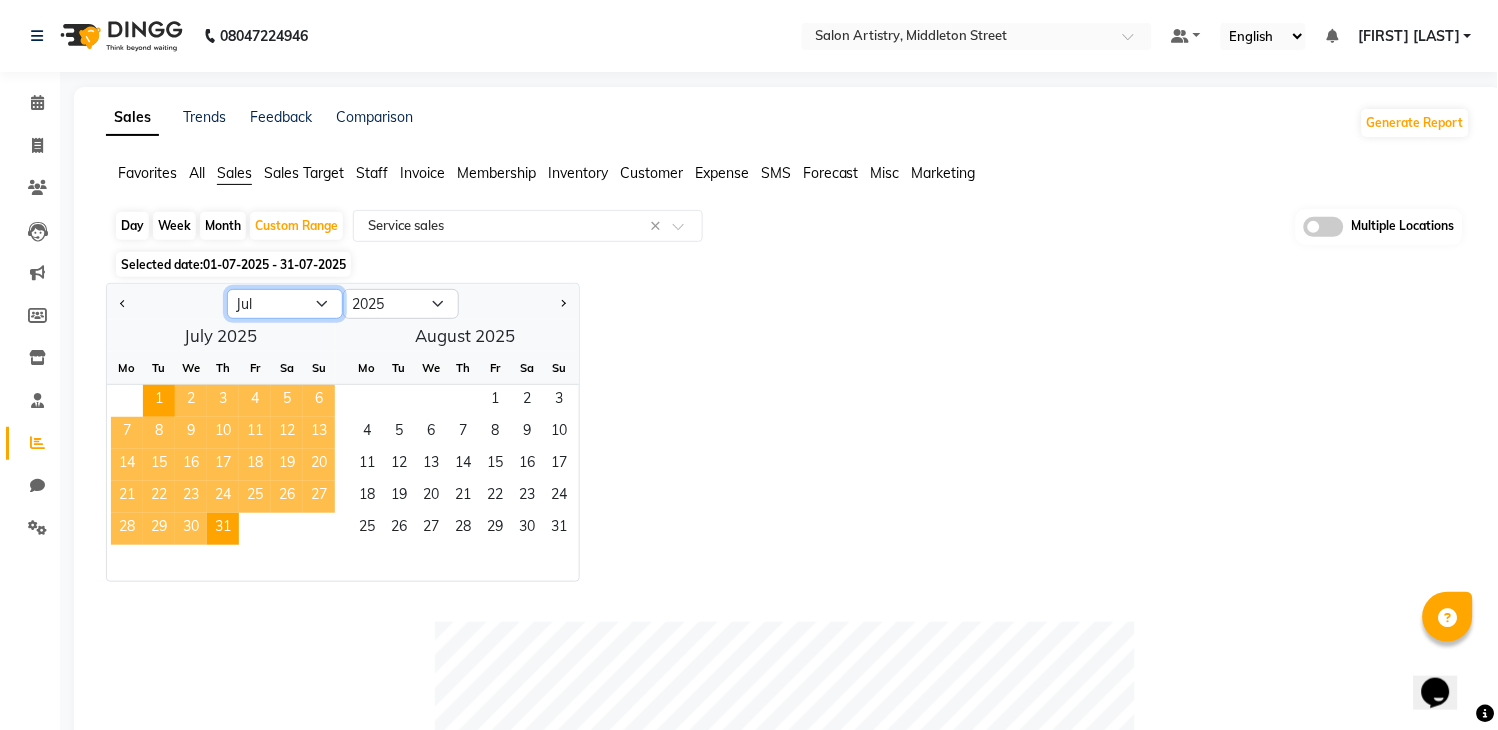 click on "Jan Feb Mar Apr May Jun Jul Aug Sep Oct Nov Dec" 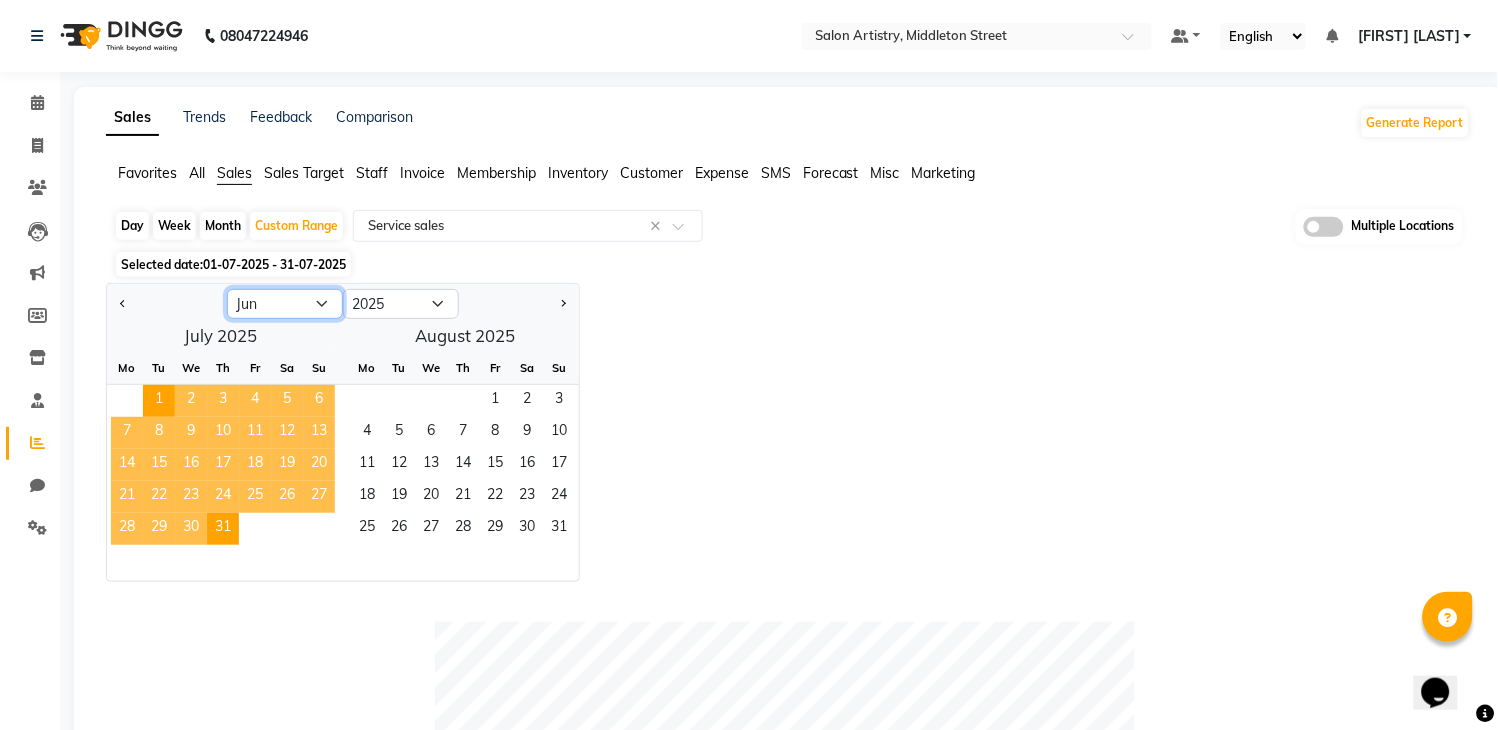 click on "Jan Feb Mar Apr May Jun Jul Aug Sep Oct Nov Dec" 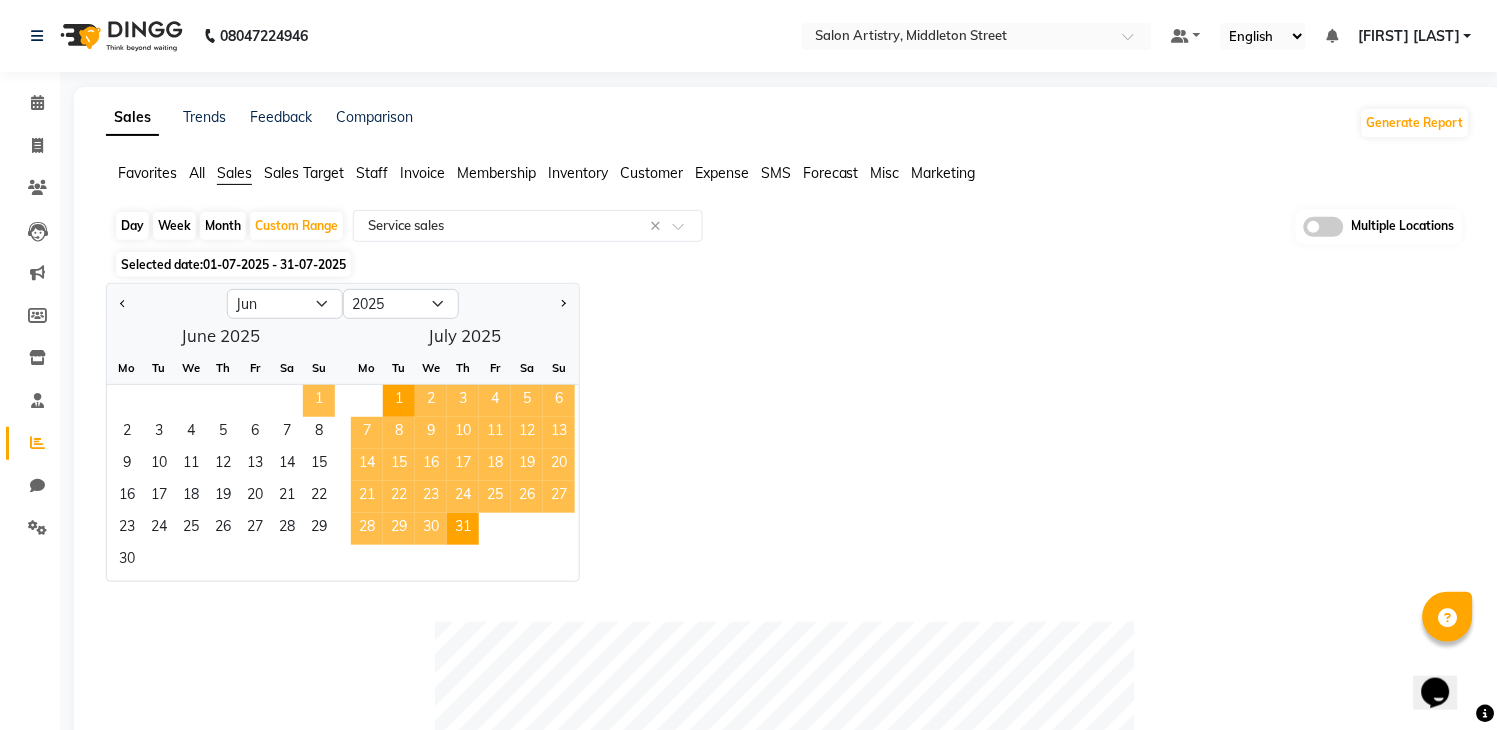 click on "1" 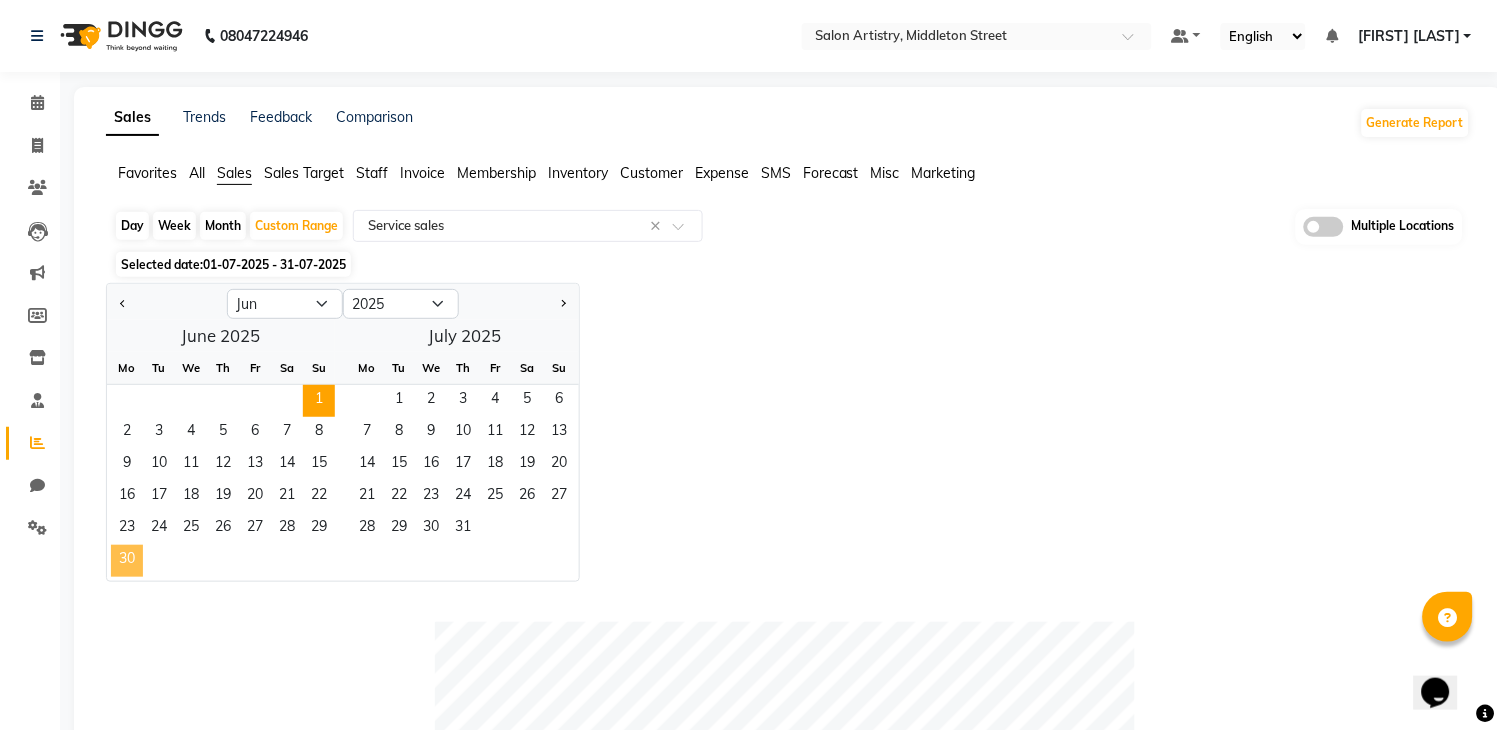 click on "30" 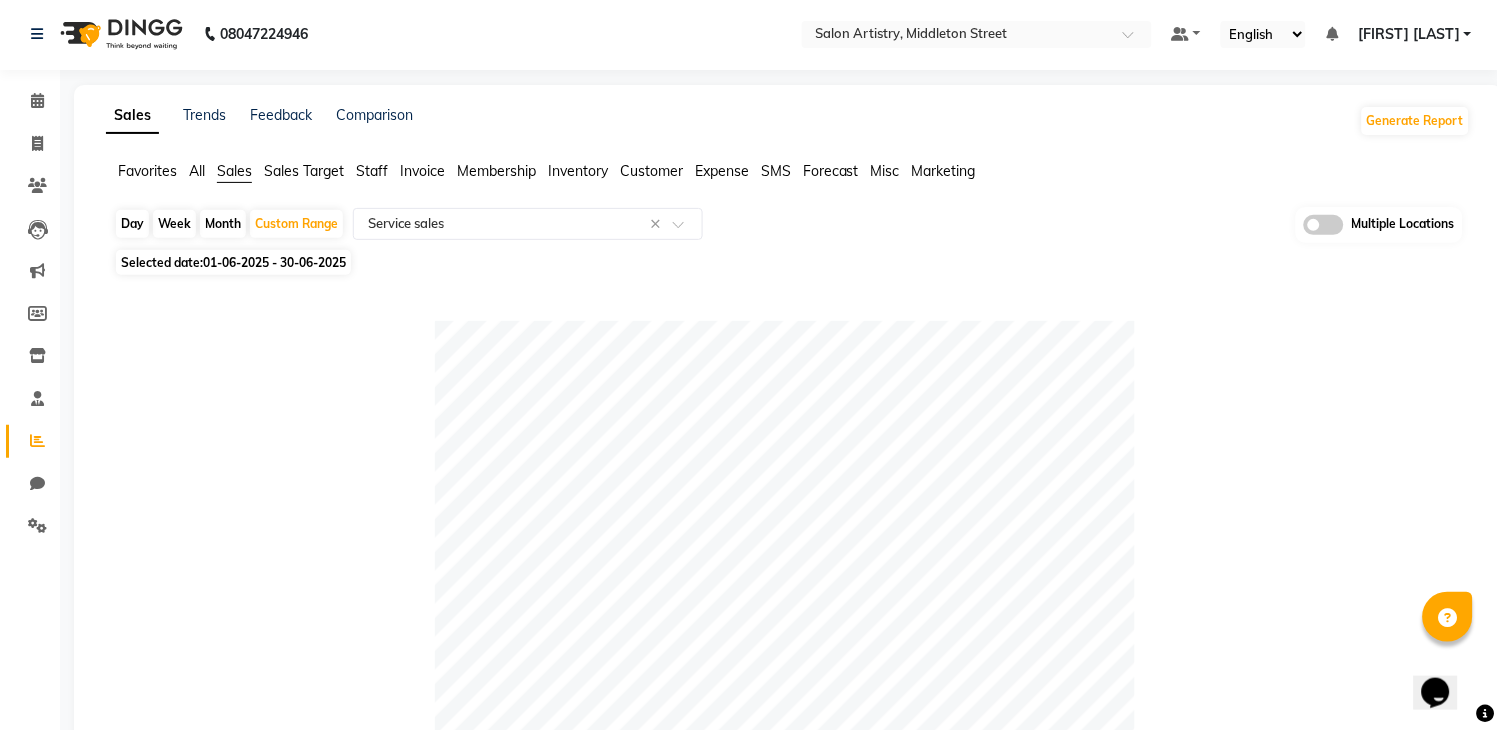 scroll, scrollTop: 0, scrollLeft: 0, axis: both 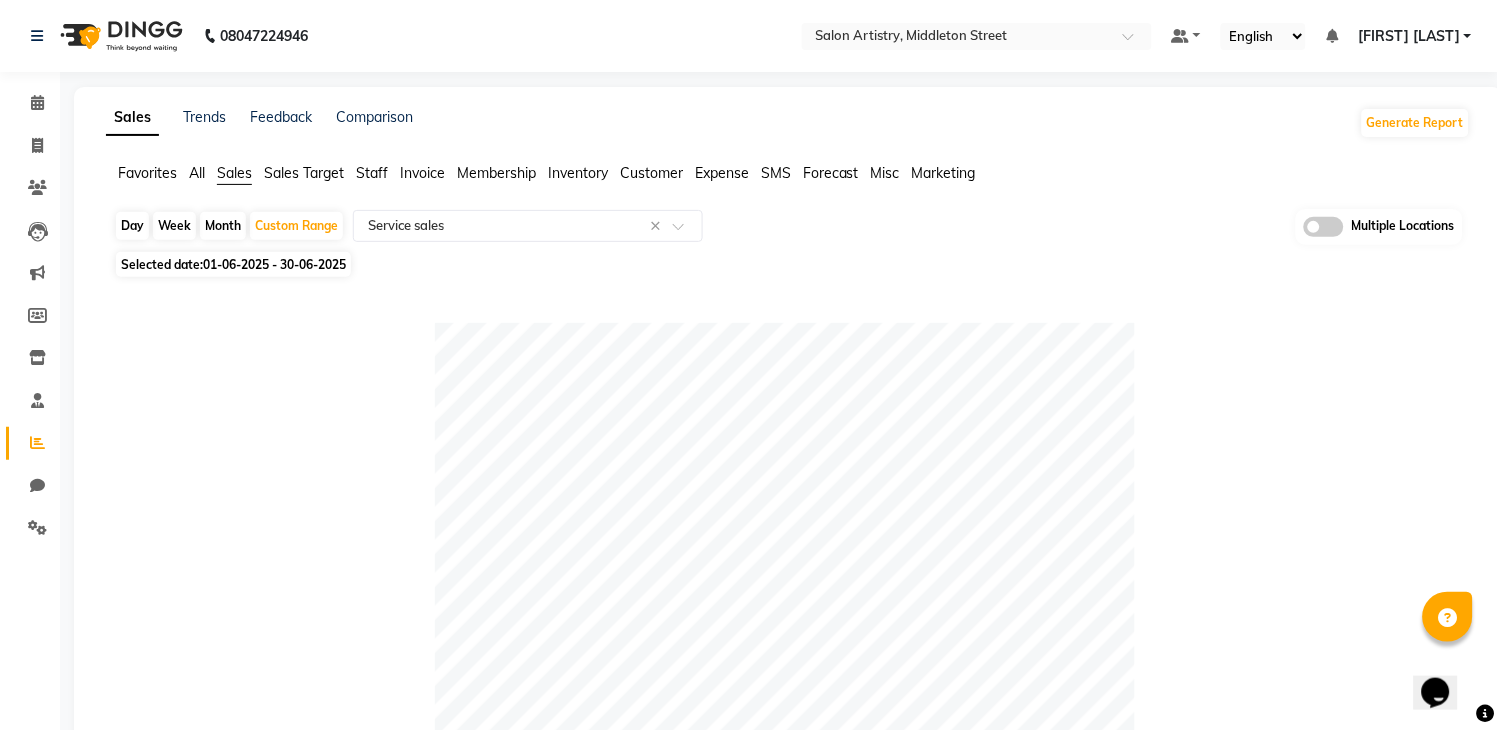 click on "01-06-2025 - 30-06-2025" 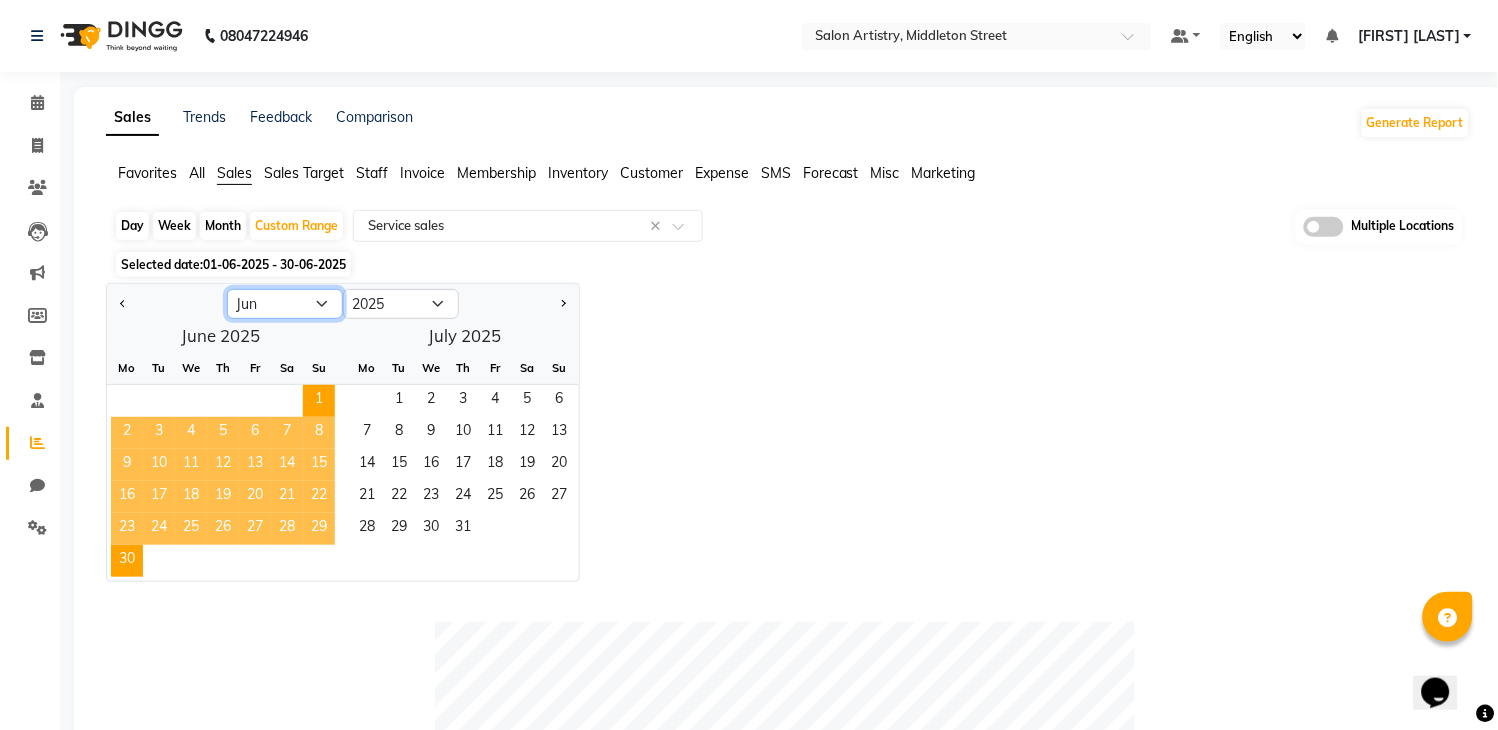 drag, startPoint x: 301, startPoint y: 292, endPoint x: 296, endPoint y: 314, distance: 22.561028 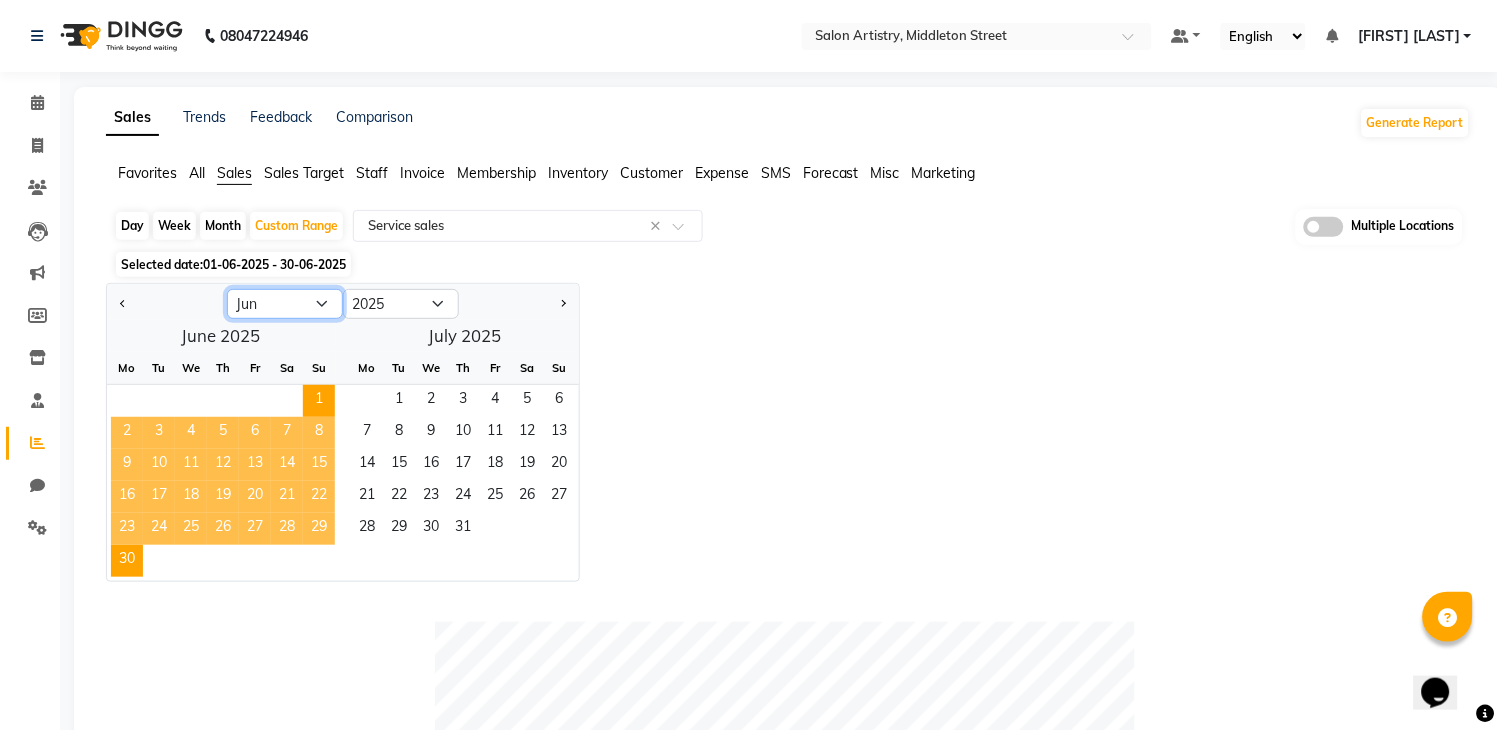 select on "7" 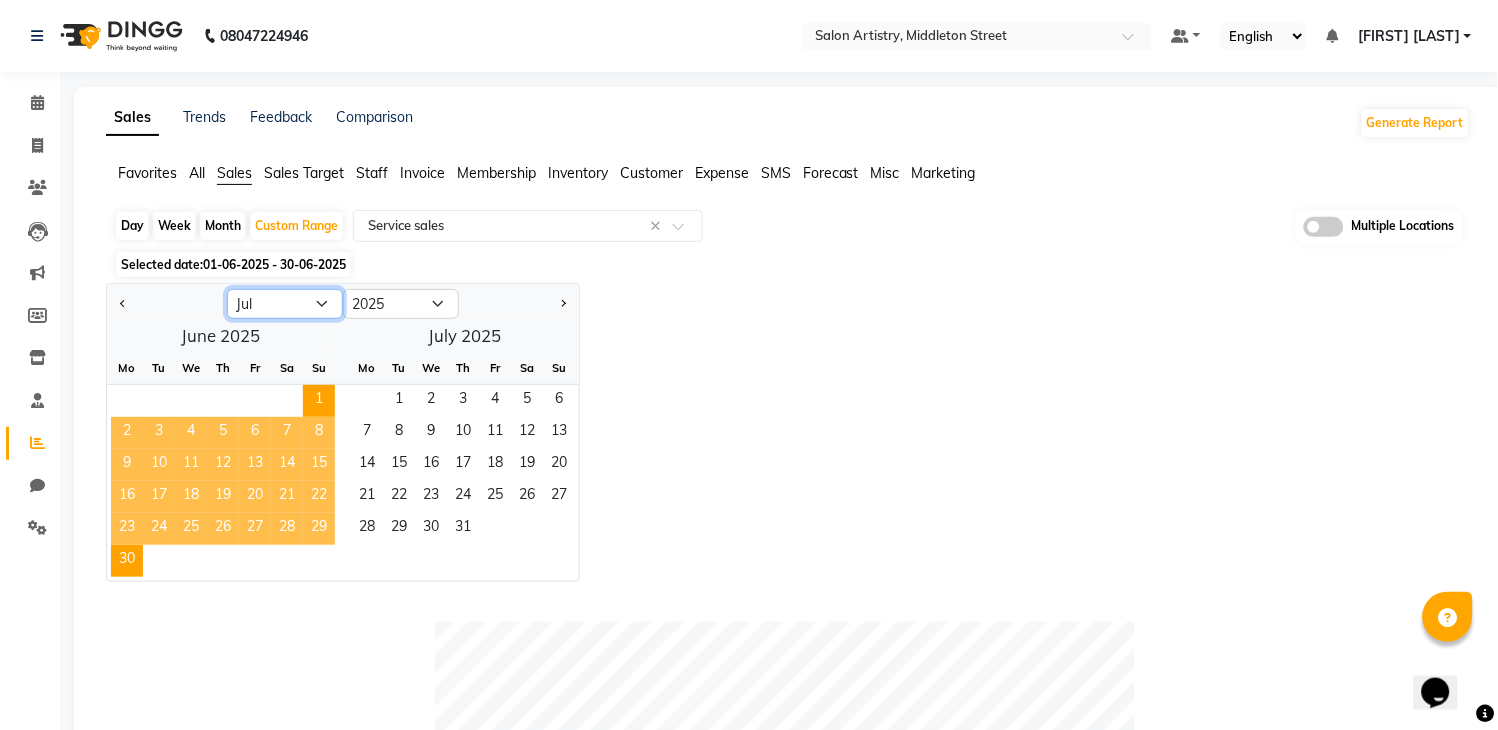click on "Jan Feb Mar Apr May Jun Jul Aug Sep Oct Nov Dec" 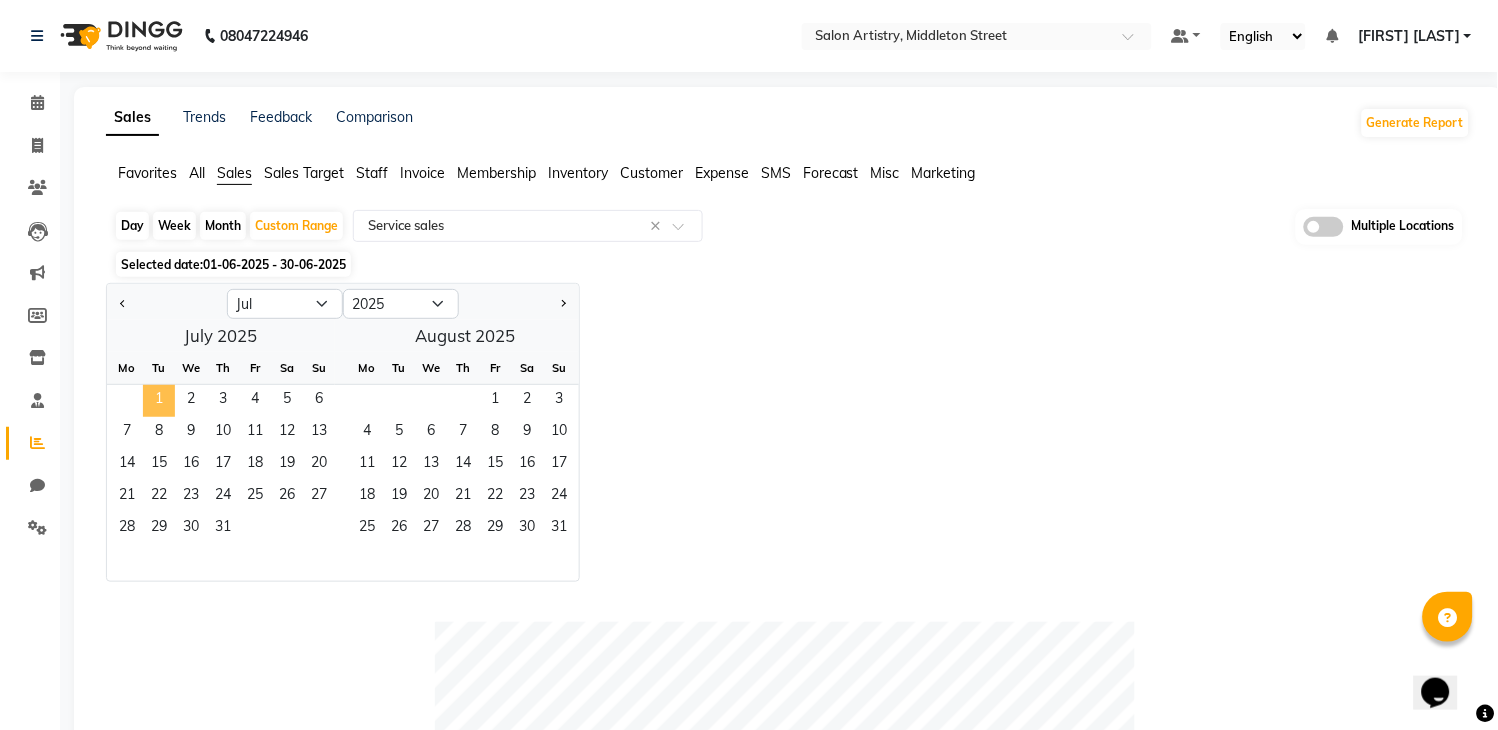 click on "1" 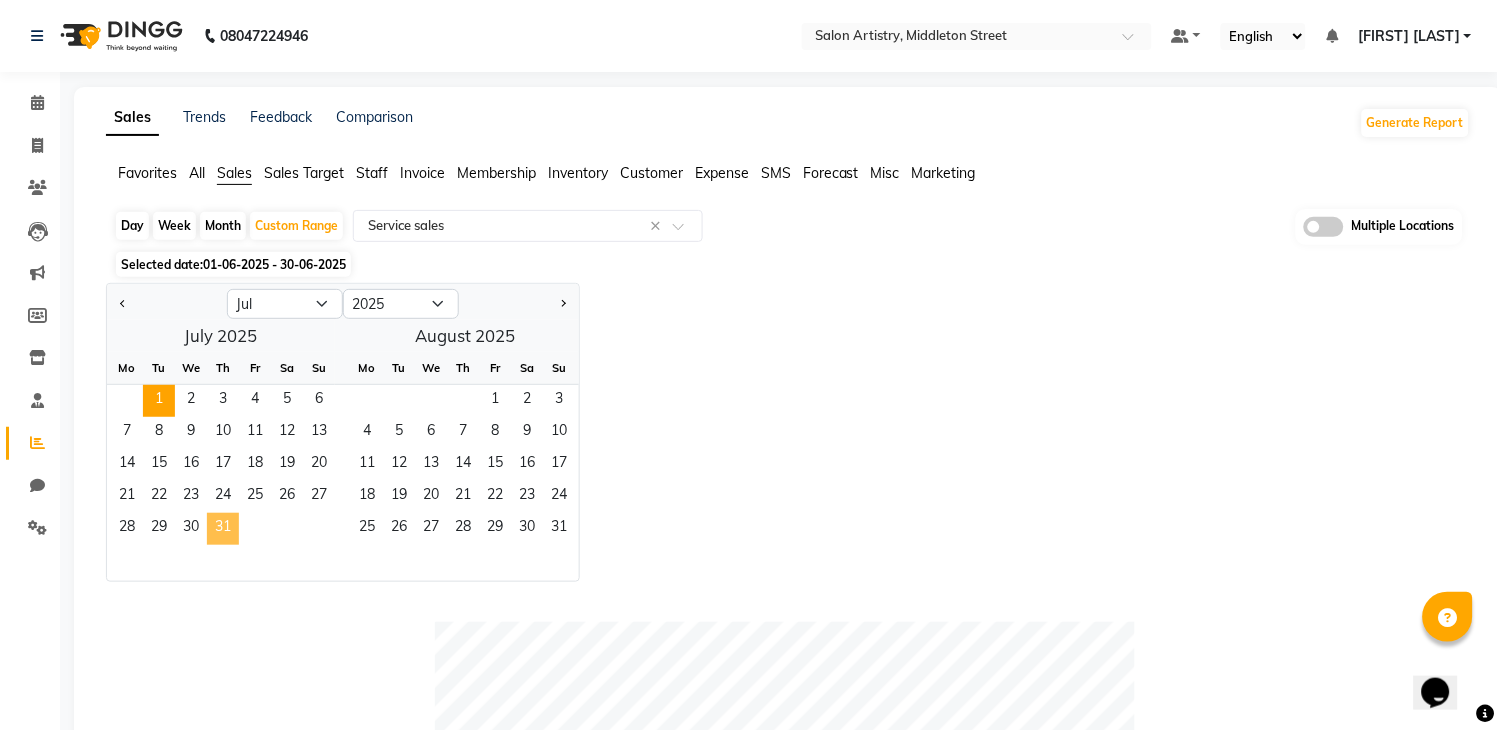 click on "31" 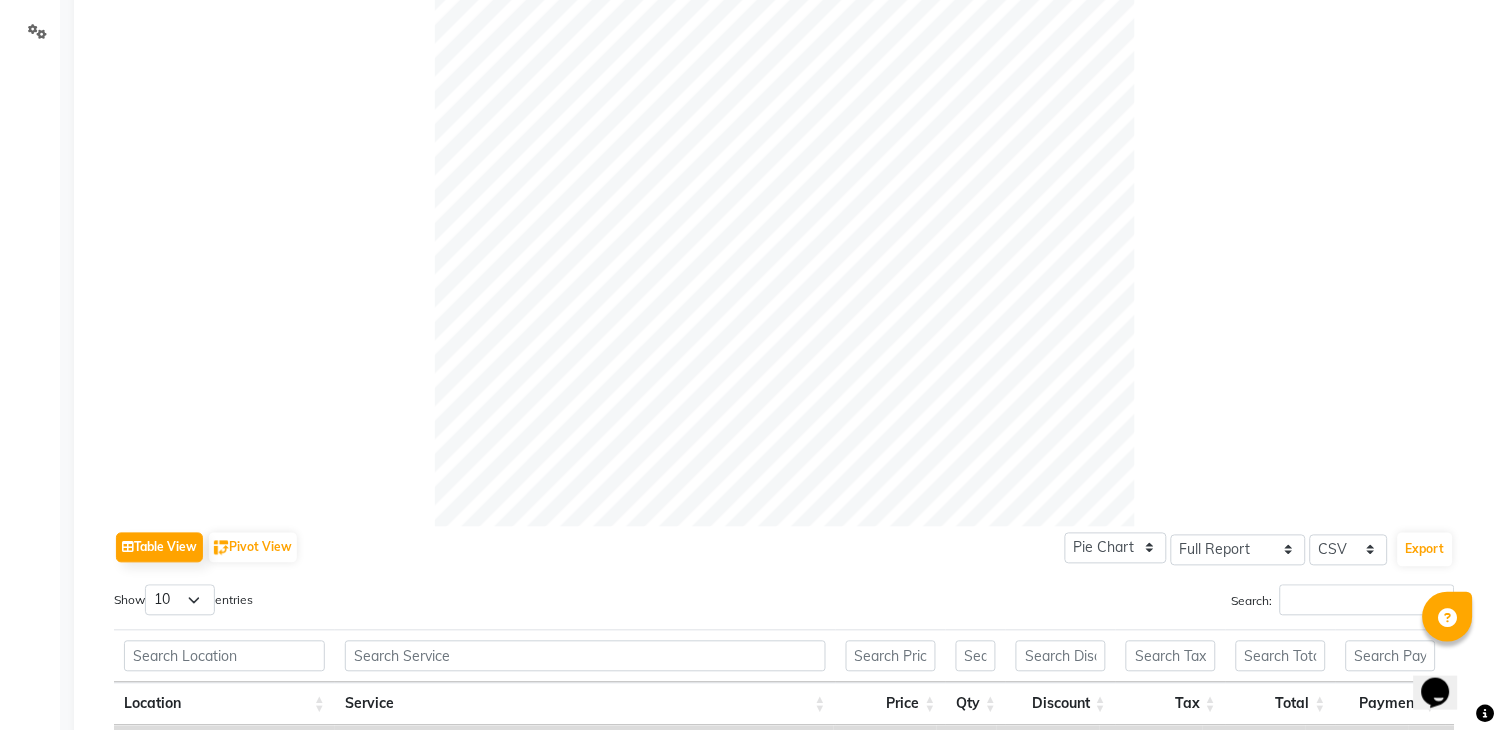 scroll, scrollTop: 0, scrollLeft: 0, axis: both 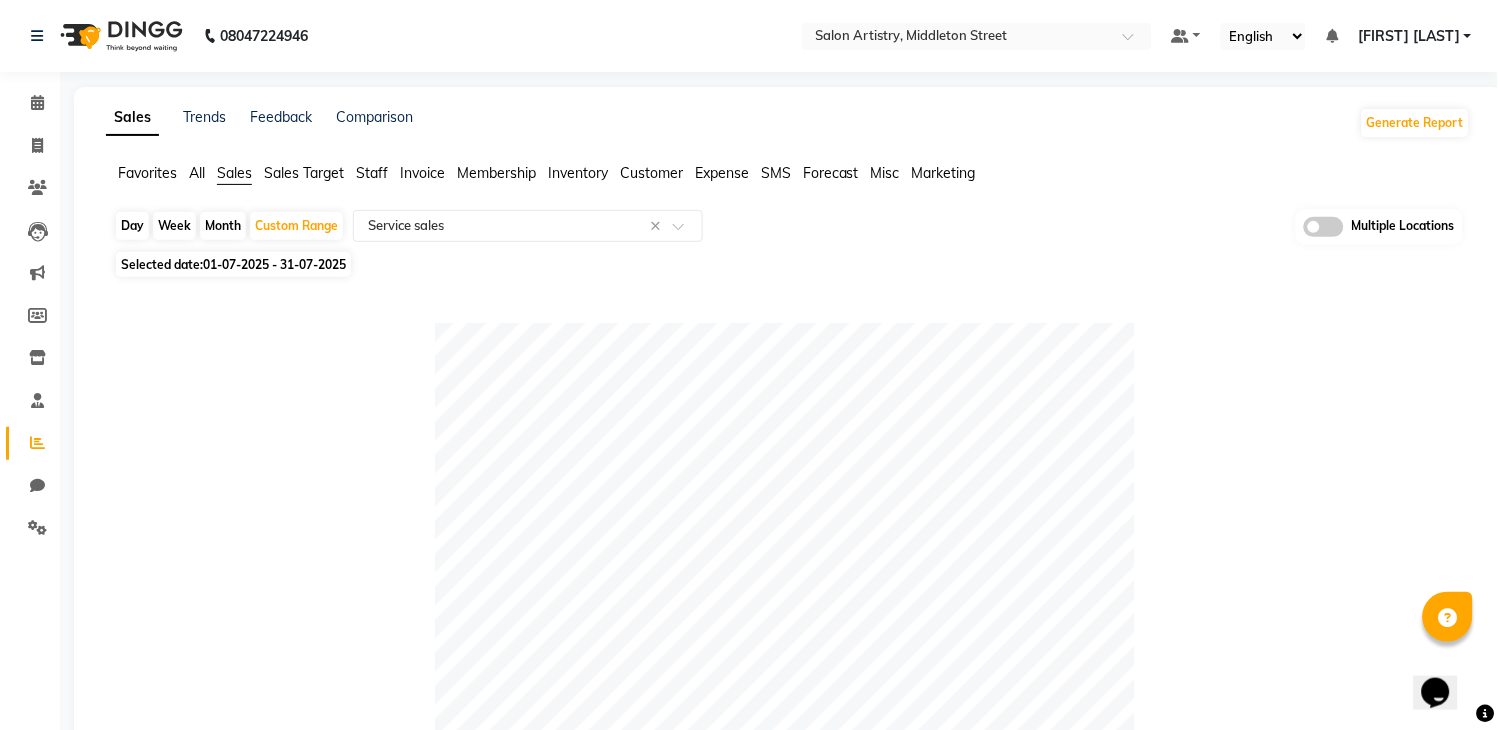 click on "Favorites" 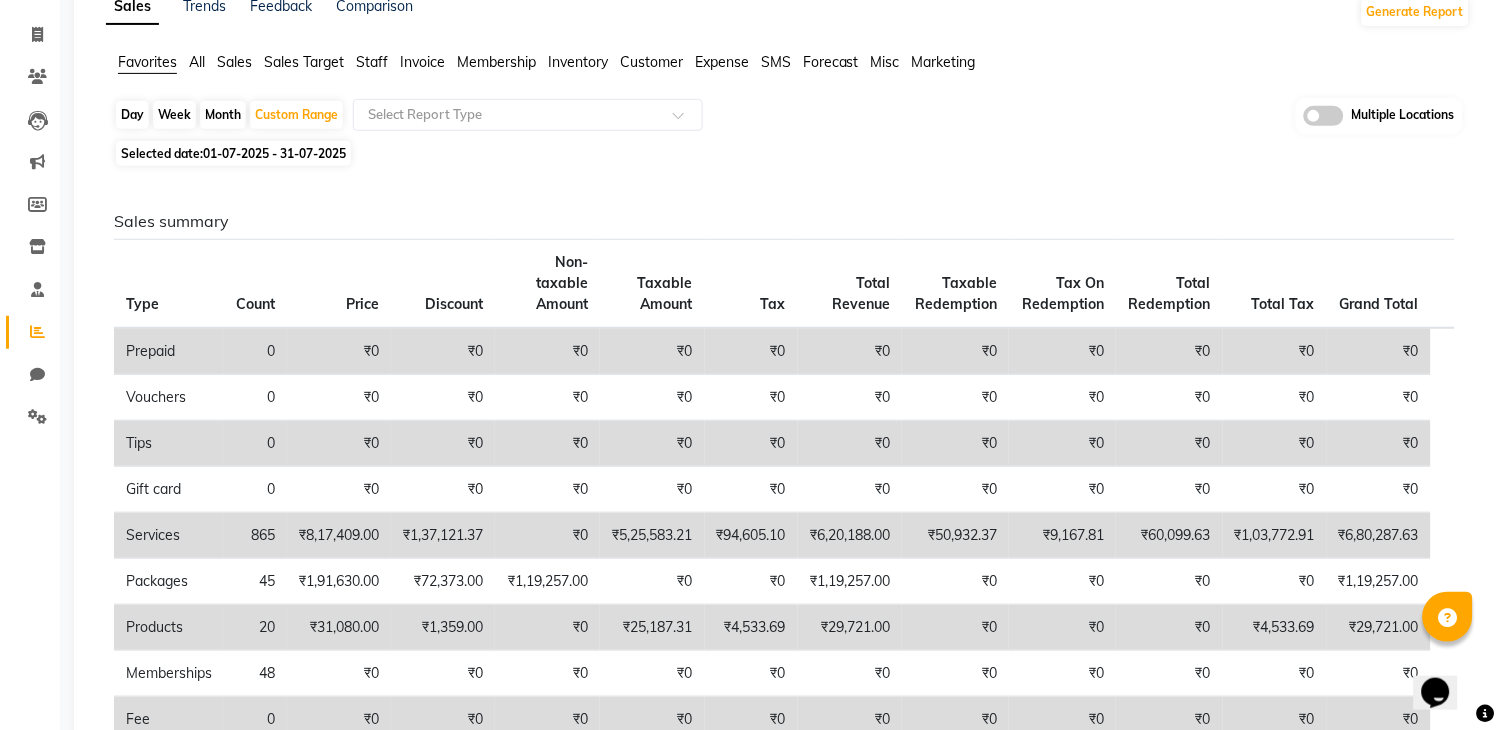 scroll, scrollTop: 72, scrollLeft: 0, axis: vertical 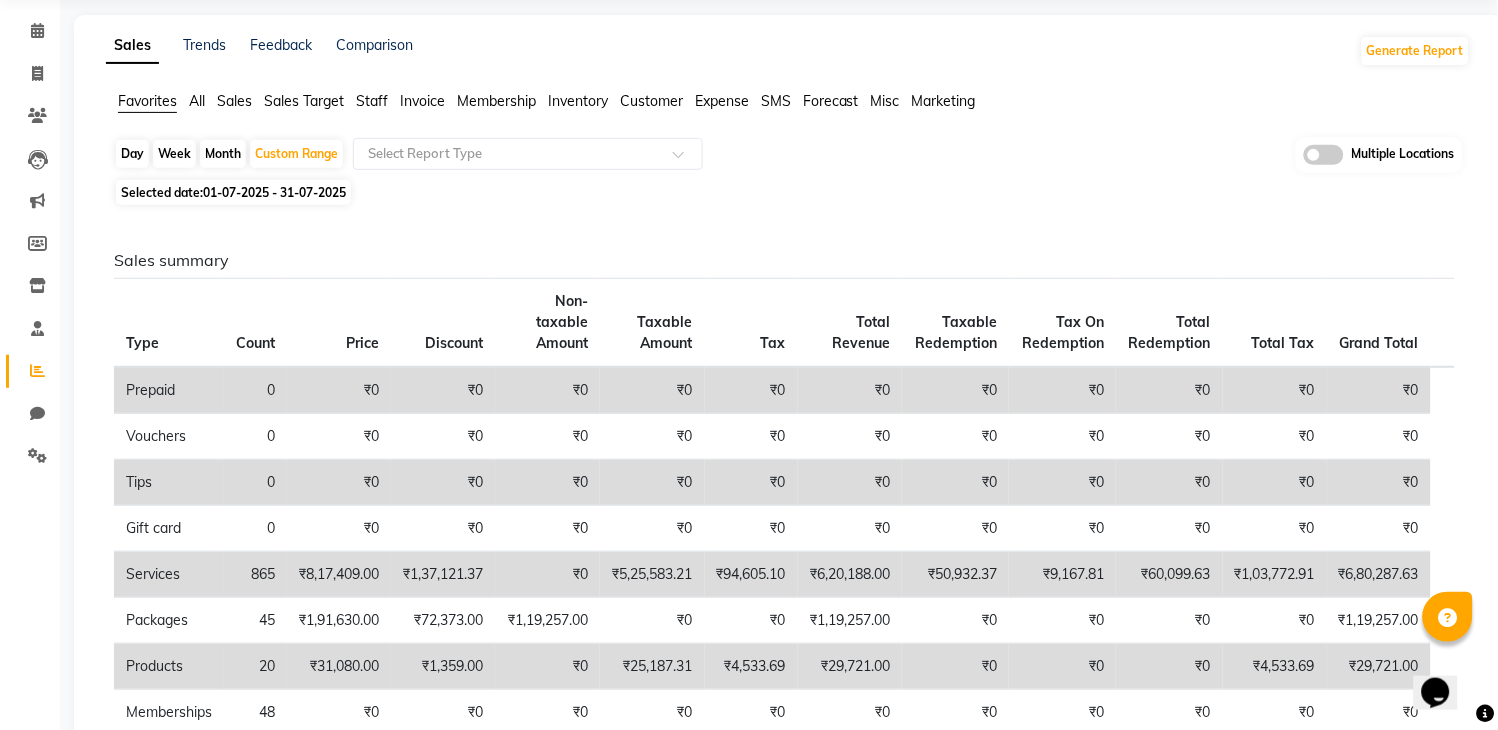 click on "Sales" 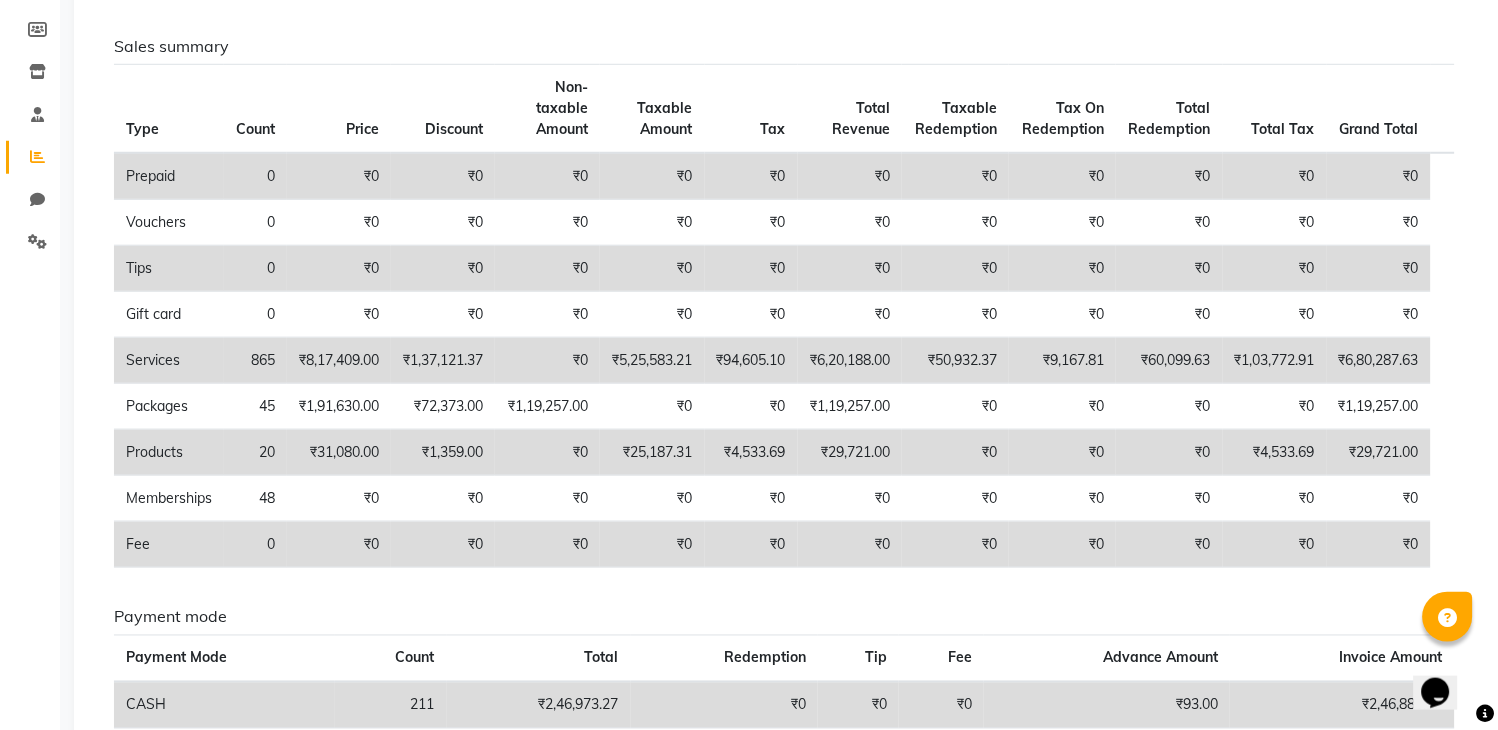 scroll, scrollTop: 0, scrollLeft: 0, axis: both 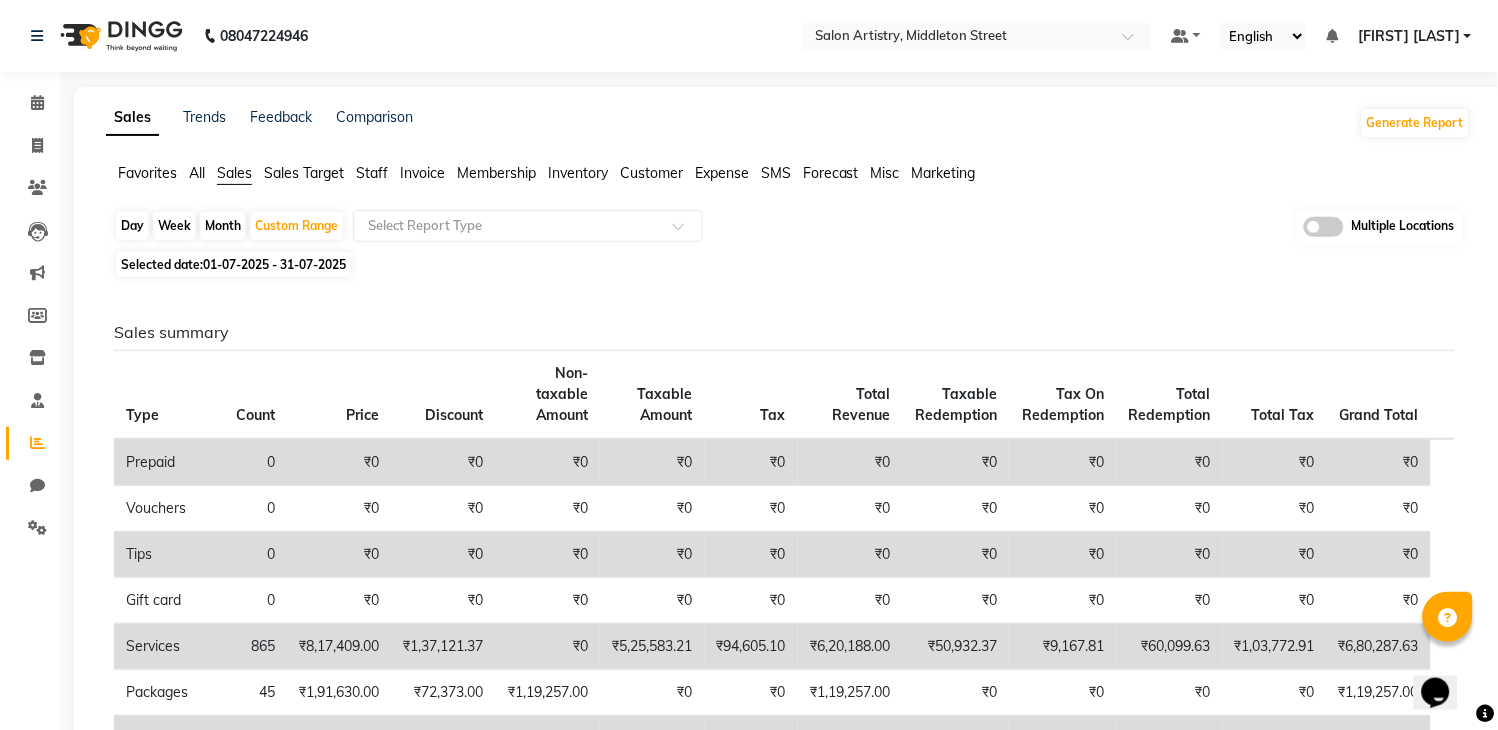 click on "01-07-2025 - 31-07-2025" 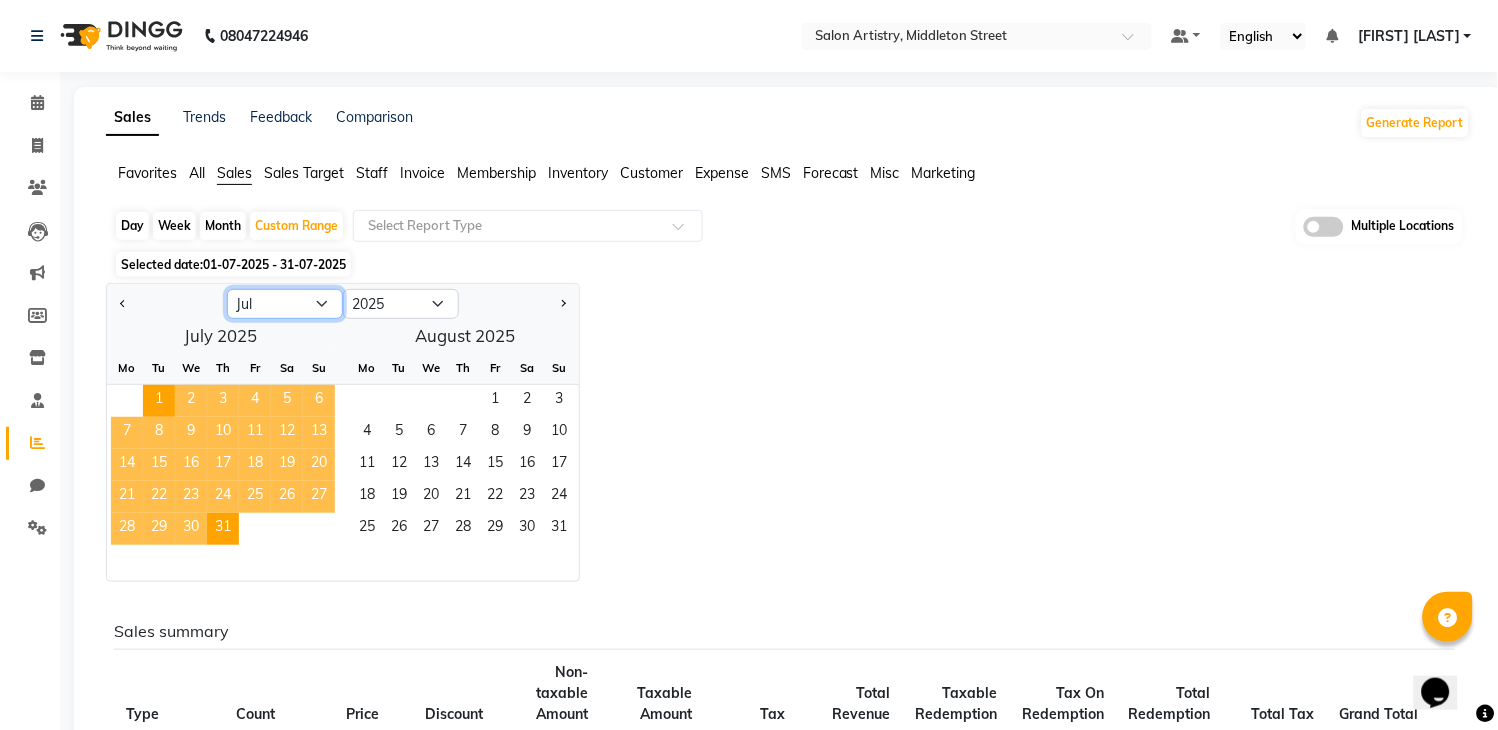click on "Jan Feb Mar Apr May Jun Jul Aug Sep Oct Nov Dec" 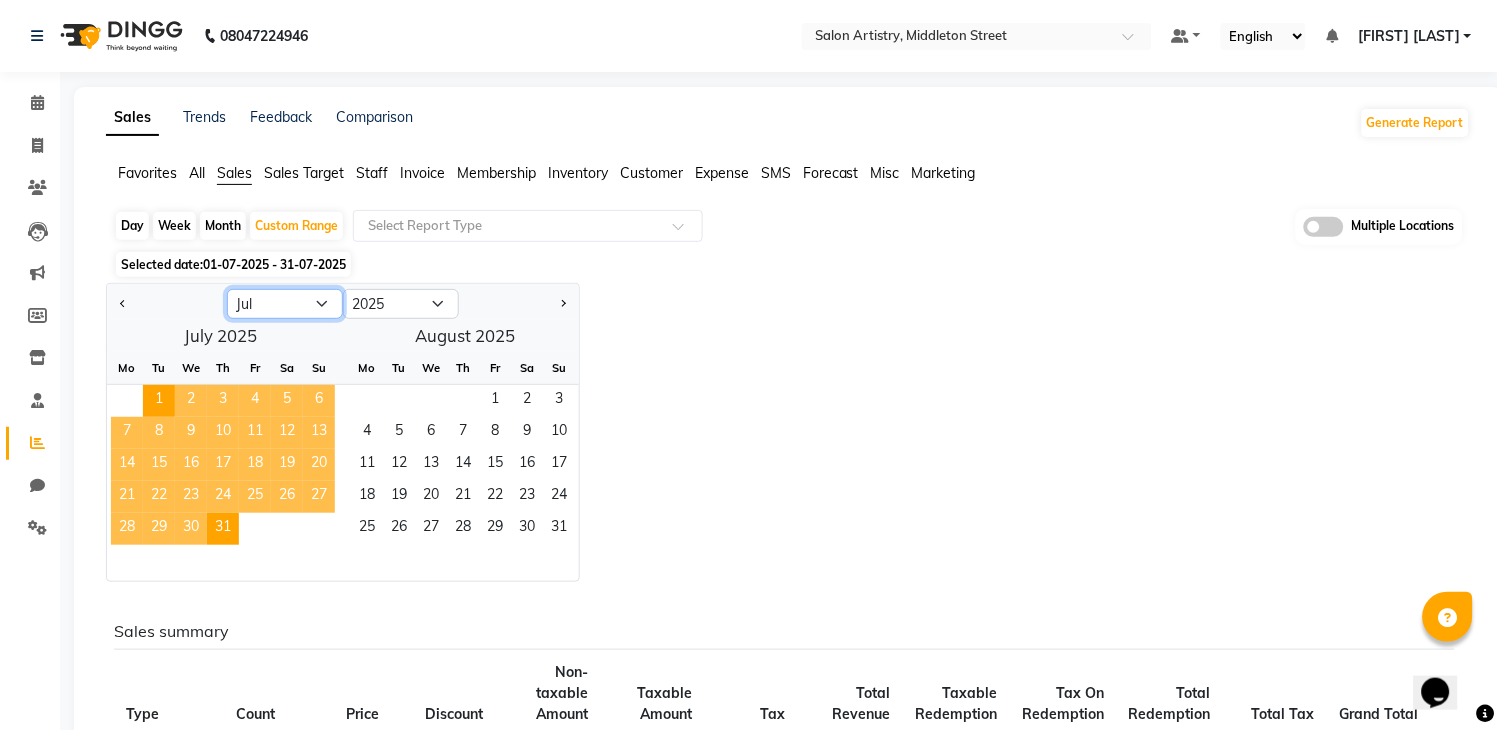 select on "6" 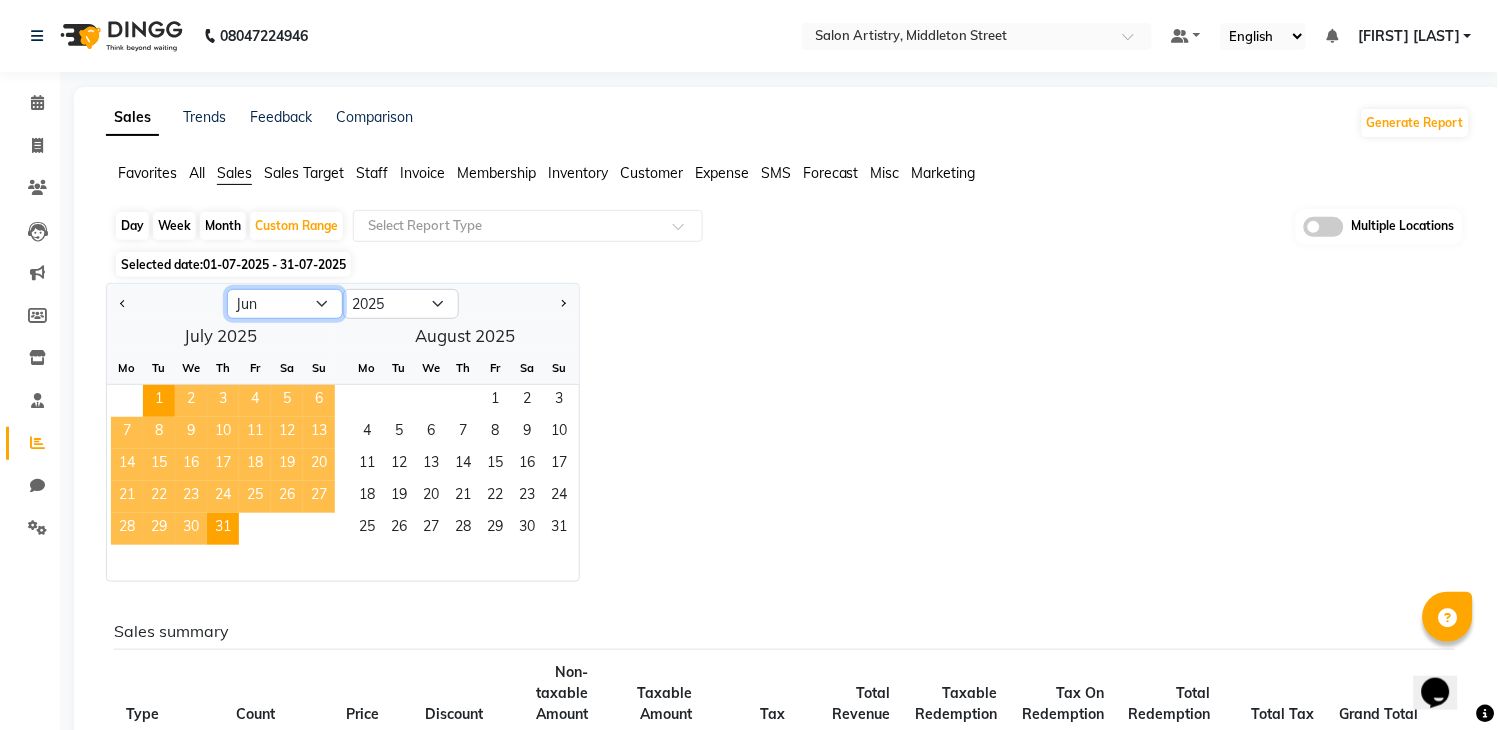 click on "Jan Feb Mar Apr May Jun Jul Aug Sep Oct Nov Dec" 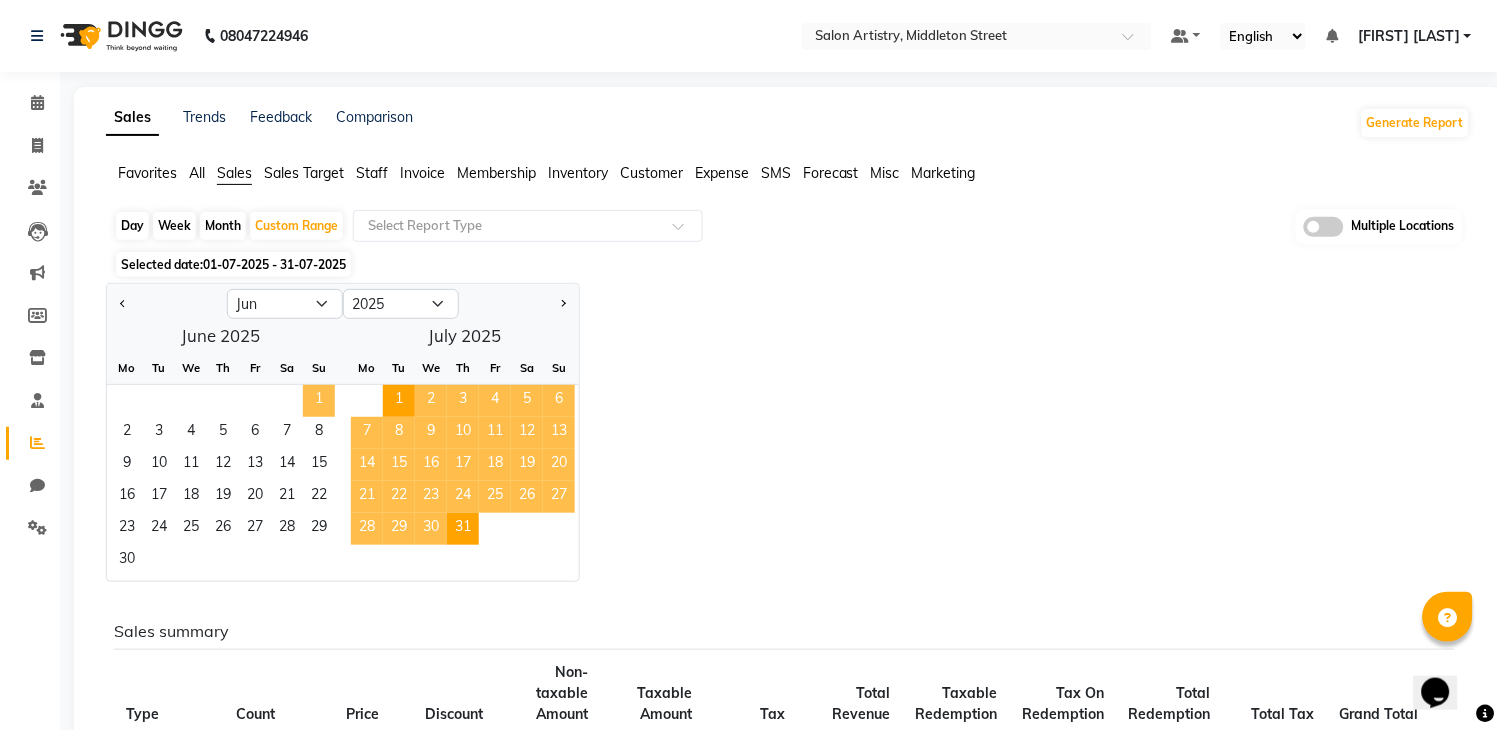 click on "1" 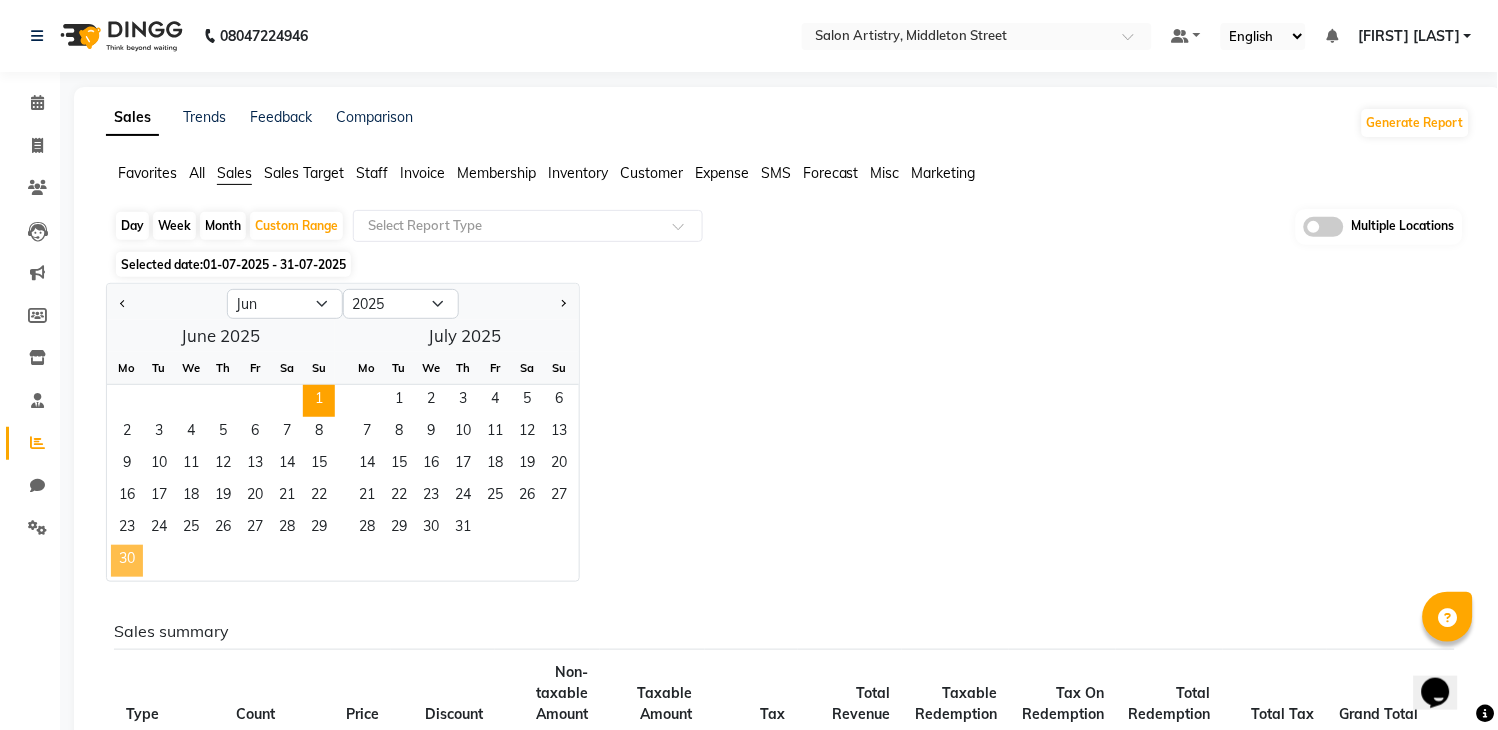 click on "30" 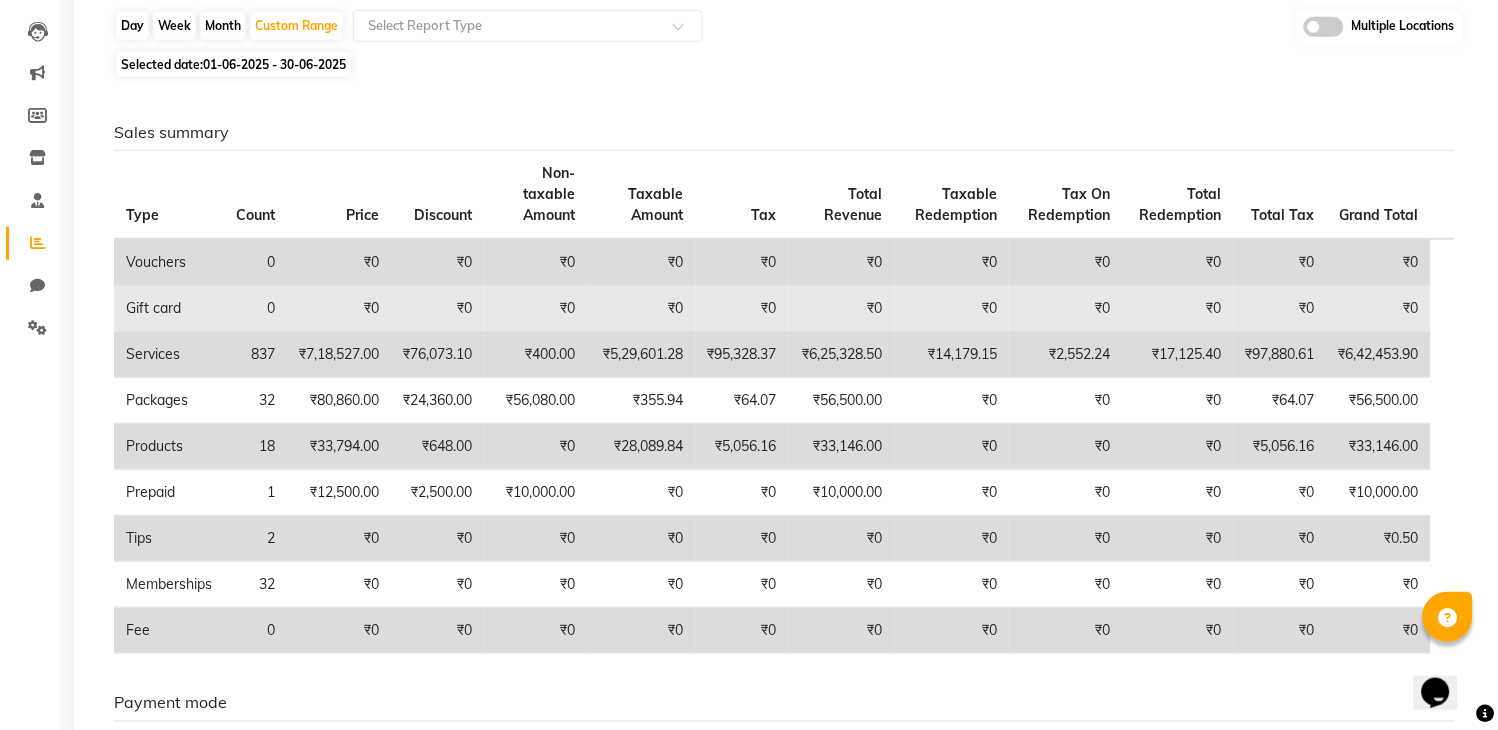 scroll, scrollTop: 0, scrollLeft: 0, axis: both 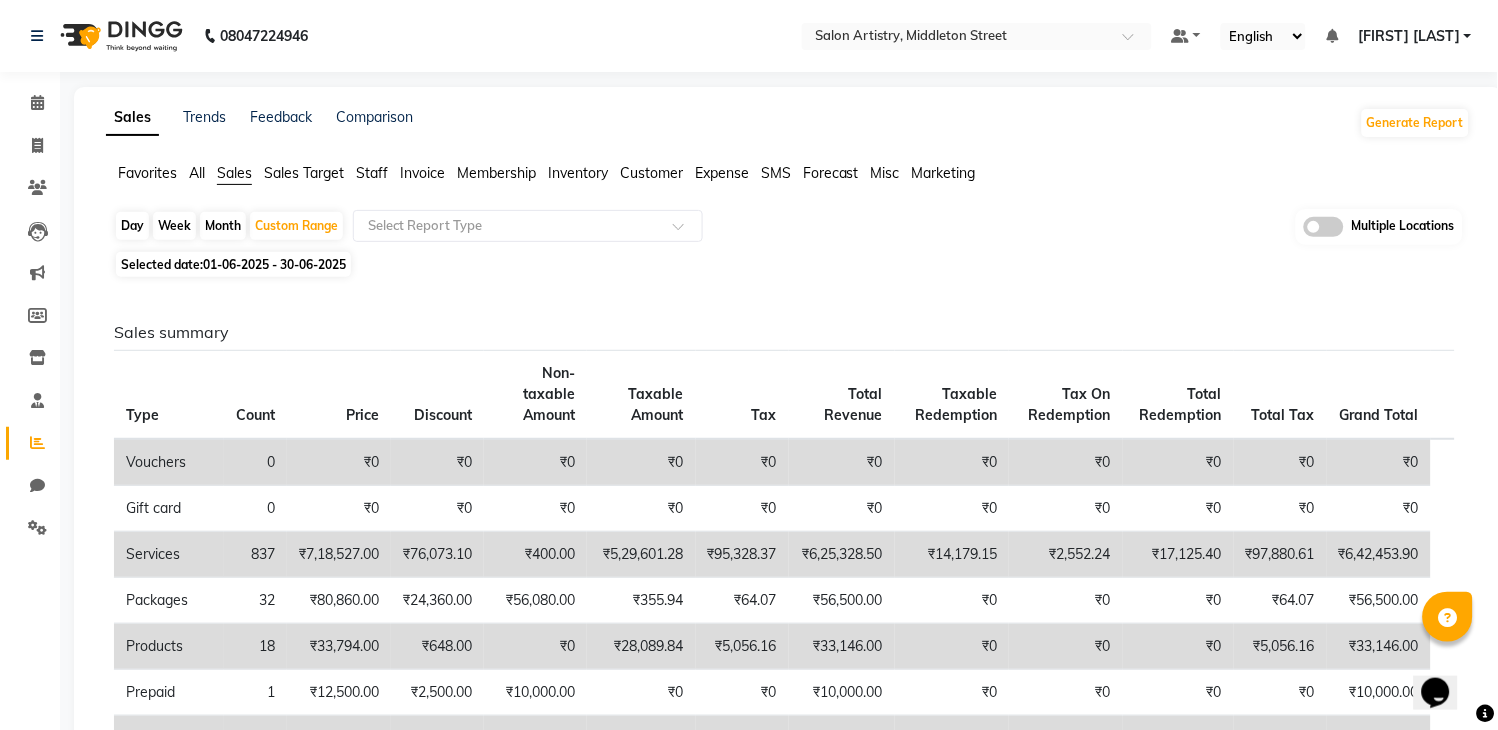 click on "01-06-2025 - 30-06-2025" 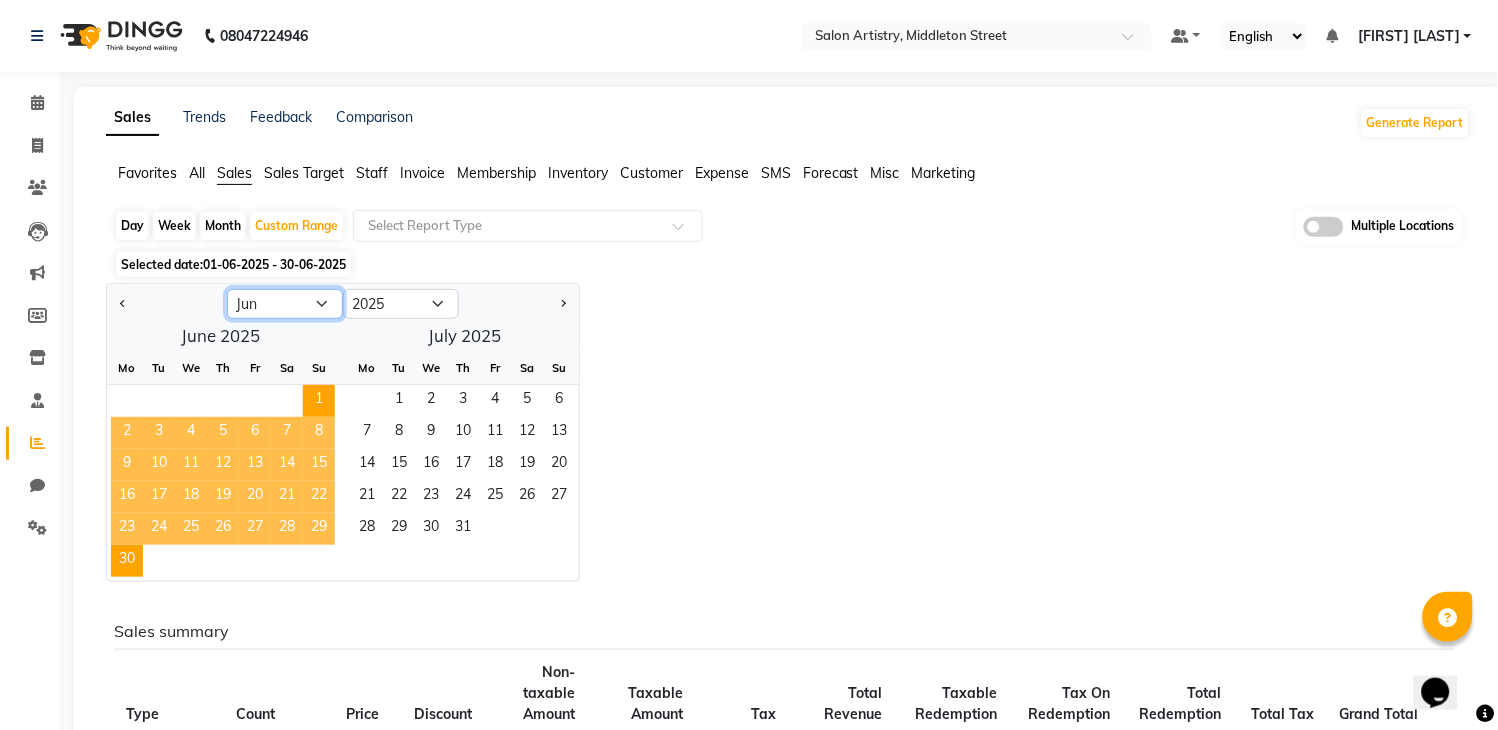 click on "Jan Feb Mar Apr May Jun Jul Aug Sep Oct Nov Dec" 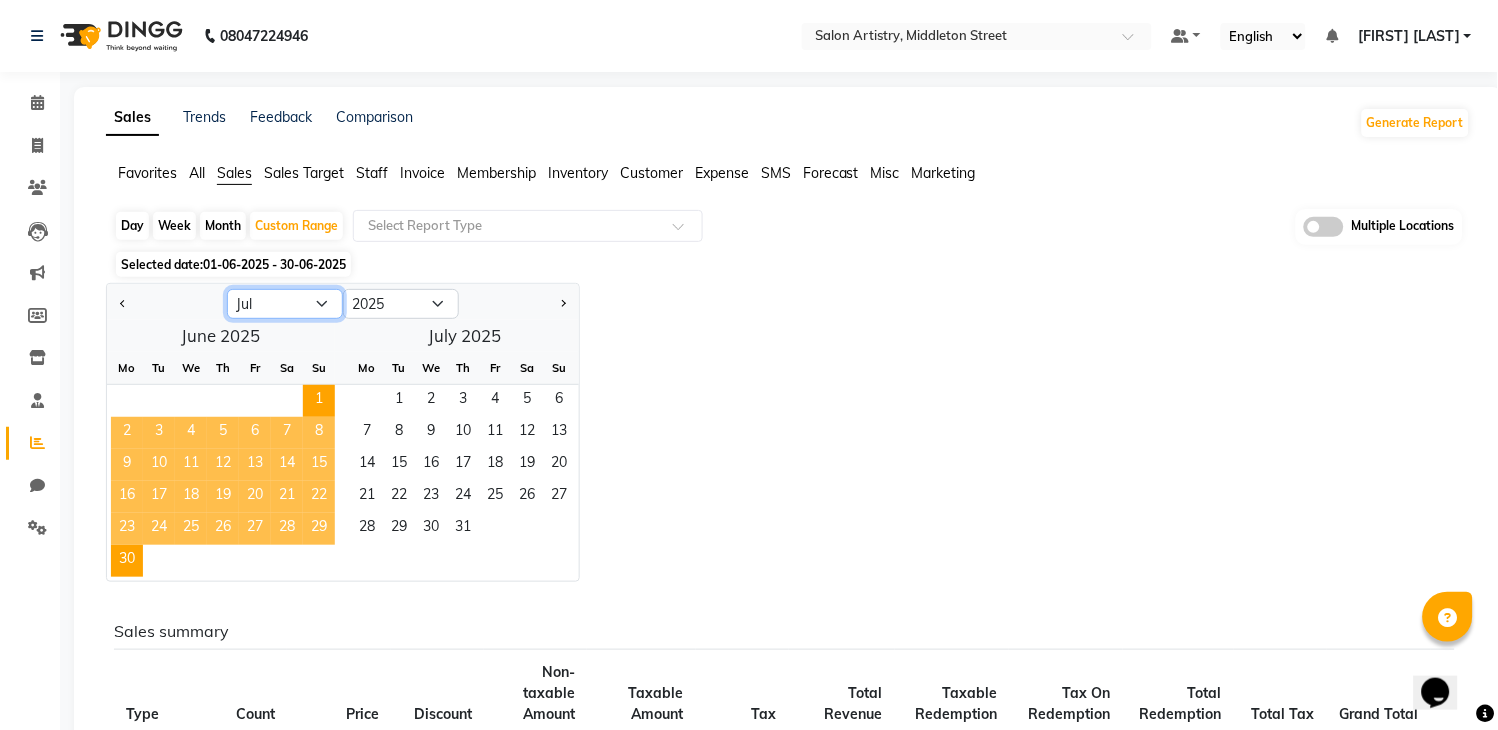 click on "Jan Feb Mar Apr May Jun Jul Aug Sep Oct Nov Dec" 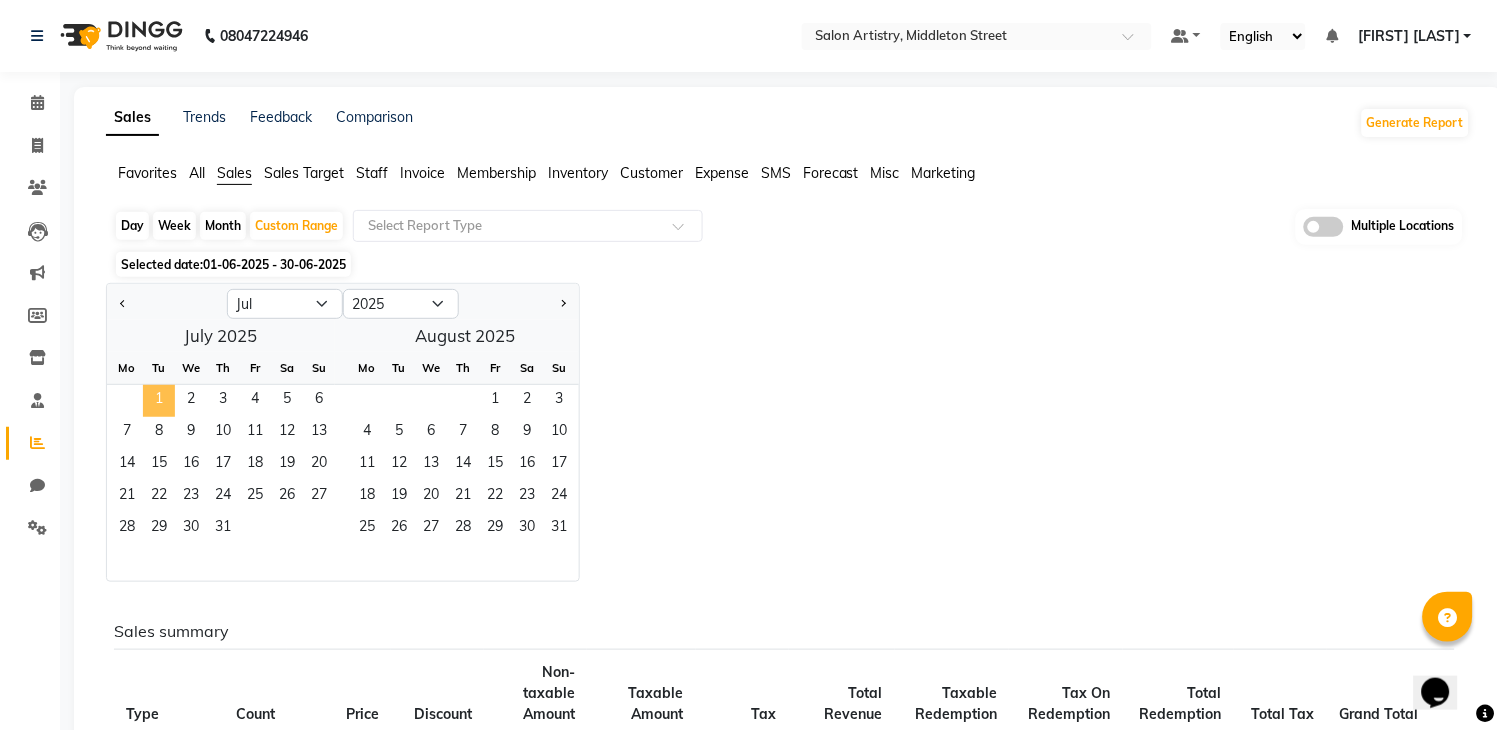 click on "1" 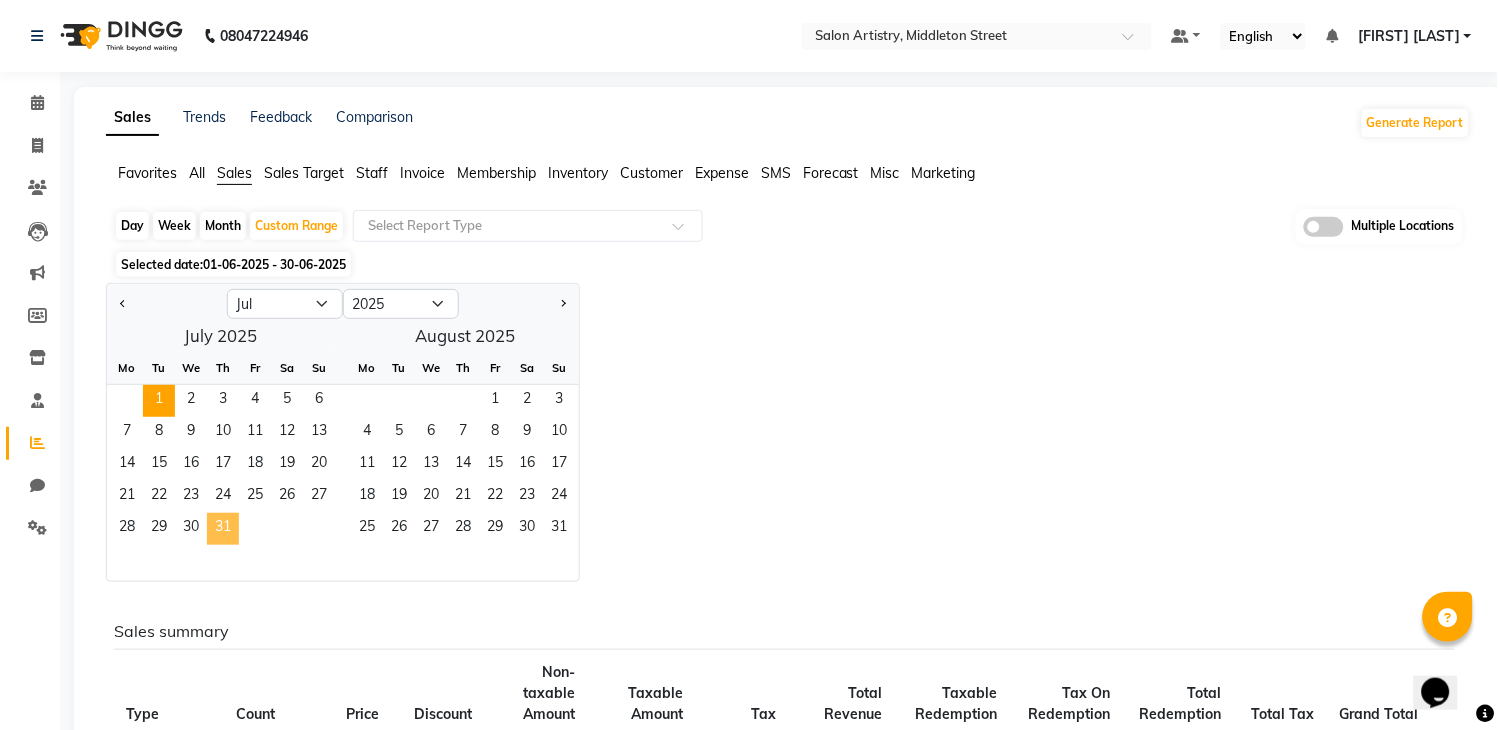 click on "31" 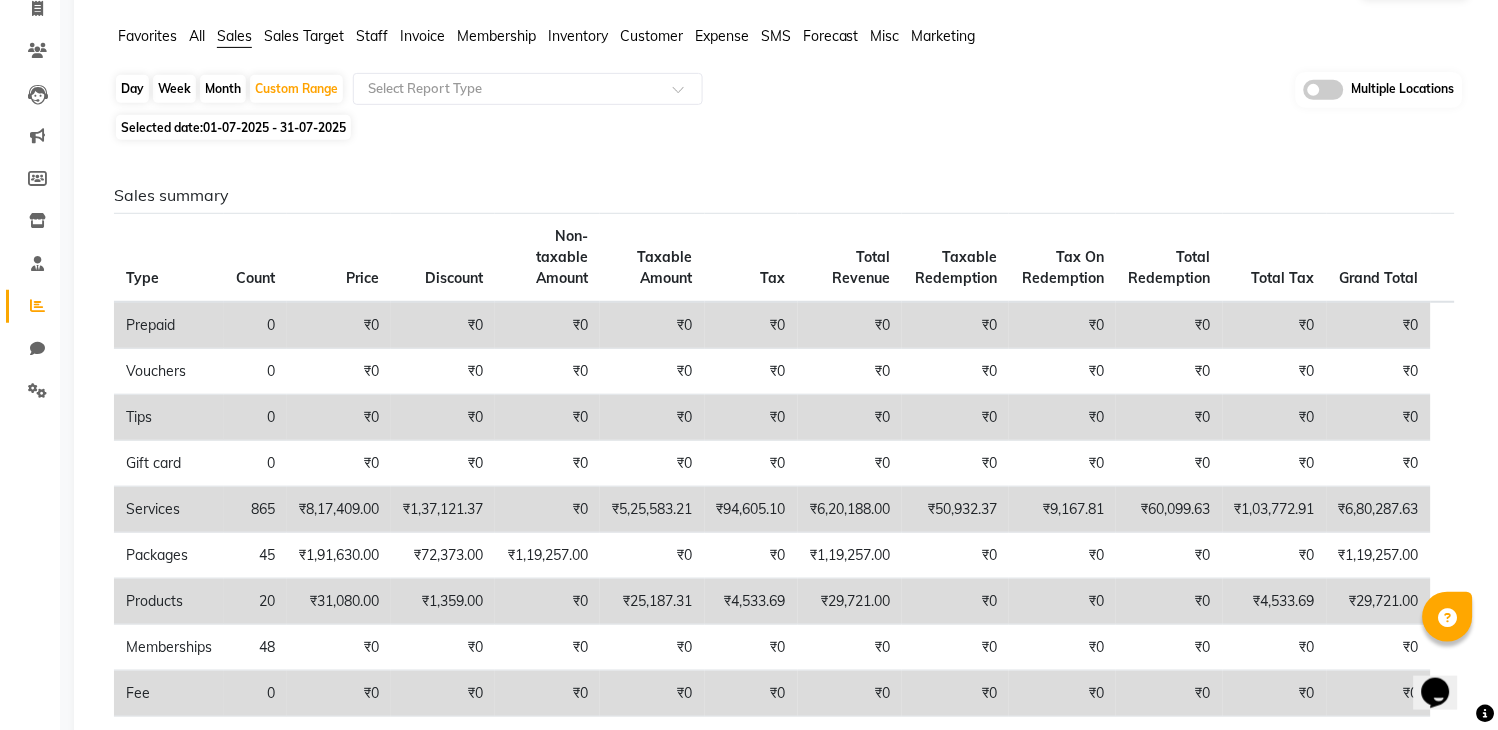scroll, scrollTop: 0, scrollLeft: 0, axis: both 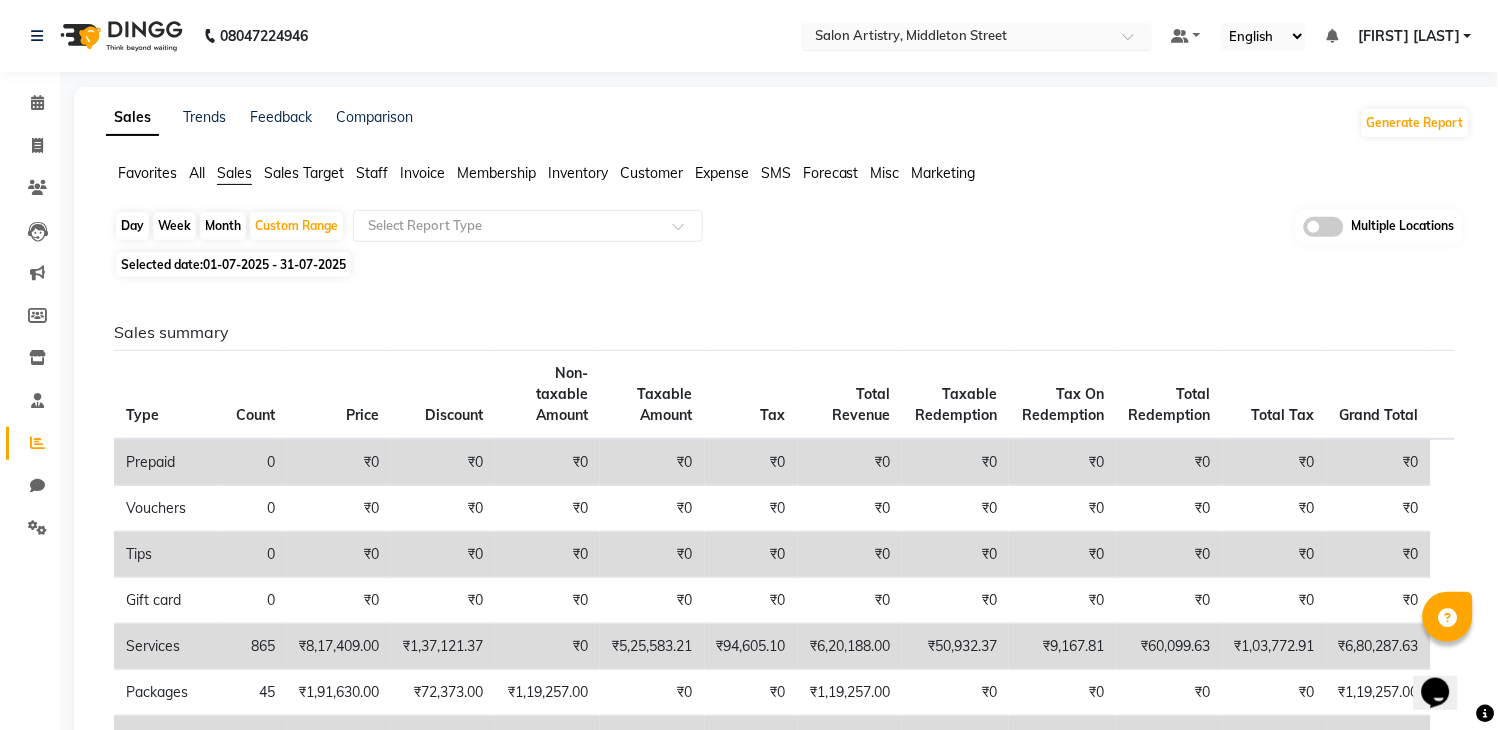 click at bounding box center (957, 38) 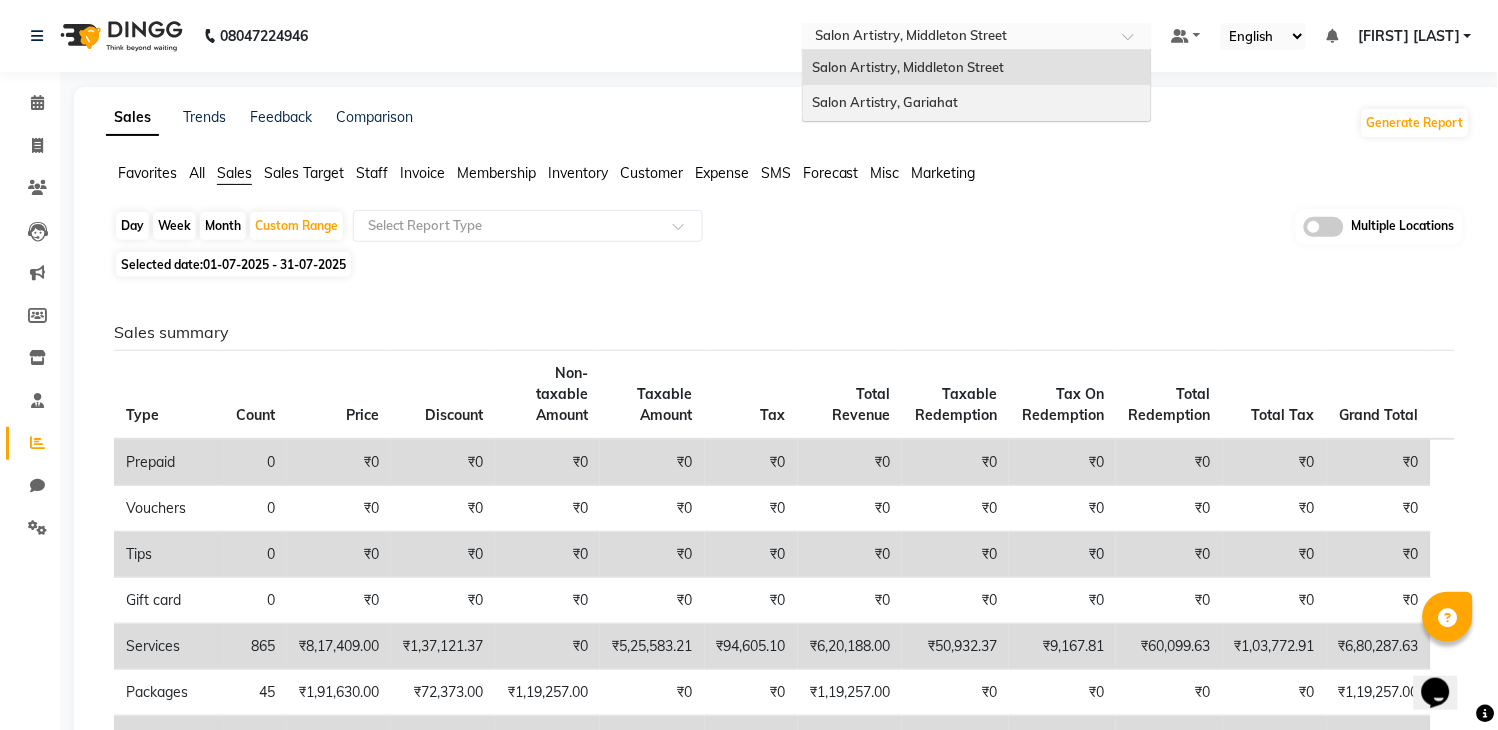 click on "Salon Artistry, Gariahat" at bounding box center [977, 103] 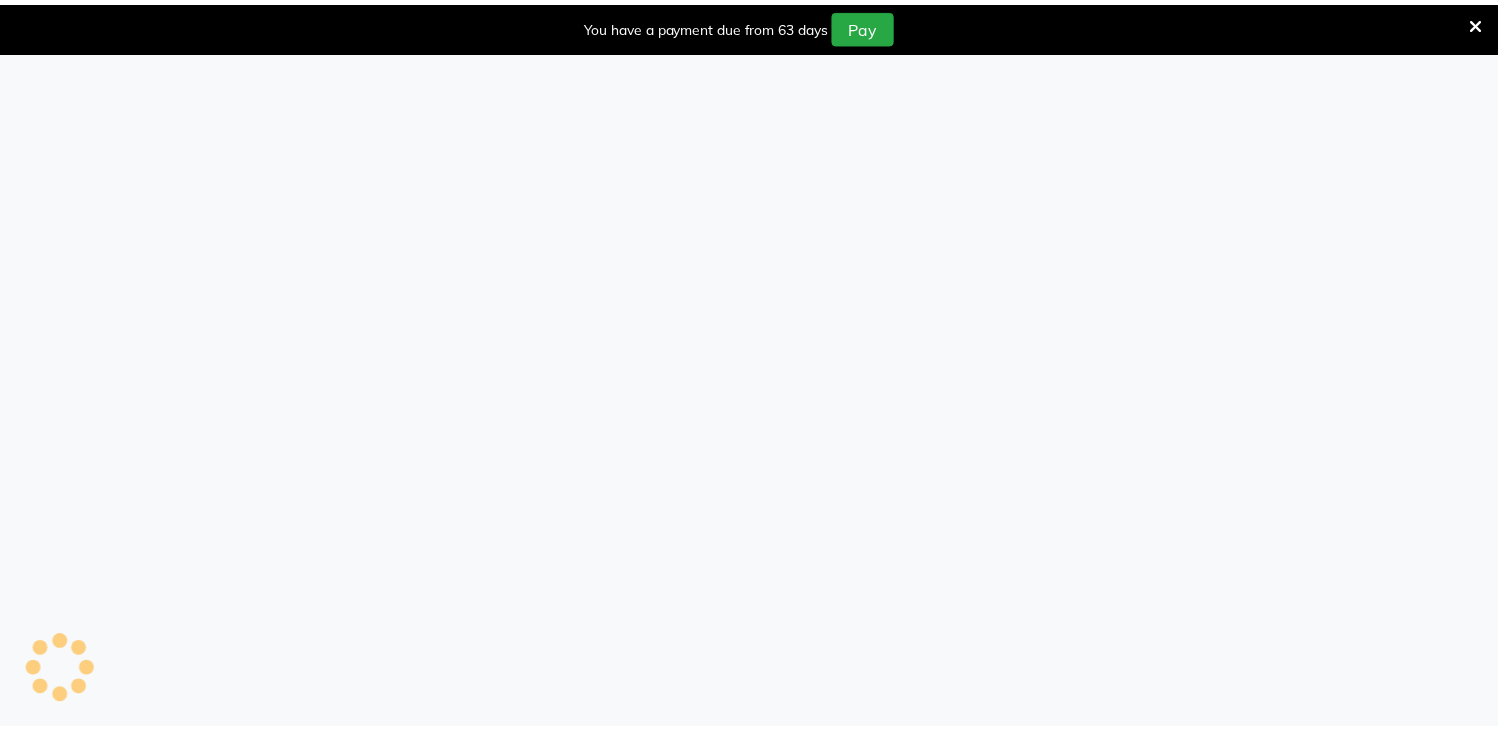 scroll, scrollTop: 0, scrollLeft: 0, axis: both 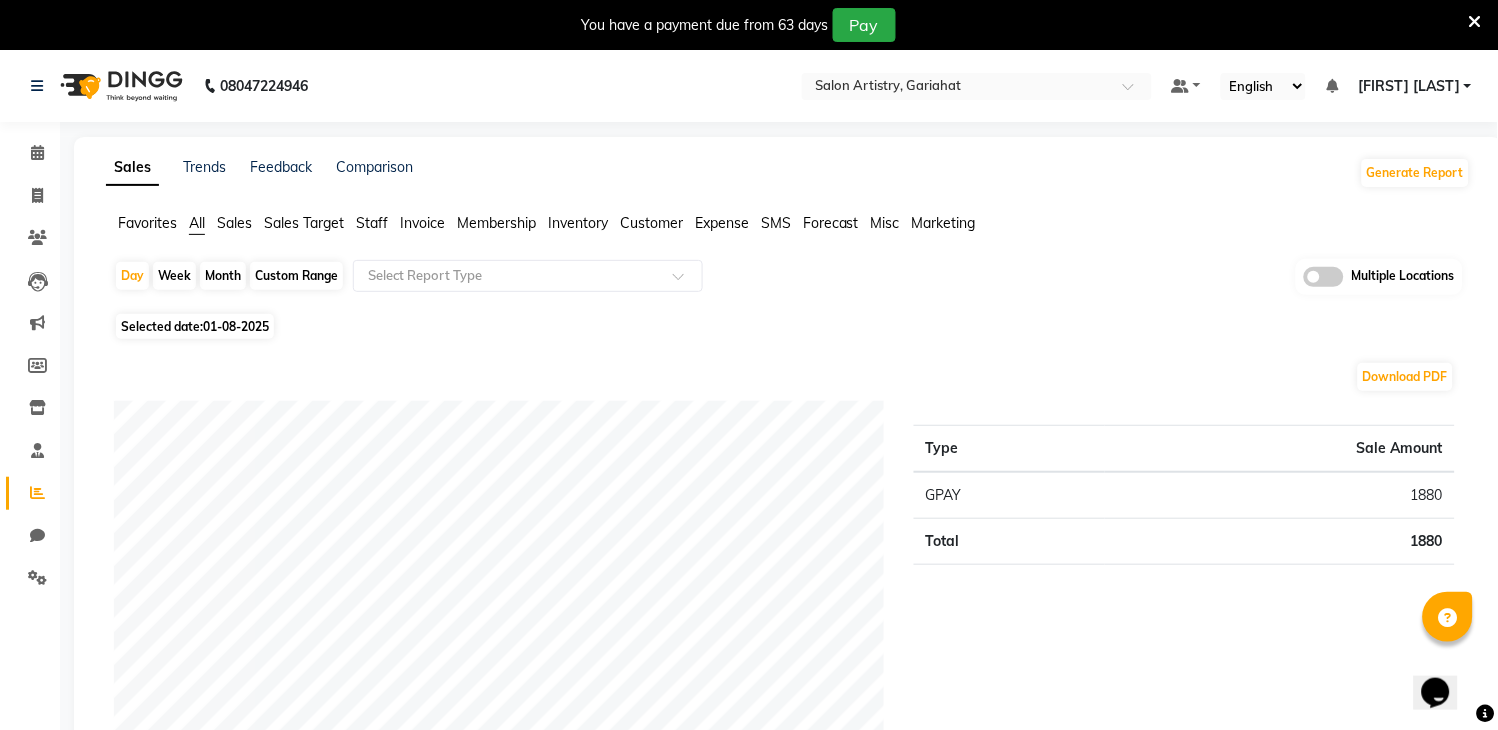 click on "01-08-2025" 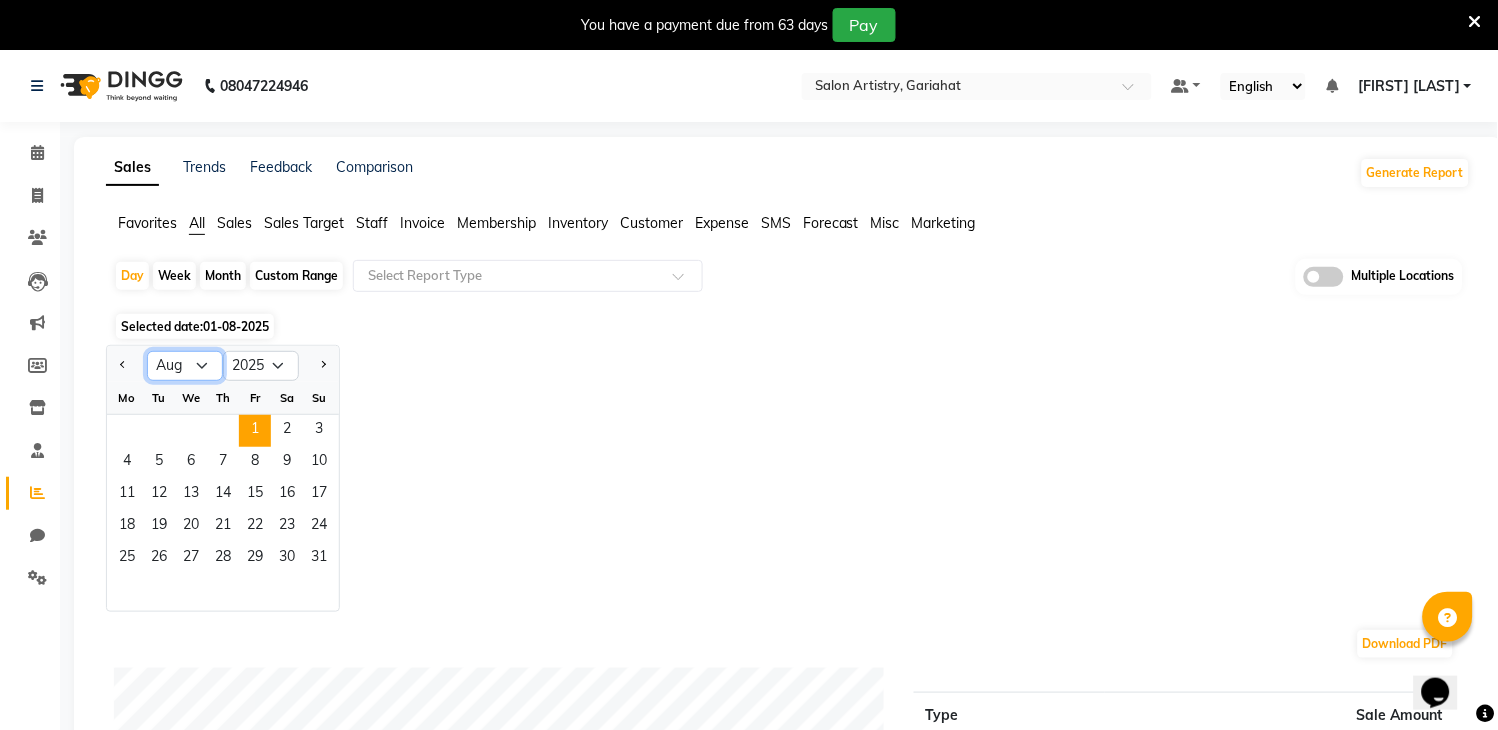 click on "Jan Feb Mar Apr May Jun Jul Aug Sep Oct Nov Dec" 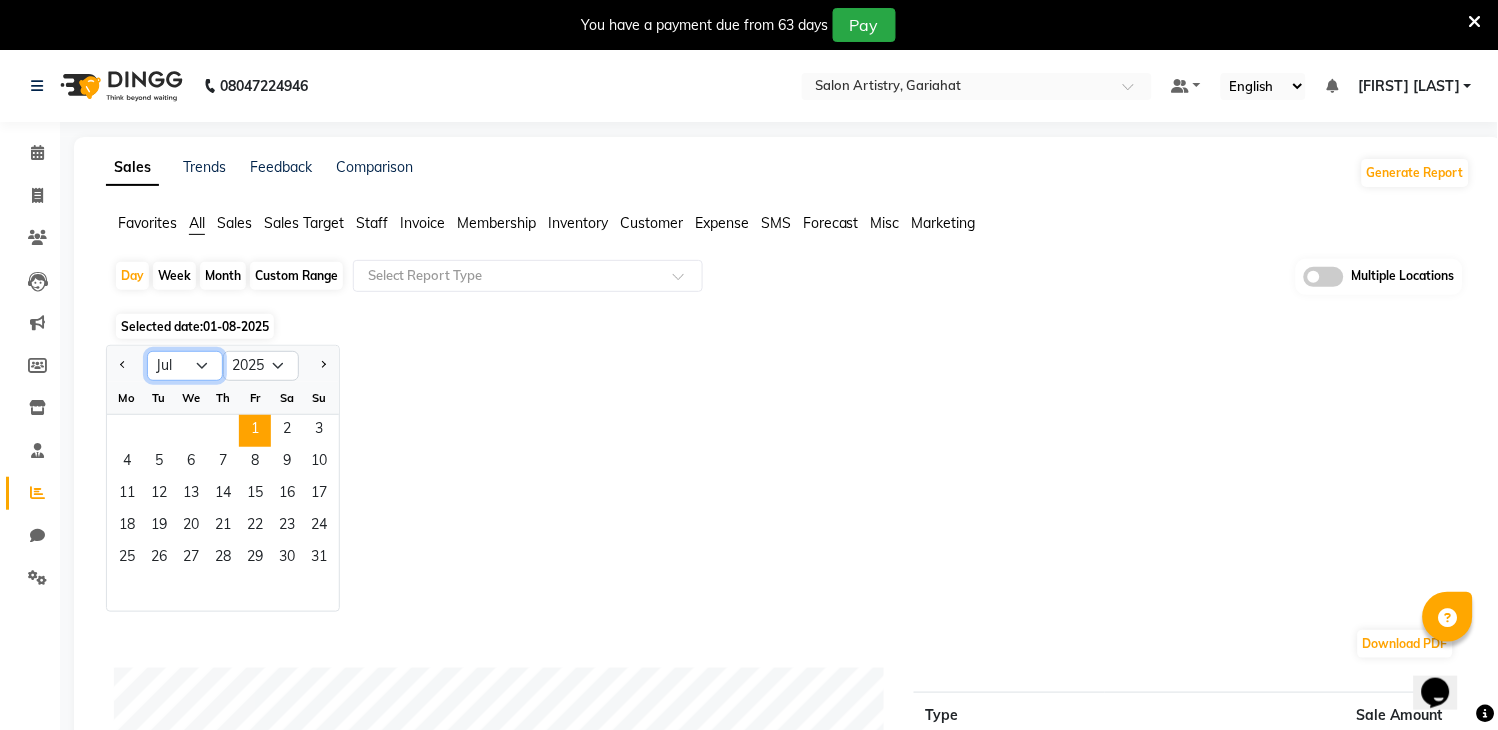 click on "Jan Feb Mar Apr May Jun Jul Aug Sep Oct Nov Dec" 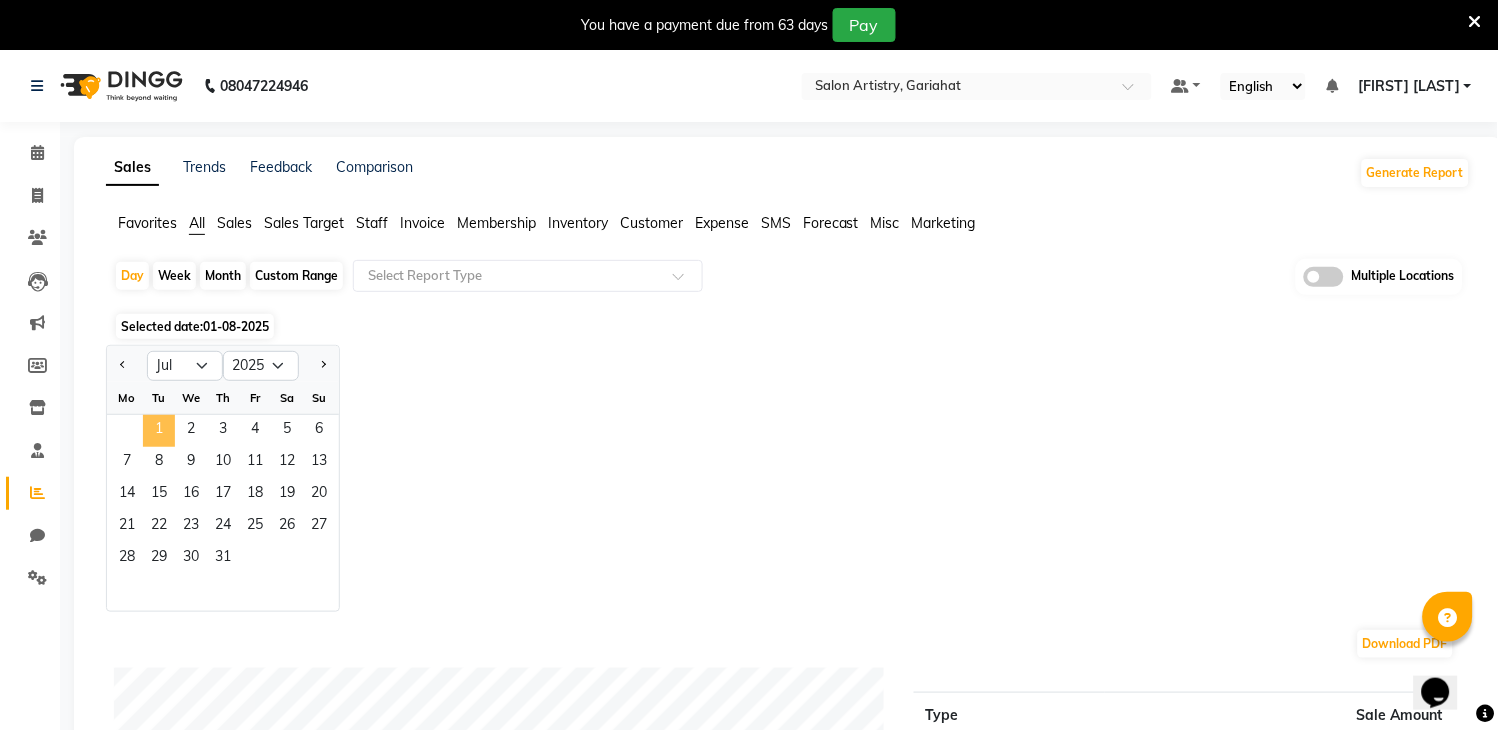 click on "1" 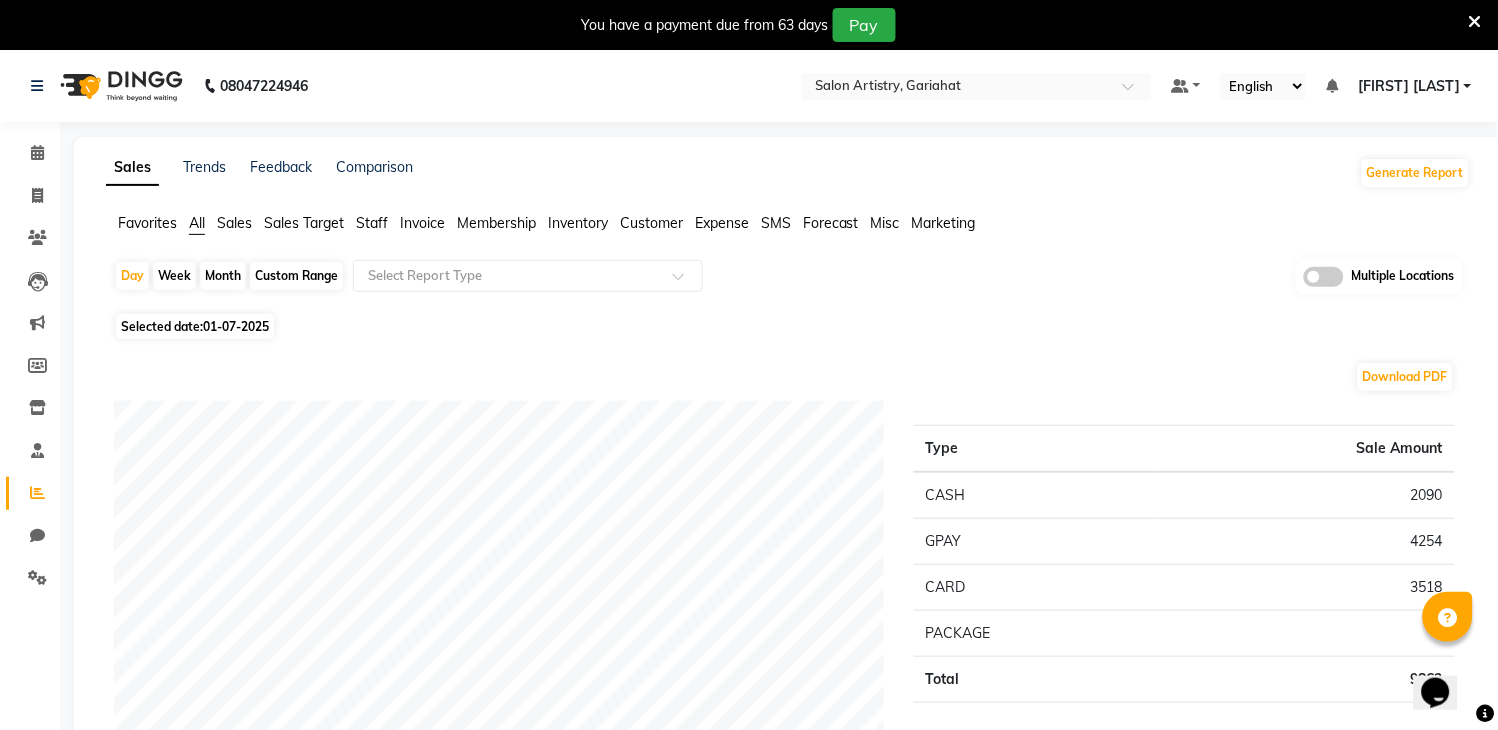 click on "01-07-2025" 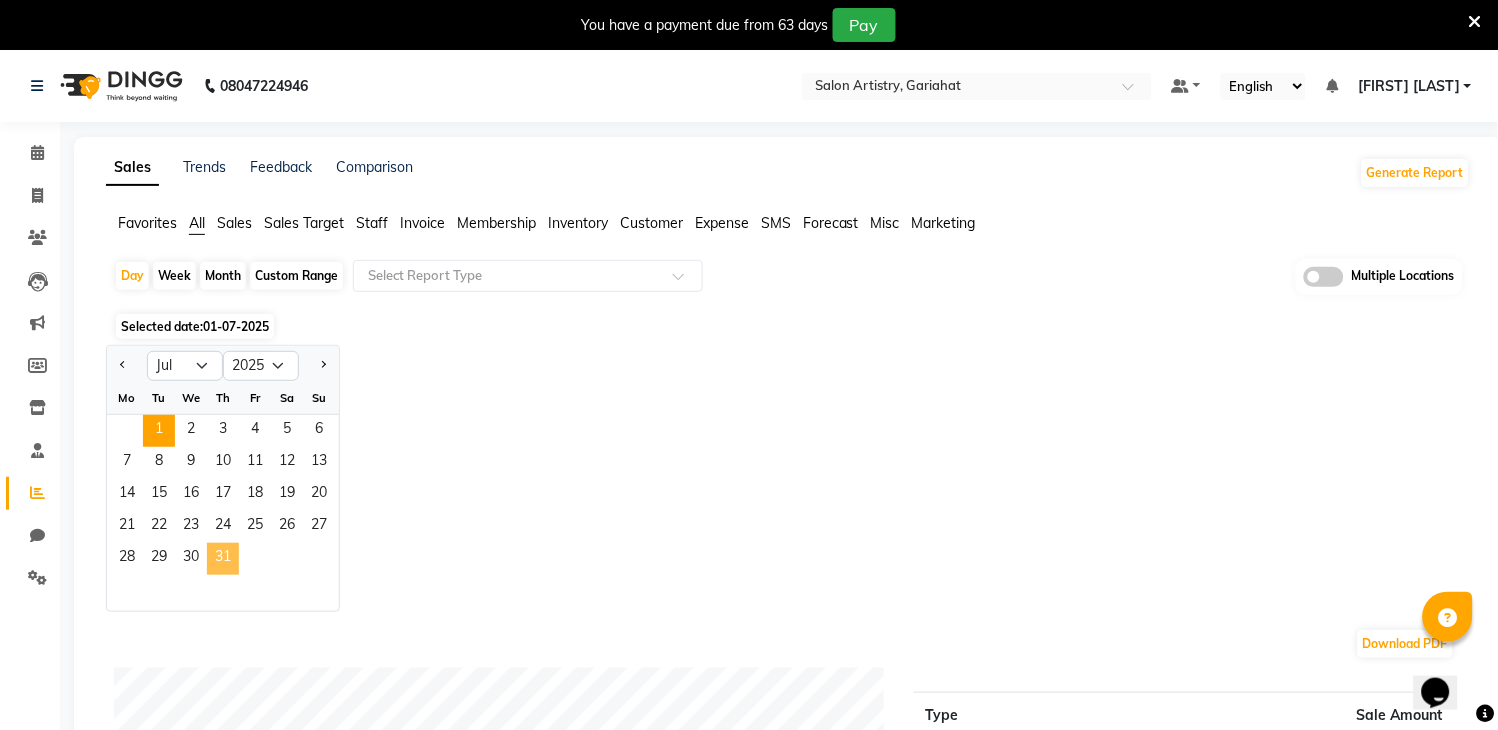 click on "31" 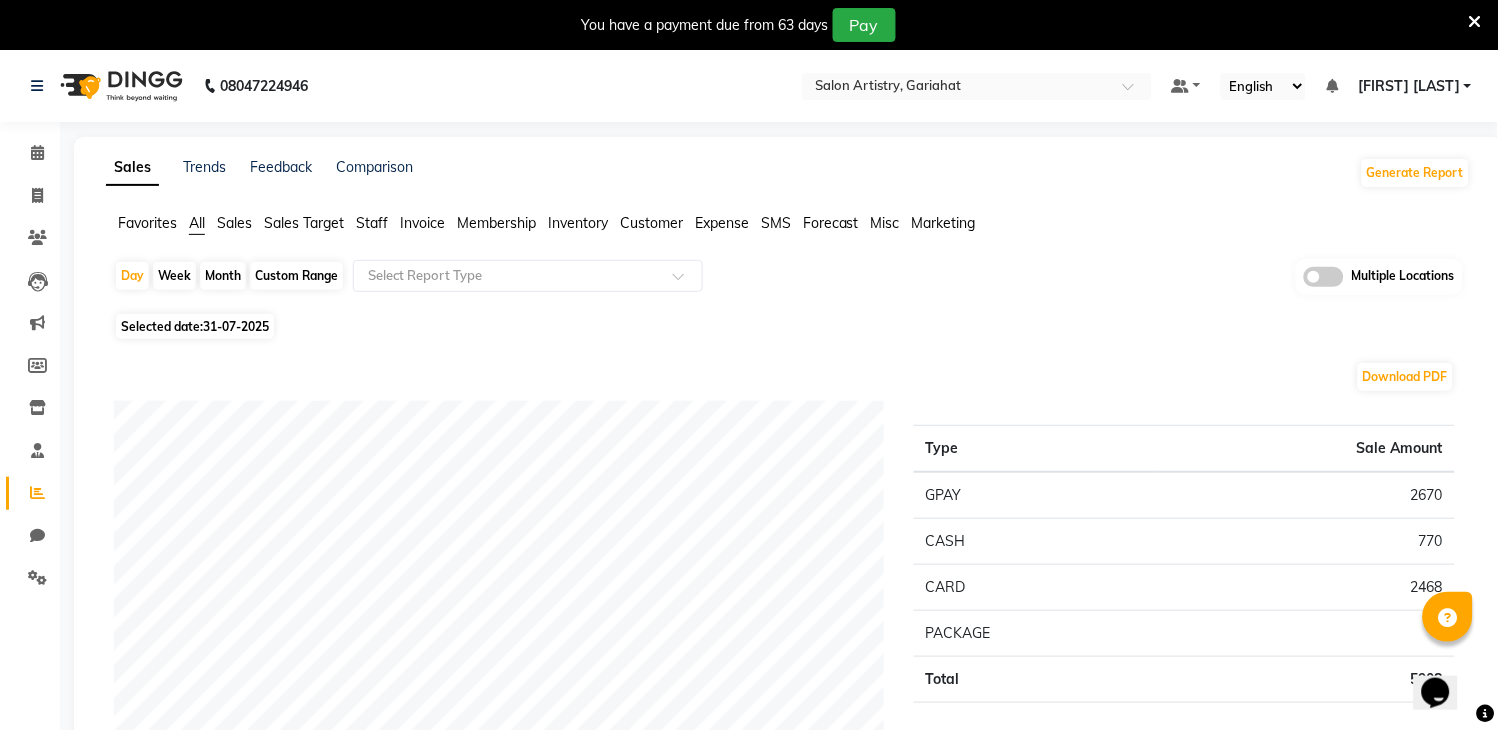 click on "Custom Range" 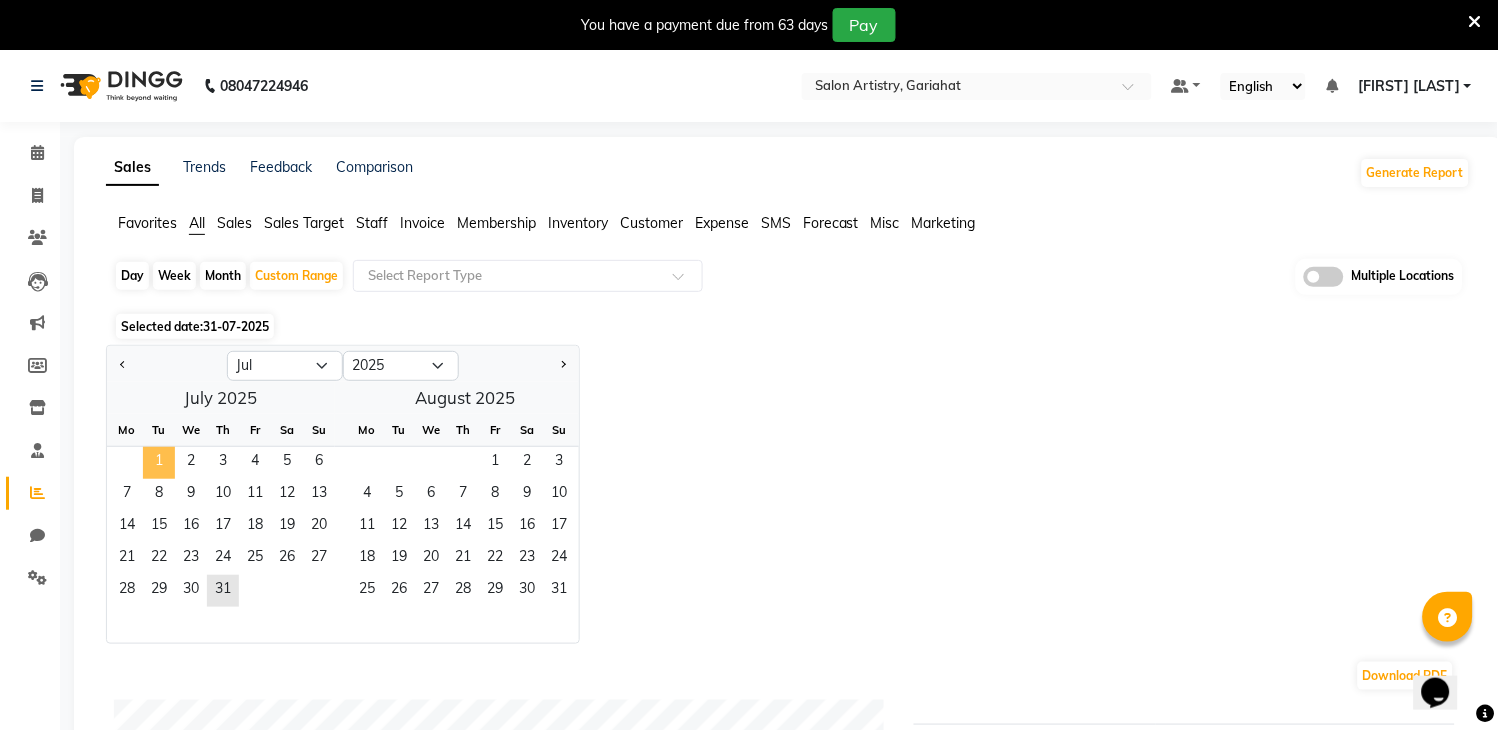 click on "1" 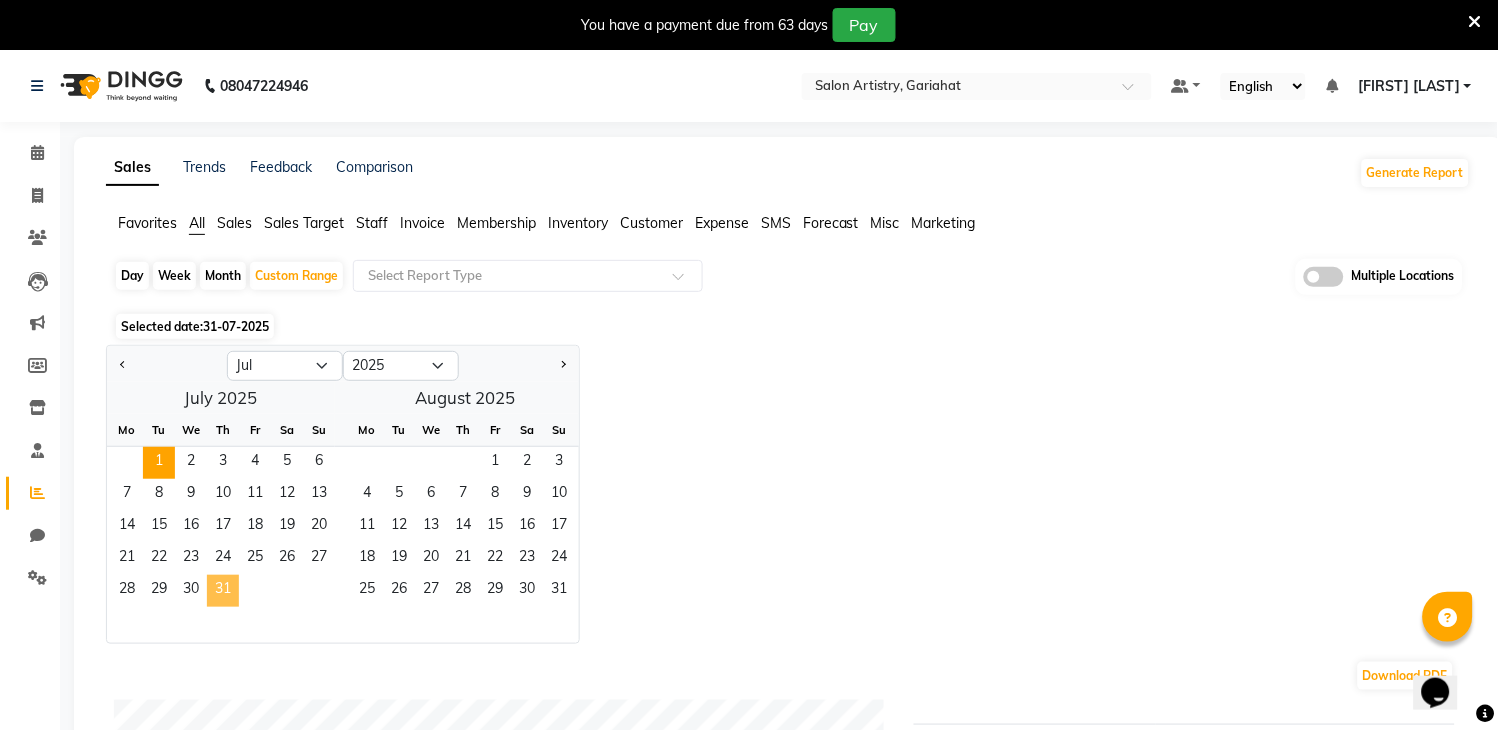 click on "31" 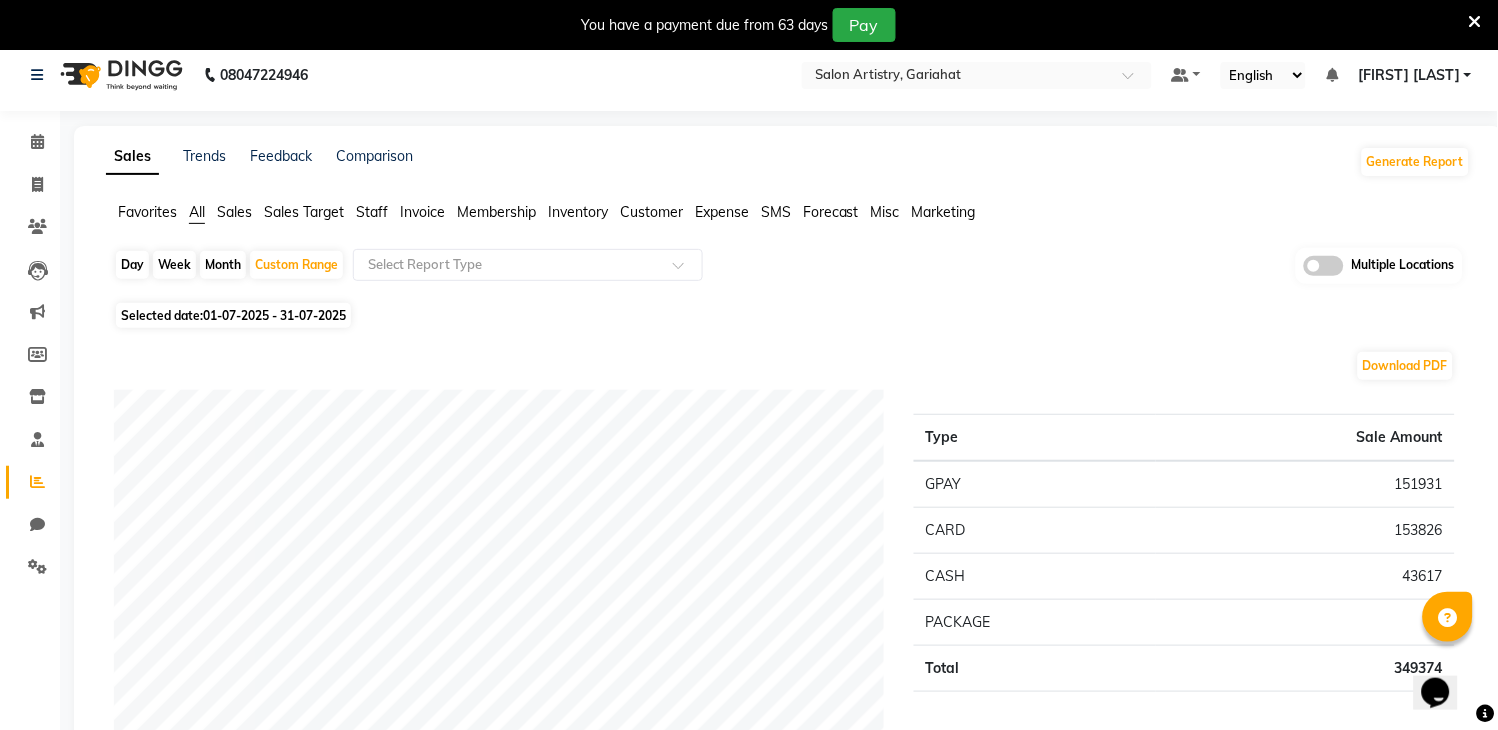 scroll, scrollTop: 0, scrollLeft: 0, axis: both 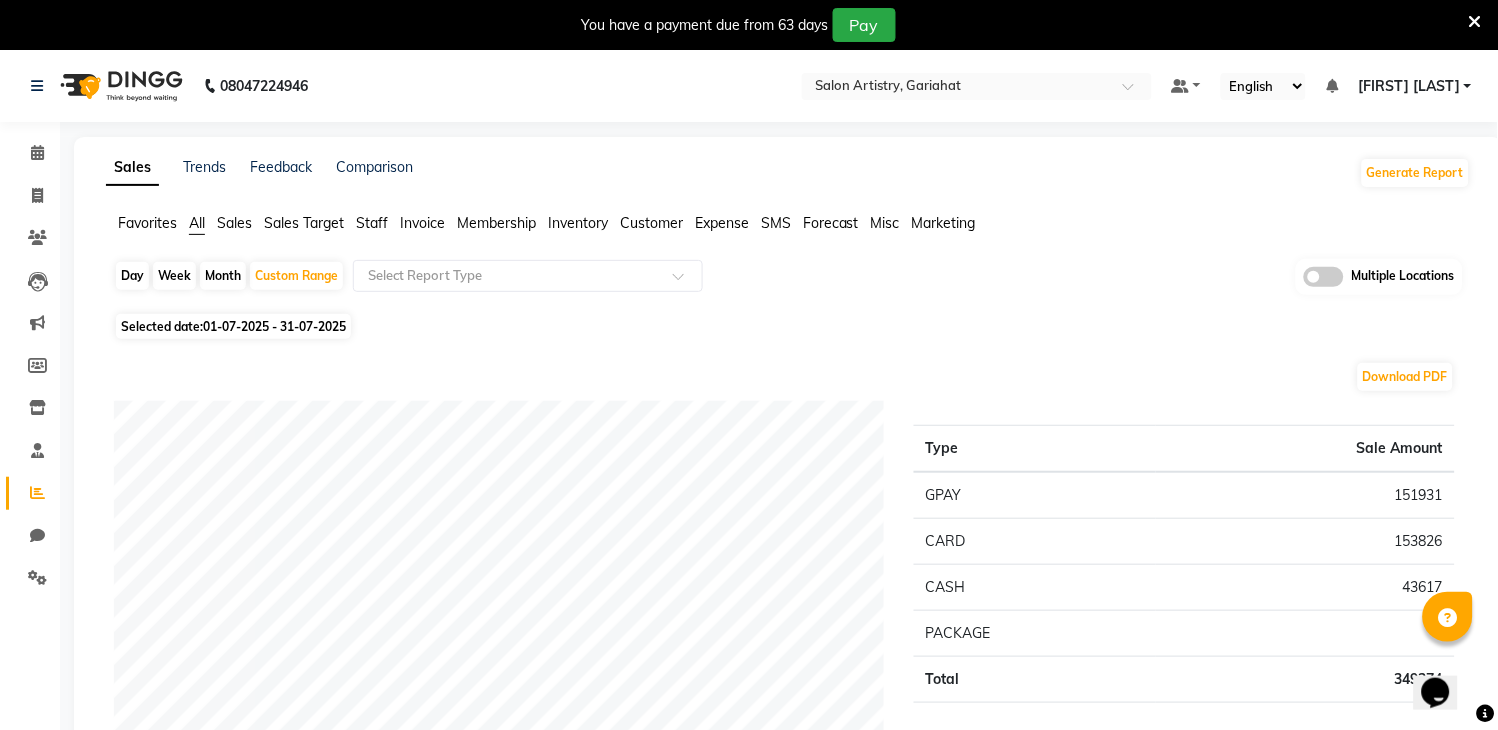 click on "Sales" 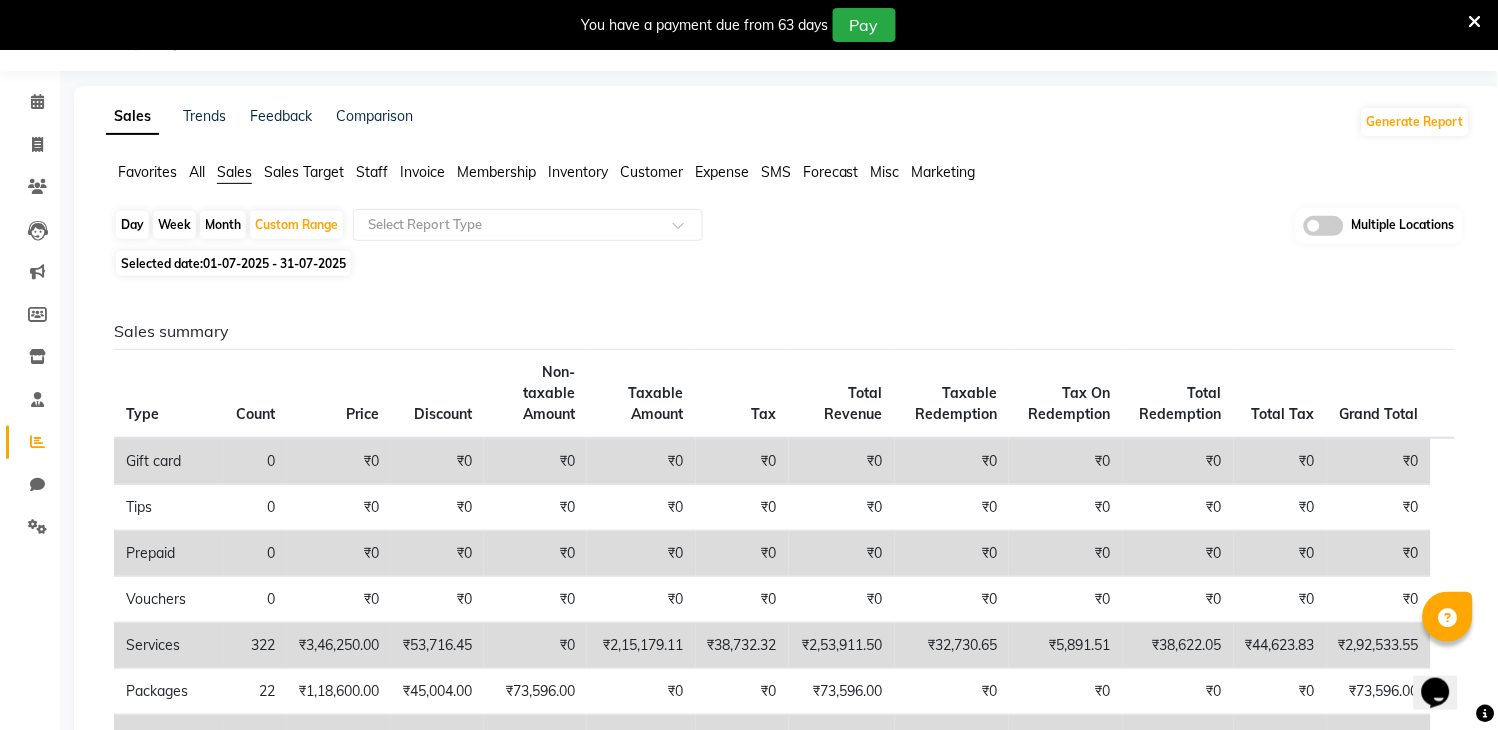 scroll, scrollTop: 0, scrollLeft: 0, axis: both 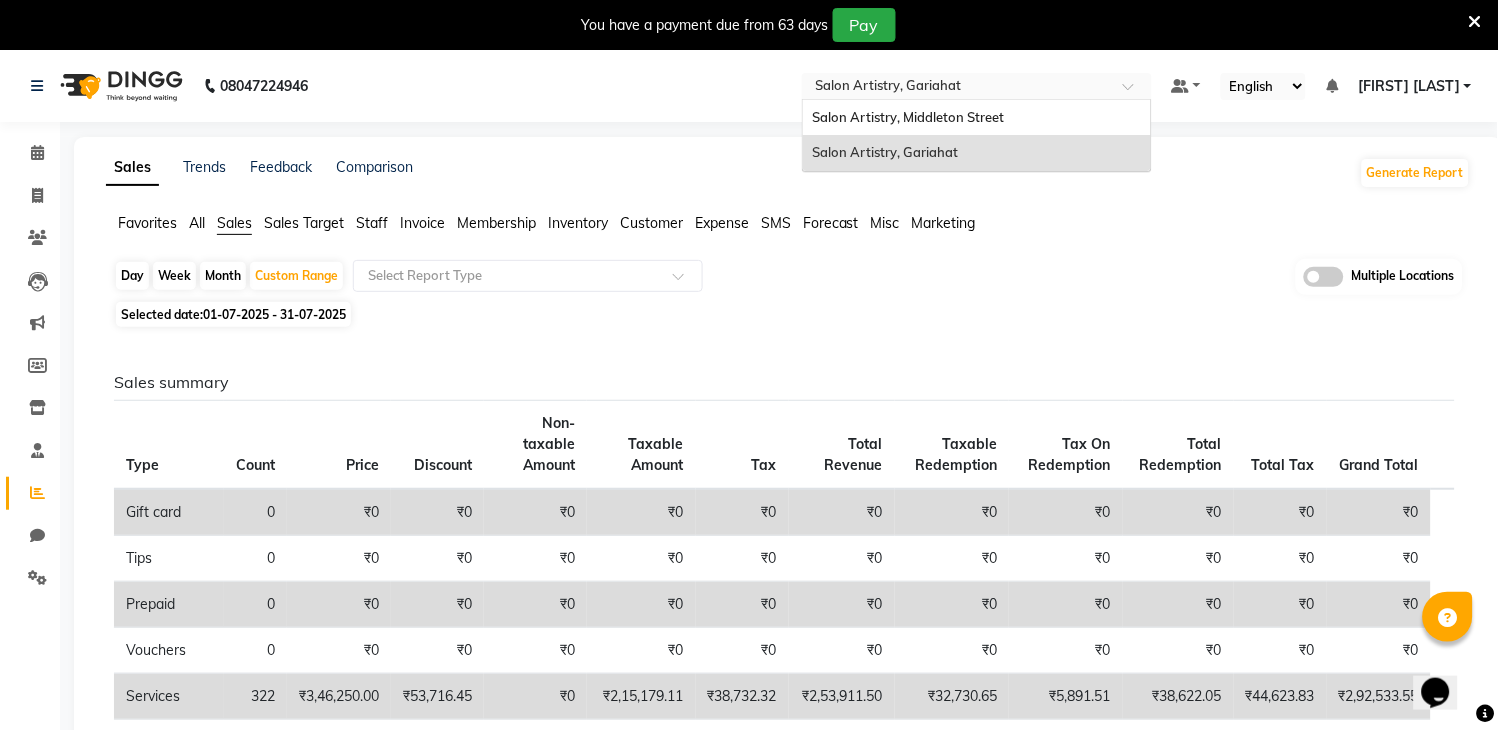 click at bounding box center (957, 88) 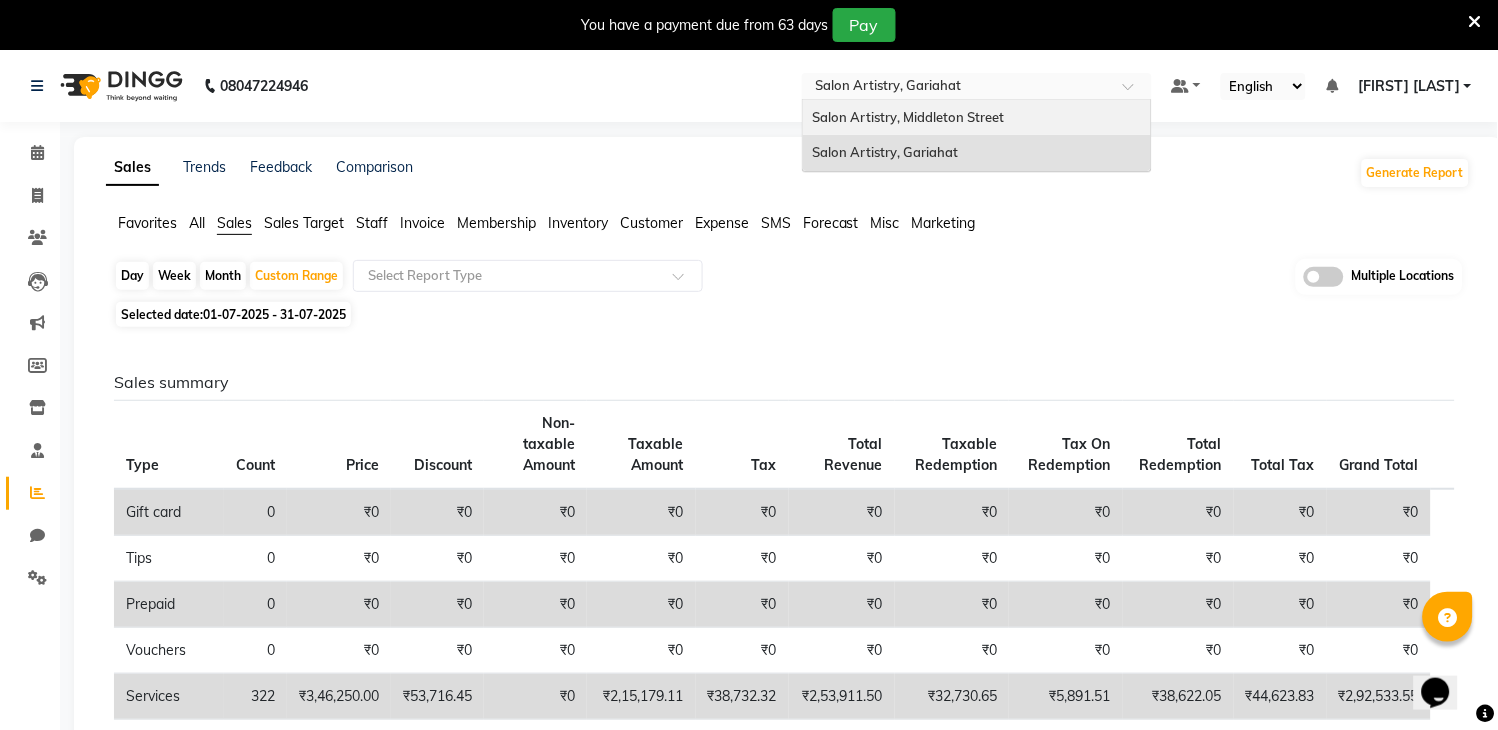 click on "Salon Artistry, Middleton Street" at bounding box center [909, 117] 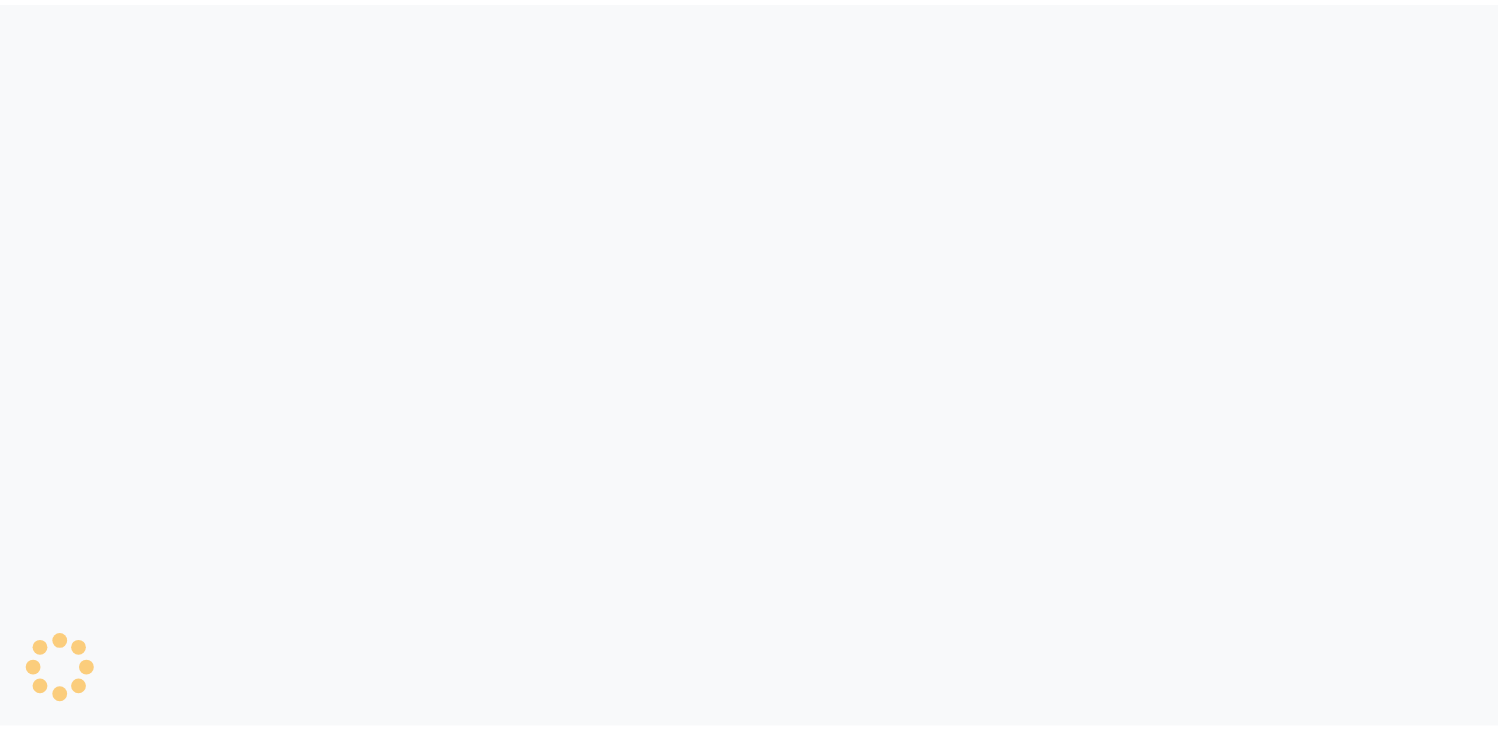 scroll, scrollTop: 0, scrollLeft: 0, axis: both 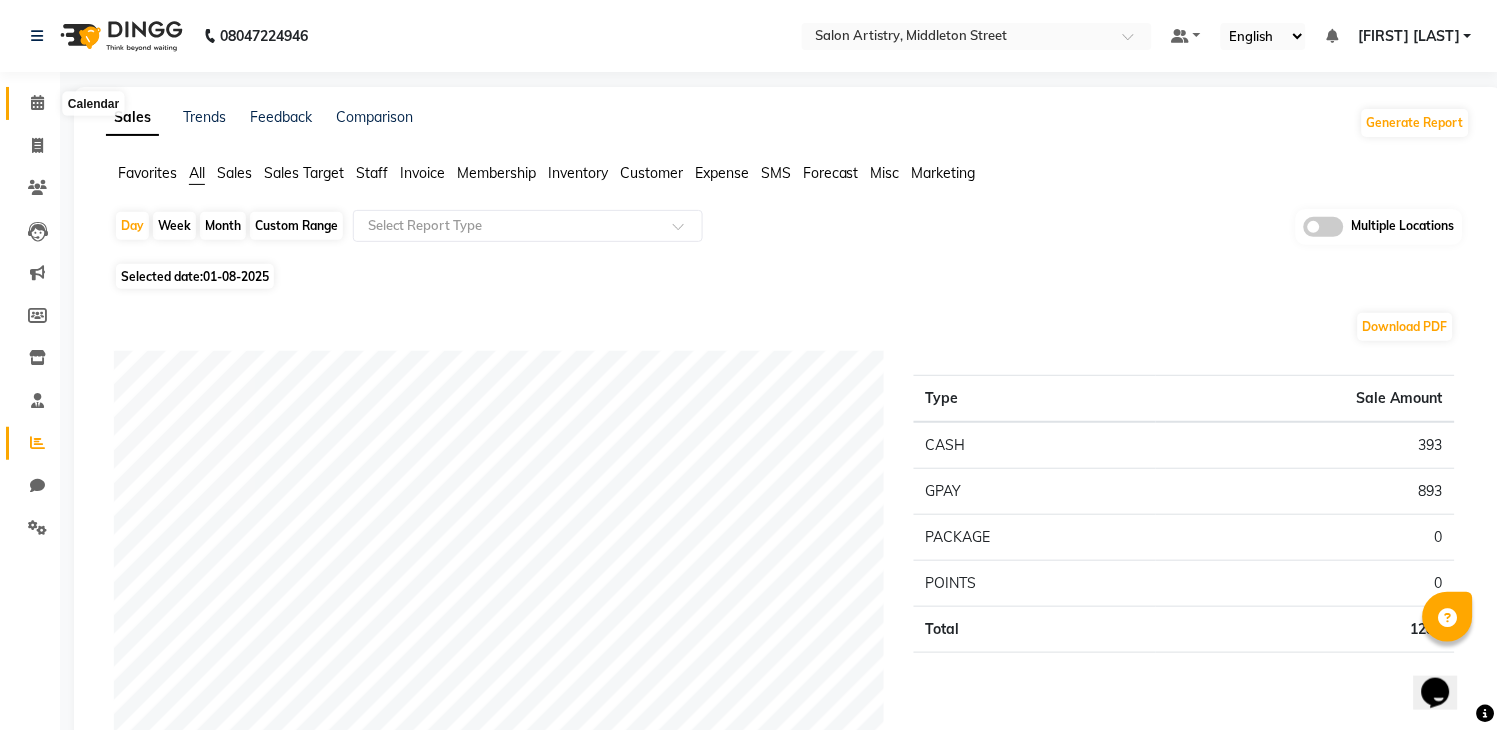 click 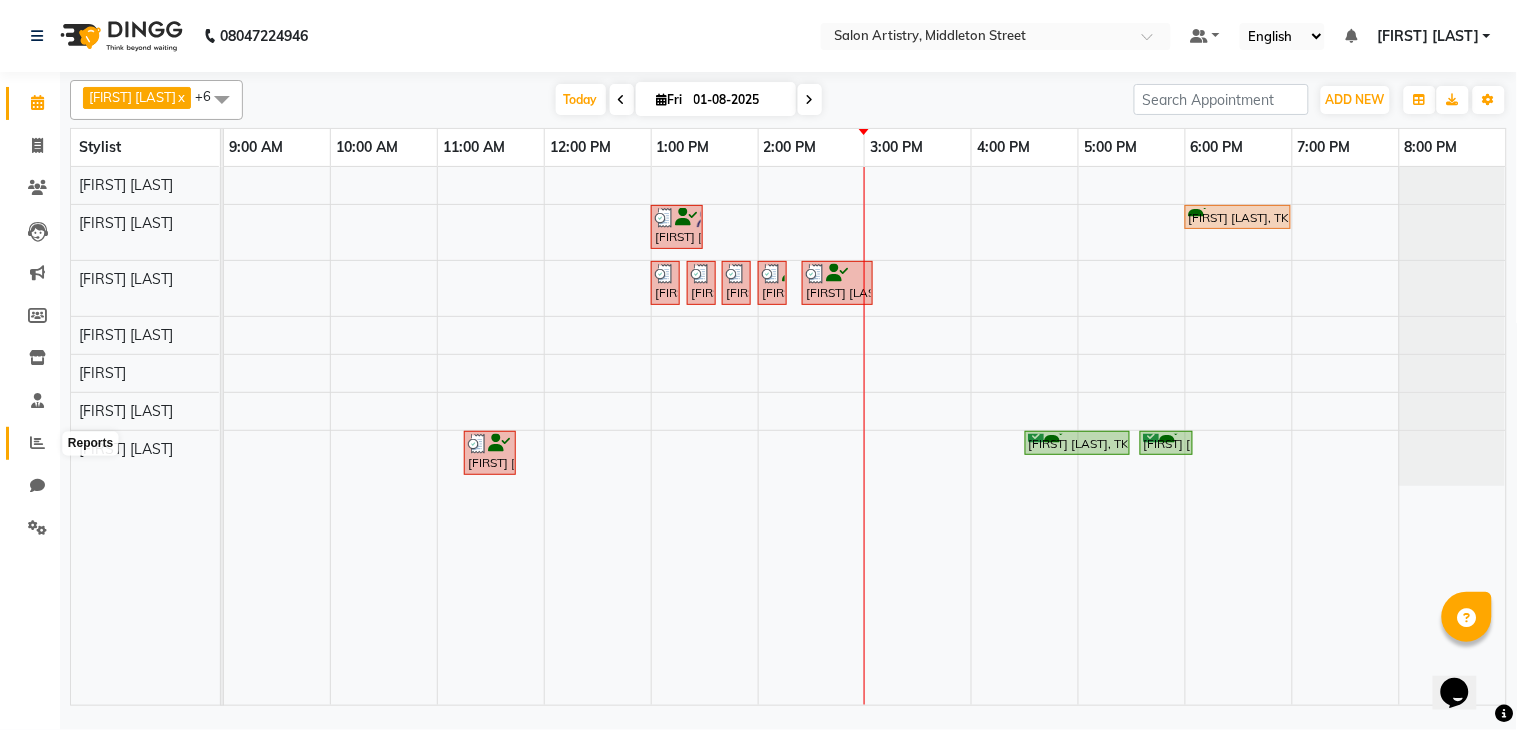 click 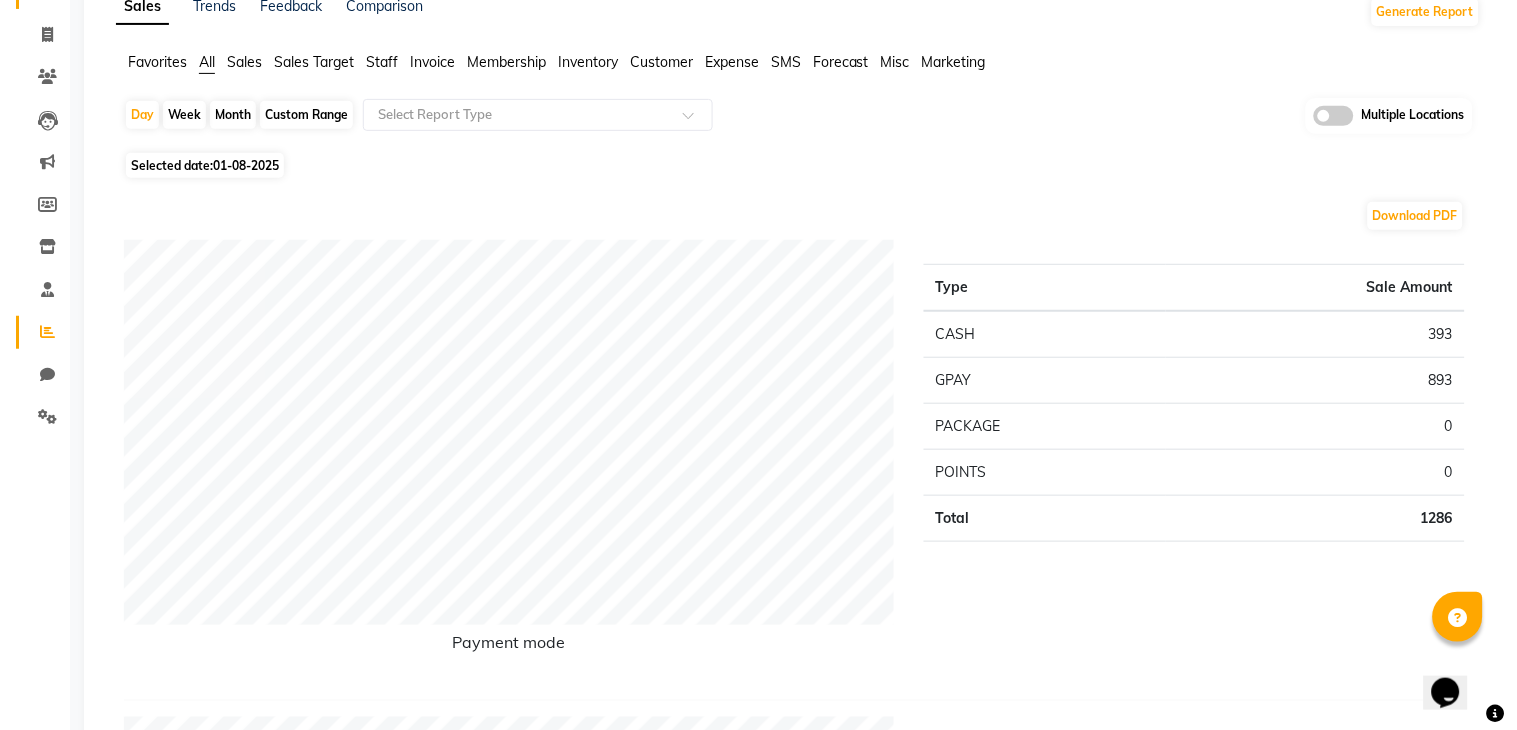 scroll, scrollTop: 0, scrollLeft: 0, axis: both 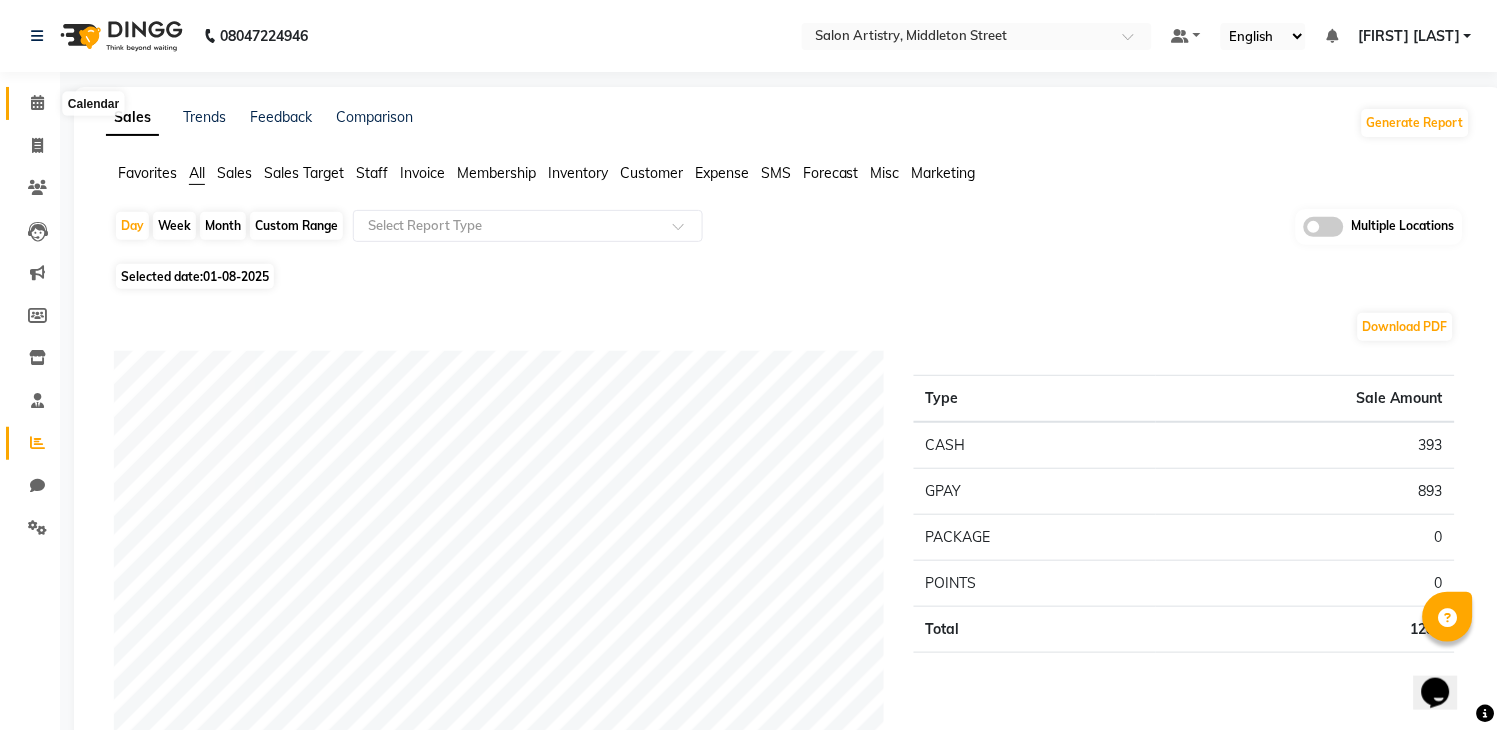 click 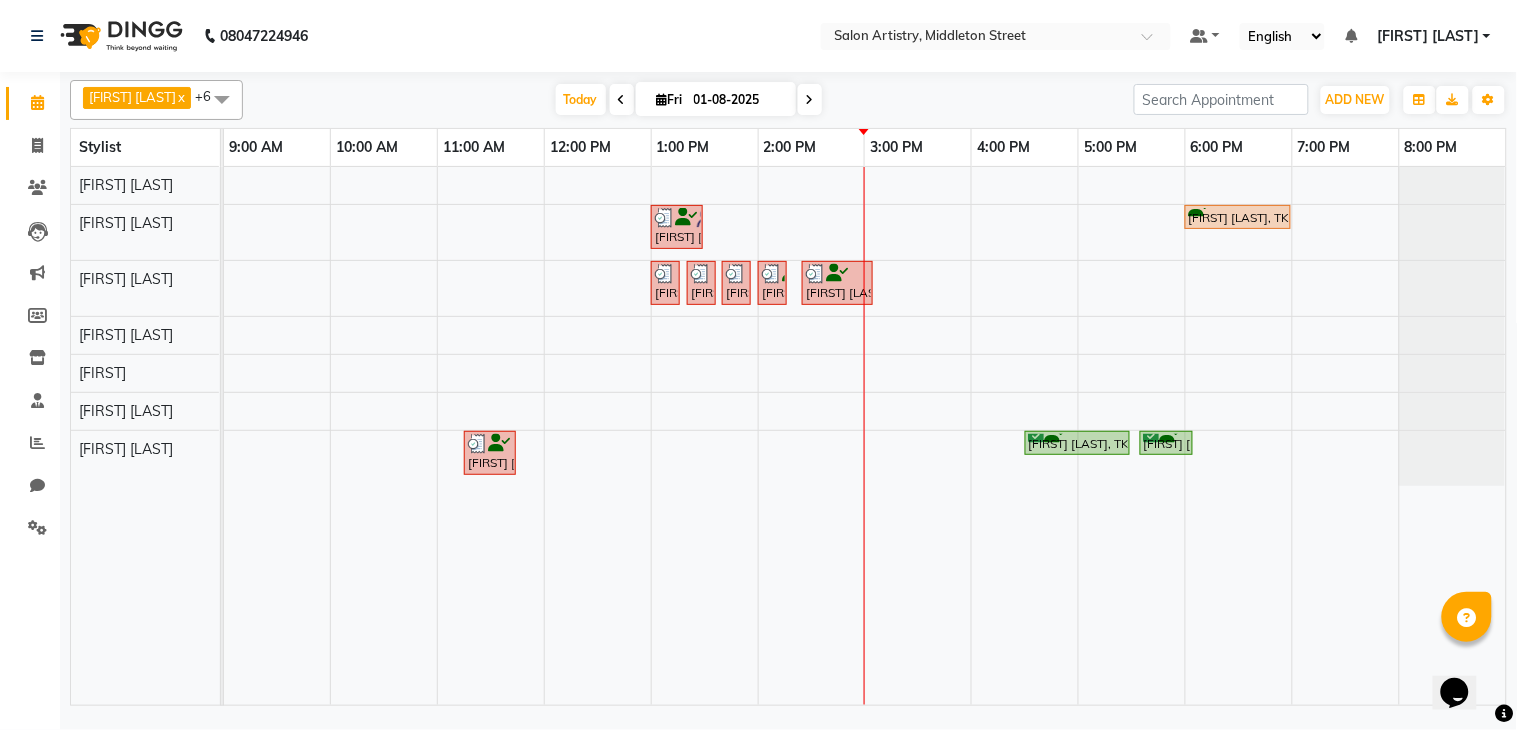 click at bounding box center [810, 100] 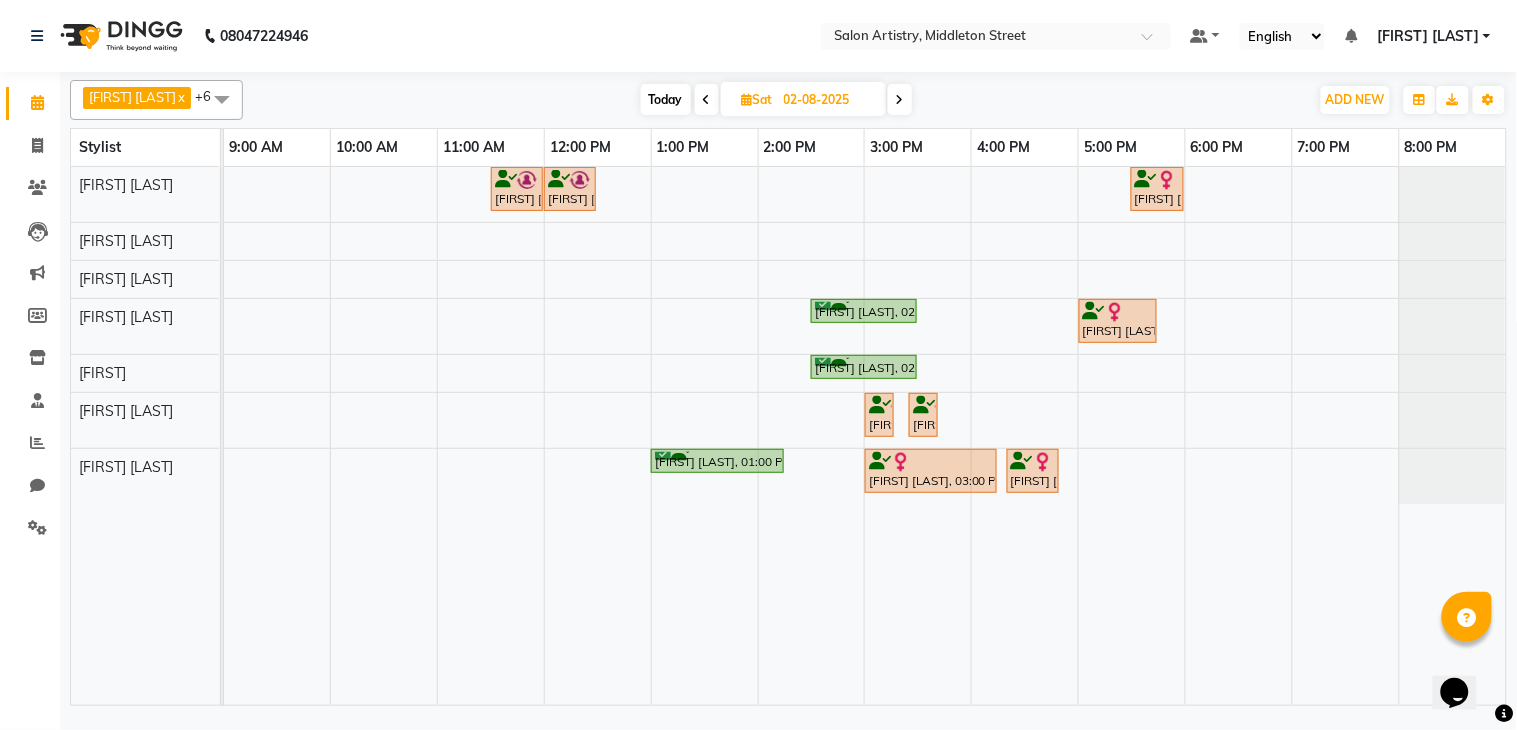 click at bounding box center (707, 100) 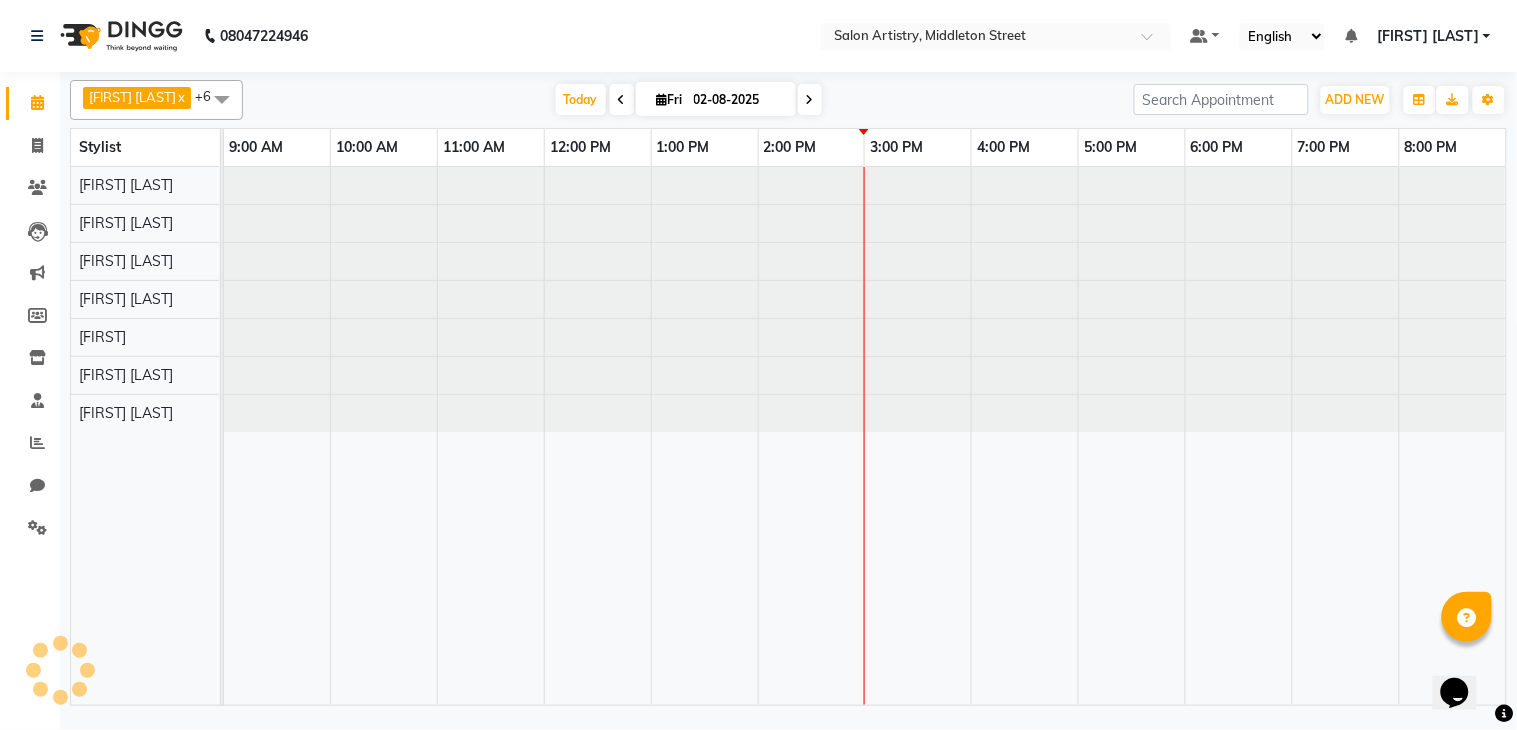 type on "01-08-2025" 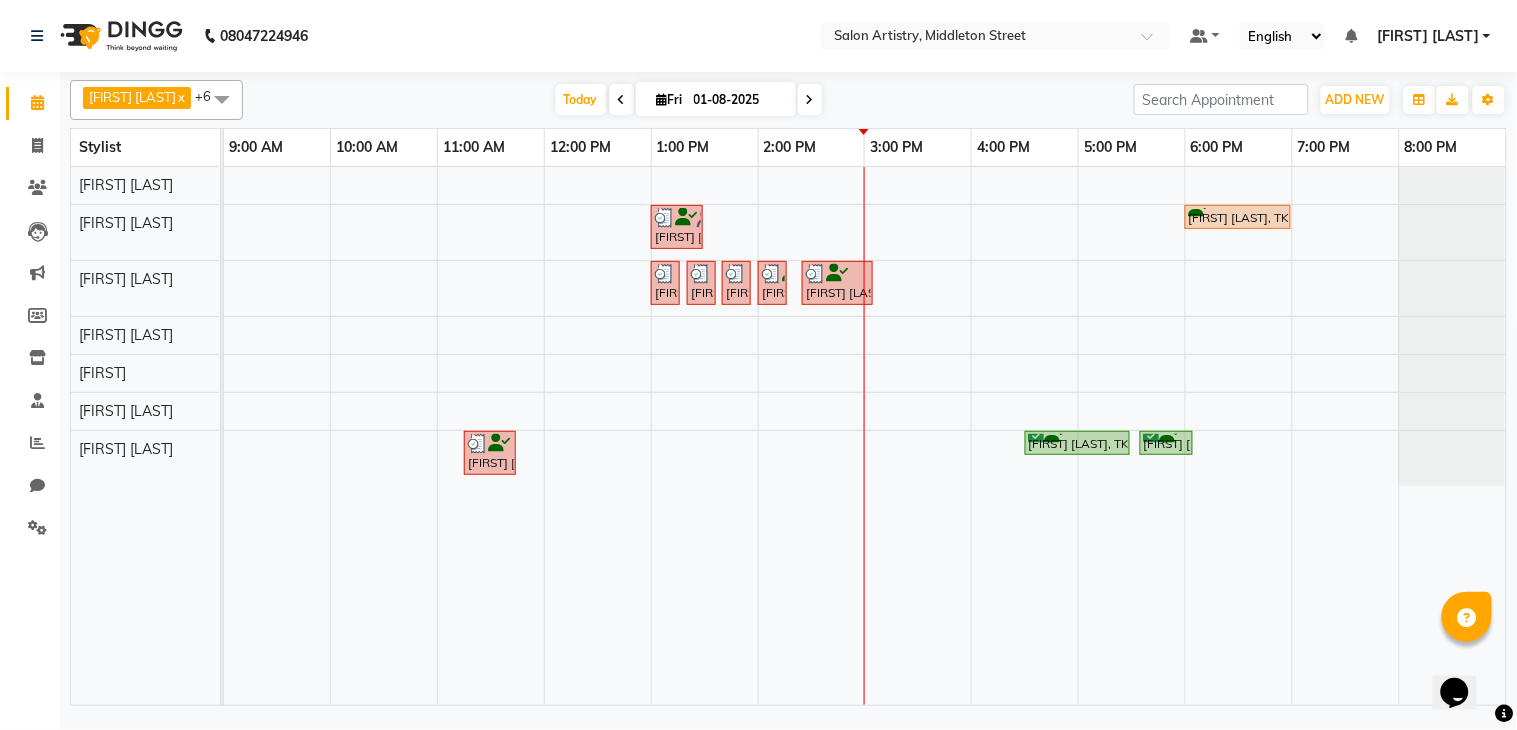 click on "[FIRST] [LAST], TK06, 01:00 PM-01:30 PM, Cut - Hair Cut (Sr Stylist) (Wash & Conditioning)     [FIRST] [LAST], TK01, 06:00 PM-07:00 PM, Facial - Radiance - The Therapist Recommended     [FIRST] [LAST], TK04, 01:00 PM-01:10 PM, Threading - Eyebrows     [FIRST] [LAST], TK04, 01:20 PM-01:30 PM, Threading - Eyebrows     [FIRST] [LAST], TK04, 01:40 PM-01:50 PM, Threading - Eyebrows     [FIRST] [LAST], TK05, 02:00 PM-02:10 PM, Threading - Eyebrows     [FIRST] [LAST] [FIRST] [LAST], TK07, 02:25 PM-03:05 PM, Waxing - Peel Off Waxing - Upper/Lower Lip,Threading - Chin (₹60)     [FIRST] [LAST], TK03, 11:15 AM-11:45 AM, Waxing - Peel Off Waxing - Upper/Lower Lip     [FIRST] [LAST], TK02, 04:30 PM-05:30 PM, Waxing - Flavoured Waxing - Body     [FIRST] [LAST], TK02, 05:35 PM-06:05 PM, Waxing - Peel Off Waxing - Face" at bounding box center (865, 436) 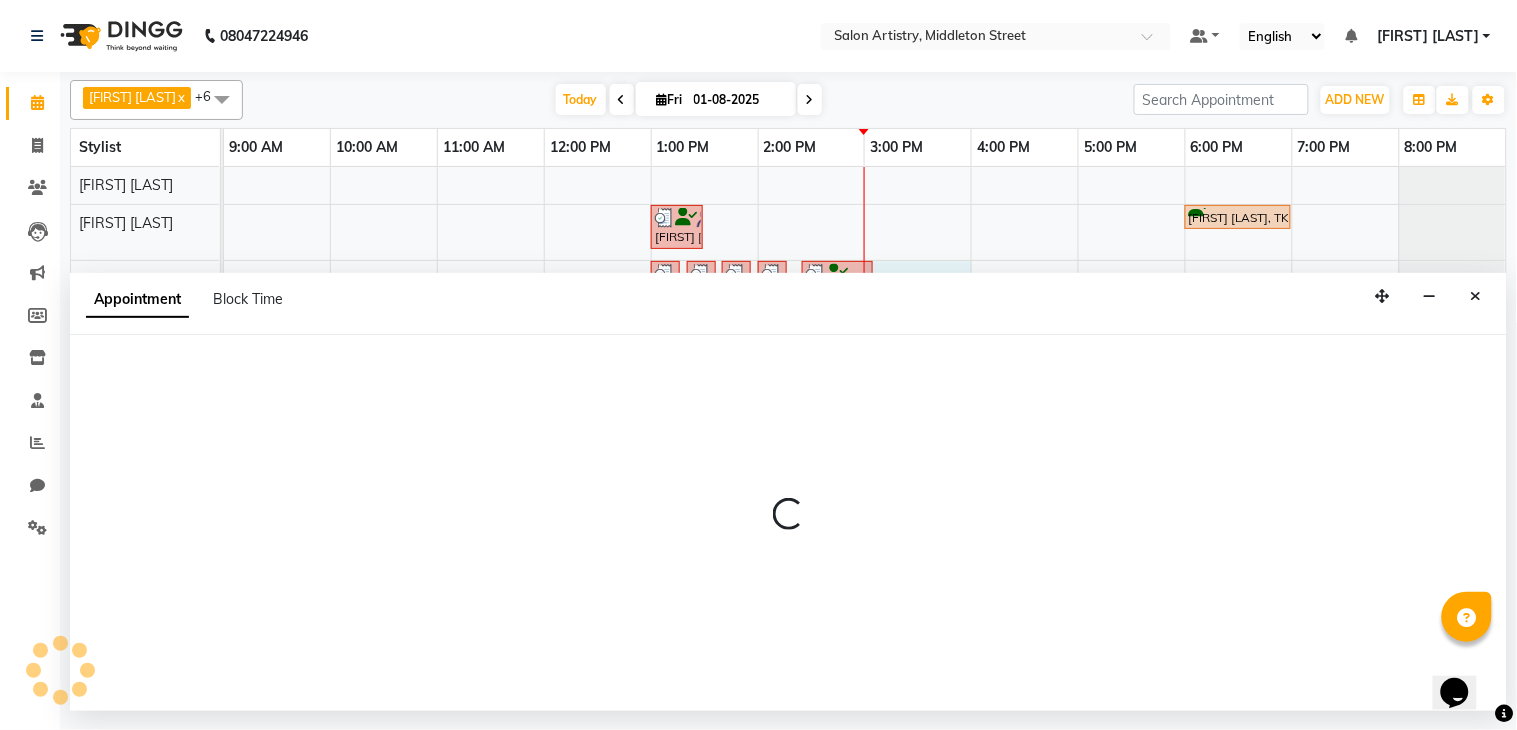 select on "79860" 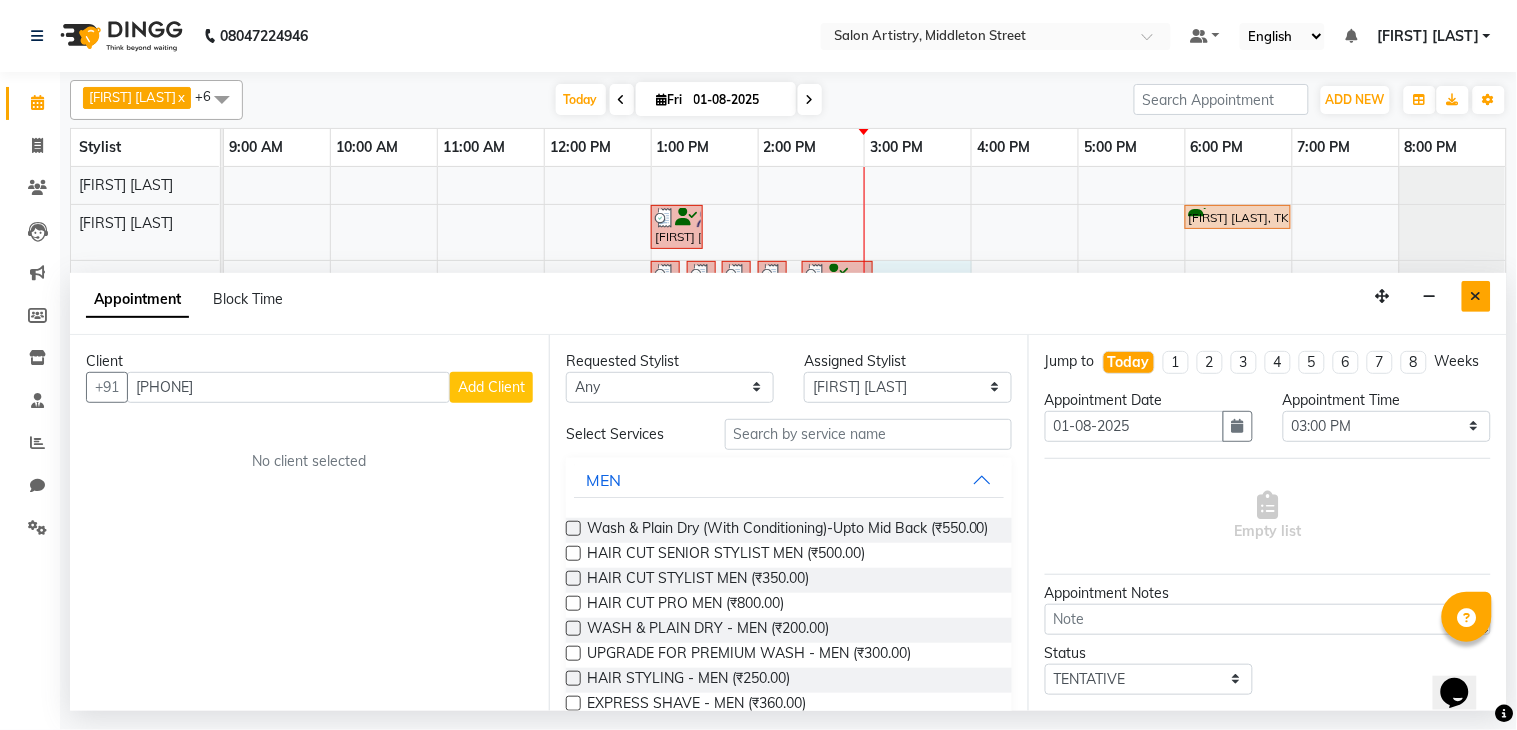 type on "8013136254" 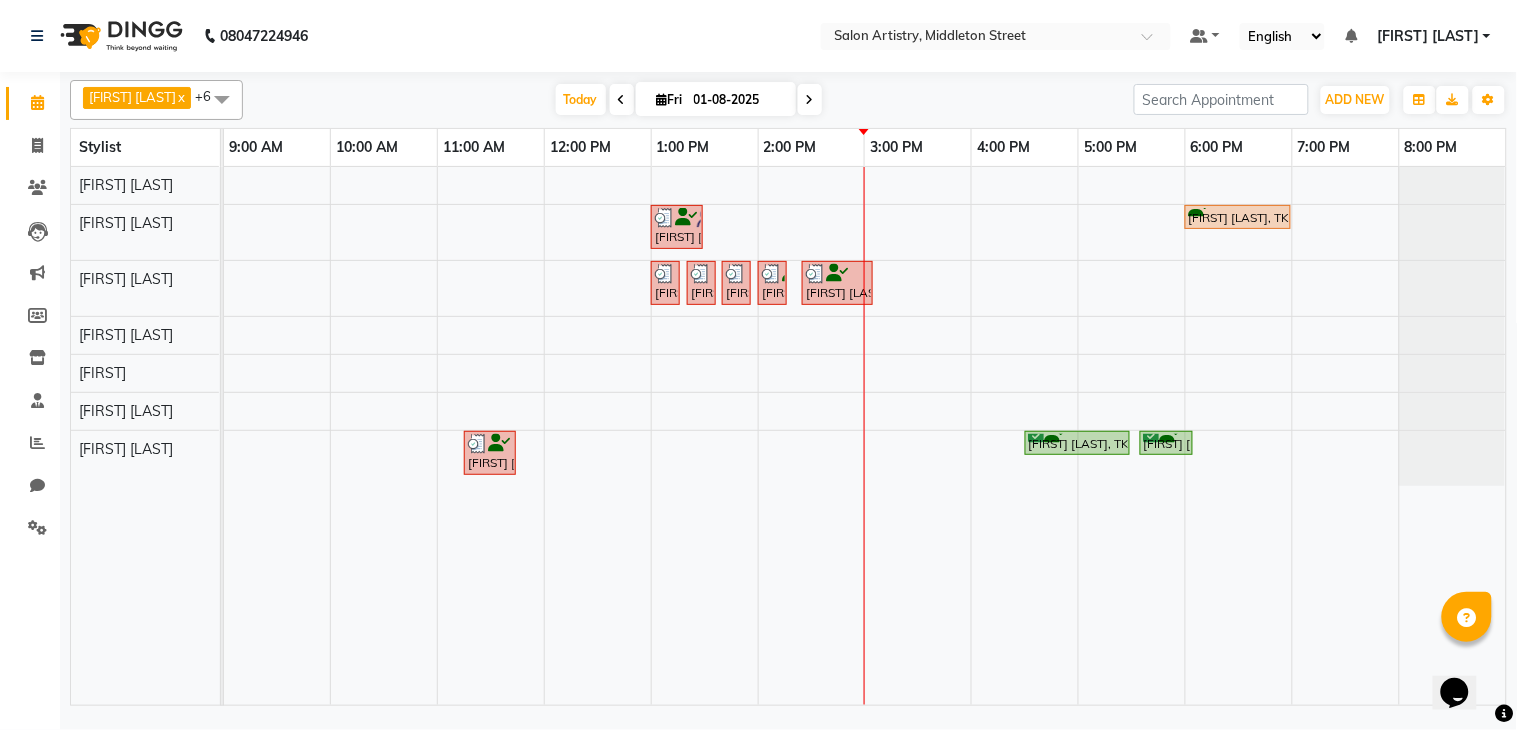 click at bounding box center [810, 100] 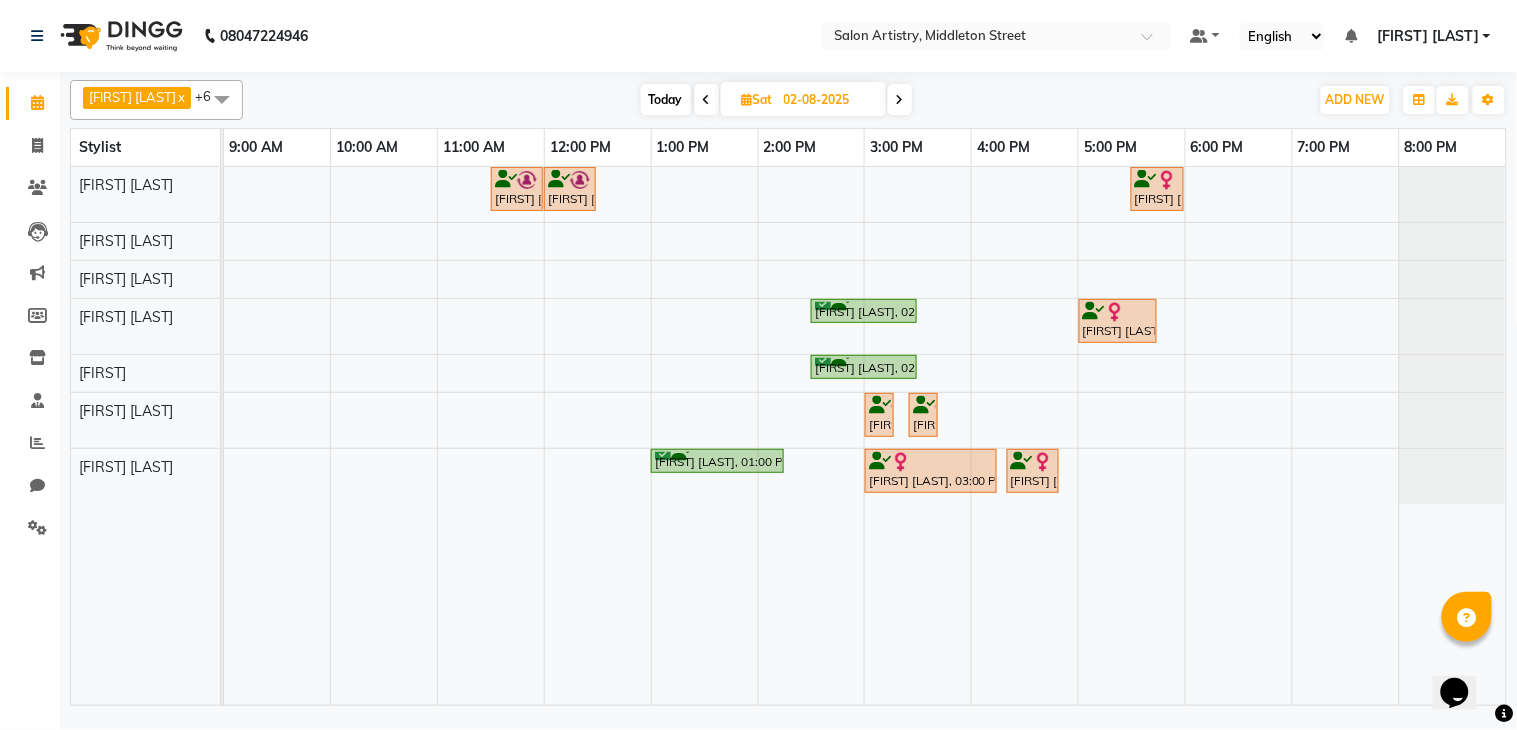 click at bounding box center [222, 99] 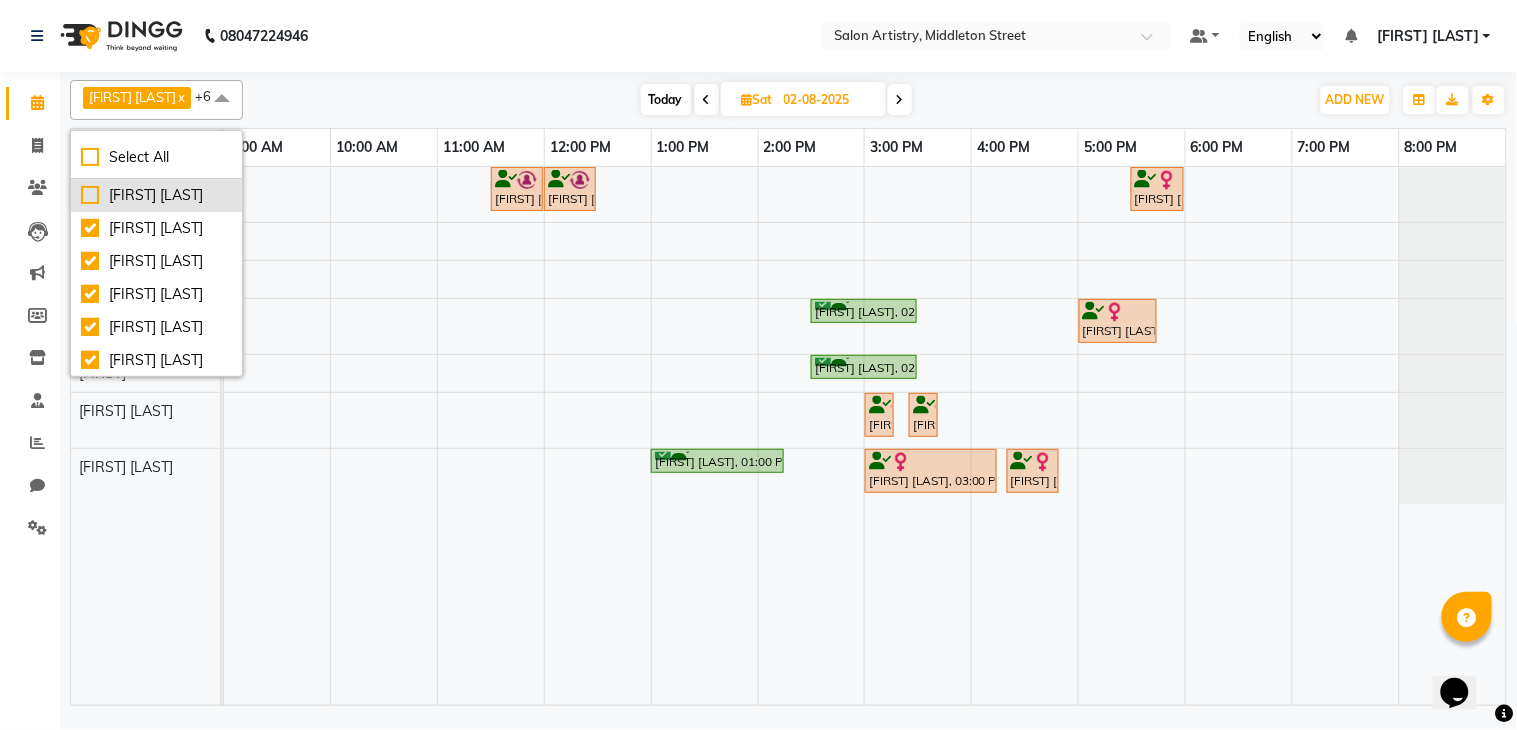 click on "[FIRST] [LAST]" at bounding box center (156, 195) 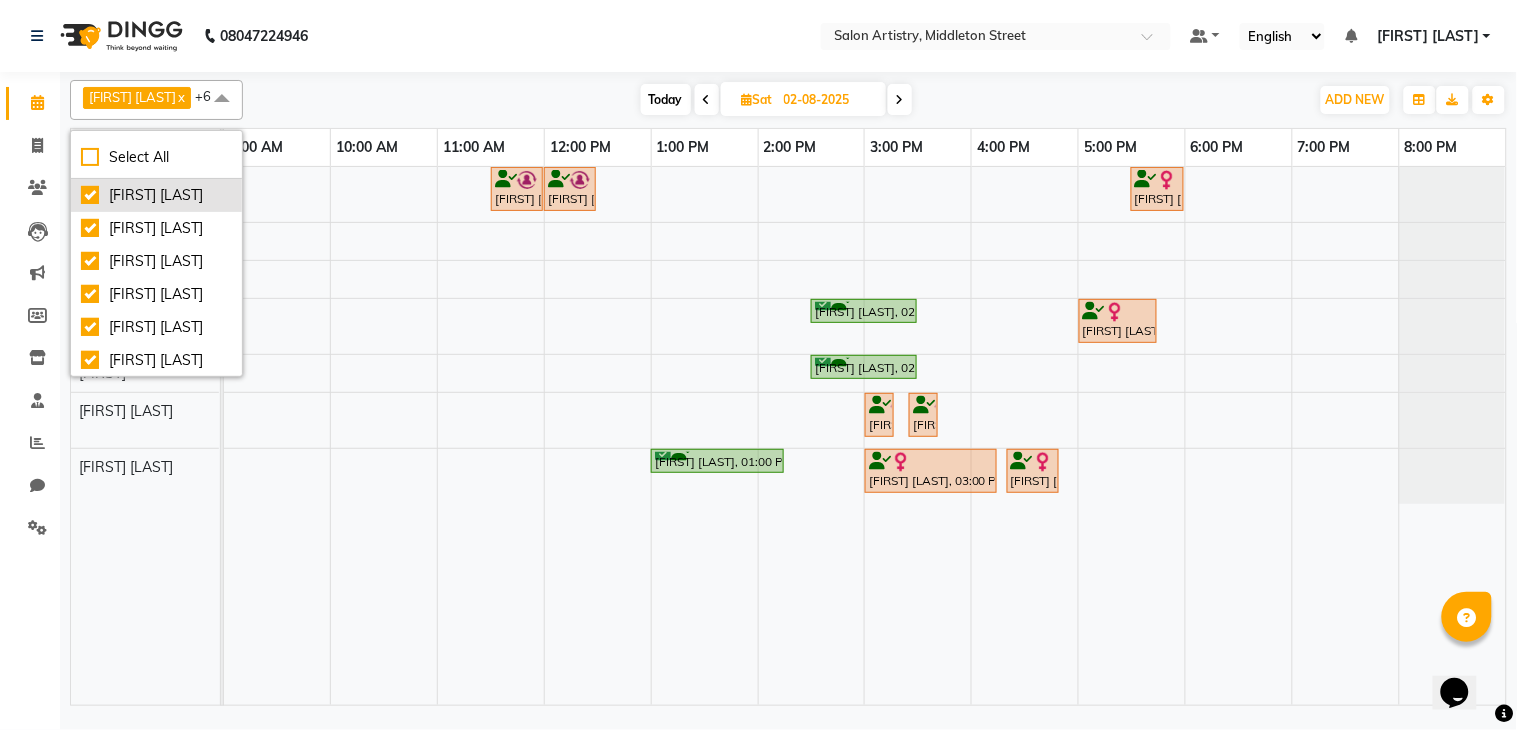 checkbox on "true" 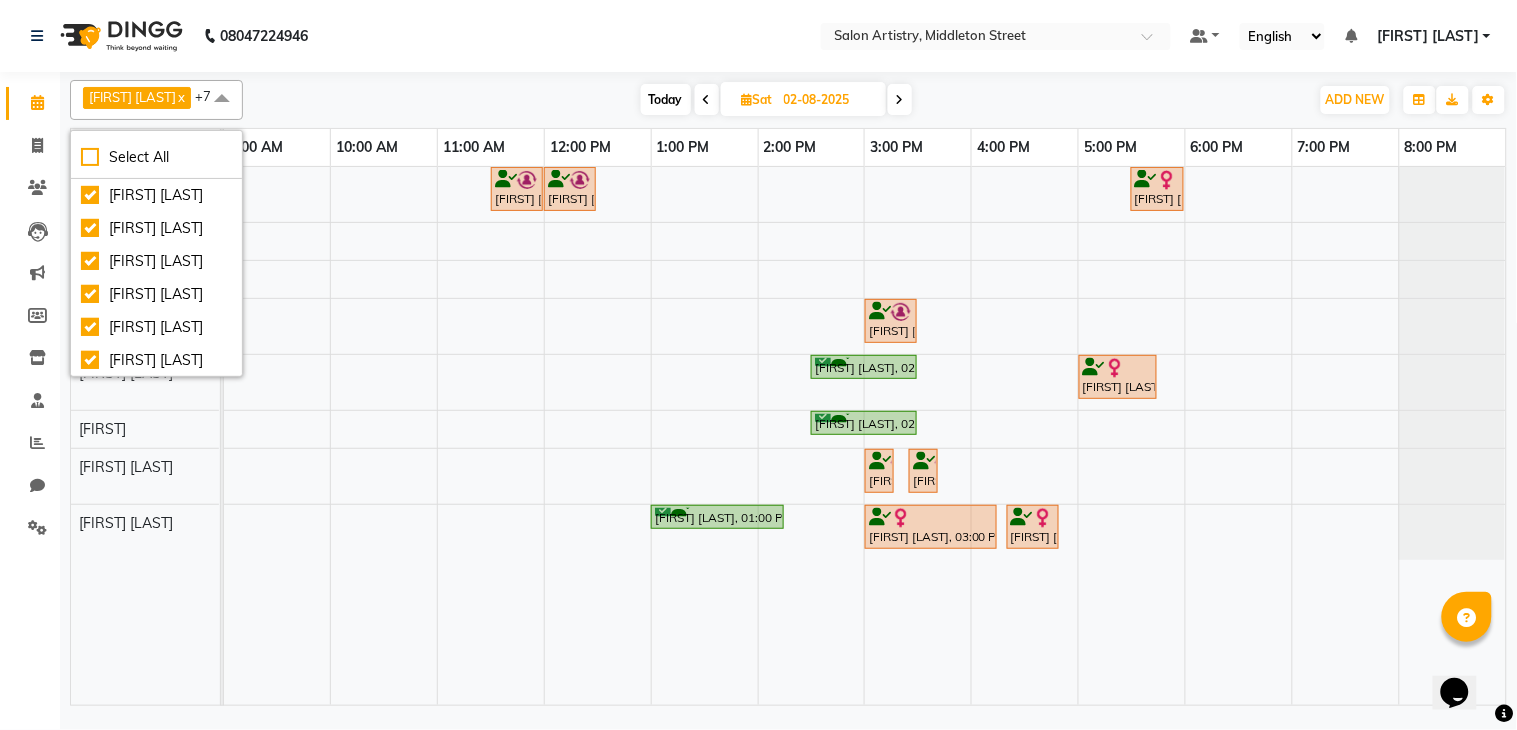 click on "Select Location ×  Salon Artistry, Middleton Street Default Panel My Panel English ENGLISH Español العربية मराठी हिंदी ગુજરાતી தமிழ் 中文 Notifications nothing to show [FIRST] [LAST] Manage Profile Change Password Sign out  Version:3.15.11" 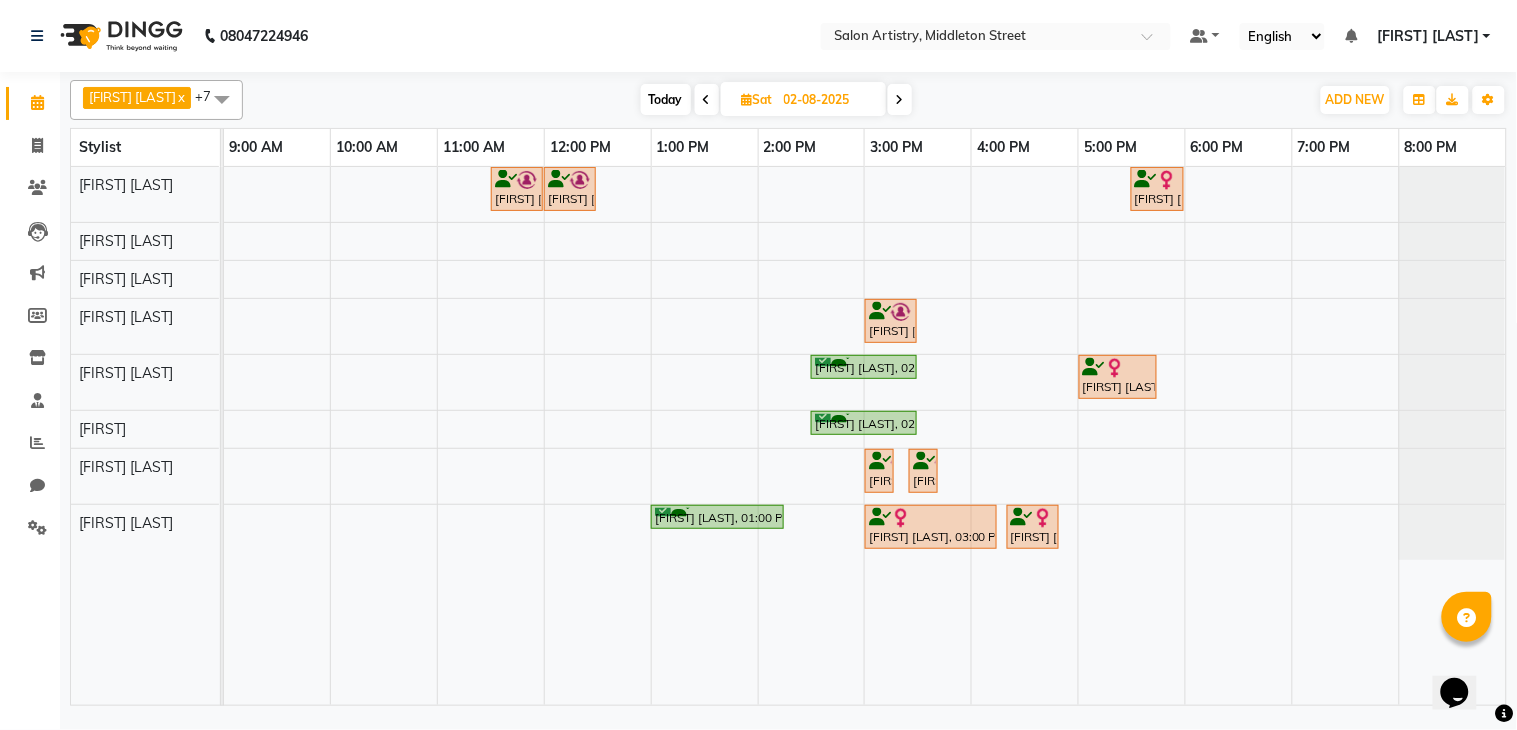 click at bounding box center (277, 436) 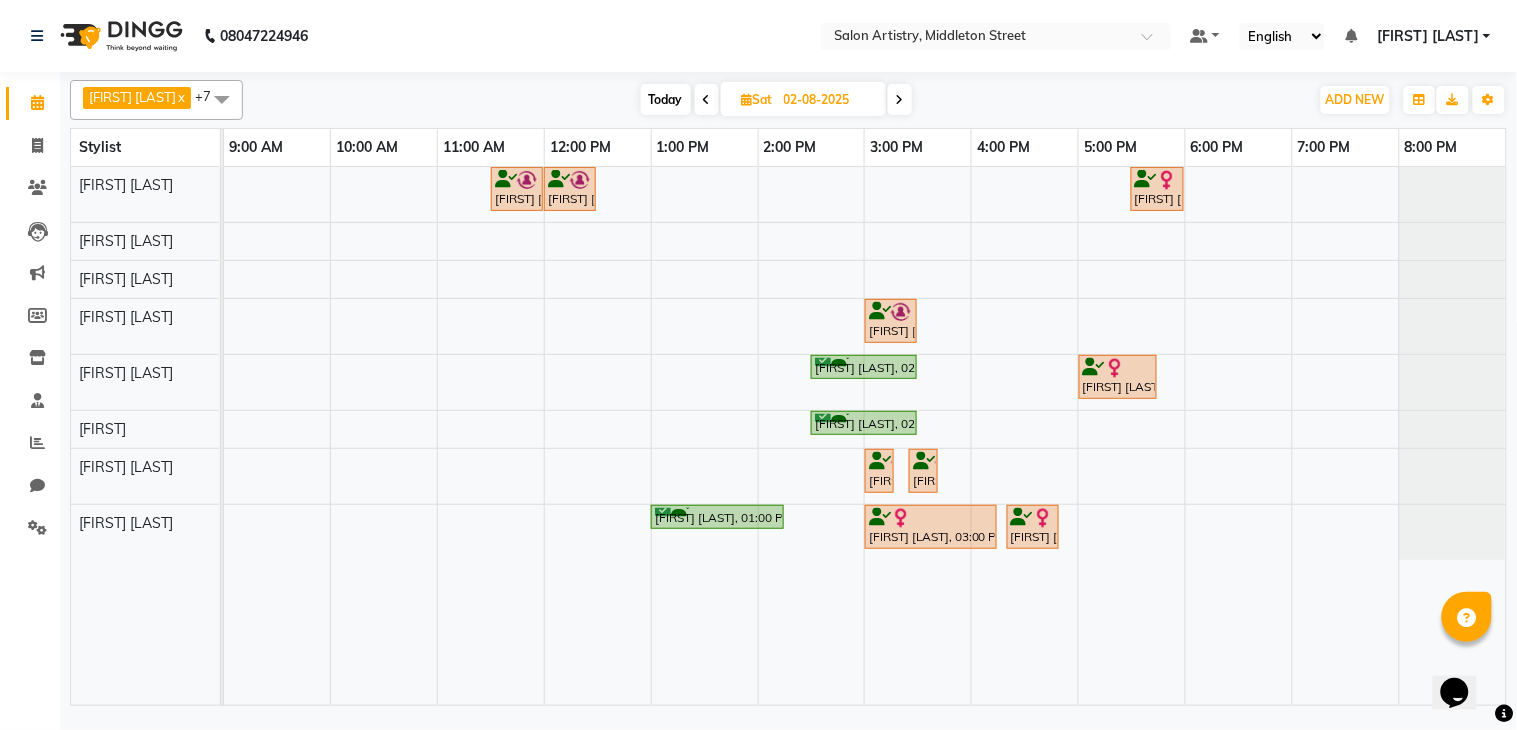 click at bounding box center [277, 436] 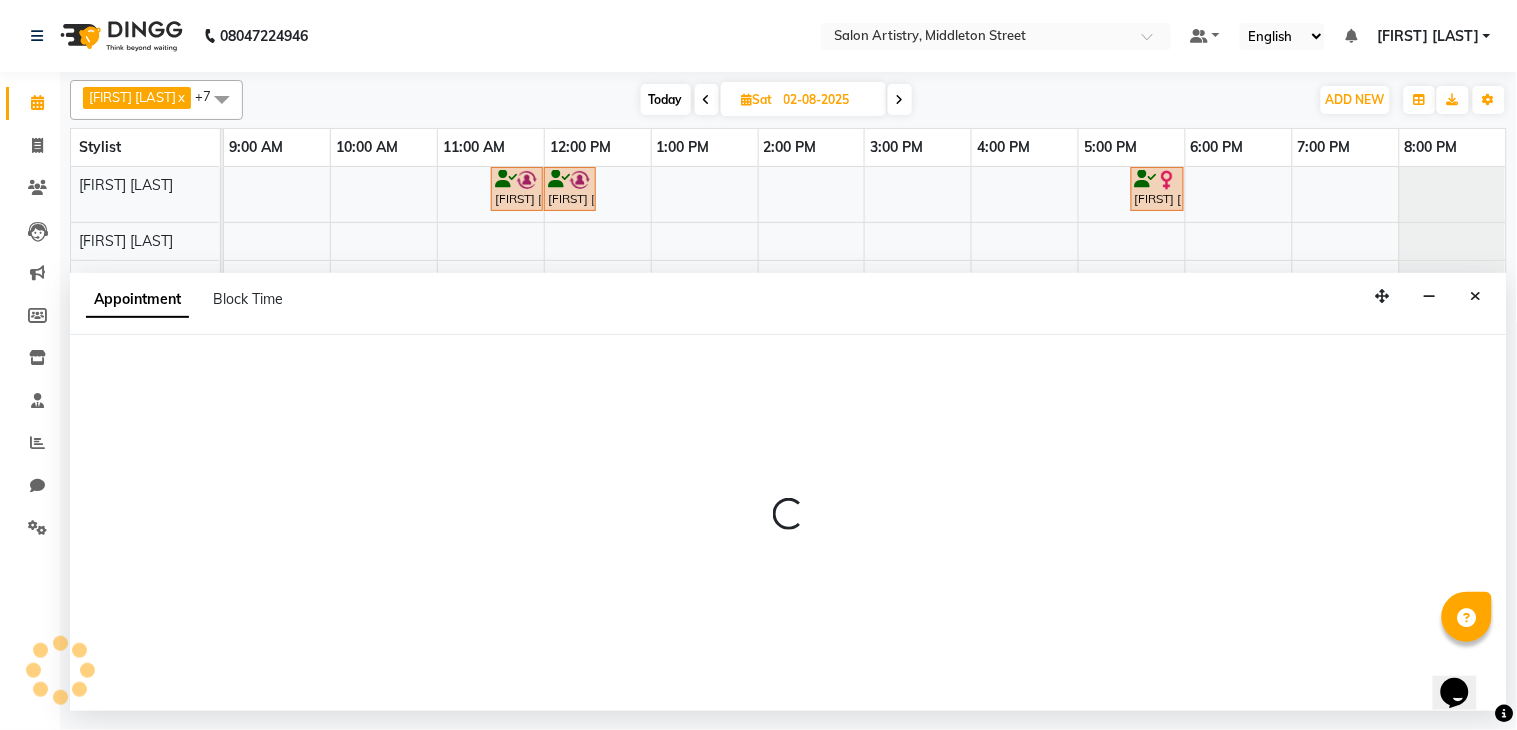 select on "79861" 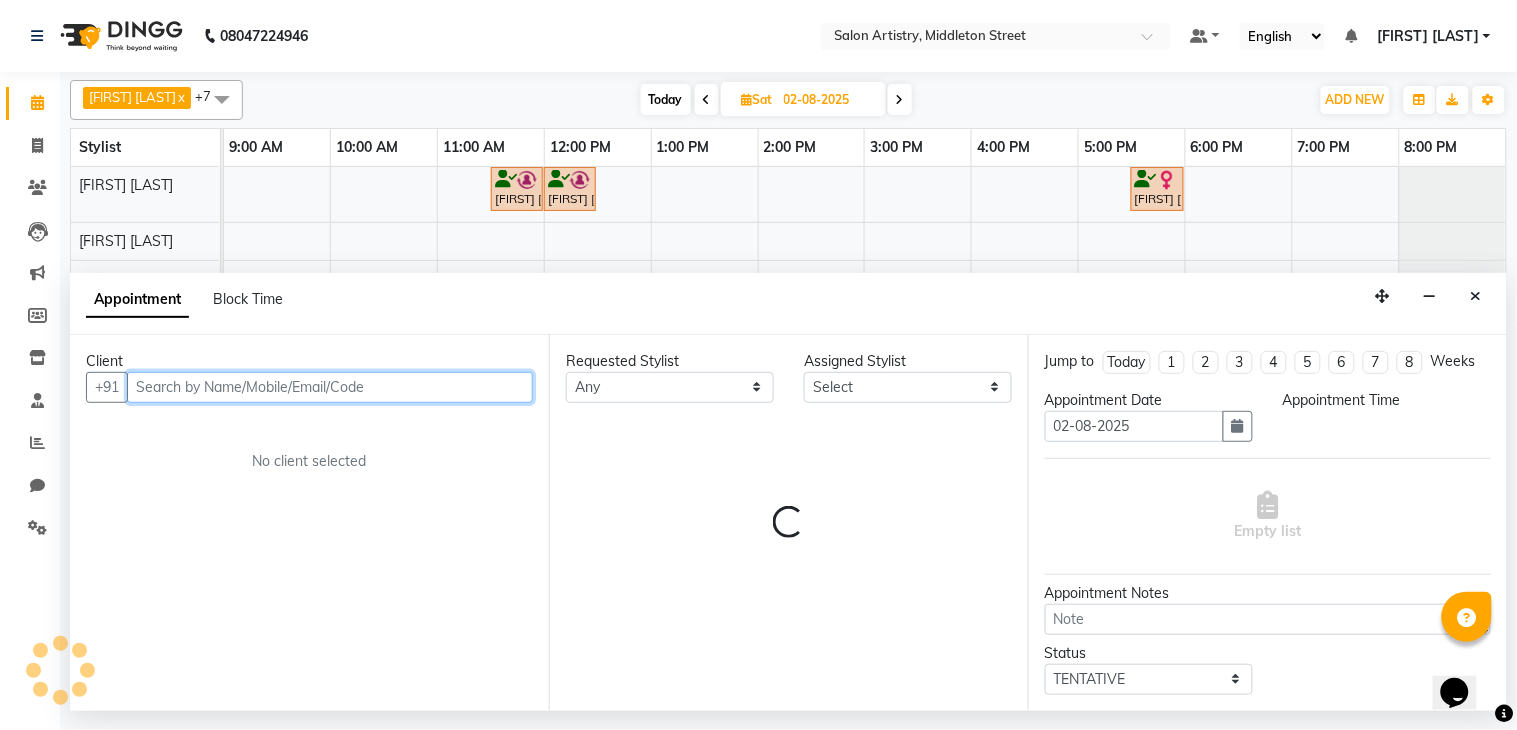 select on "660" 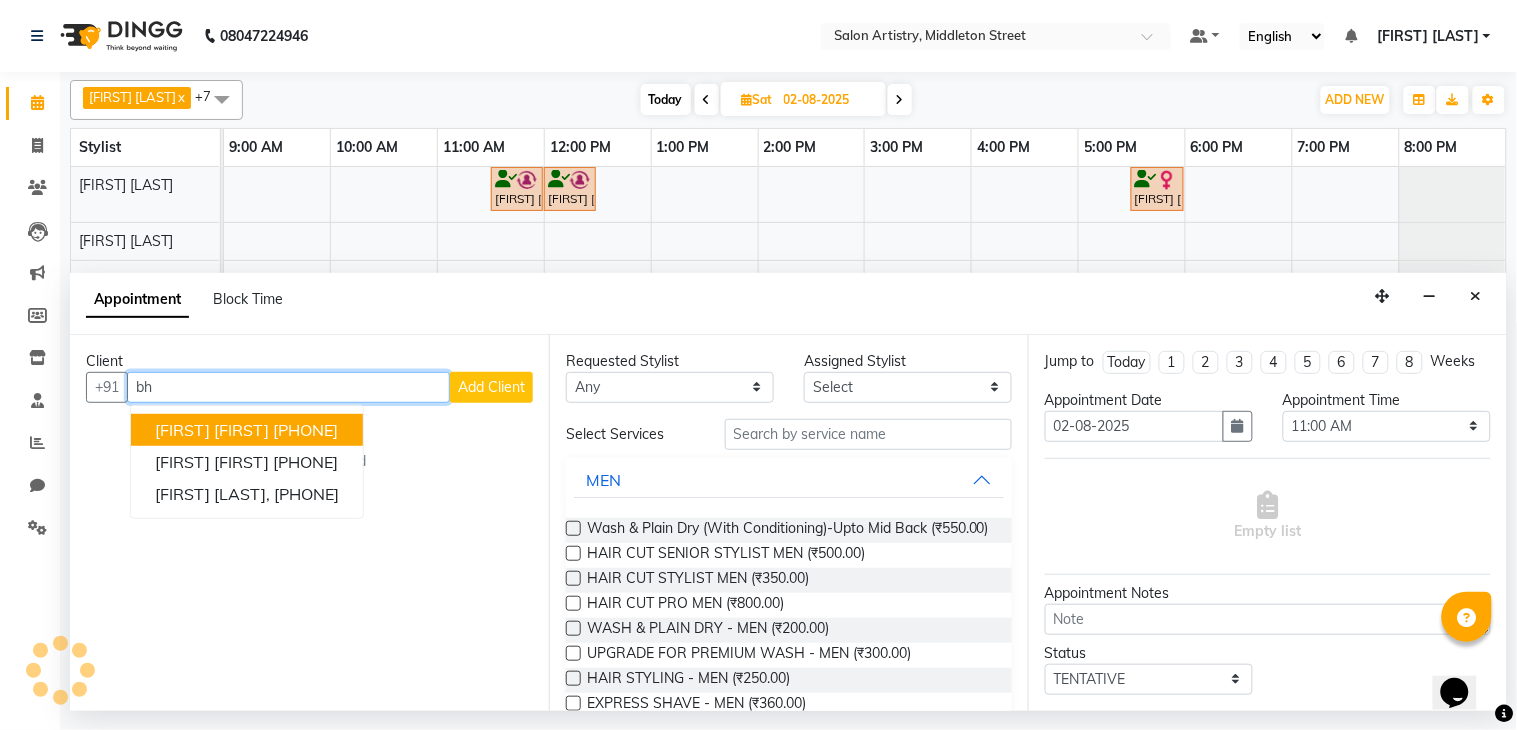 type on "b" 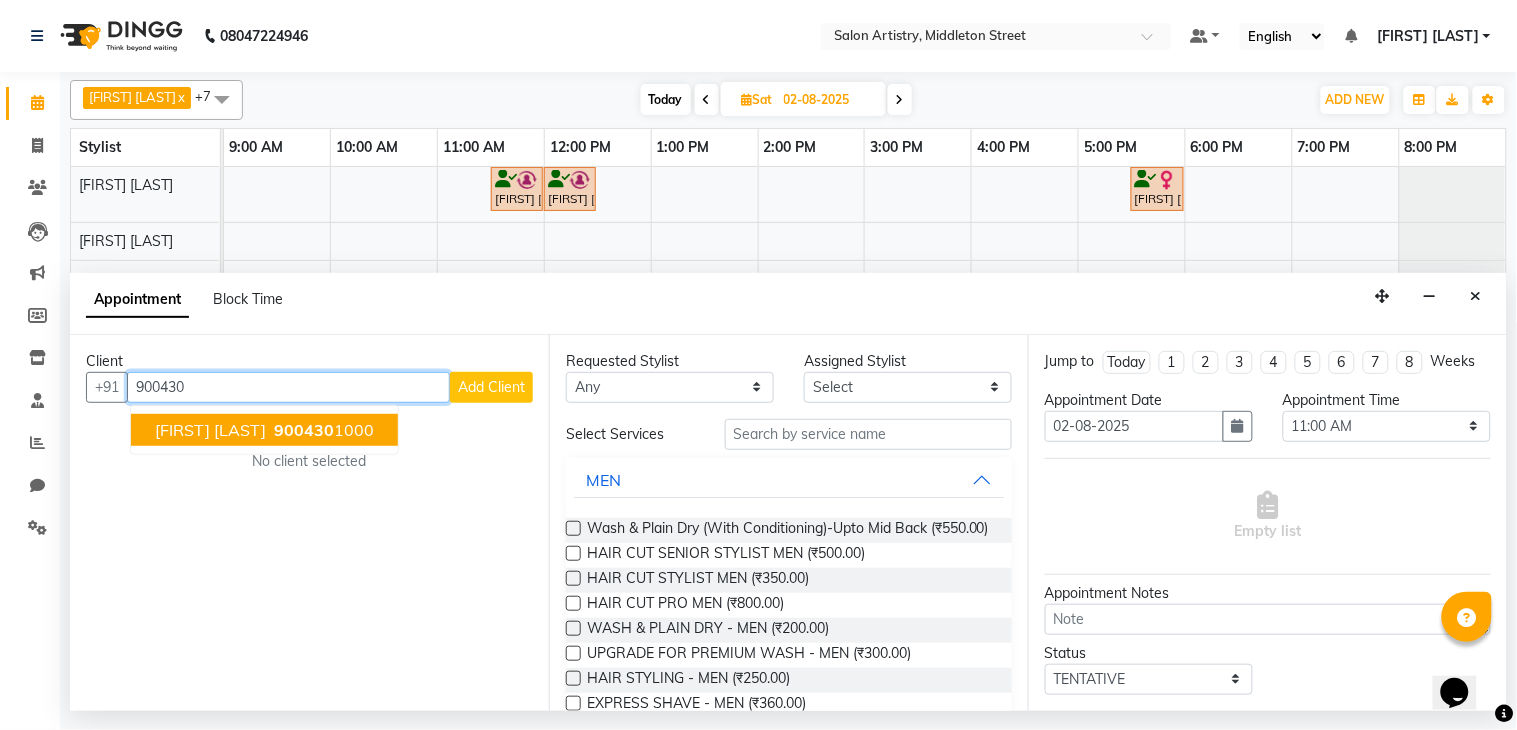 click on "Bhavna Mitra" at bounding box center (210, 430) 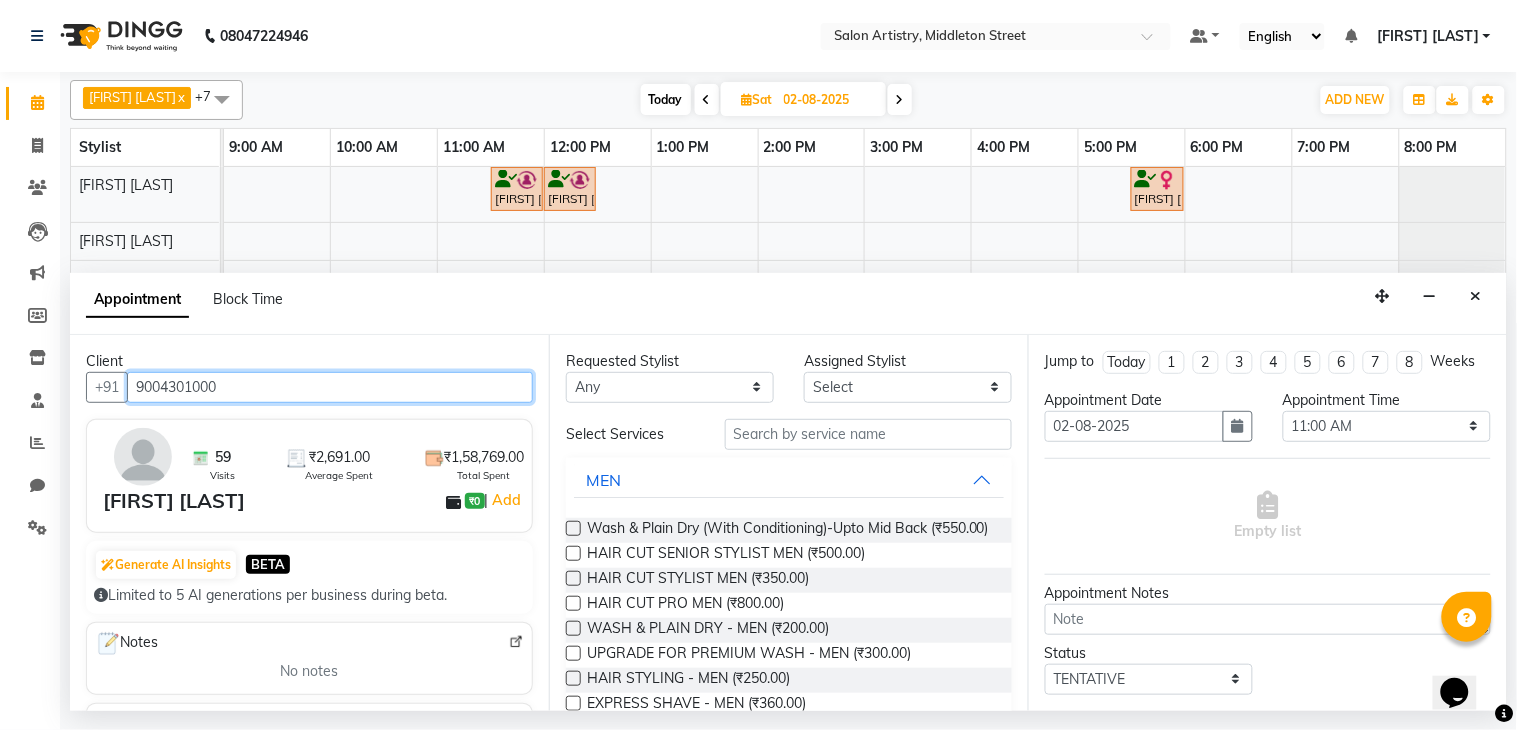 type on "9004301000" 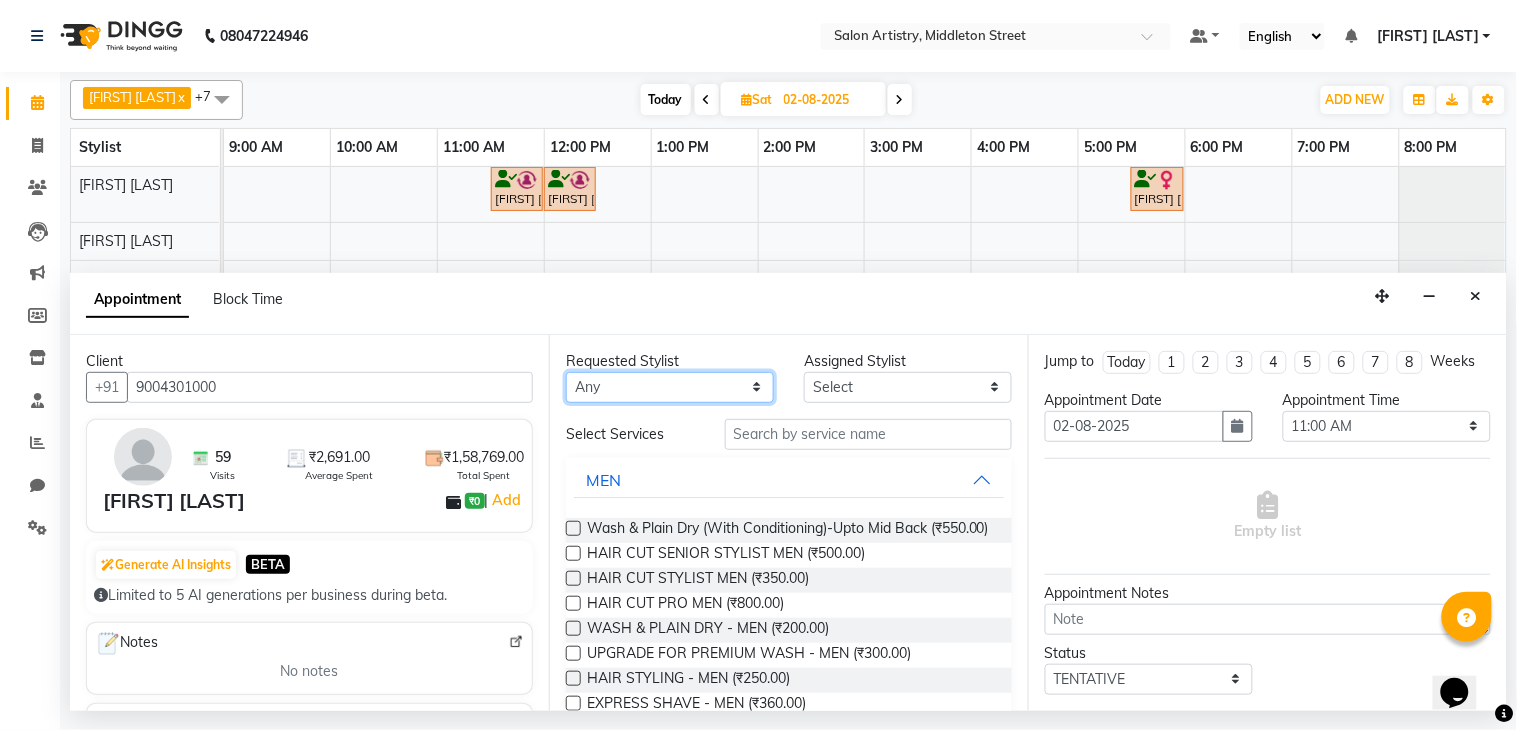 click on "Any Anupriya Ghosh Iqbal Ahmed Irshad Khan Mannu Kumar Gupta Mekhla Bhattacharya Minika Das Puja Debnath Reception Rekha Singh Ricky Das Rony Das Sangeeta Lodh Sharfaraz Ata Waris Simmy Rai Tapasi" at bounding box center [670, 387] 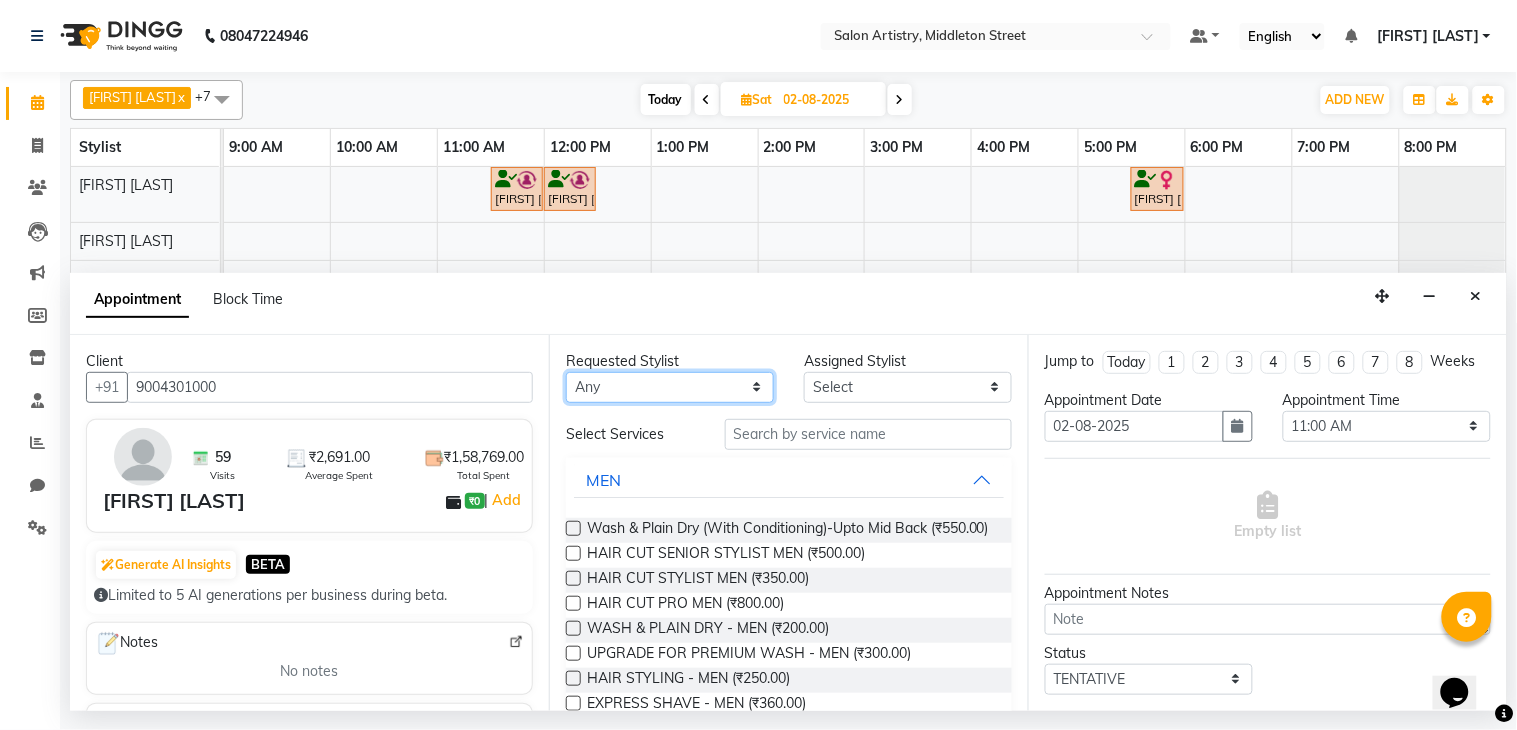select on "79861" 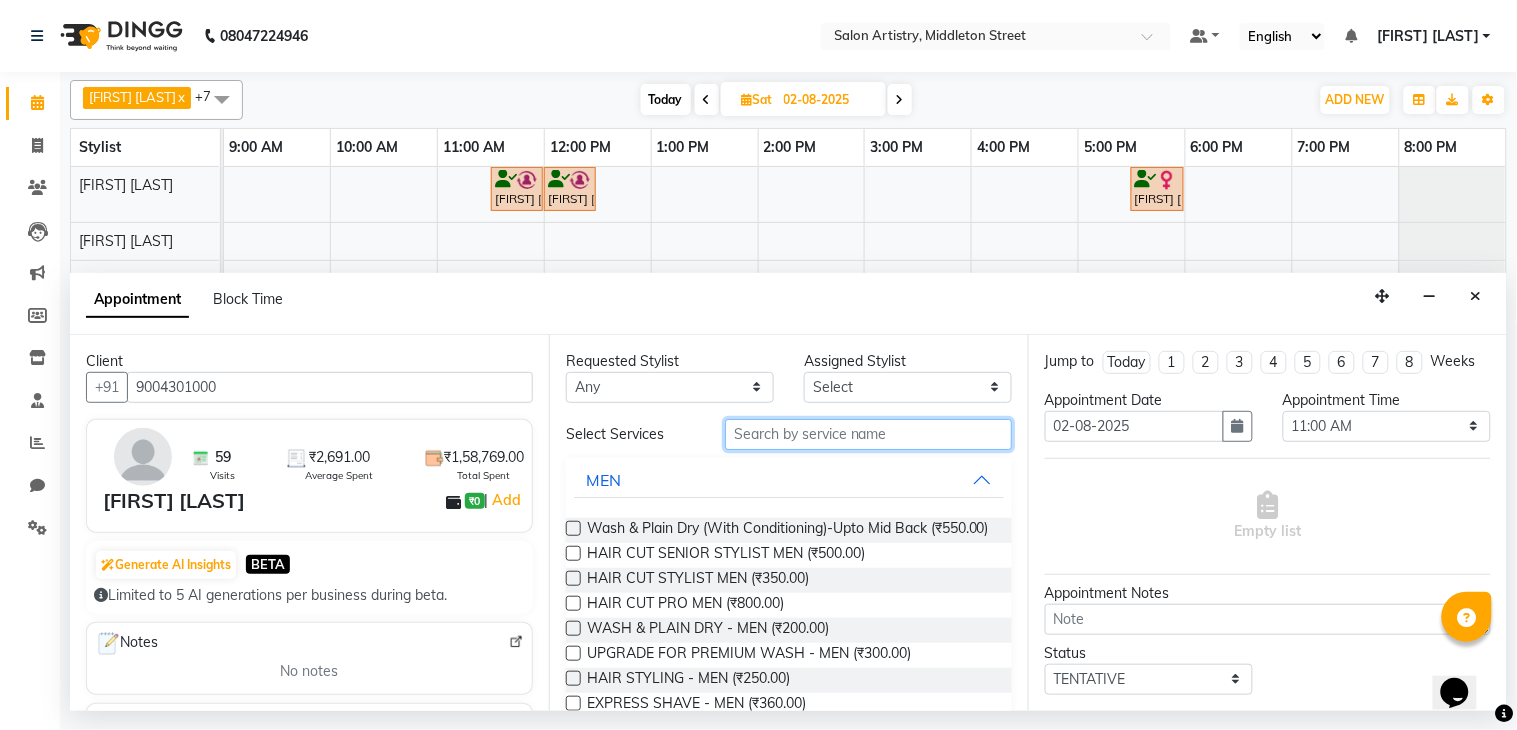 click at bounding box center (868, 434) 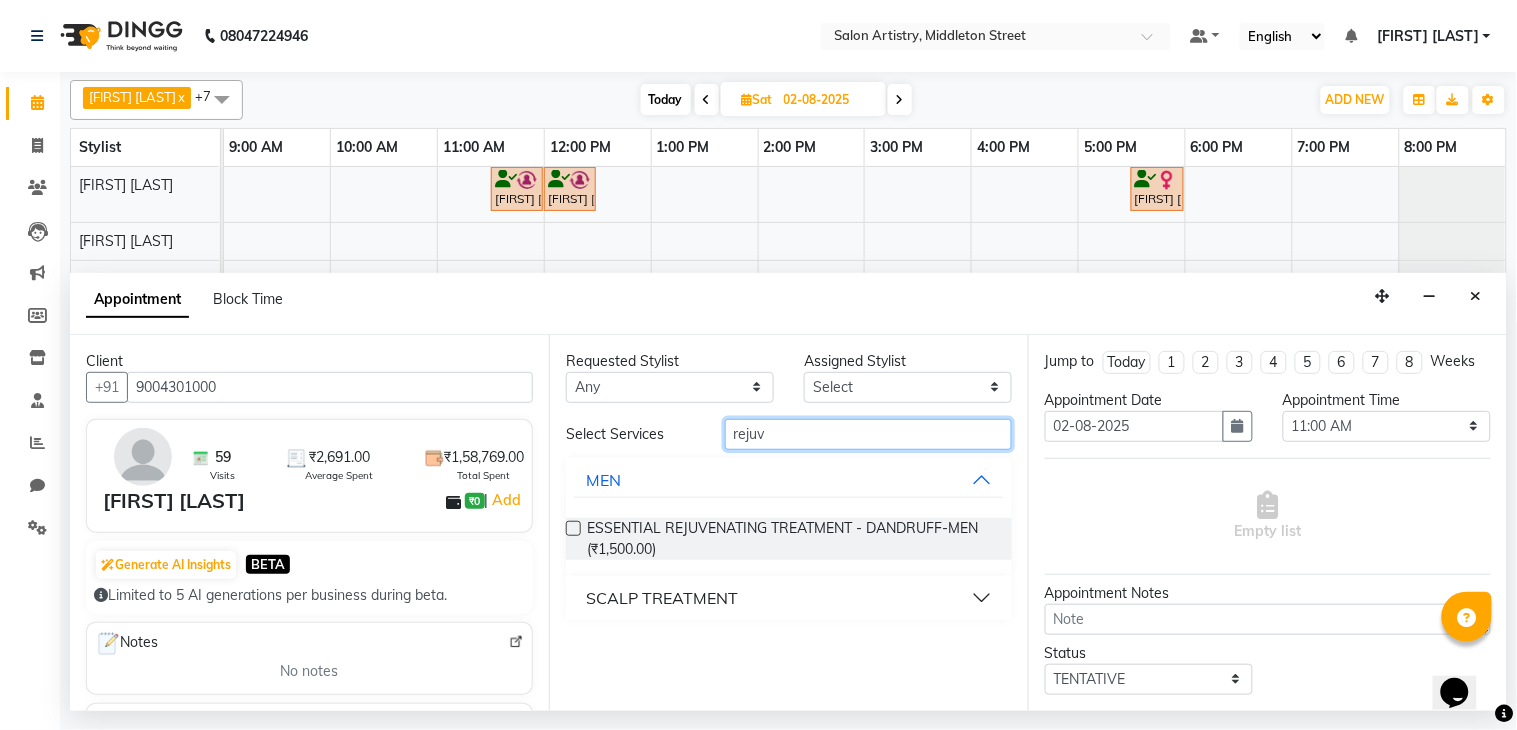 type on "rejuv" 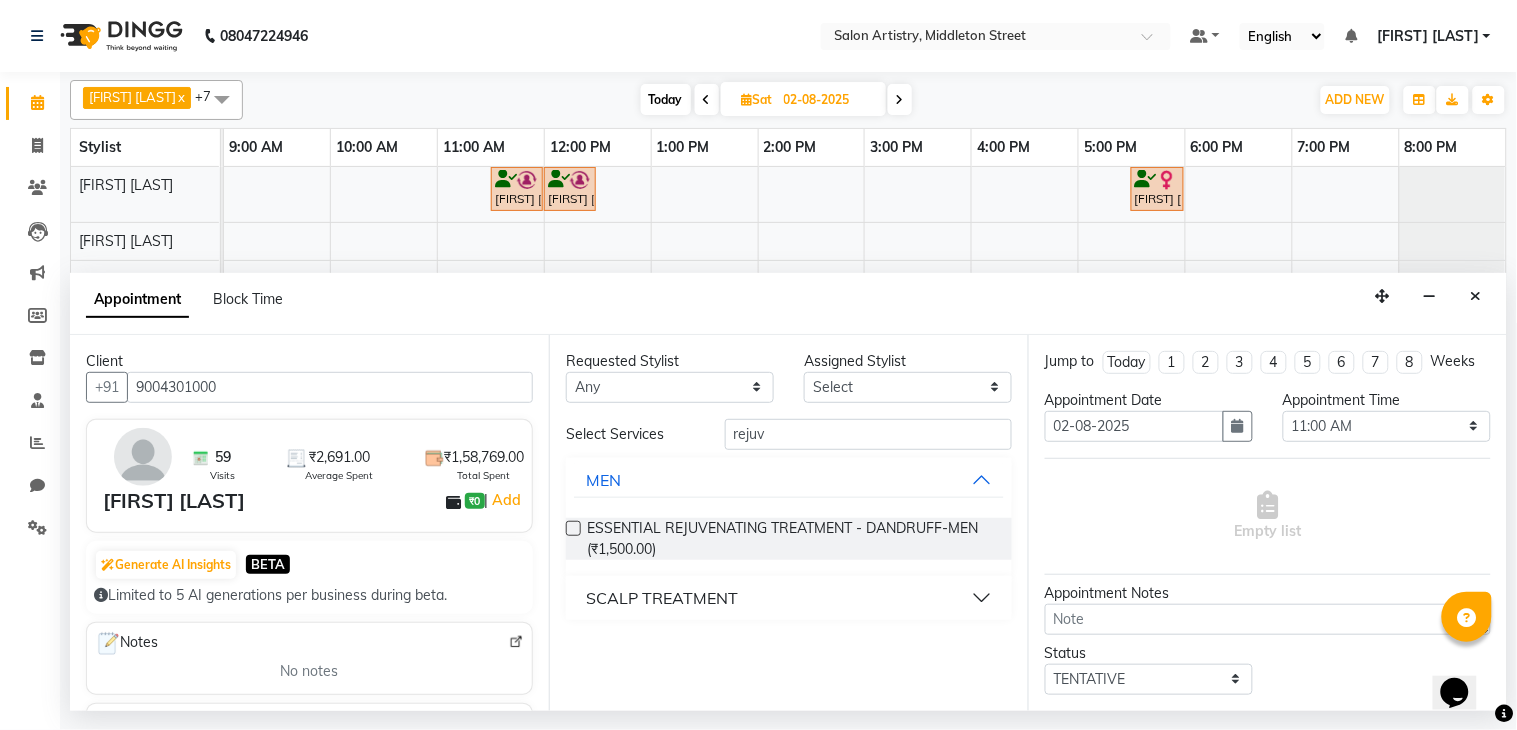 click at bounding box center (573, 528) 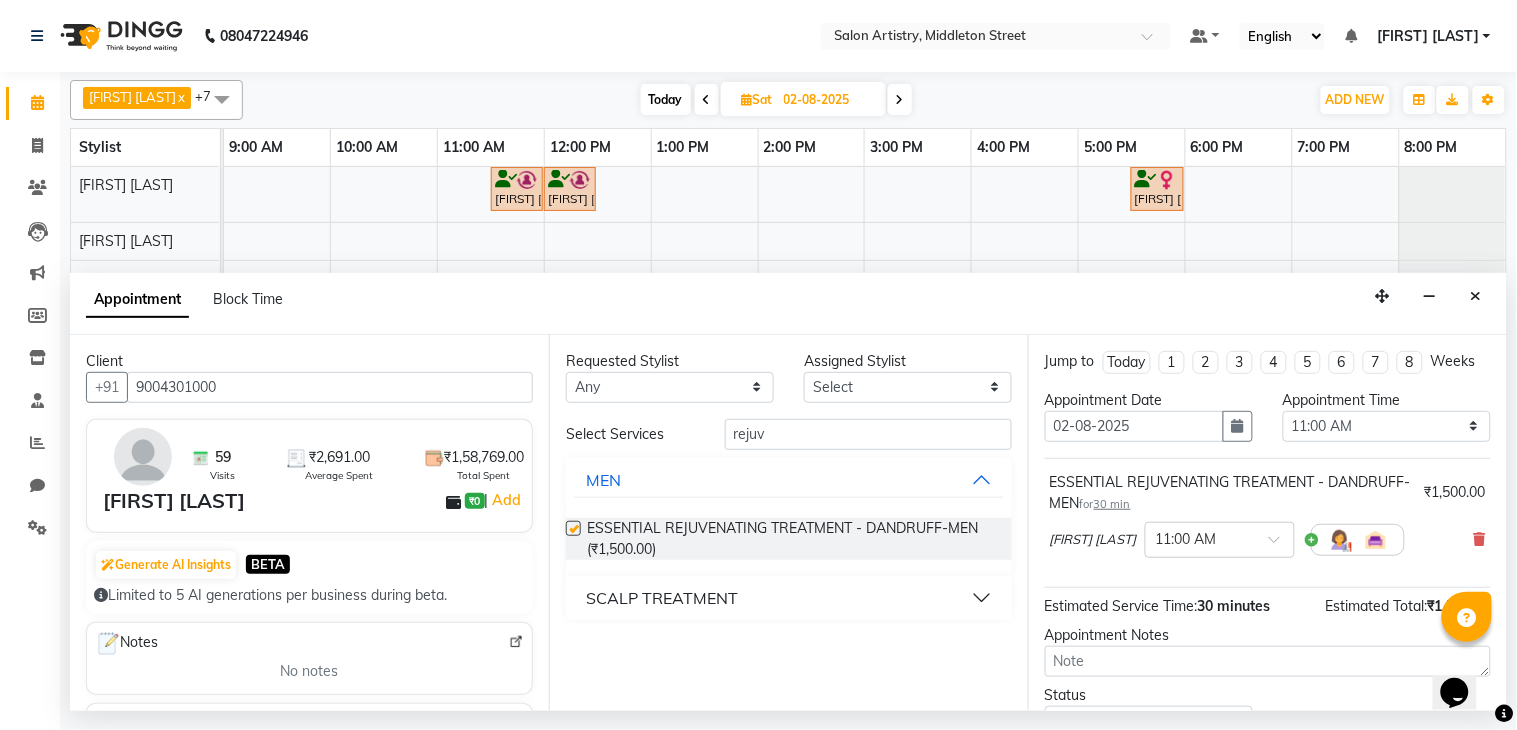 checkbox on "false" 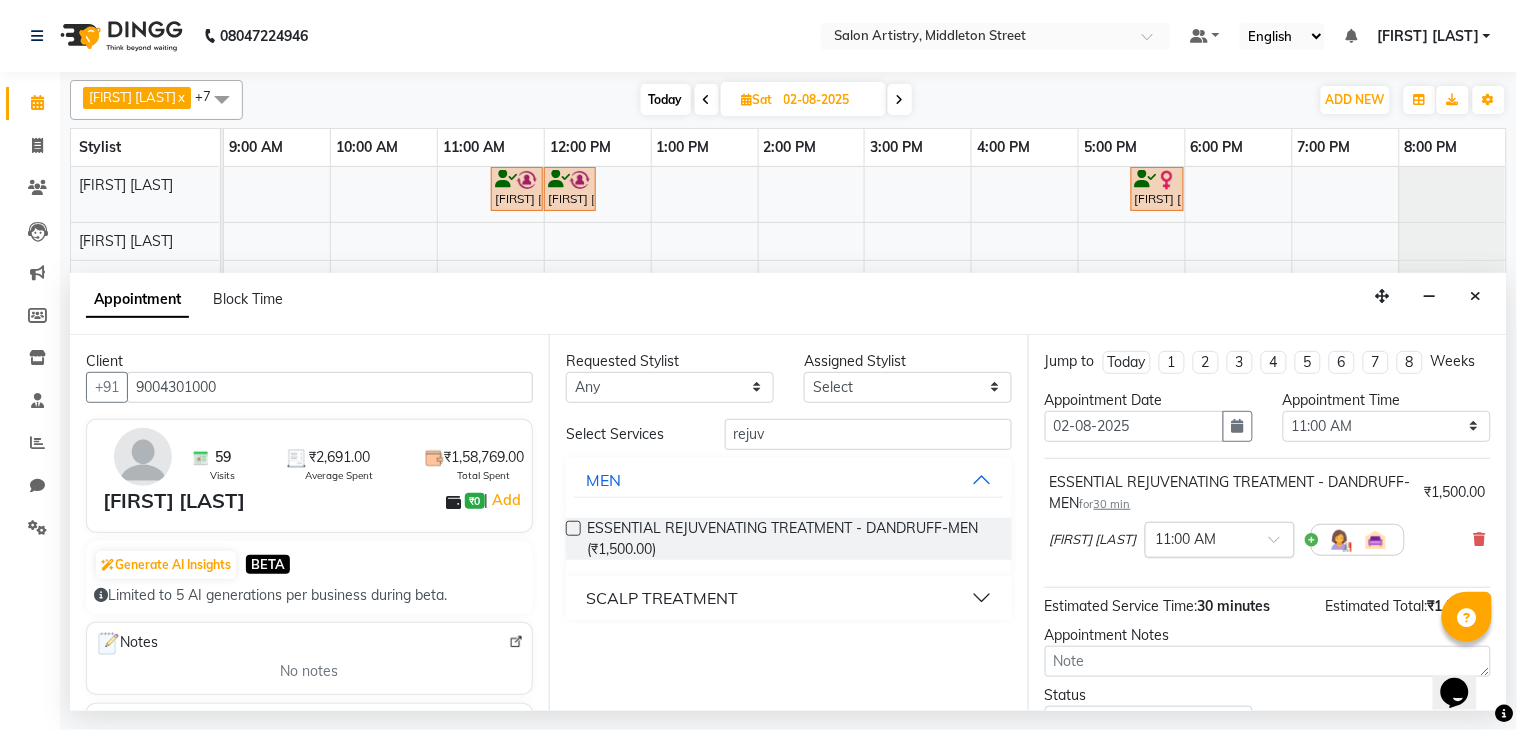click on "× 11:00 AM" at bounding box center (1220, 540) 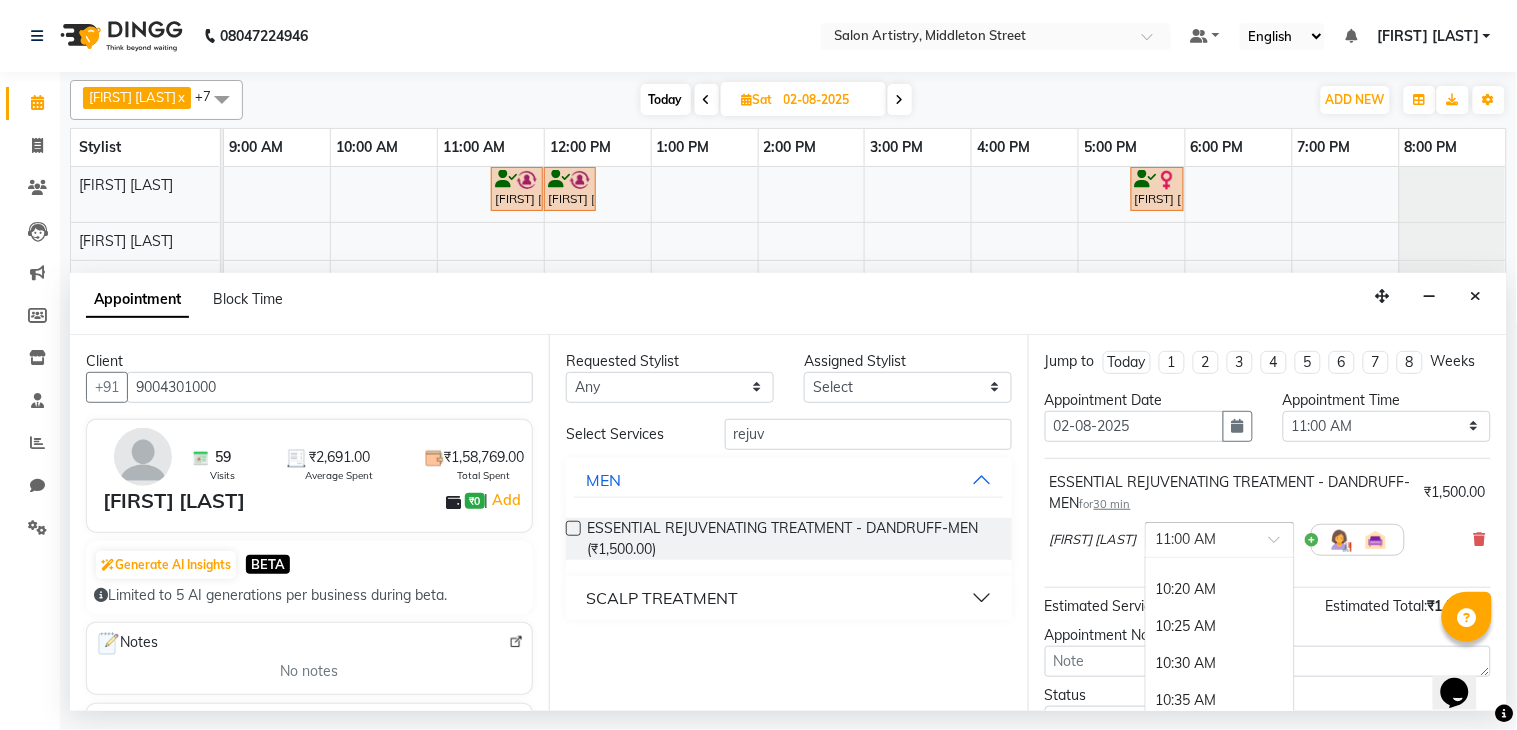 scroll, scrollTop: 0, scrollLeft: 0, axis: both 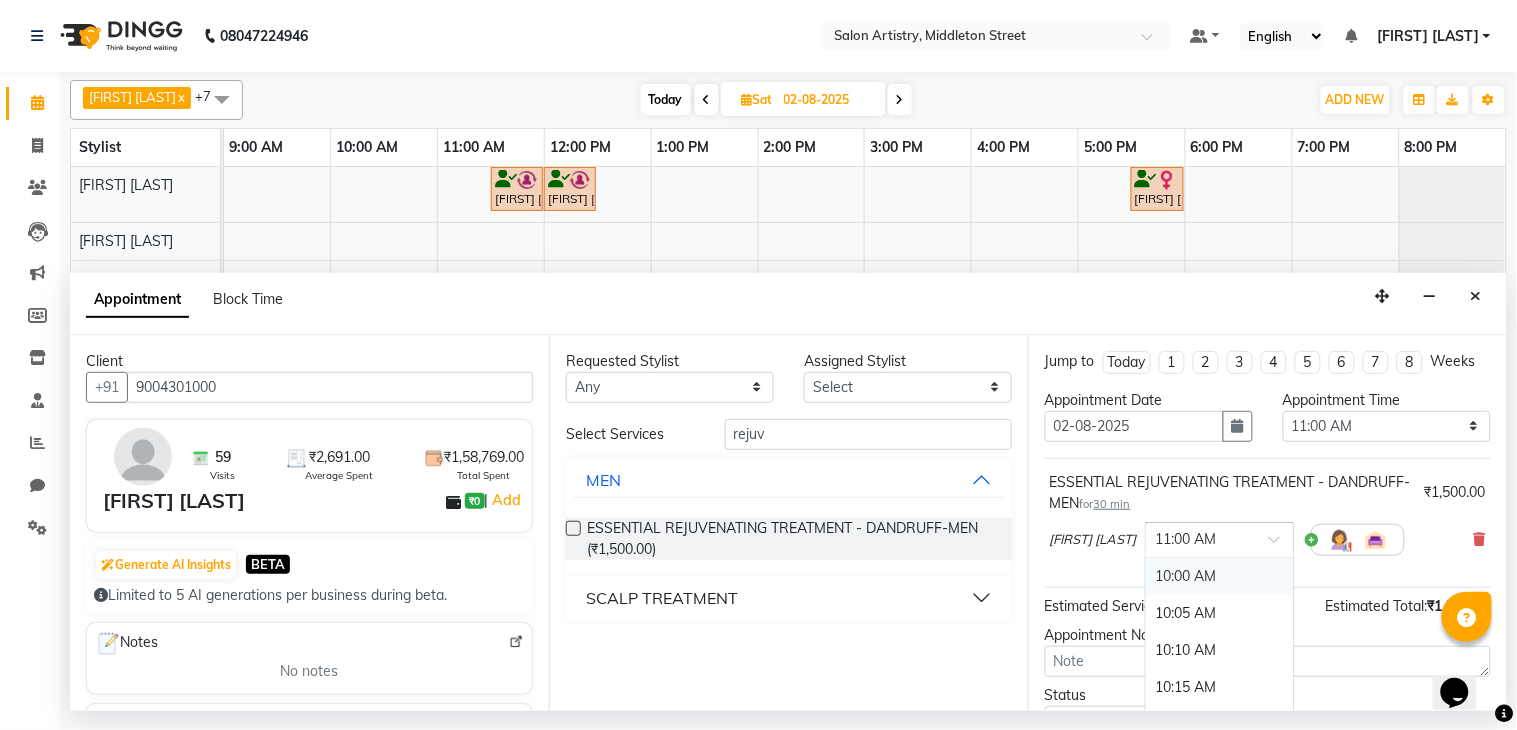 click on "10:00 AM" at bounding box center (1220, 576) 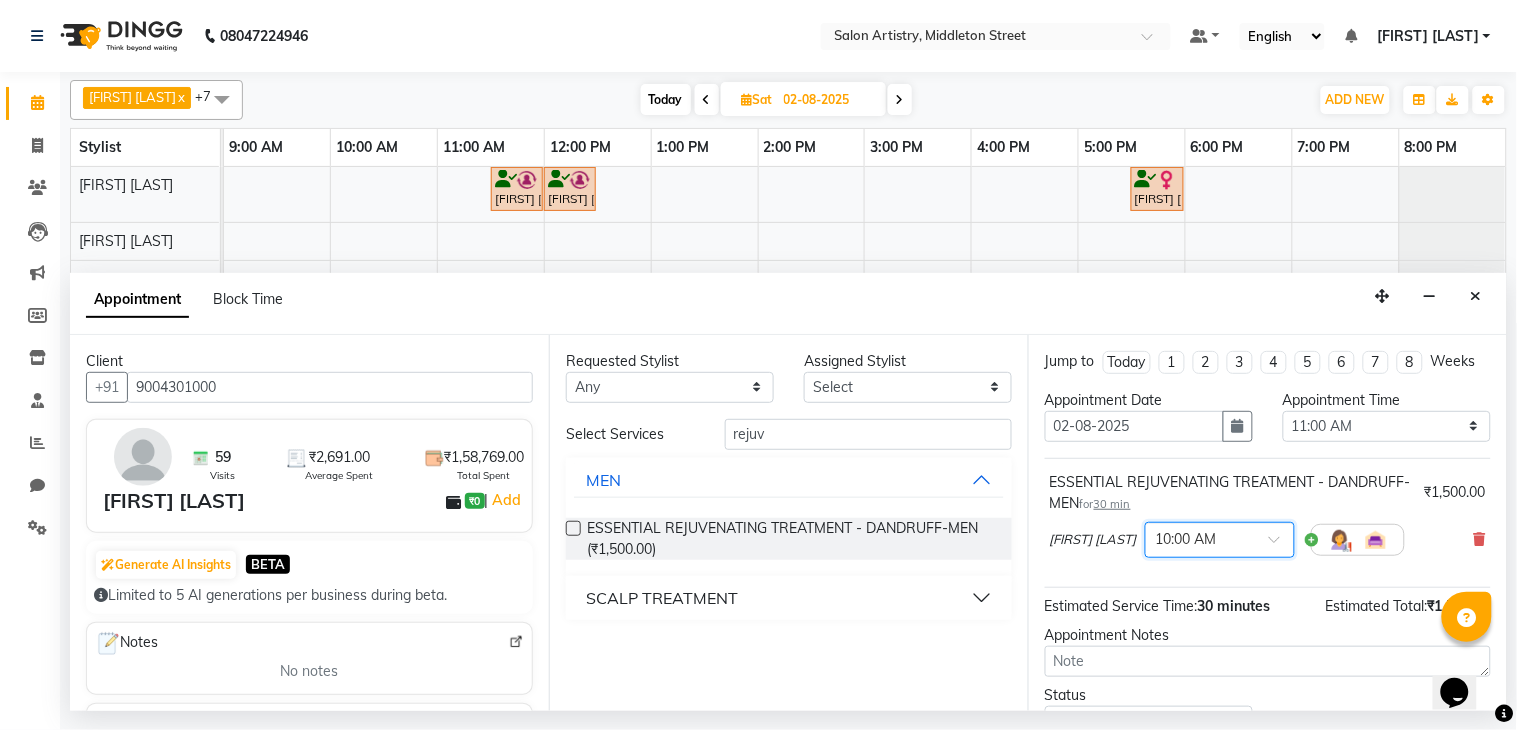 click on "30 min" at bounding box center (1112, 504) 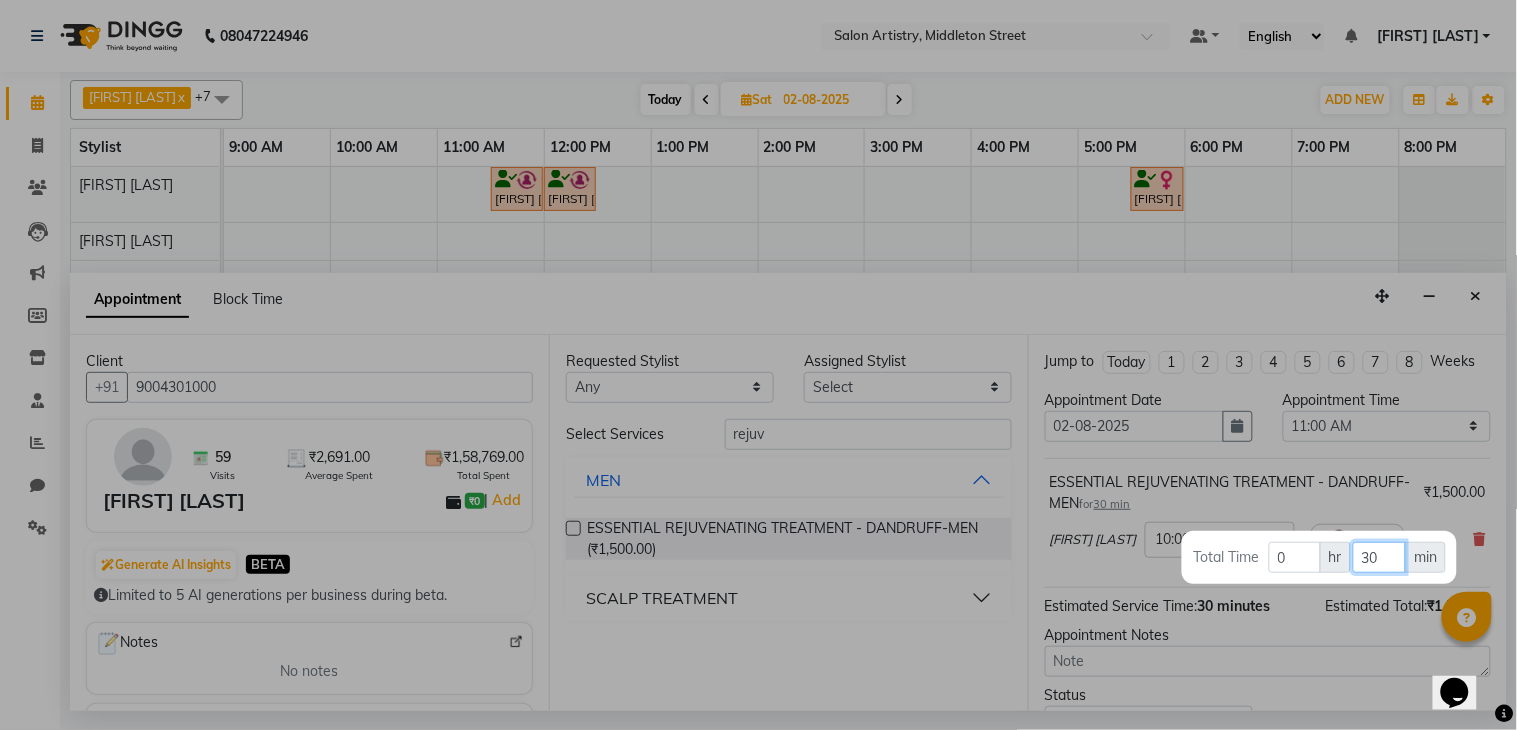 click on "30" at bounding box center [1379, 557] 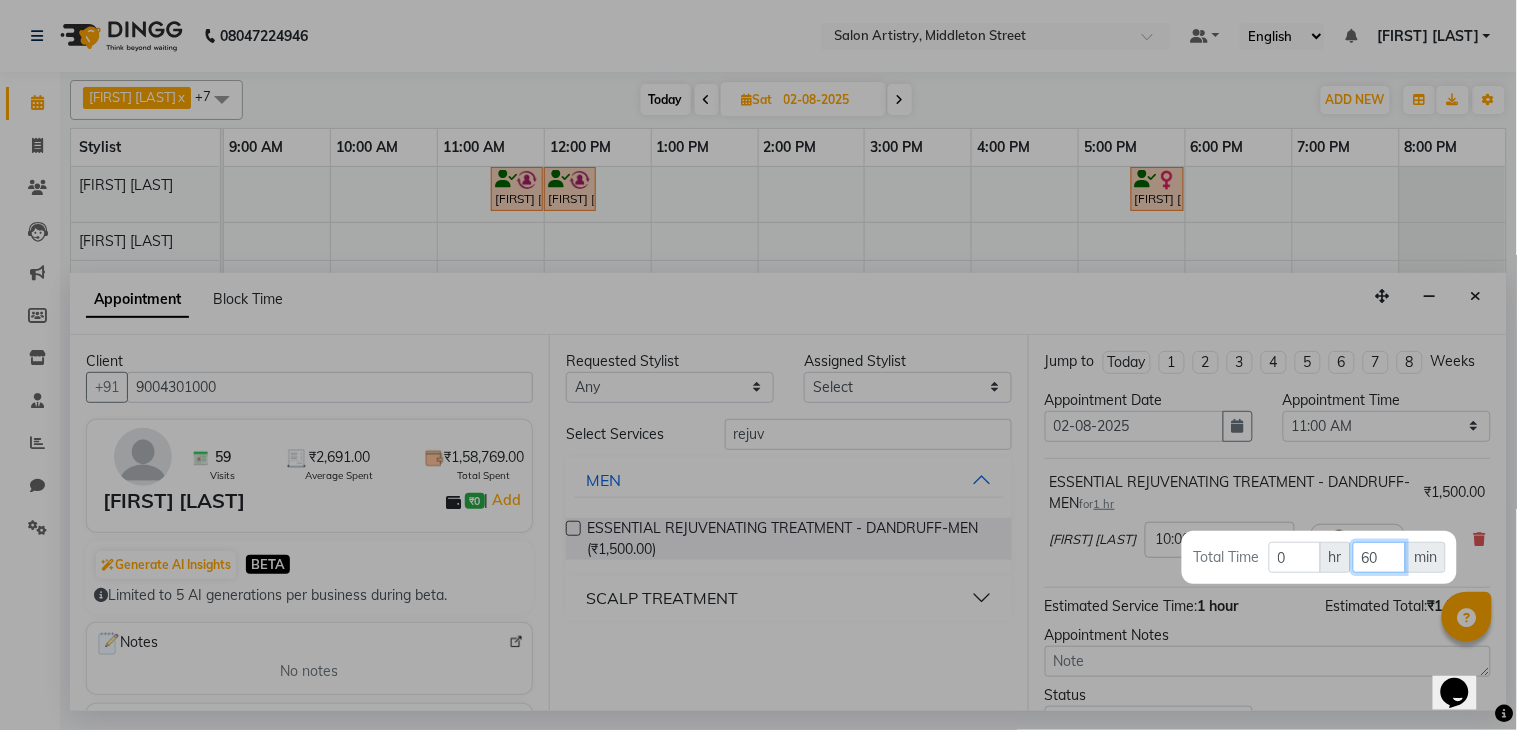 type on "60" 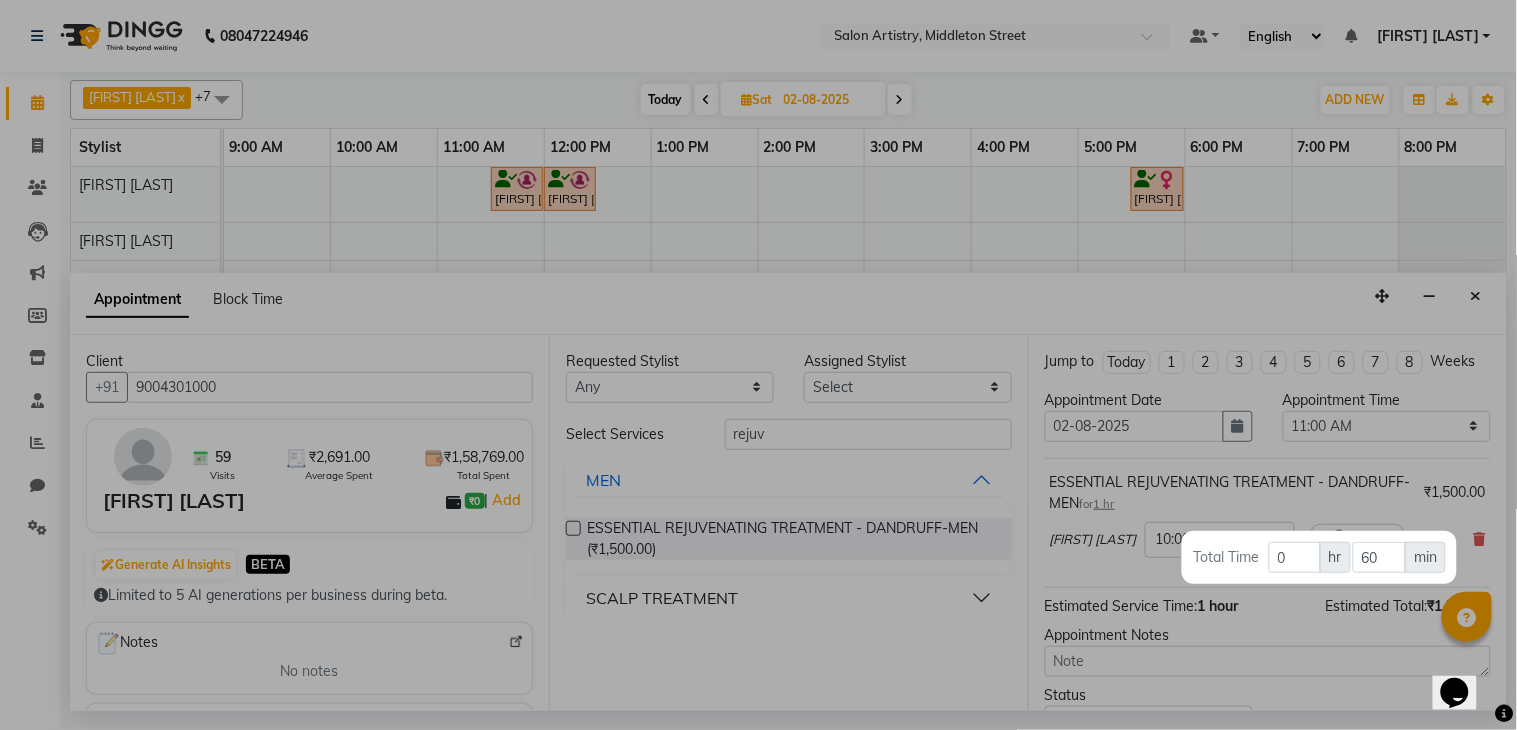click at bounding box center (758, 365) 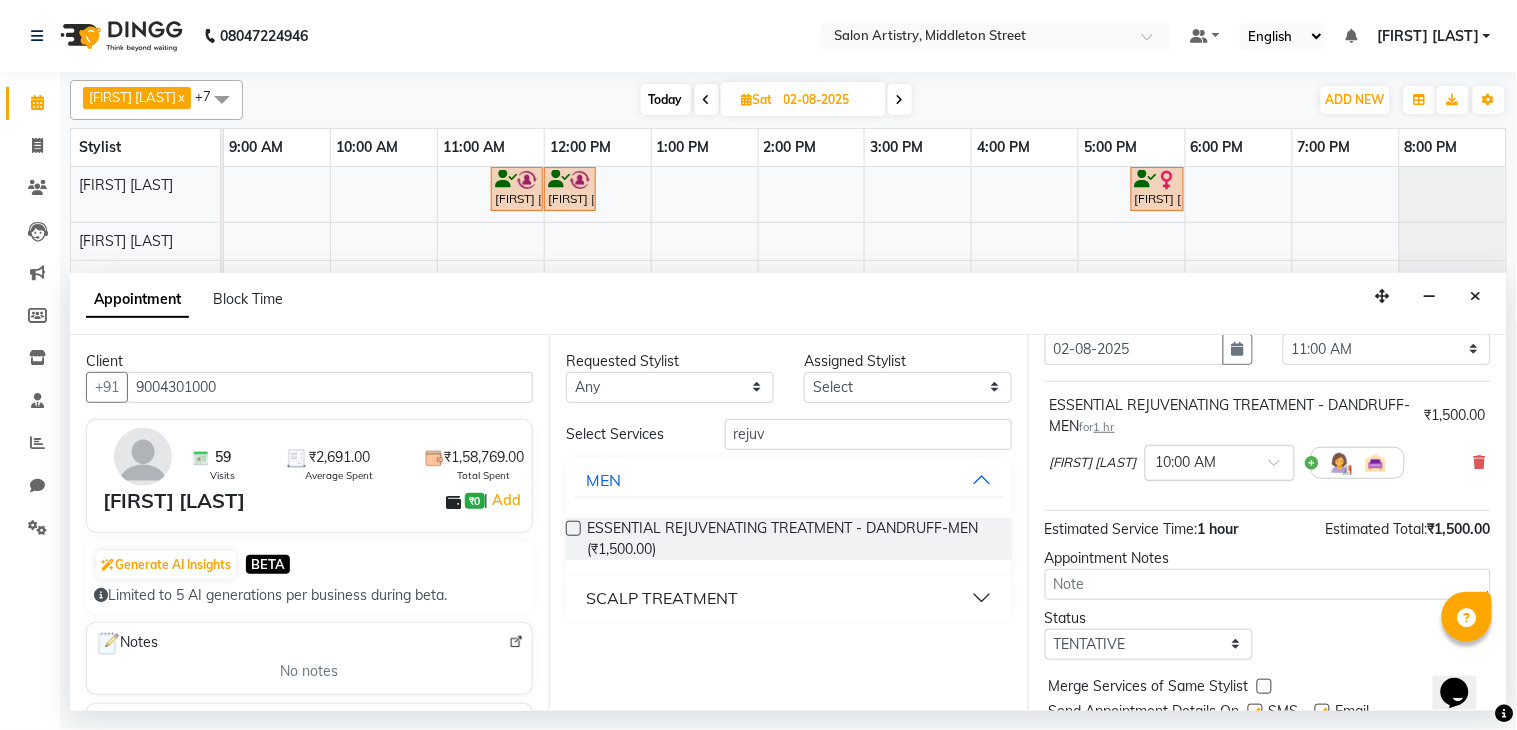 scroll, scrollTop: 171, scrollLeft: 0, axis: vertical 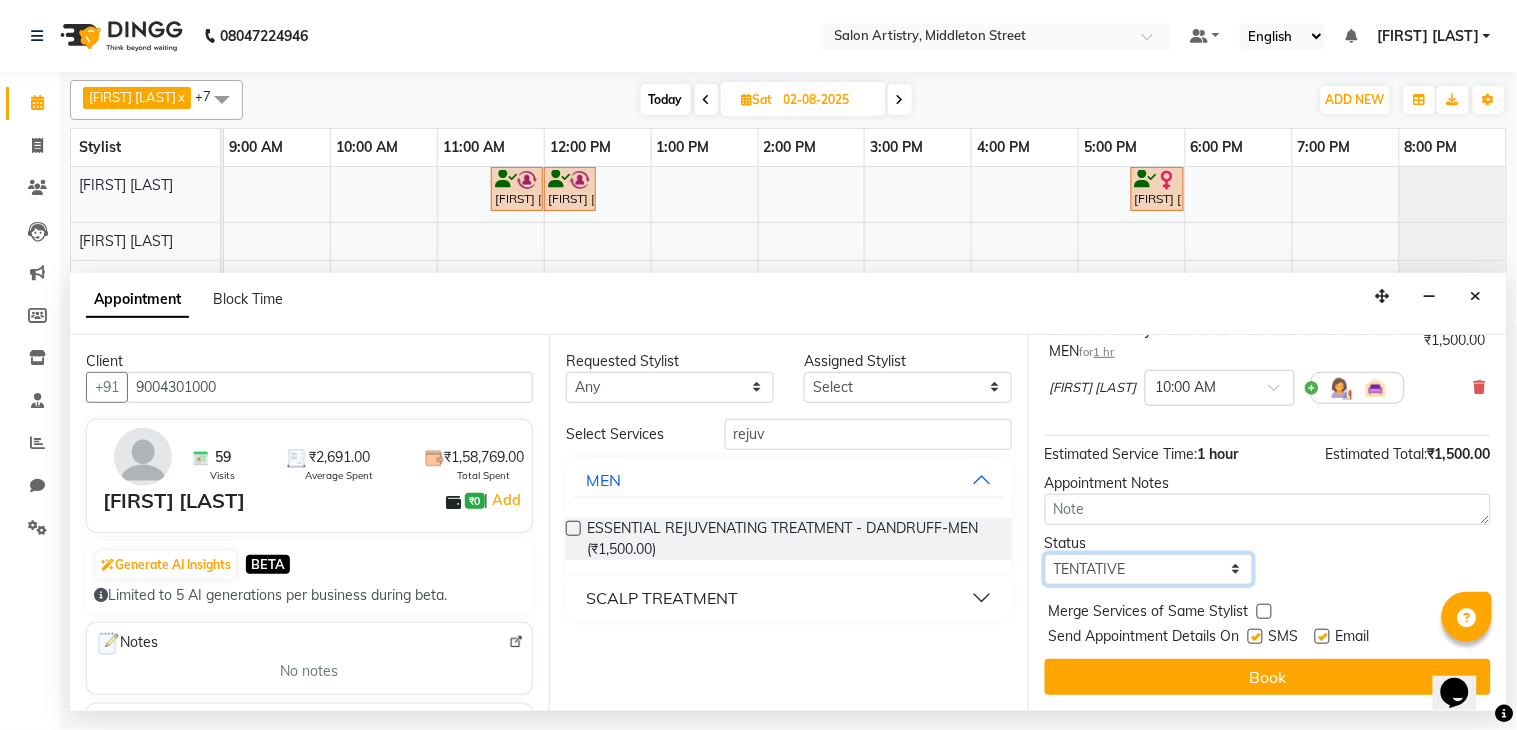 click on "Select TENTATIVE CONFIRM UPCOMING" at bounding box center (1149, 569) 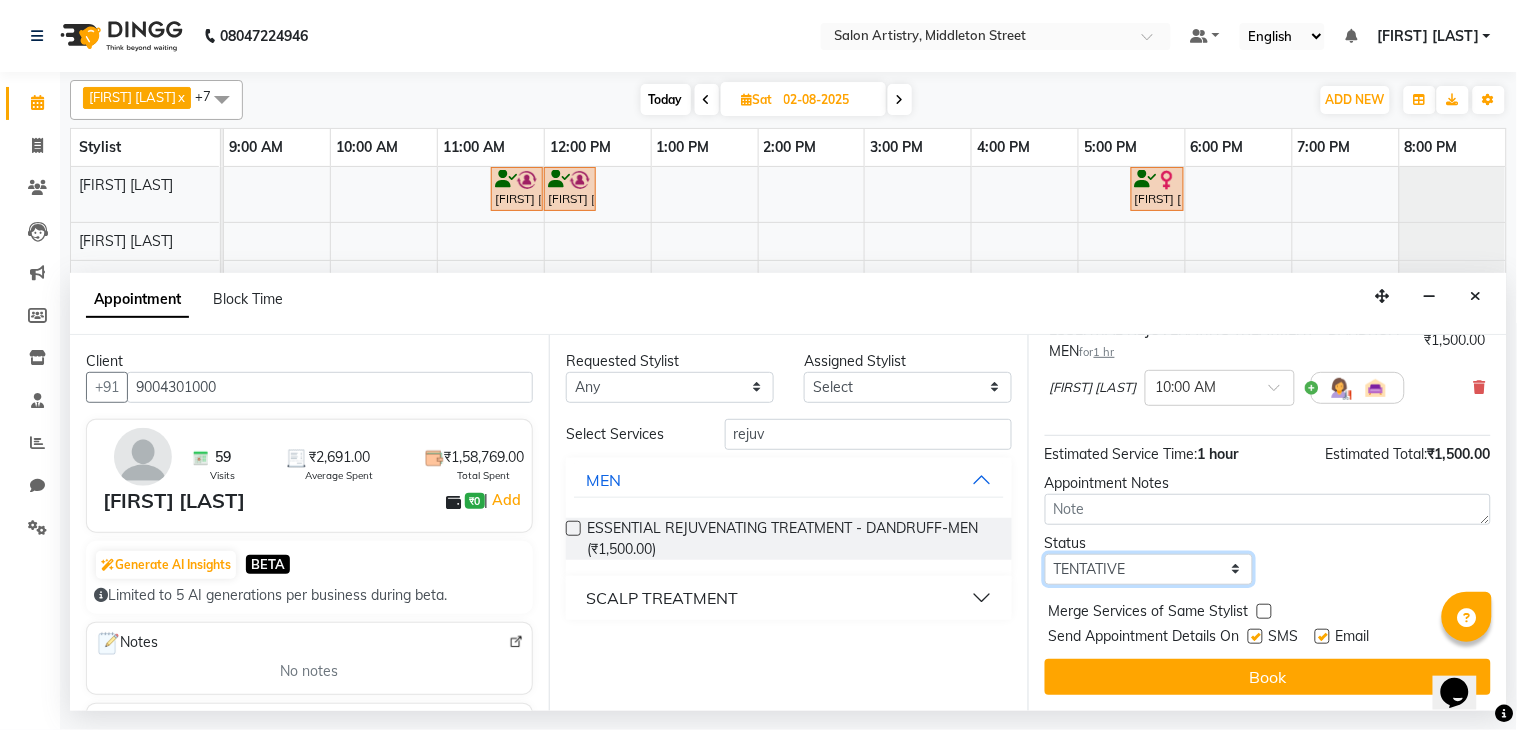 select on "confirm booking" 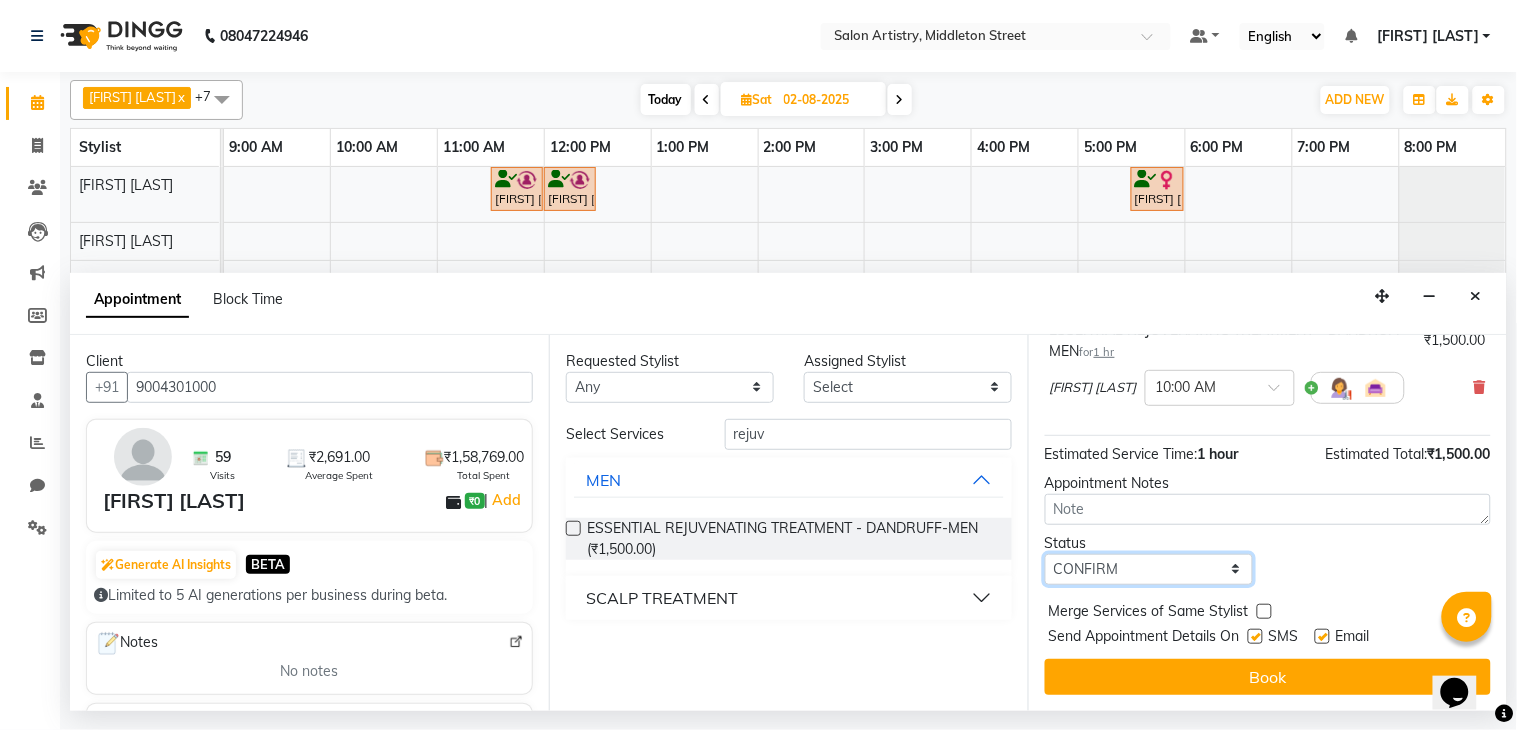 click on "Select TENTATIVE CONFIRM UPCOMING" at bounding box center (1149, 569) 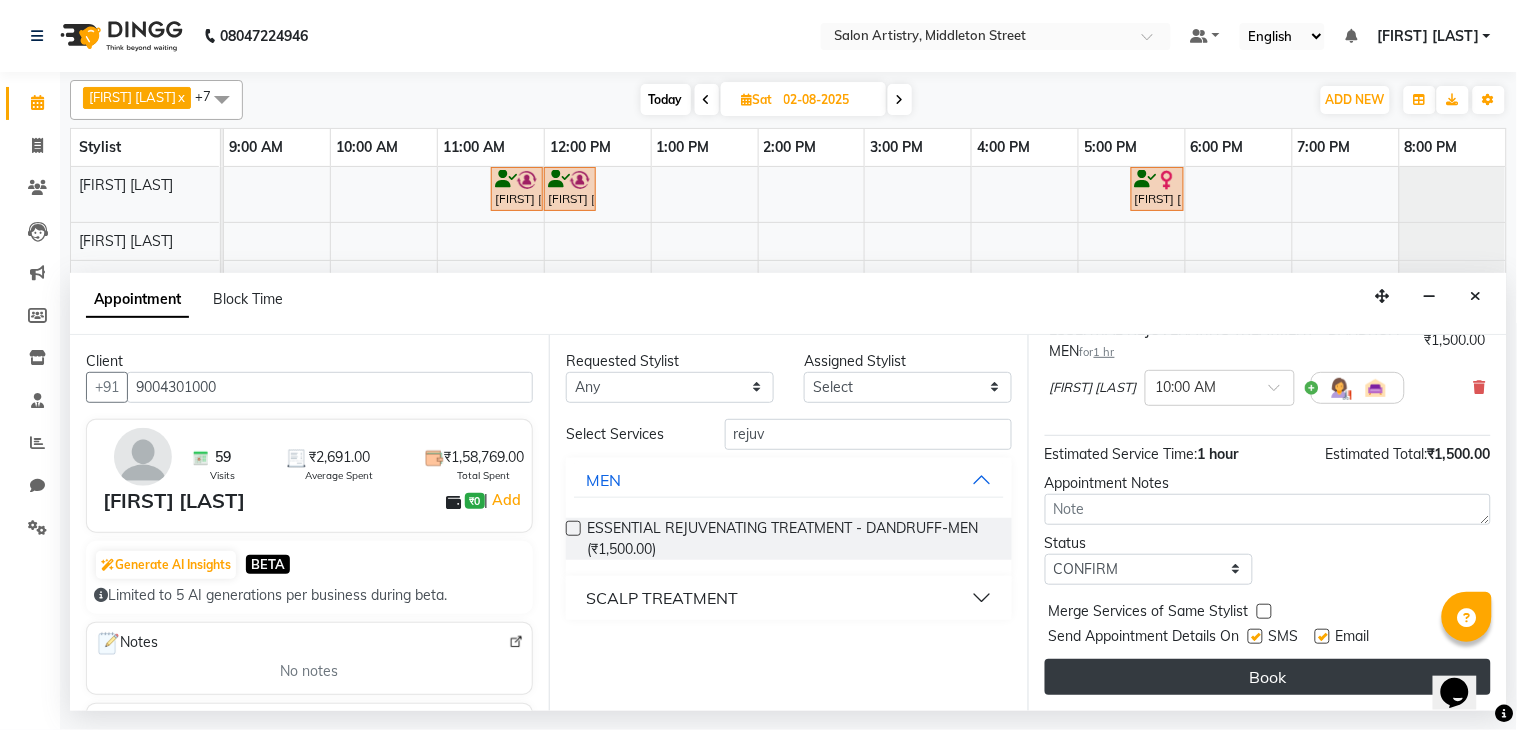 click on "Book" at bounding box center [1268, 677] 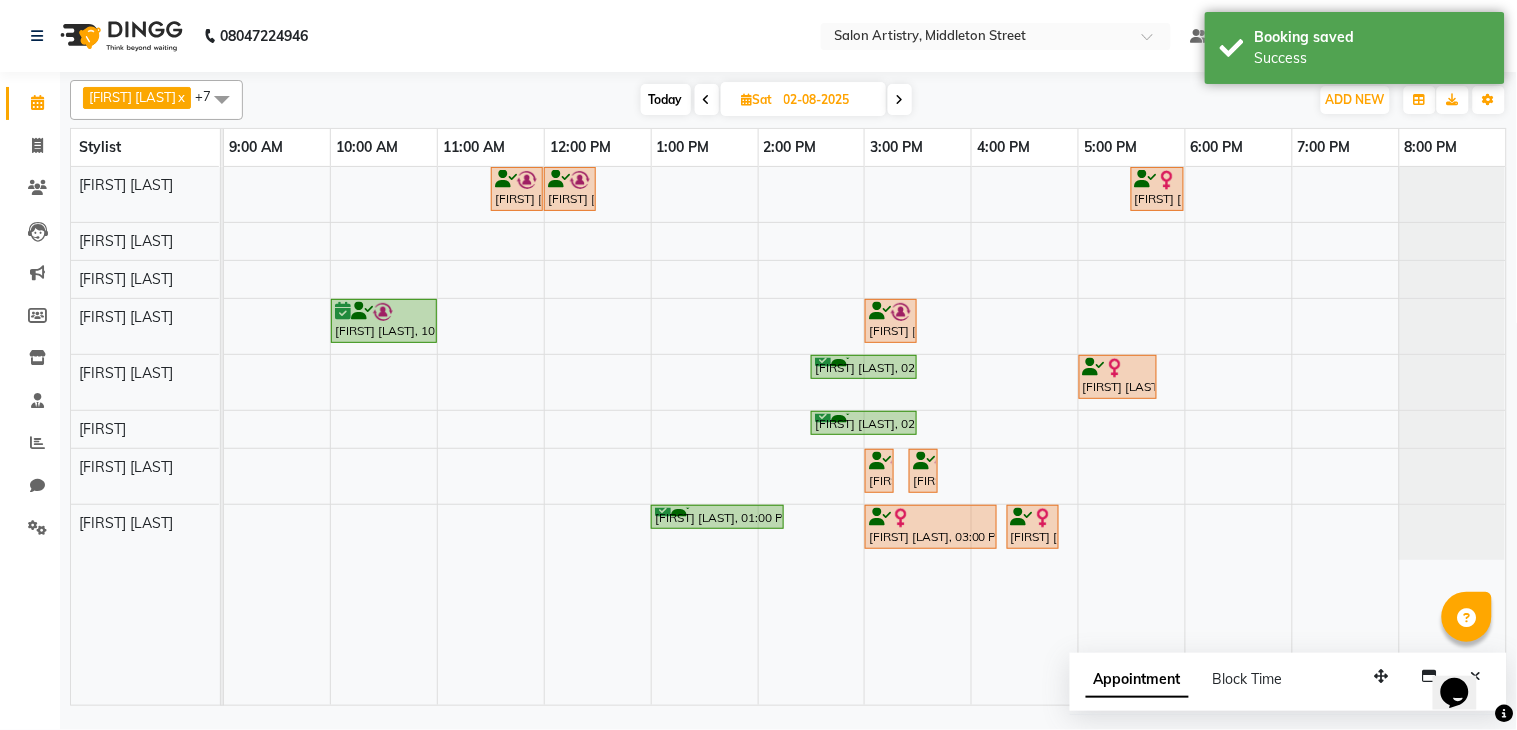 click at bounding box center (707, 100) 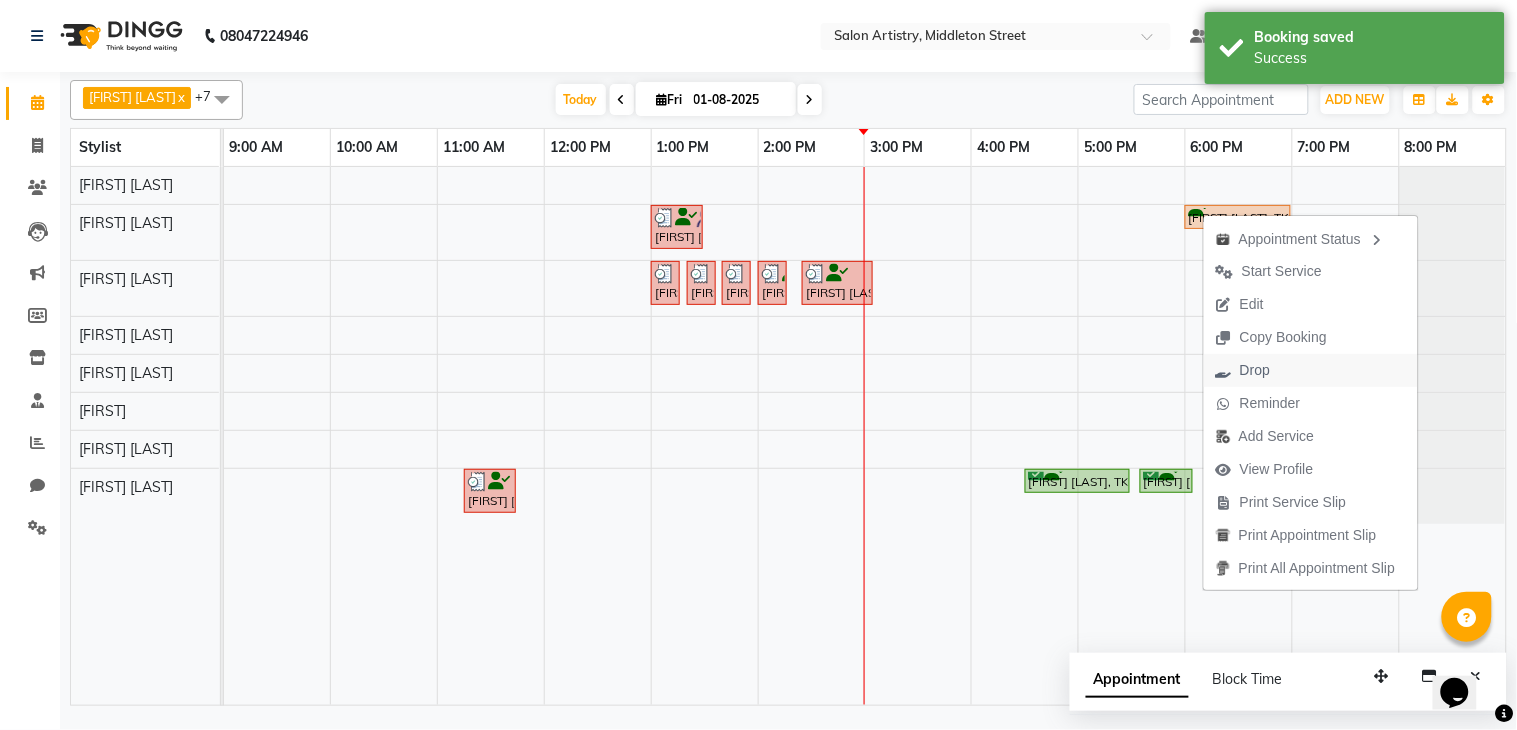 click on "Drop" at bounding box center (1255, 370) 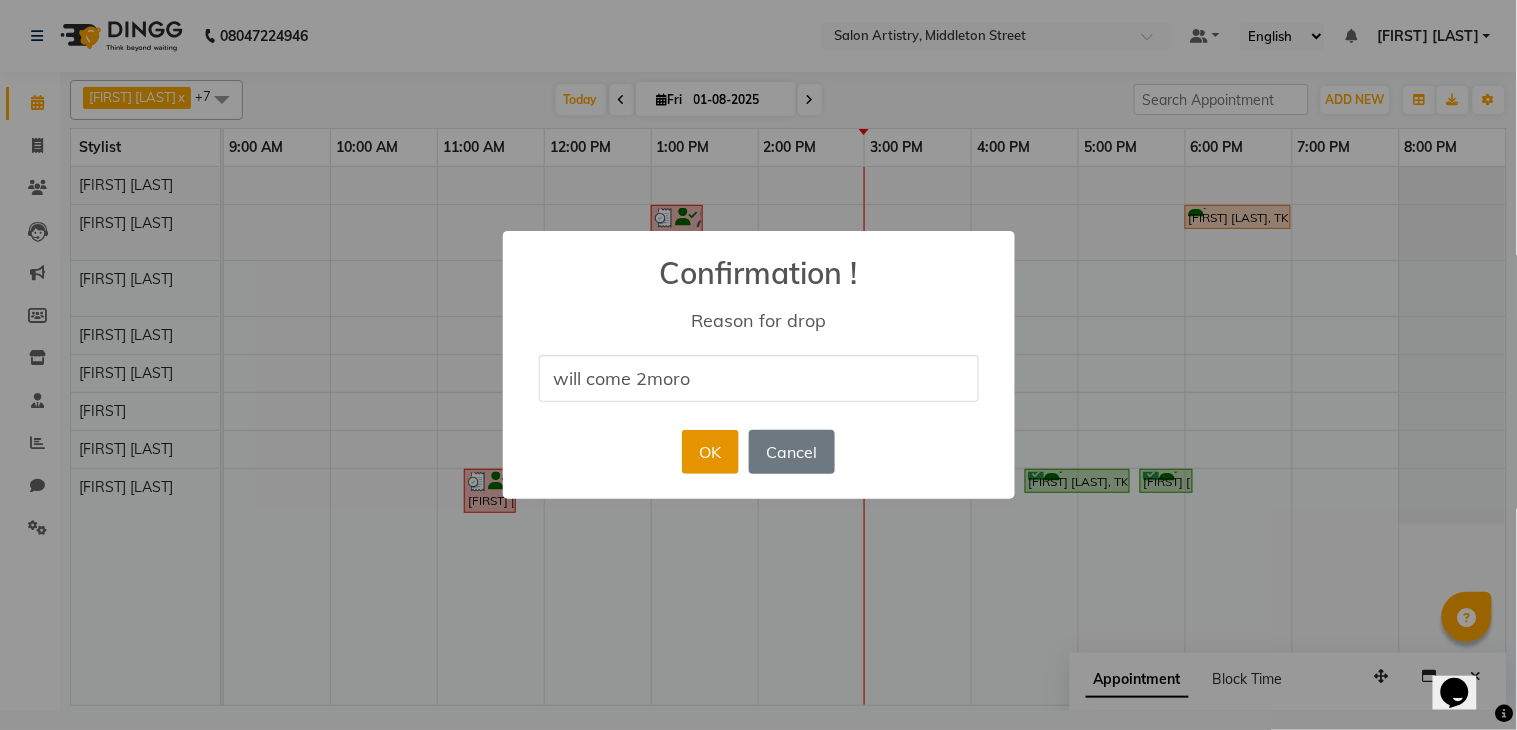 type on "will come 2moro" 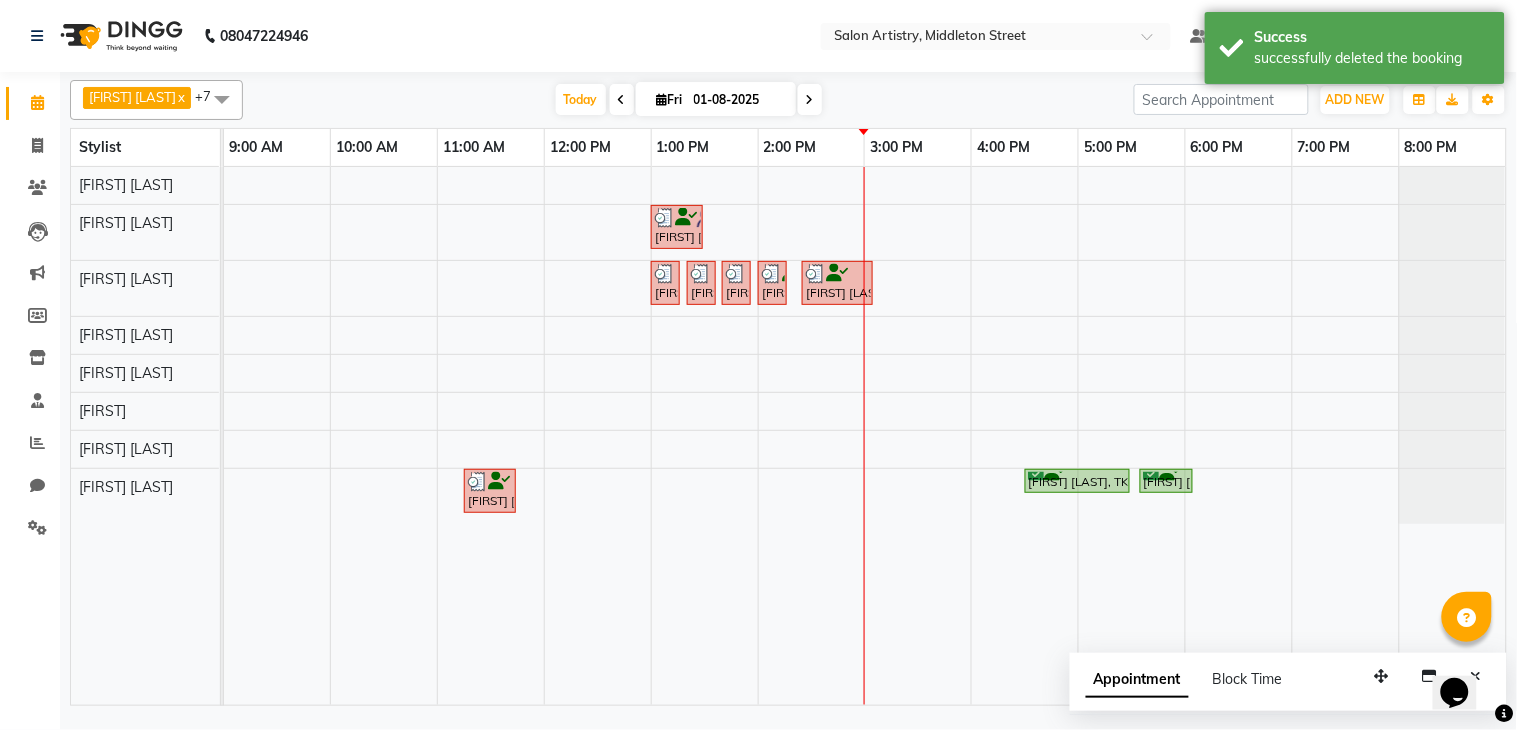 click at bounding box center [810, 99] 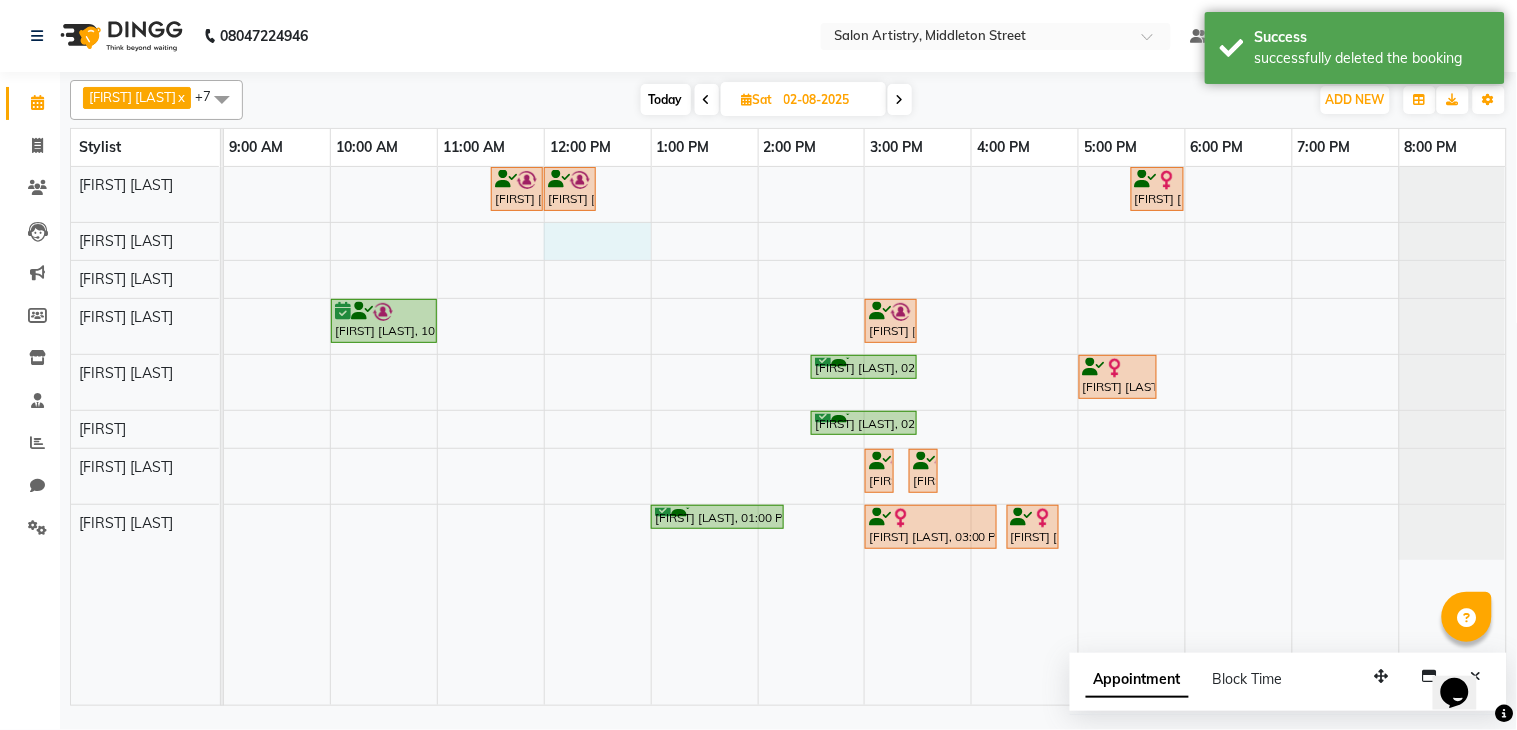 click on "Vinimrata Pandey, 11:30 AM-12:00 PM, Wash  - Wash & Plain Dry (Upto Waist And Below)     Vinimrata Pandey, 12:00 PM-12:30 PM, Cut - Hair Cut (Pro)_Wash & Conditioning     Sohini Majumdar, 05:30 PM-06:00 PM, Wash & Plain Dry (With Conditioning)-Upto Mid Back     Bhavna Mitra, 10:00 AM-11:00 AM, ESSENTIAL REJUVENATING TREATMENT - DANDRUFF-MEN     Amarpreet Jain, 03:00 PM-03:30 PM, HAIR CUT SENIOR STYLIST MEN     Archana Choudhury, 02:30 PM-03:30 PM, Anti Tan Pedicure     Sohini Majumdar, 05:00 PM-05:45 PM, Regular Pedicure     Archana Choudhury, 02:30 PM-03:30 PM, Anti Tan Menicure     Amarpreet Jain, 03:00 PM-03:10 PM, Threading - Eyebrows     Amarpreet Jain, 03:25 PM-03:35 PM, Threading - Upper Lip     Archana Choudhury, 01:00 PM-02:15 PM, Facial-Gold Ritual     Sohini Majumdar, 03:00 PM-04:15 PM, Facial - The Detan Plan (Cv)     Sohini Majumdar, 04:20 PM-04:50 PM, Back And Body Massage - Back Massage - Detoxifying/Relaxing/Stress Relieving" at bounding box center (865, 436) 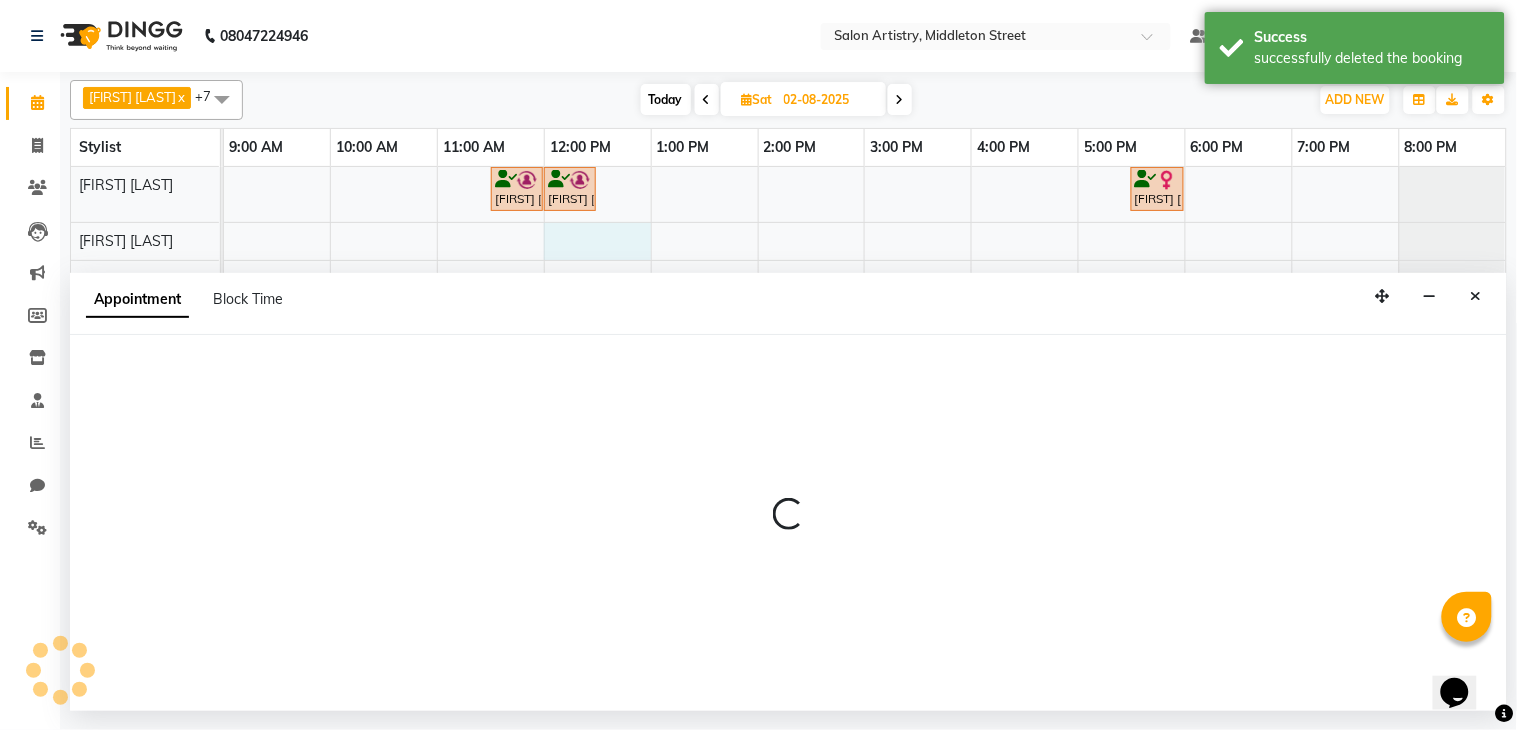 select on "79859" 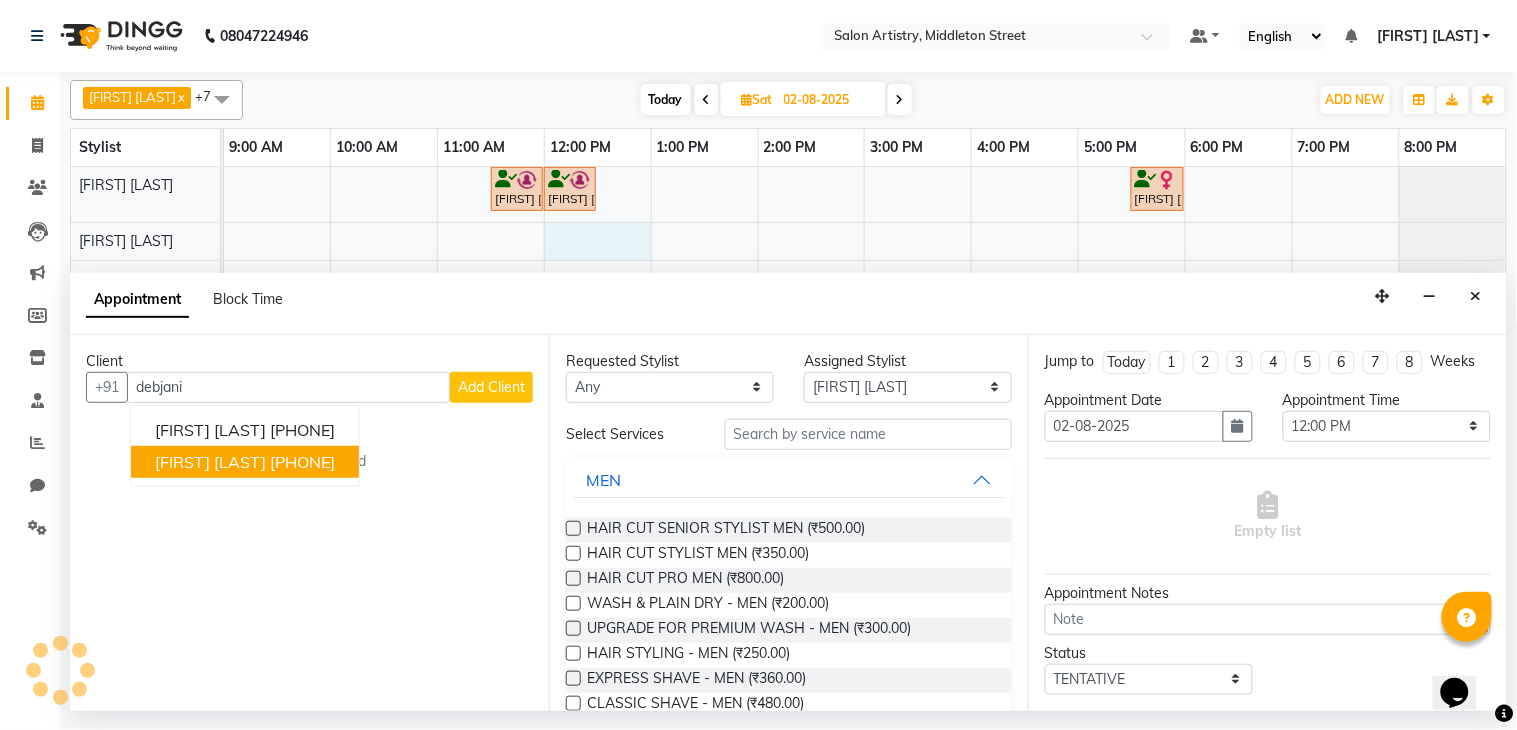 click on "[PHONE]" at bounding box center [302, 462] 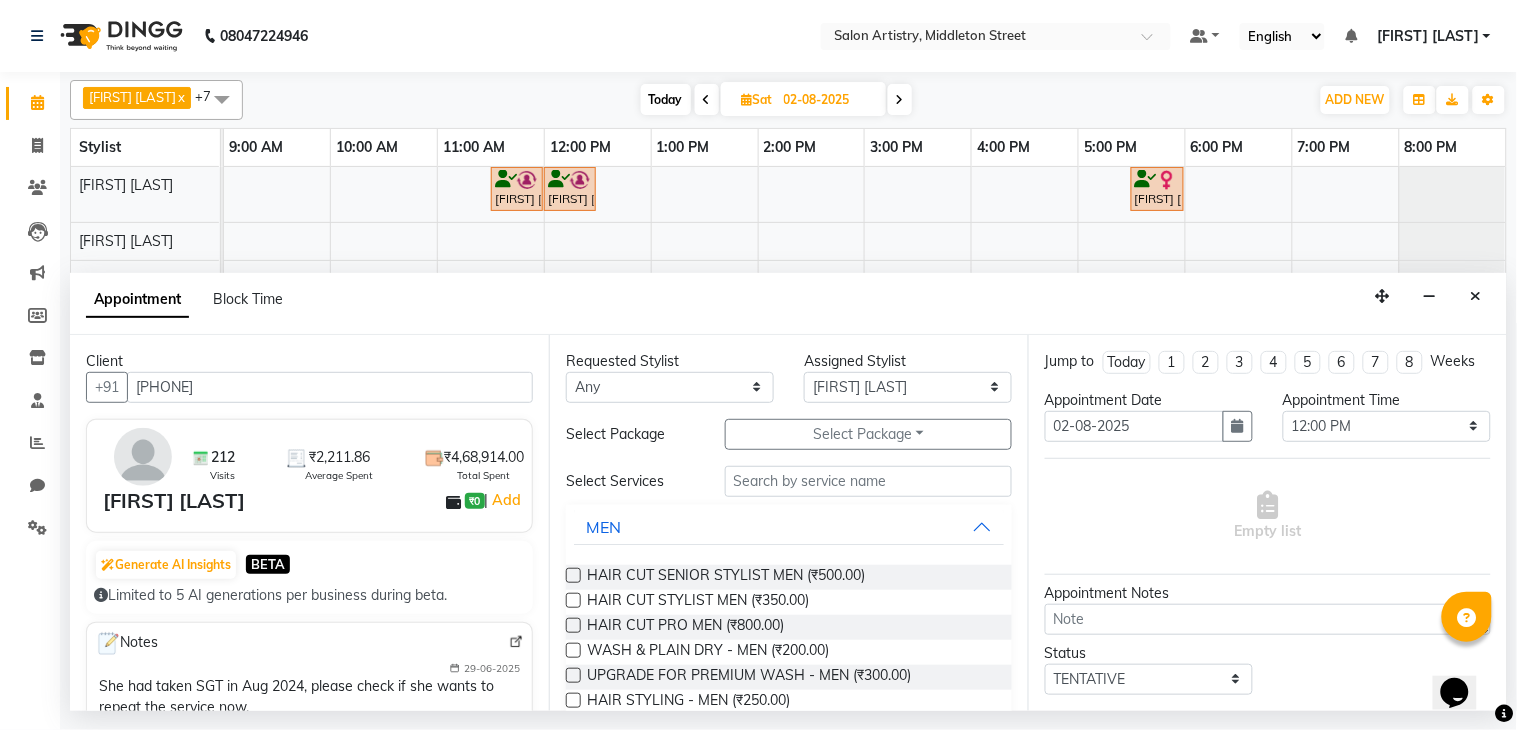 type on "[PHONE]" 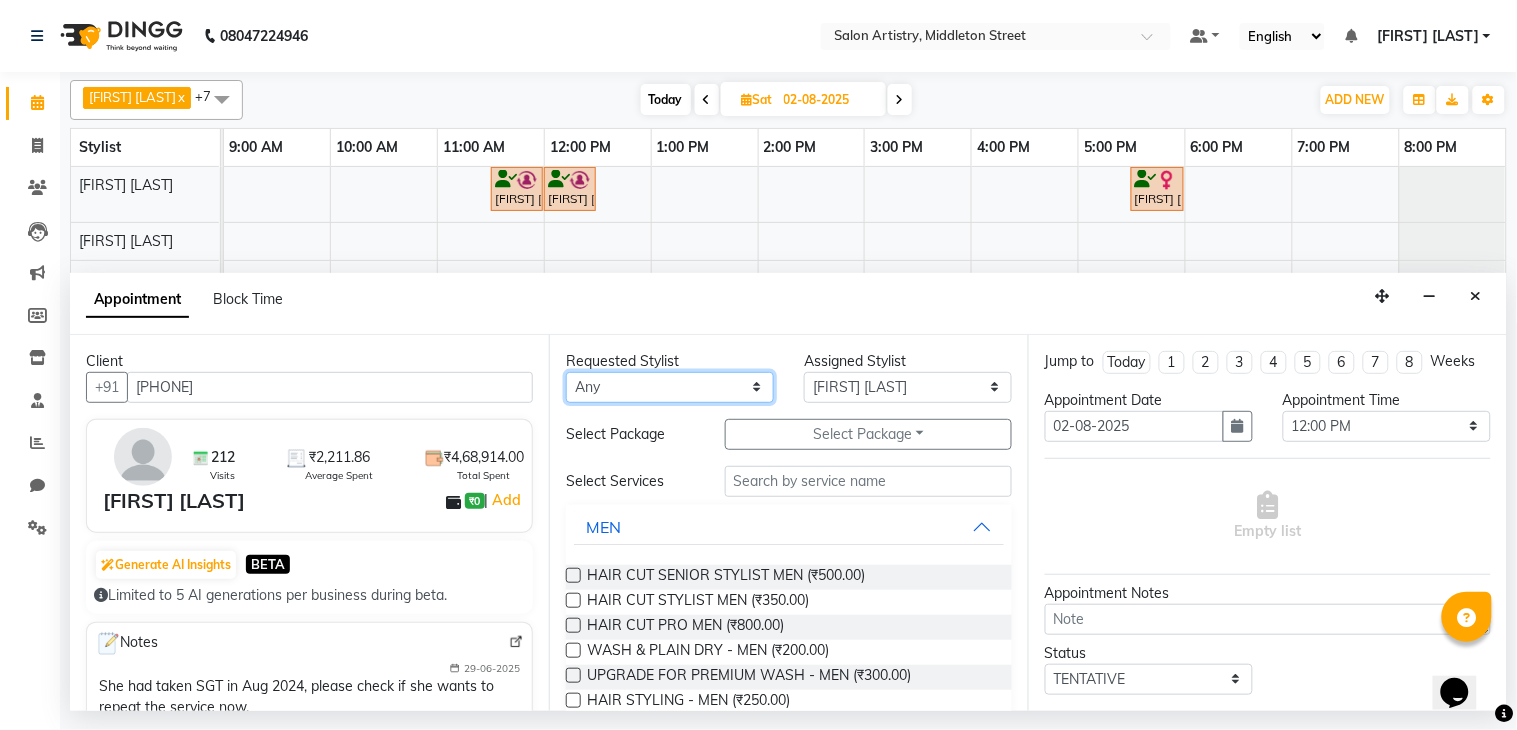 click on "Any Anupriya Ghosh Iqbal Ahmed Irshad Khan Mannu Kumar Gupta Mekhla Bhattacharya Minika Das Puja Debnath Reception Rekha Singh Ricky Das Rony Das Sangeeta Lodh Sharfaraz Ata Waris Simmy Rai Tapasi" at bounding box center [670, 387] 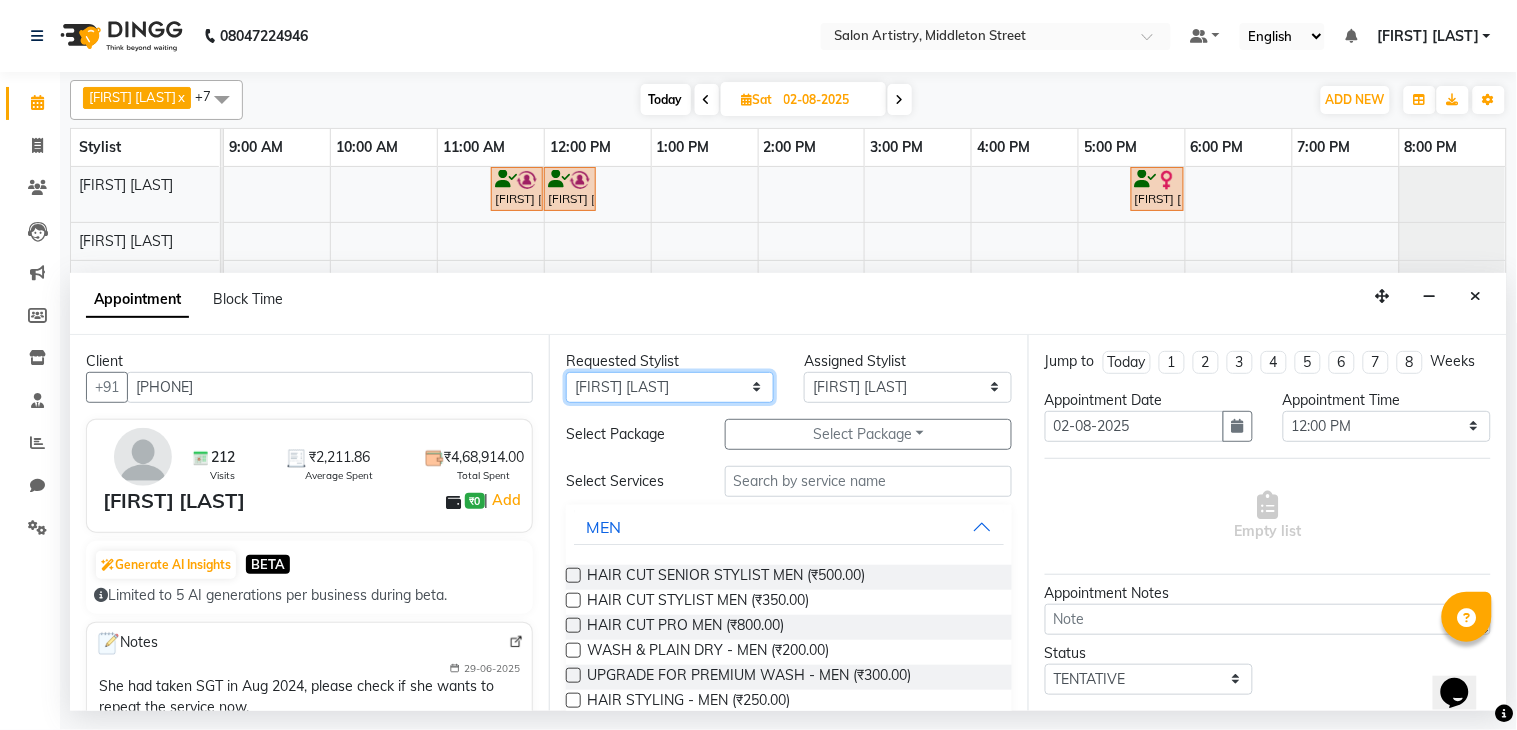 click on "Any Anupriya Ghosh Iqbal Ahmed Irshad Khan Mannu Kumar Gupta Mekhla Bhattacharya Minika Das Puja Debnath Reception Rekha Singh Ricky Das Rony Das Sangeeta Lodh Sharfaraz Ata Waris Simmy Rai Tapasi" at bounding box center (670, 387) 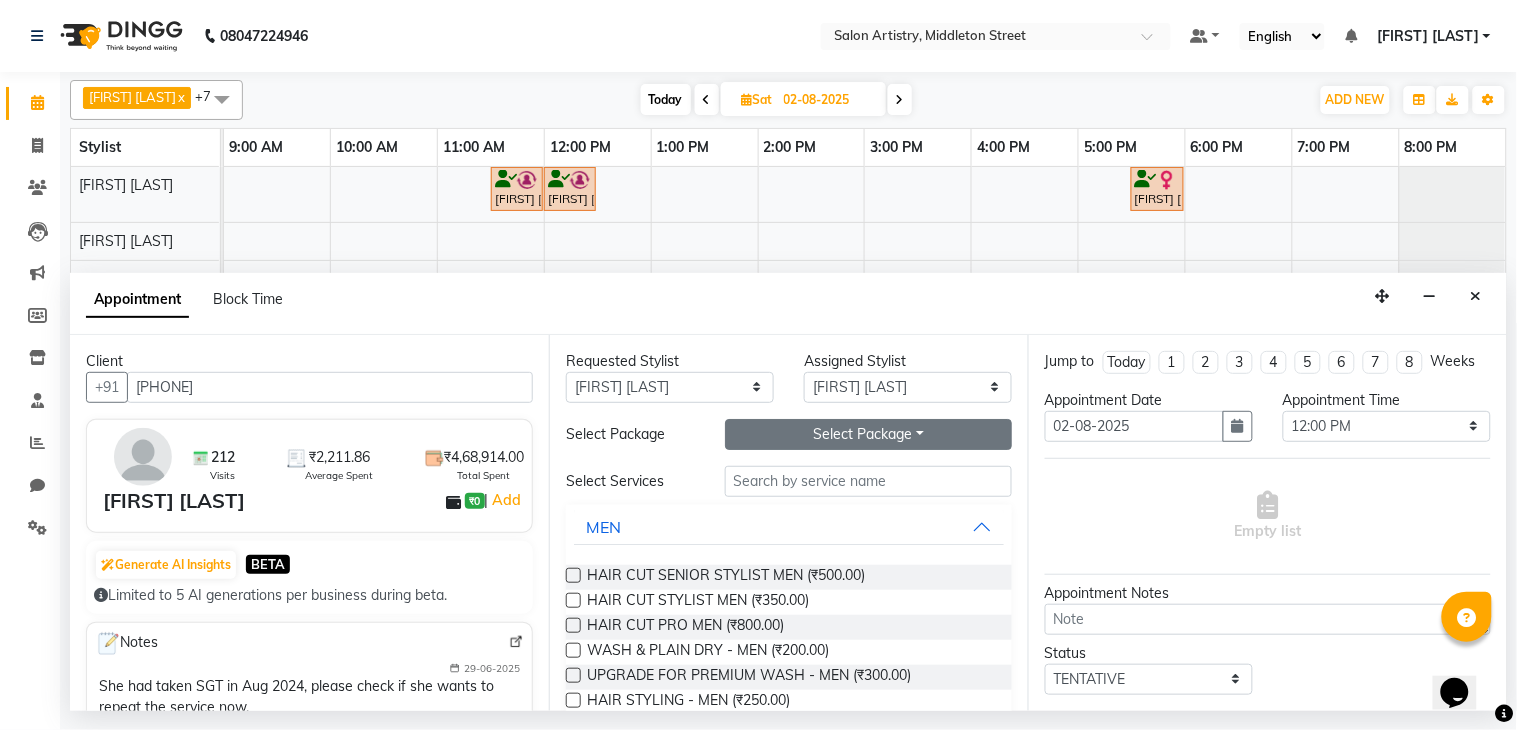 click on "Select Package  Toggle Dropdown" at bounding box center (868, 434) 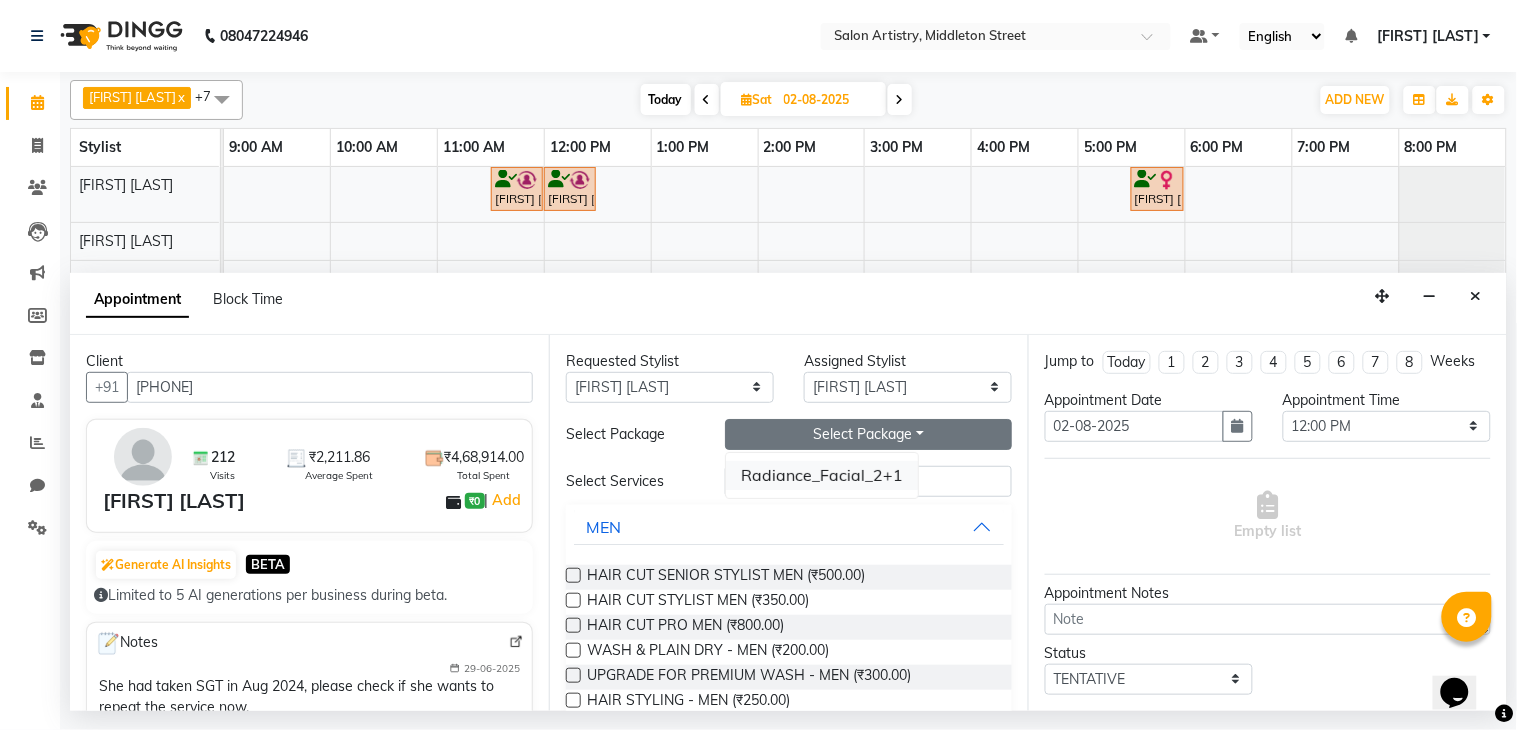 click on "Radiance_Facial_2+1" at bounding box center [822, 475] 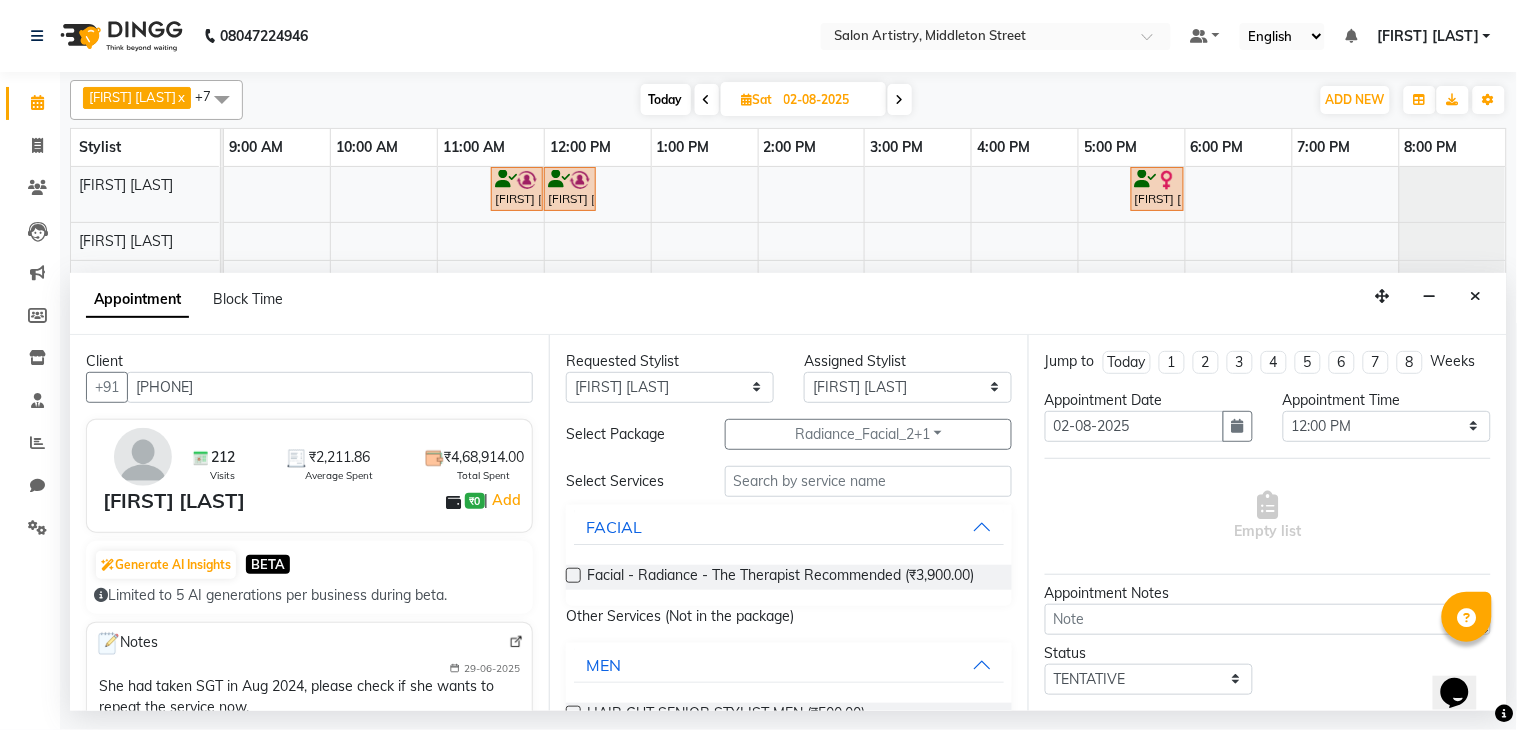 click at bounding box center [573, 575] 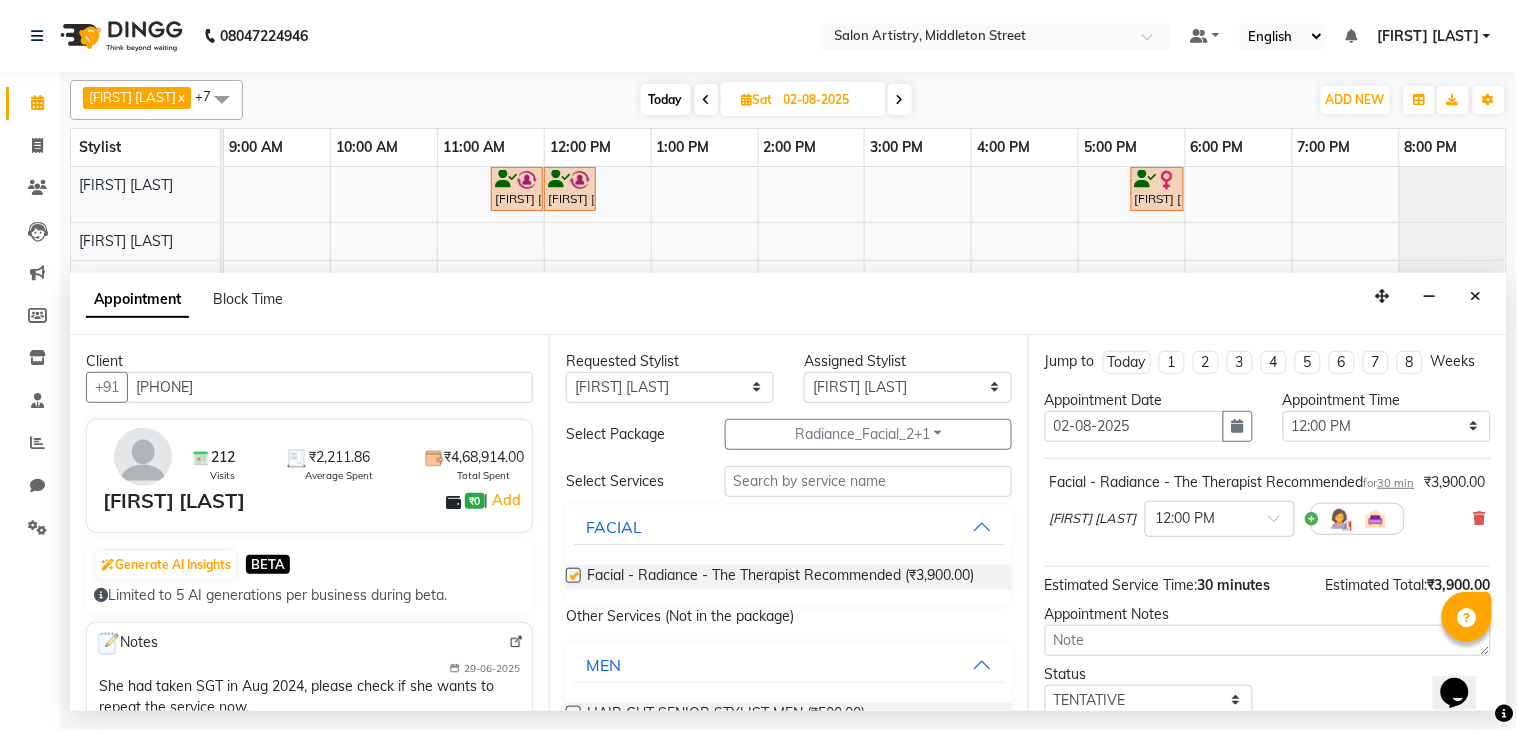 checkbox on "false" 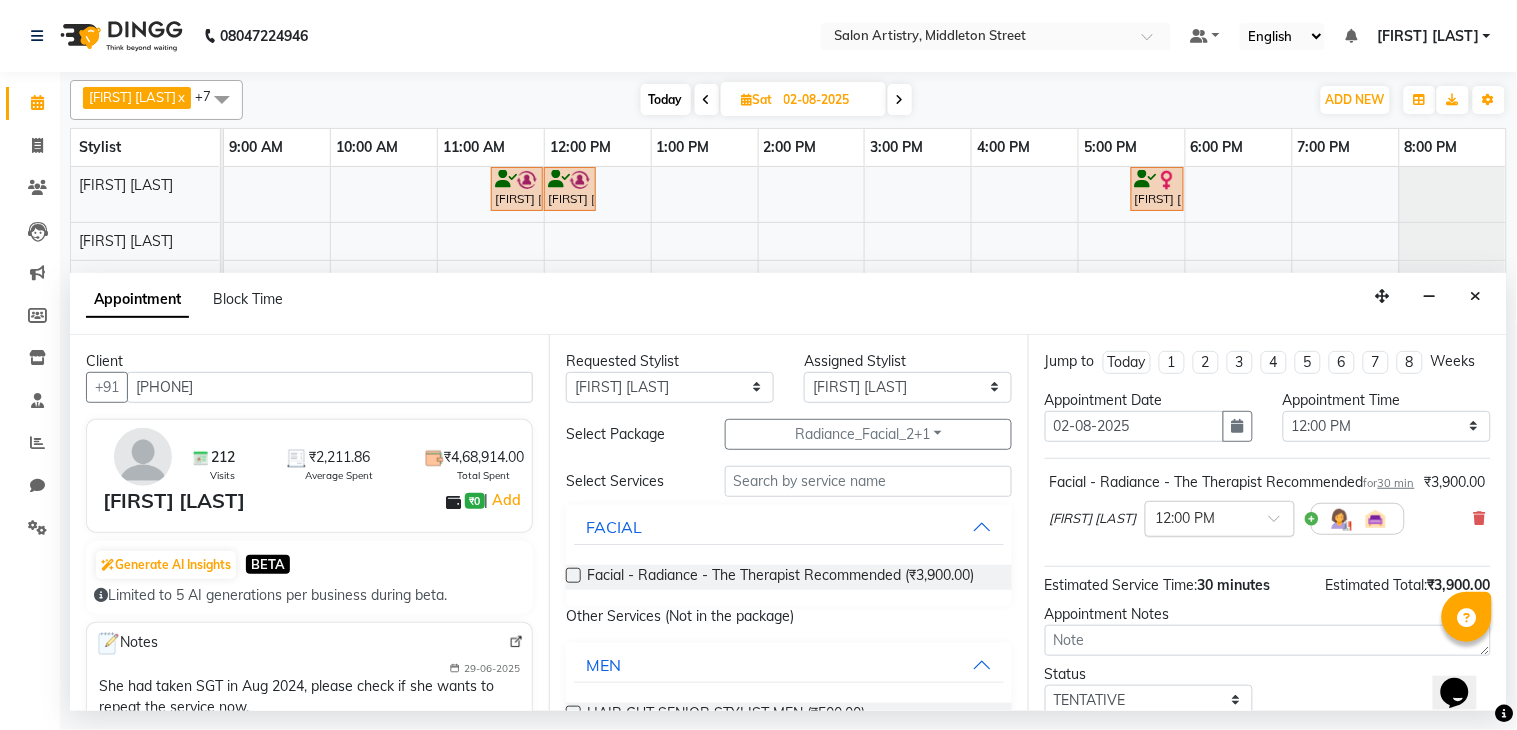 click at bounding box center [1200, 517] 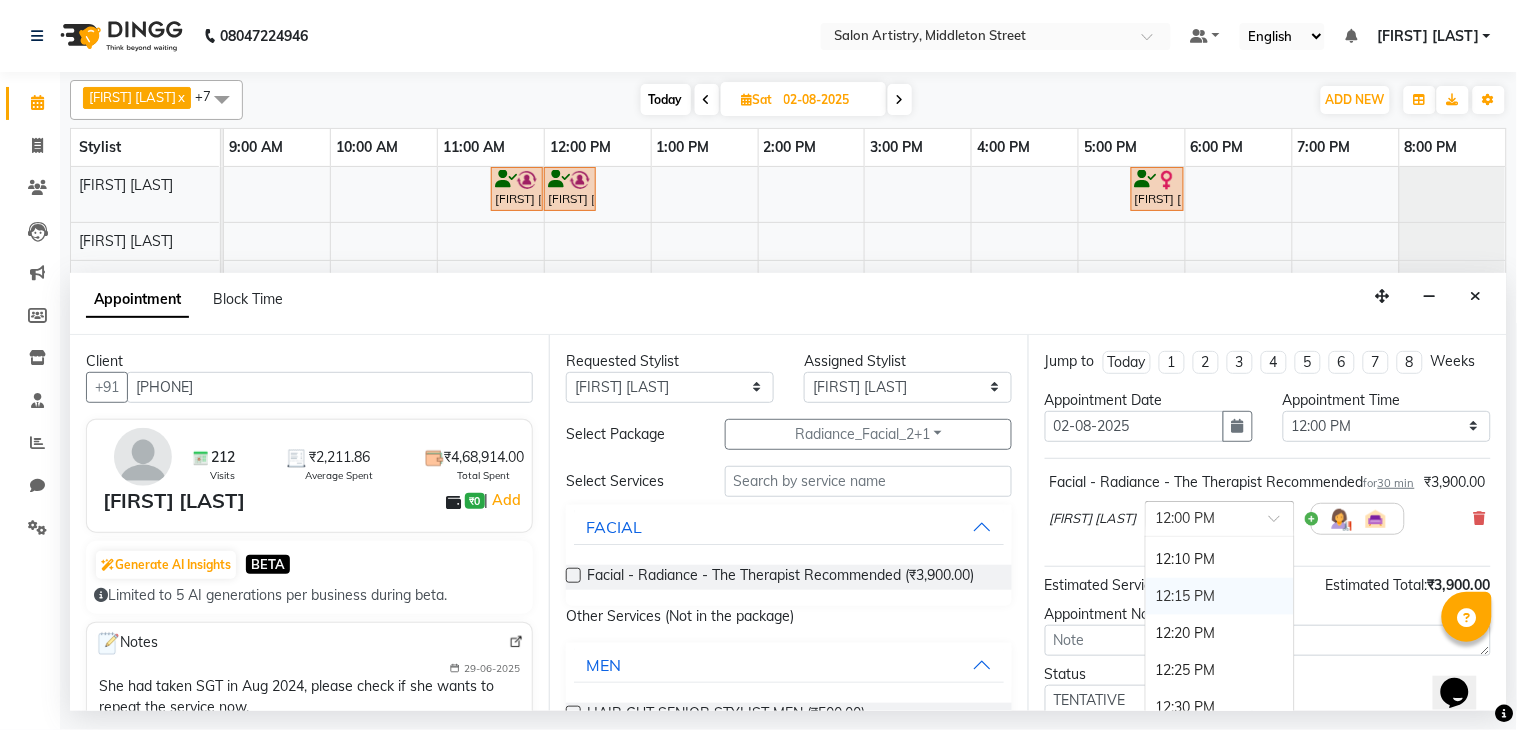 scroll, scrollTop: 997, scrollLeft: 0, axis: vertical 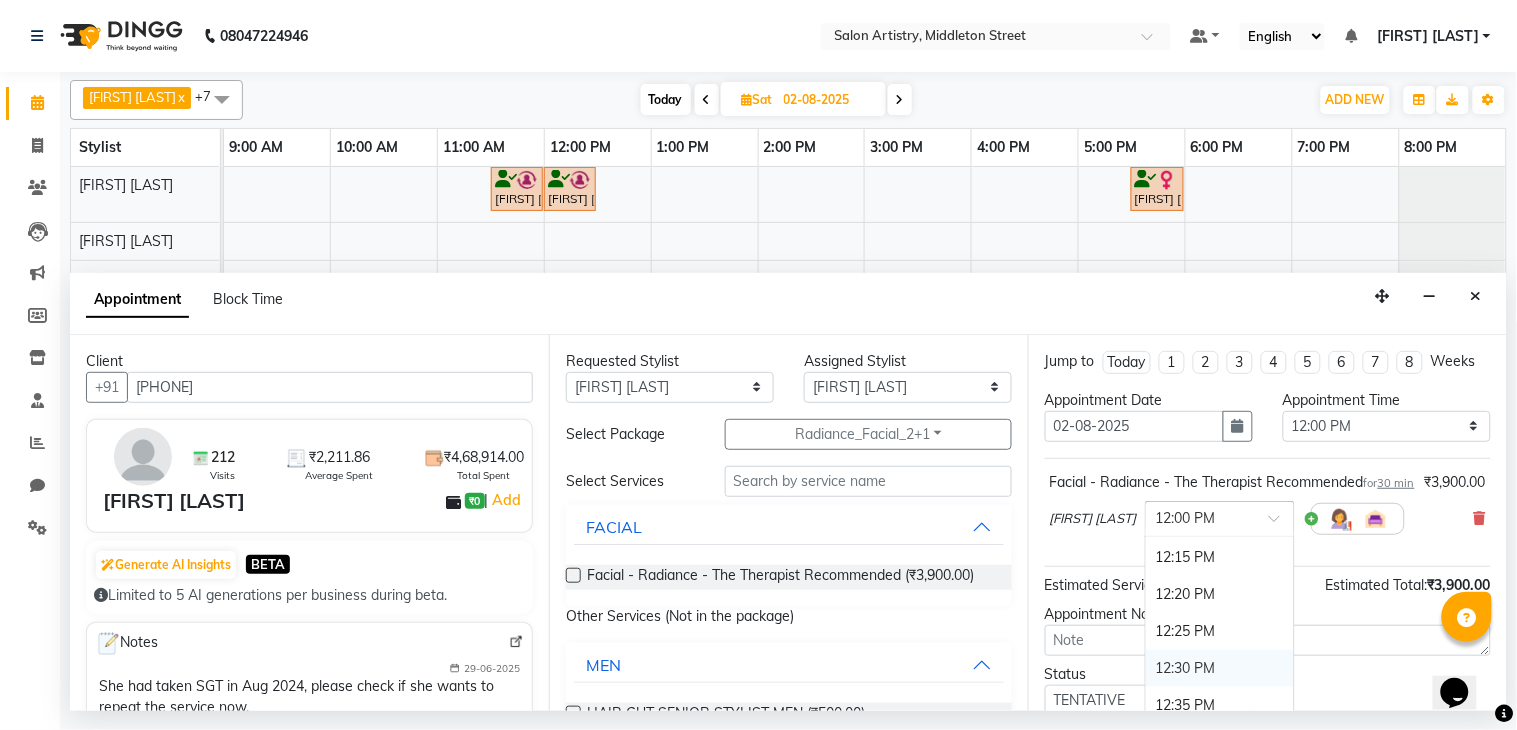 click on "12:30 PM" at bounding box center [1220, 668] 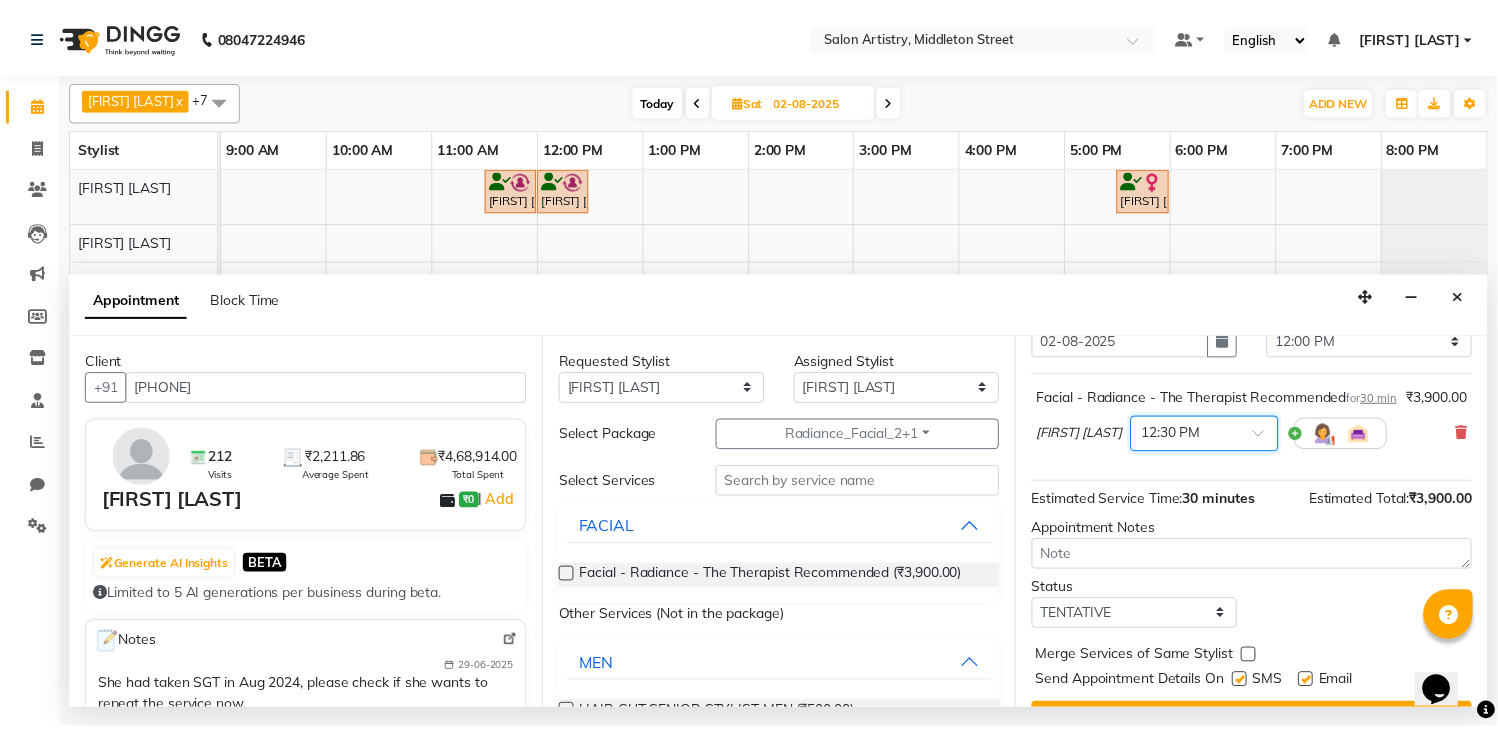 scroll, scrollTop: 171, scrollLeft: 0, axis: vertical 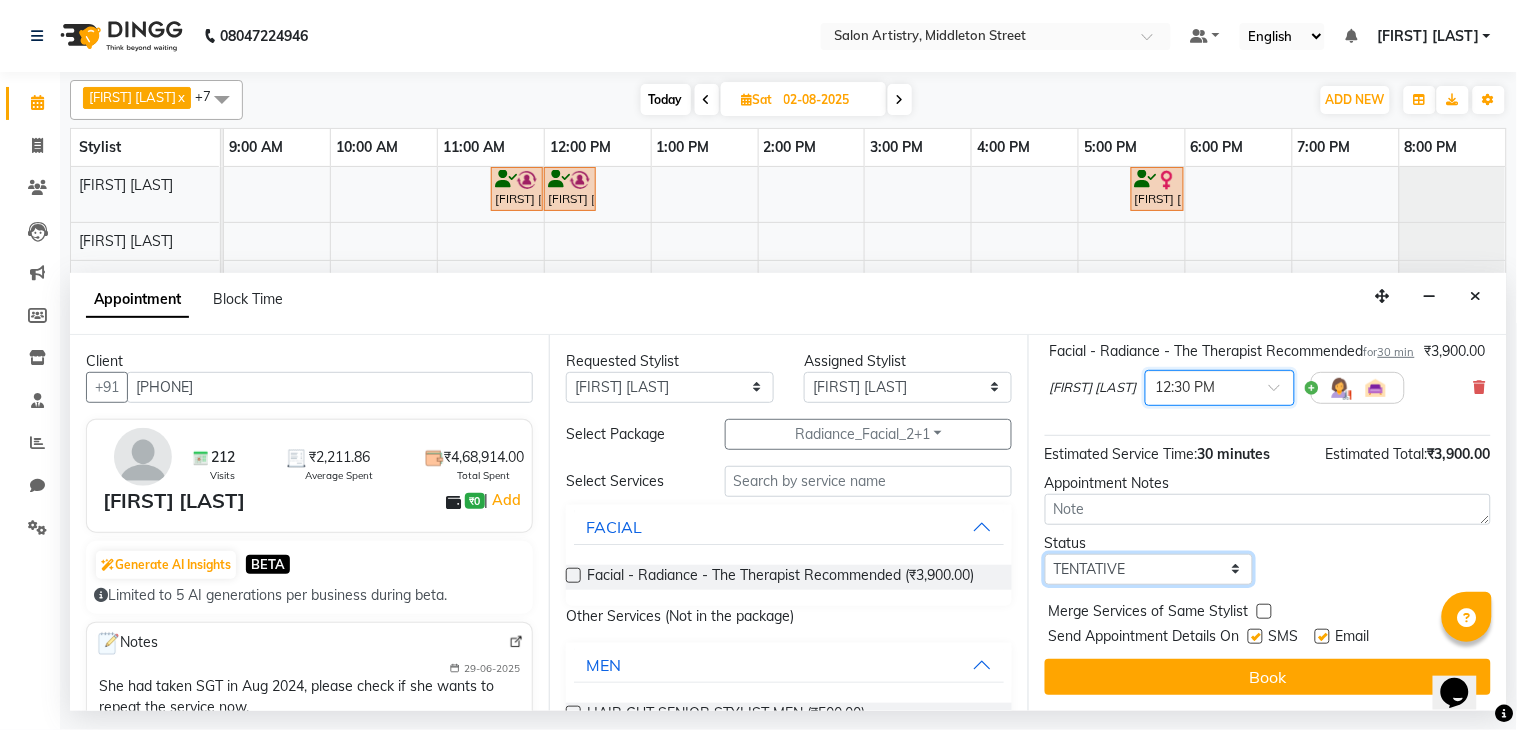 click on "Select TENTATIVE CONFIRM UPCOMING" at bounding box center [1149, 569] 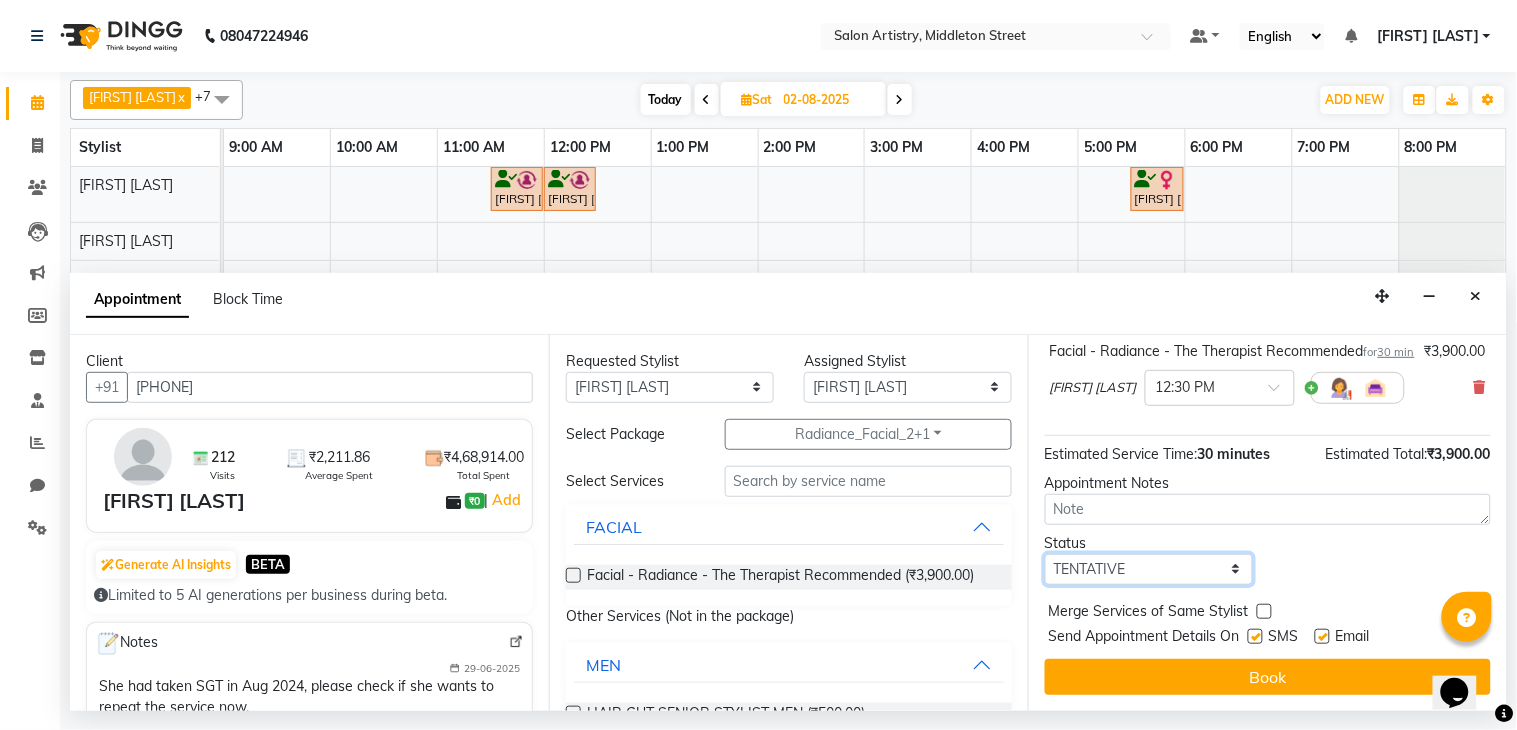 select on "confirm booking" 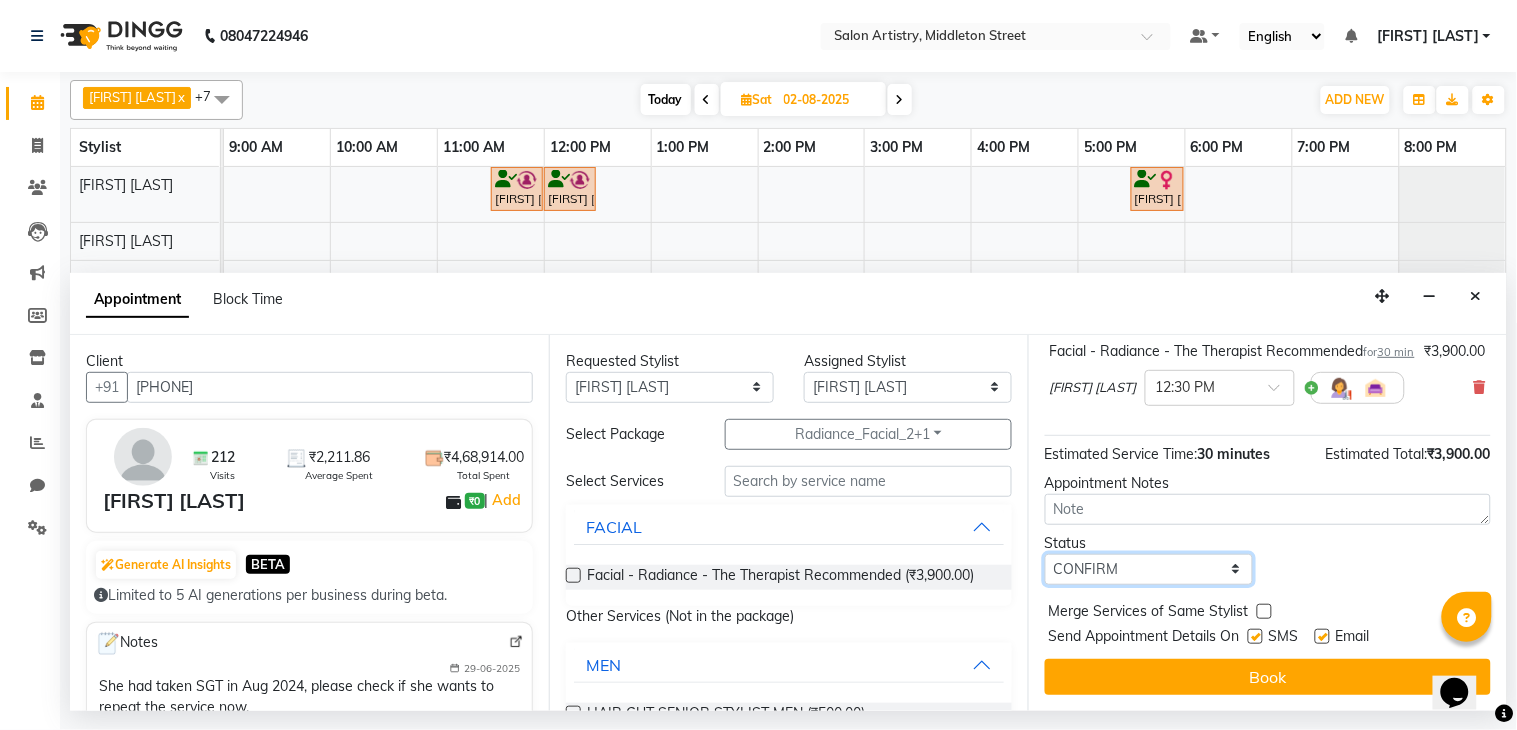 click on "Select TENTATIVE CONFIRM UPCOMING" at bounding box center [1149, 569] 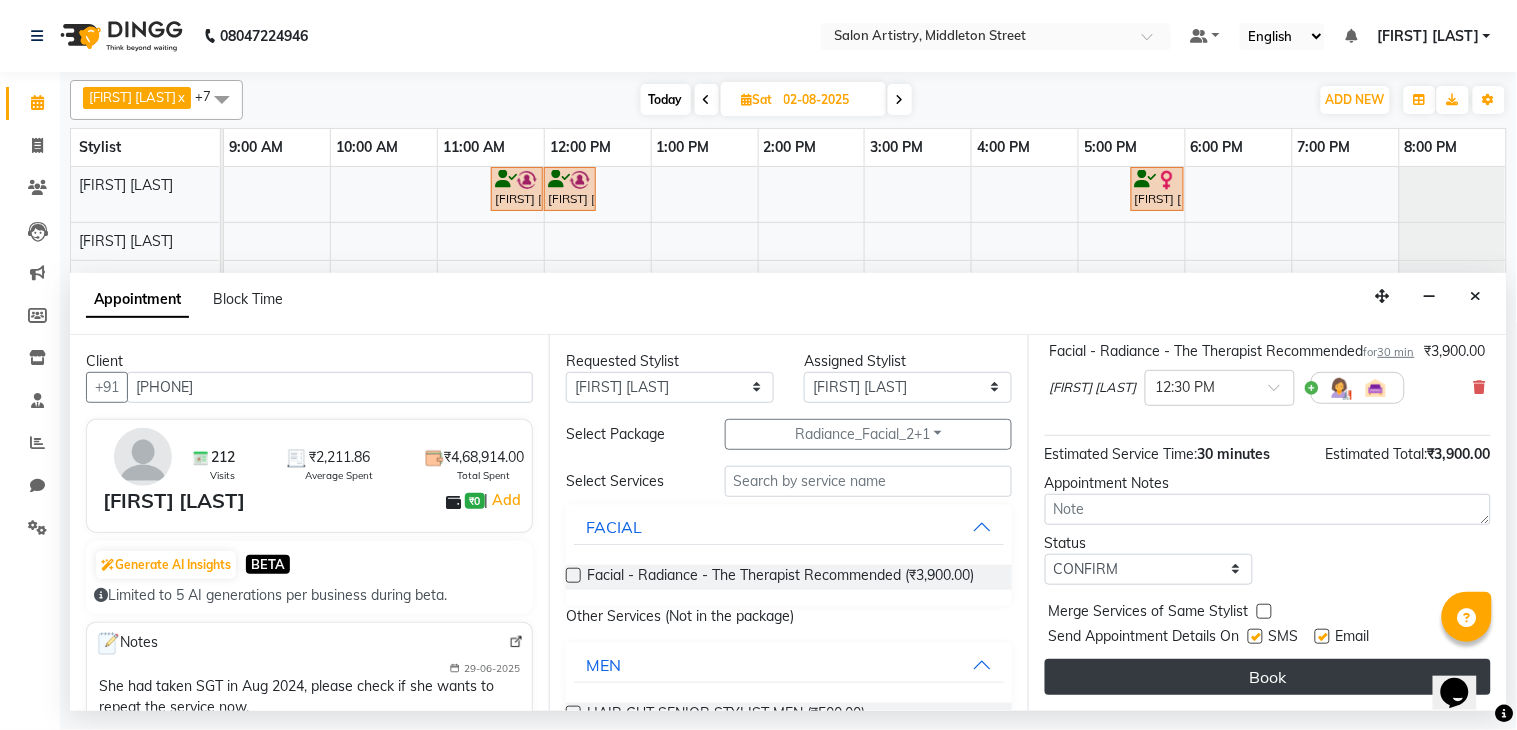 click on "Book" at bounding box center (1268, 677) 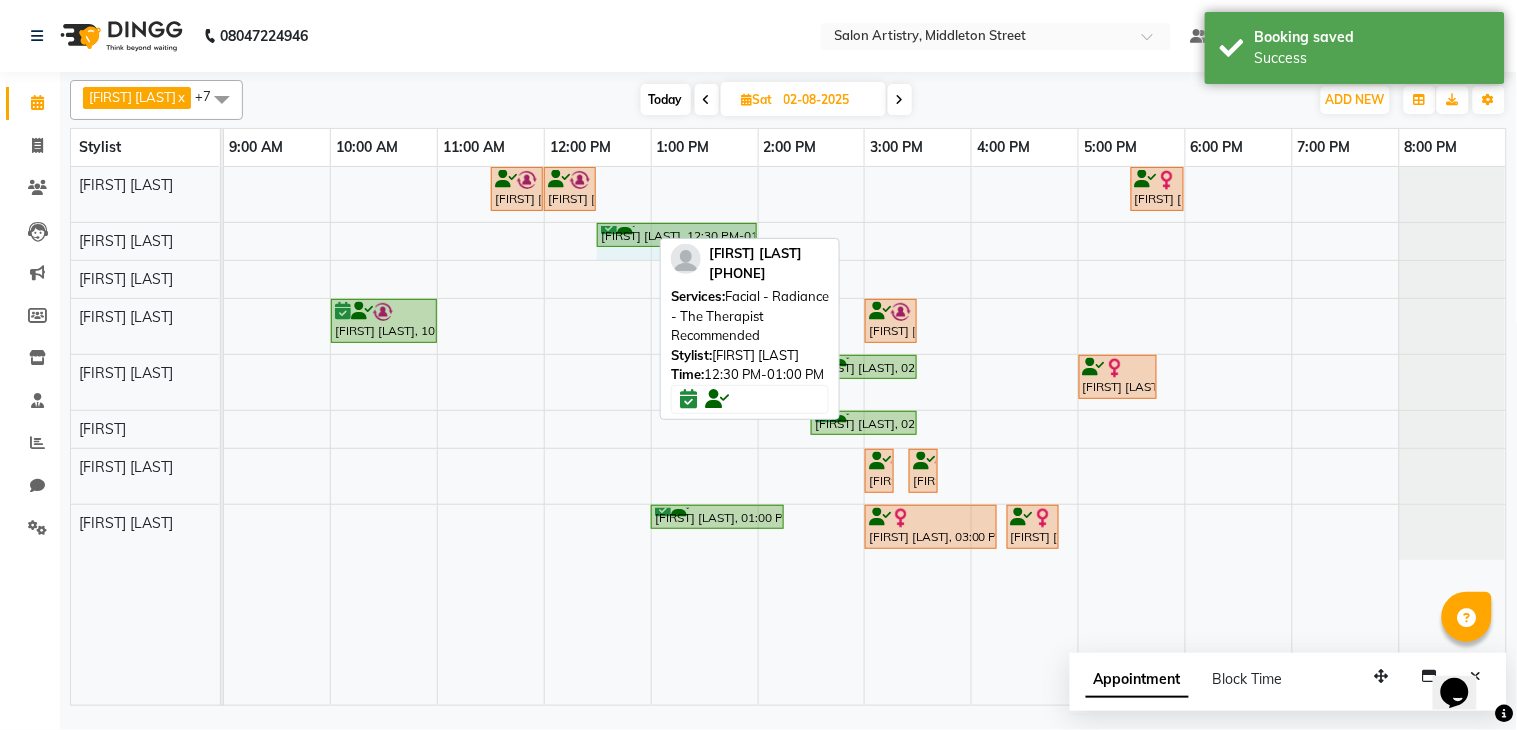 drag, startPoint x: 646, startPoint y: 234, endPoint x: 694, endPoint y: 234, distance: 48 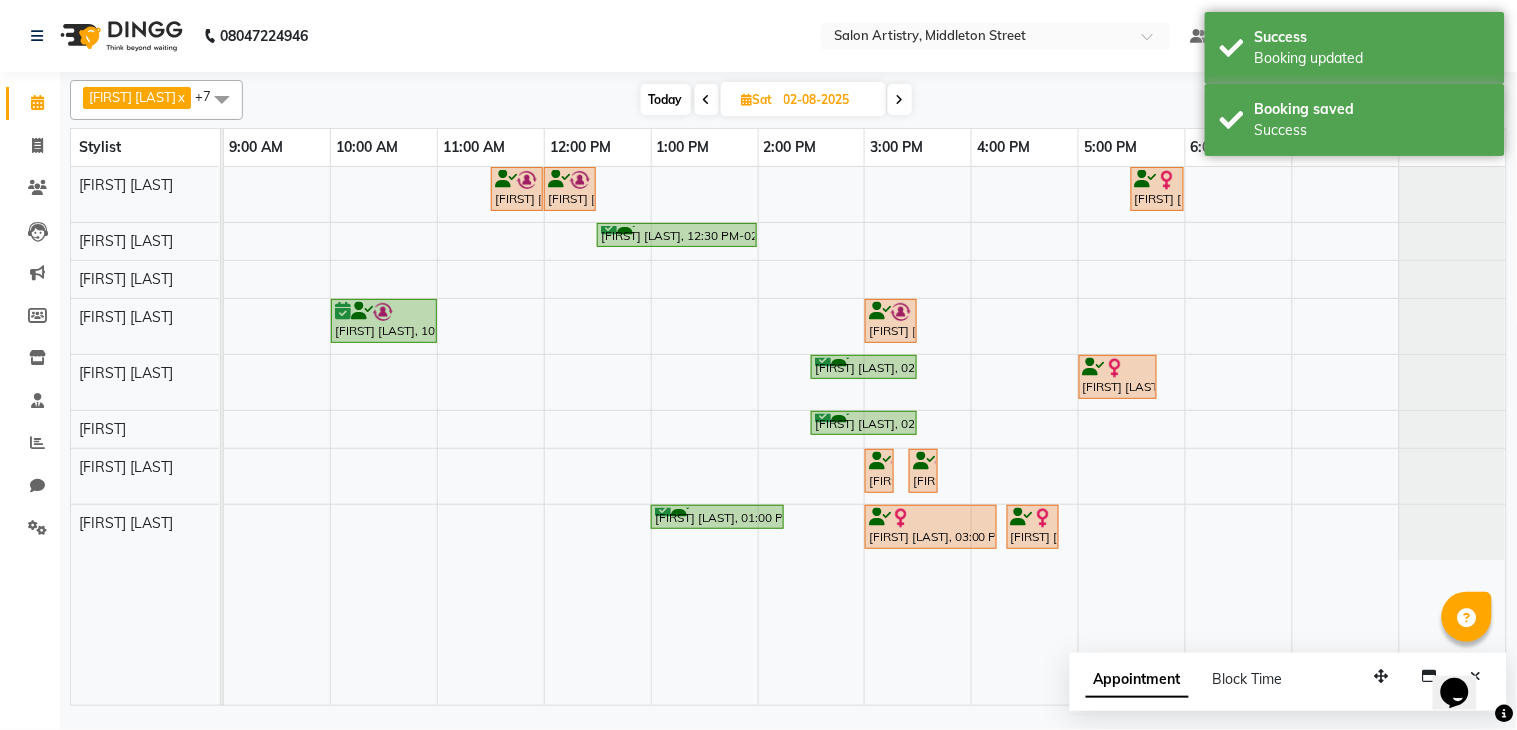 click at bounding box center (707, 99) 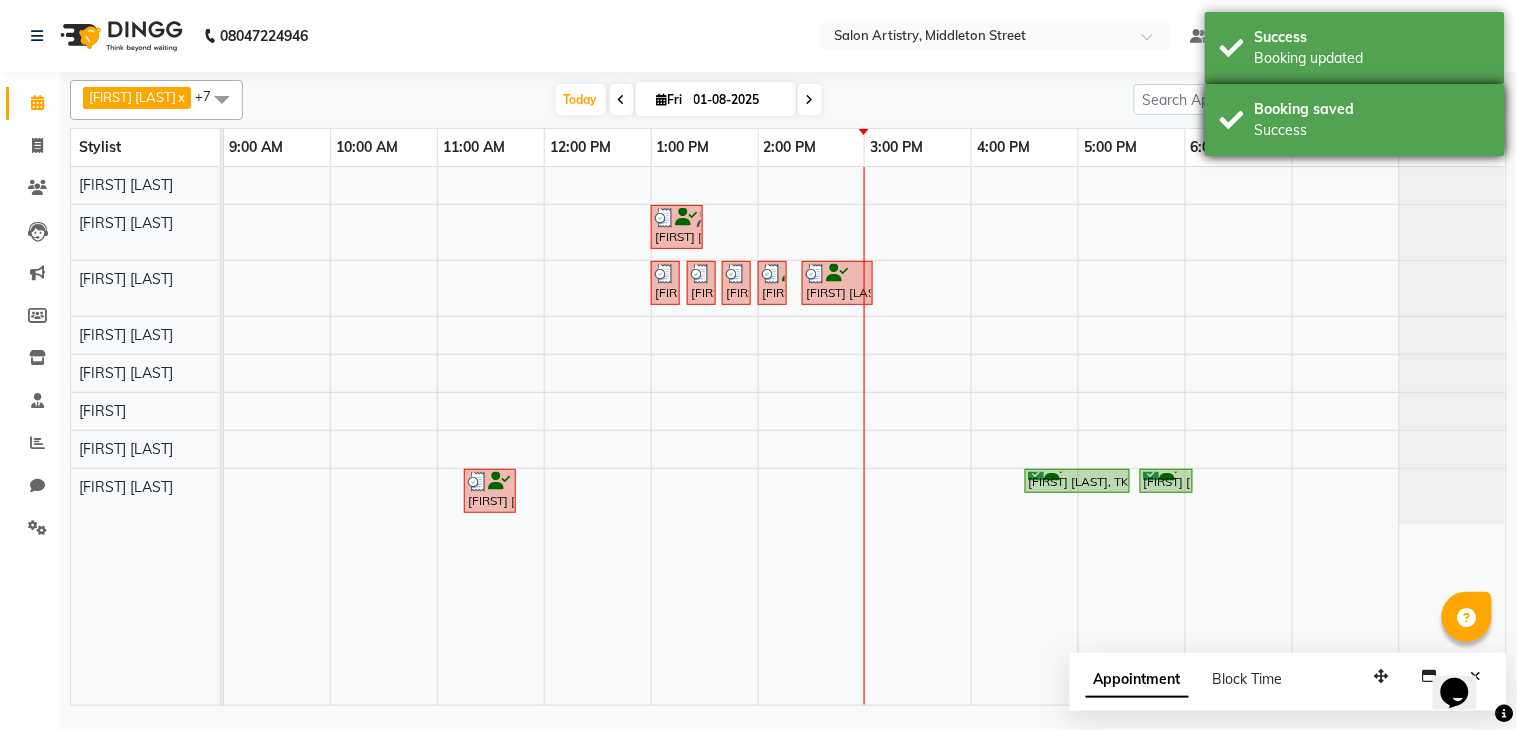 click on "Booking saved   Success" at bounding box center [1355, 120] 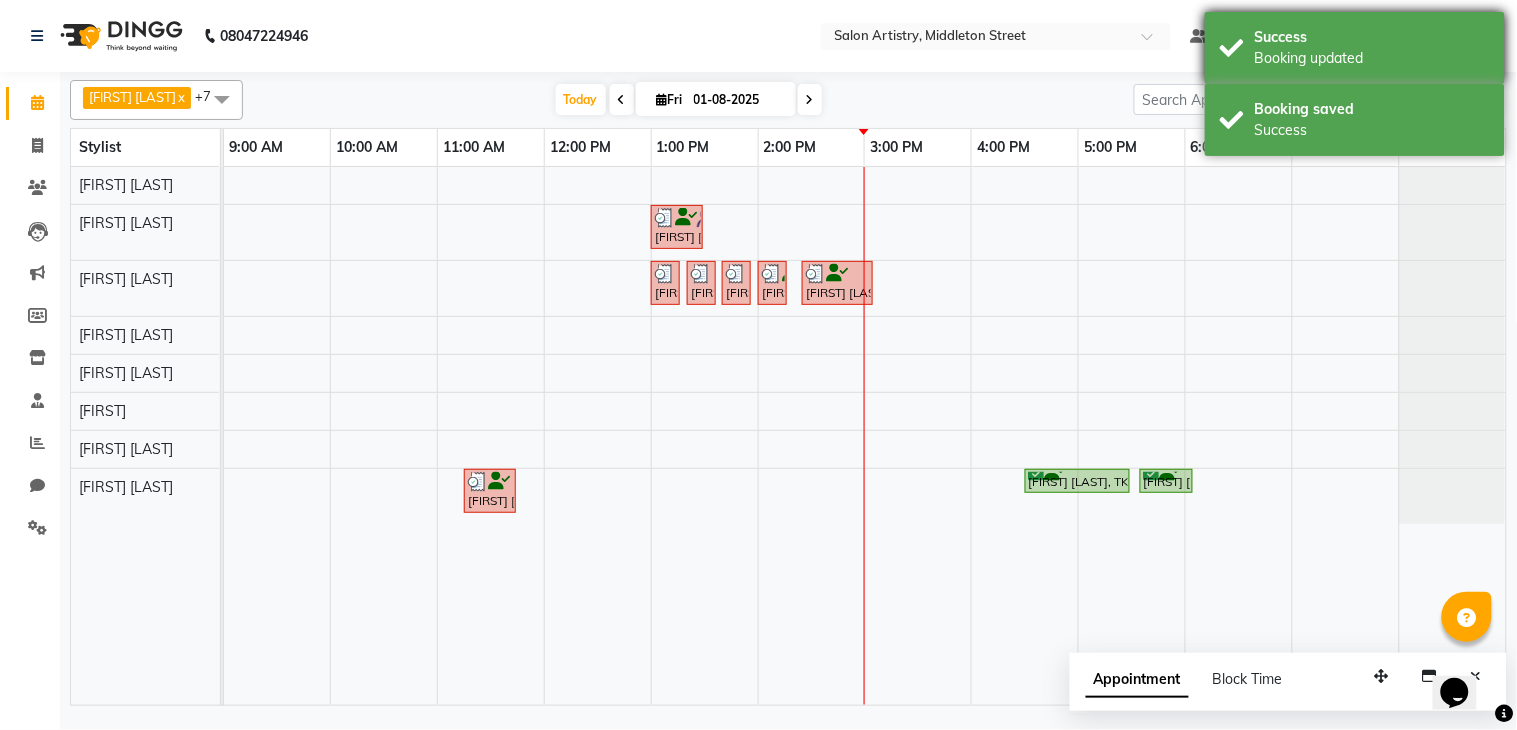 click on "Booking updated" at bounding box center (1372, 58) 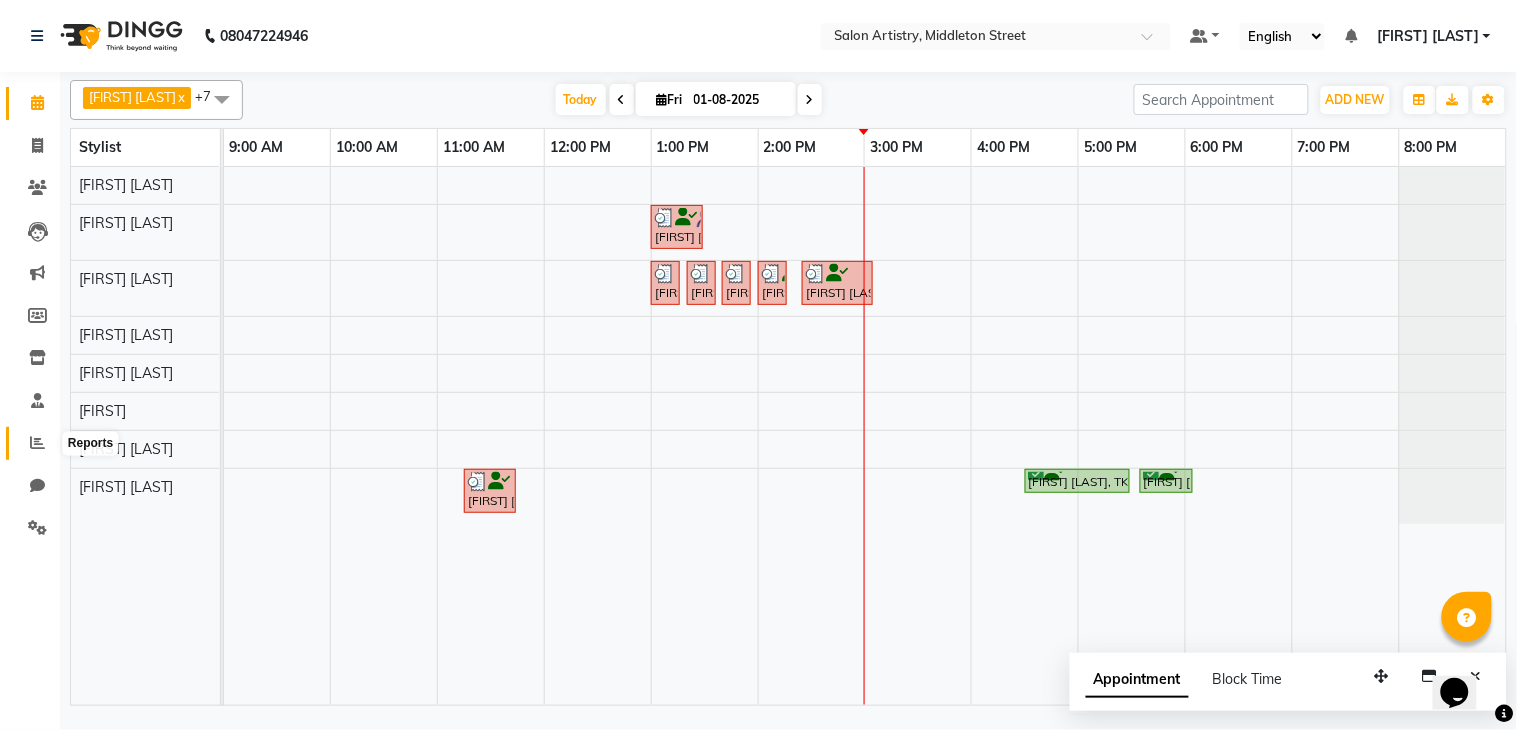 click 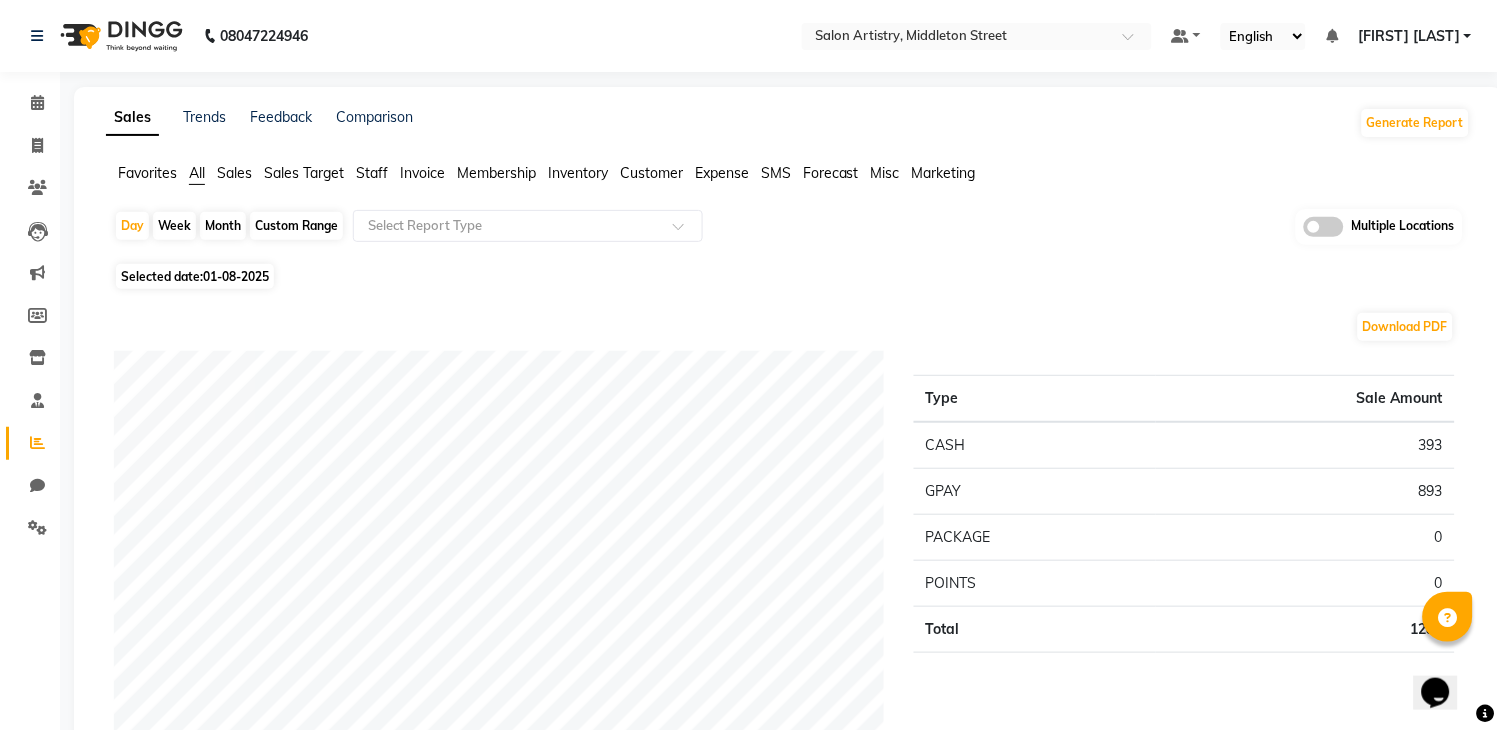 click on "01-08-2025" 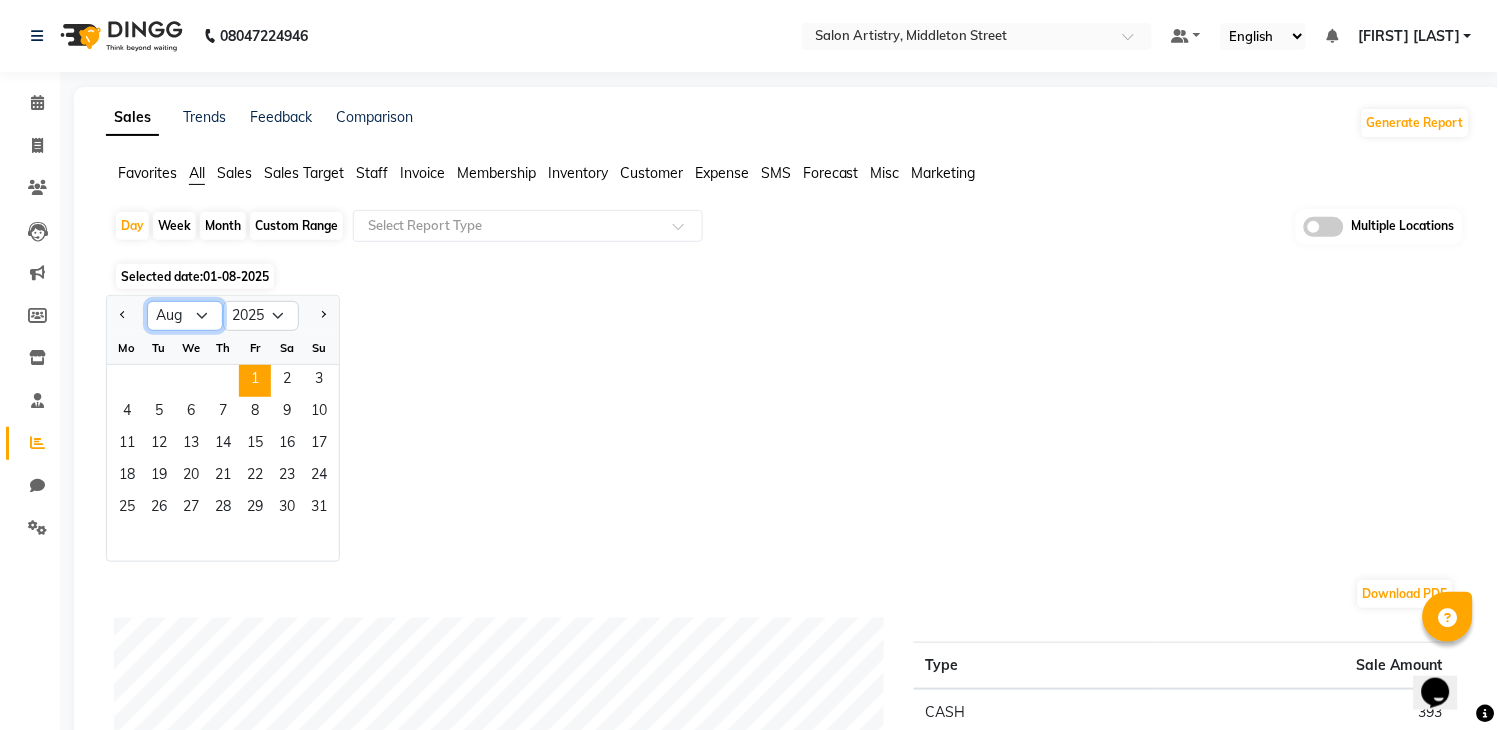 click on "Jan Feb Mar Apr May Jun Jul Aug Sep Oct Nov Dec" 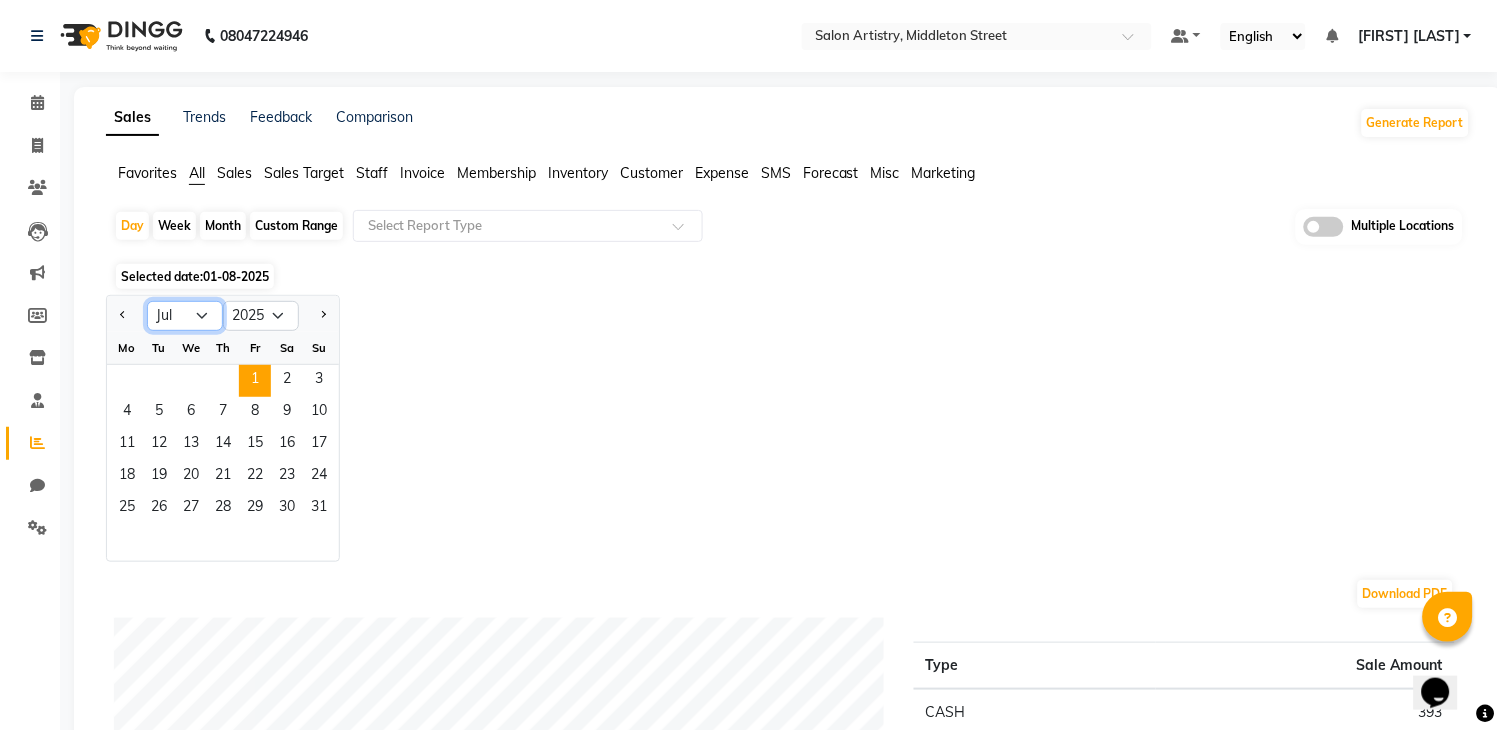 click on "Jan Feb Mar Apr May Jun Jul Aug Sep Oct Nov Dec" 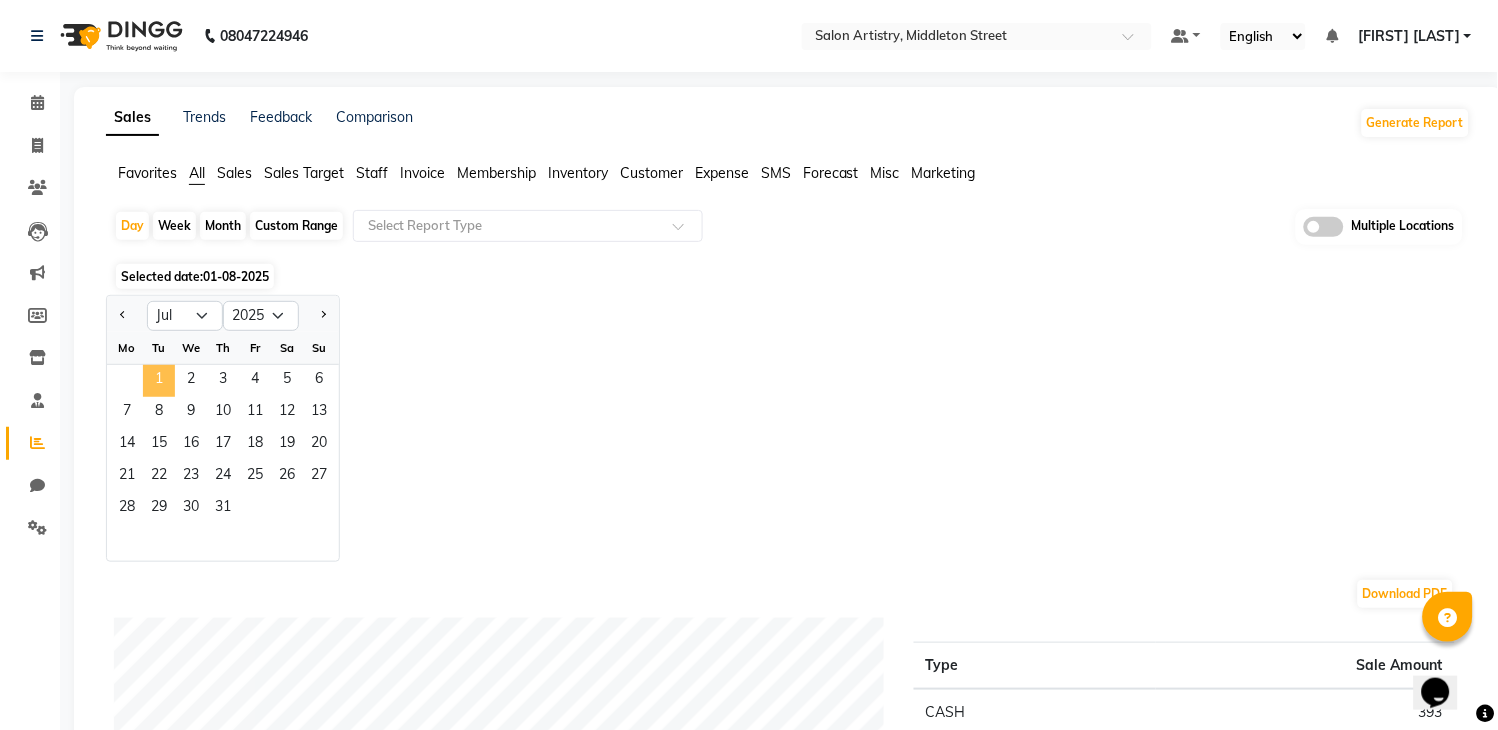 click on "1" 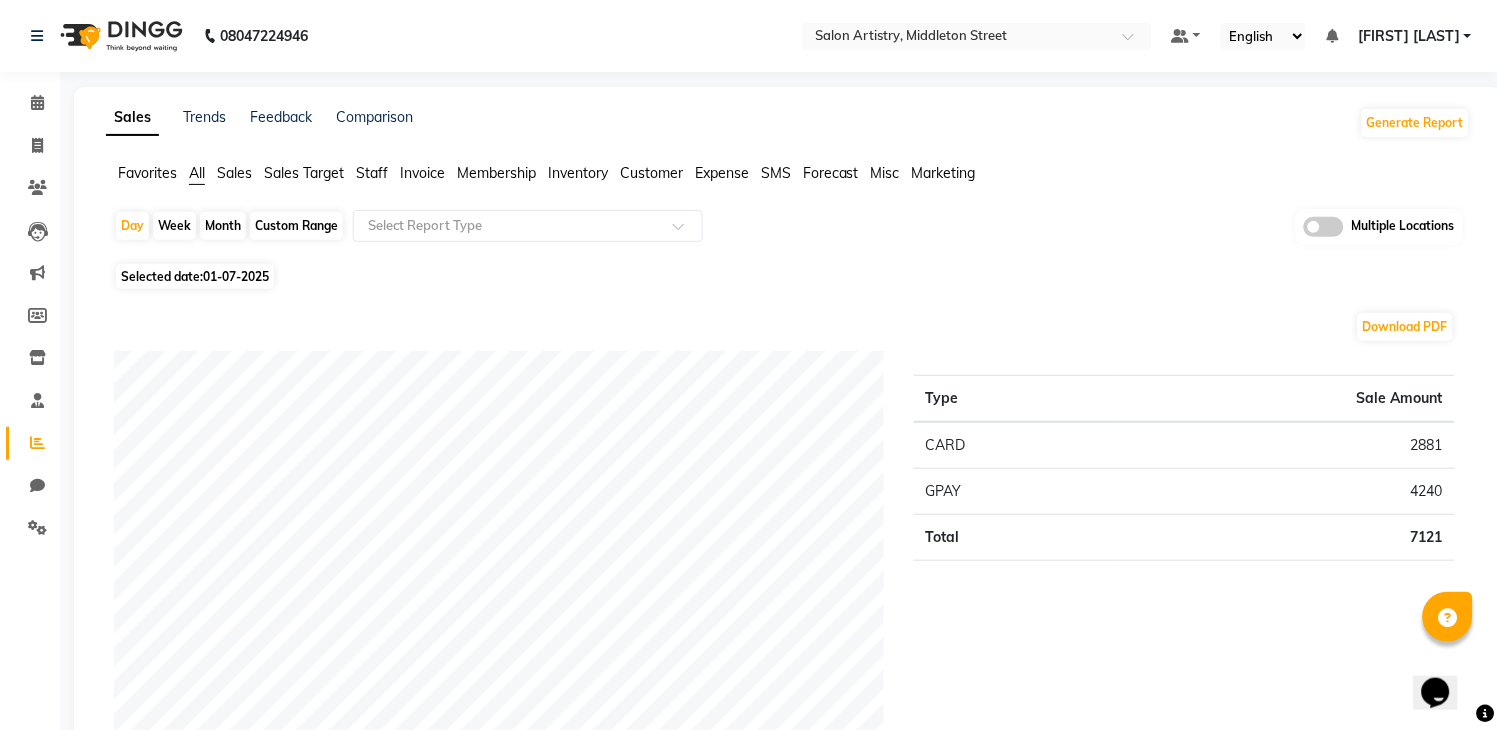 click on "Staff" 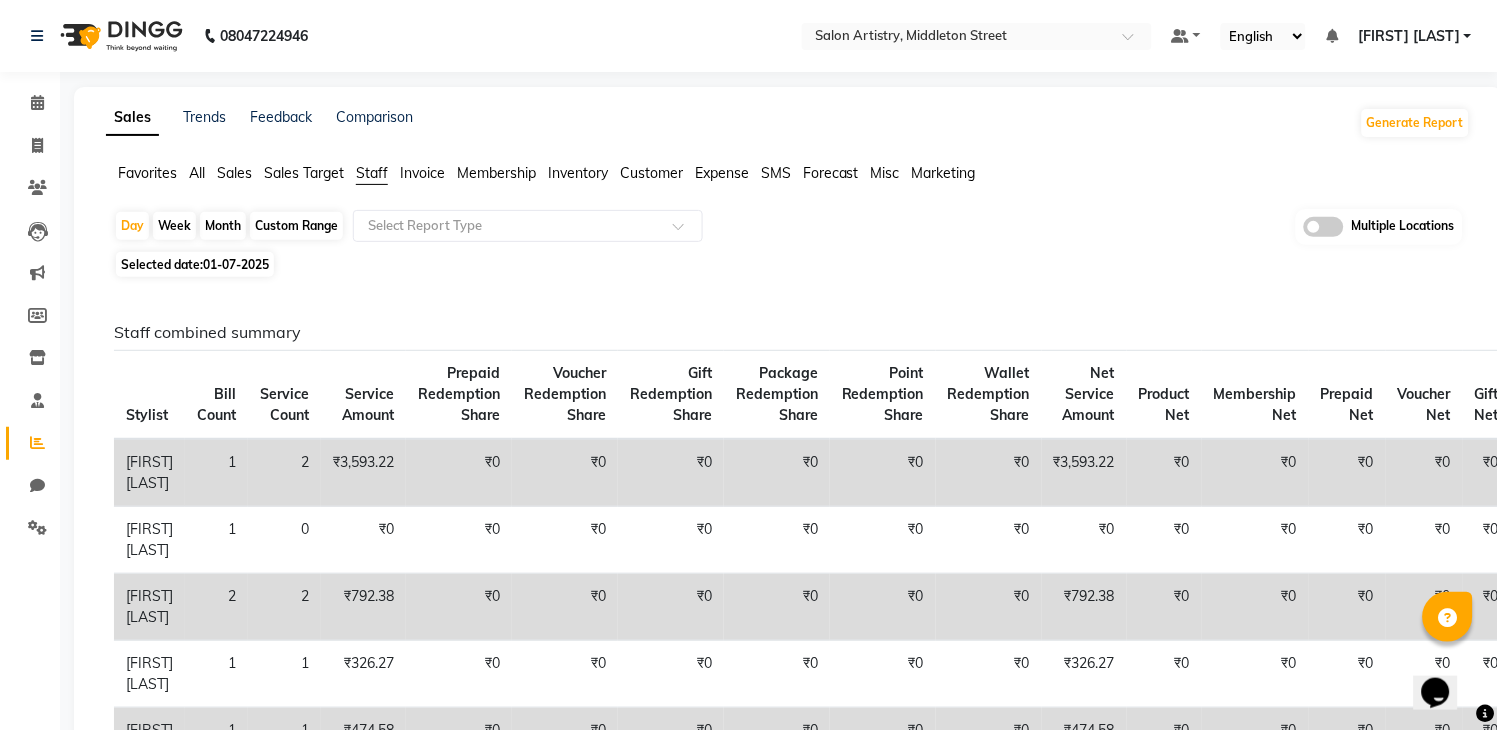click on "Custom Range" 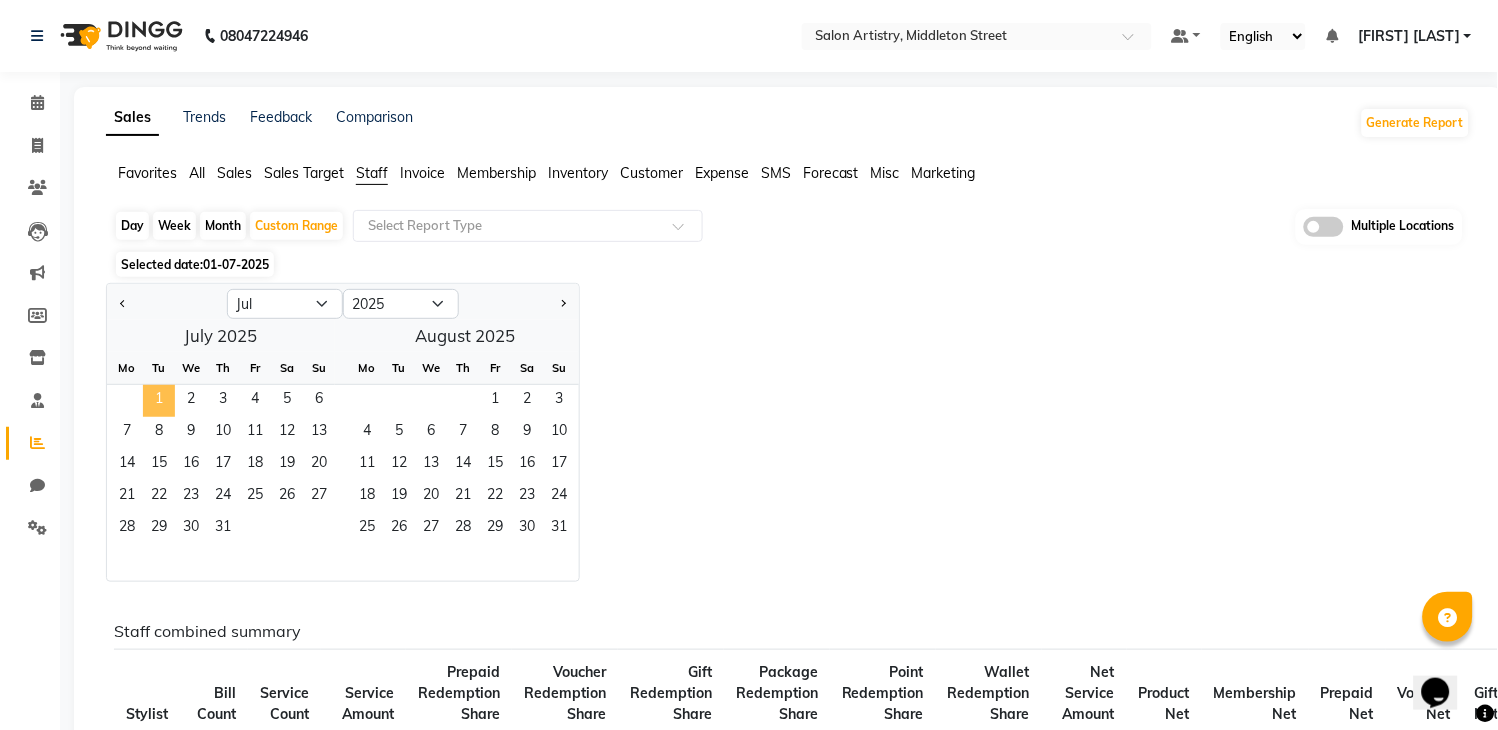 click on "1" 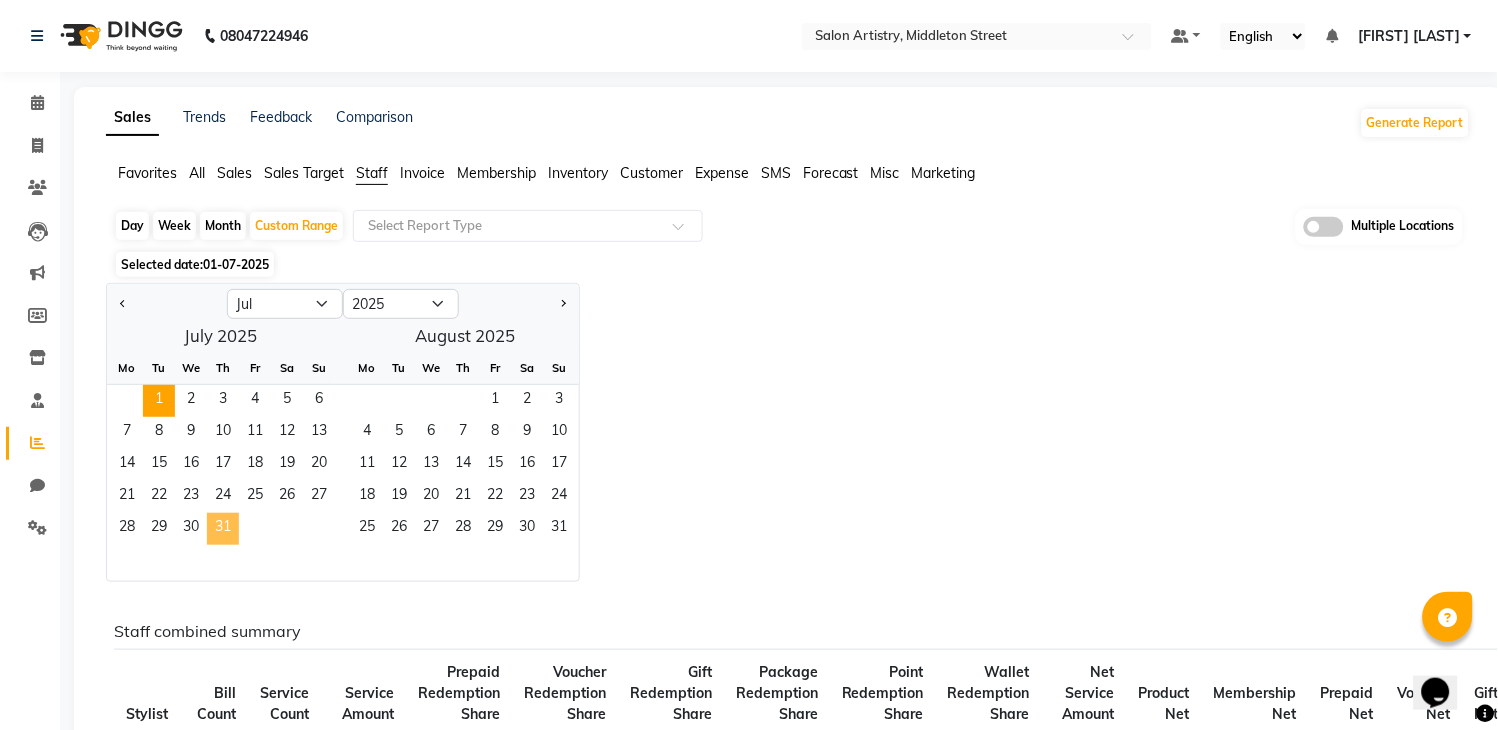 click on "31" 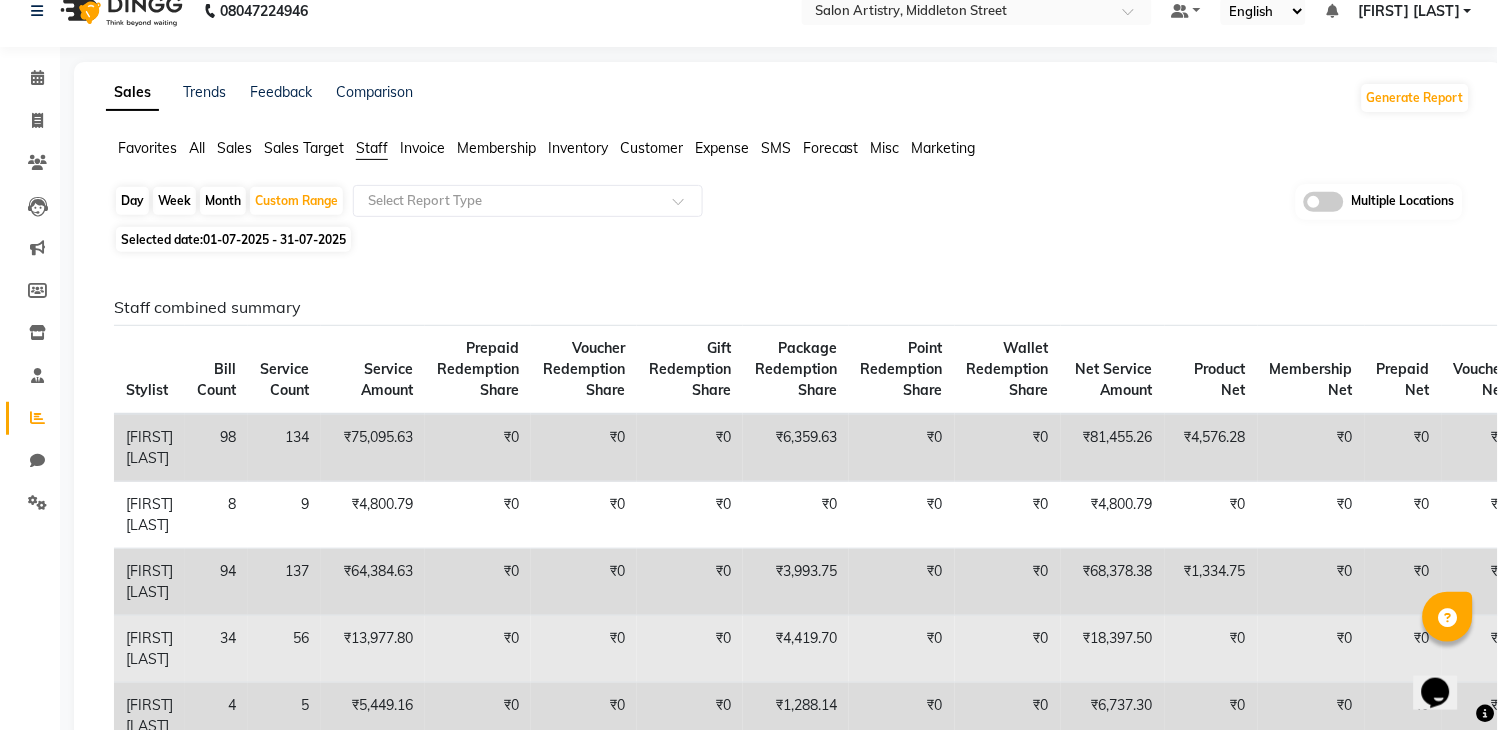 scroll, scrollTop: 0, scrollLeft: 0, axis: both 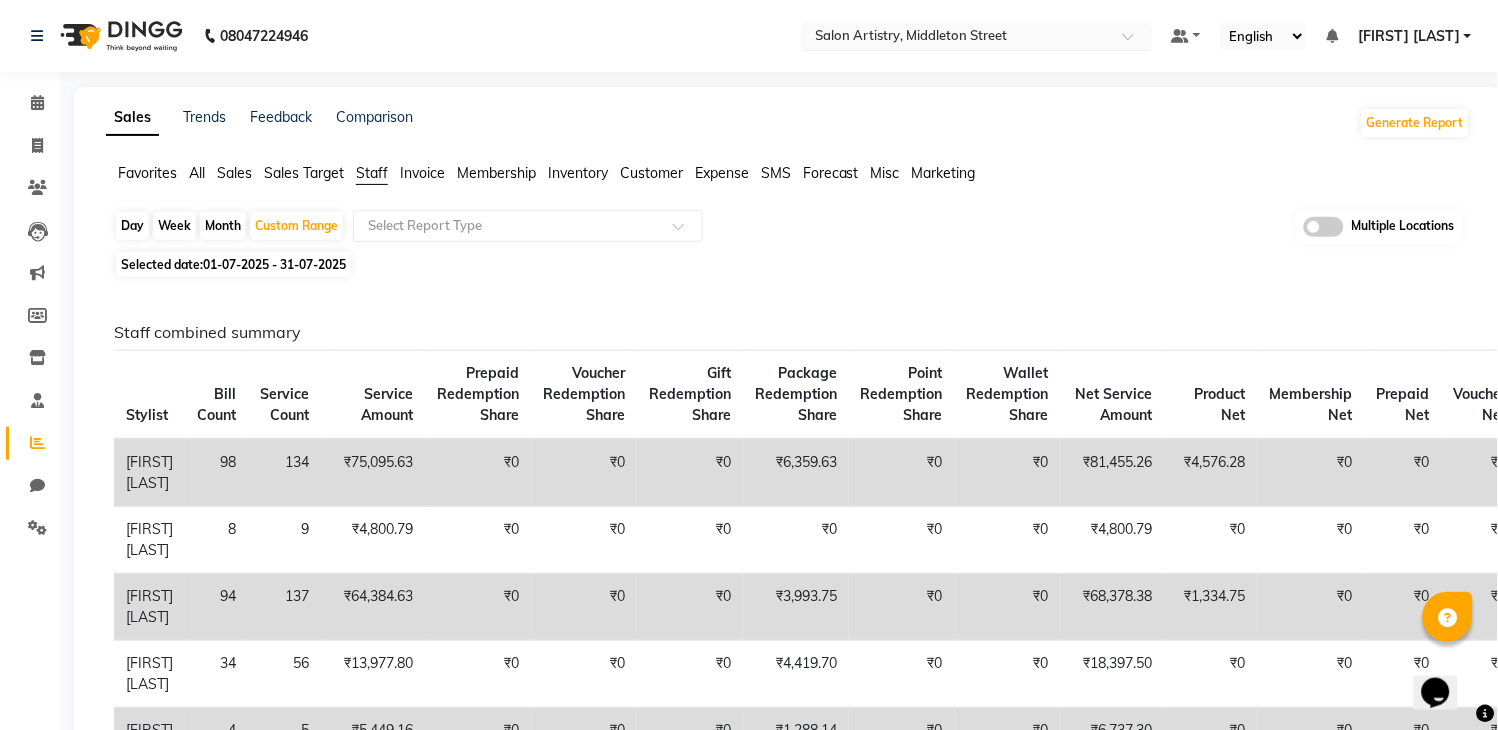 click at bounding box center [957, 38] 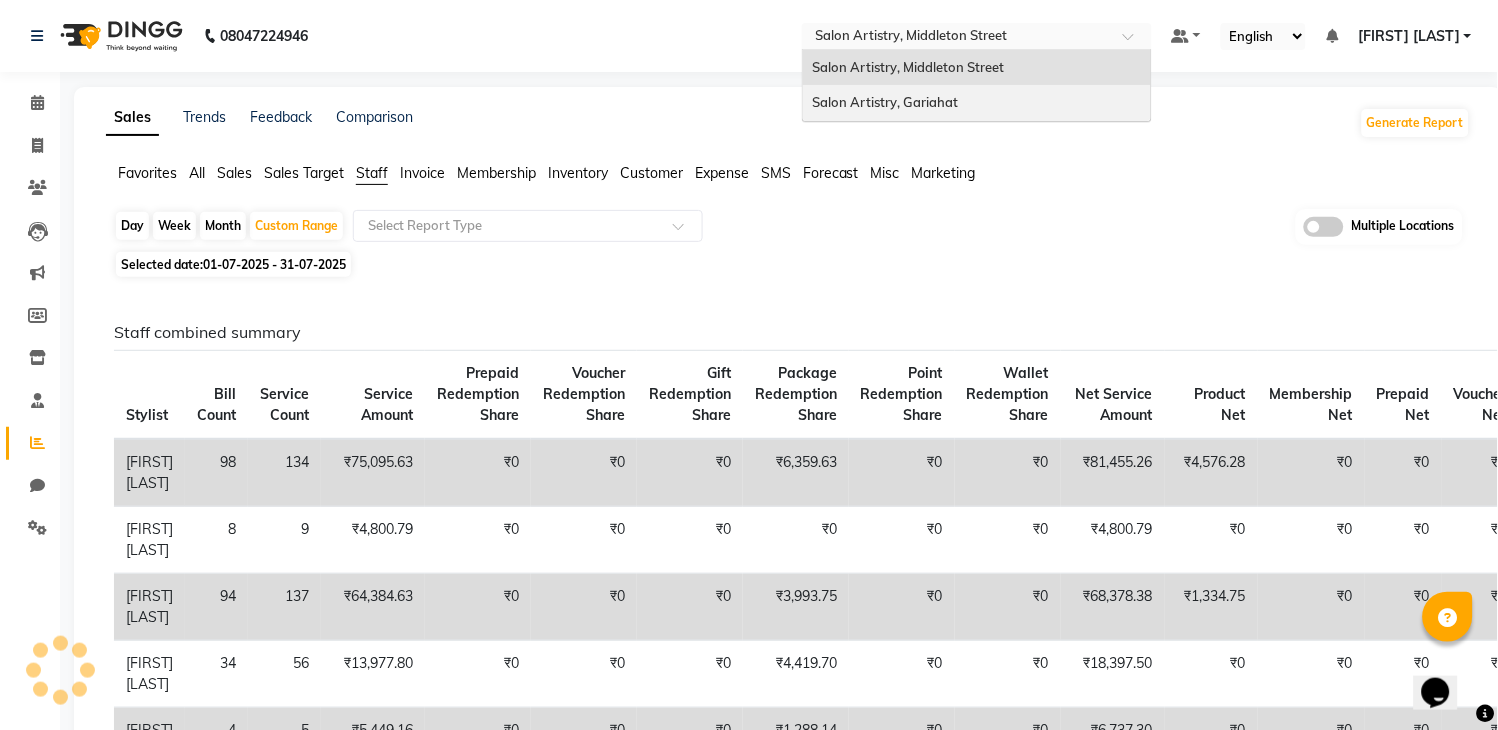 click on "Salon Artistry, Gariahat" at bounding box center (886, 102) 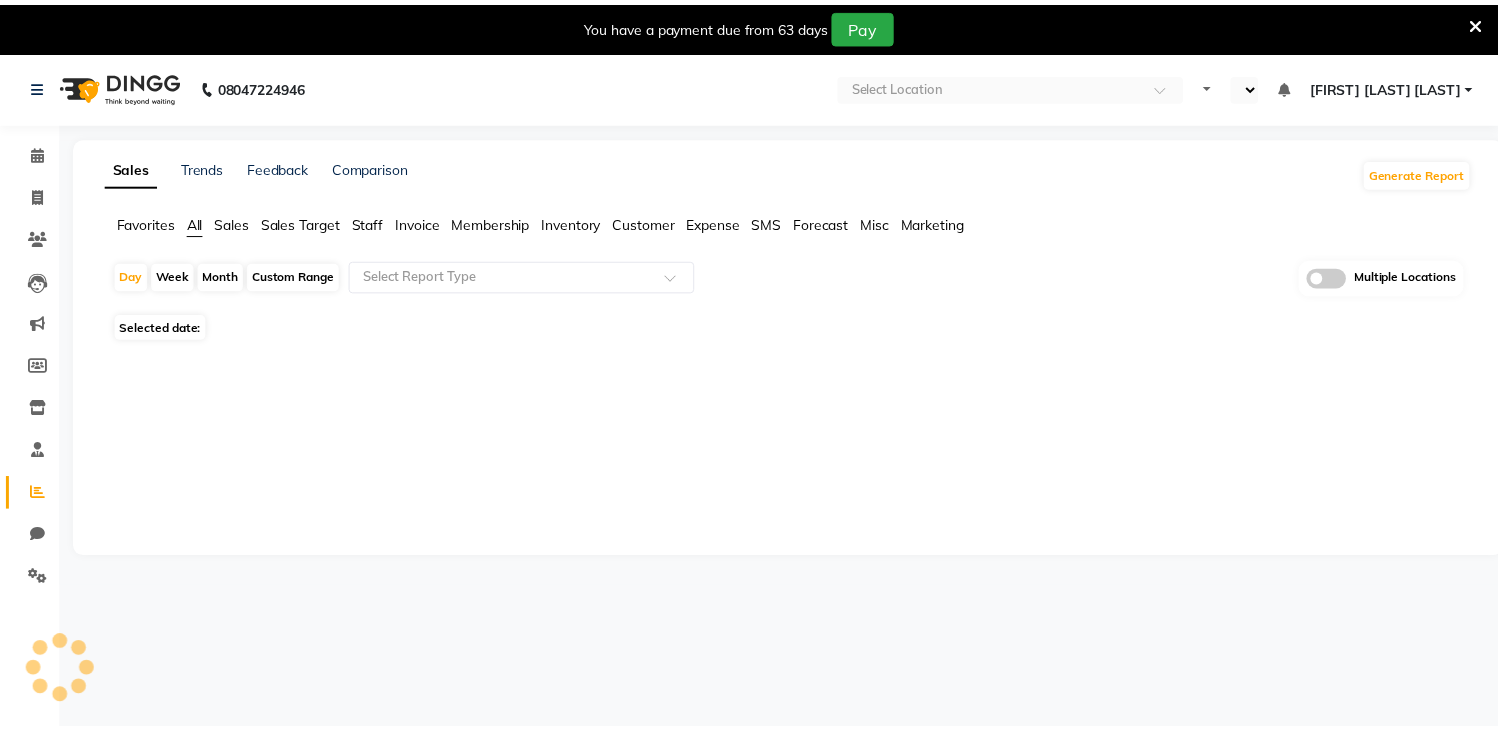 scroll, scrollTop: 0, scrollLeft: 0, axis: both 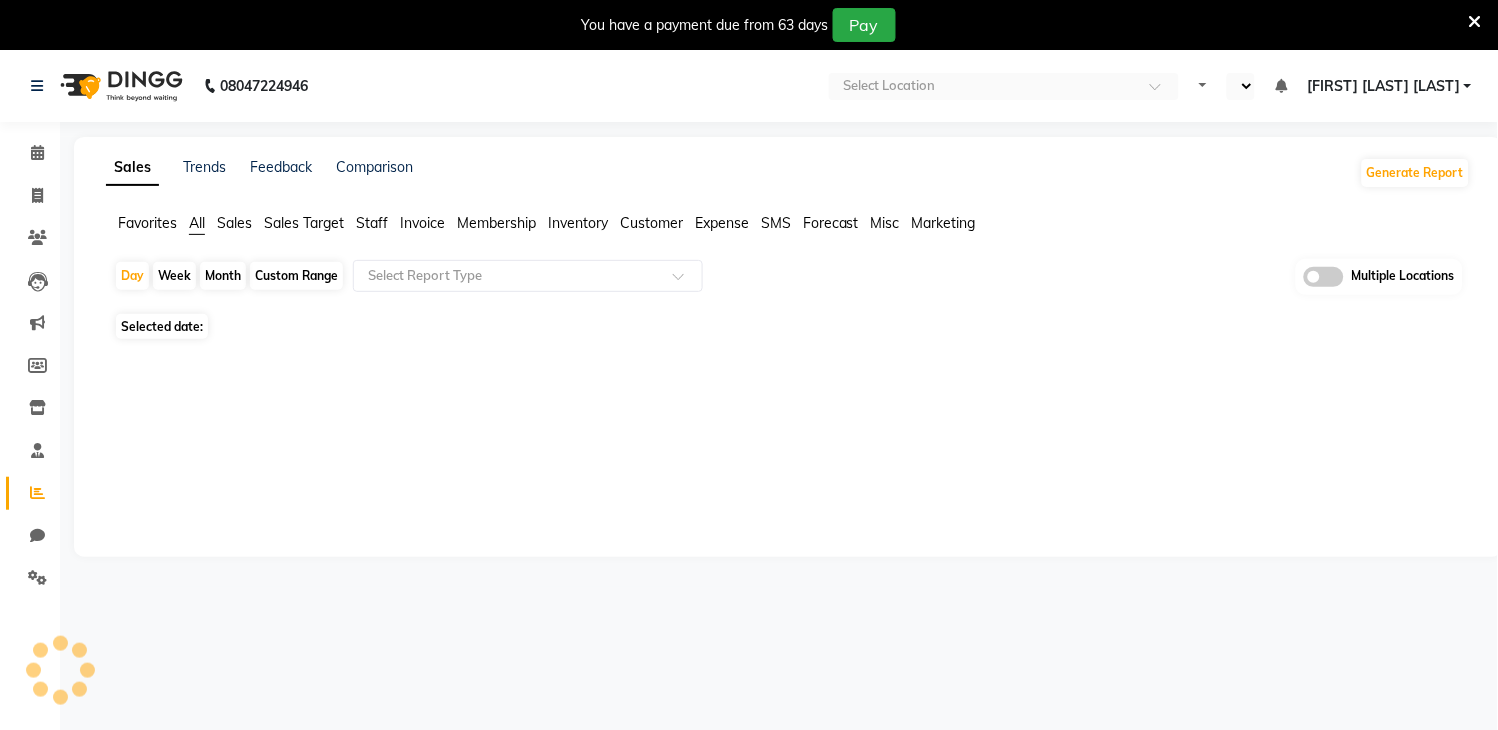 select on "en" 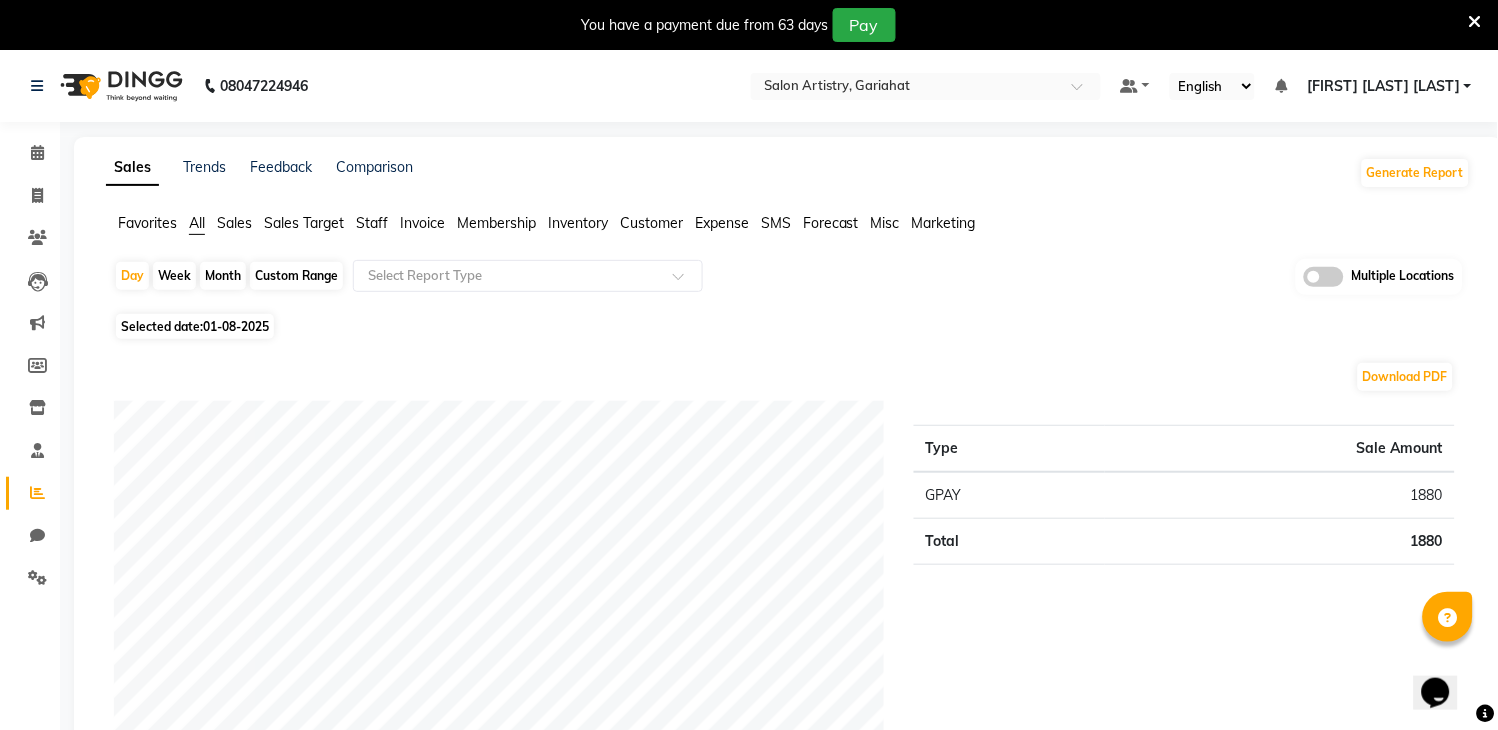 scroll, scrollTop: 0, scrollLeft: 0, axis: both 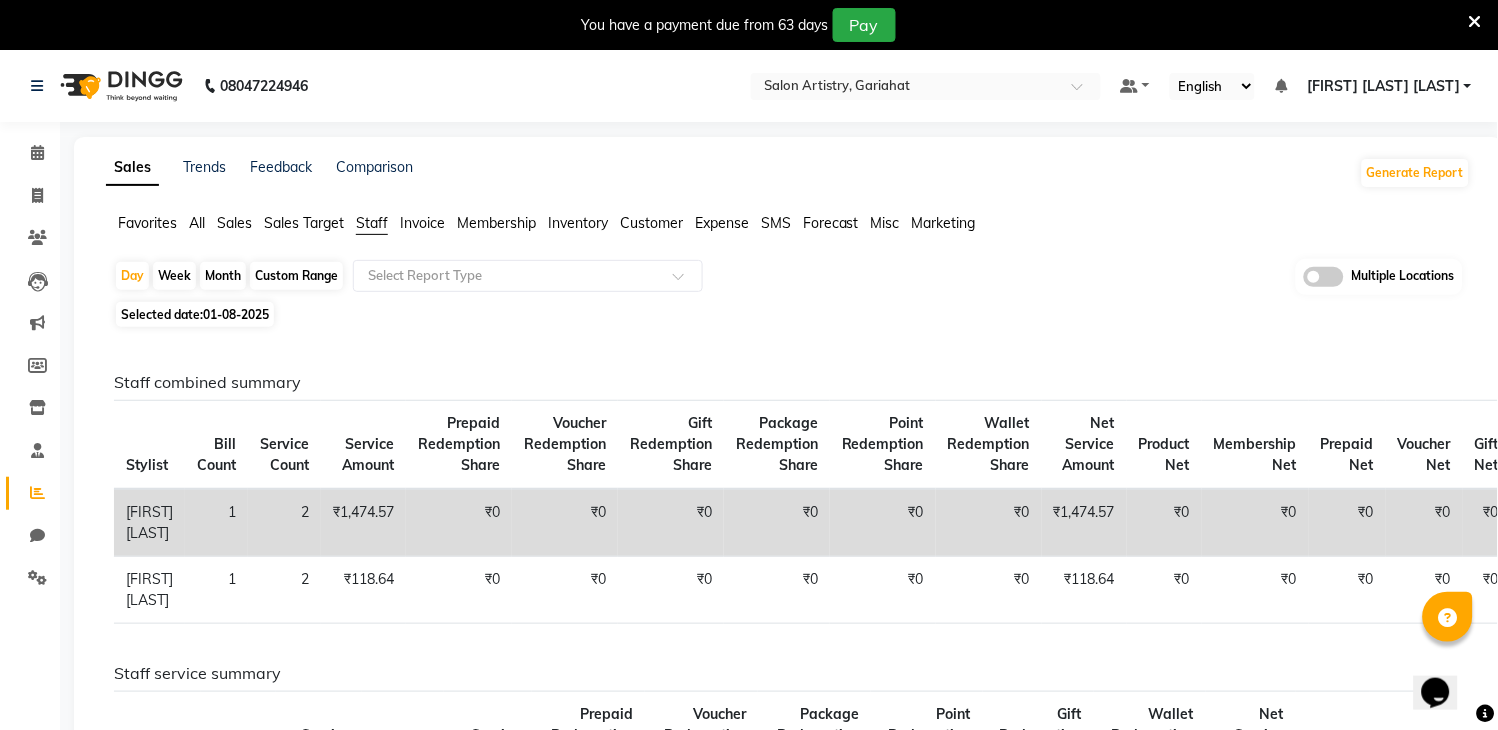 click on "01-08-2025" 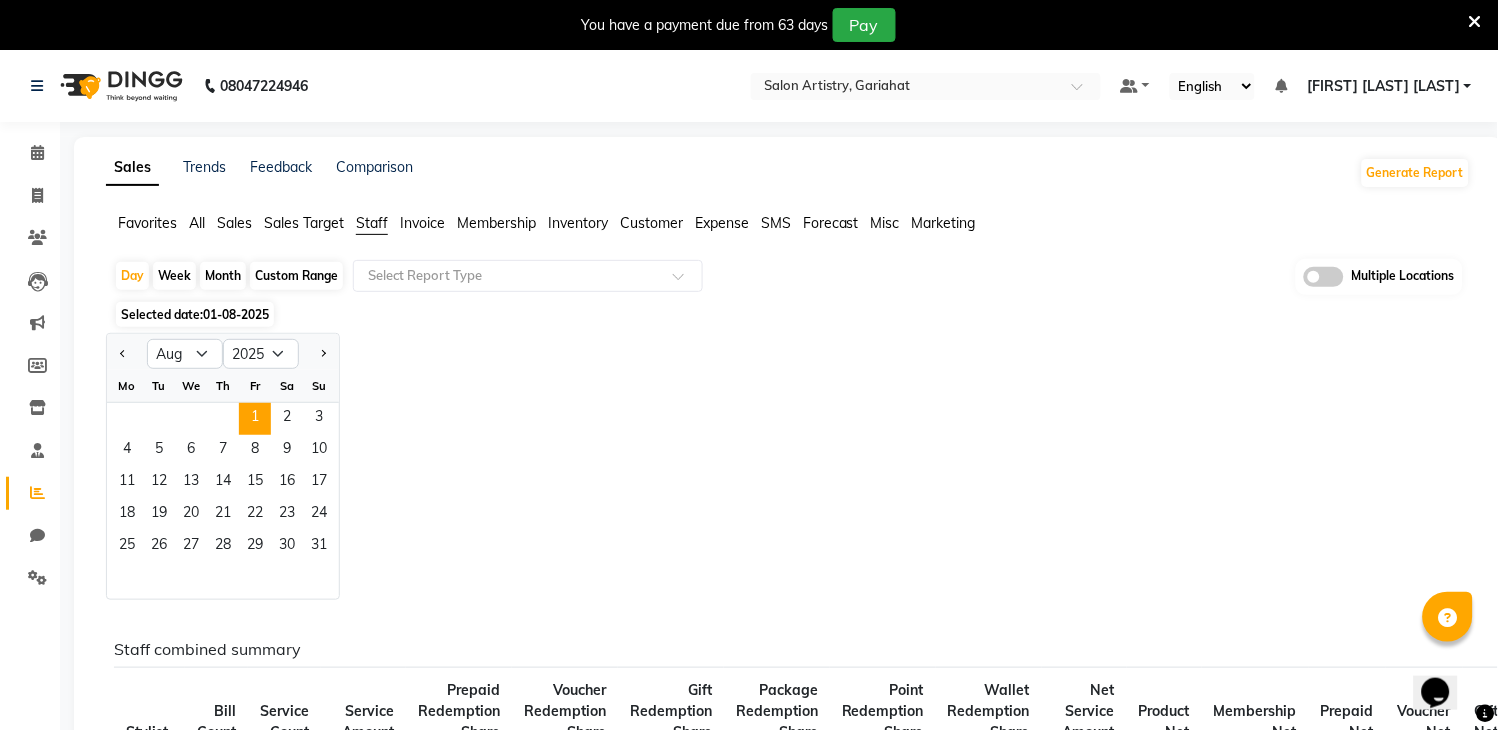 click on "Custom Range" 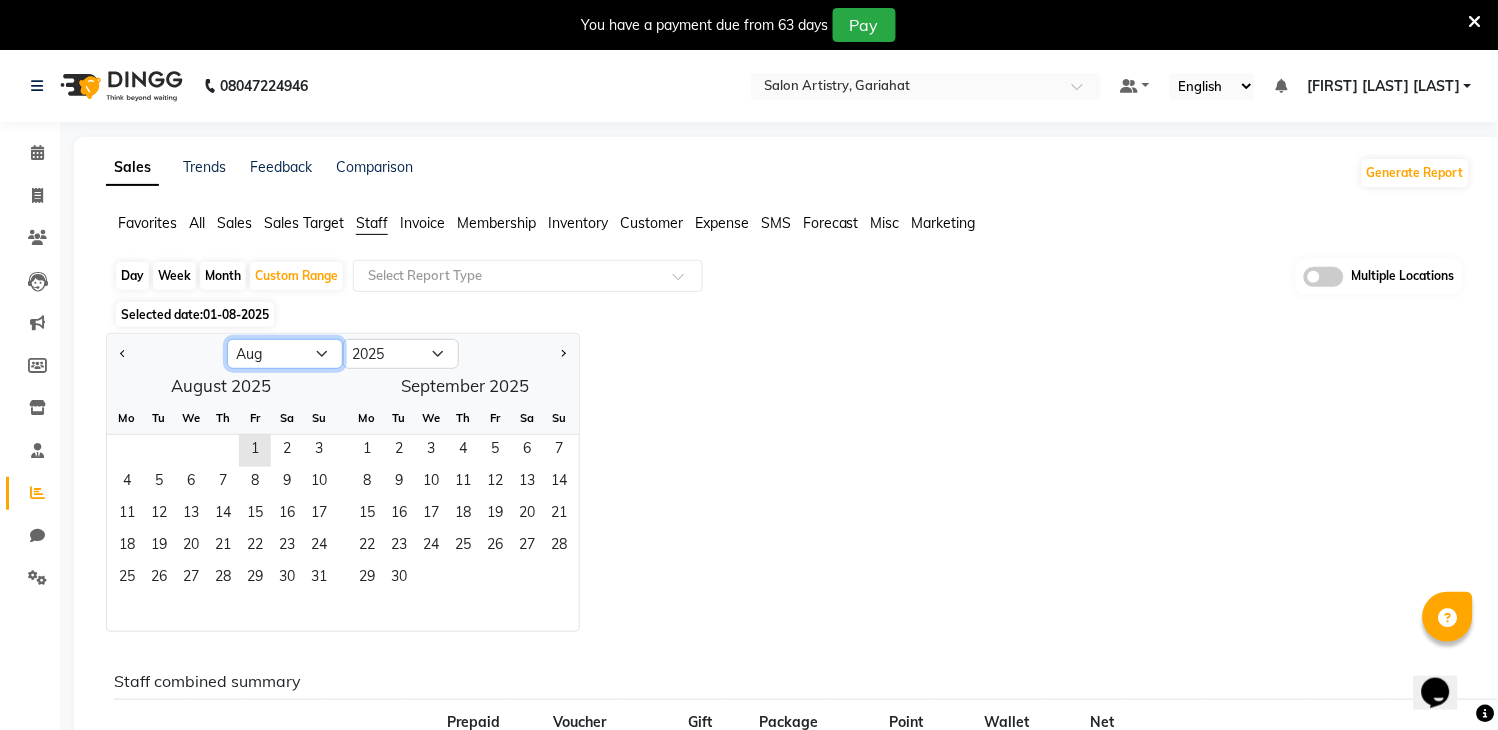 click on "Jan Feb Mar Apr May Jun Jul Aug Sep Oct Nov Dec" 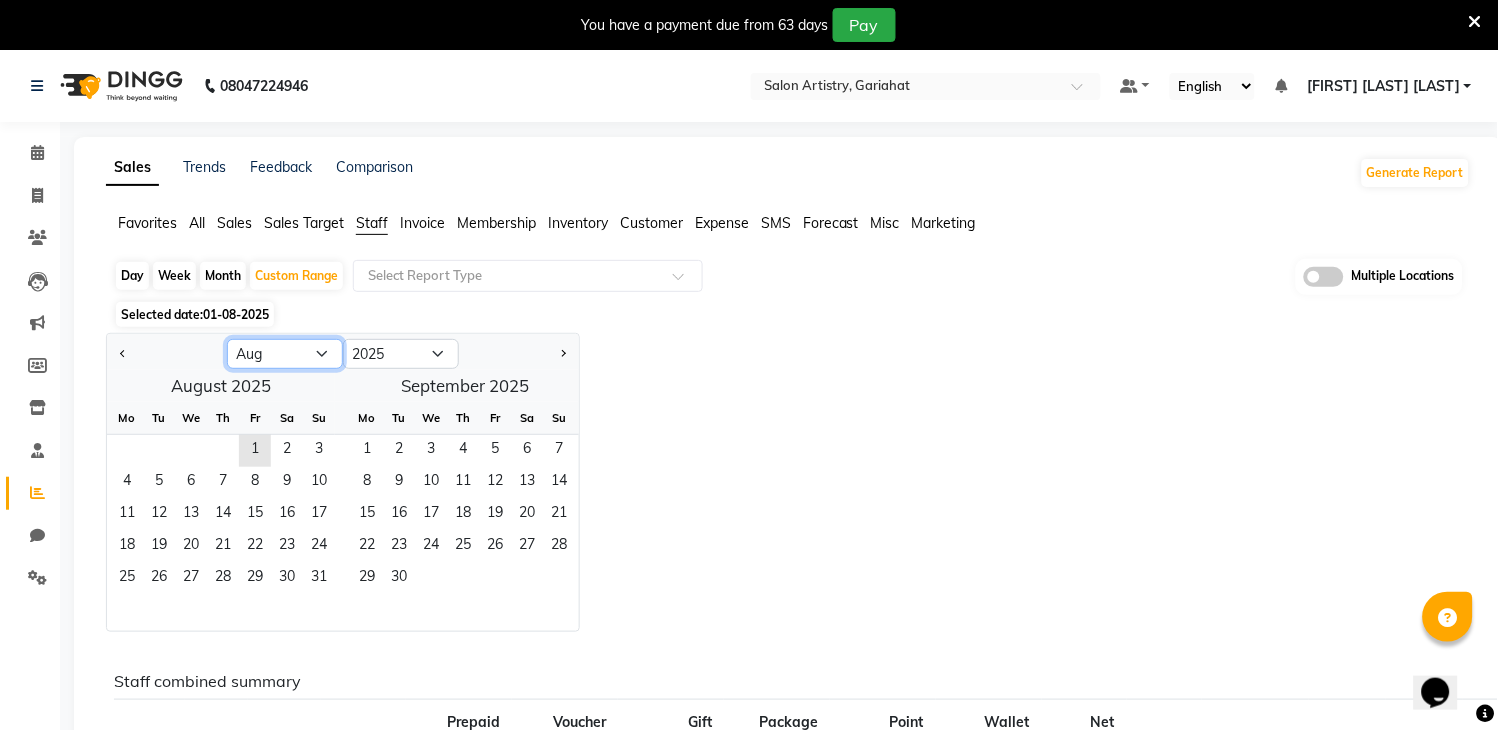 select on "7" 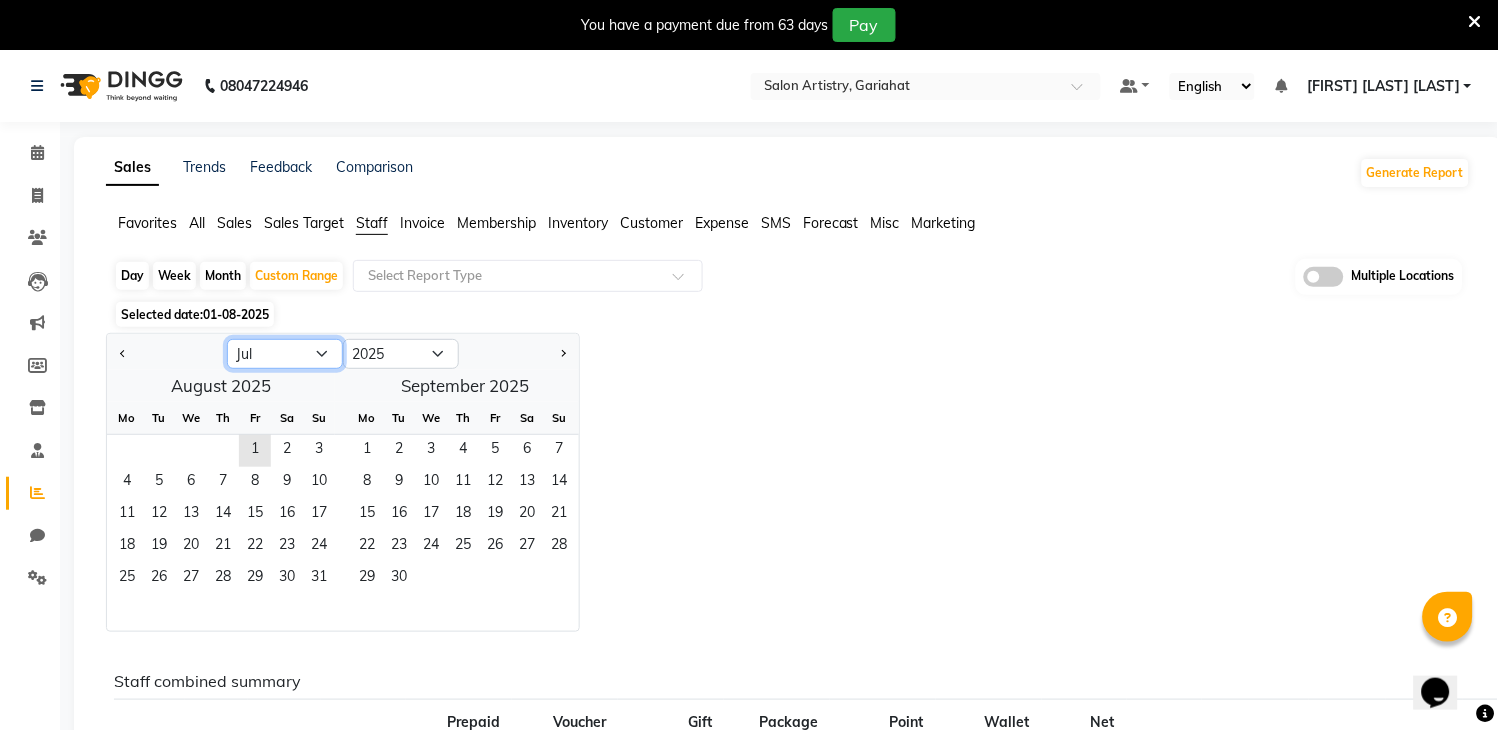 click on "Jan Feb Mar Apr May Jun Jul Aug Sep Oct Nov Dec" 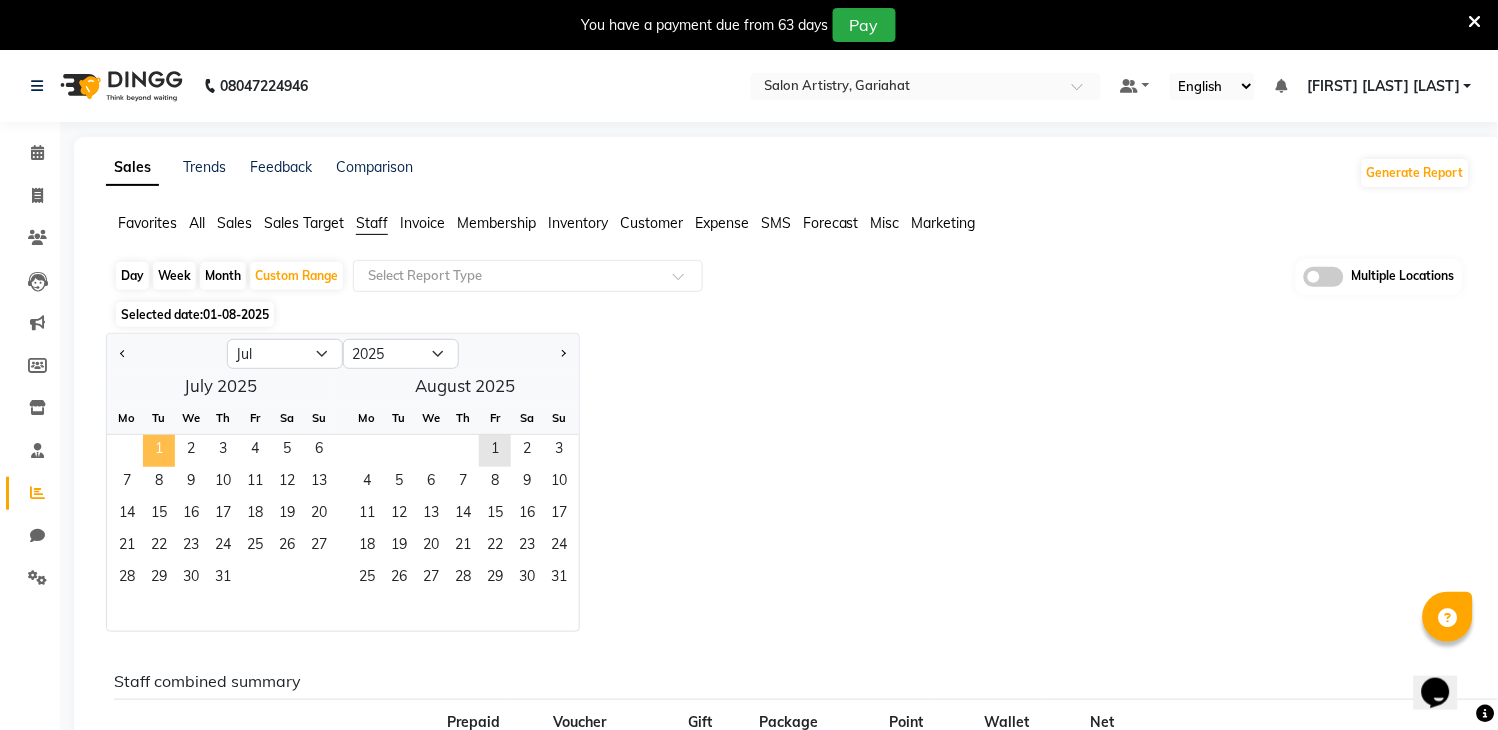 click on "1" 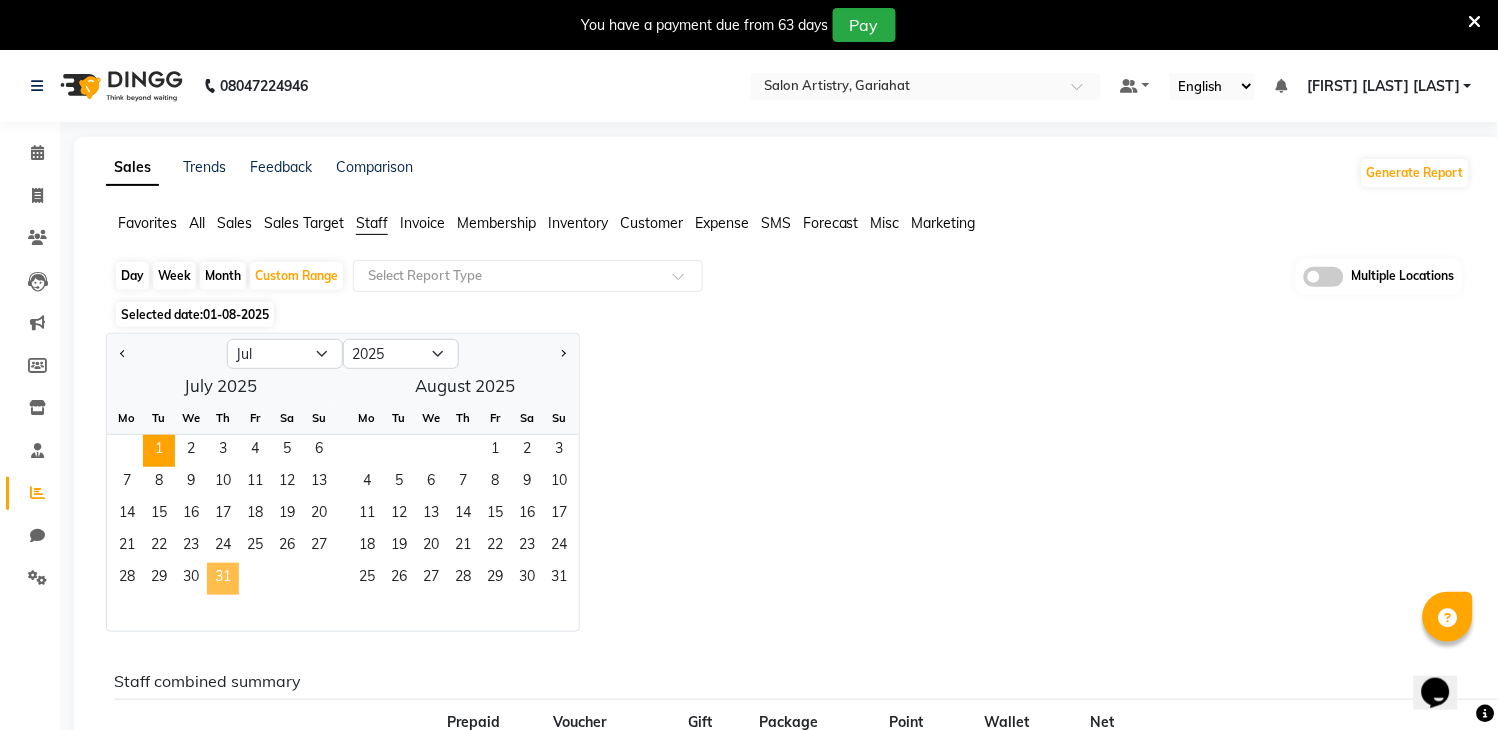 click on "31" 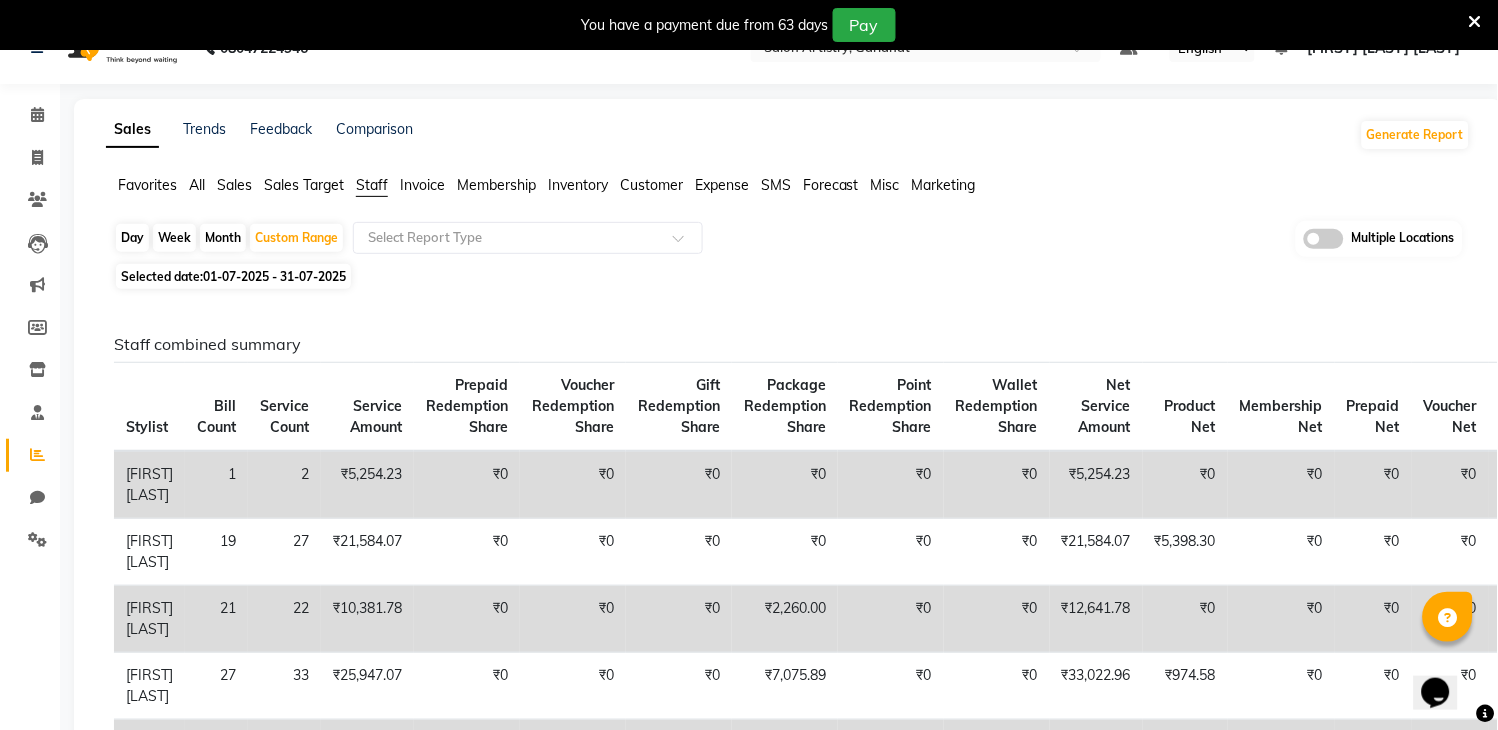 scroll, scrollTop: 0, scrollLeft: 0, axis: both 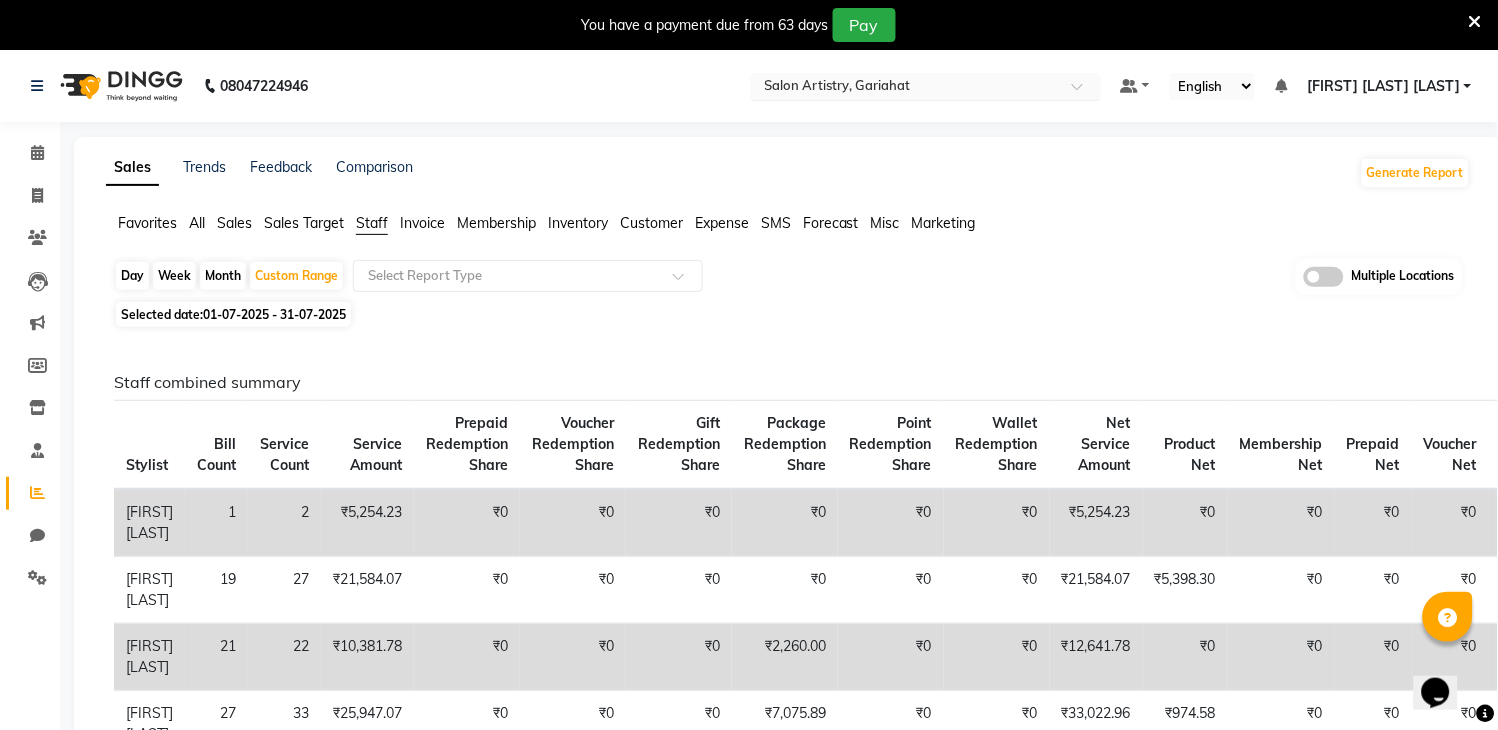click at bounding box center (906, 88) 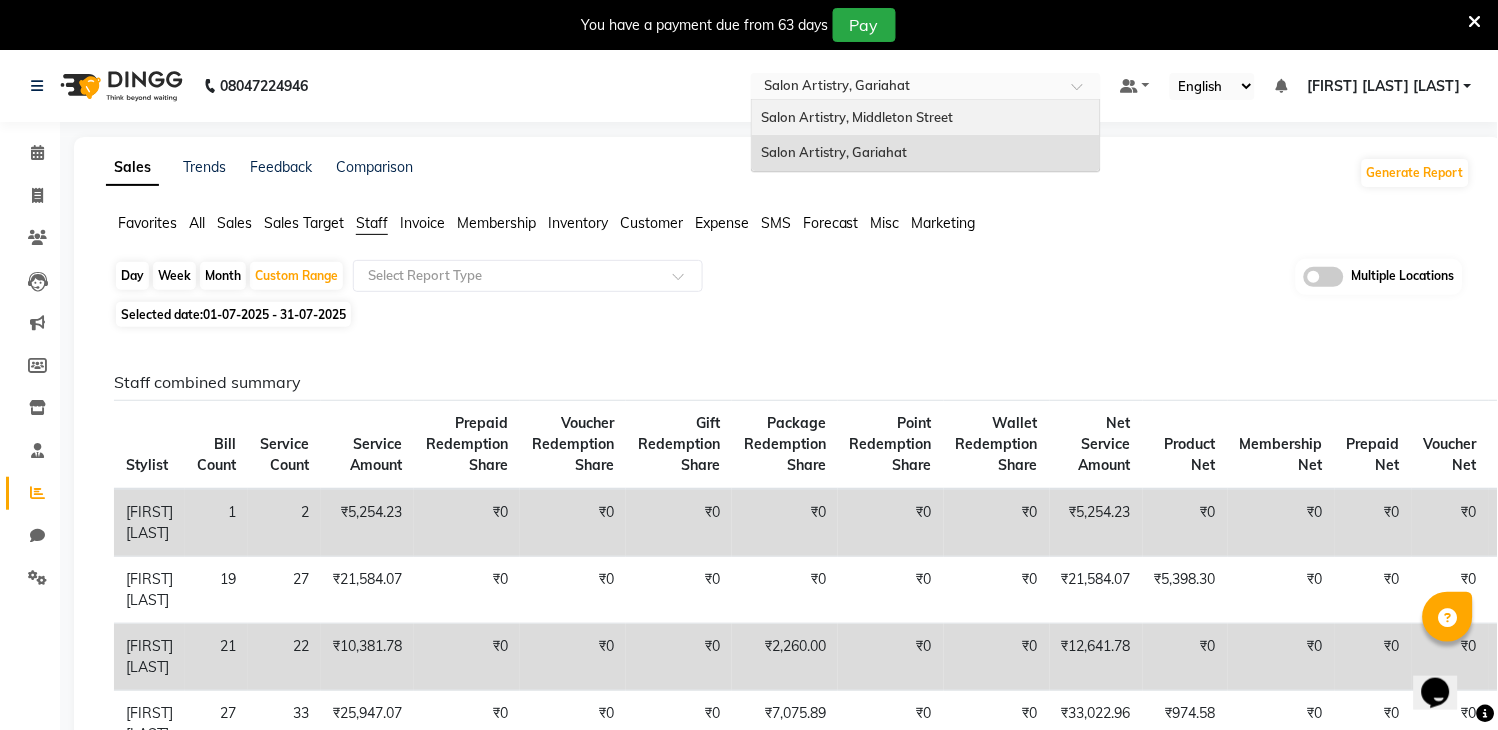 click on "Salon Artistry, Middleton Street" at bounding box center (858, 117) 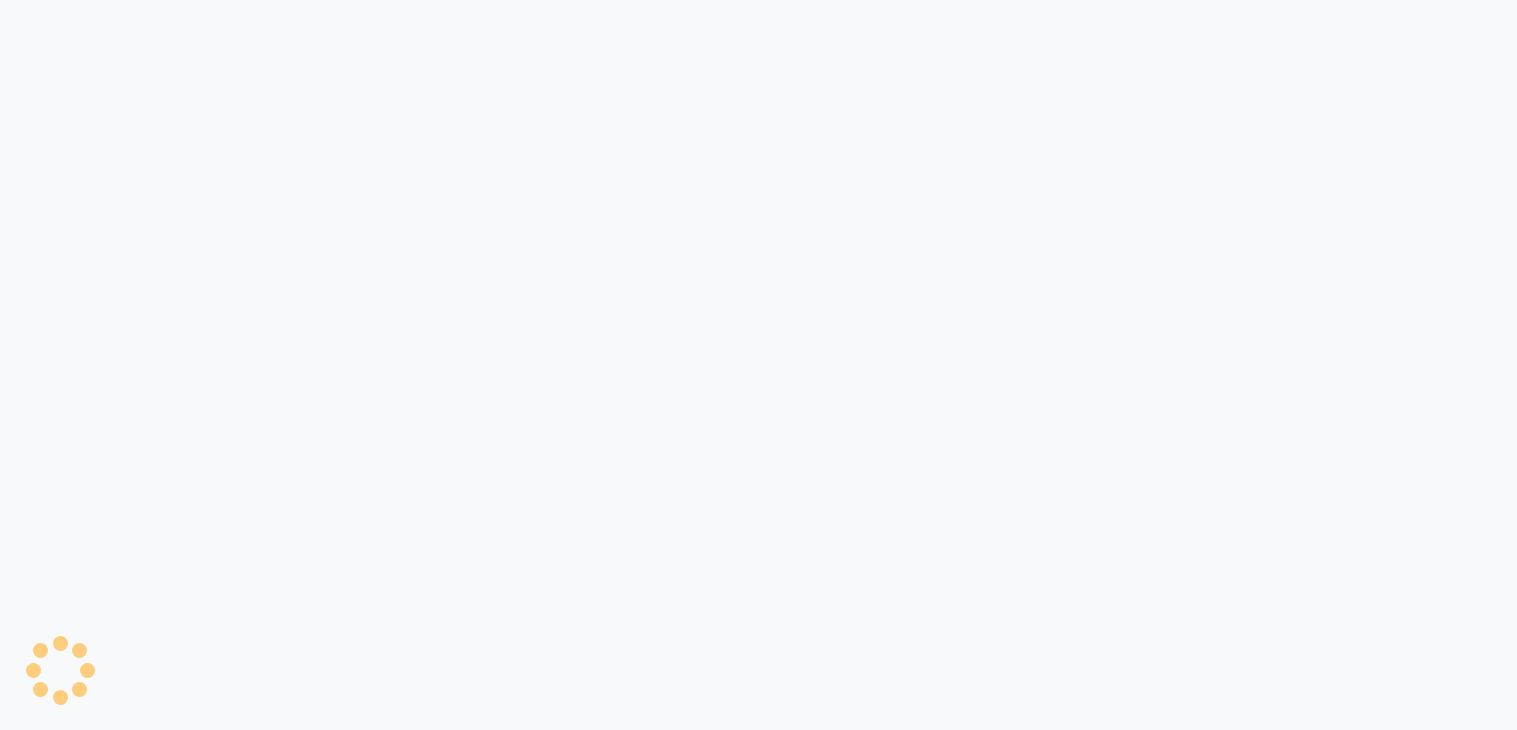 scroll, scrollTop: 0, scrollLeft: 0, axis: both 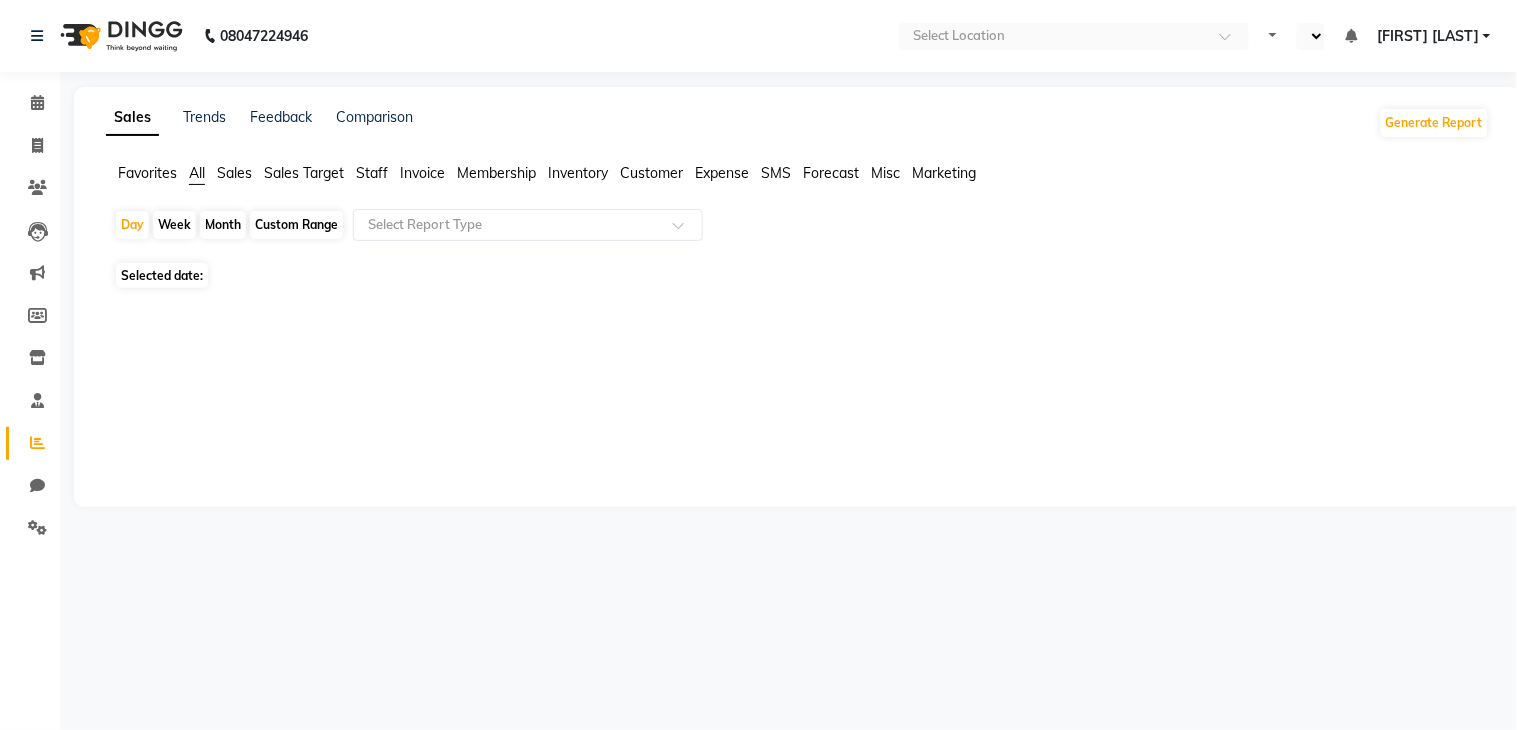 select on "en" 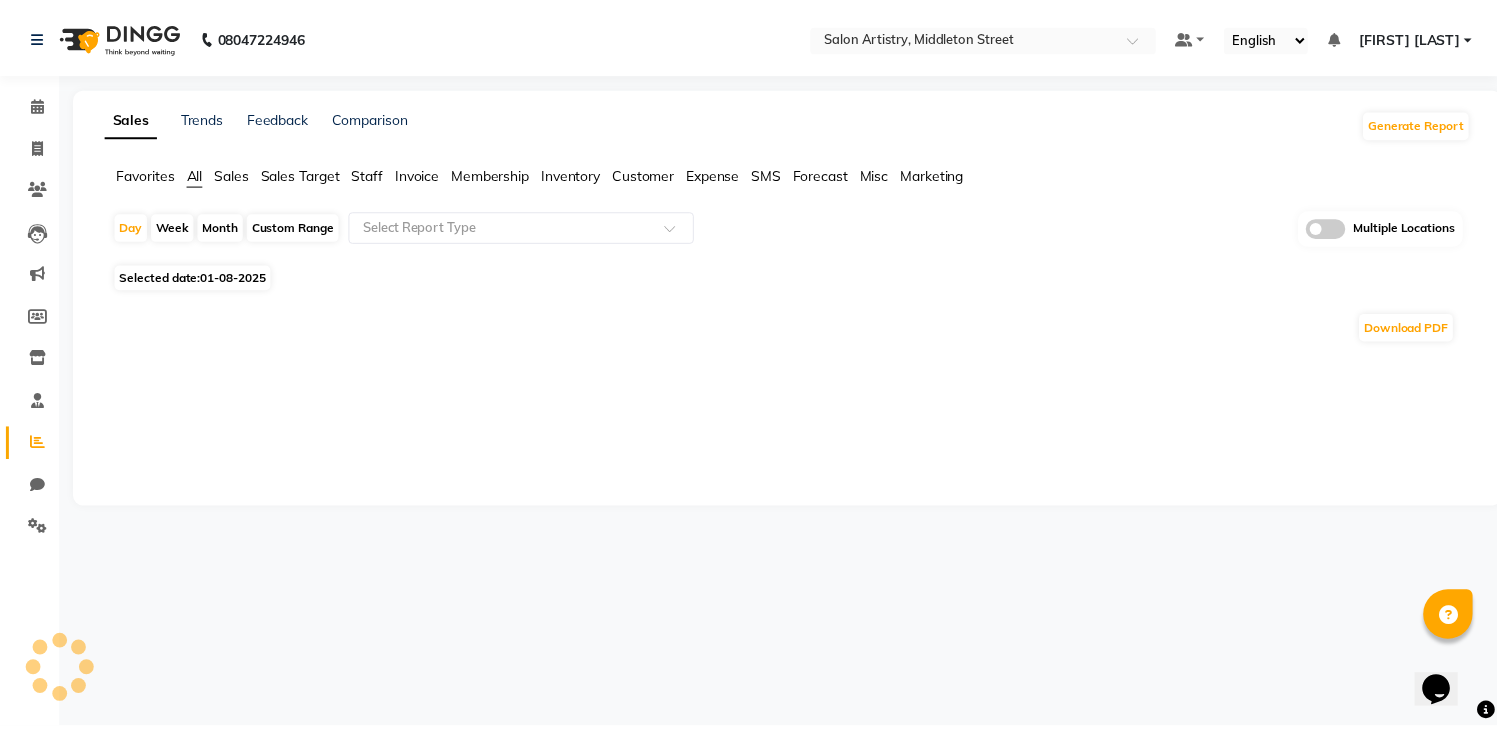 scroll, scrollTop: 0, scrollLeft: 0, axis: both 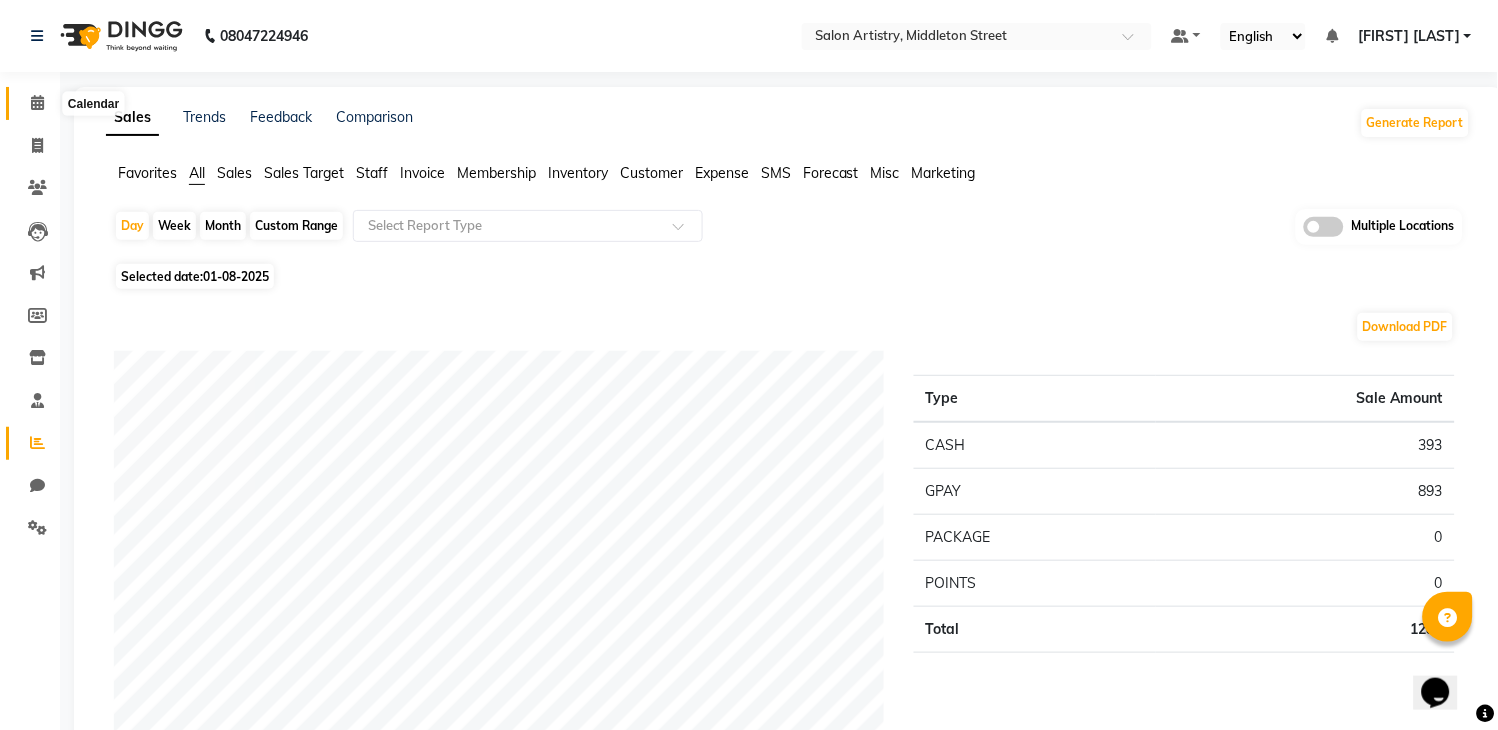 click 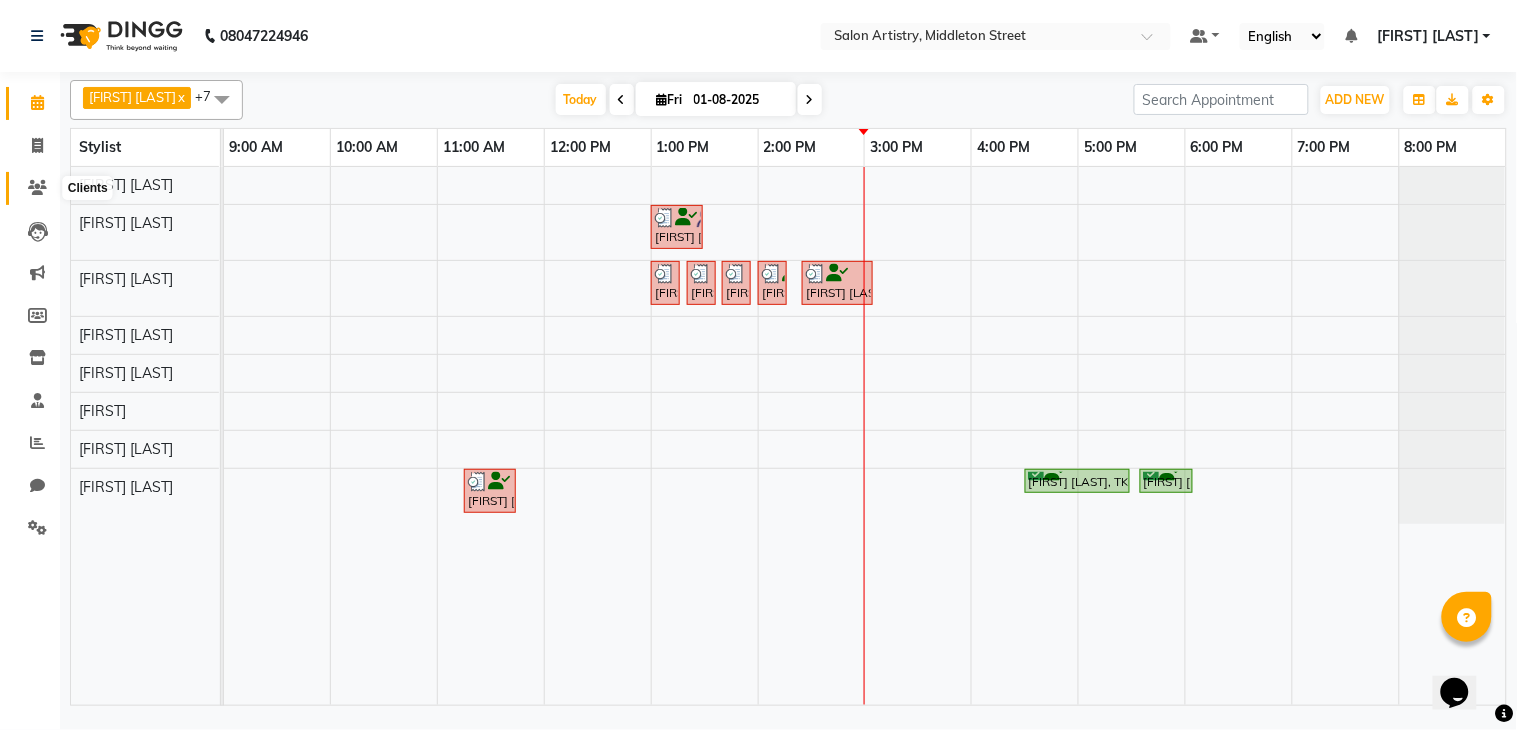 click 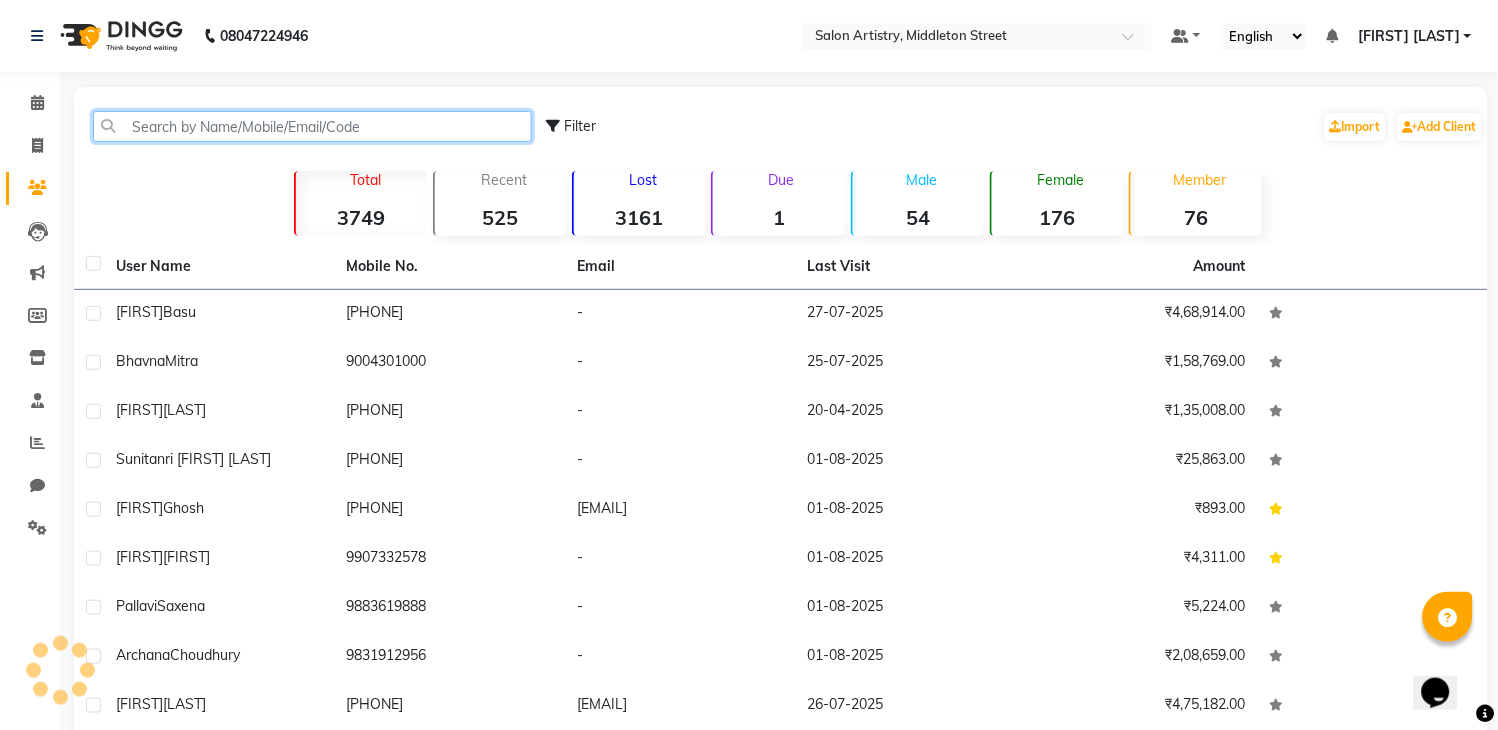 click 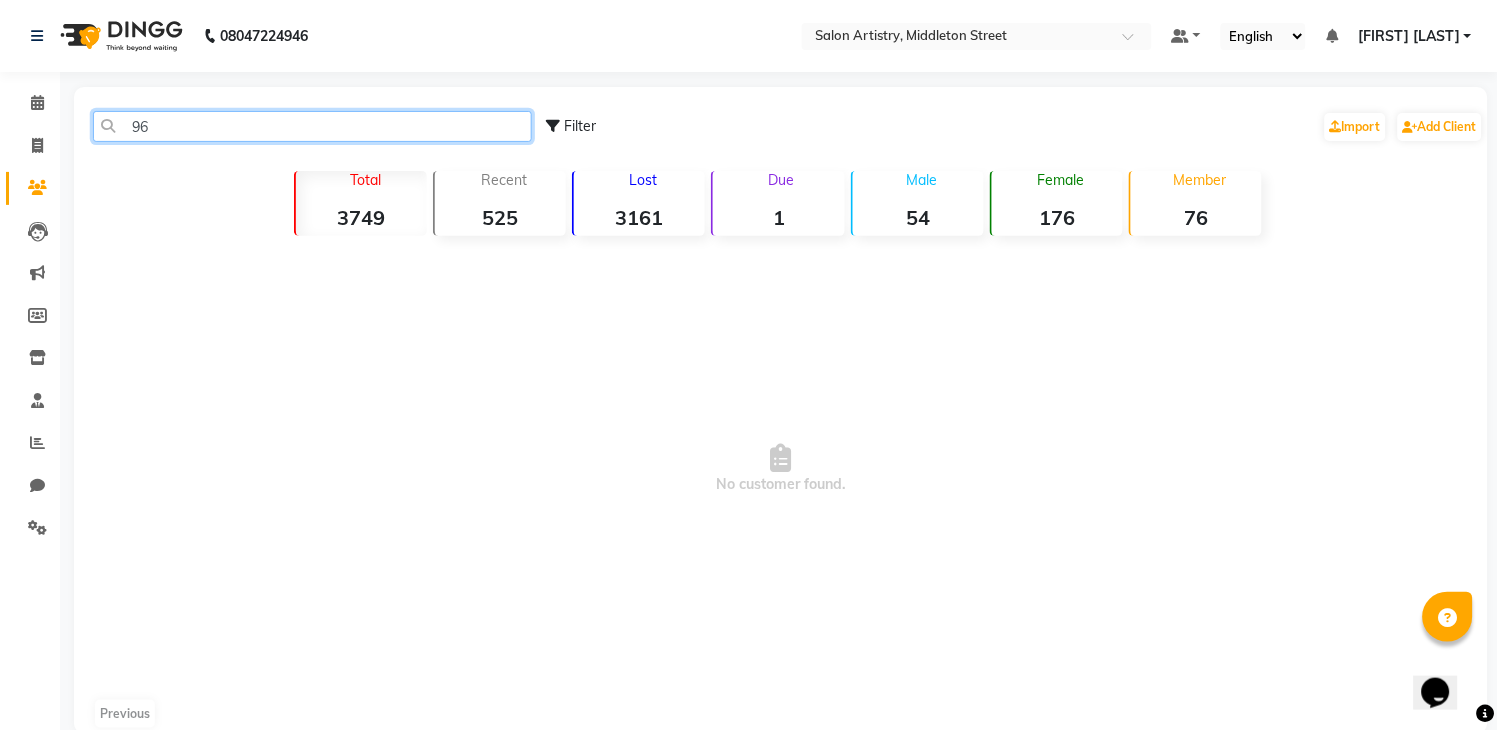 type on "9" 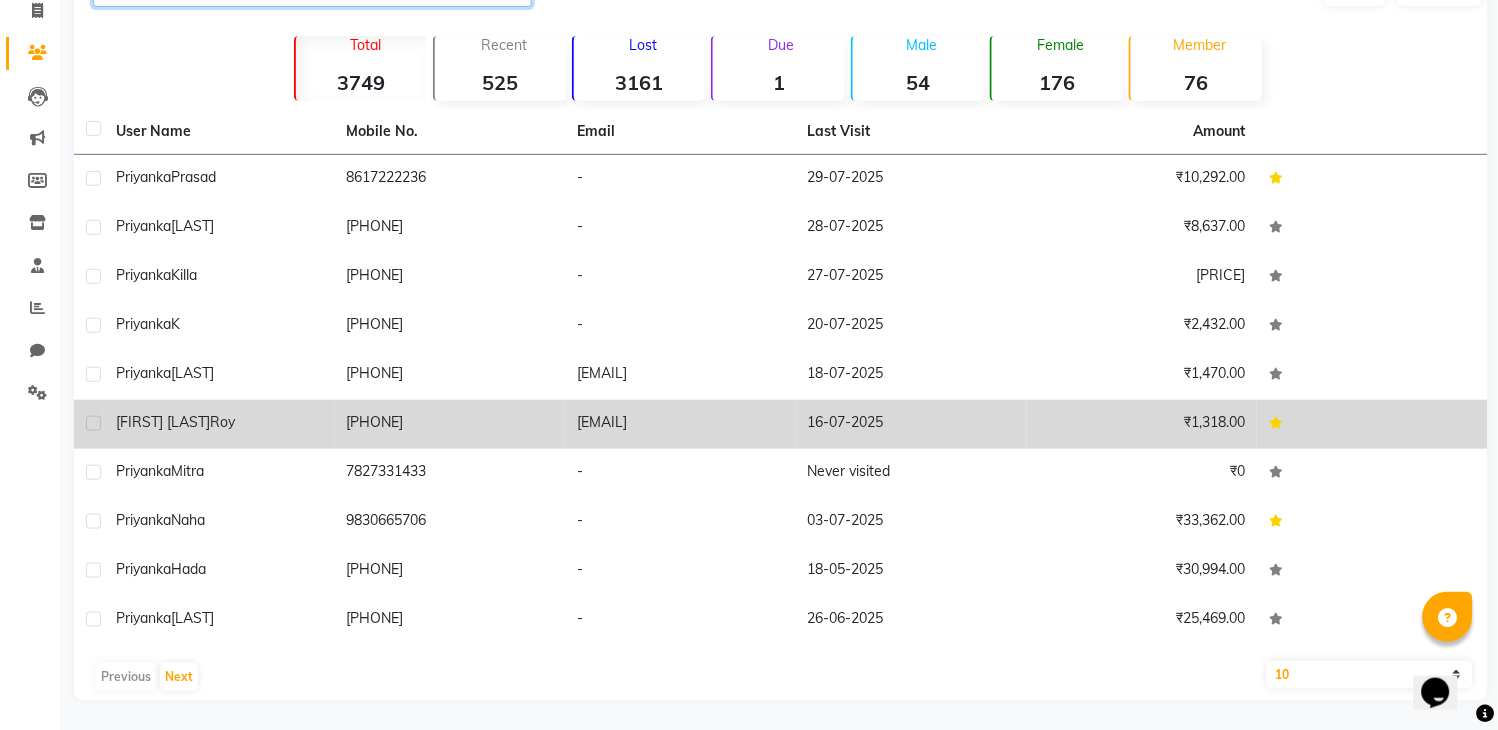 scroll, scrollTop: 152, scrollLeft: 0, axis: vertical 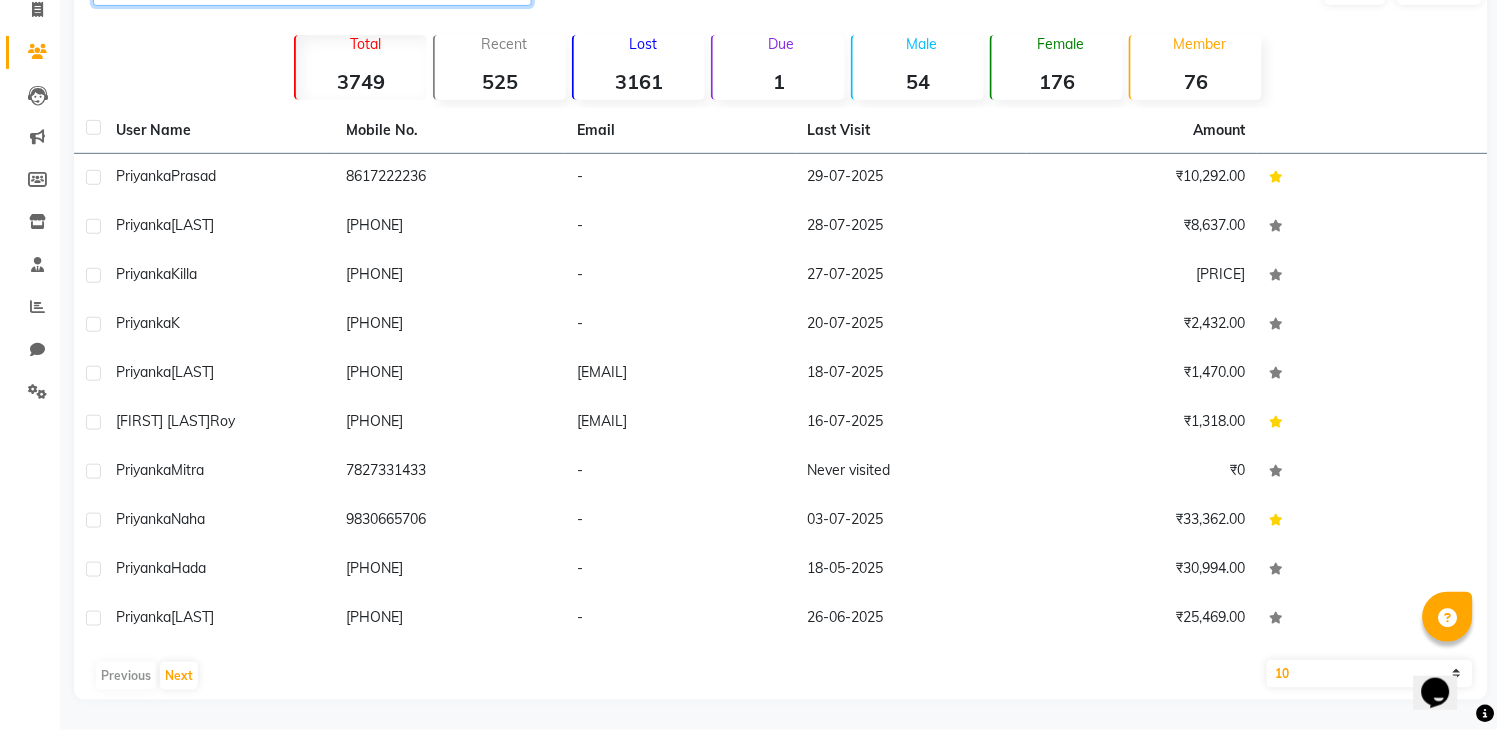 type on "priyanka" 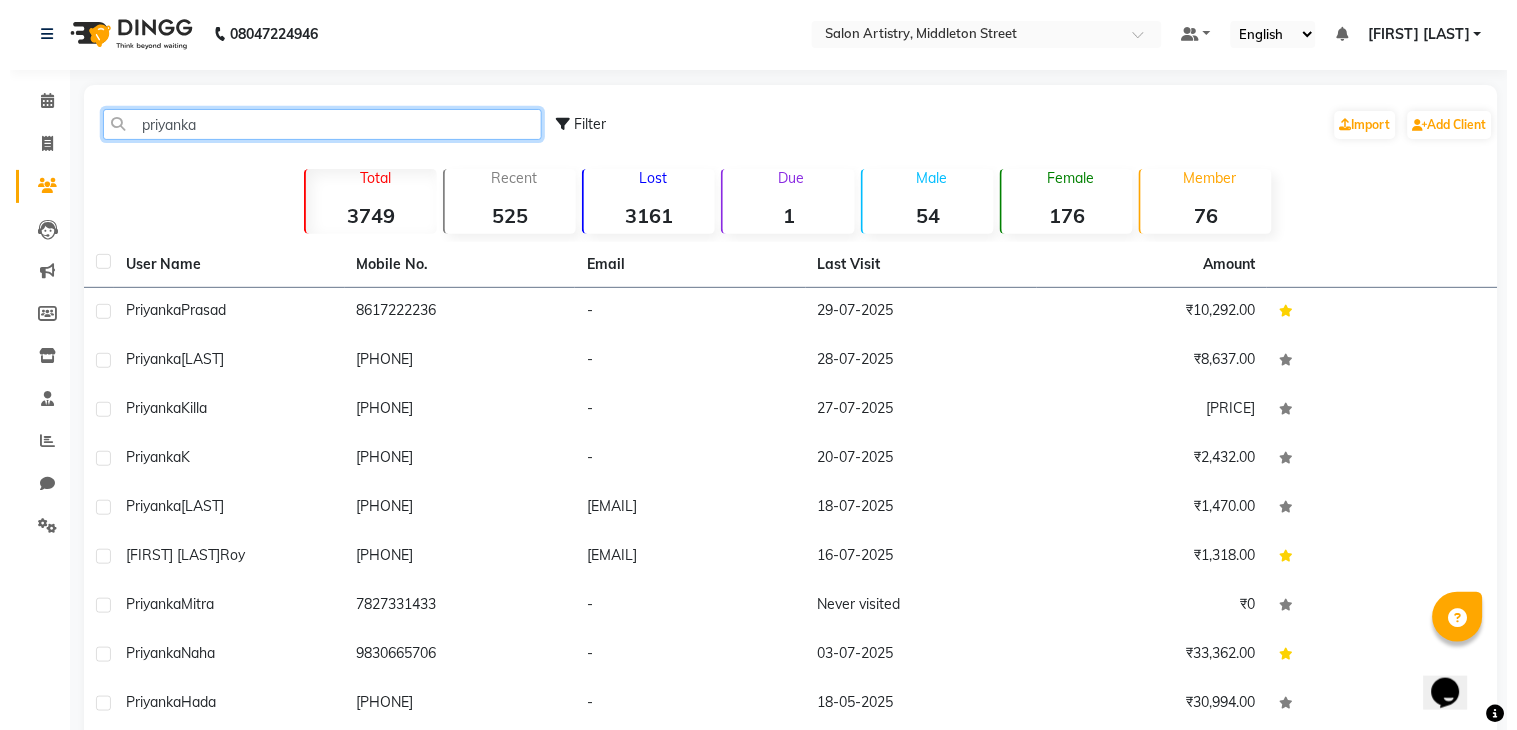 scroll, scrollTop: 0, scrollLeft: 0, axis: both 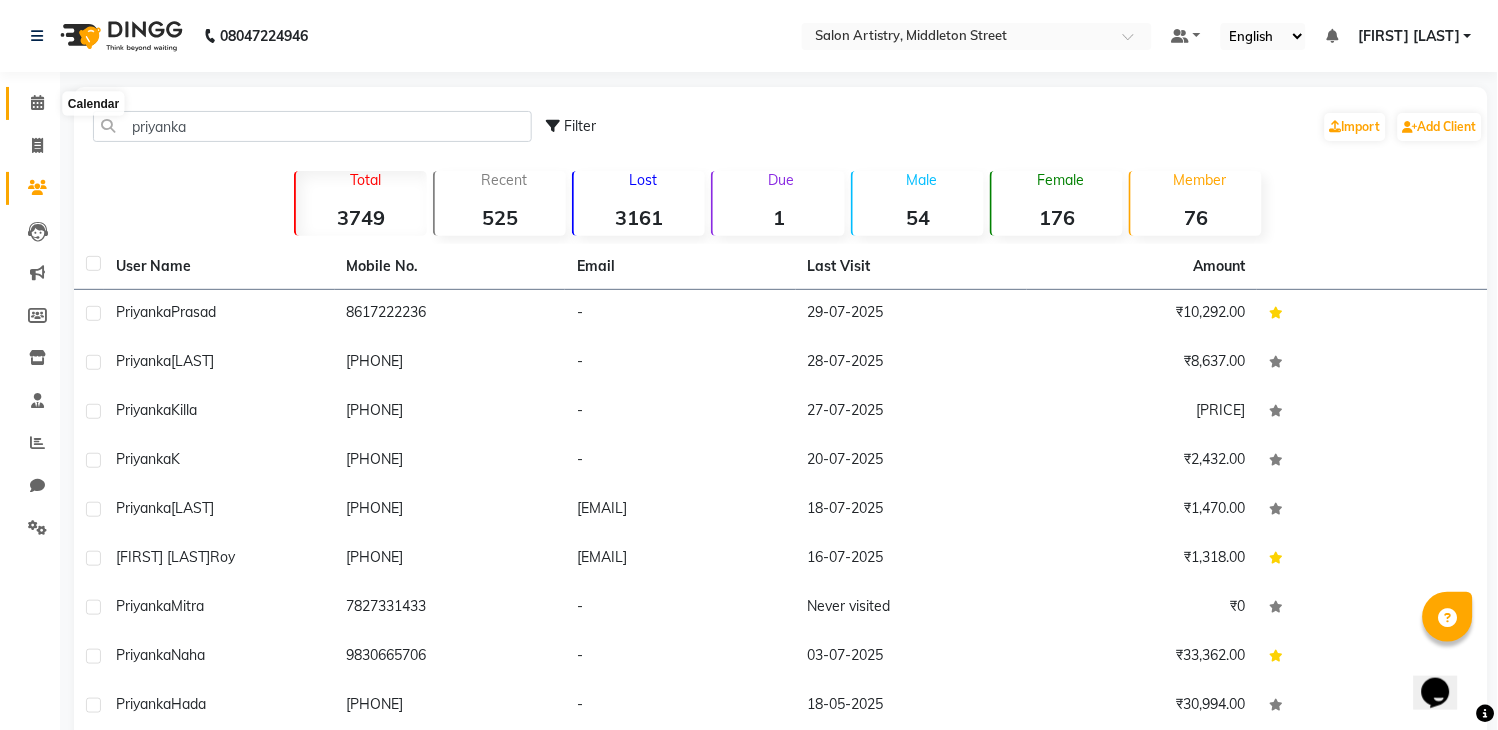 click 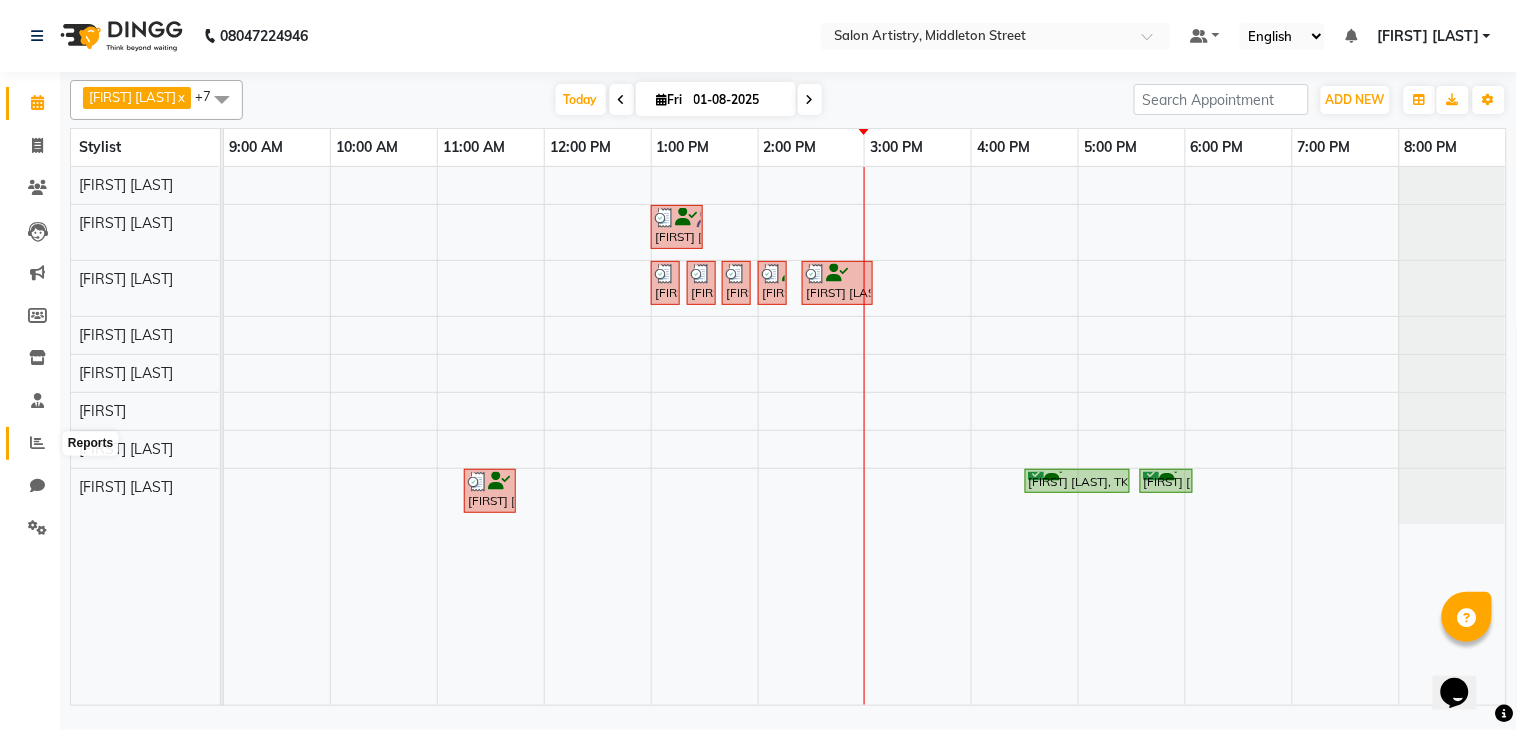 click 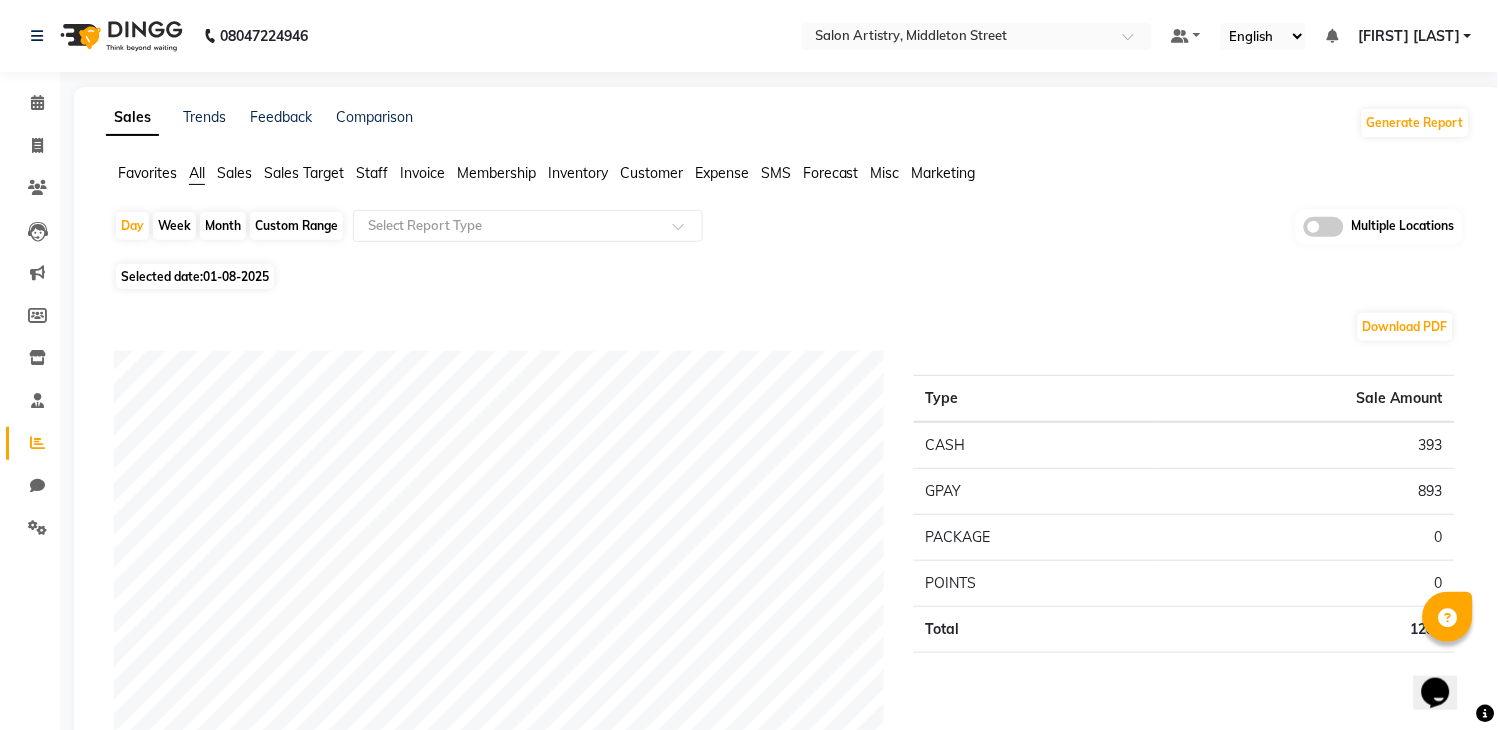 click on "Custom Range" 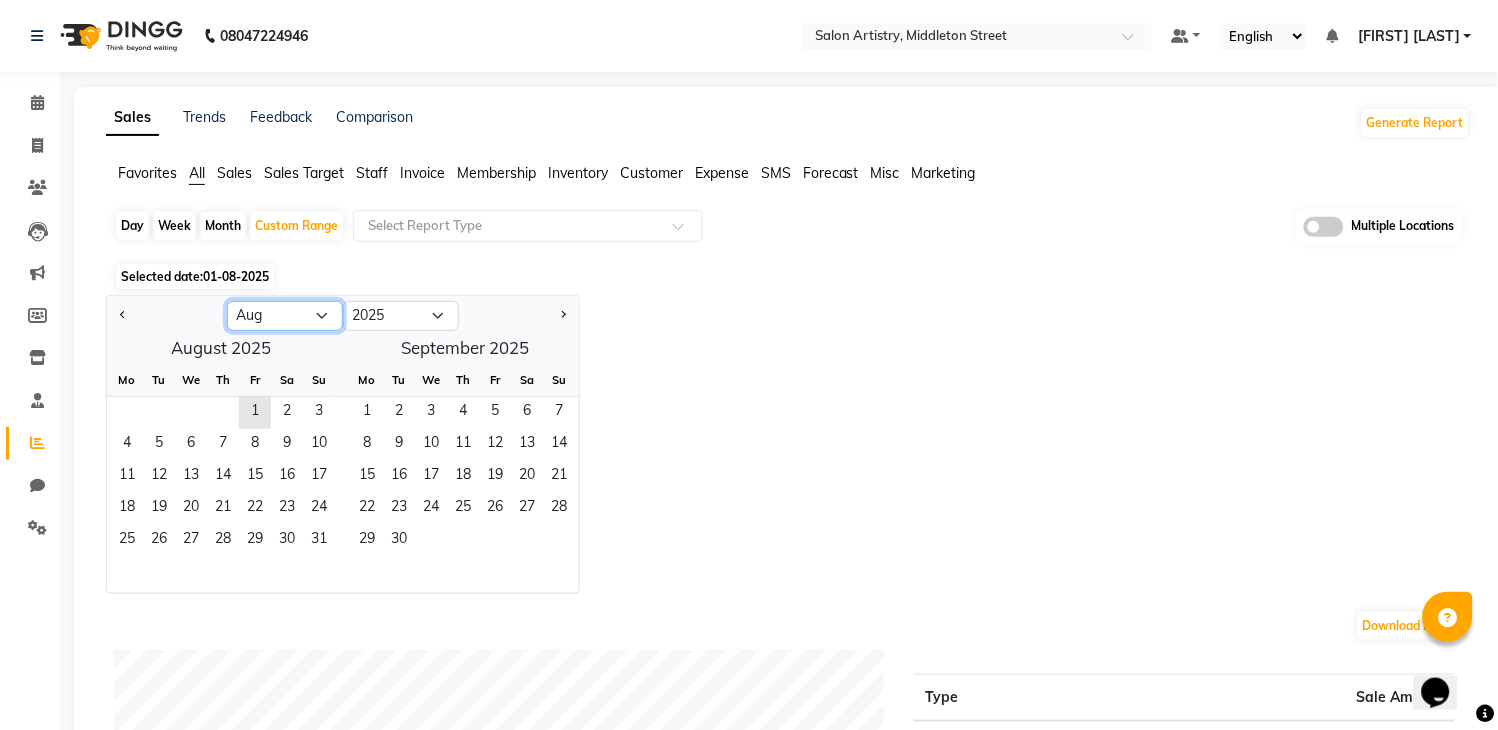 click on "Jan Feb Mar Apr May Jun Jul Aug Sep Oct Nov Dec" 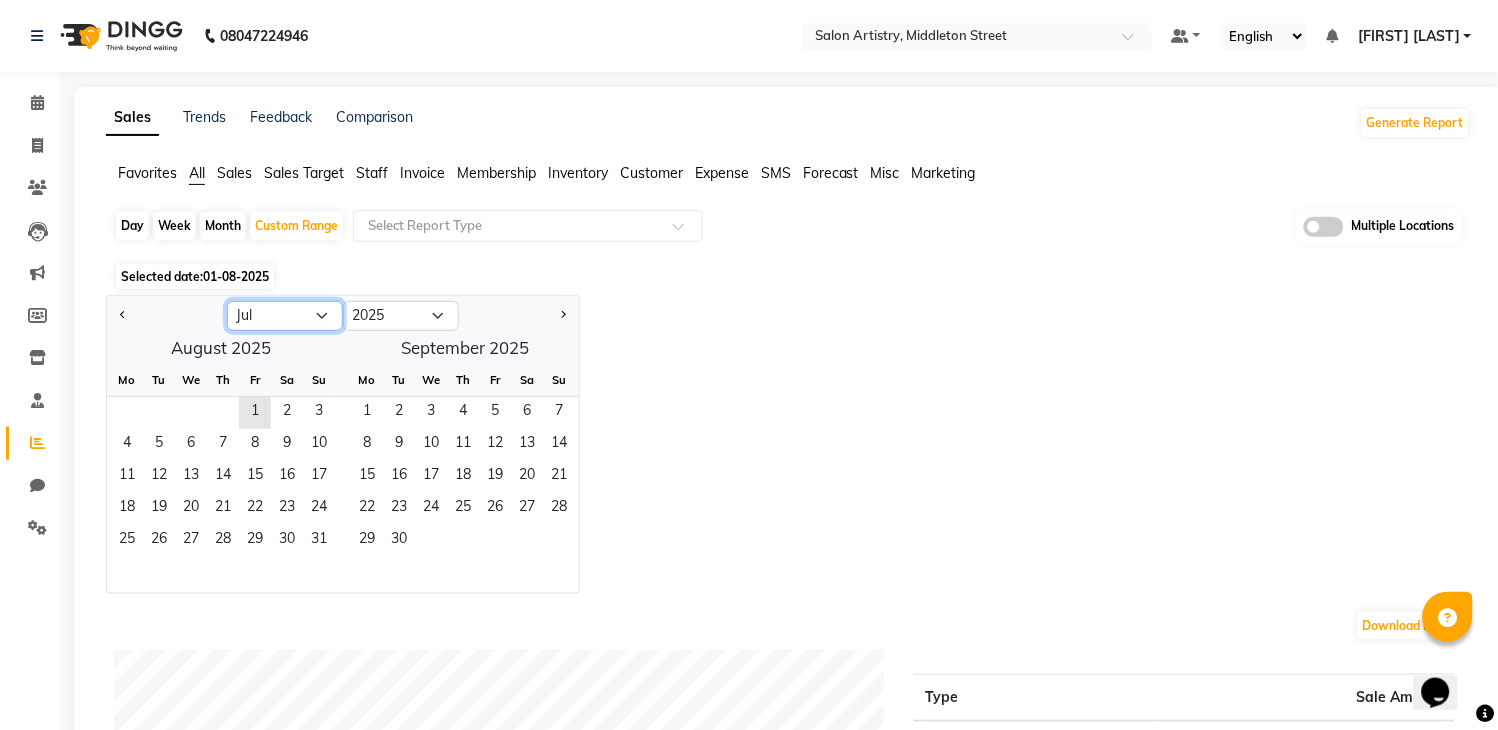 click on "Jan Feb Mar Apr May Jun Jul Aug Sep Oct Nov Dec" 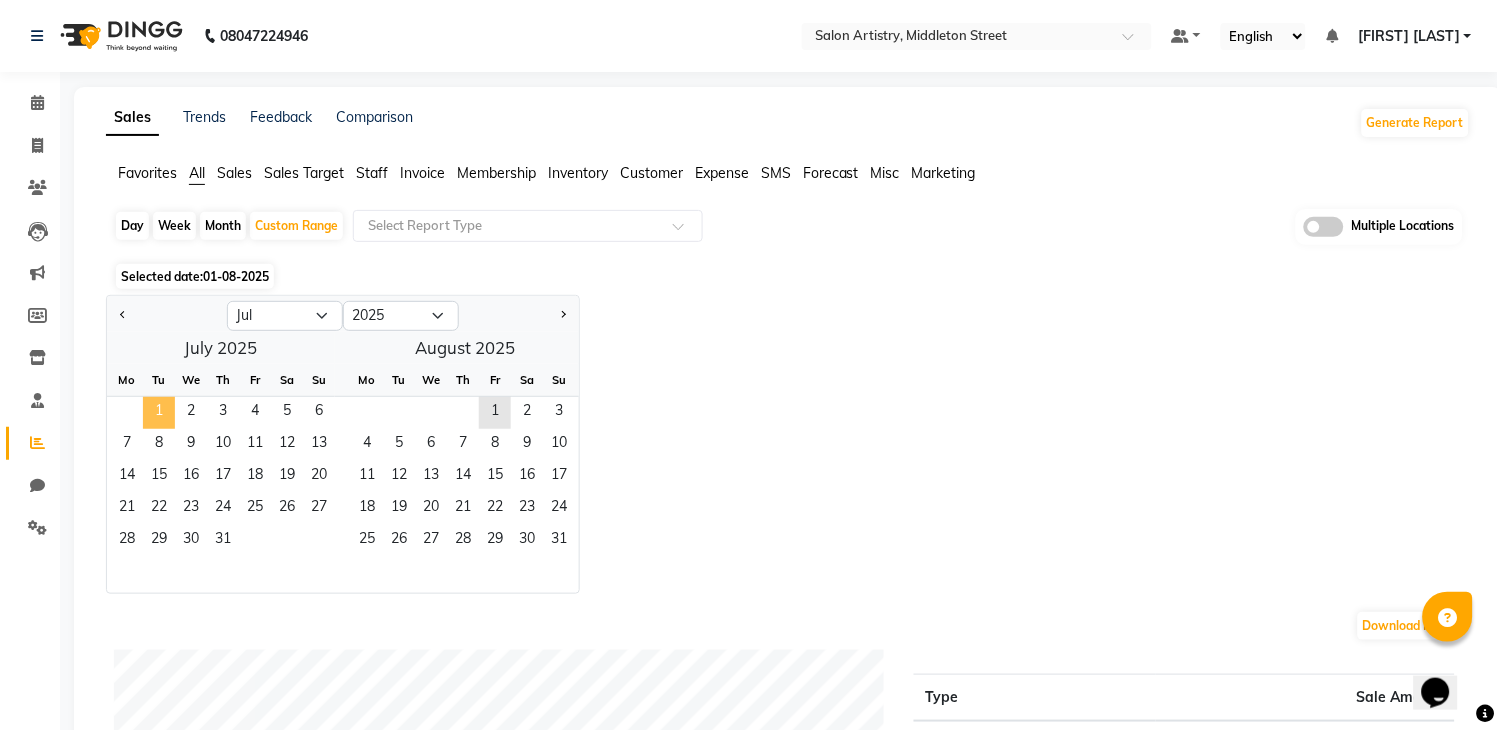 click on "1" 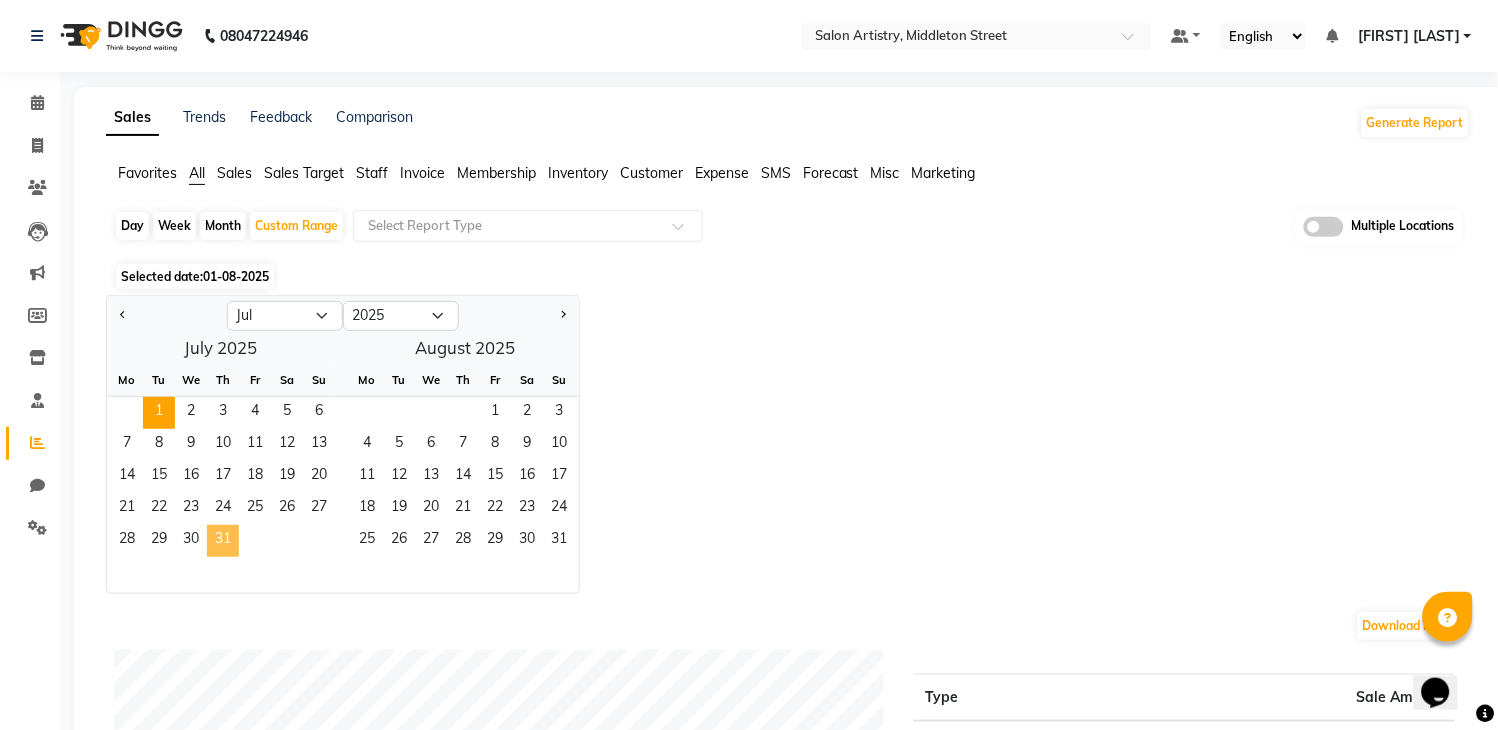 click on "31" 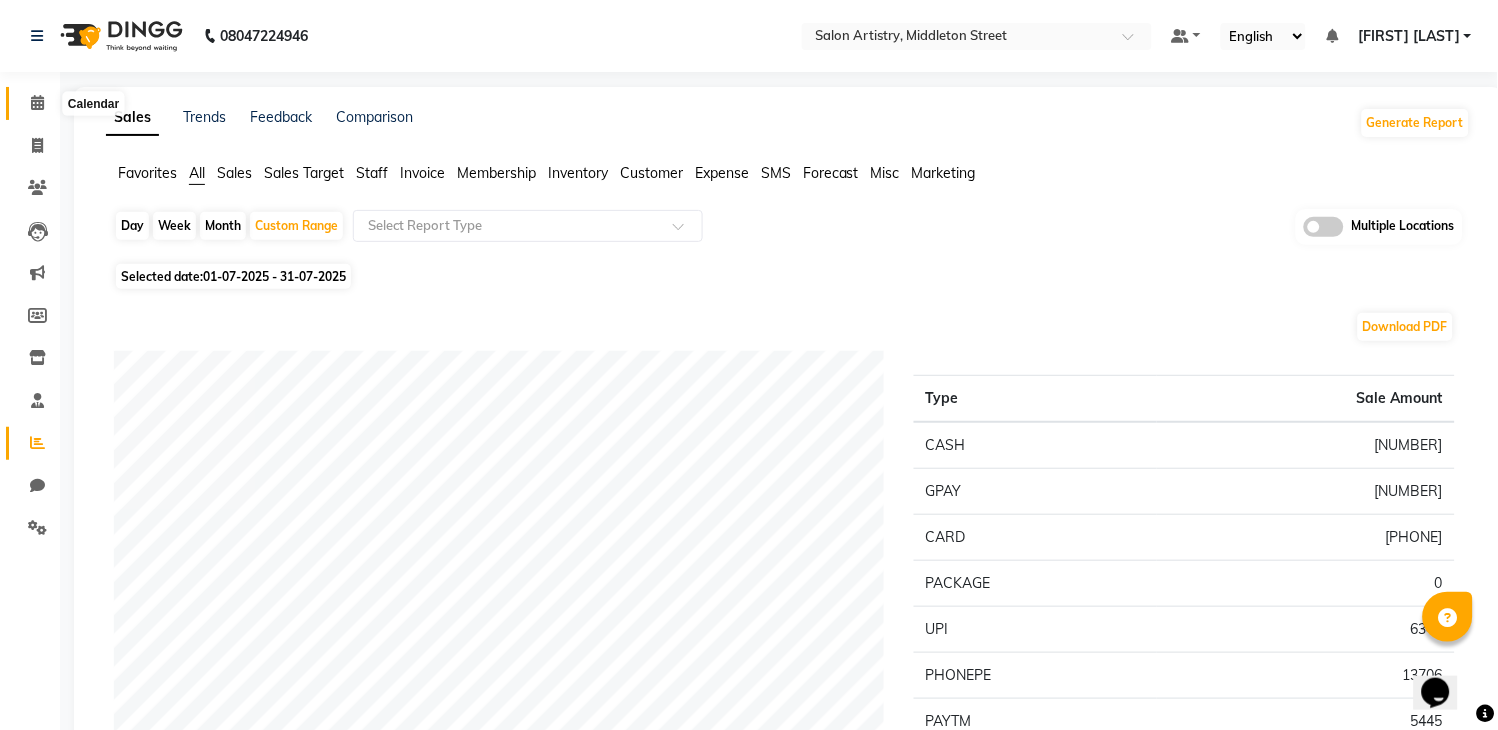 click 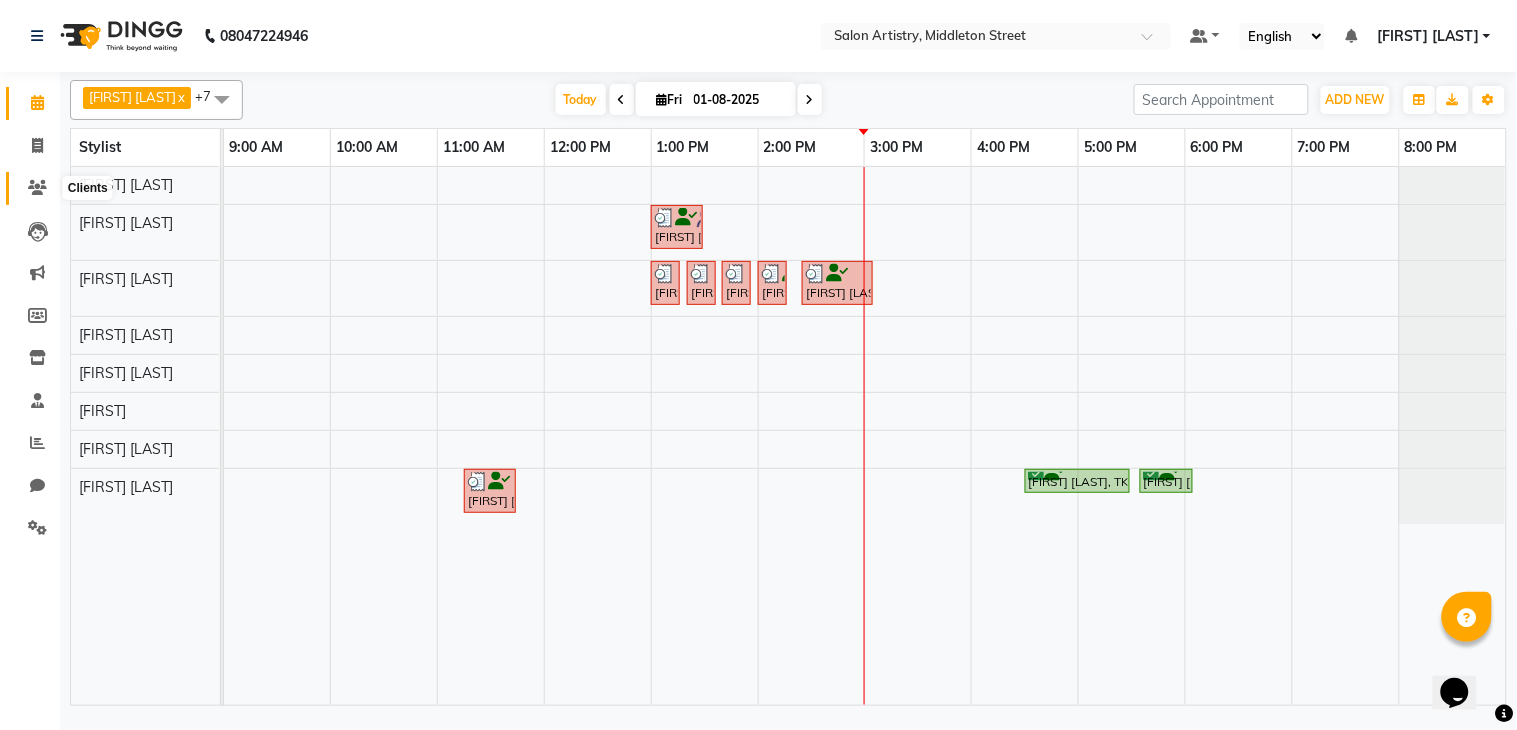 click 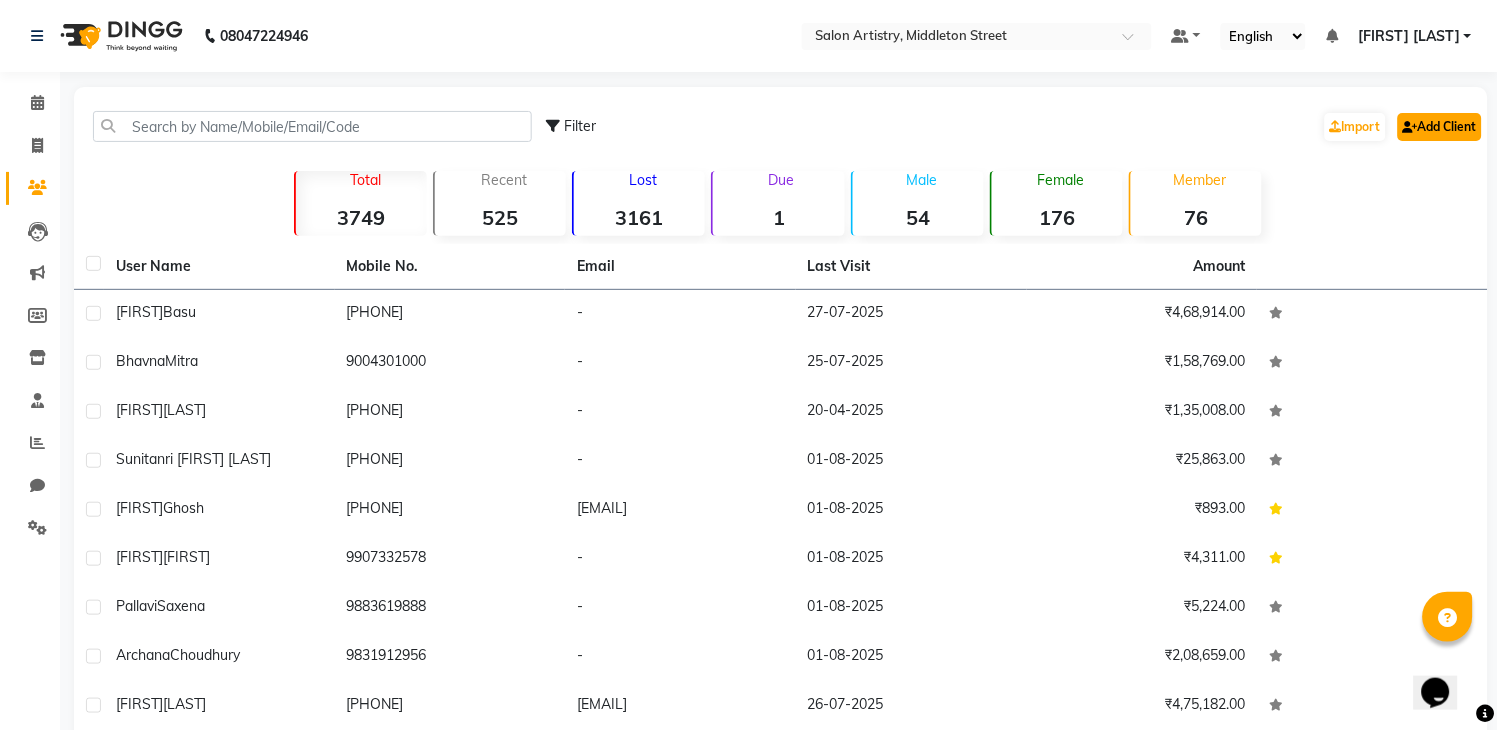 click on "Add Client" 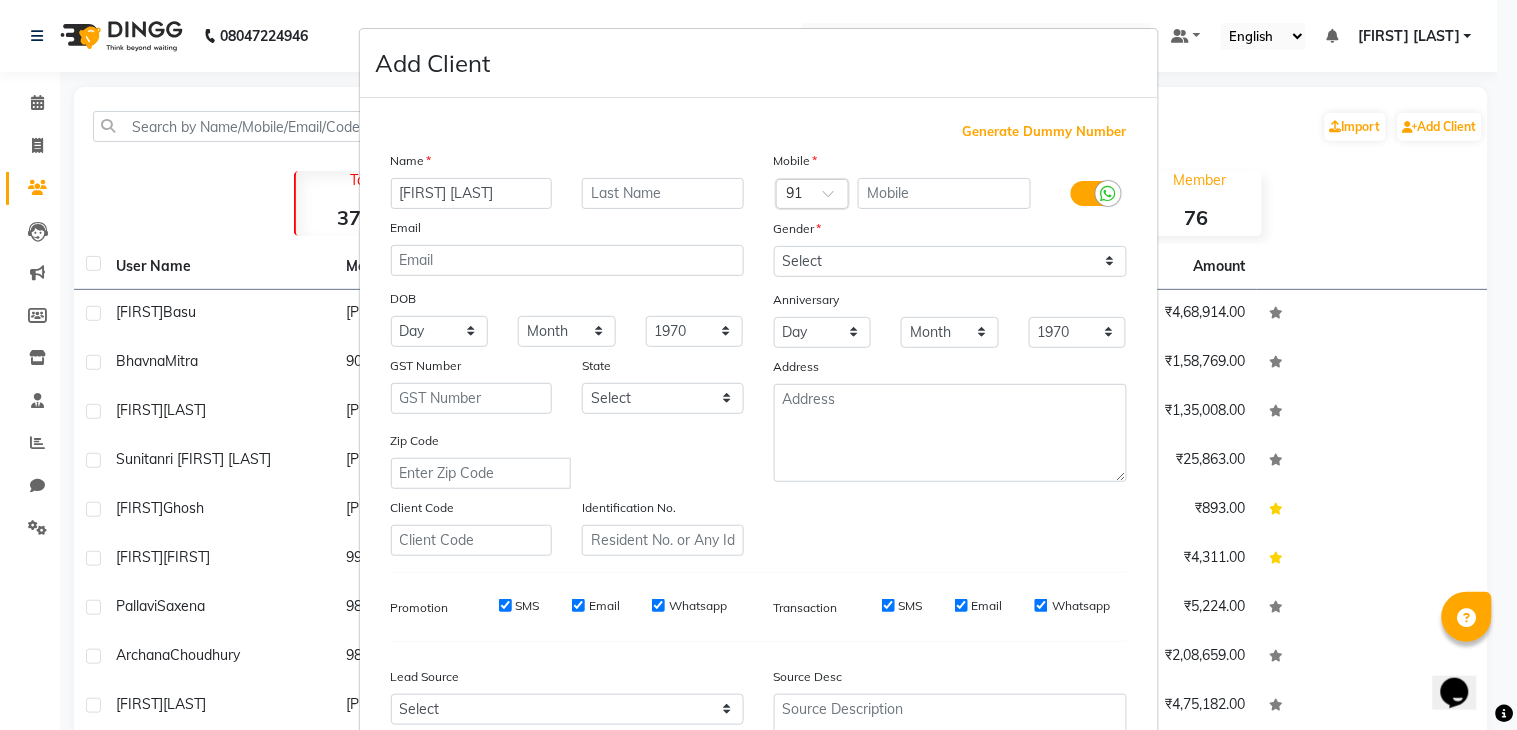 type on "[FIRST] [LAST]" 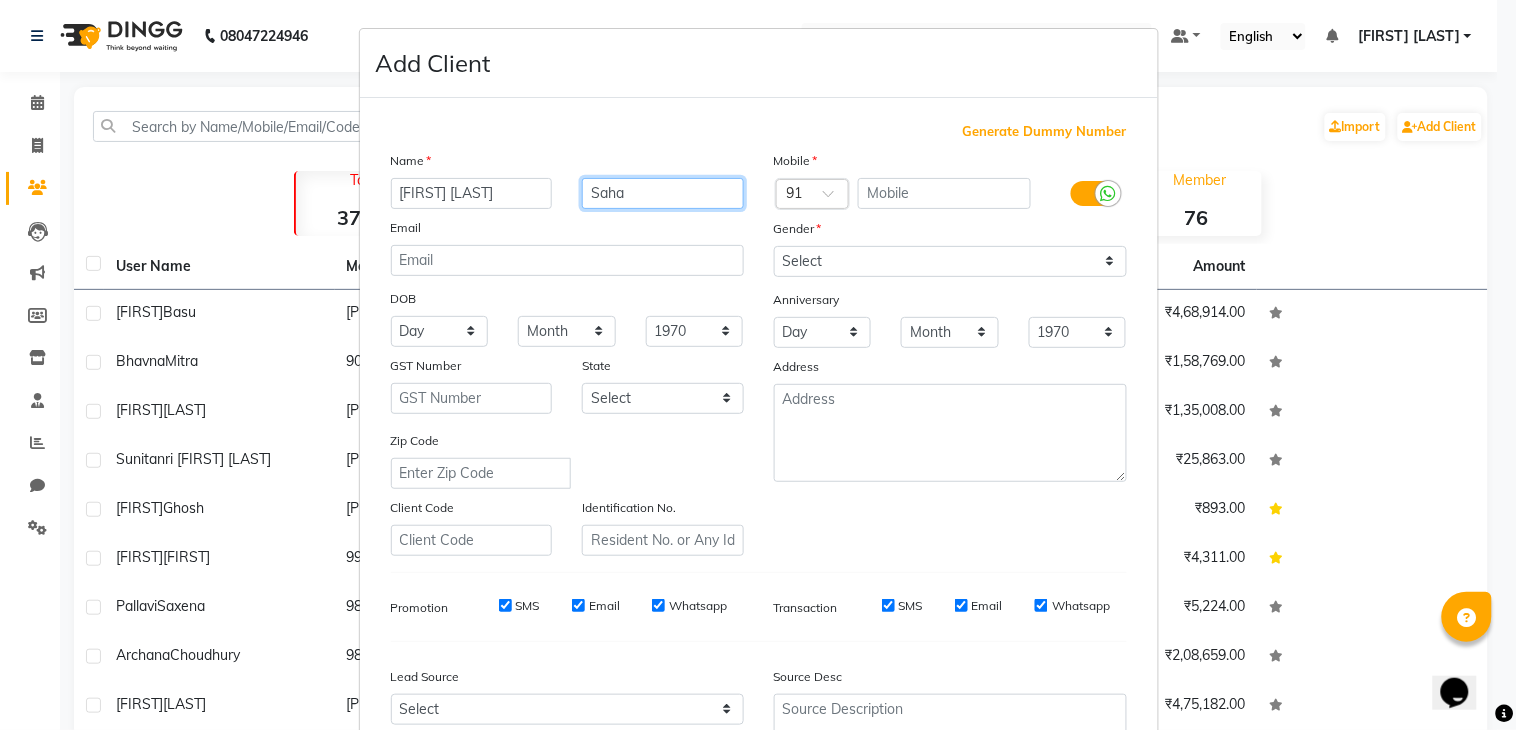 type on "Saha" 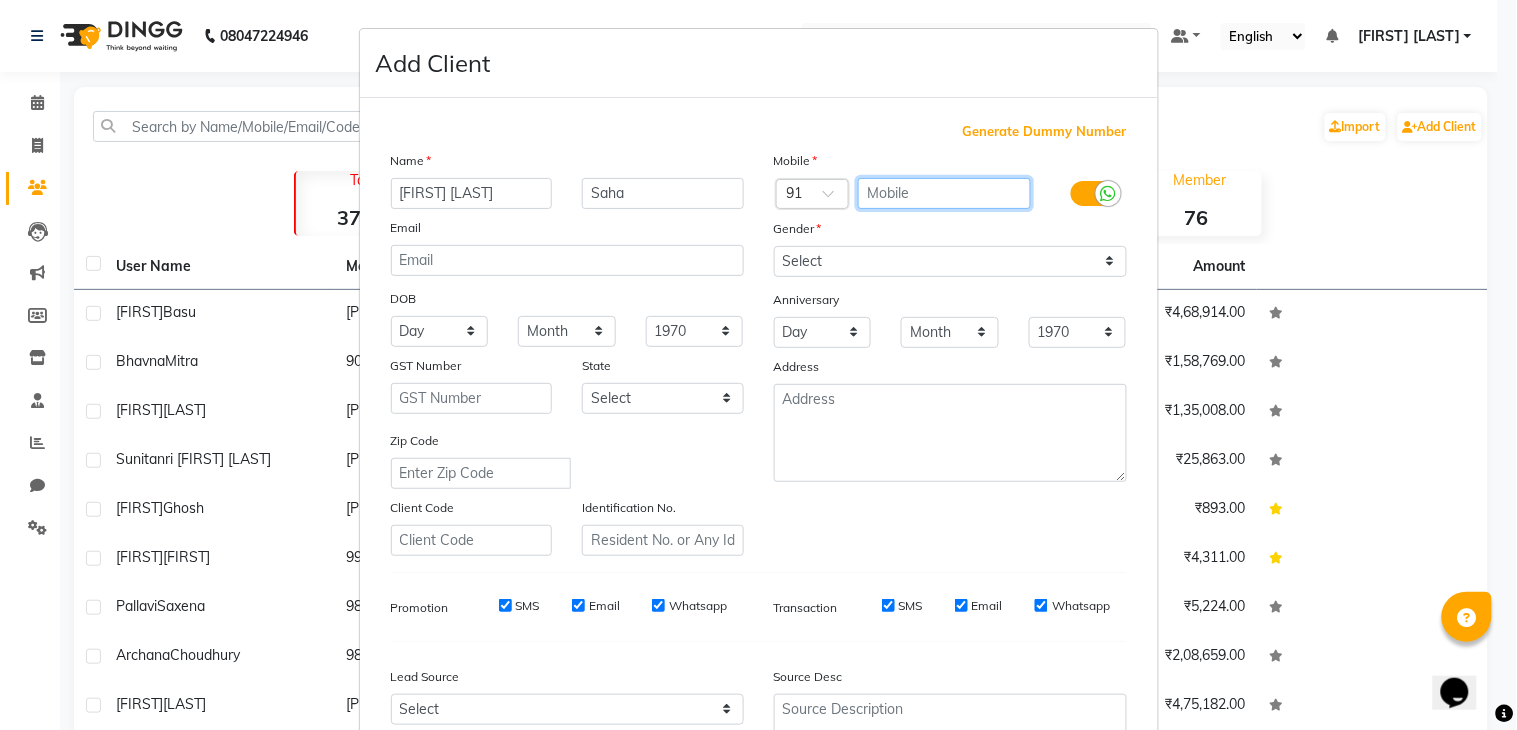 click at bounding box center [944, 193] 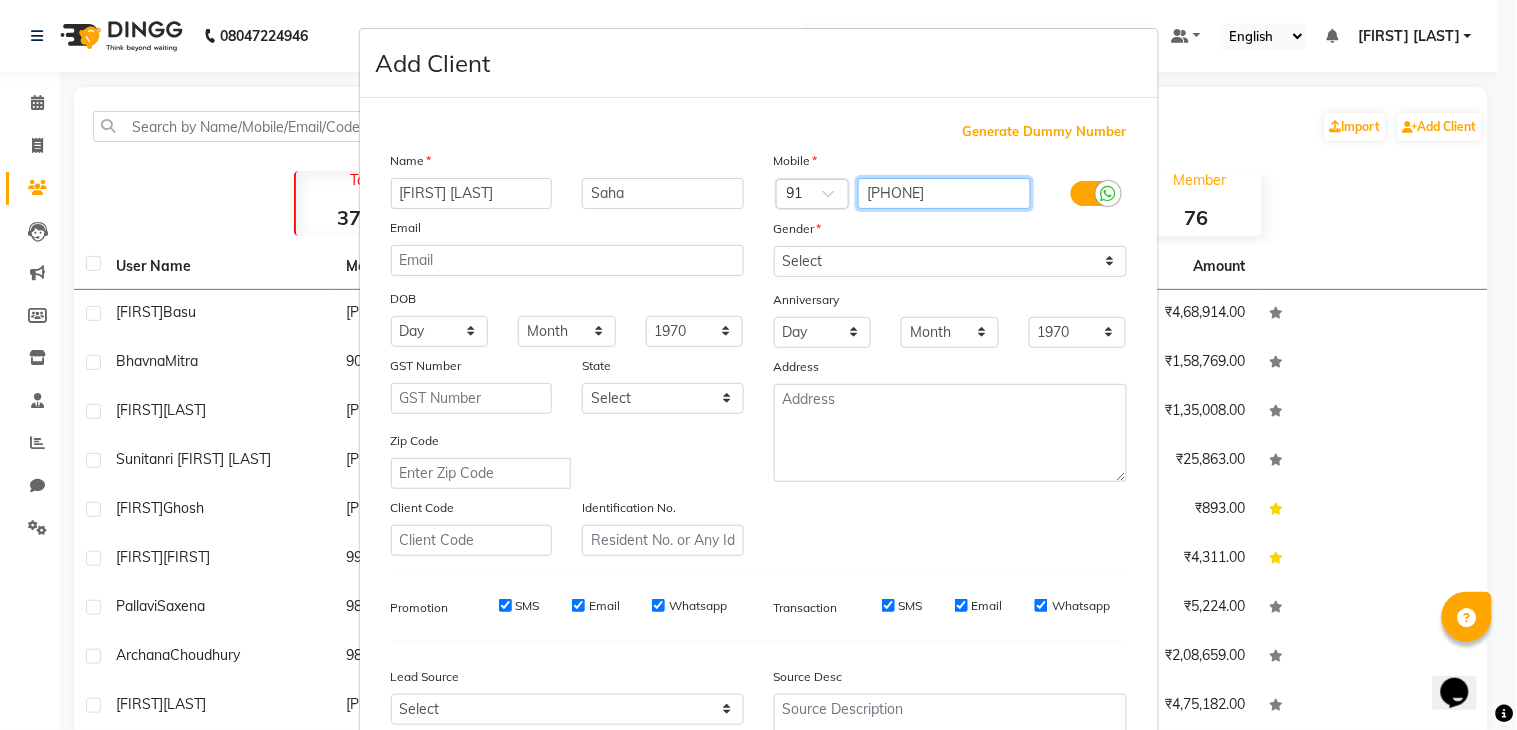 type on "[PHONE]" 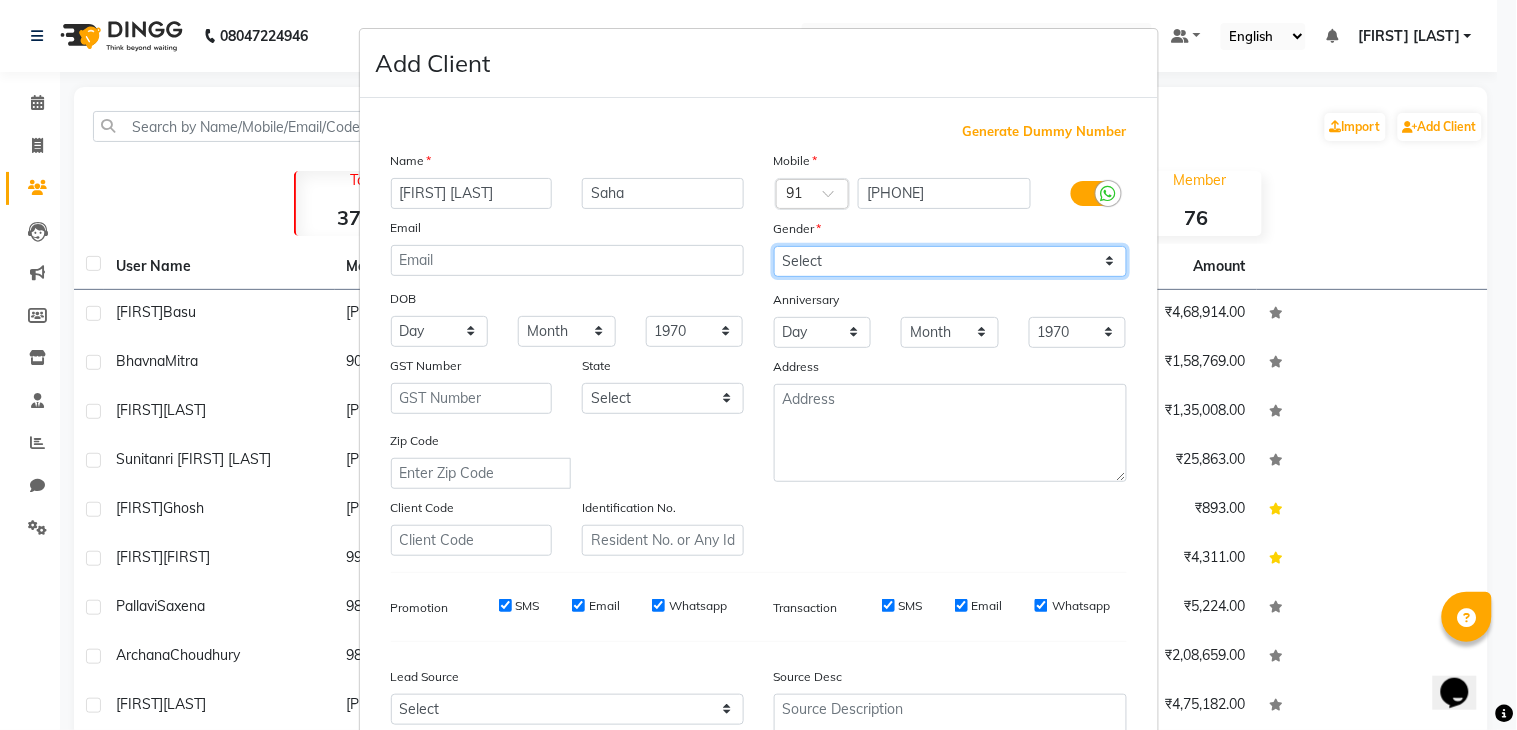 click on "Select Male Female Other Prefer Not To Say" at bounding box center [950, 261] 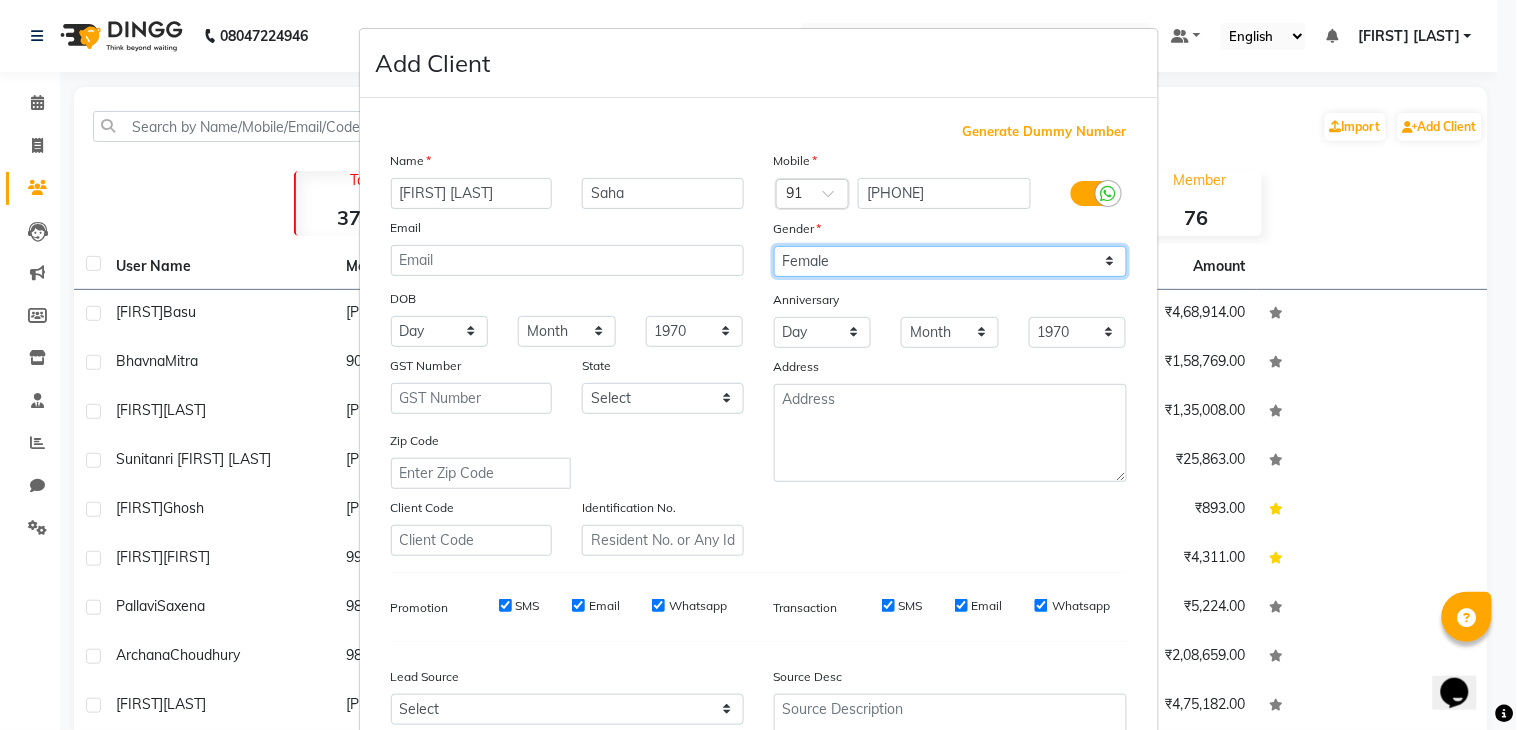 click on "Select Male Female Other Prefer Not To Say" at bounding box center [950, 261] 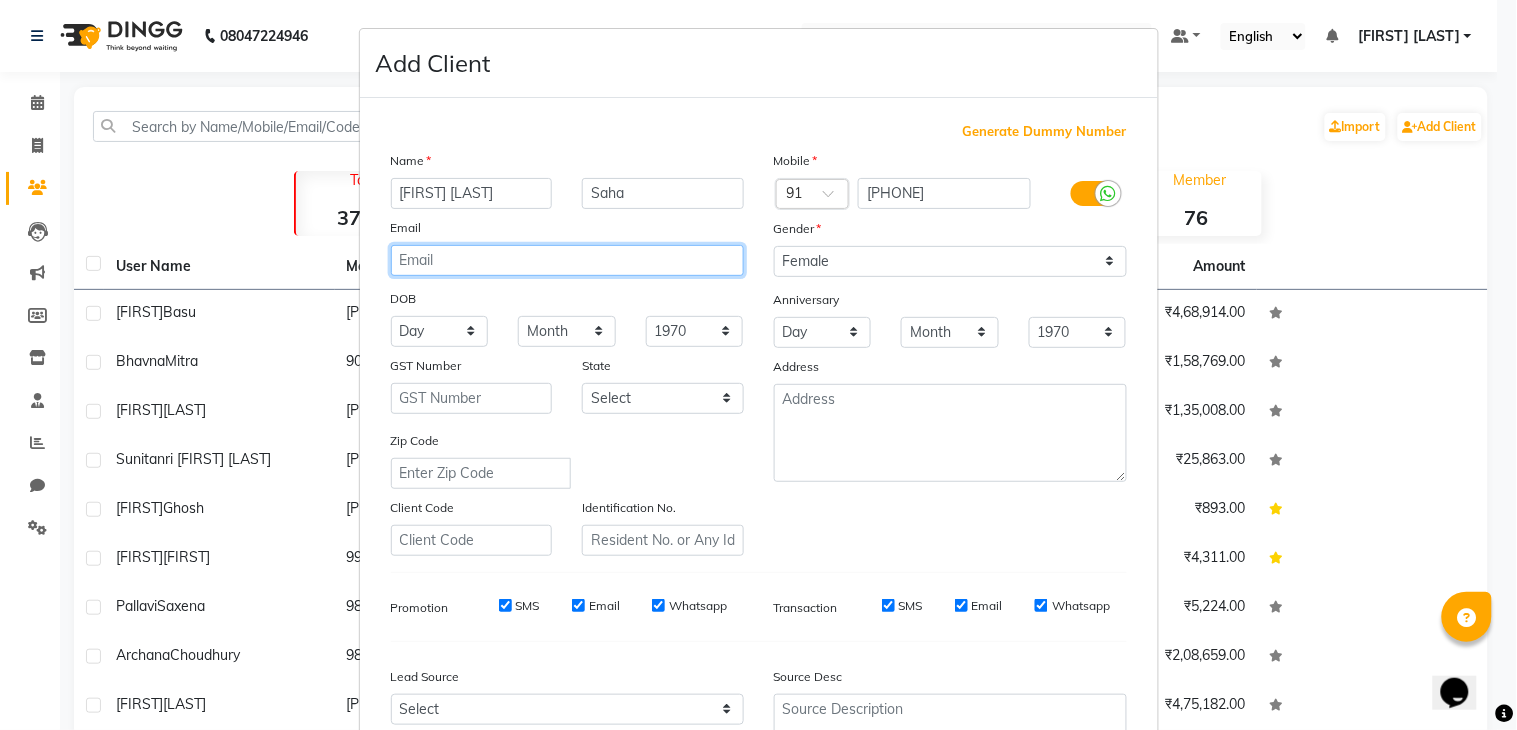 click at bounding box center (567, 260) 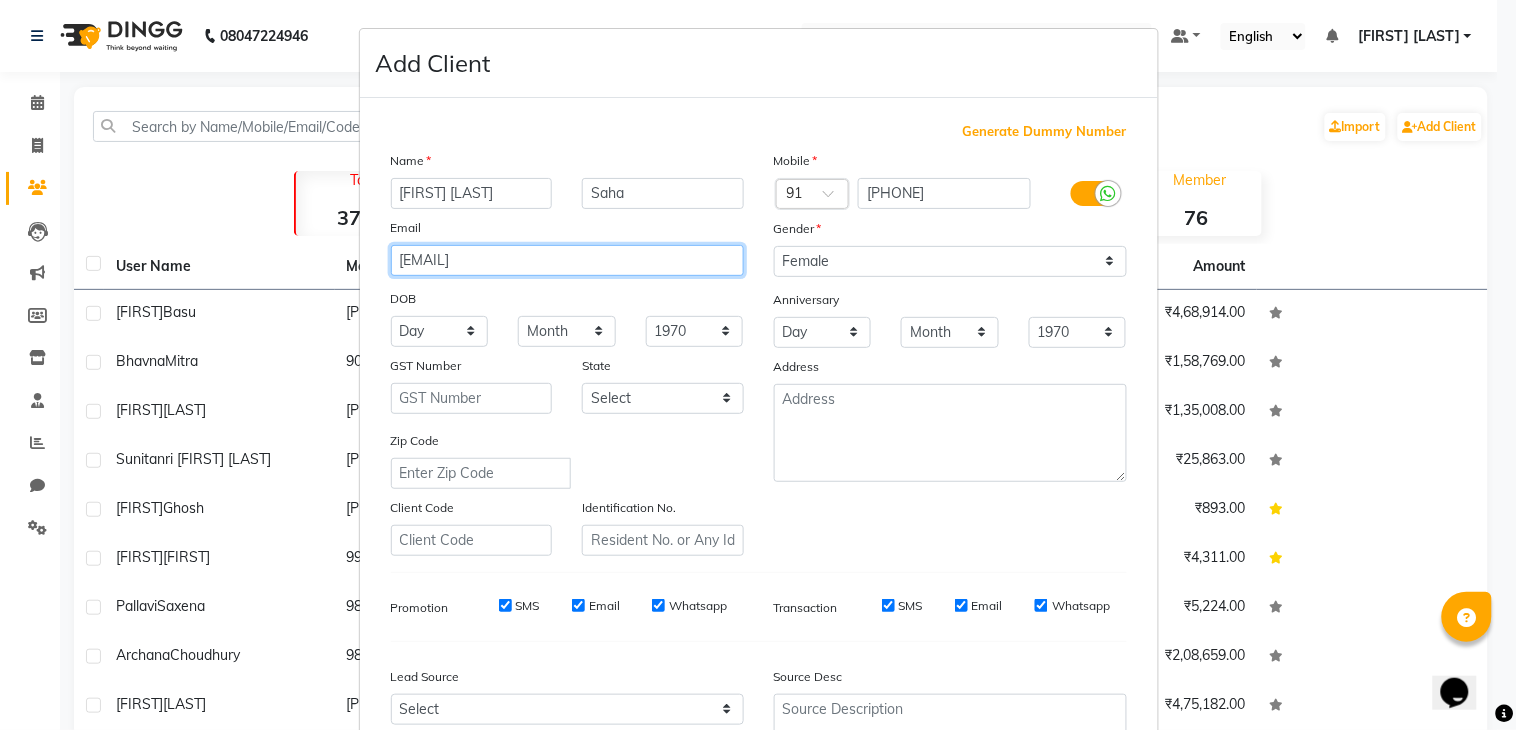 type on "[EMAIL]" 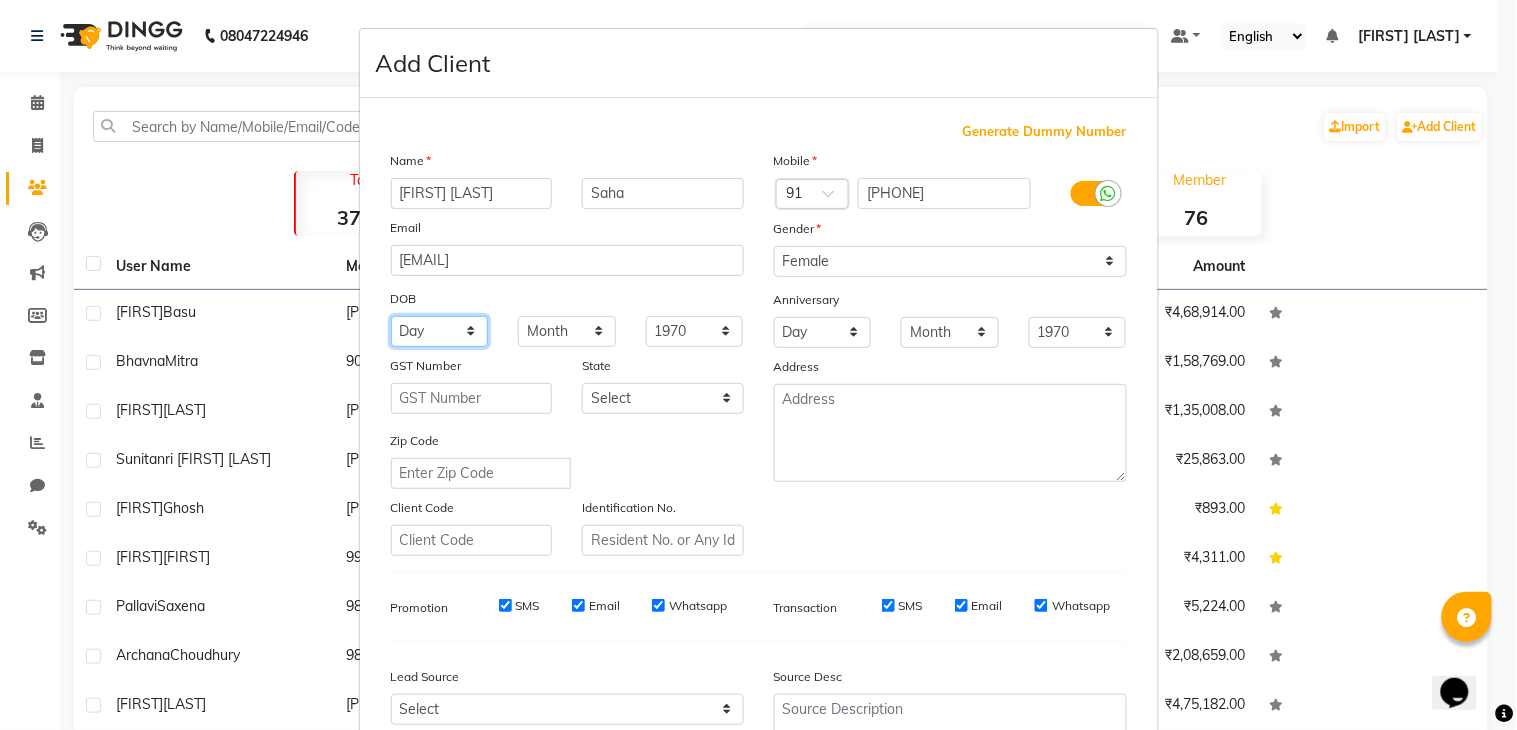 click on "Day 01 02 03 04 05 06 07 08 09 10 11 12 13 14 15 16 17 18 19 20 21 22 23 24 25 26 27 28 29 30 31" at bounding box center (440, 331) 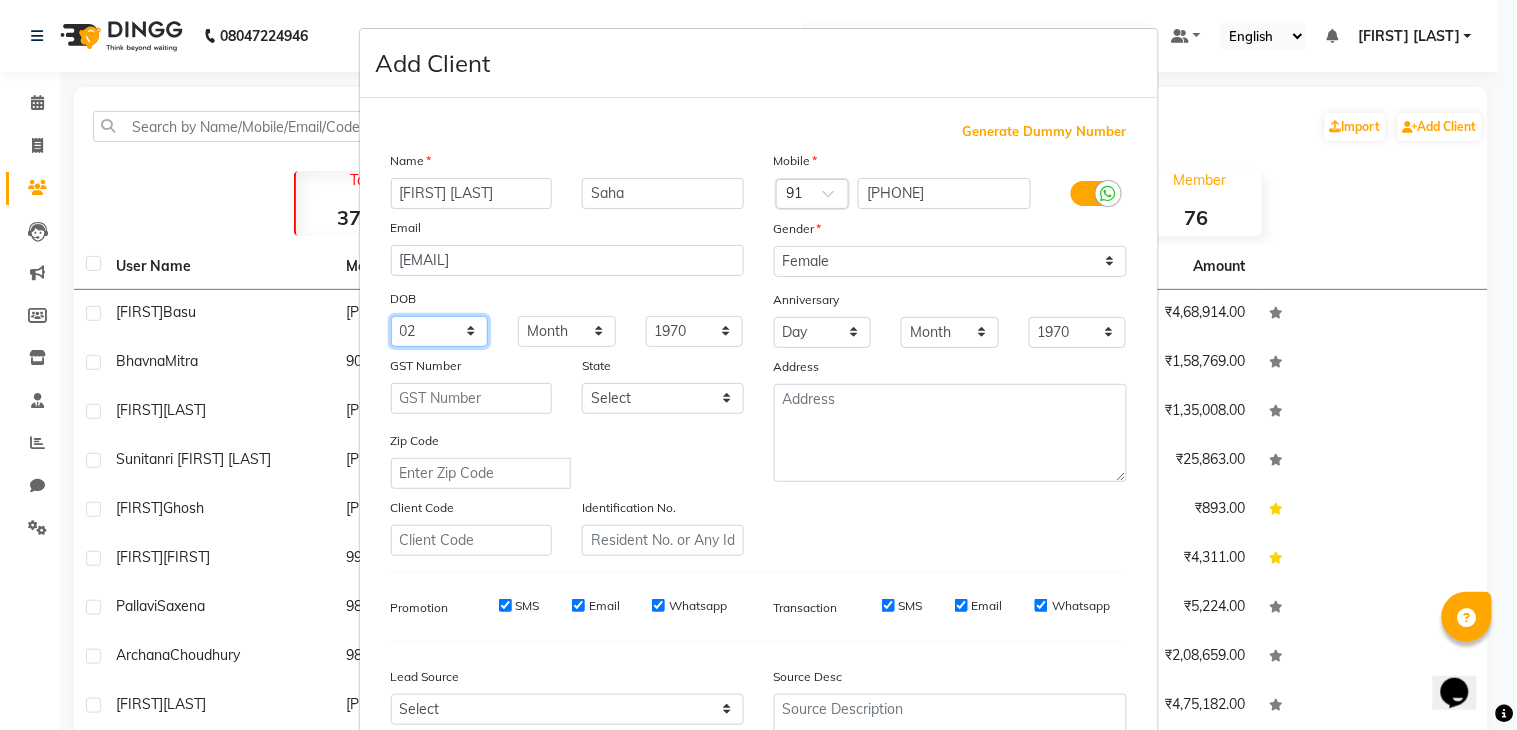 click on "Day 01 02 03 04 05 06 07 08 09 10 11 12 13 14 15 16 17 18 19 20 21 22 23 24 25 26 27 28 29 30 31" at bounding box center [440, 331] 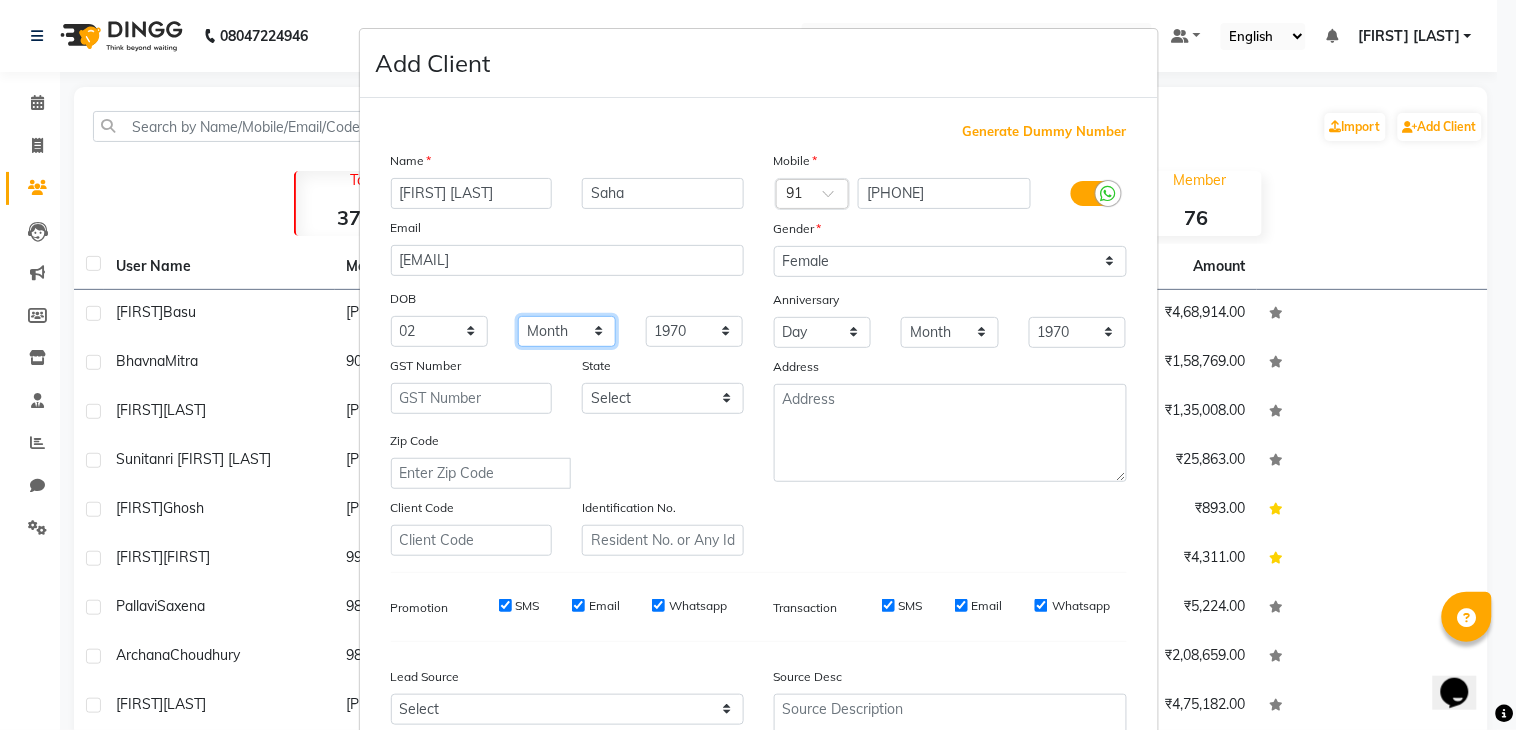 drag, startPoint x: 544, startPoint y: 332, endPoint x: 545, endPoint y: 345, distance: 13.038404 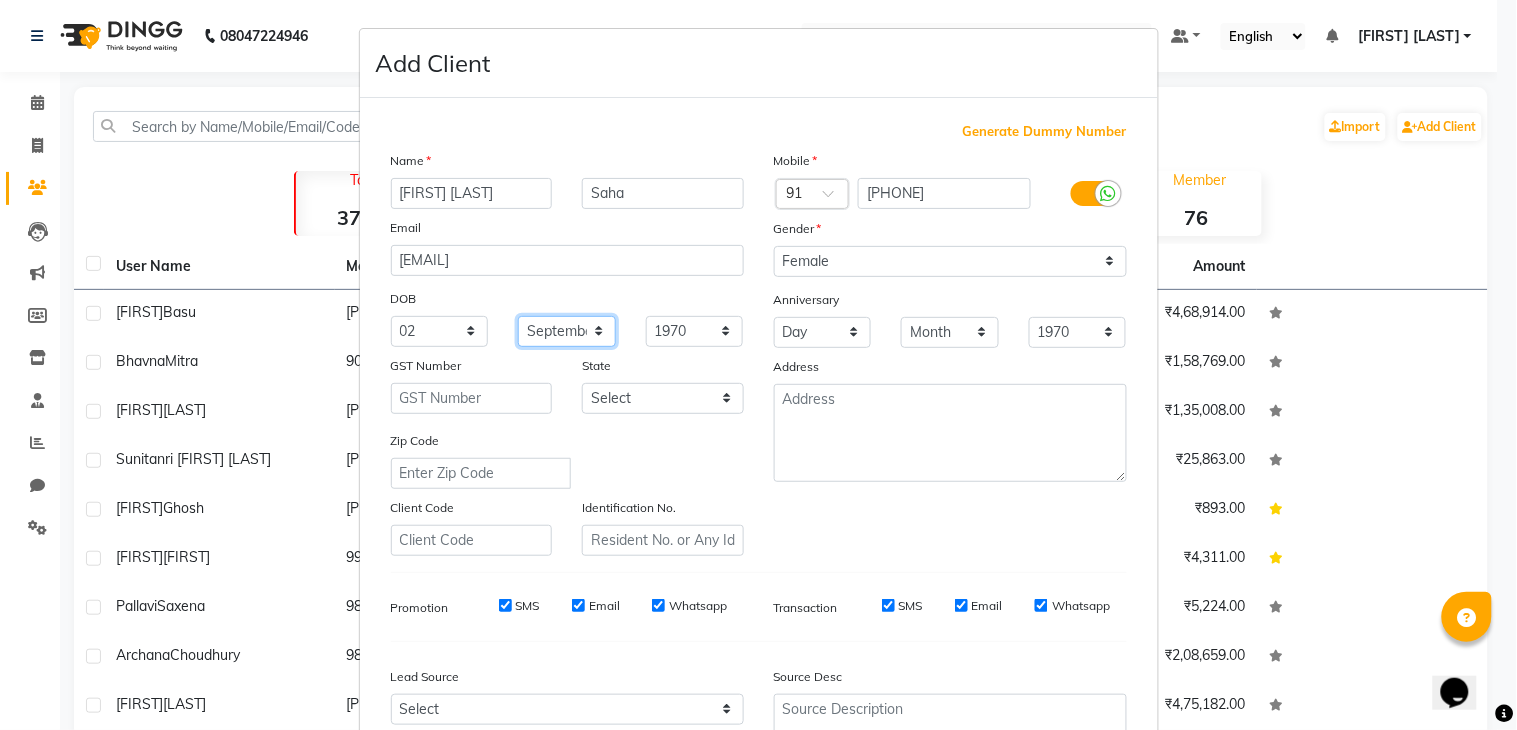 click on "Month January February March April May June July August September October November December" at bounding box center [567, 331] 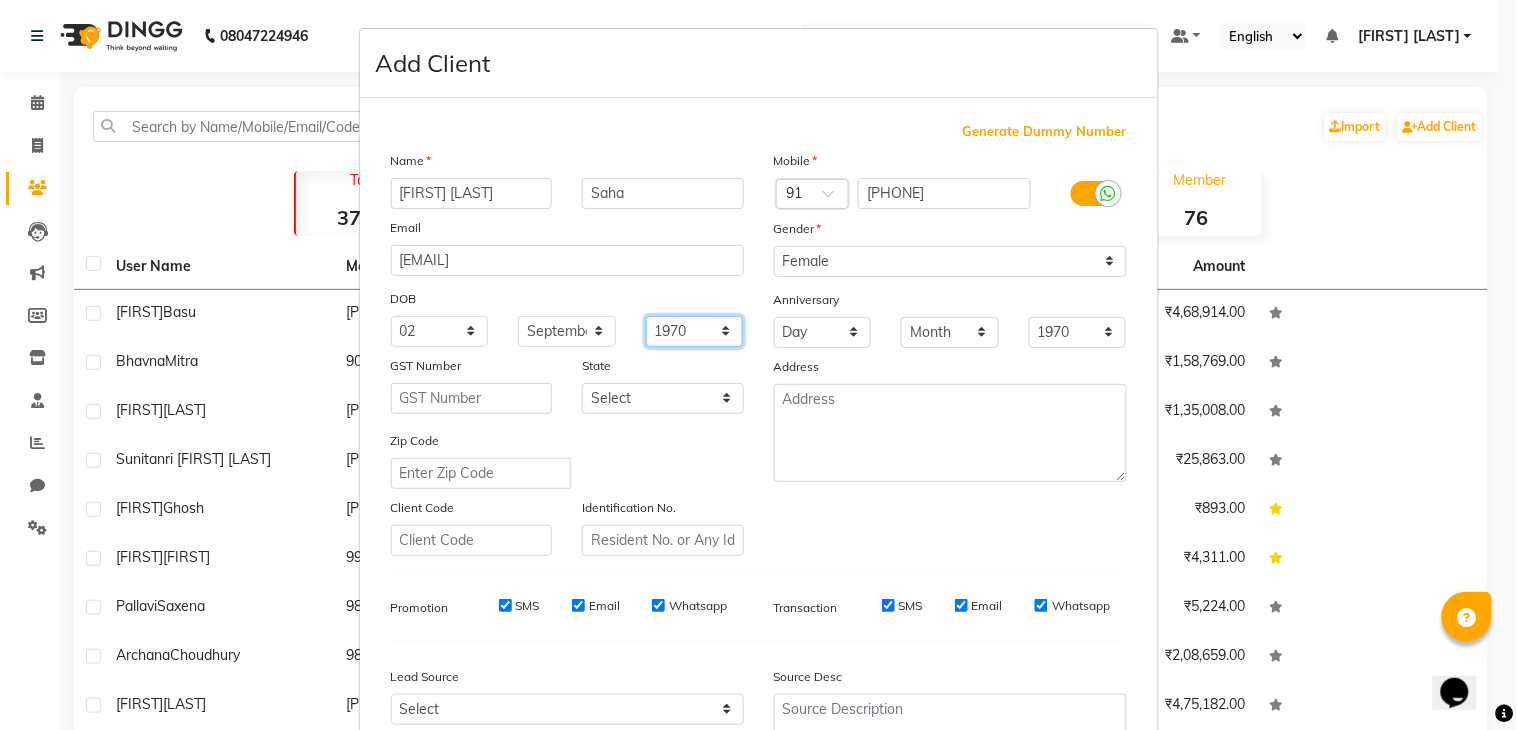 drag, startPoint x: 676, startPoint y: 334, endPoint x: 676, endPoint y: 345, distance: 11 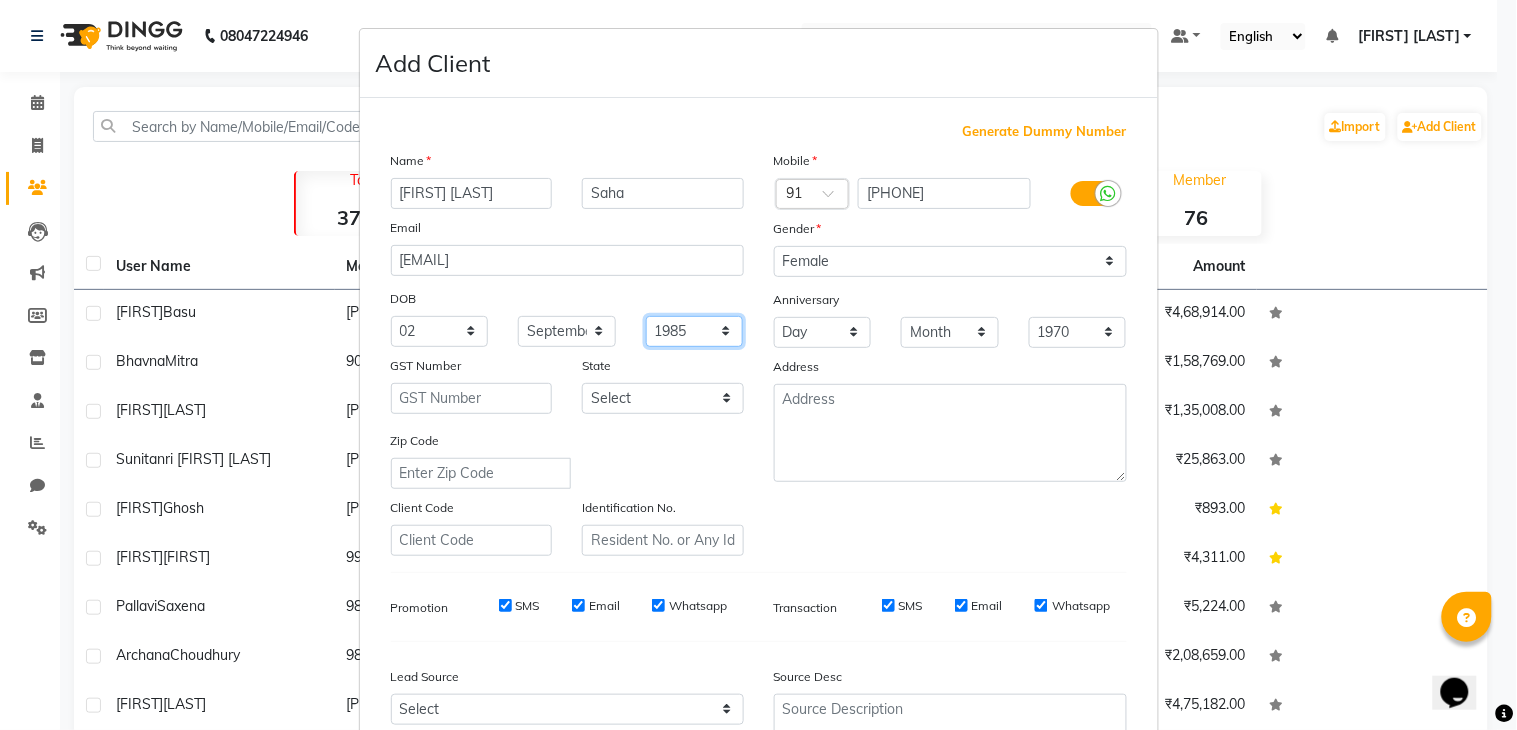 click on "1940 1941 1942 1943 1944 1945 1946 1947 1948 1949 1950 1951 1952 1953 1954 1955 1956 1957 1958 1959 1960 1961 1962 1963 1964 1965 1966 1967 1968 1969 1970 1971 1972 1973 1974 1975 1976 1977 1978 1979 1980 1981 1982 1983 1984 1985 1986 1987 1988 1989 1990 1991 1992 1993 1994 1995 1996 1997 1998 1999 2000 2001 2002 2003 2004 2005 2006 2007 2008 2009 2010 2011 2012 2013 2014 2015 2016 2017 2018 2019 2020 2021 2022 2023 2024" at bounding box center [695, 331] 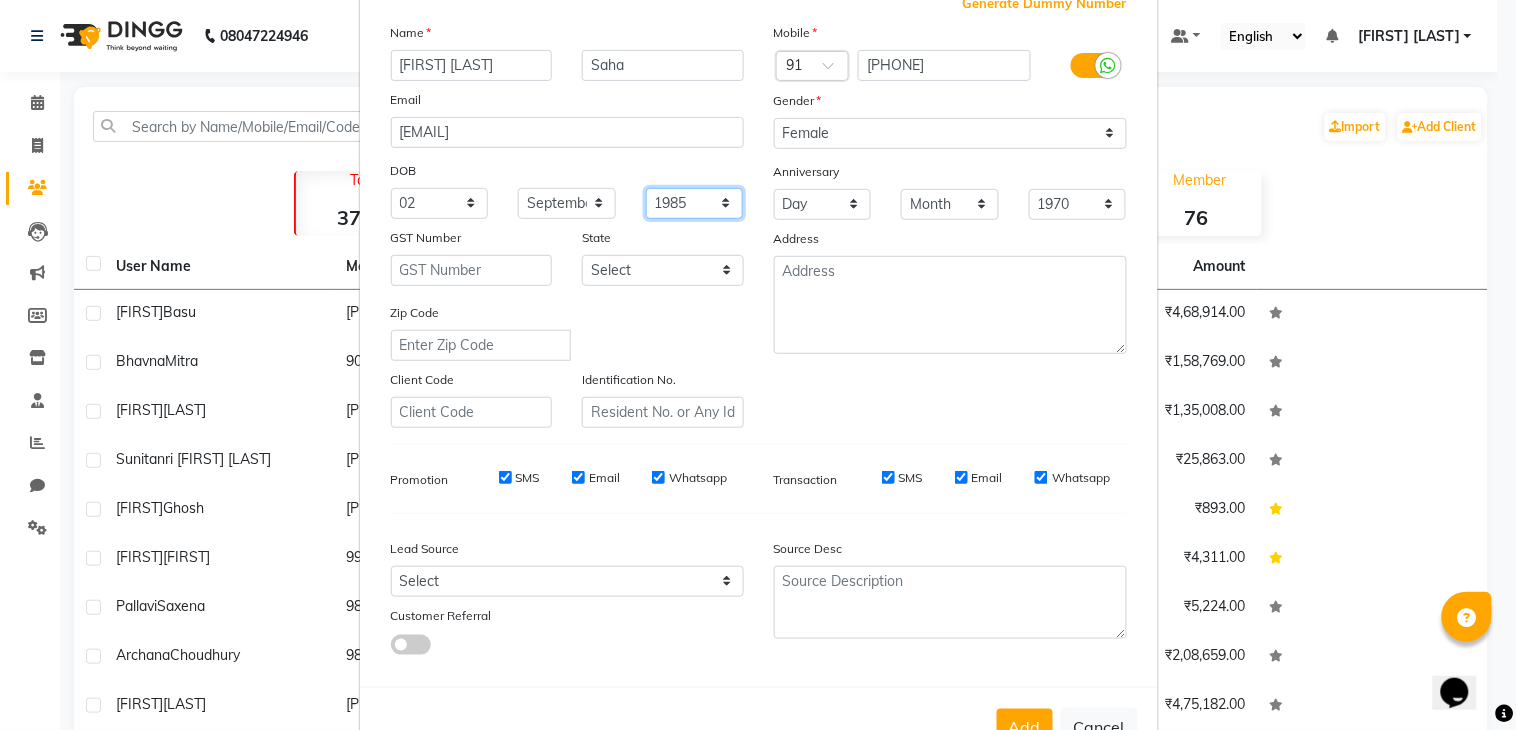 scroll, scrollTop: 194, scrollLeft: 0, axis: vertical 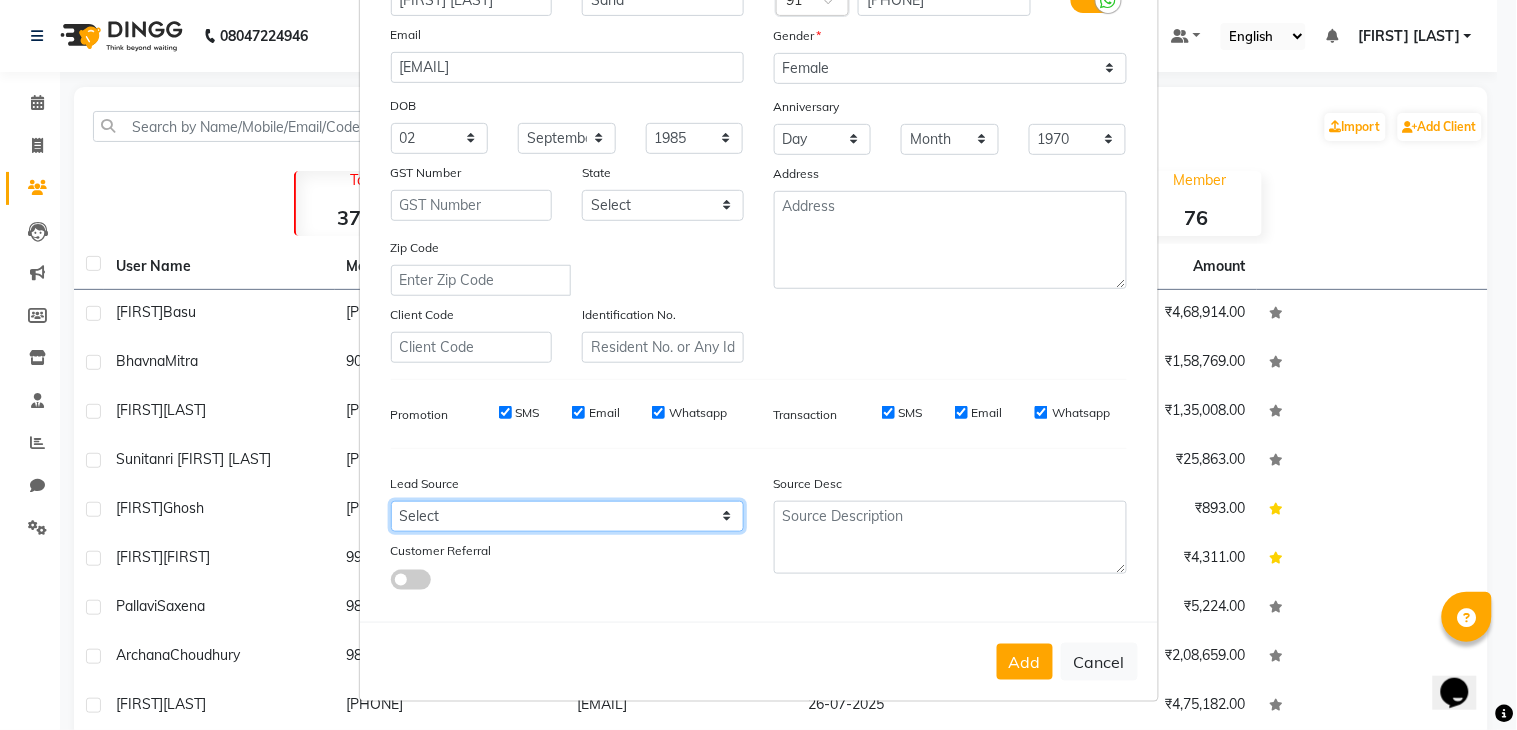 click on "Select Walk-in Referral Internet Friend Word of Mouth Advertisement Facebook JustDial Google Other" at bounding box center (567, 516) 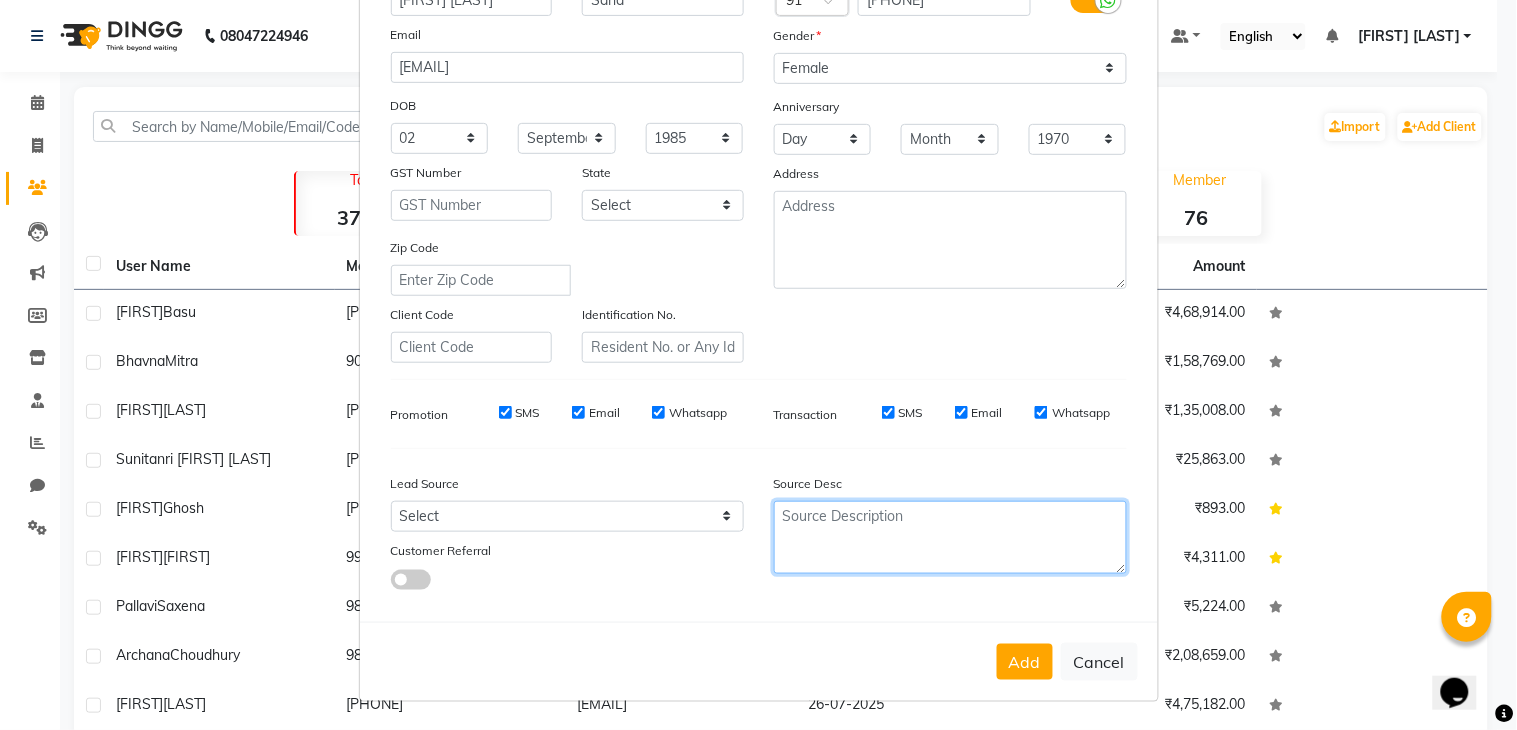 click at bounding box center [950, 537] 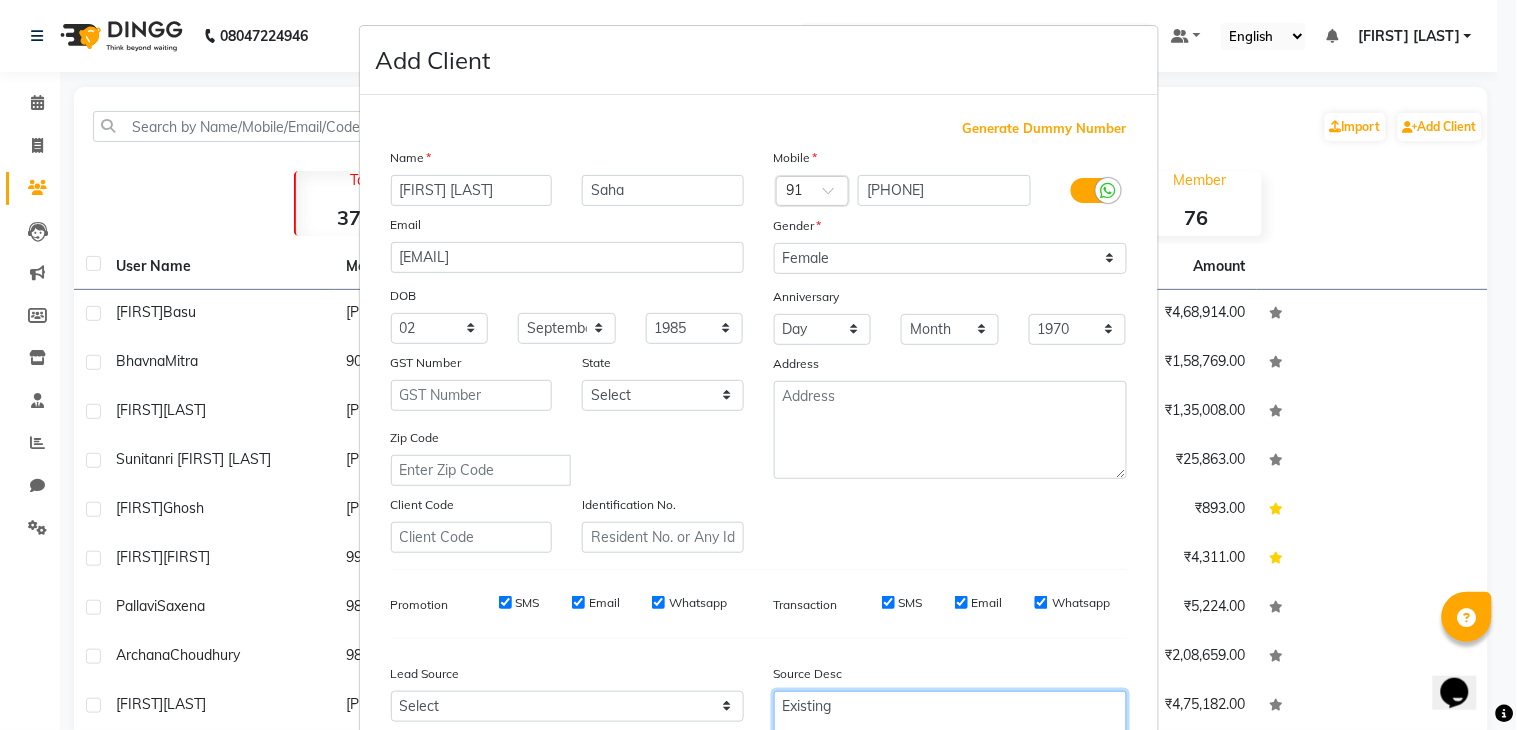 scroll, scrollTop: 0, scrollLeft: 0, axis: both 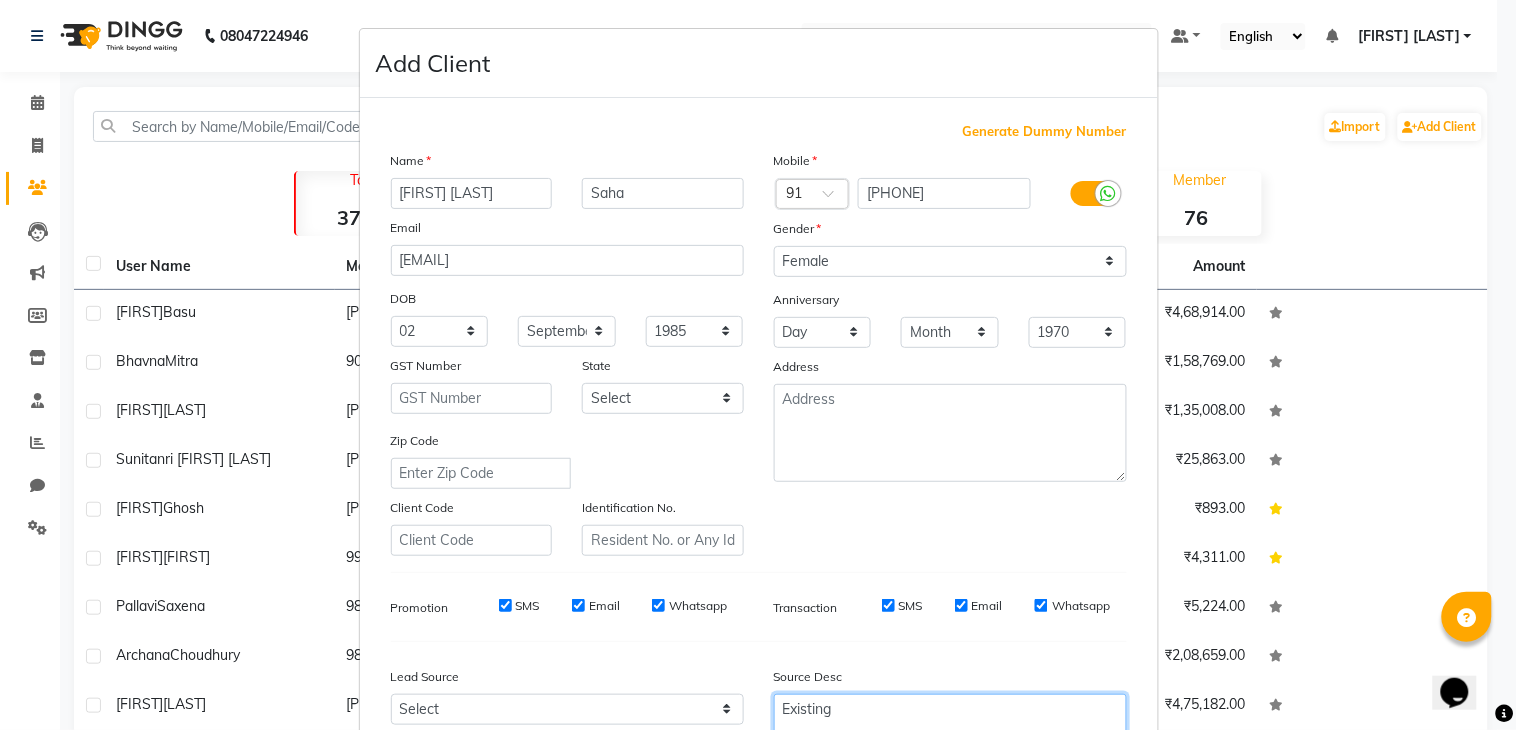 type on "Existing" 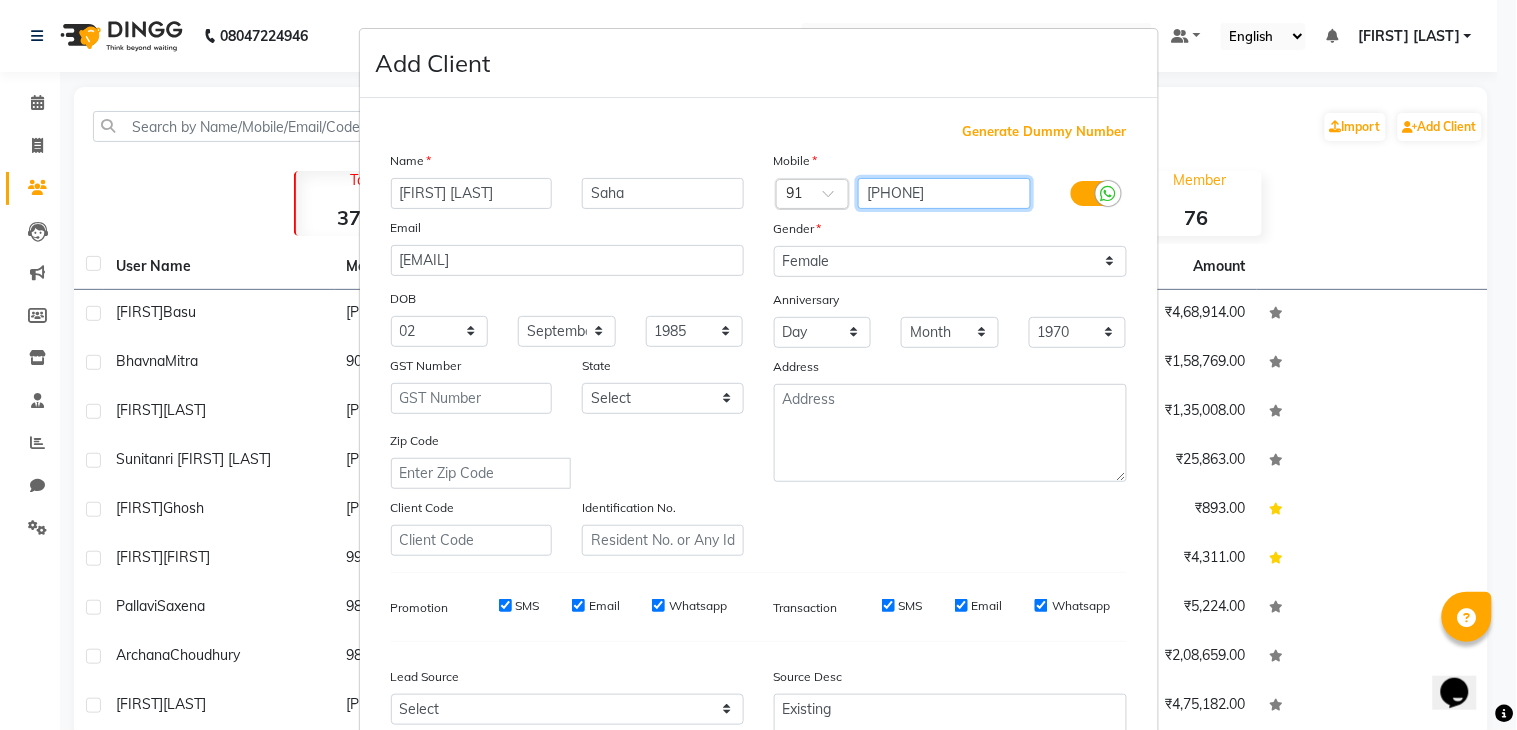 drag, startPoint x: 958, startPoint y: 185, endPoint x: 836, endPoint y: 190, distance: 122.10242 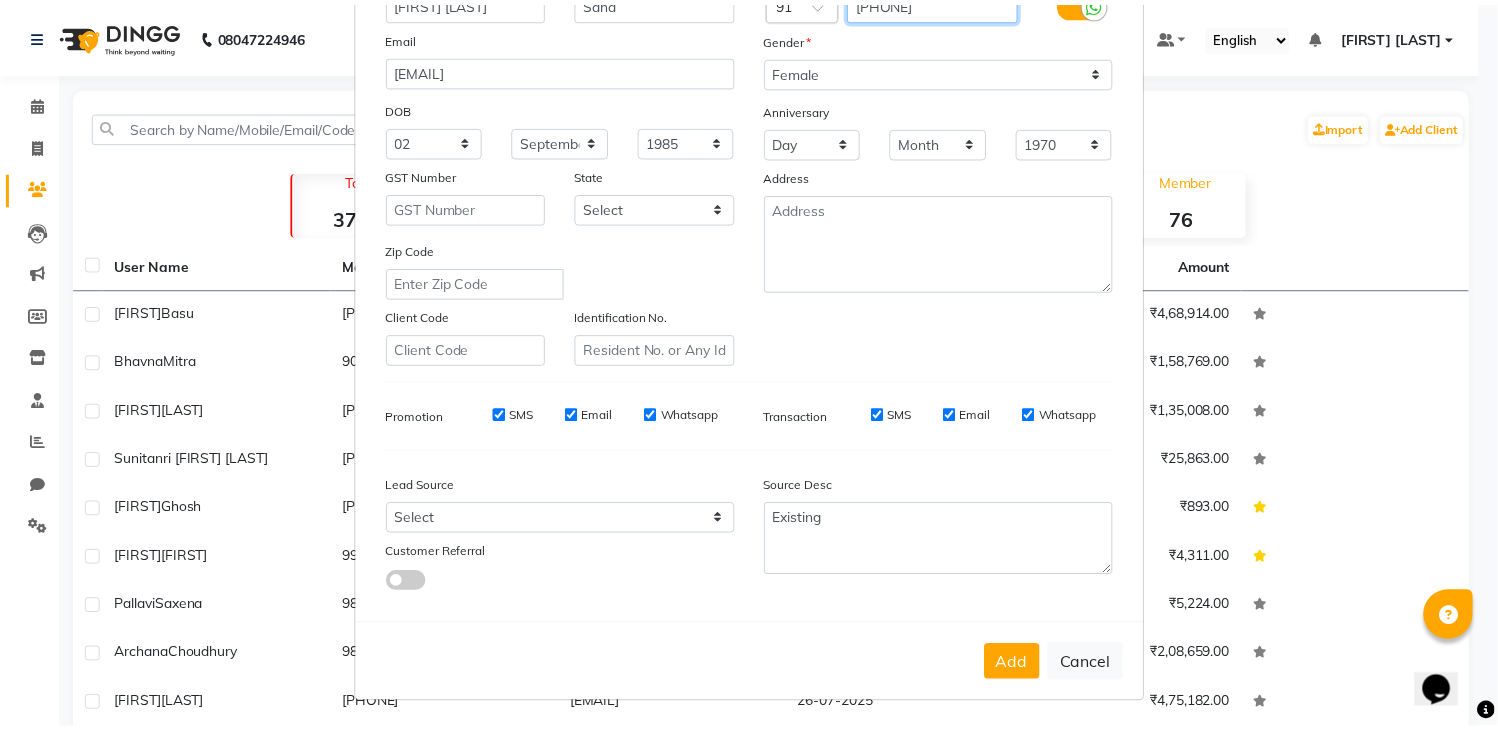 scroll, scrollTop: 194, scrollLeft: 0, axis: vertical 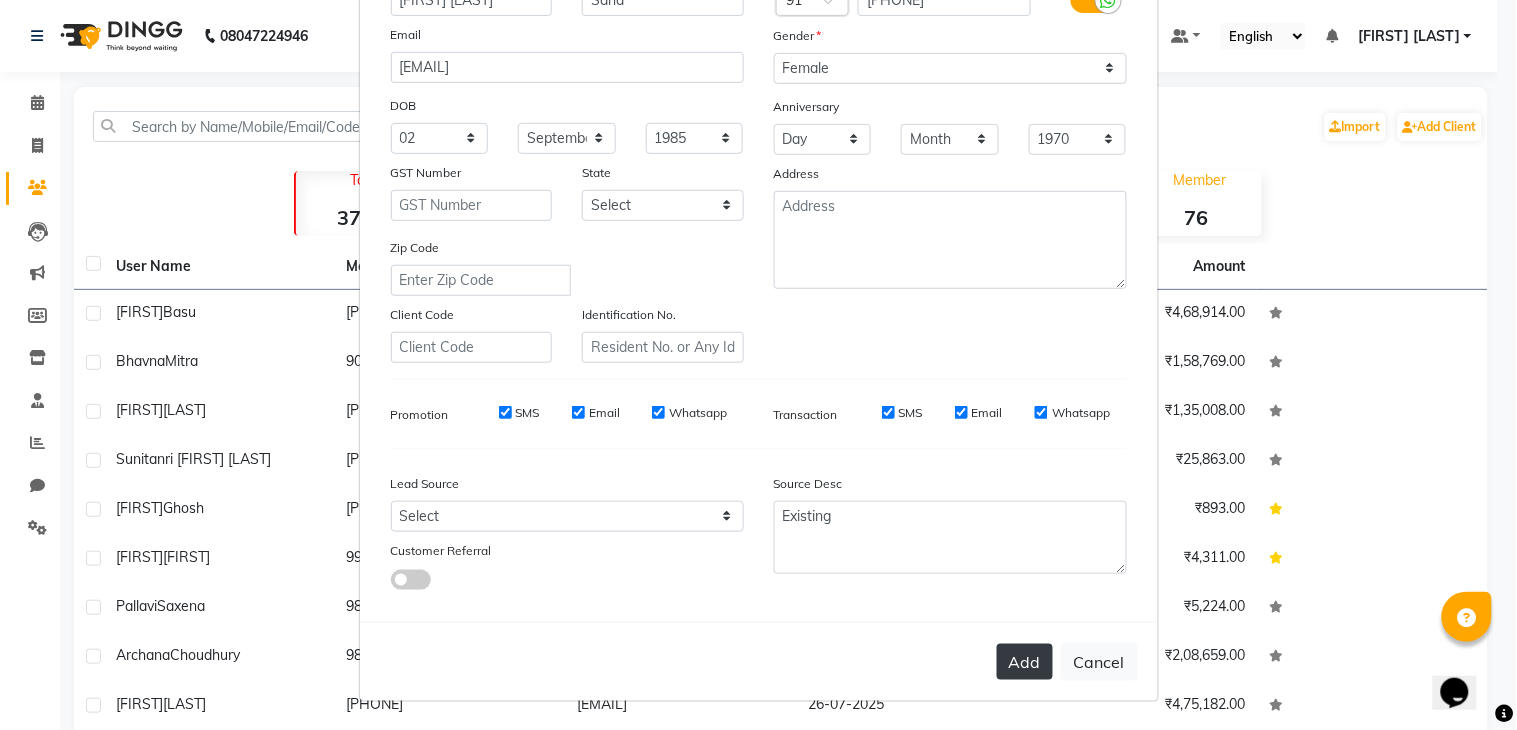click on "Add" at bounding box center (1025, 662) 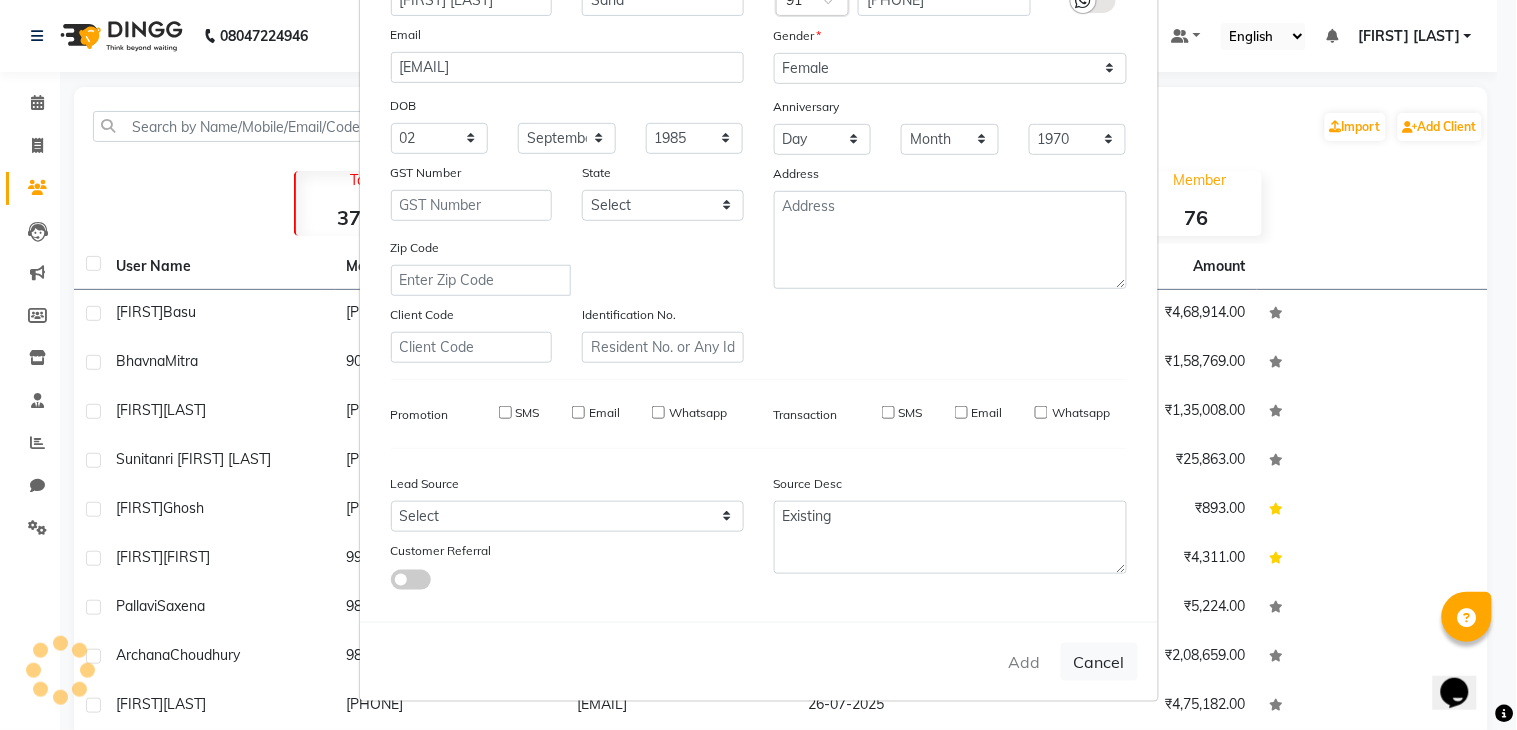 type 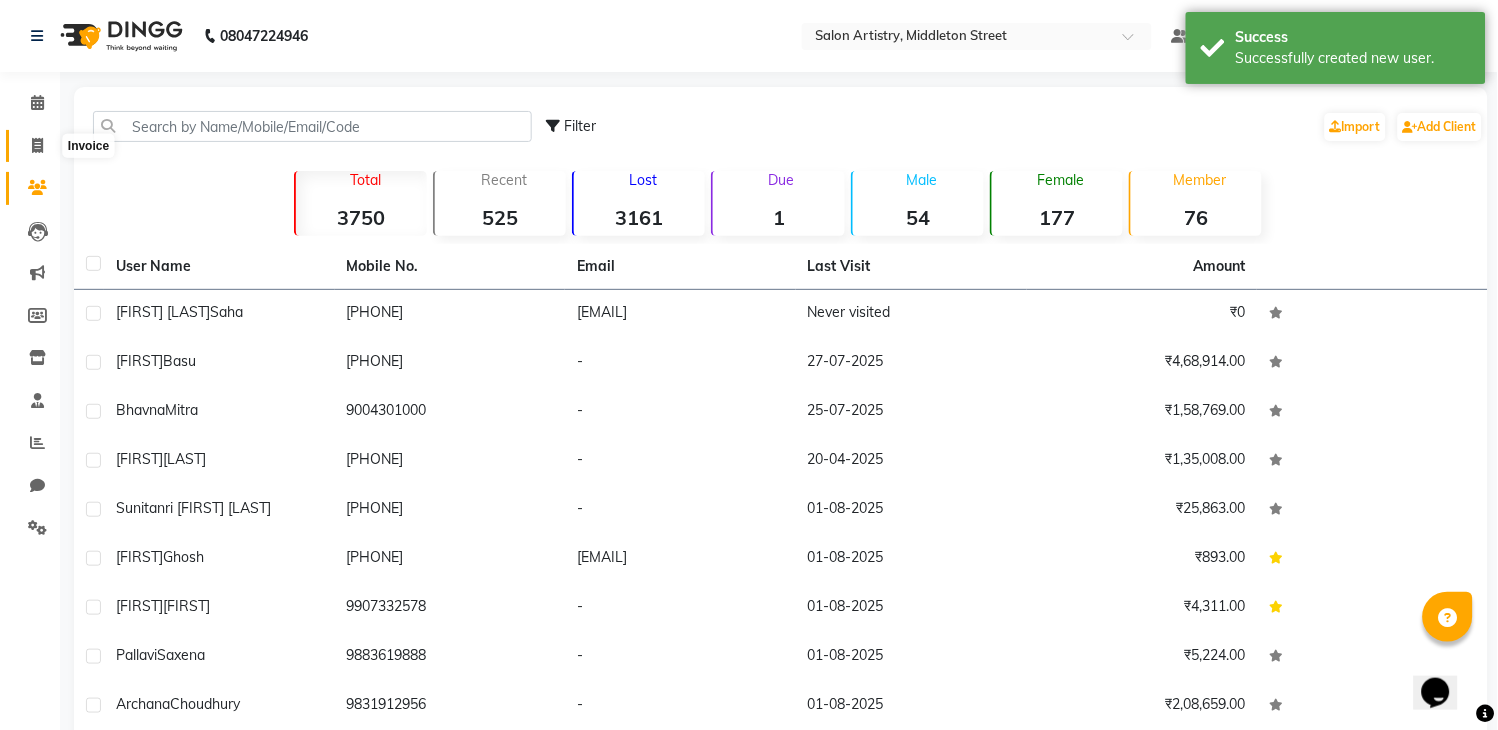 click 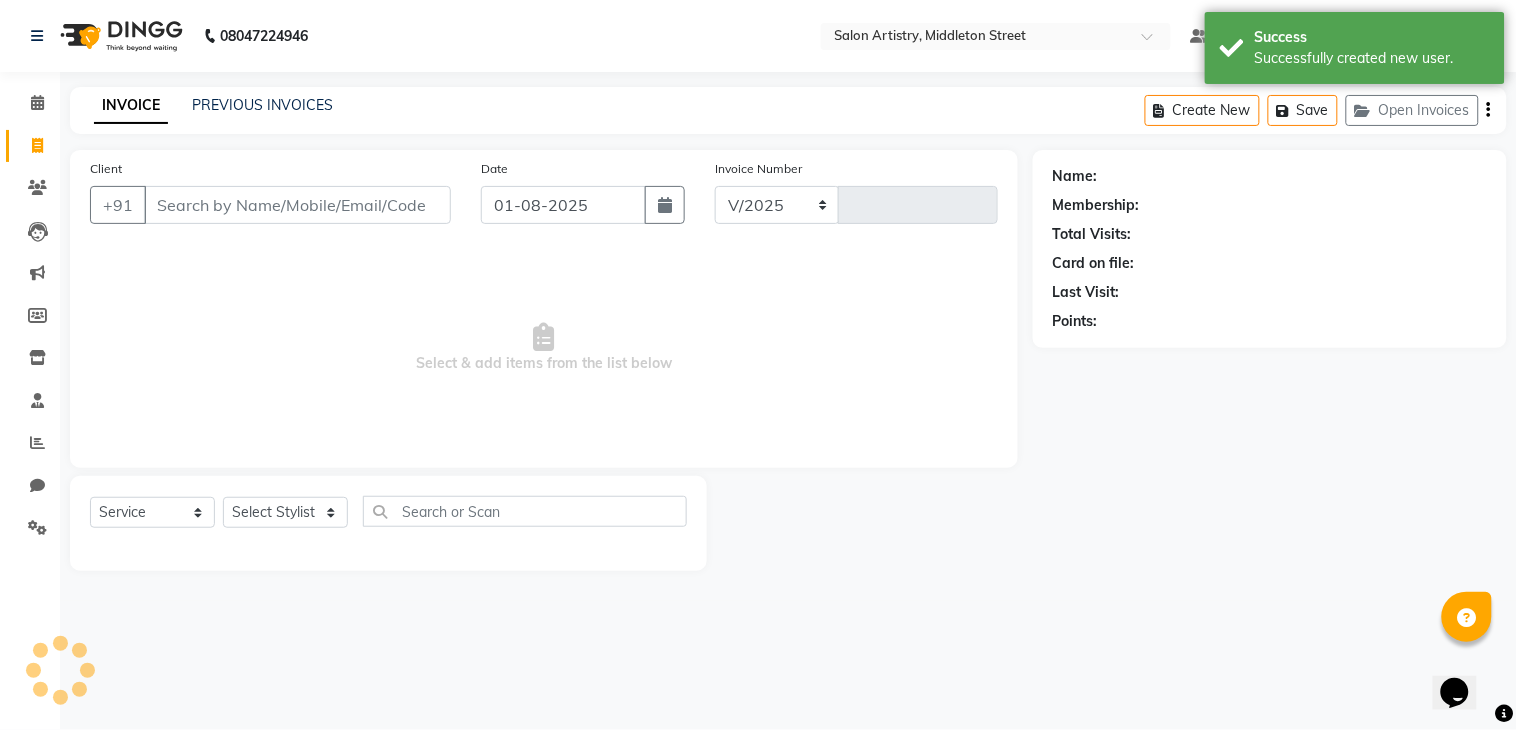 select on "8285" 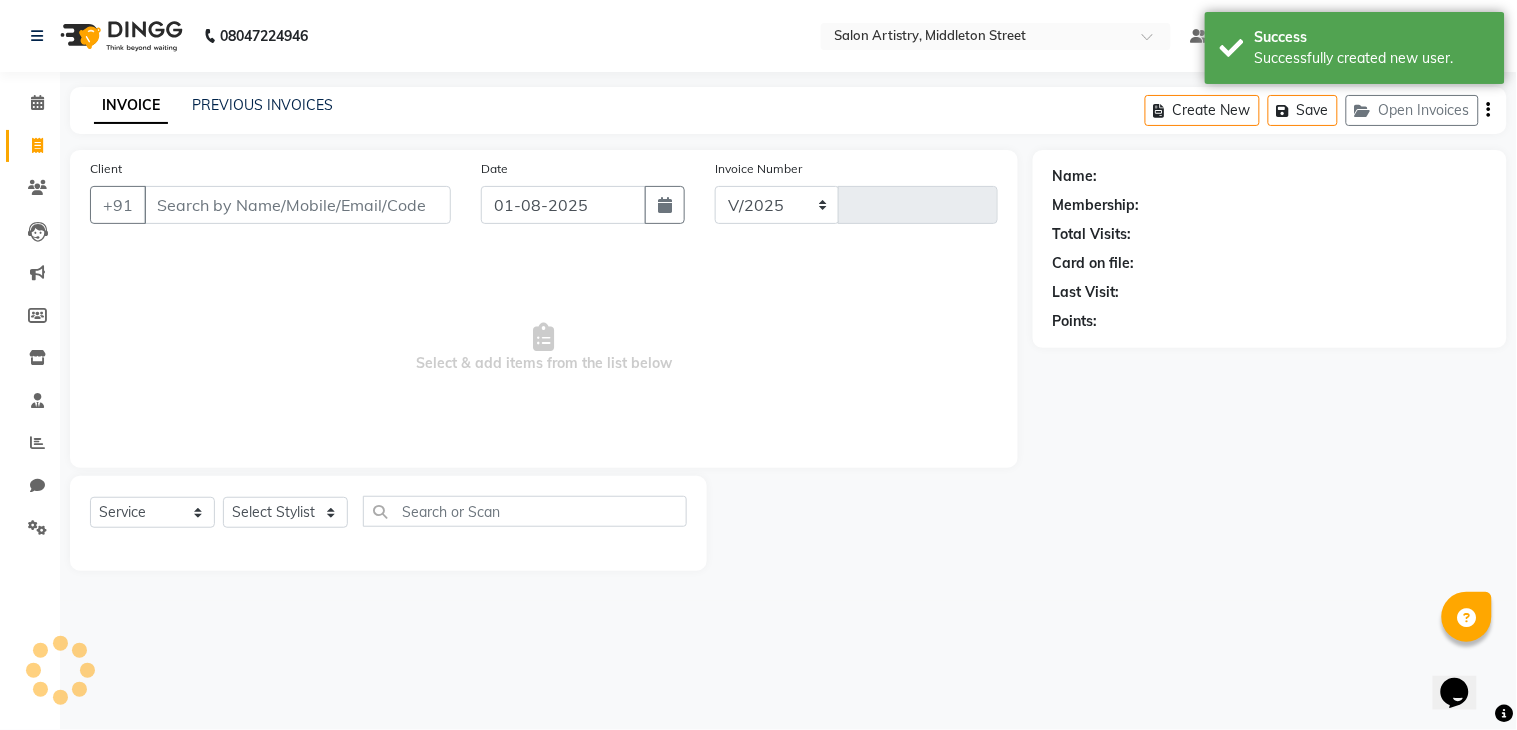 type on "1754" 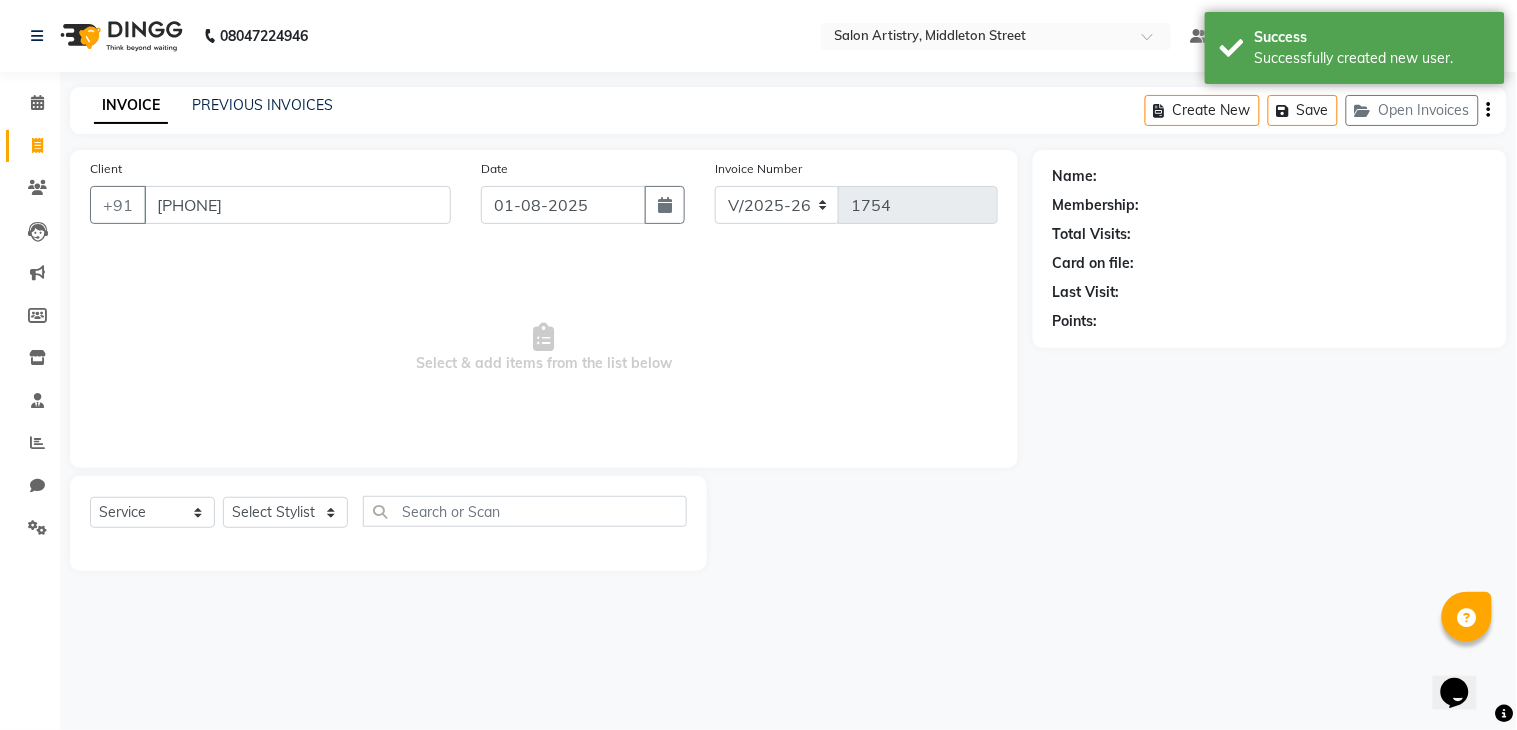 type on "[PHONE]" 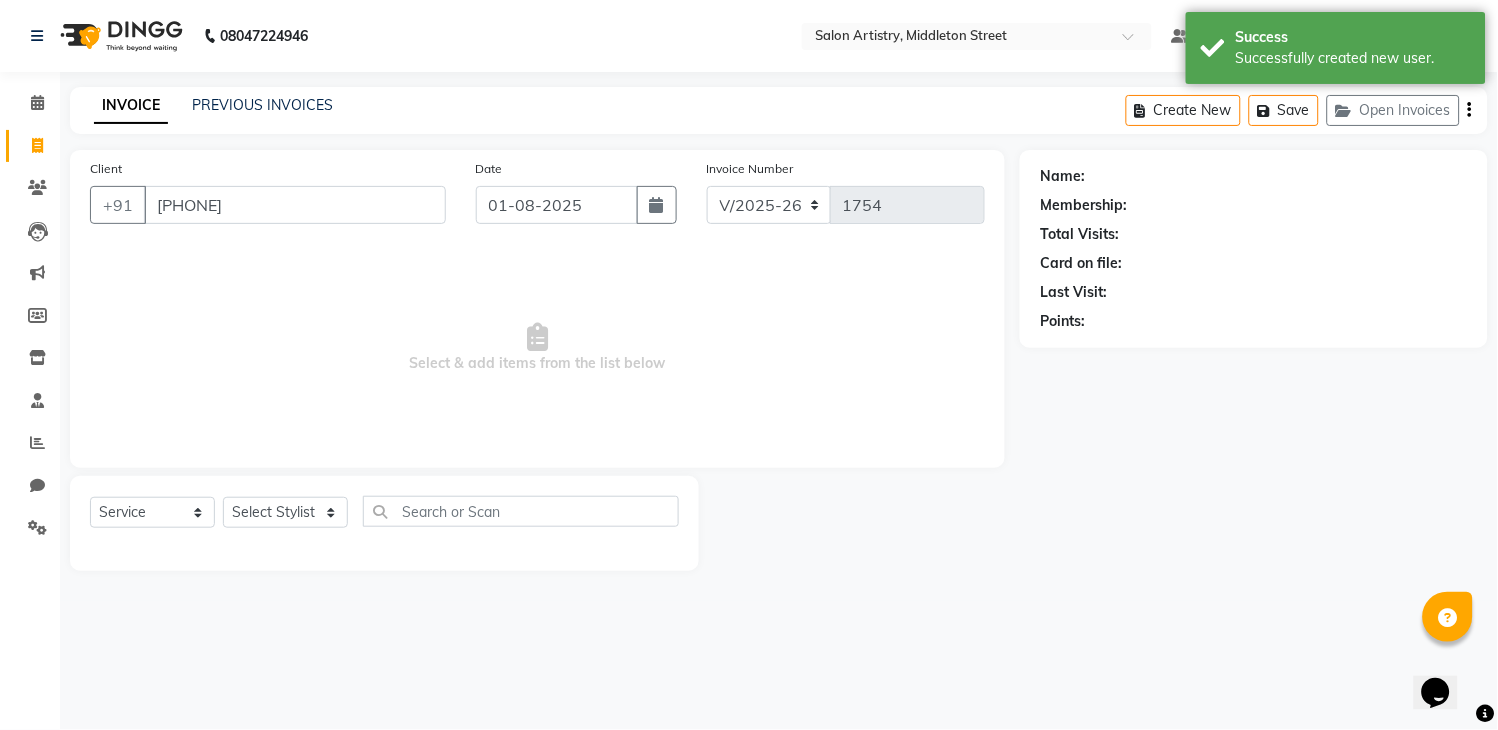select on "79865" 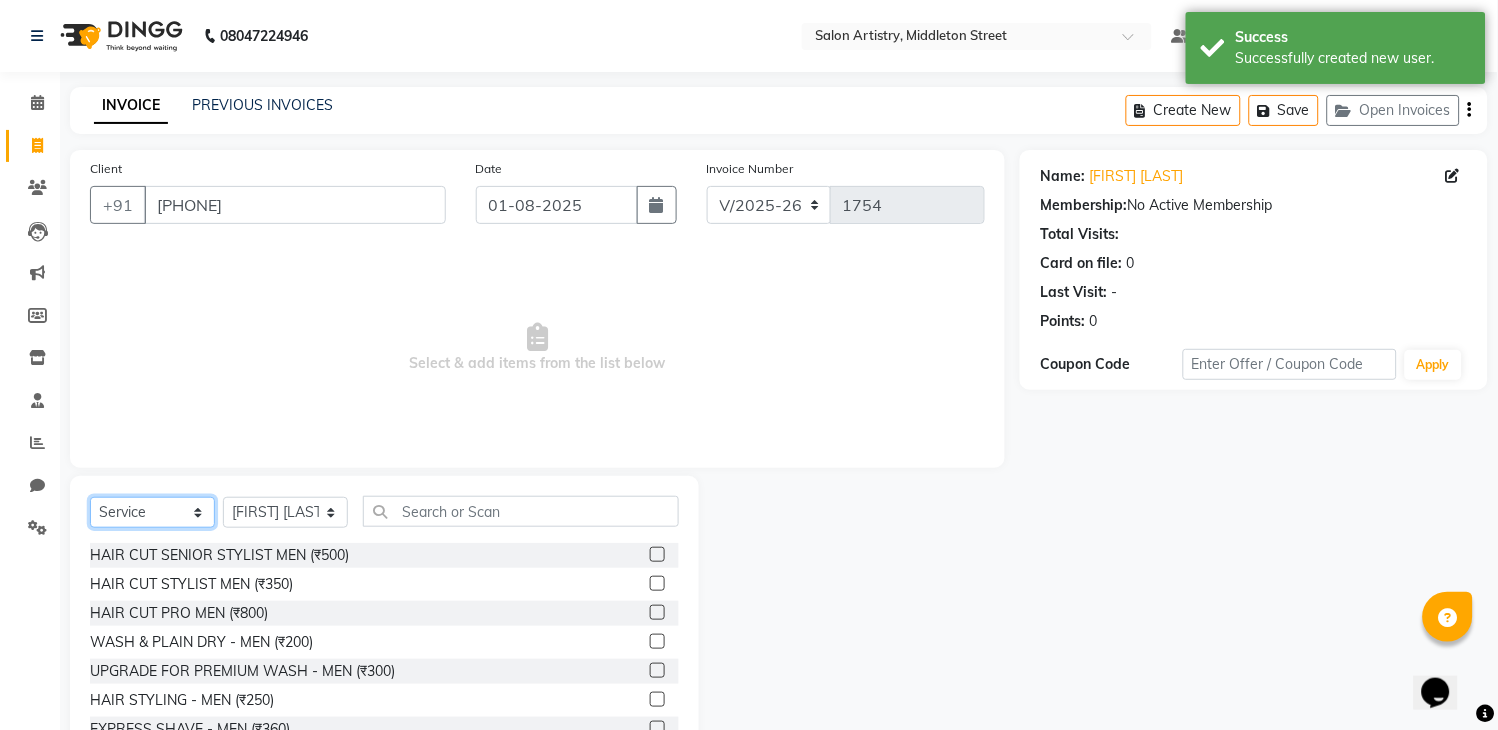 click on "Select  Service  Product  Membership  Package Voucher Prepaid Gift Card" 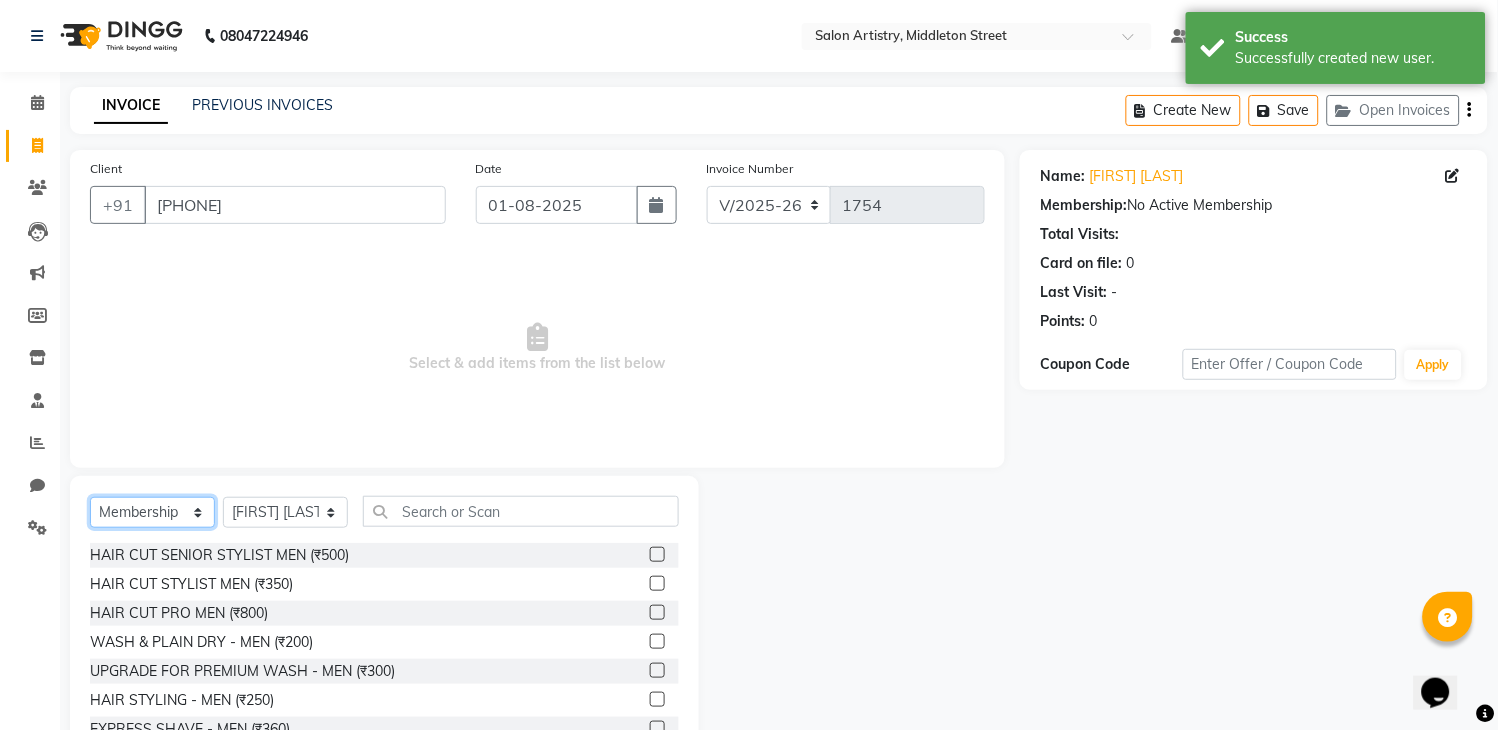 click on "Select  Service  Product  Membership  Package Voucher Prepaid Gift Card" 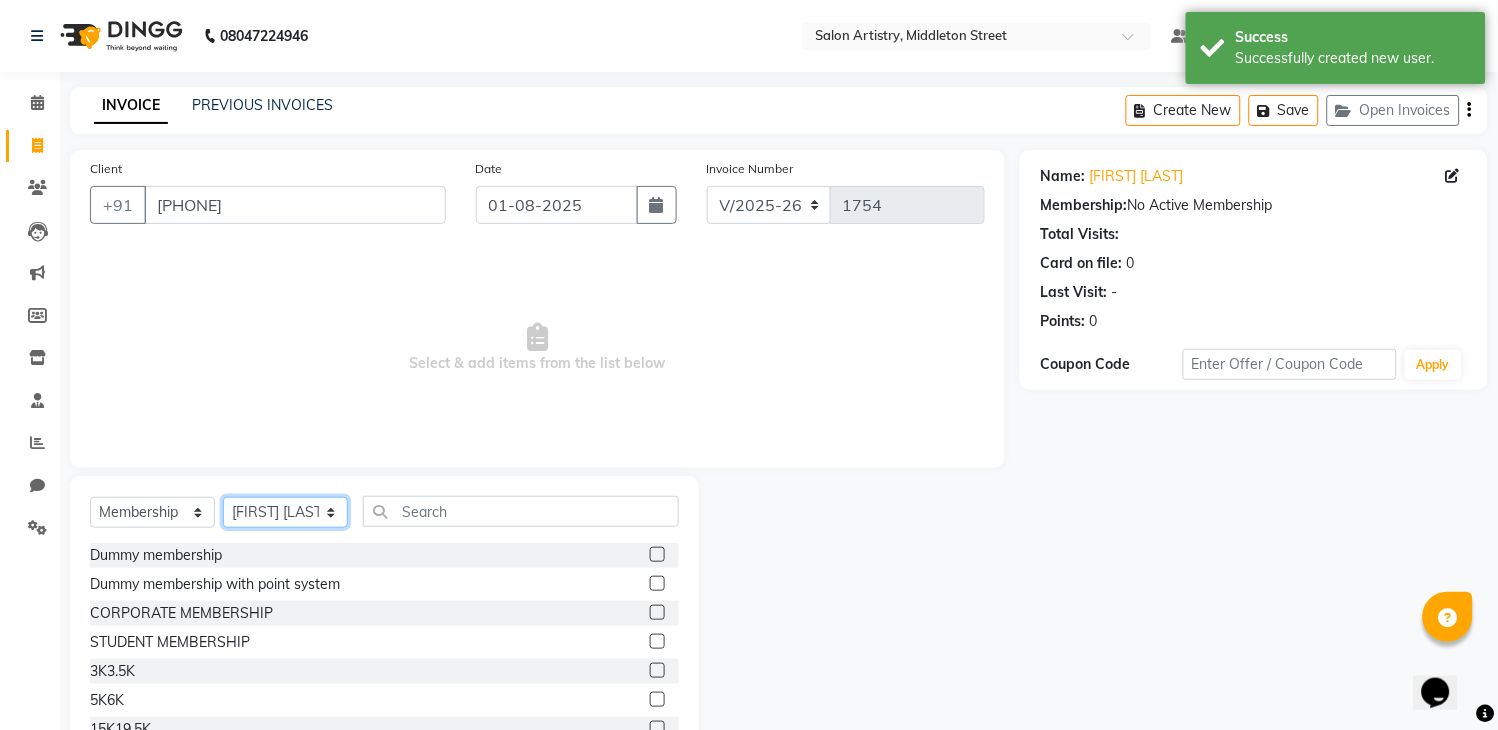 drag, startPoint x: 246, startPoint y: 504, endPoint x: 258, endPoint y: 532, distance: 30.463093 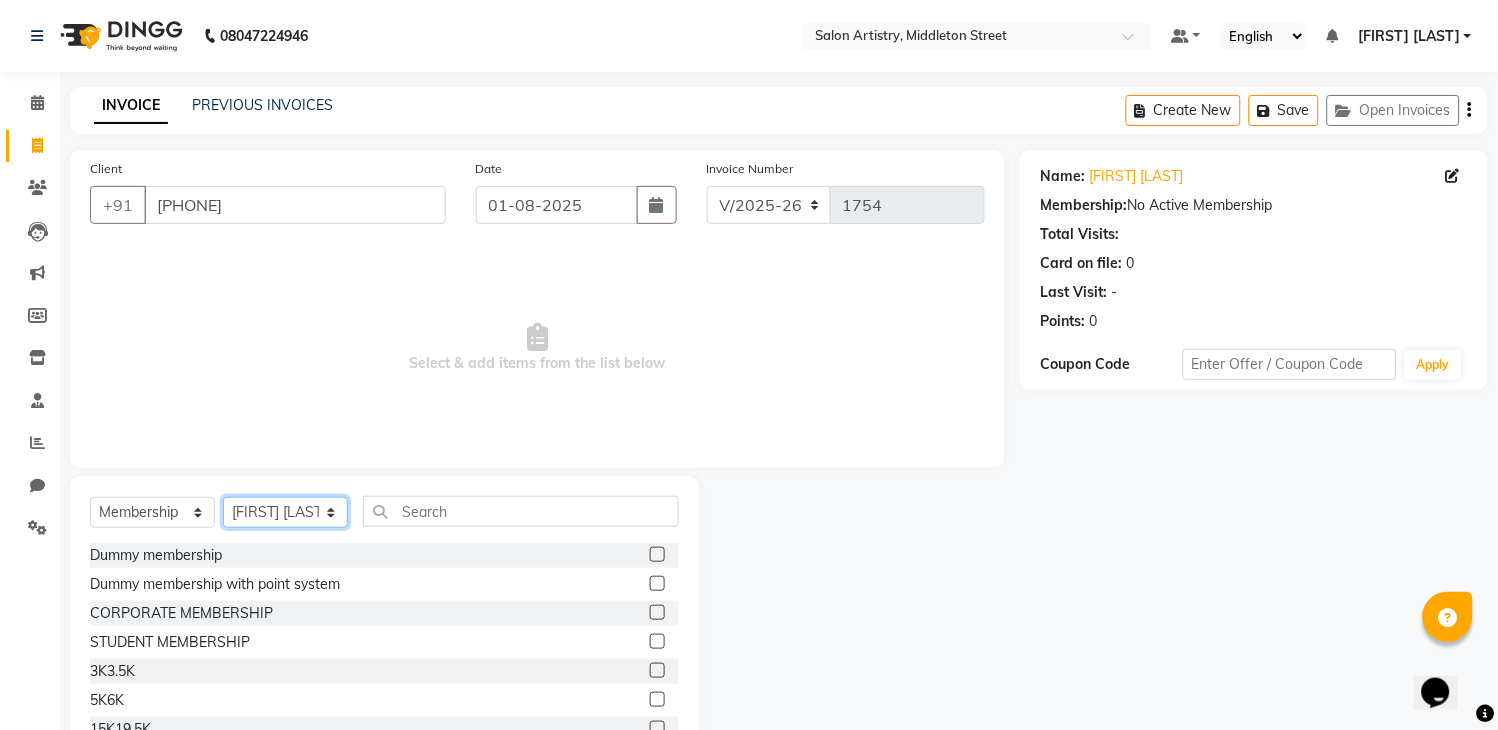 select on "79860" 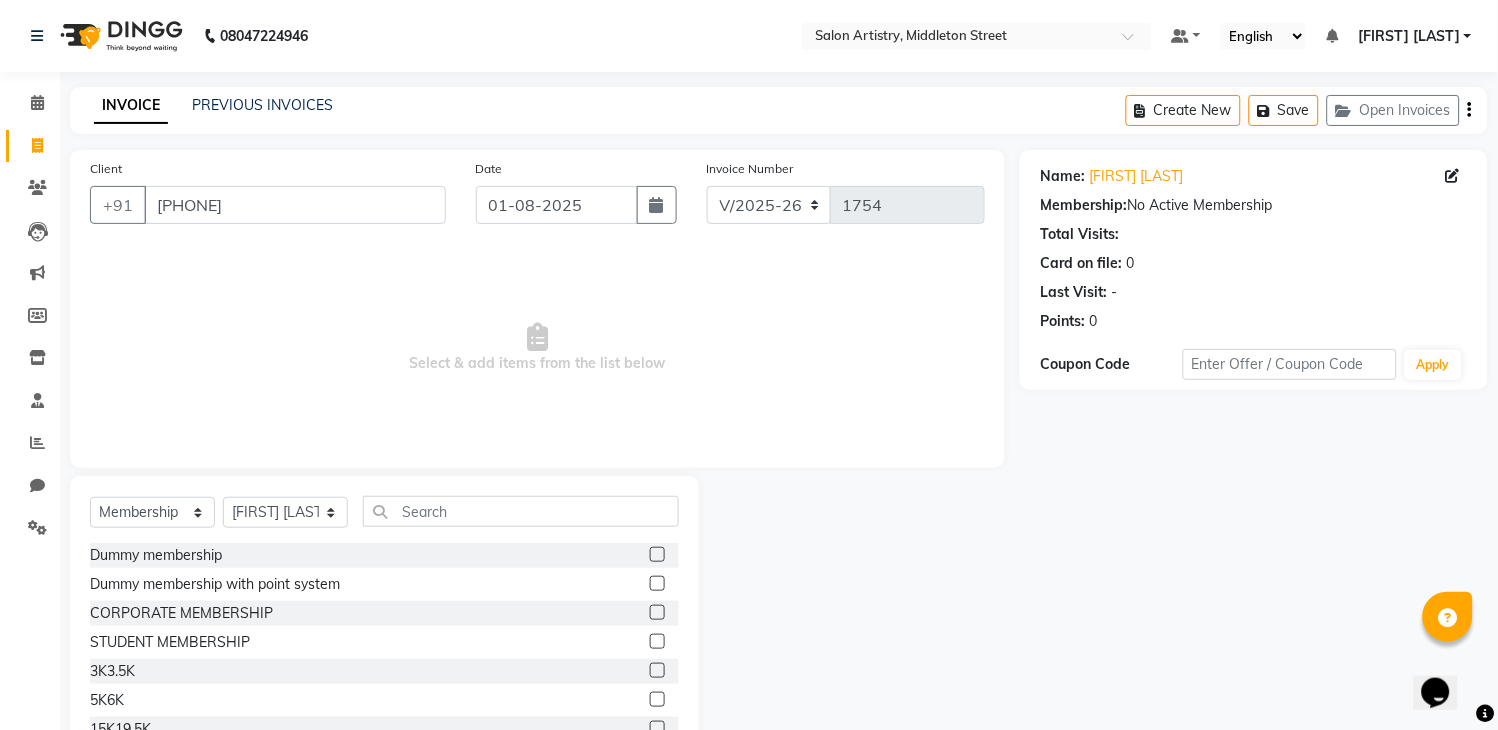click 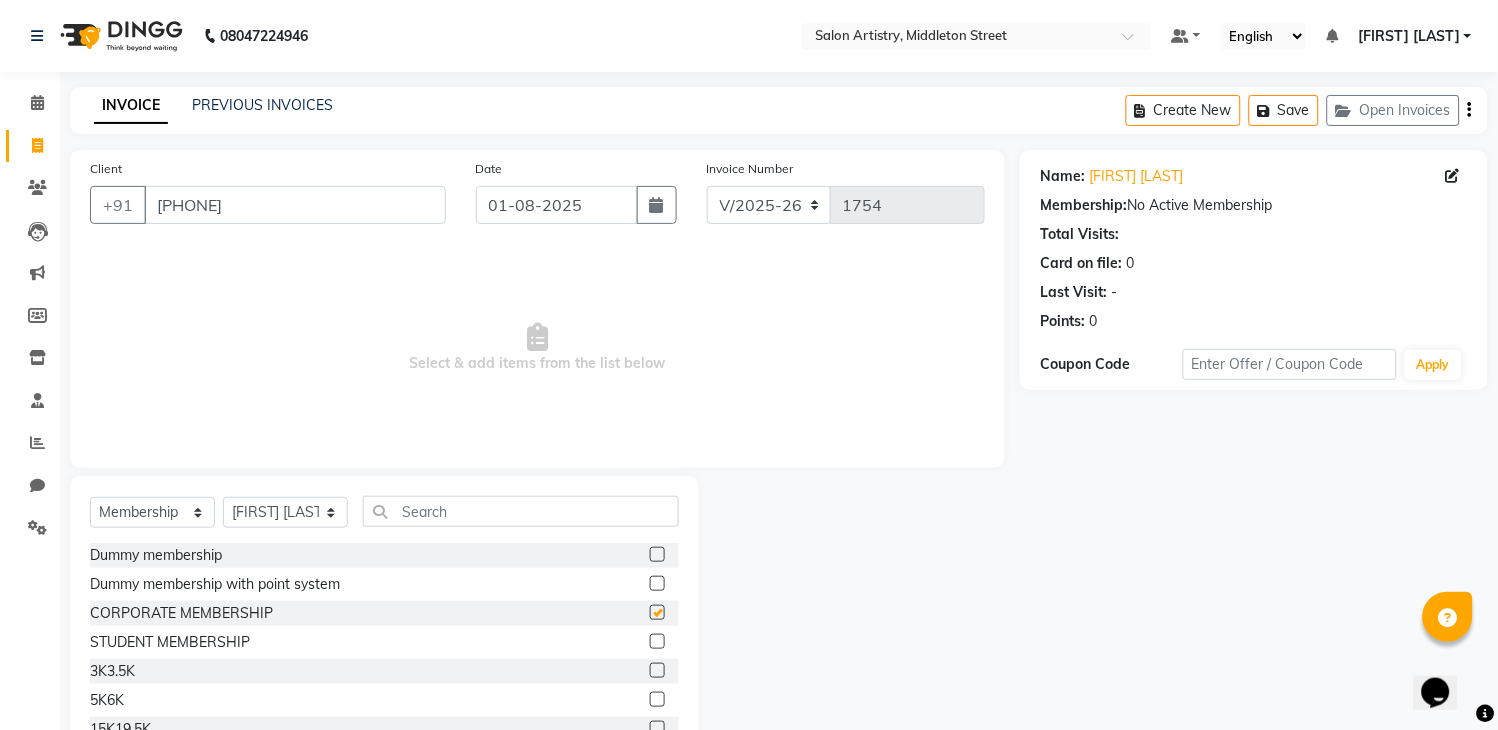 select on "select" 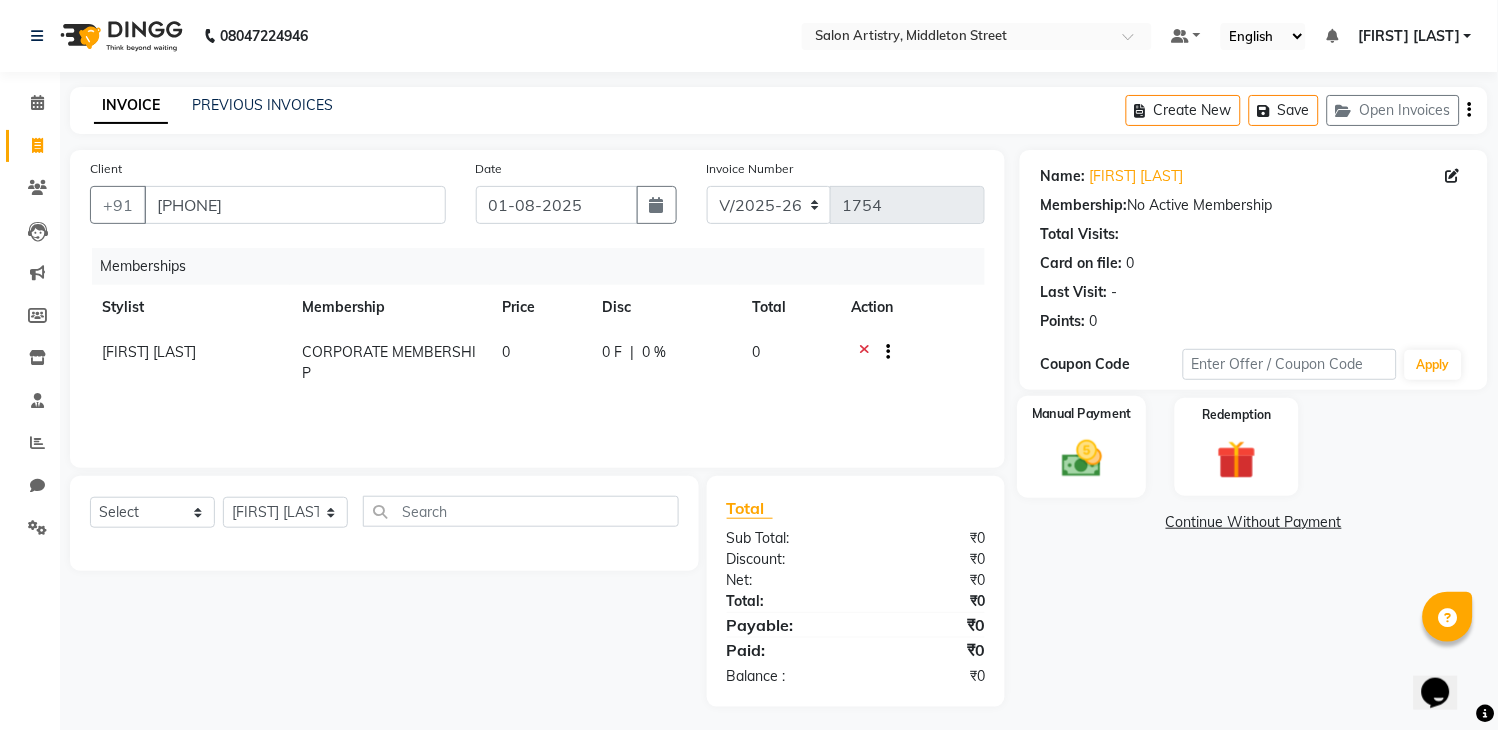 click 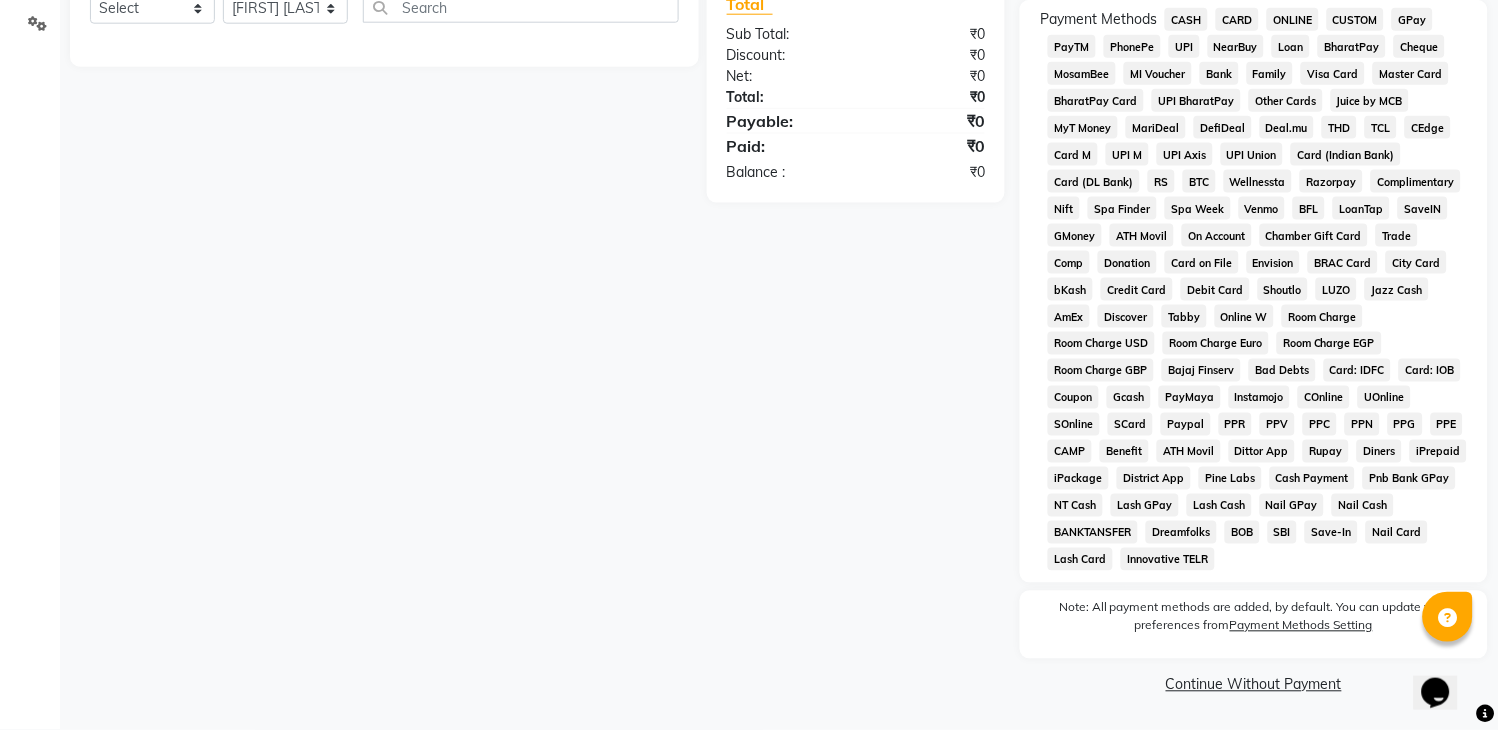 scroll, scrollTop: 287, scrollLeft: 0, axis: vertical 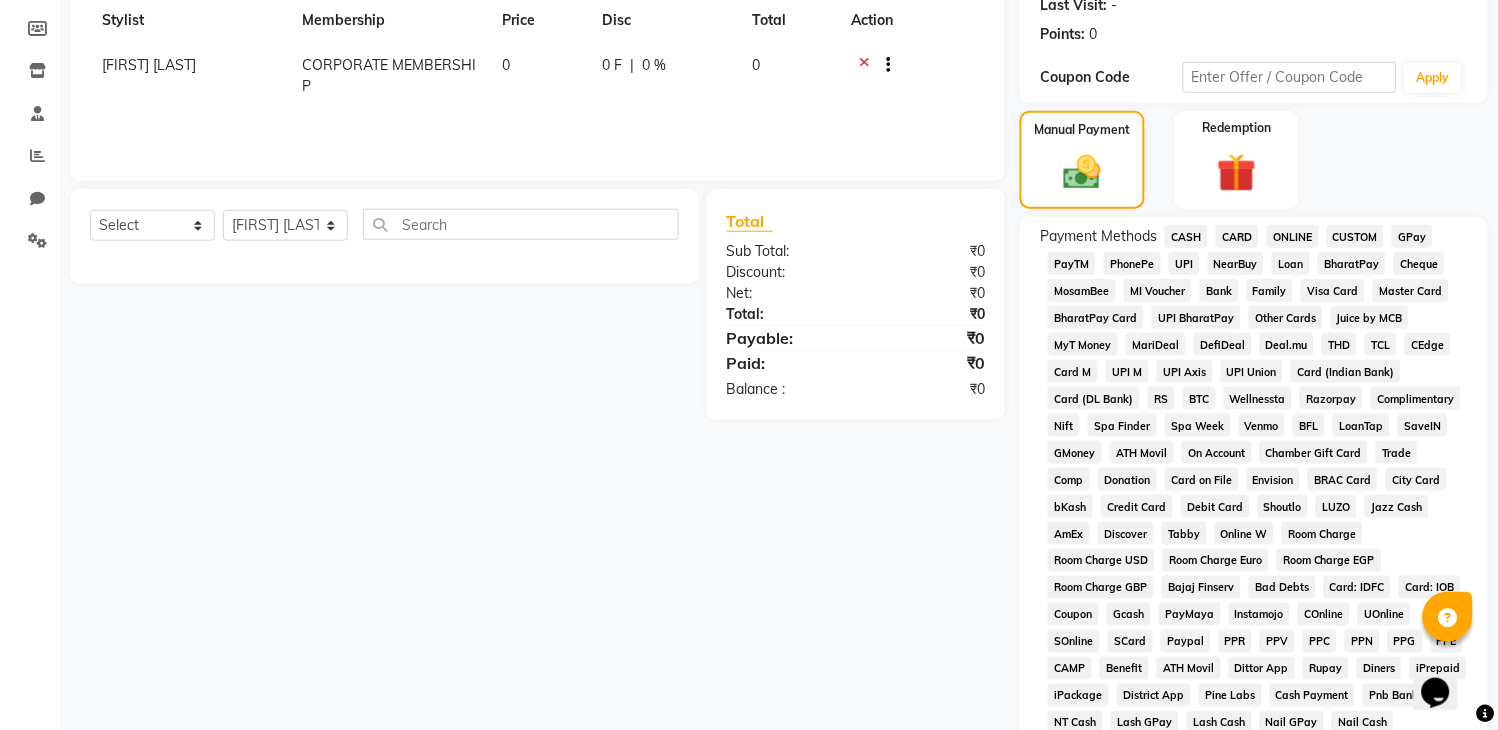 click on "CASH" 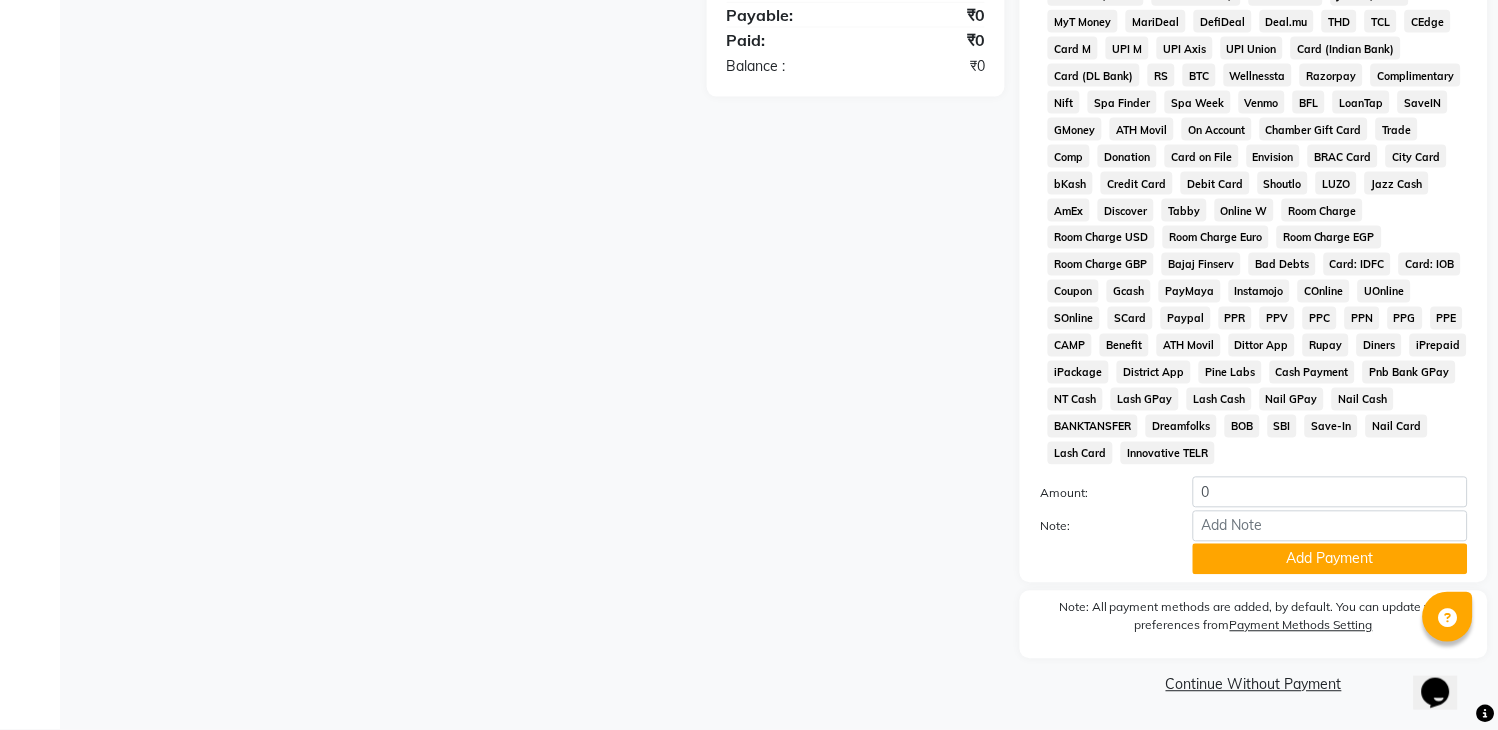 scroll, scrollTop: 615, scrollLeft: 0, axis: vertical 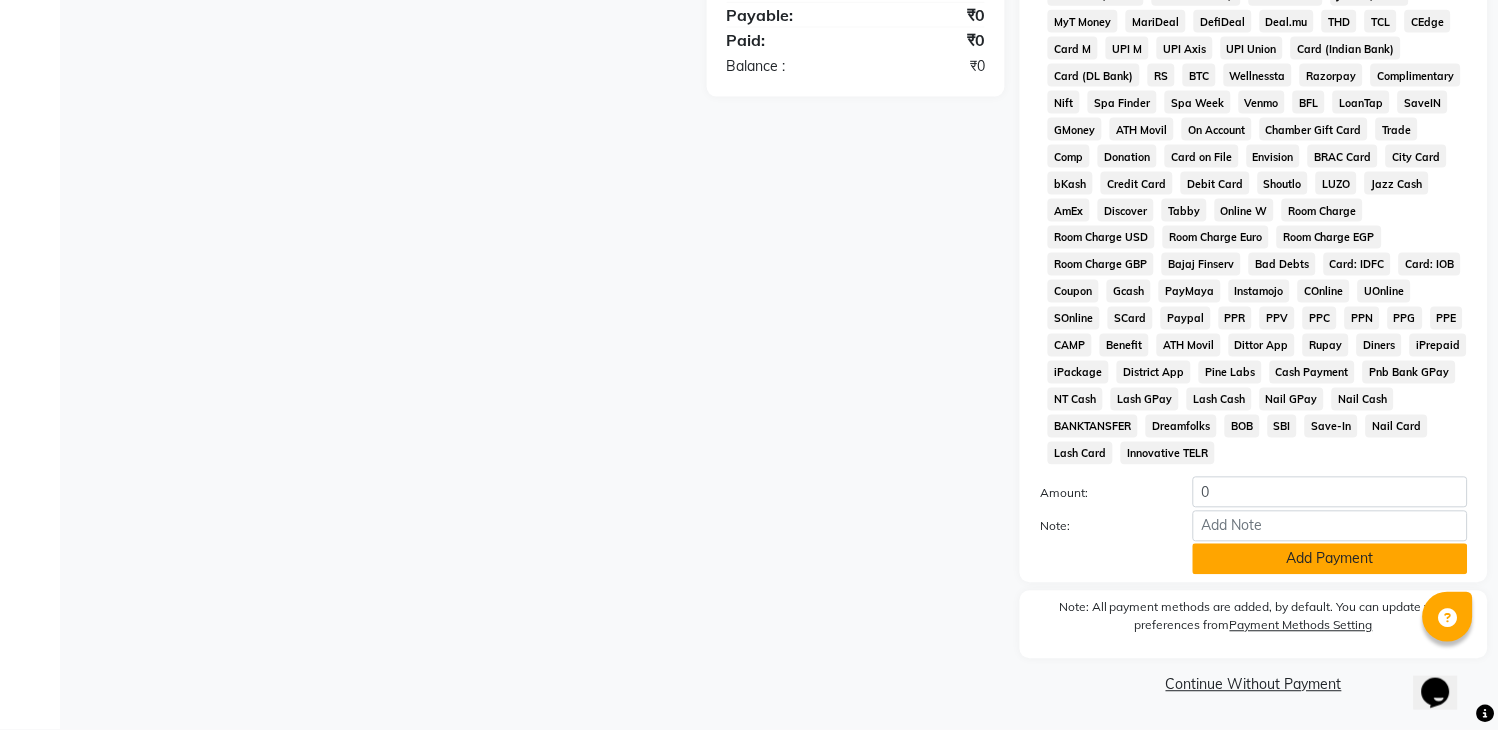 click on "Add Payment" 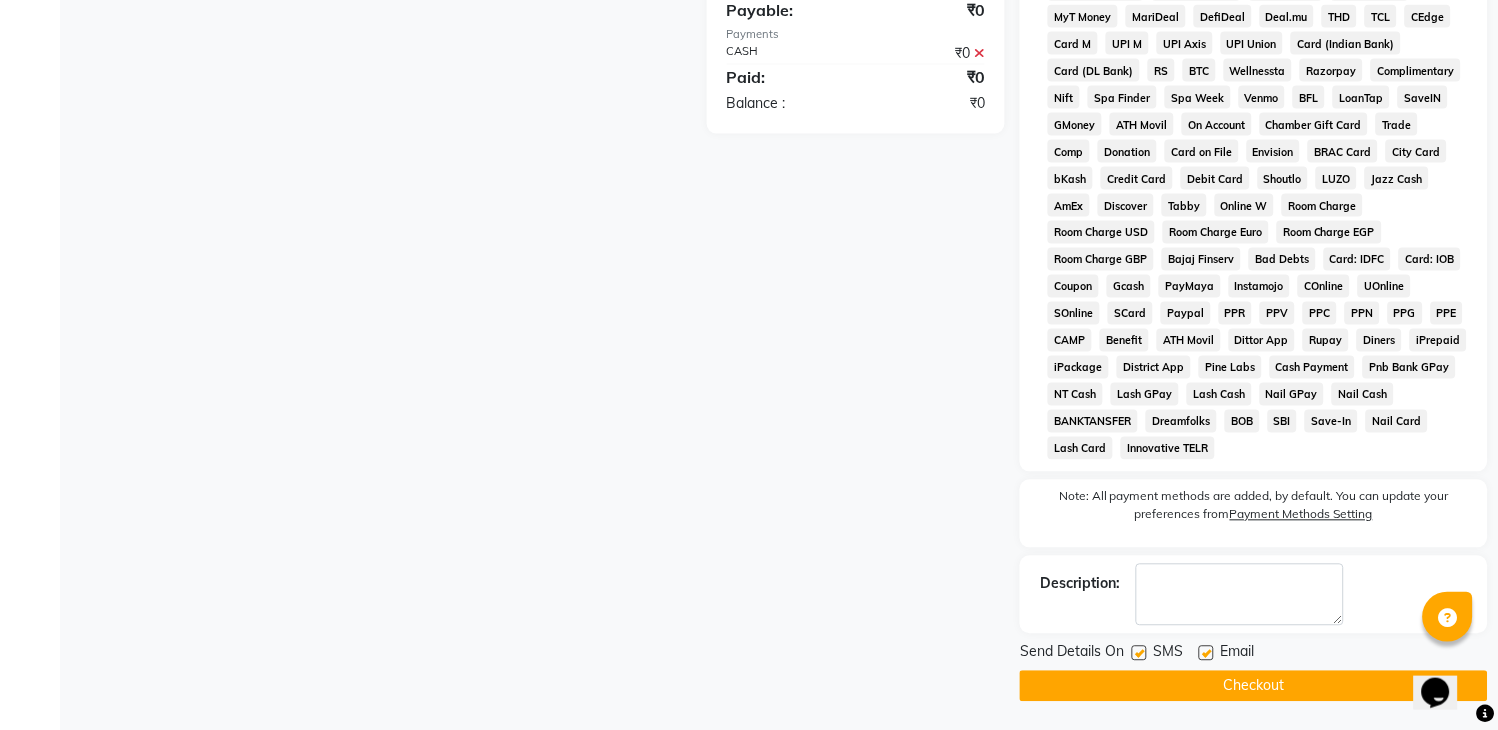 click on "Checkout" 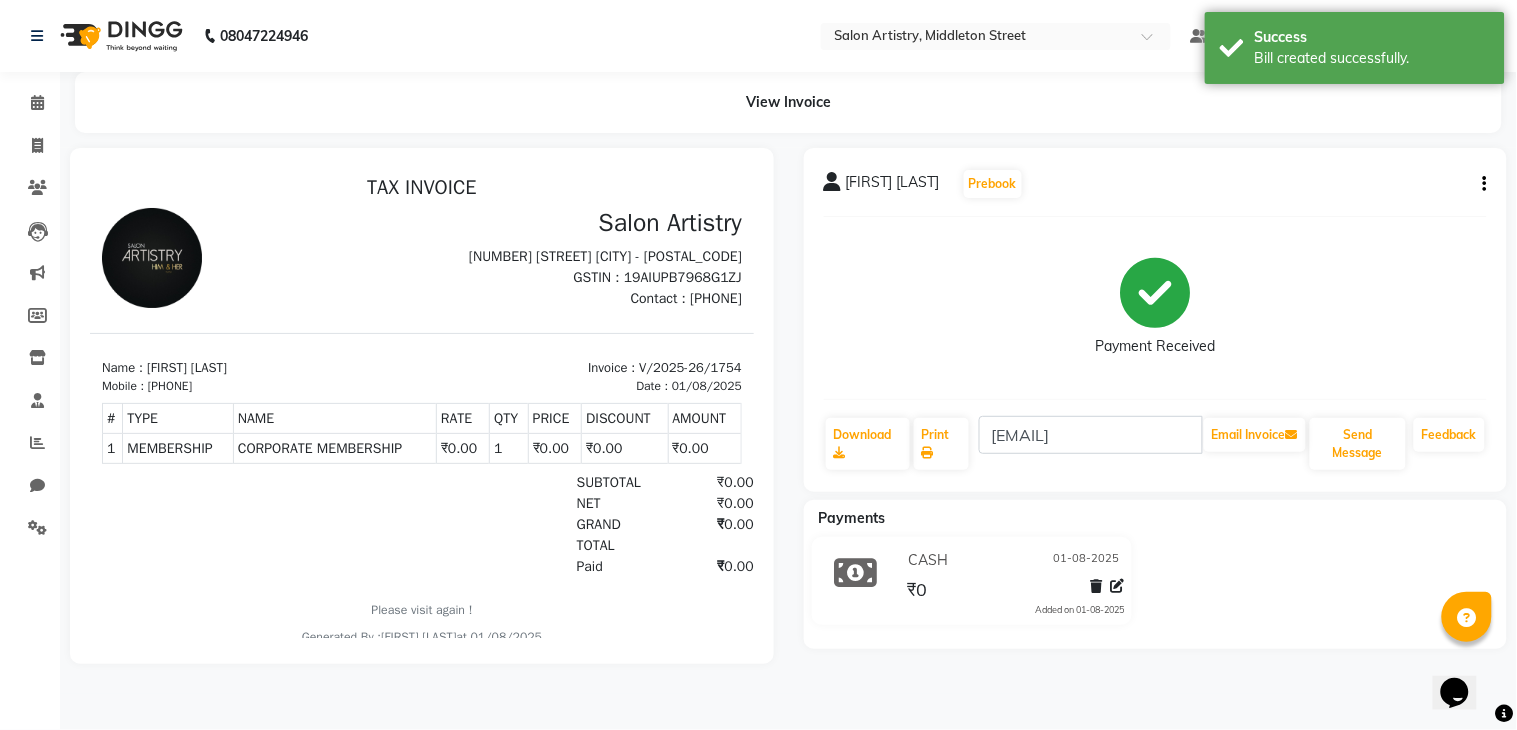 scroll, scrollTop: 0, scrollLeft: 0, axis: both 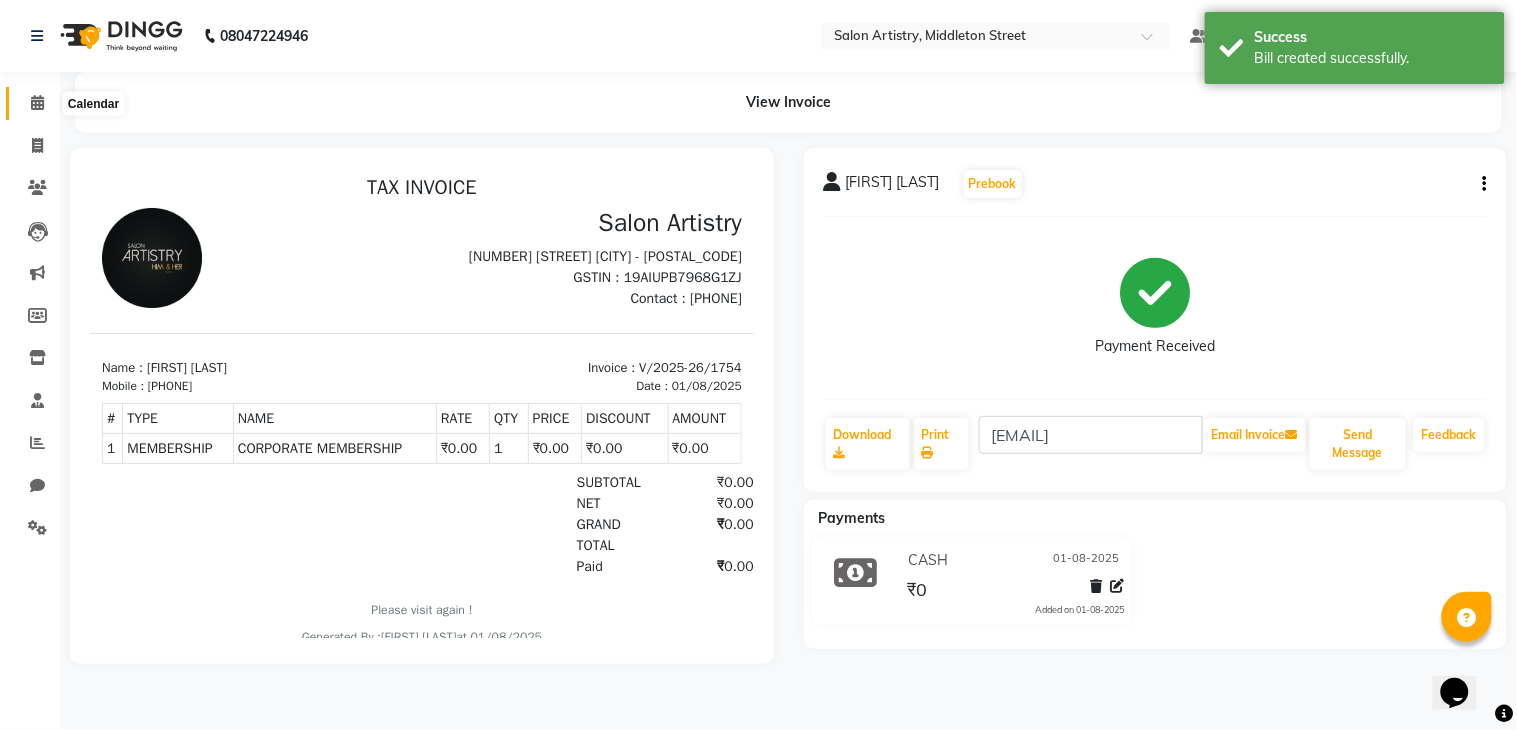 click 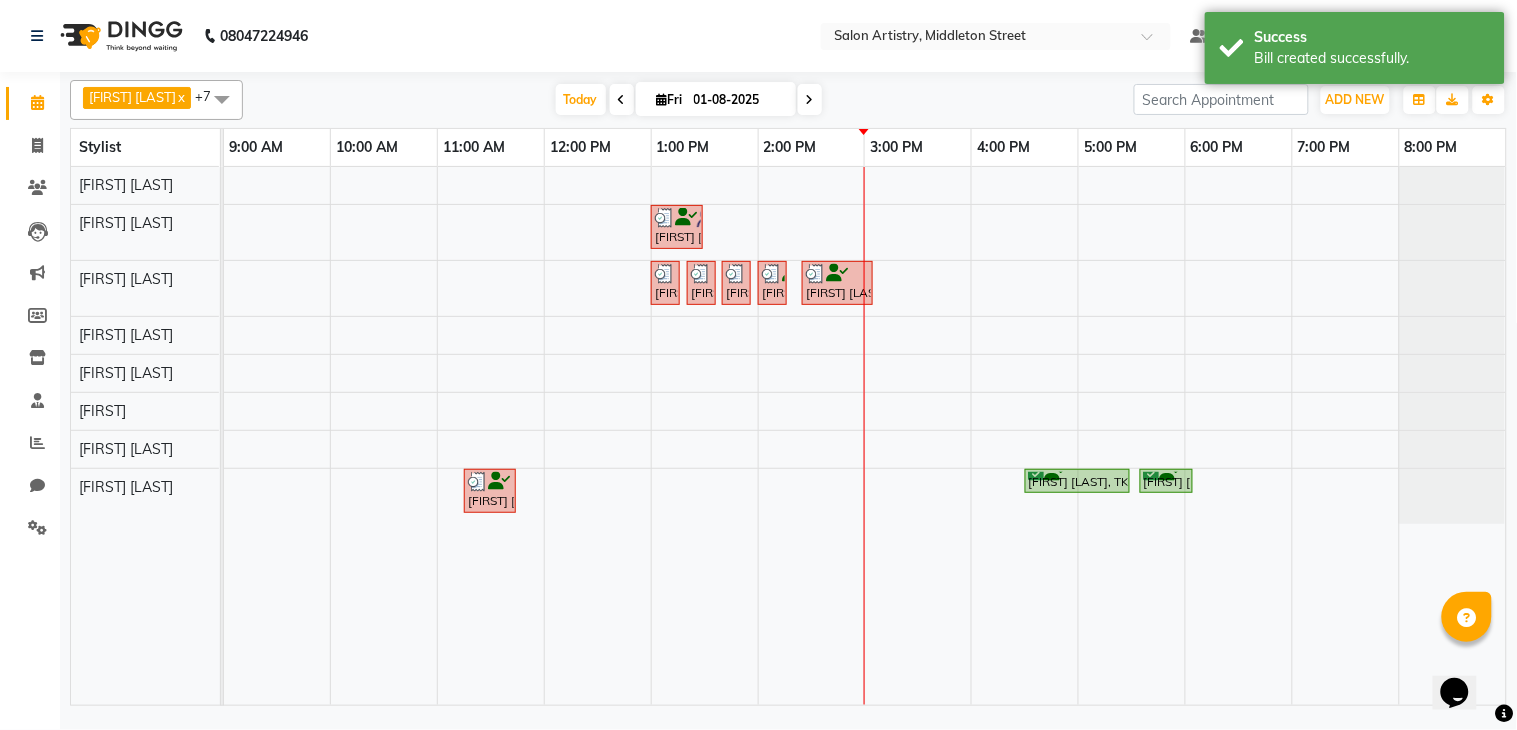 click on "[FIRST] [LAST], TK06, 01:00 PM-01:30 PM, Cut - Hair Cut (Sr Stylist) (Wash & Conditioning)     [FIRST] [LAST], TK04, 01:00 PM-01:10 PM, Threading - Eyebrows     [FIRST] [LAST], TK04, 01:20 PM-01:30 PM, Threading - Eyebrows     [FIRST] [LAST], TK04, 01:40 PM-01:50 PM, Threading - Eyebrows     [FIRST] [LAST], TK05, 02:00 PM-02:10 PM, Threading - Eyebrows     [FIRST] [LAST], TK07, 02:25 PM-03:05 PM, Waxing - Peel Off Waxing - Upper/Lower Lip,Threading - Chin (₹60)     [FIRST] [LAST], TK03, 11:15 AM-11:45 AM, Waxing - Peel Off Waxing - Upper/Lower Lip     [FIRST] [LAST], TK02, 04:30 PM-05:30 PM, Waxing - Flavoured Waxing - Body     [FIRST] [LAST], TK02, 05:35 PM-06:05 PM, Waxing - Peel Off Waxing - Face" at bounding box center (865, 436) 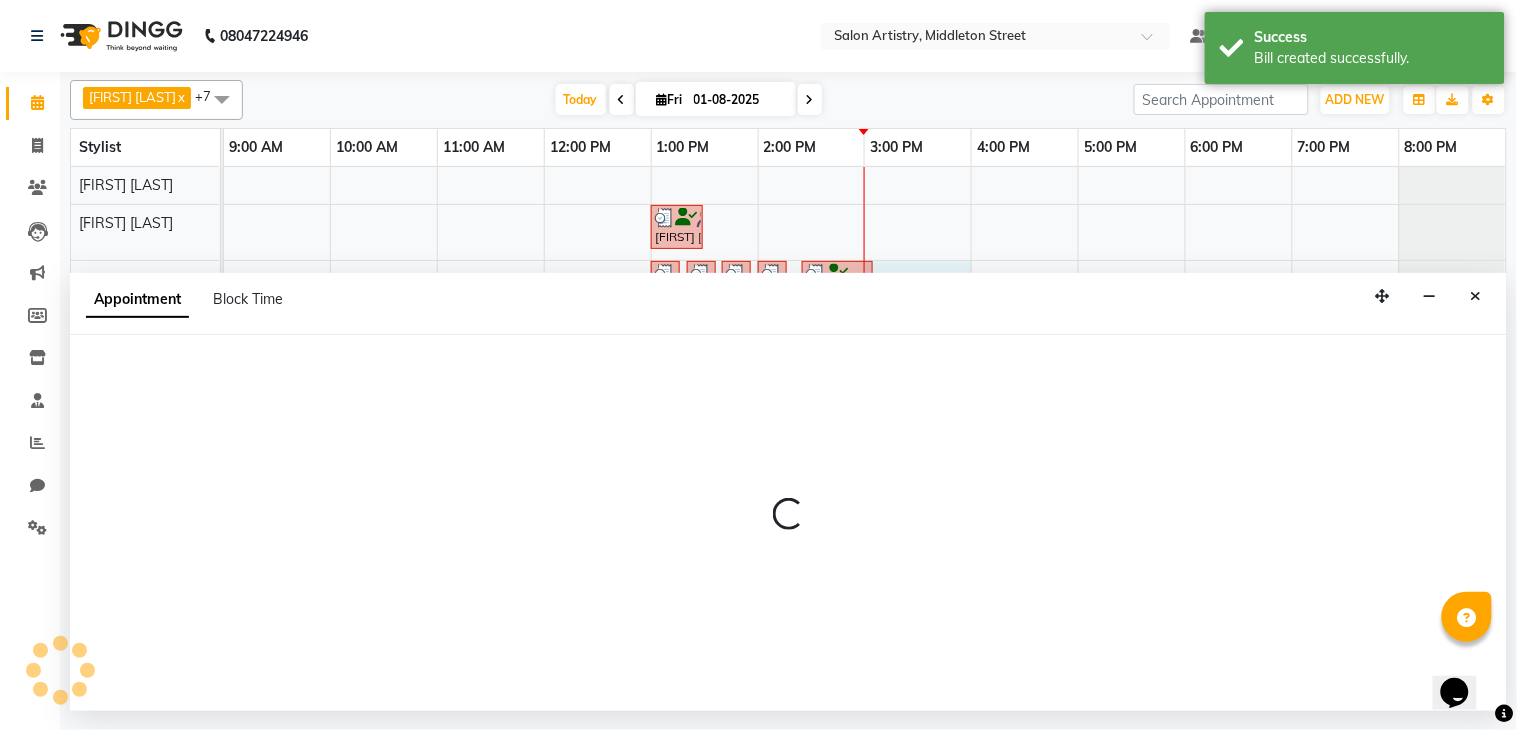 select on "79860" 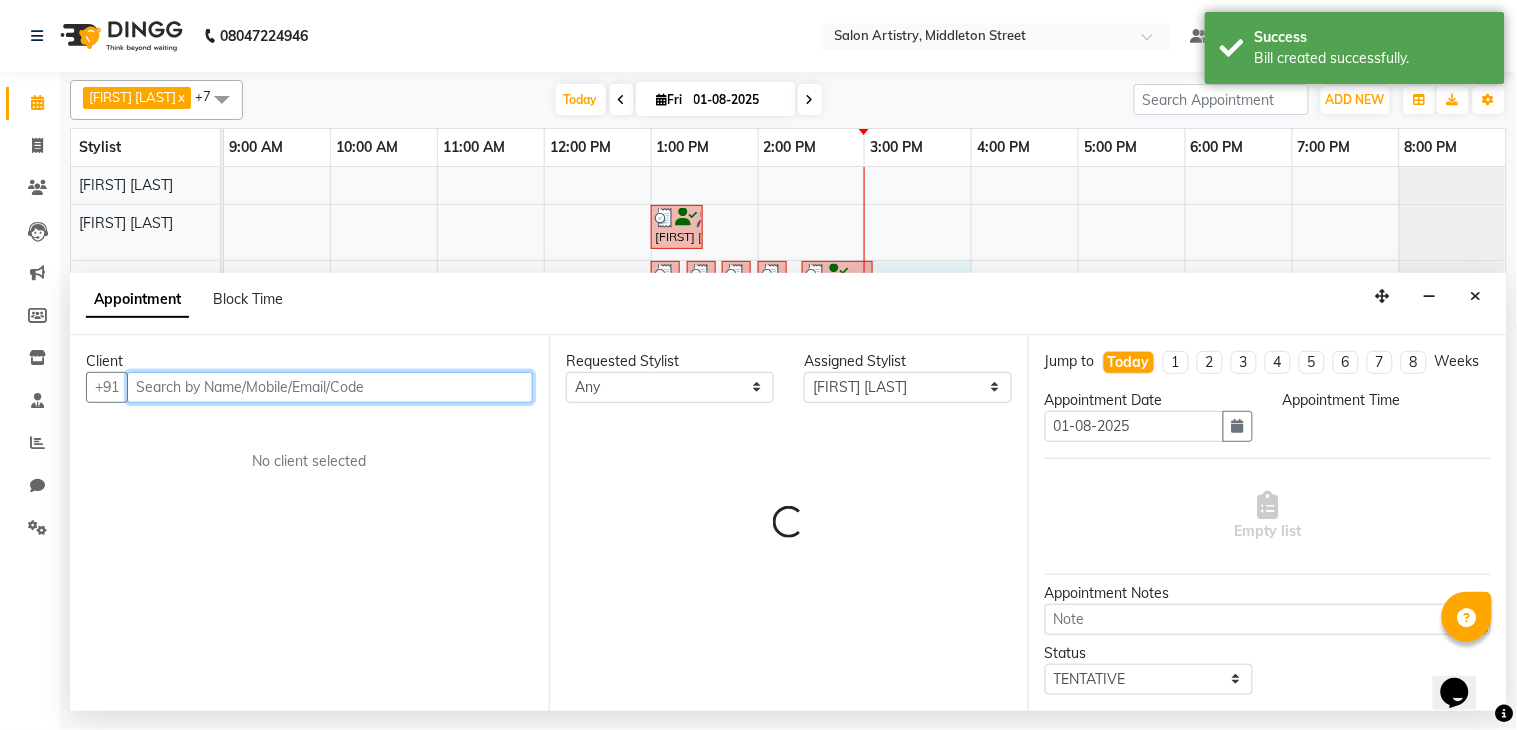 select on "900" 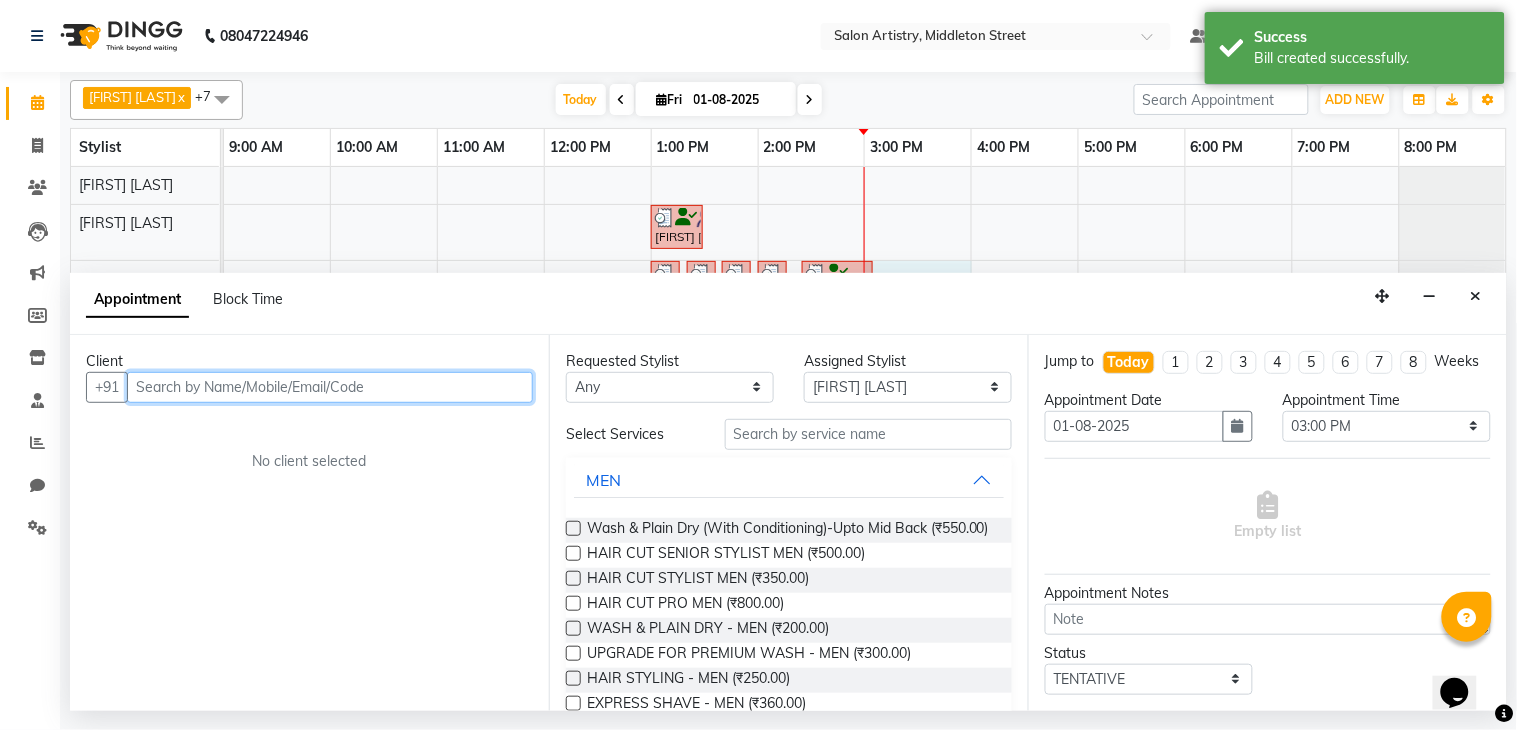 paste on "[PHONE]" 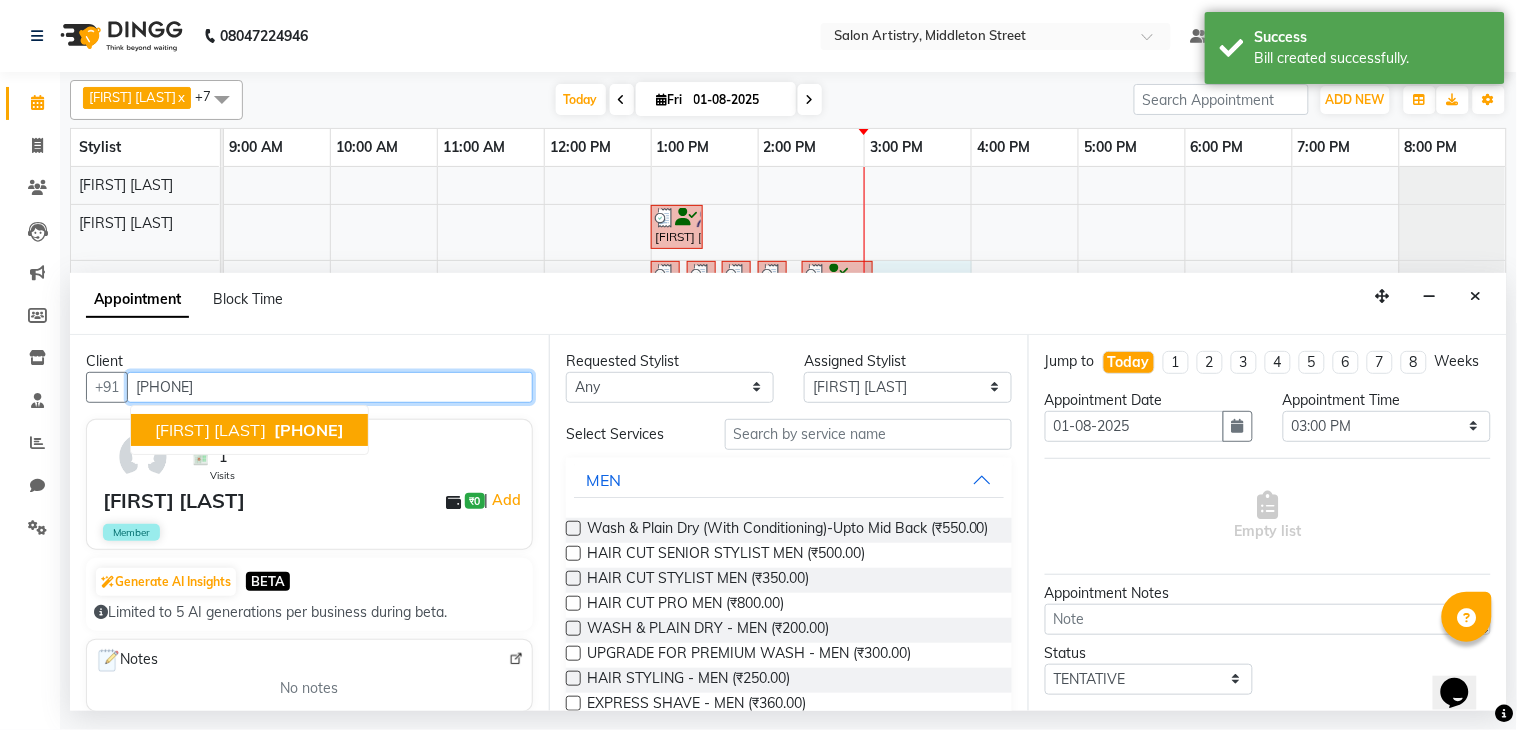 click on "[FIRST] [LAST]" at bounding box center (210, 430) 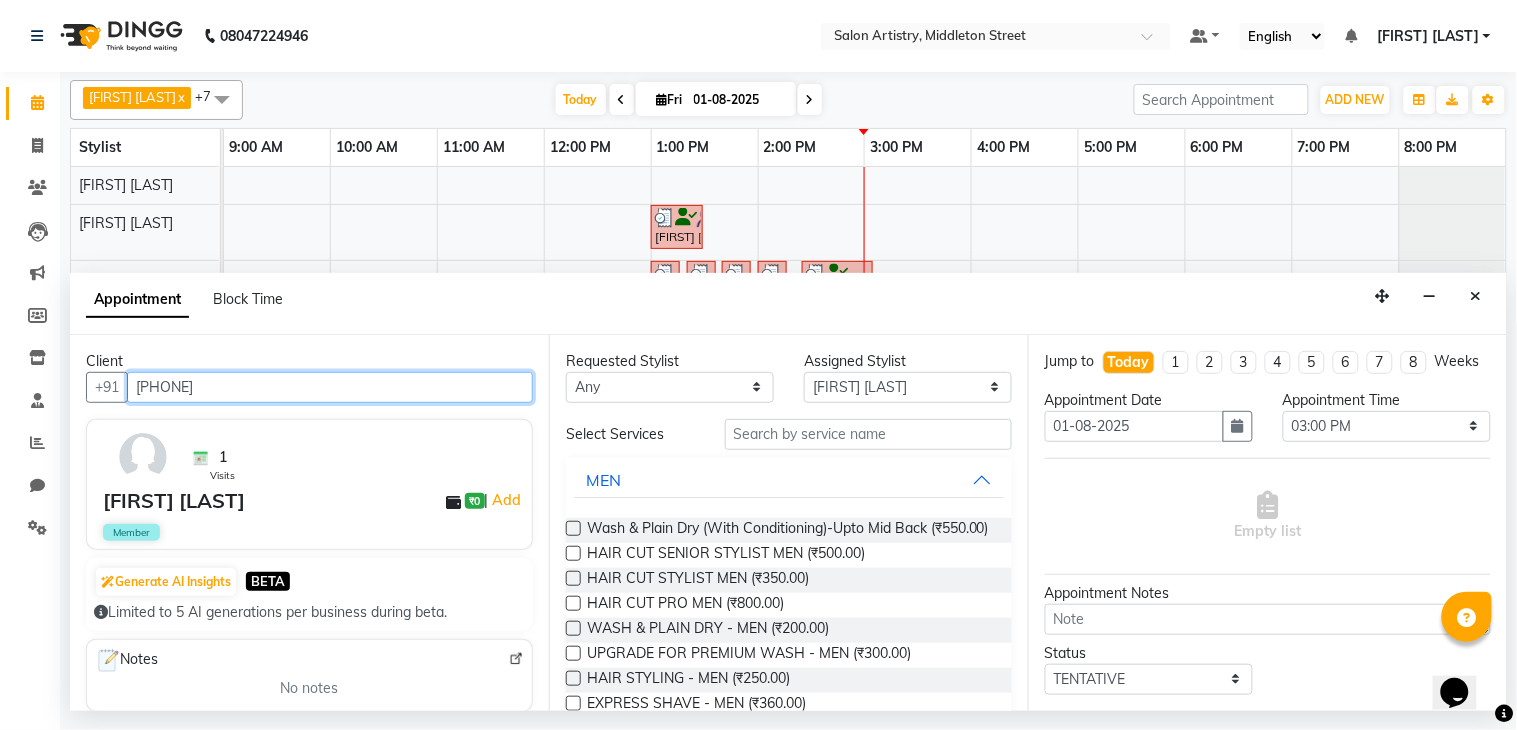 type on "[PHONE]" 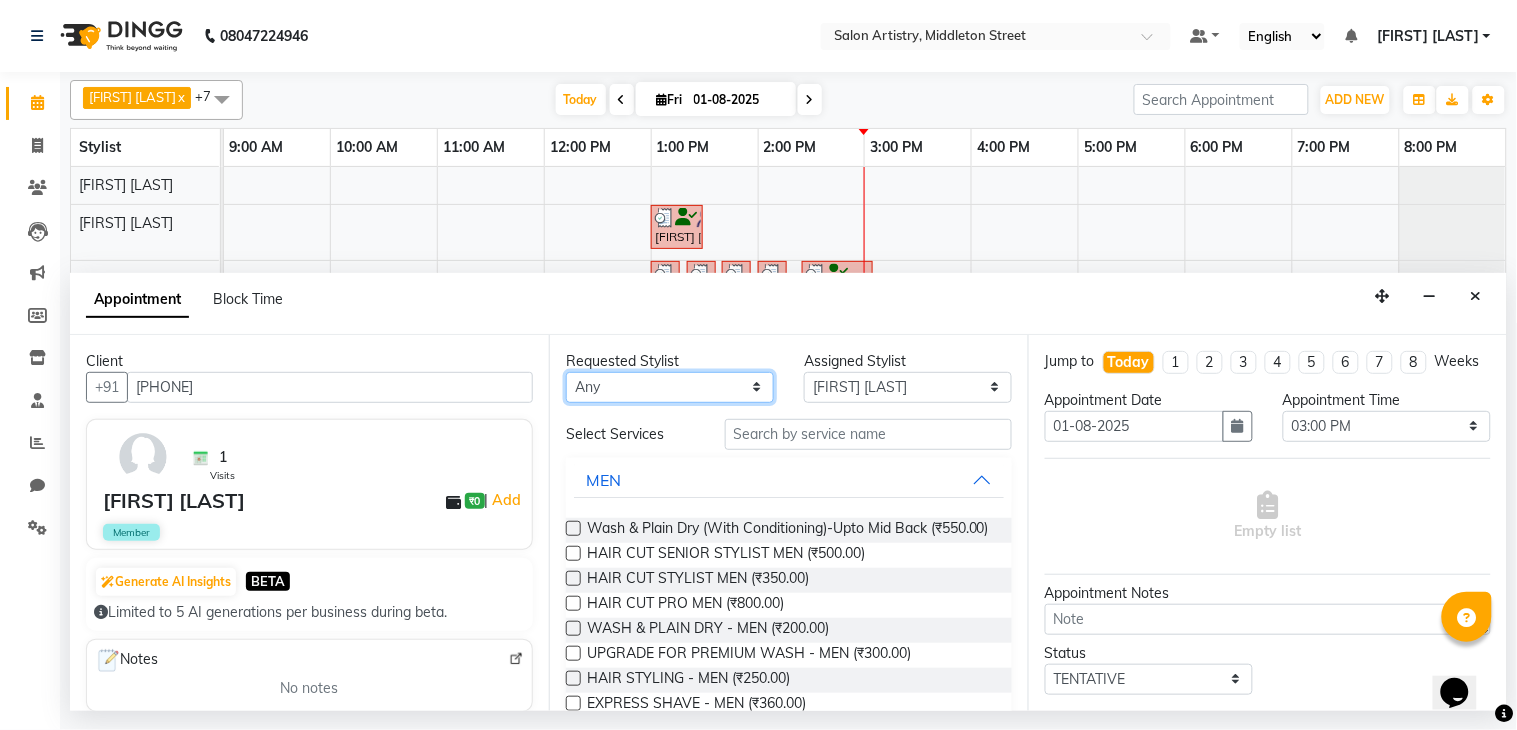 click on "Any Anupriya Ghosh Iqbal Ahmed Irshad Khan Mannu Kumar Gupta Mekhla Bhattacharya Minika Das Puja Debnath Reception Rekha Singh Ricky Das Rony Das Sangeeta Lodh Sharfaraz Ata Waris Simmy Rai Tapasi" at bounding box center [670, 387] 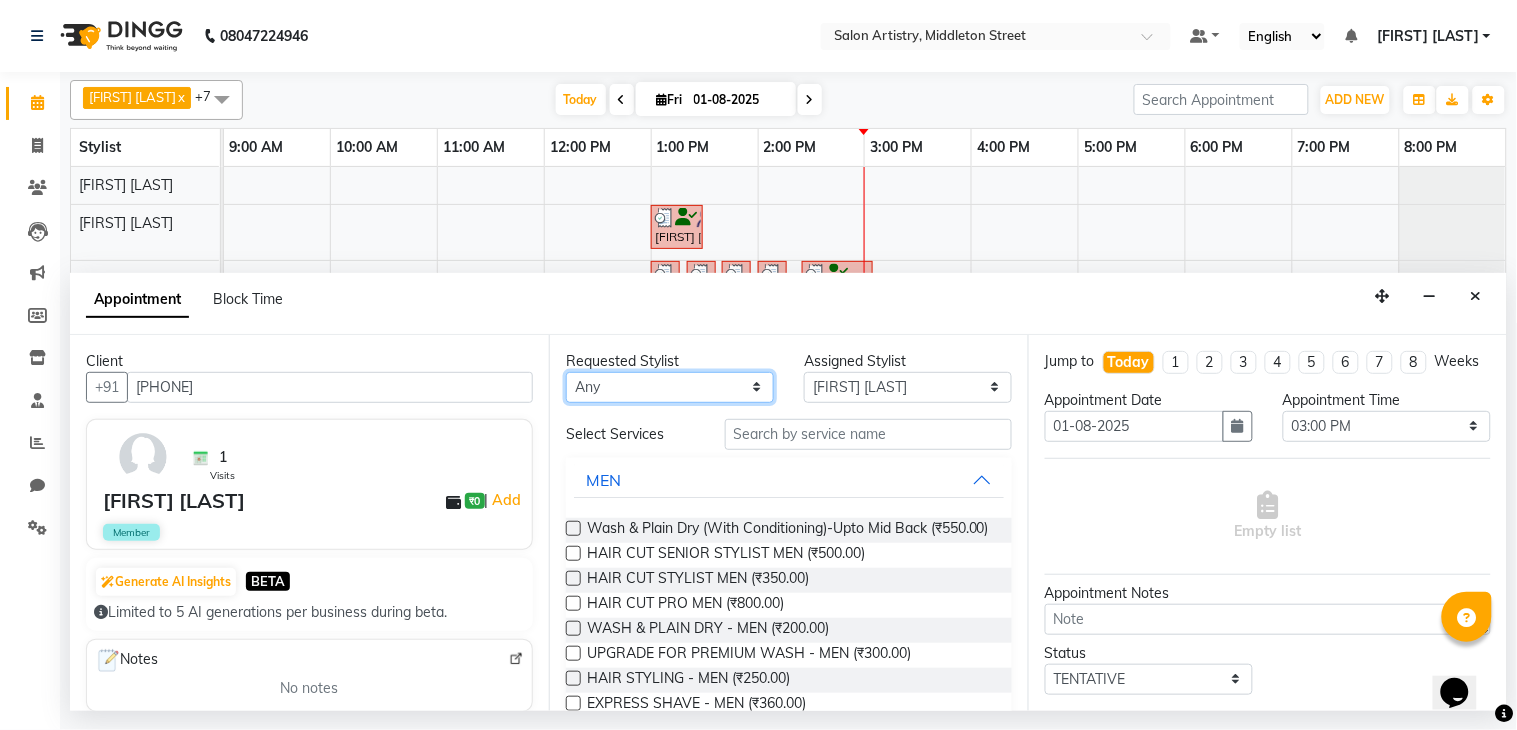 select on "79860" 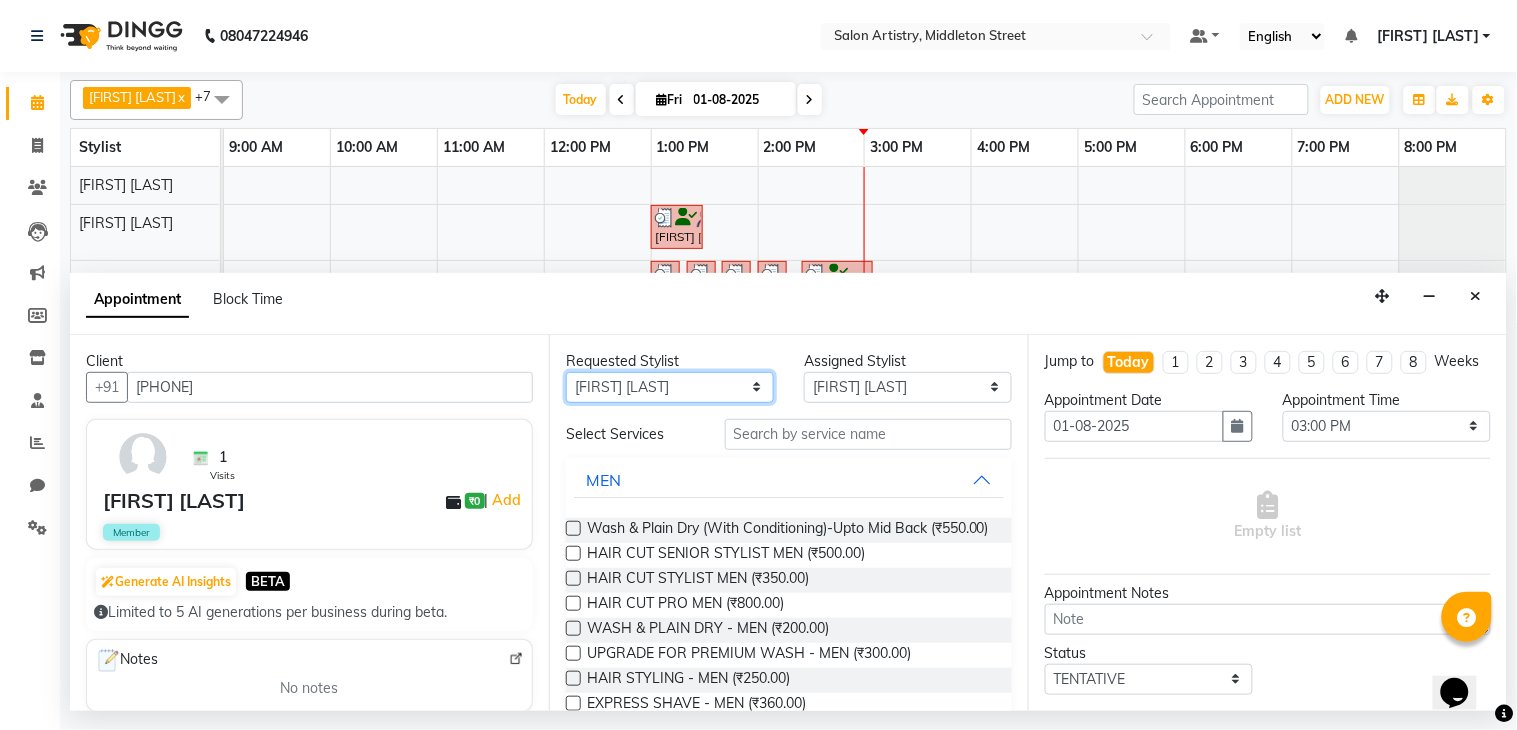 click on "Any Anupriya Ghosh Iqbal Ahmed Irshad Khan Mannu Kumar Gupta Mekhla Bhattacharya Minika Das Puja Debnath Reception Rekha Singh Ricky Das Rony Das Sangeeta Lodh Sharfaraz Ata Waris Simmy Rai Tapasi" at bounding box center [670, 387] 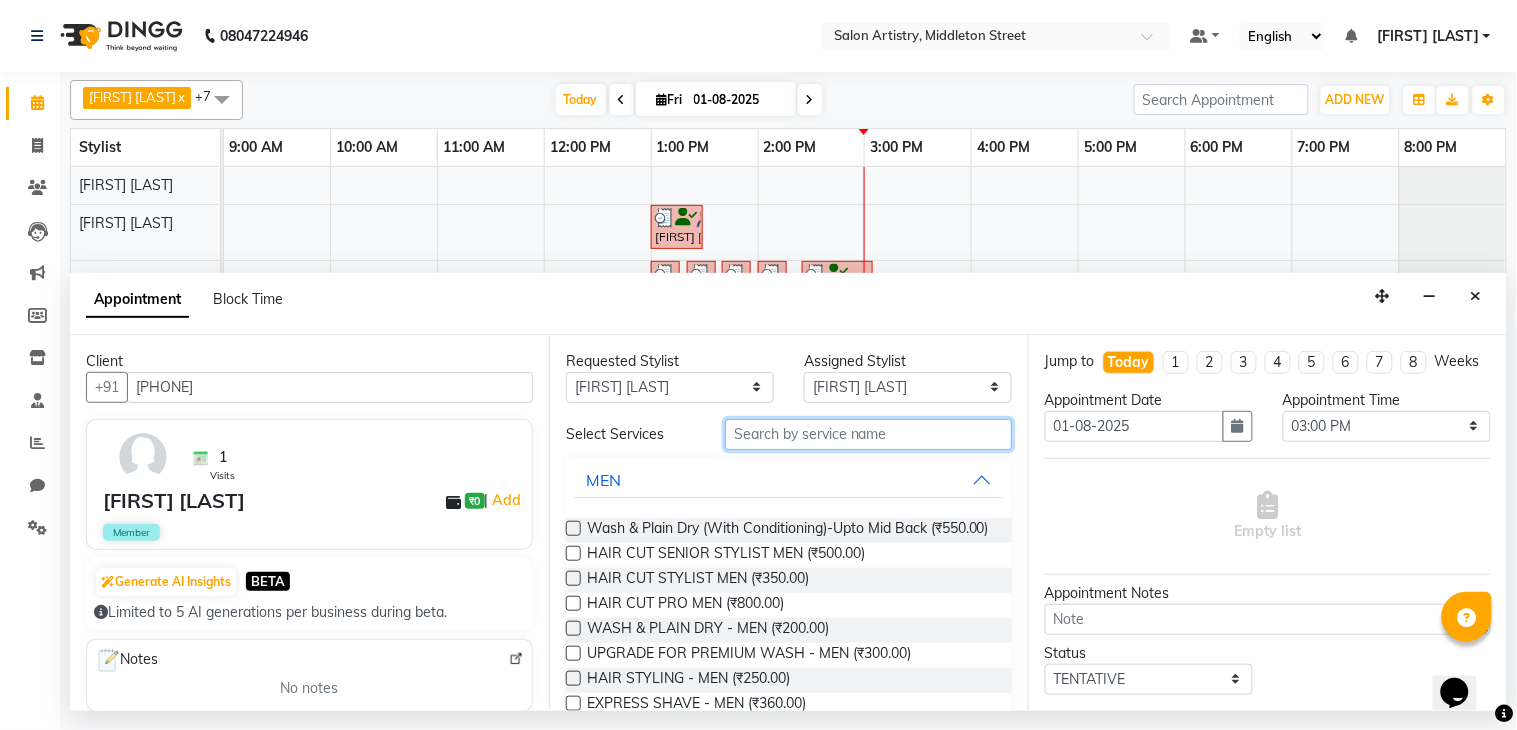 click at bounding box center [868, 434] 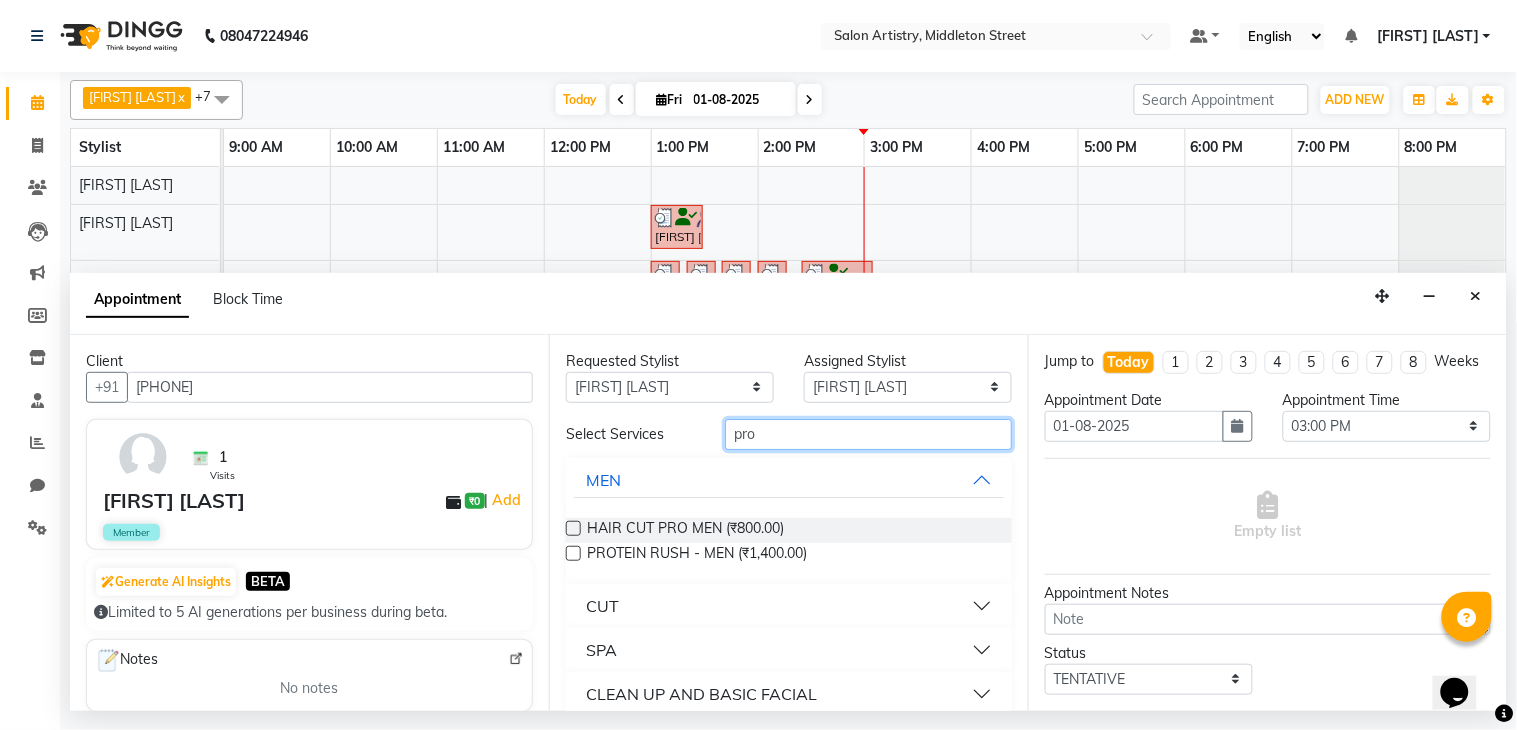 type on "pro" 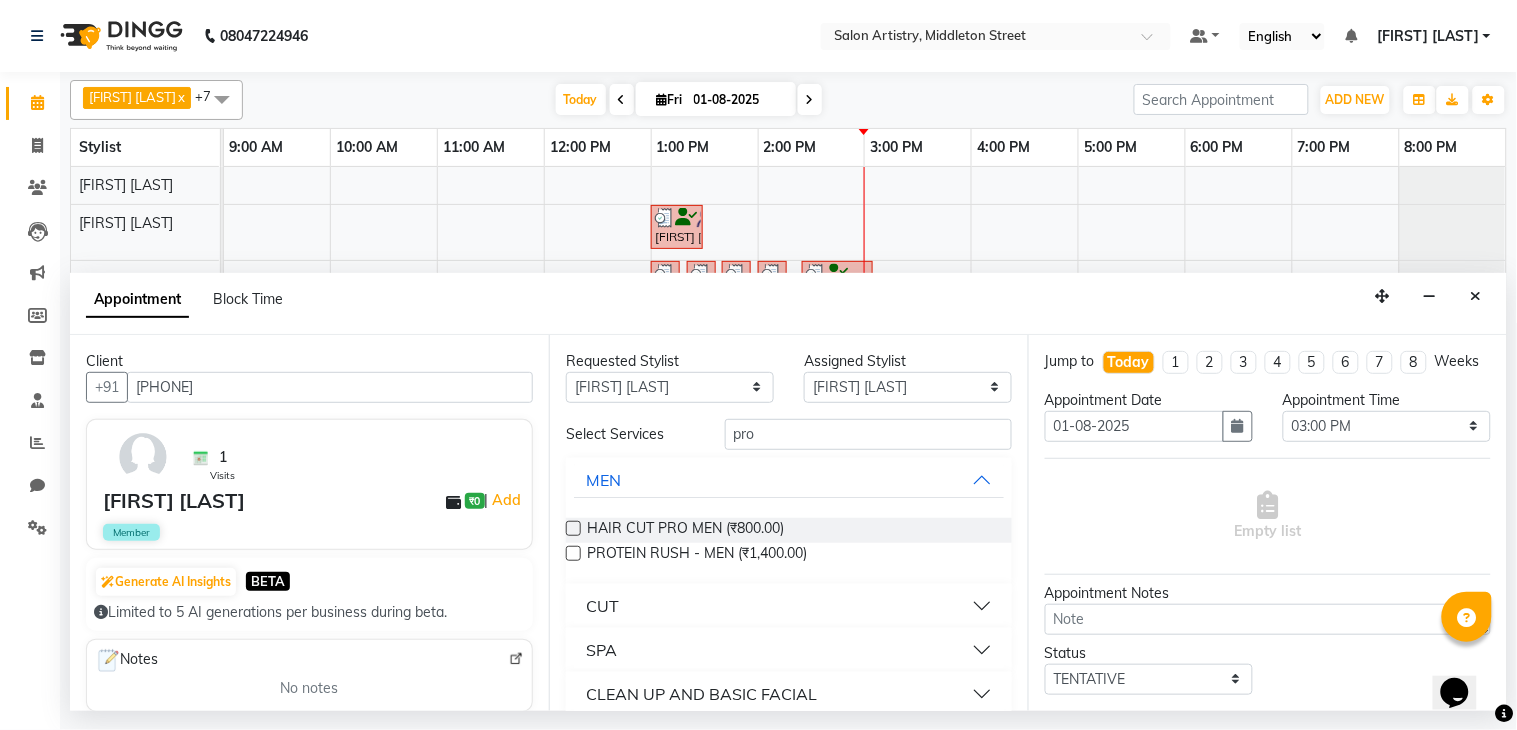 click on "SPA" at bounding box center (789, 650) 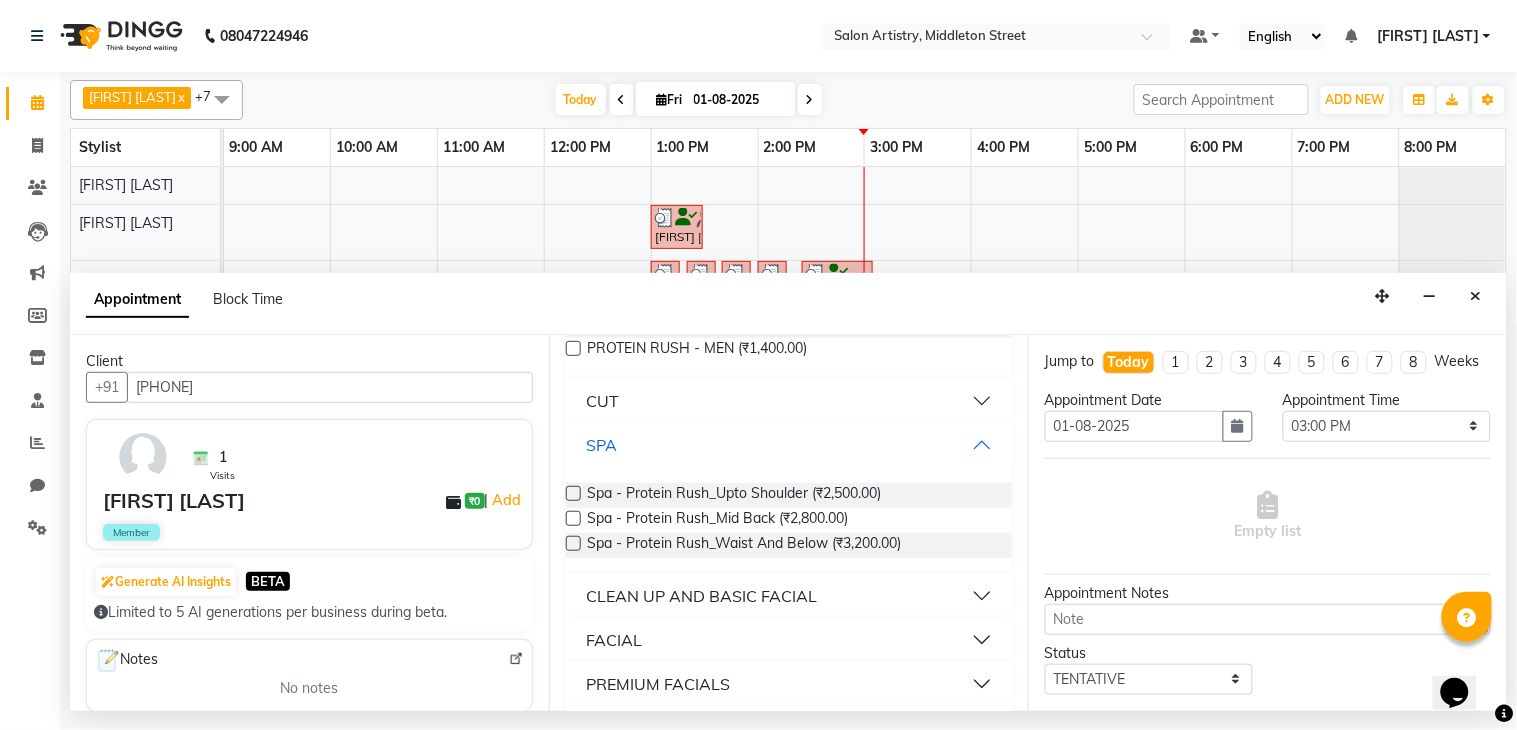 scroll, scrollTop: 222, scrollLeft: 0, axis: vertical 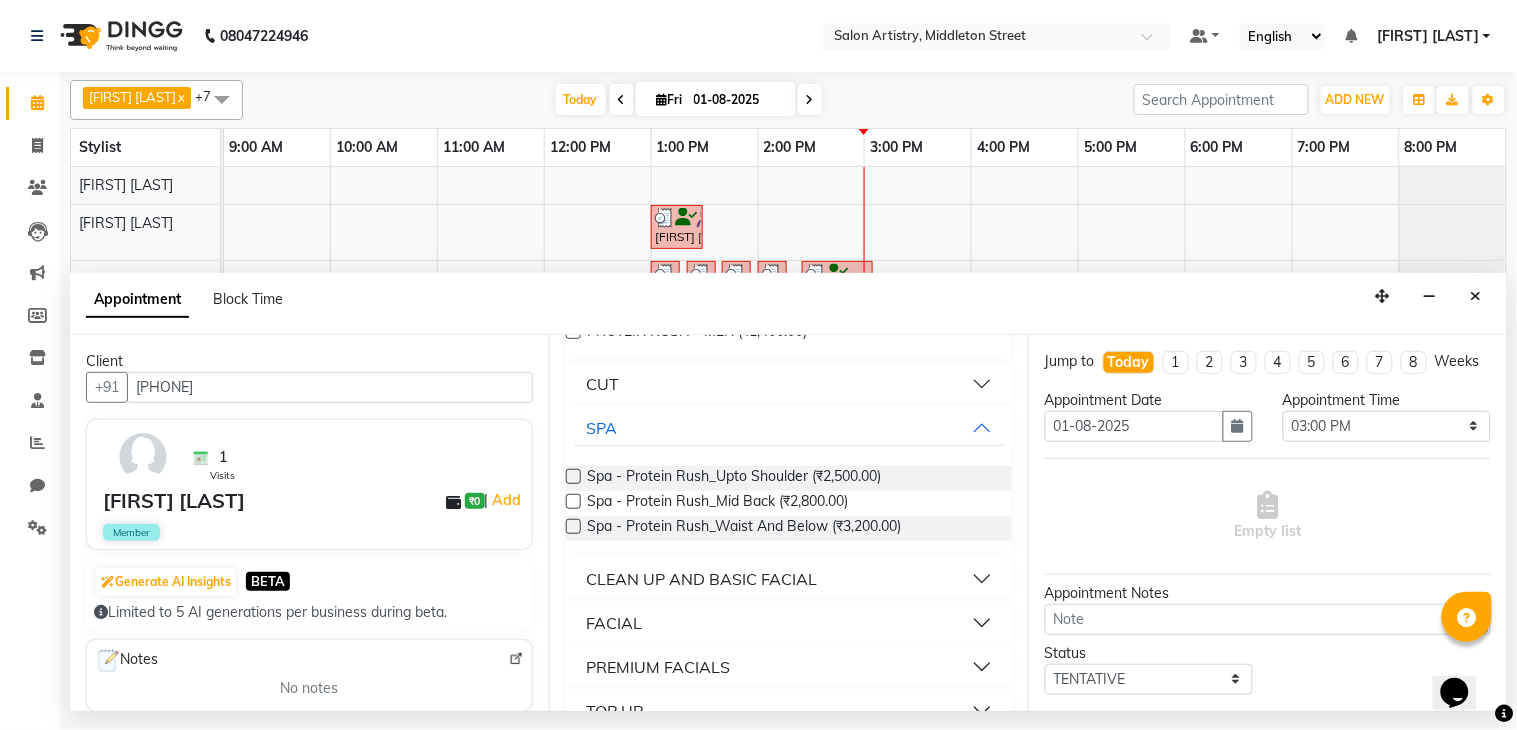 click at bounding box center (573, 501) 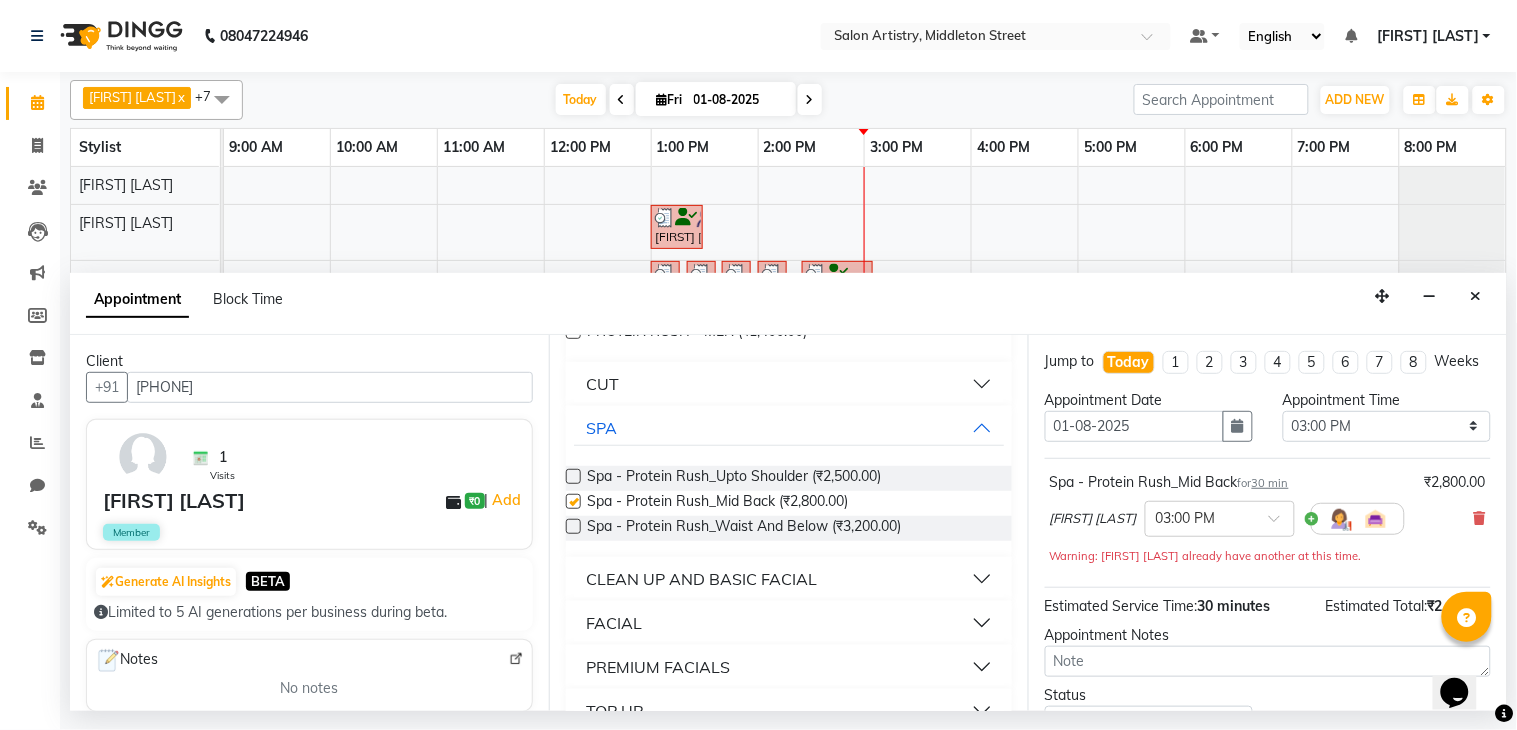 checkbox on "false" 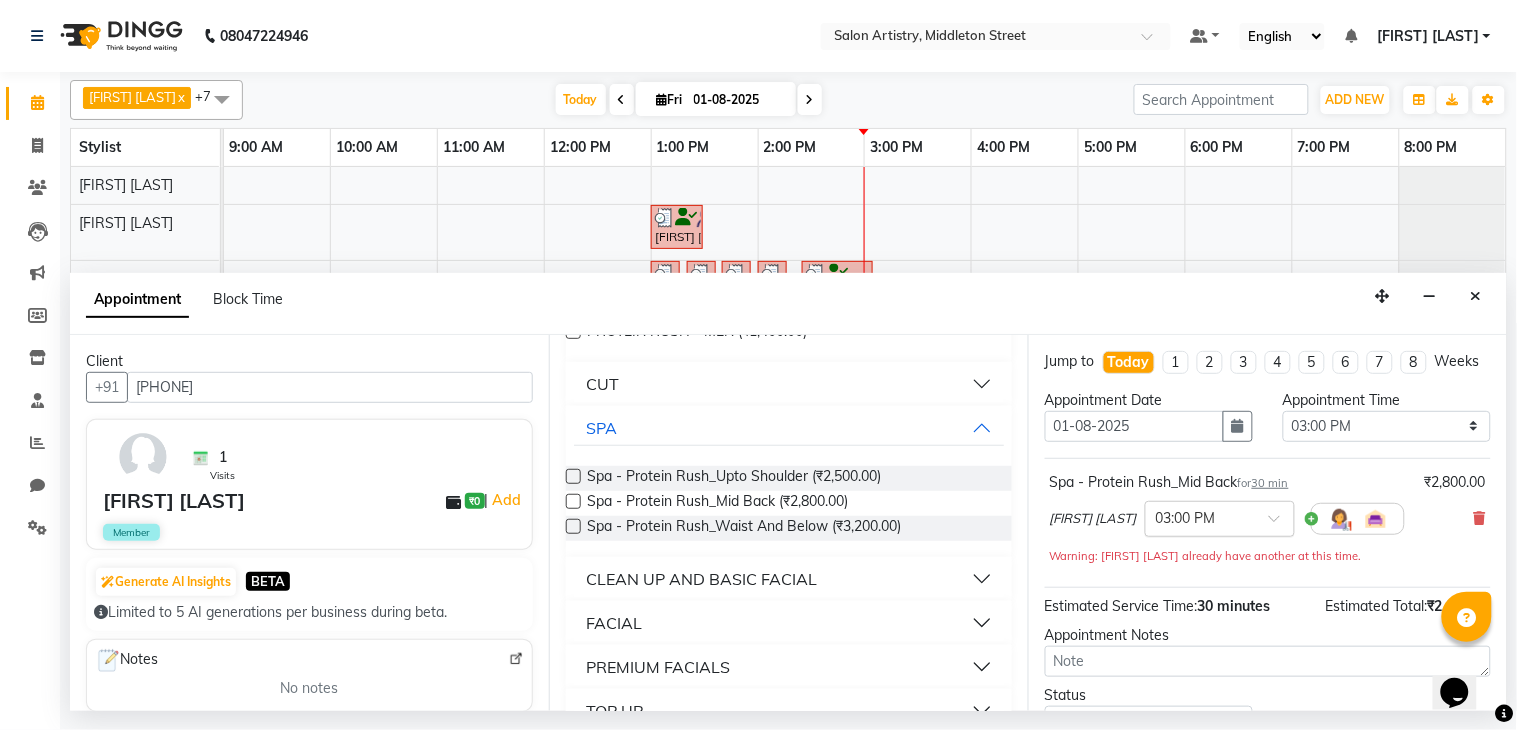 click at bounding box center (1200, 517) 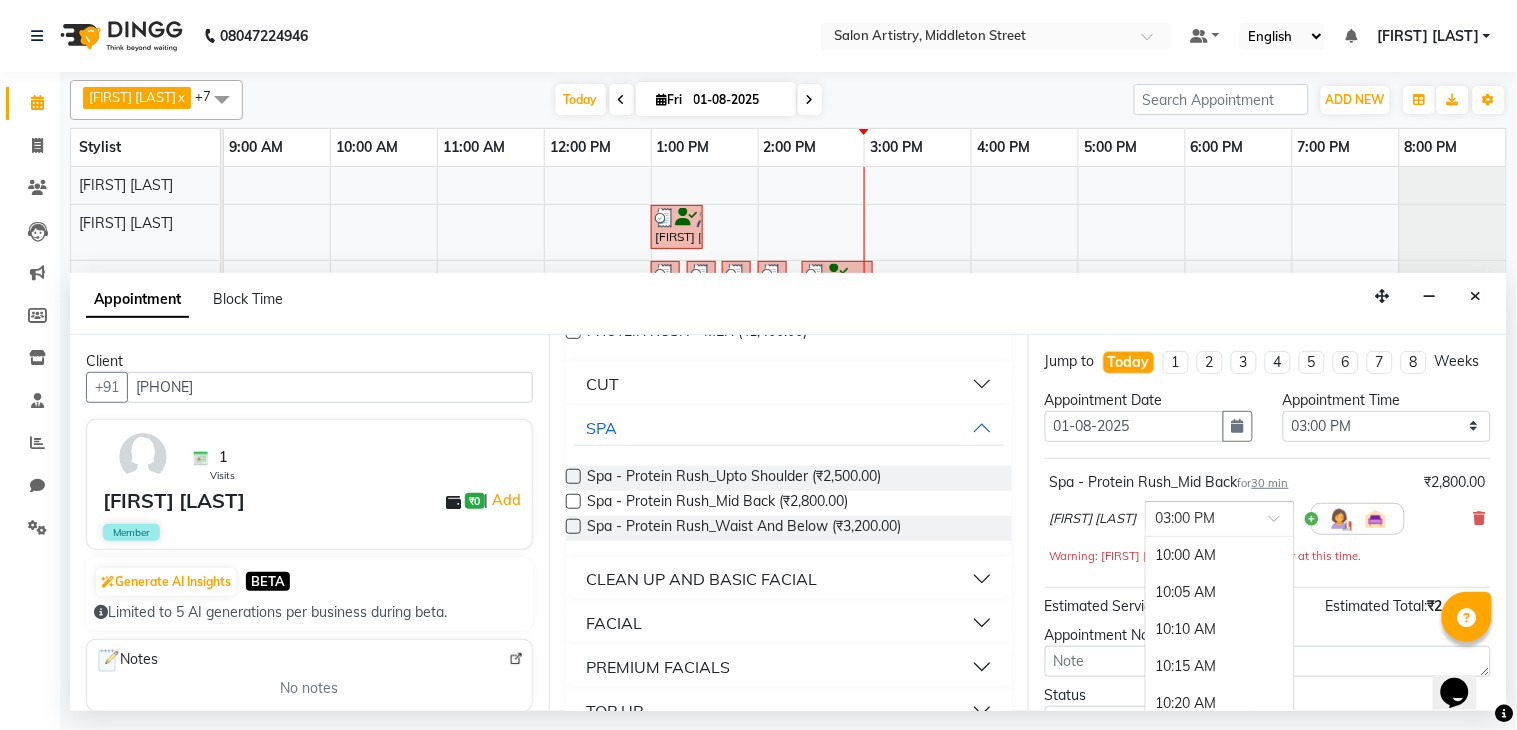 scroll, scrollTop: 2250, scrollLeft: 0, axis: vertical 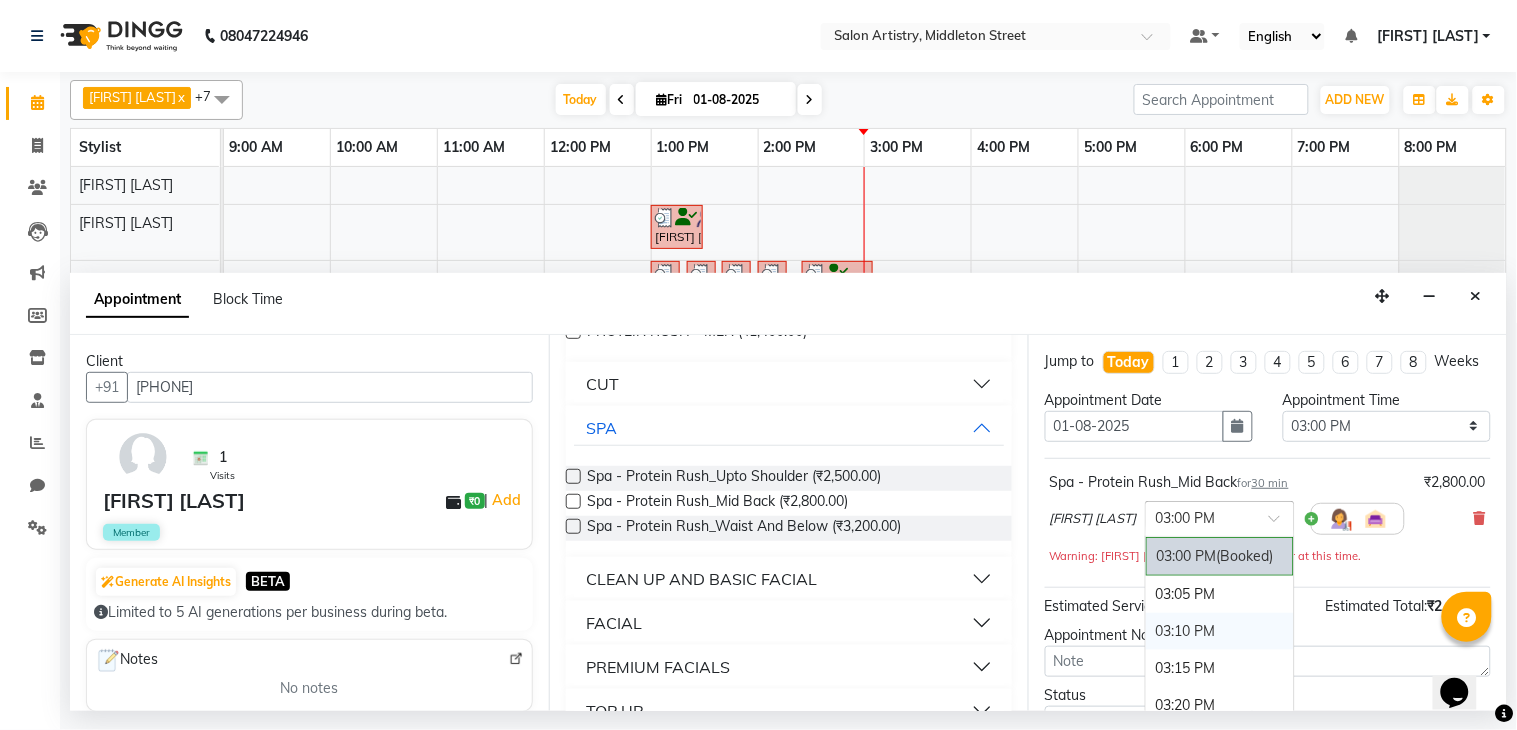 click on "03:10 PM" at bounding box center [1220, 631] 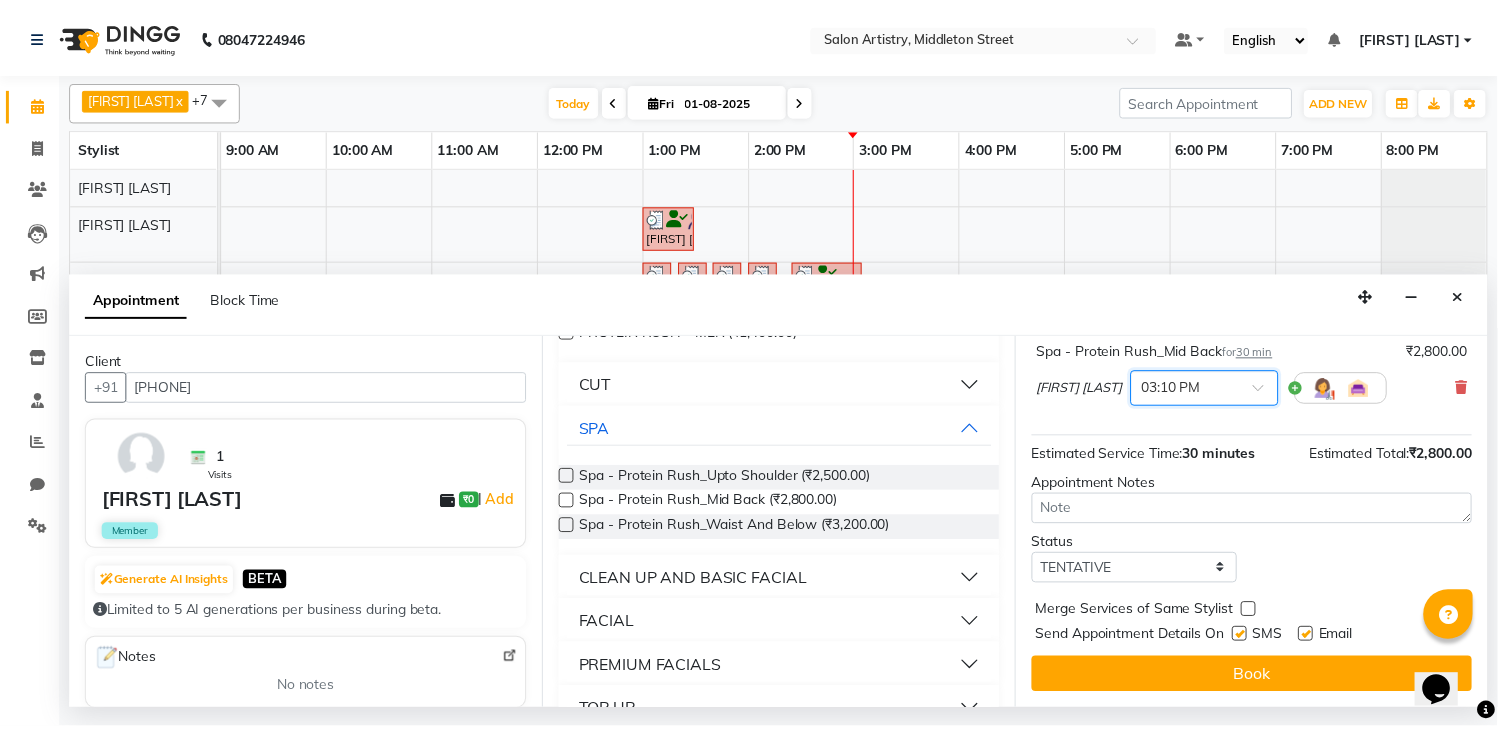 scroll, scrollTop: 150, scrollLeft: 0, axis: vertical 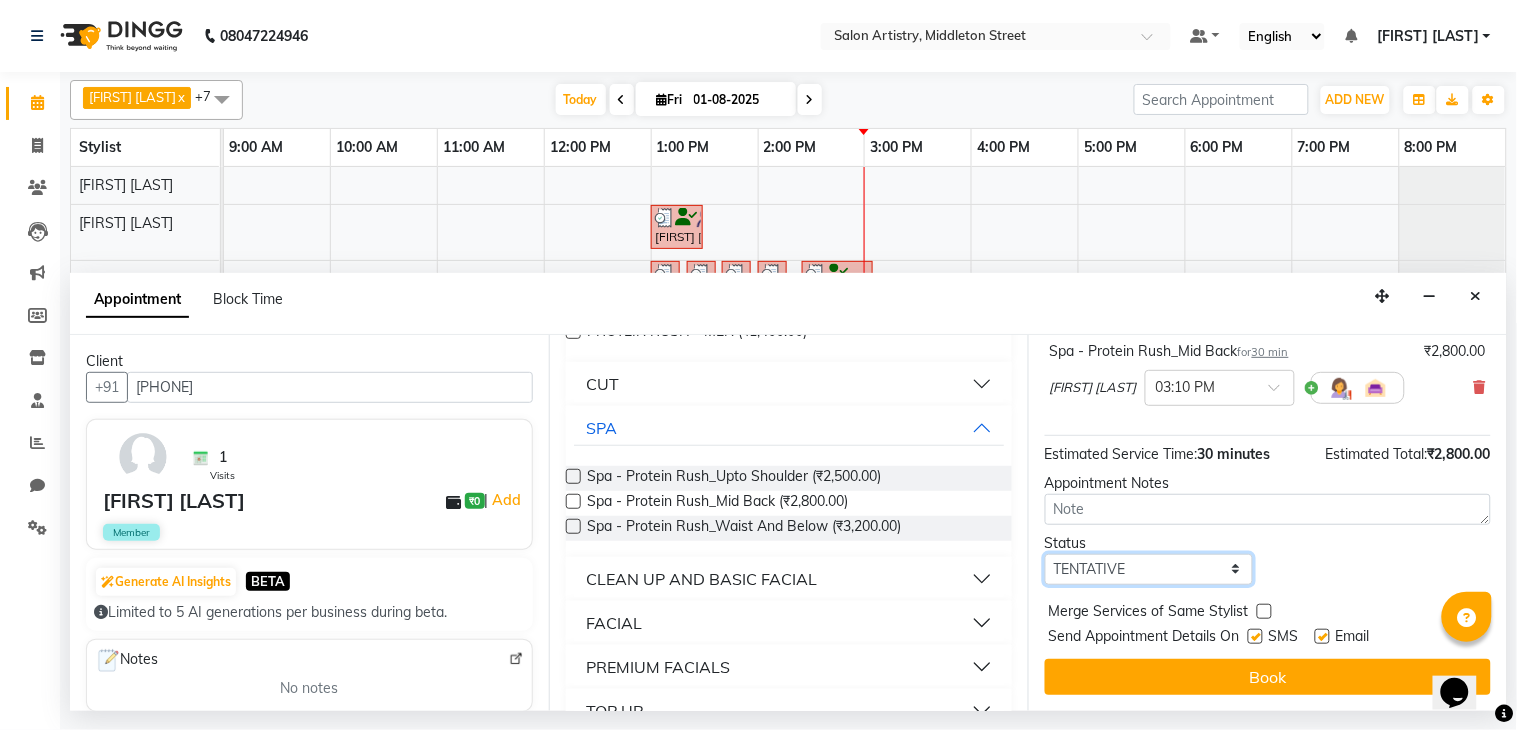 click on "Select TENTATIVE CONFIRM CHECK-IN UPCOMING" at bounding box center [1149, 569] 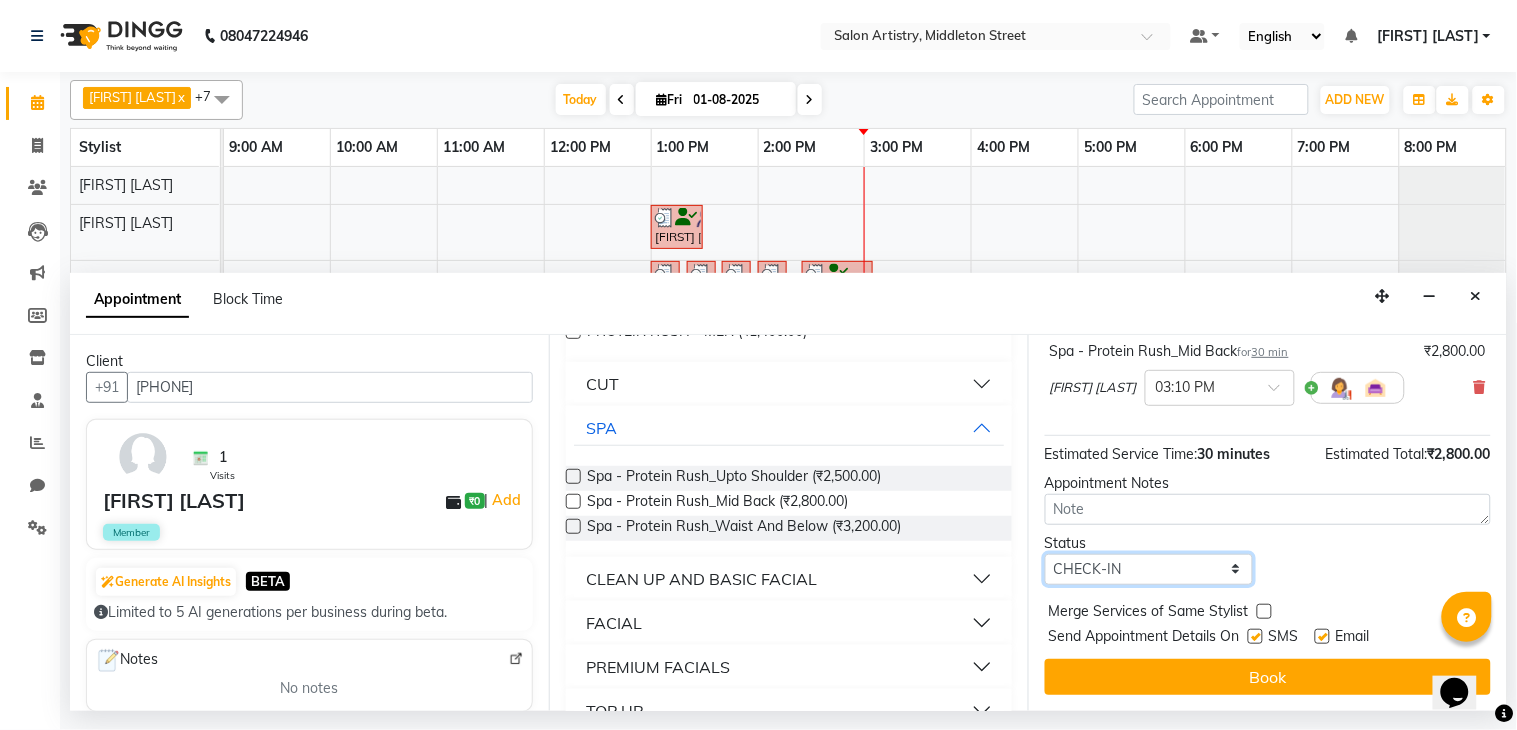 click on "Select TENTATIVE CONFIRM CHECK-IN UPCOMING" at bounding box center (1149, 569) 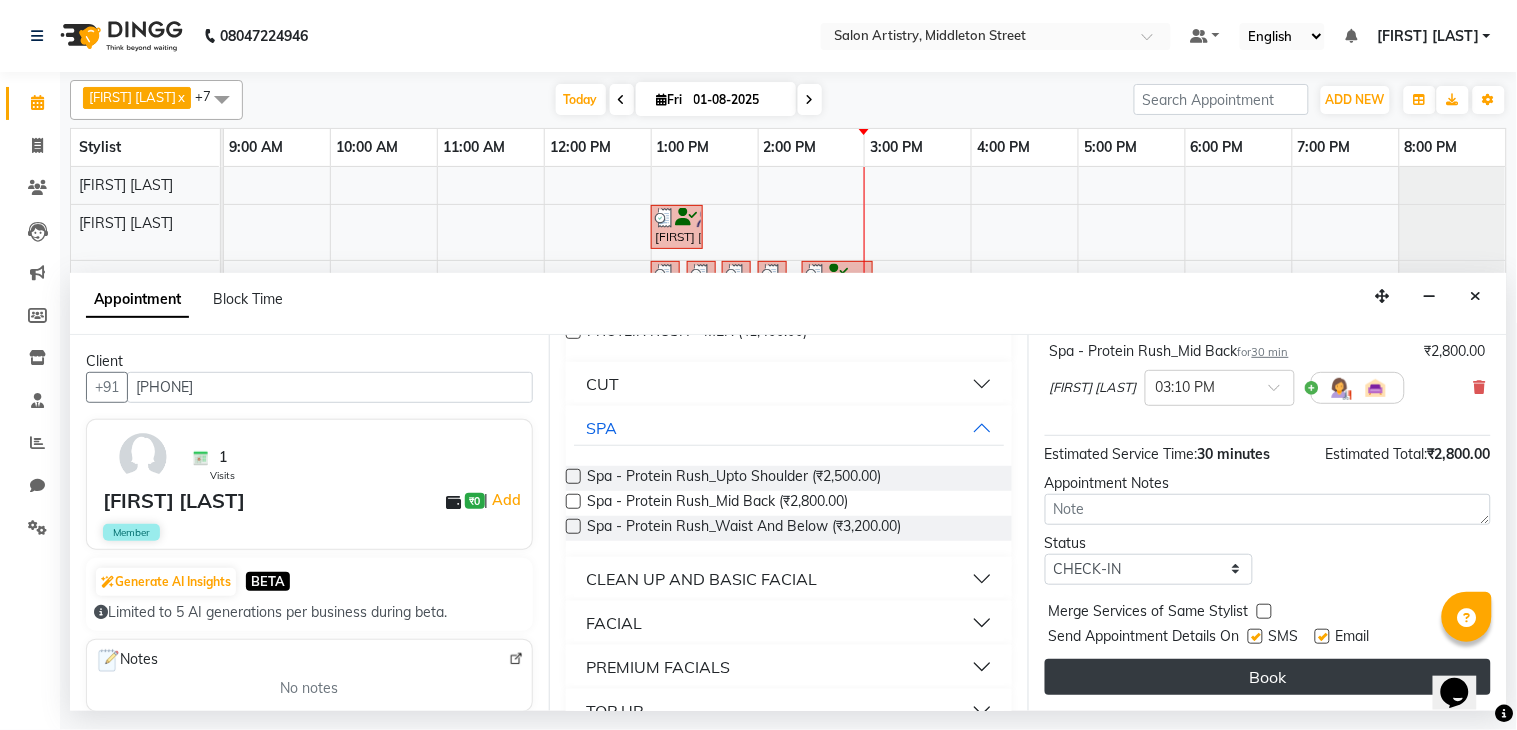 click on "Book" at bounding box center (1268, 677) 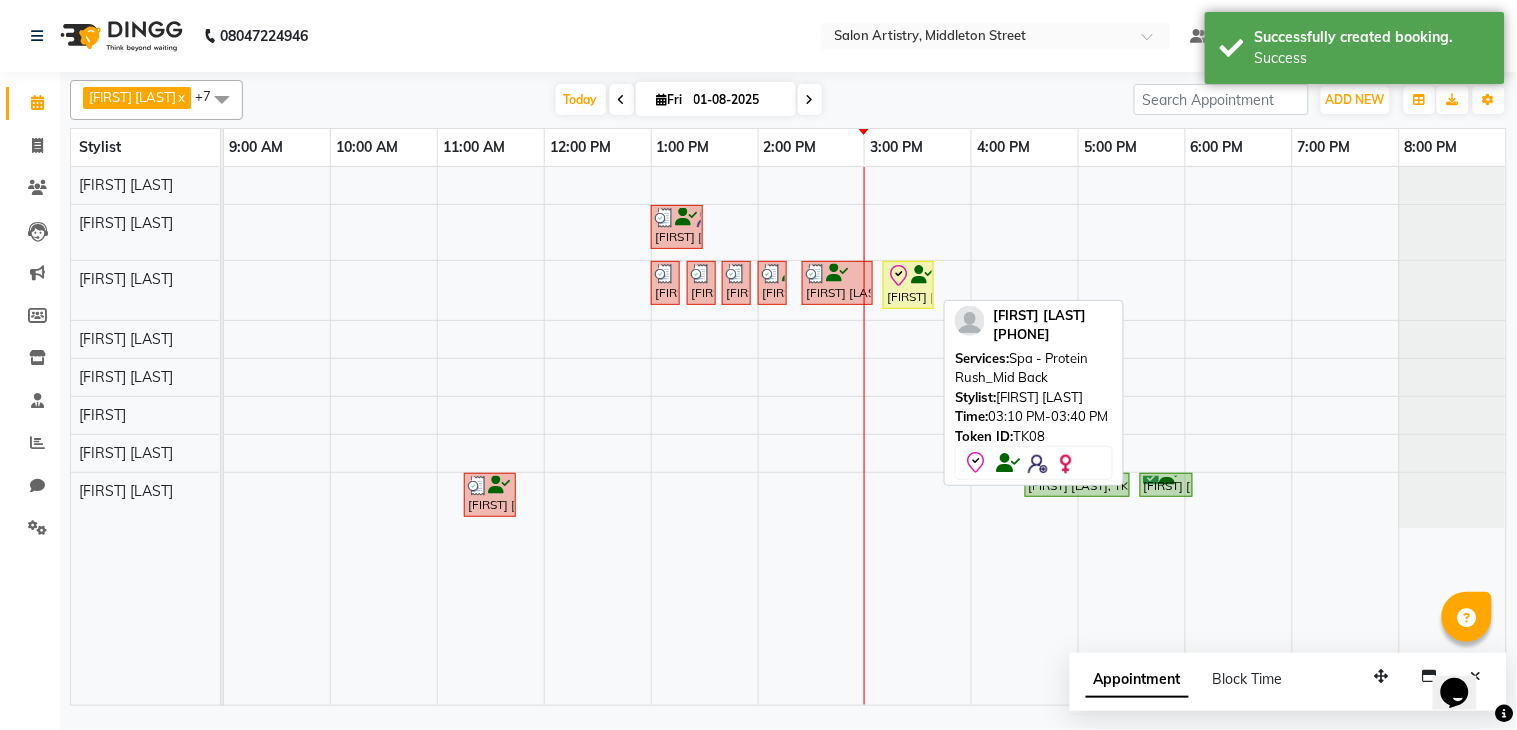 click on "[FIRST] [LAST], TK08, 03:10 PM-03:40 PM, Spa - Protein Rush_Mid Back" at bounding box center [908, 285] 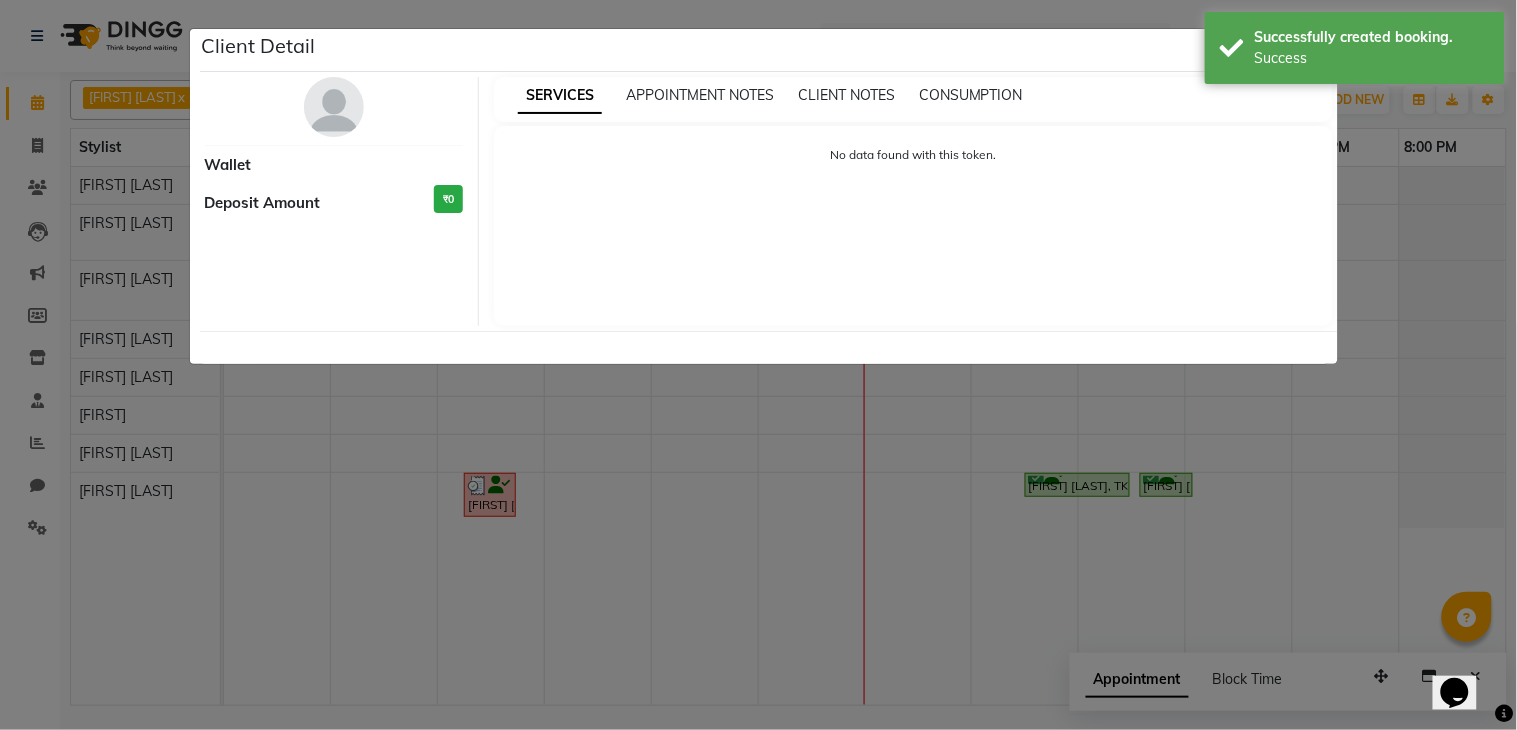 select on "8" 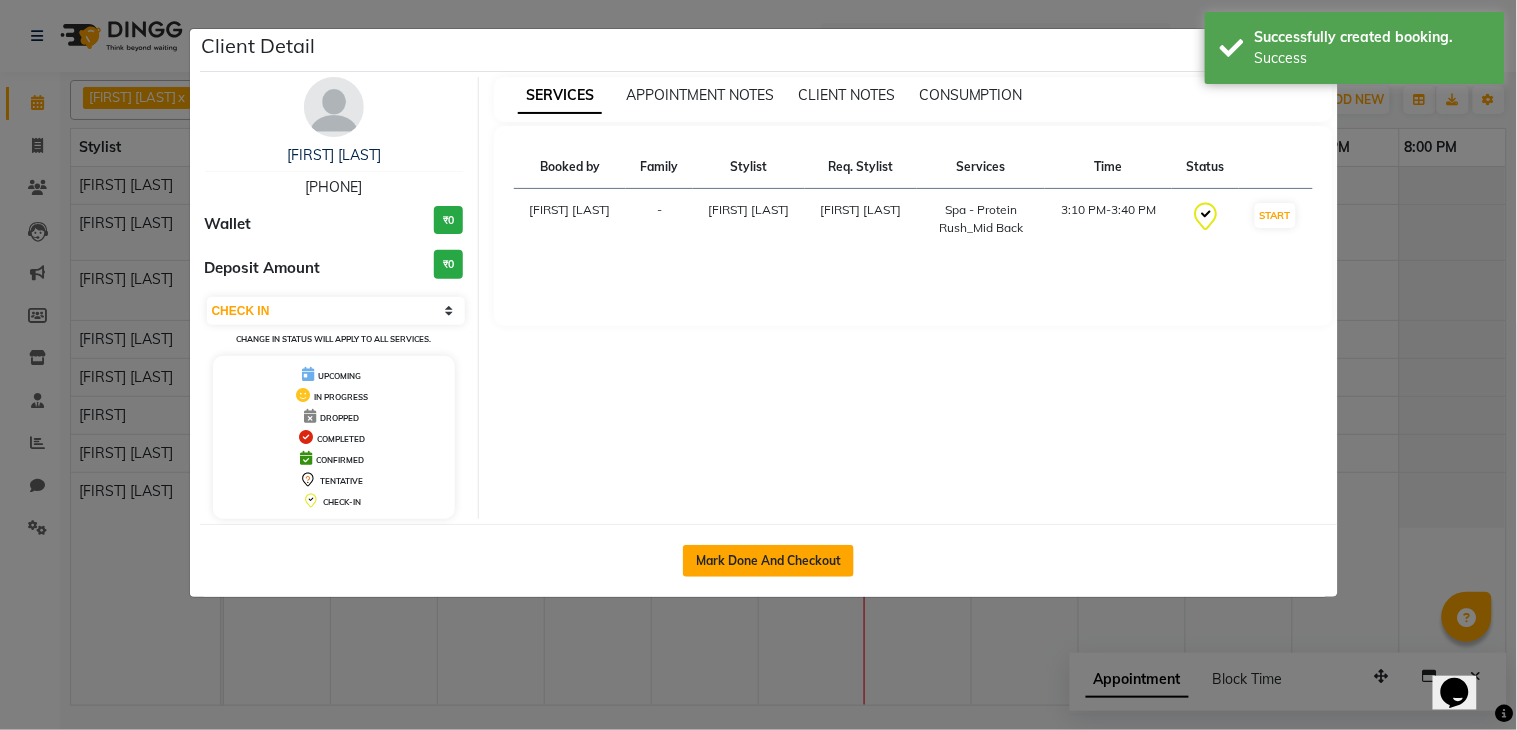 click on "Mark Done And Checkout" 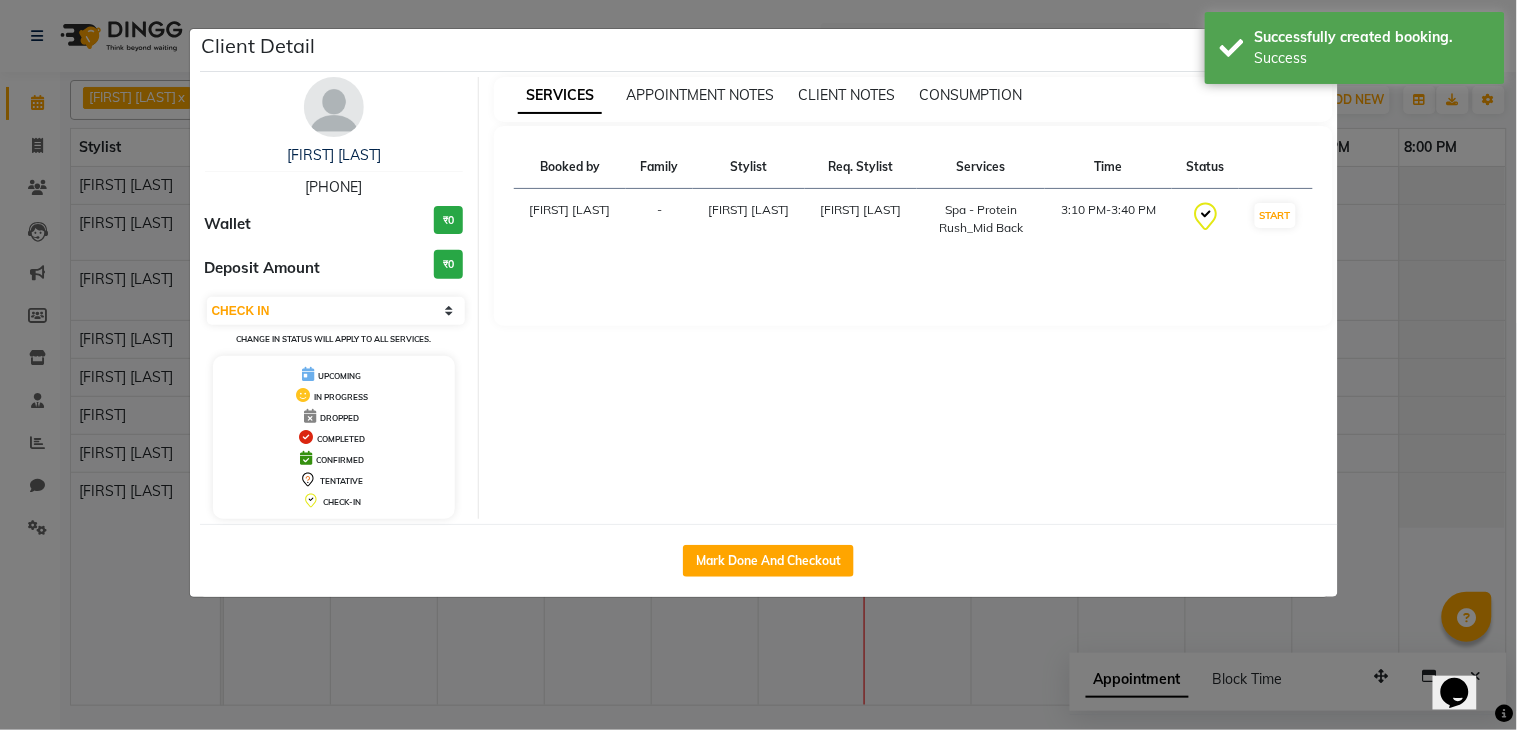 select on "8285" 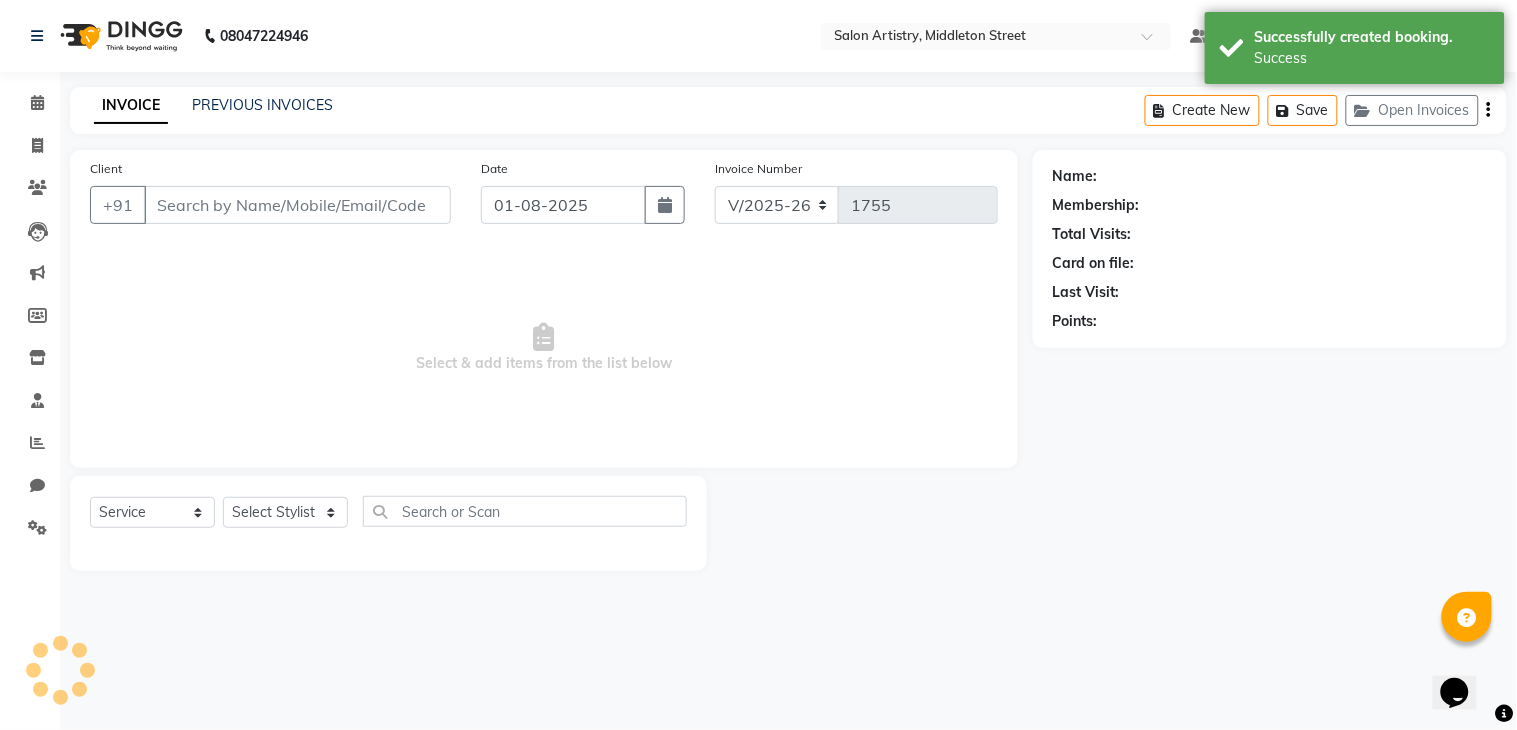 select on "79865" 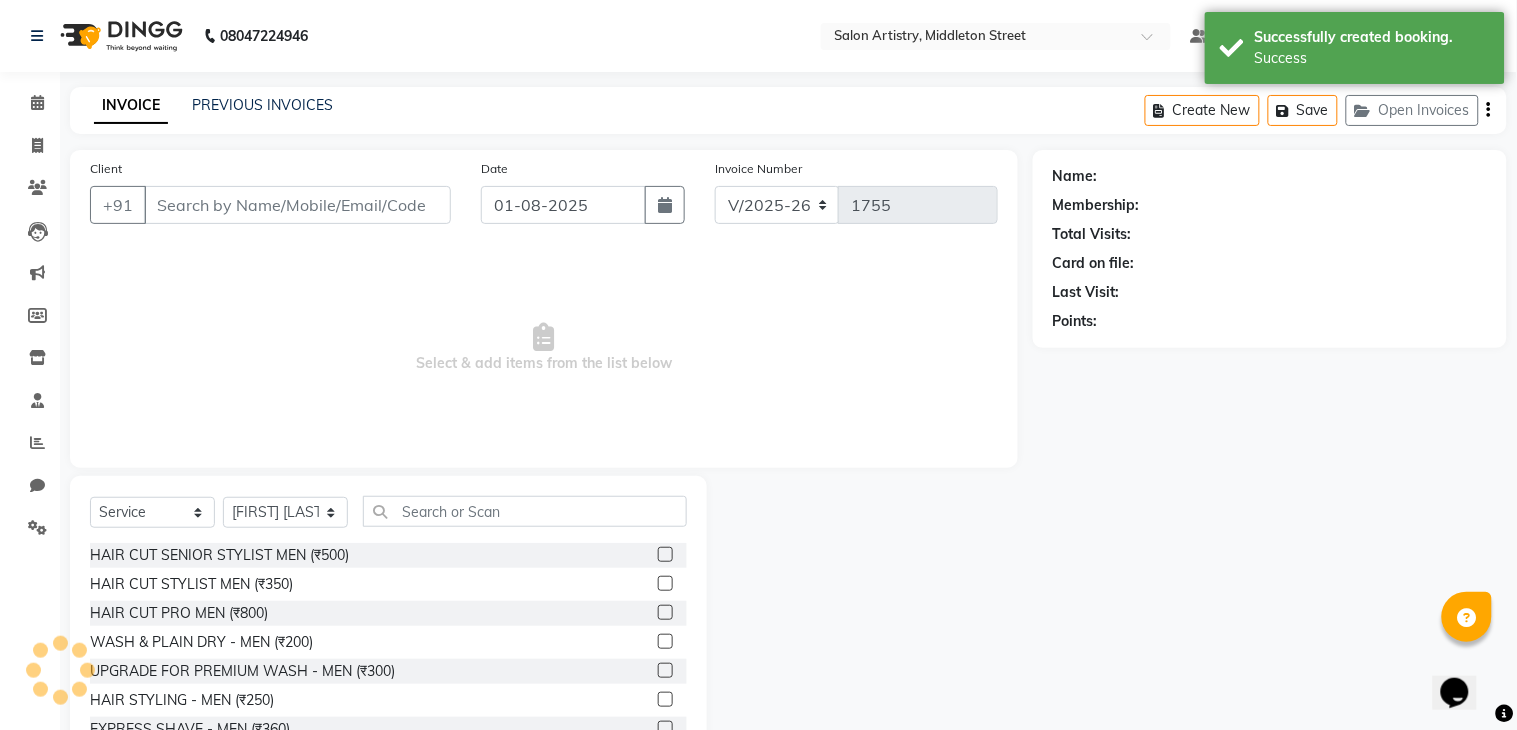 type on "[PHONE]" 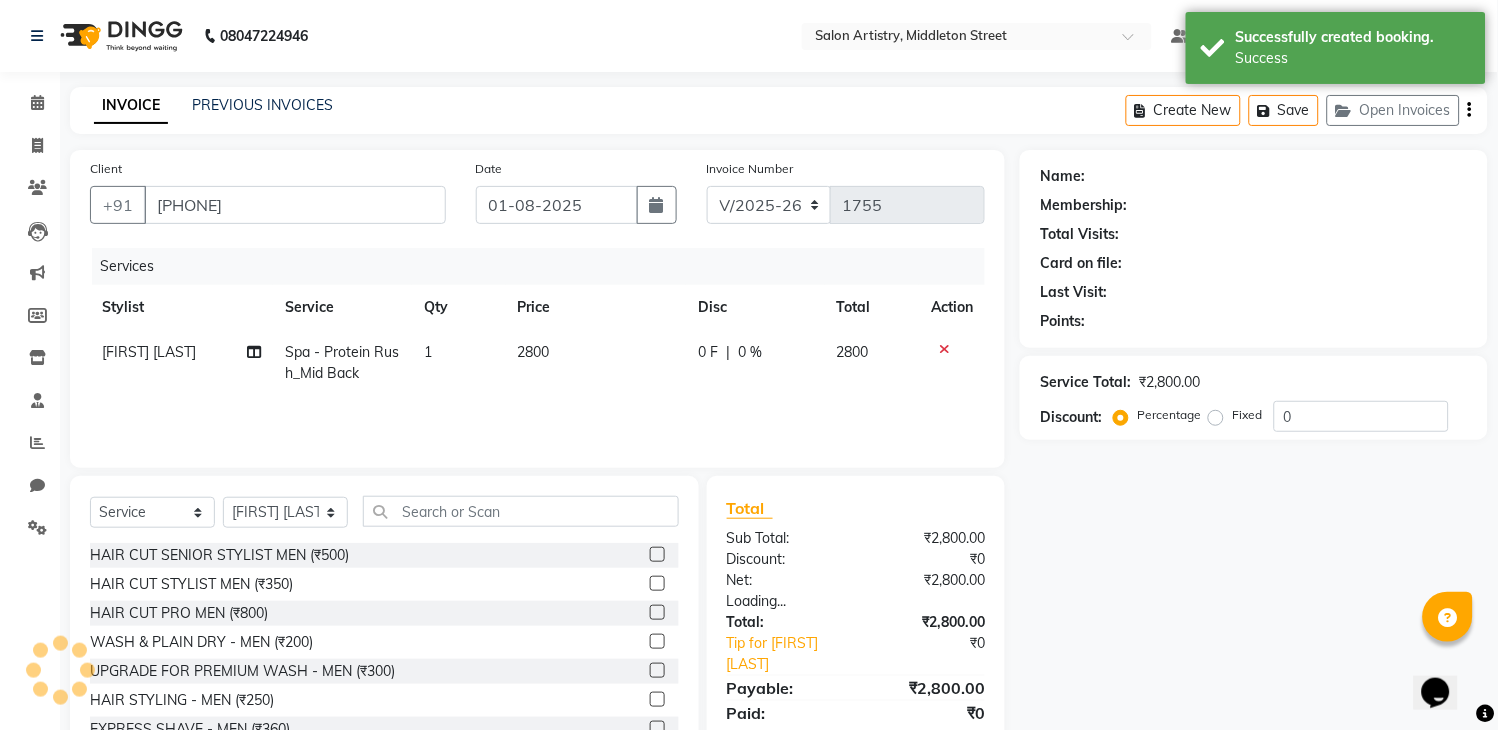 select on "1: Object" 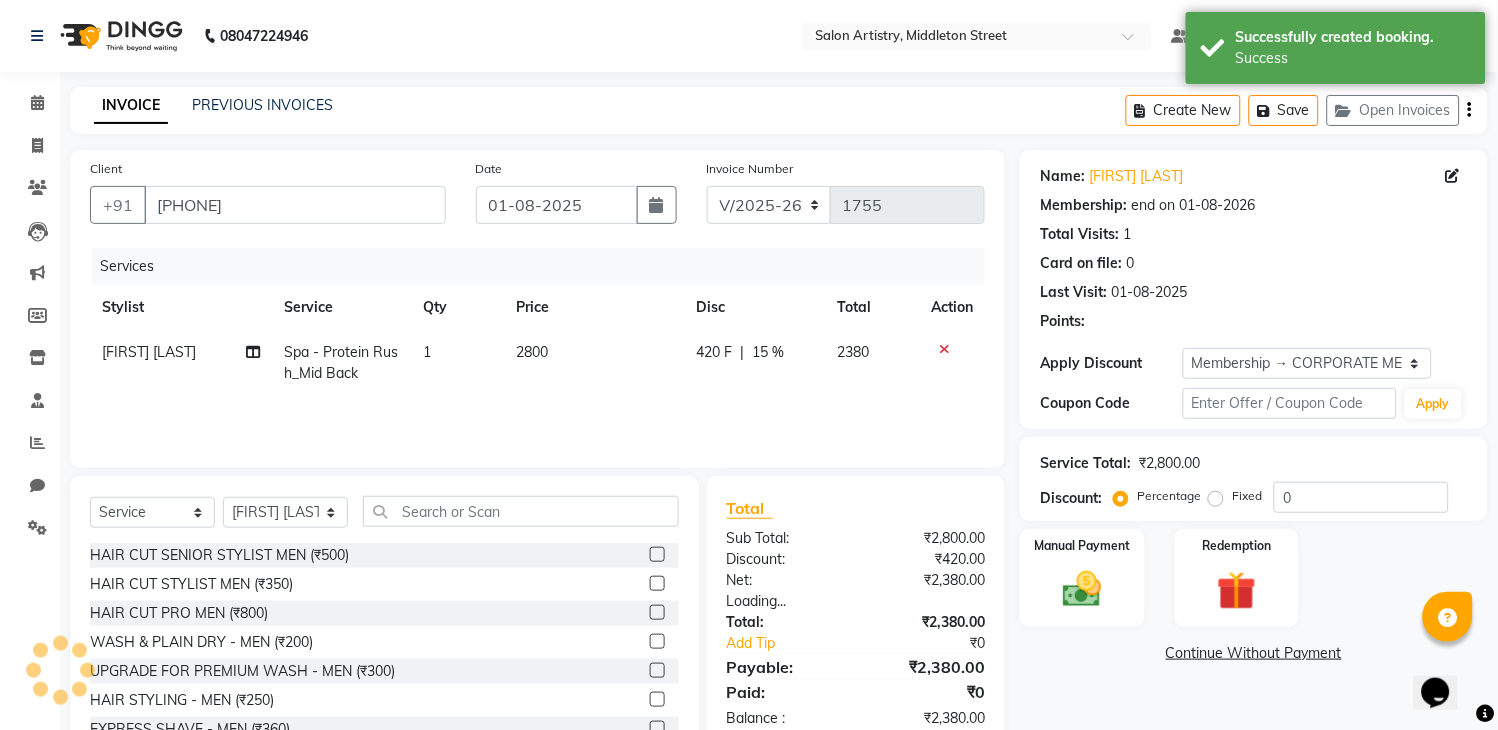 type on "15" 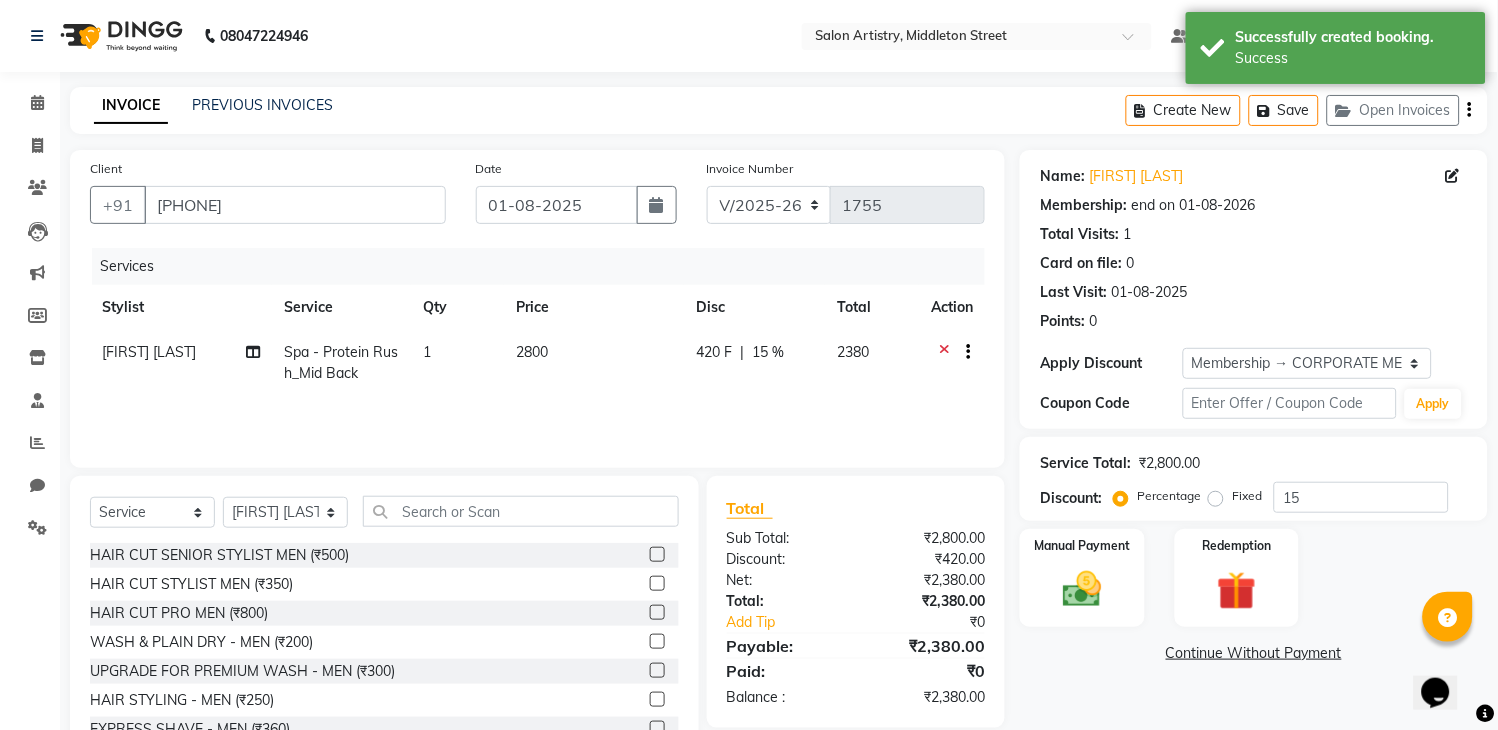 click on "15 %" 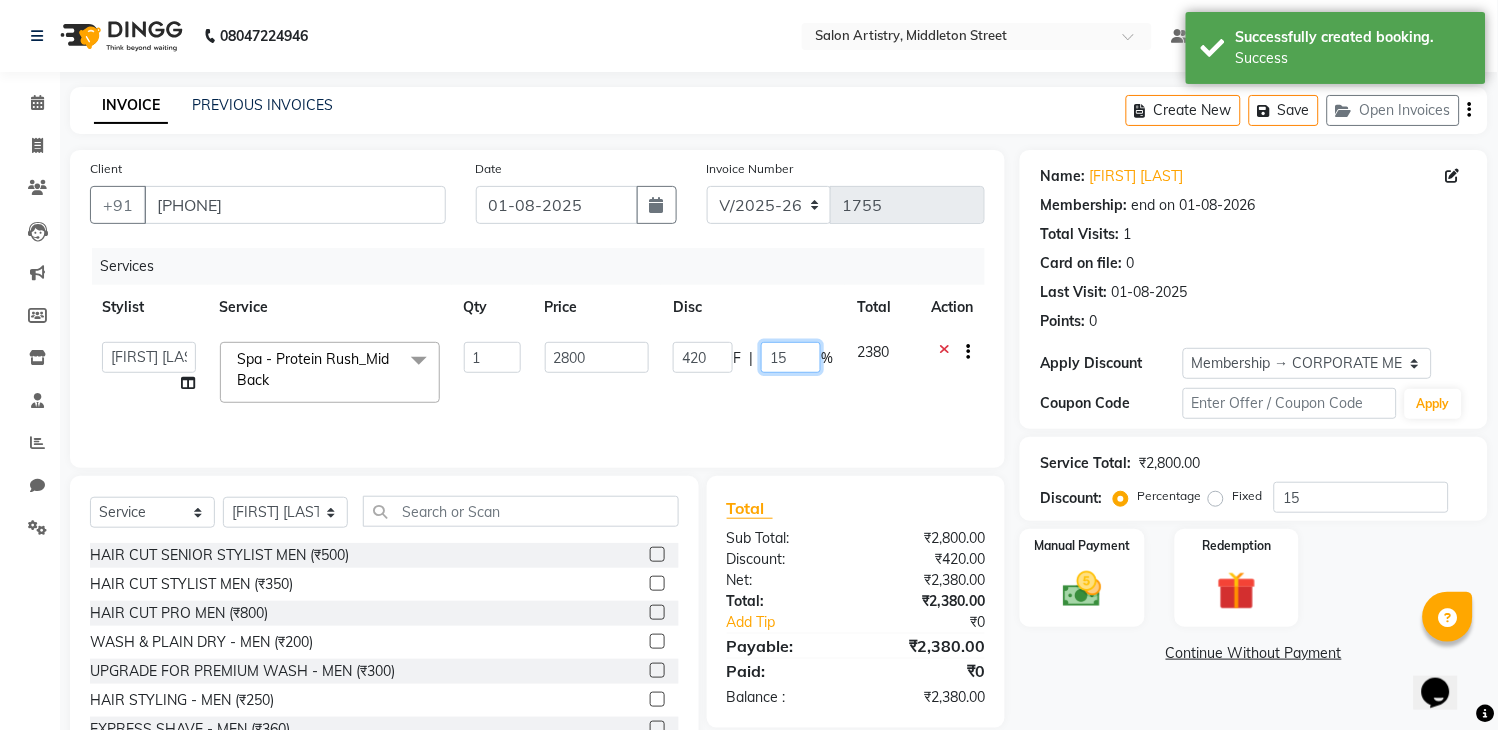 click on "15" 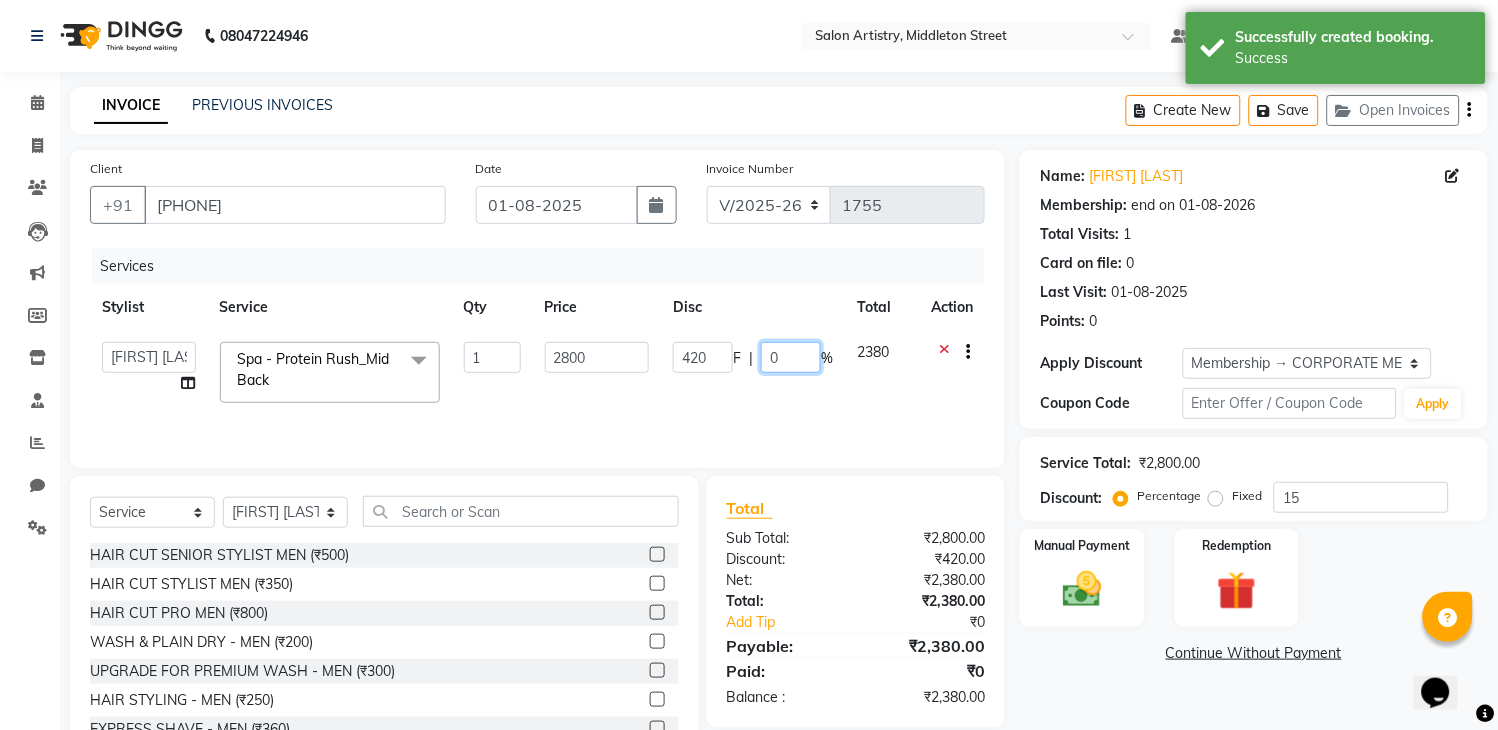 type on "00" 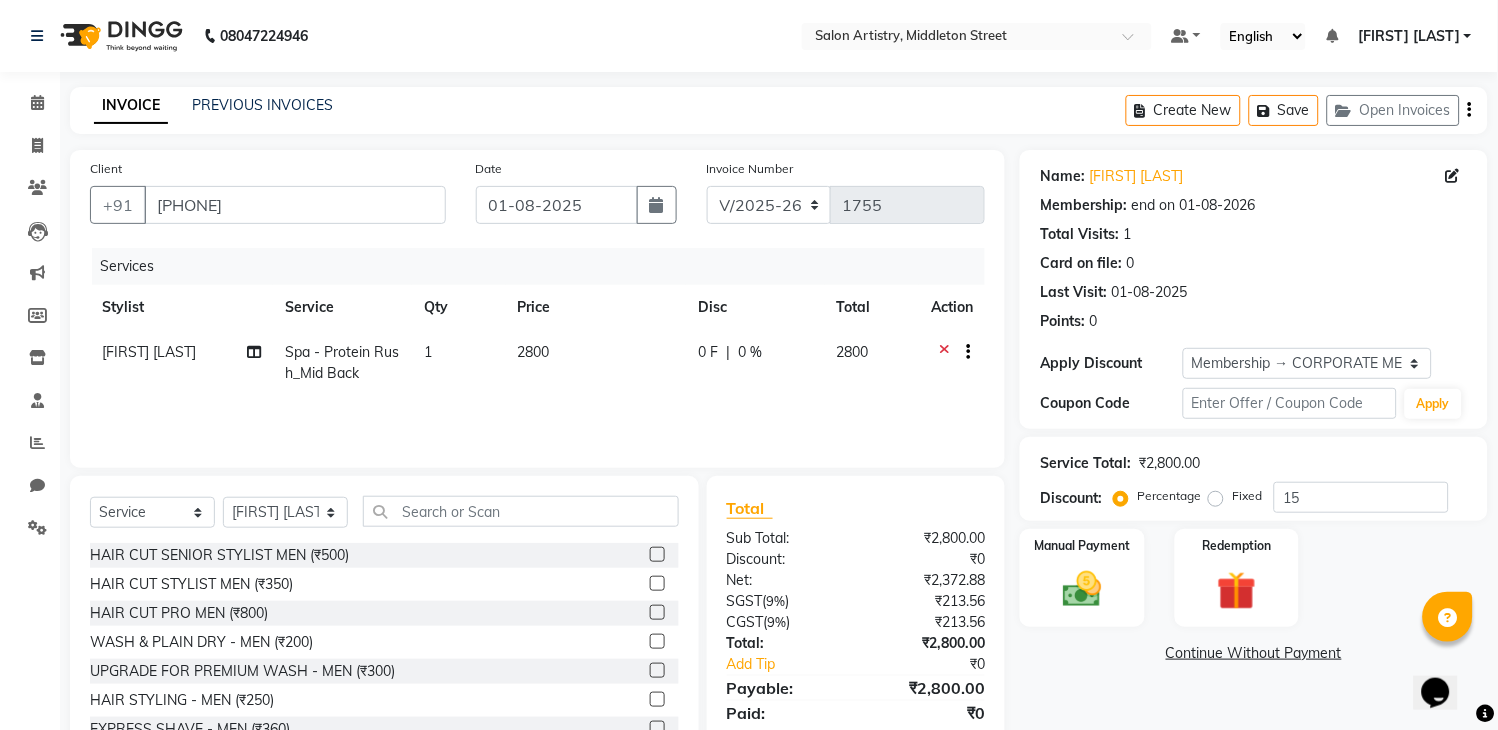click on "2800" 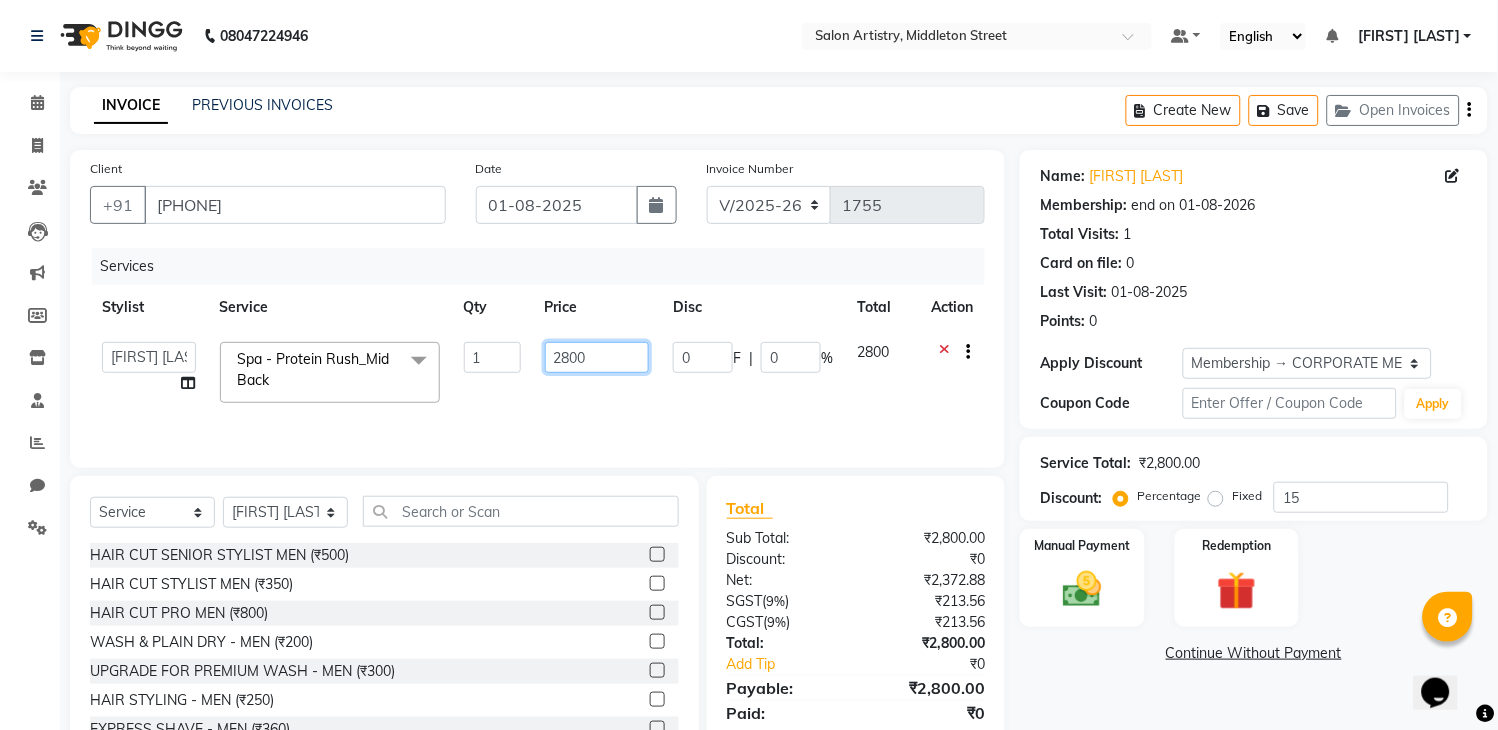 click on "2800" 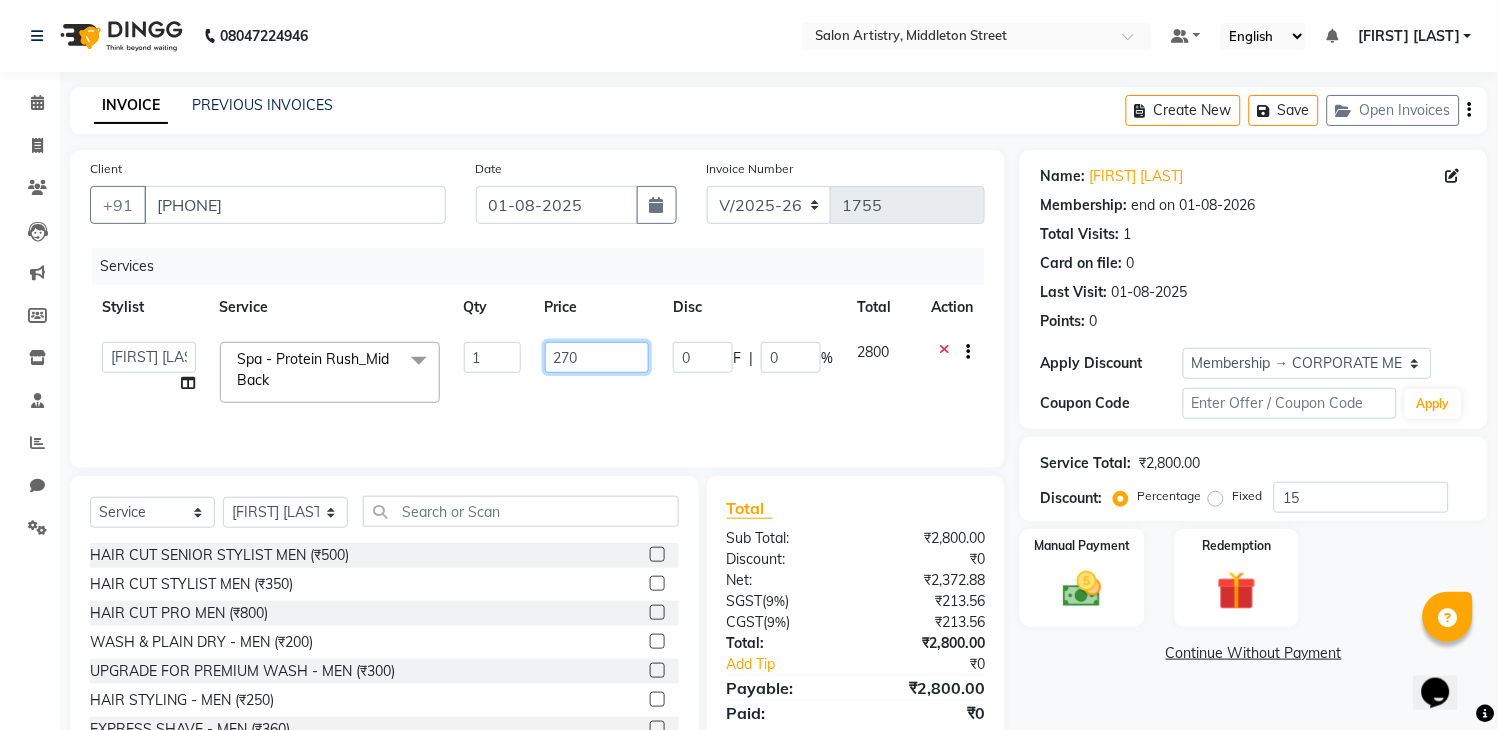 type on "2700" 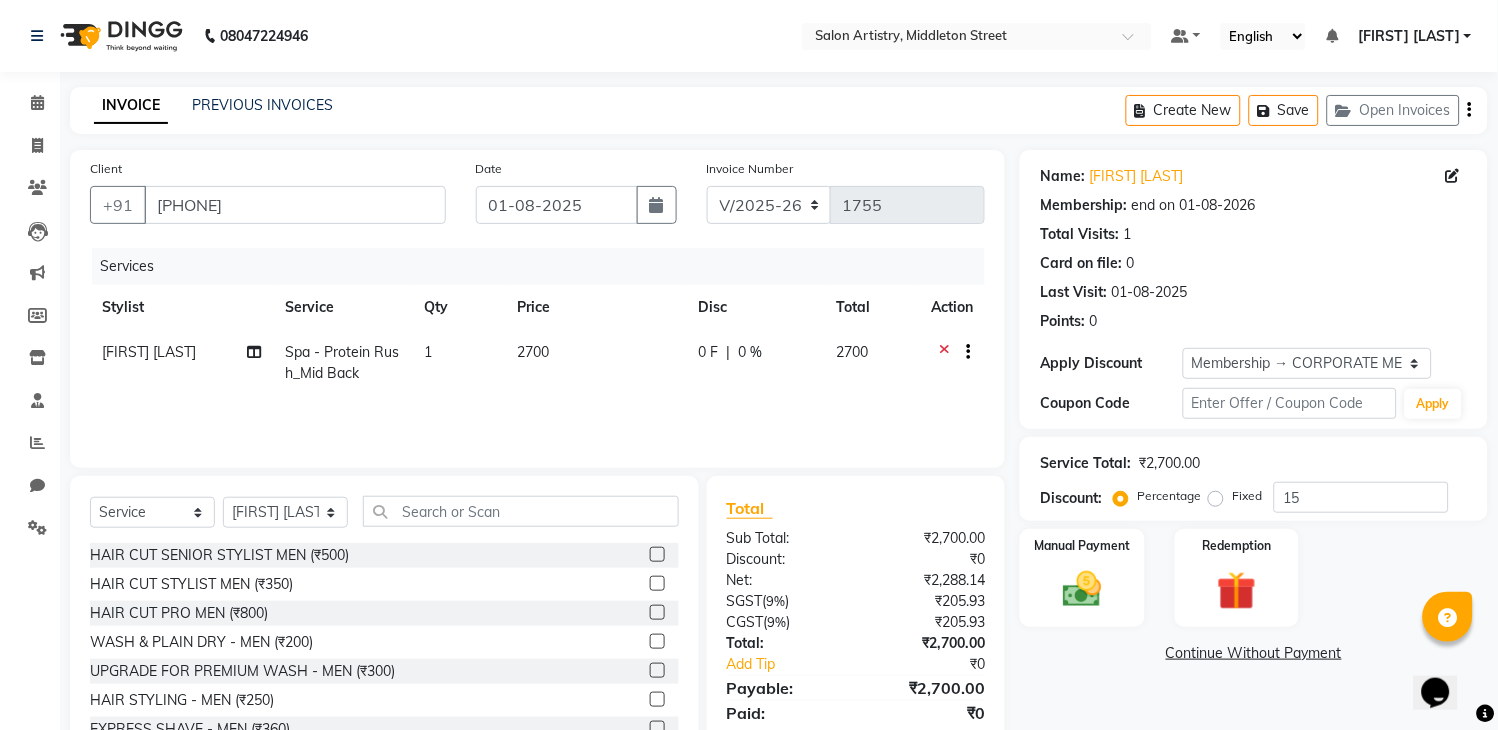 click on "Select Location ×  Salon Artistry, Middleton Street Default Panel My Panel English ENGLISH Español العربية मराठी हिंदी ગુજરાતી தமிழ் 中文 Notifications nothing to show [FIRST] [LAST] Manage Profile Change Password Sign out  Version:3.15.11" 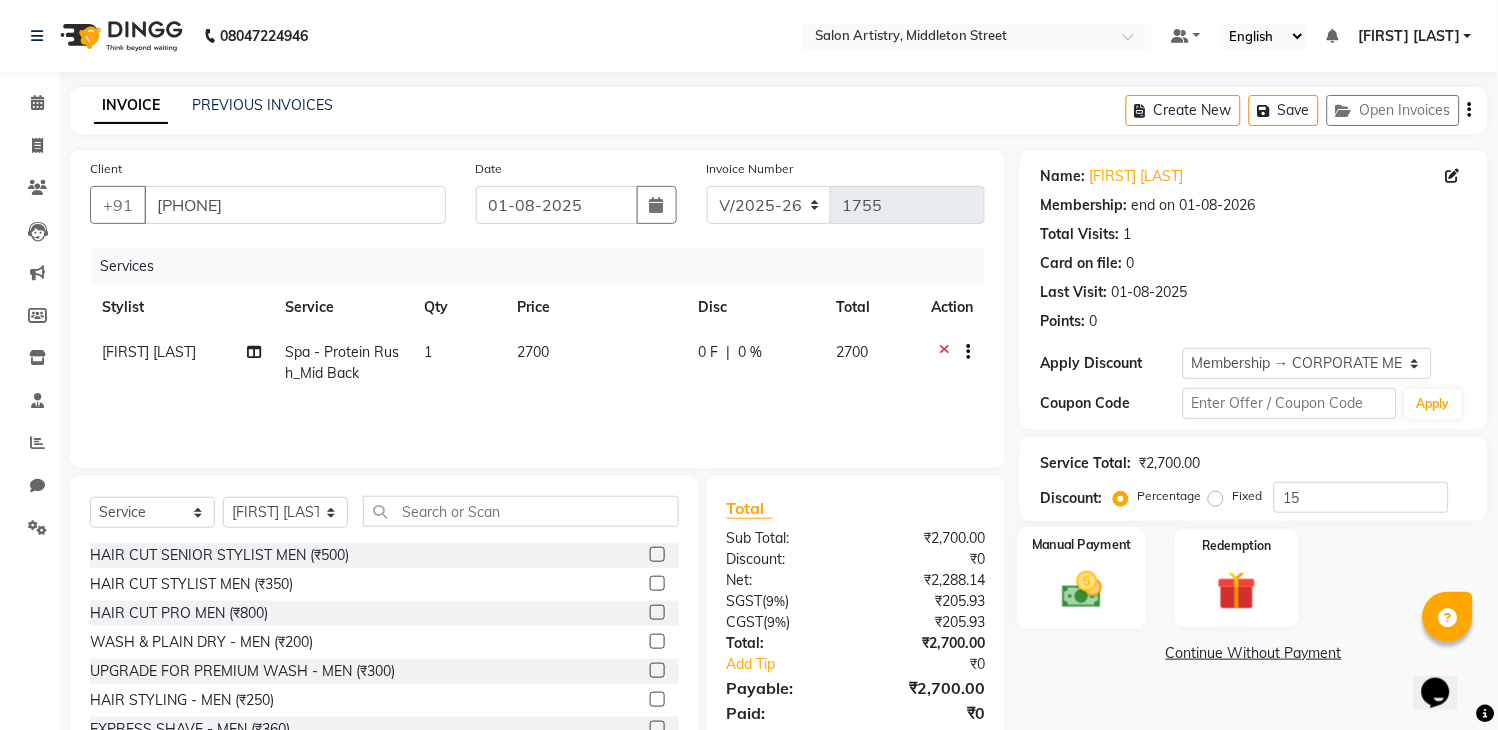 click 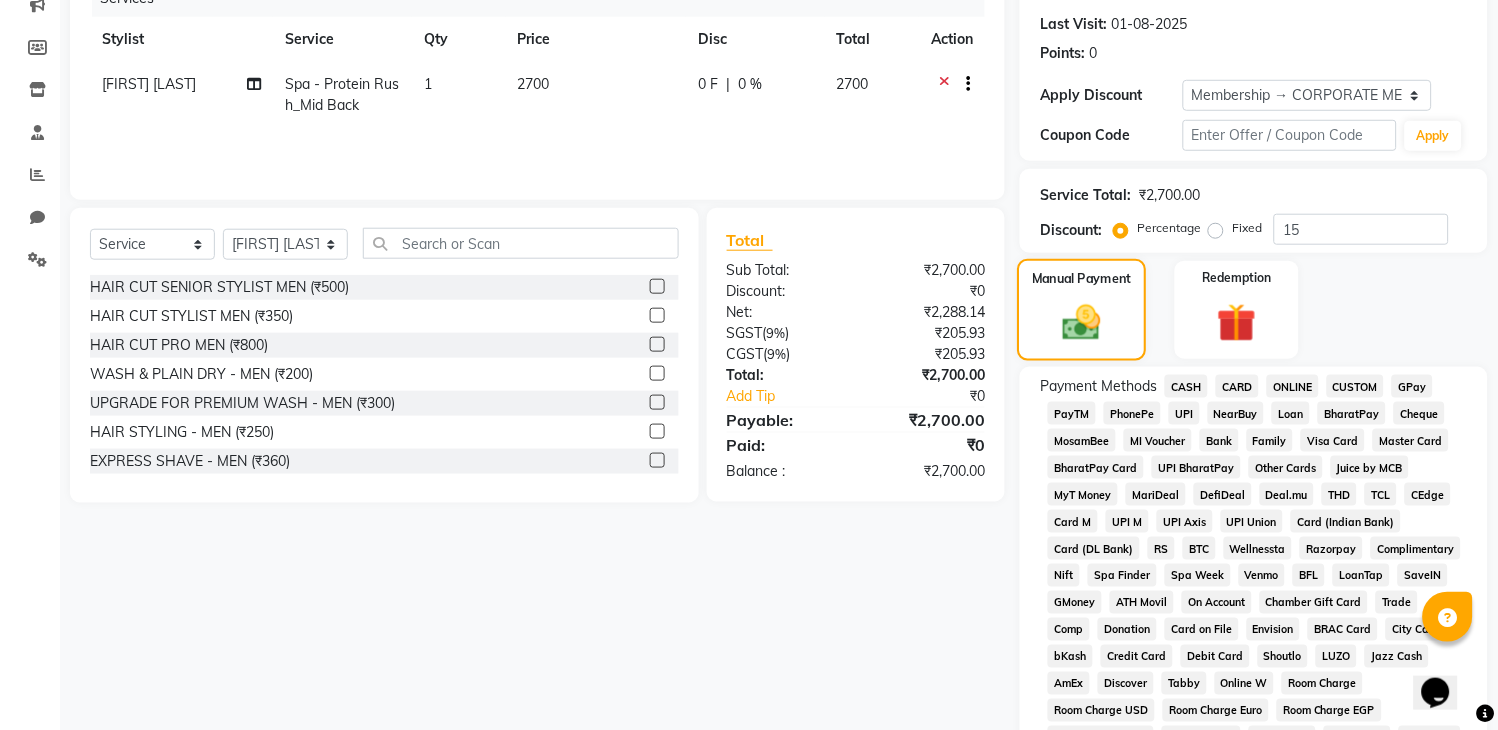 scroll, scrollTop: 444, scrollLeft: 0, axis: vertical 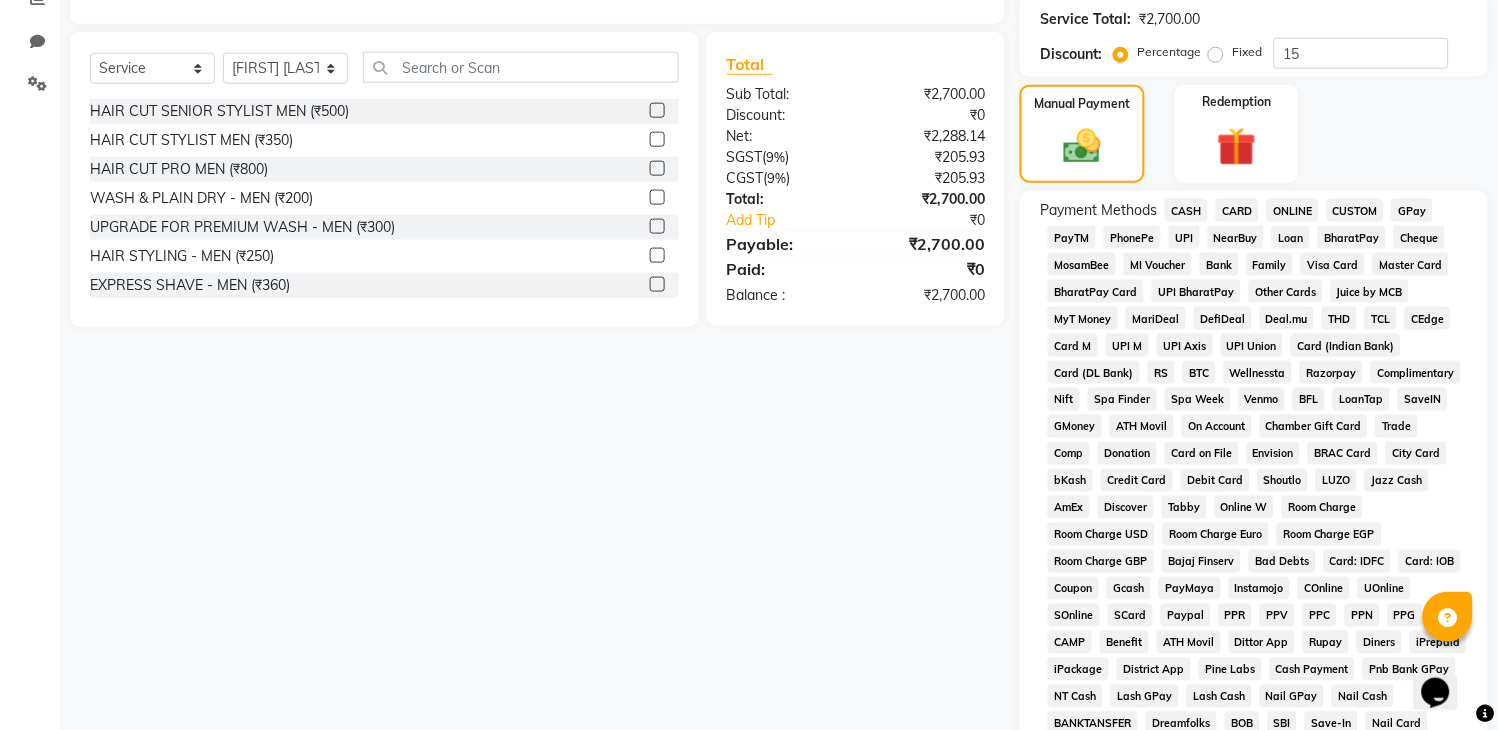 click on "GPay" 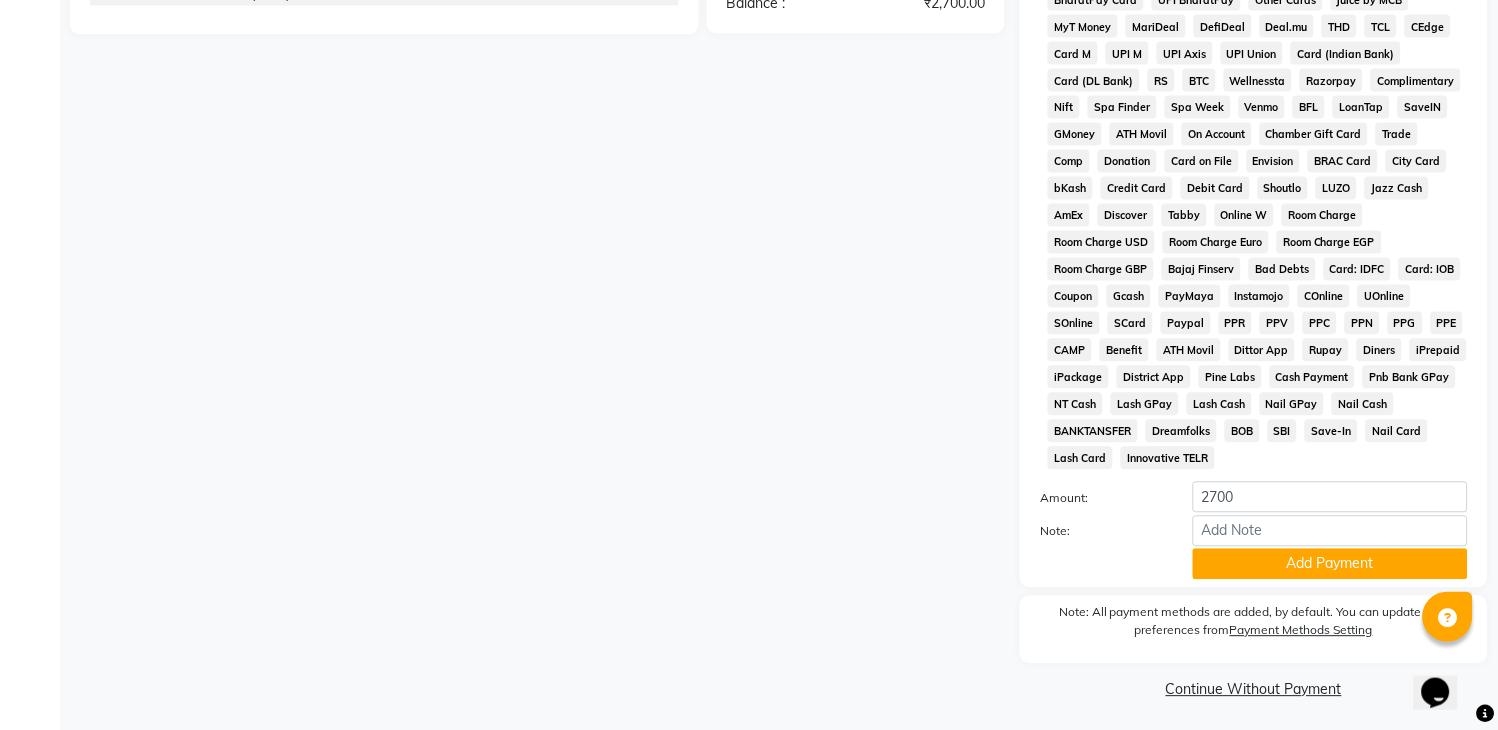 scroll, scrollTop: 746, scrollLeft: 0, axis: vertical 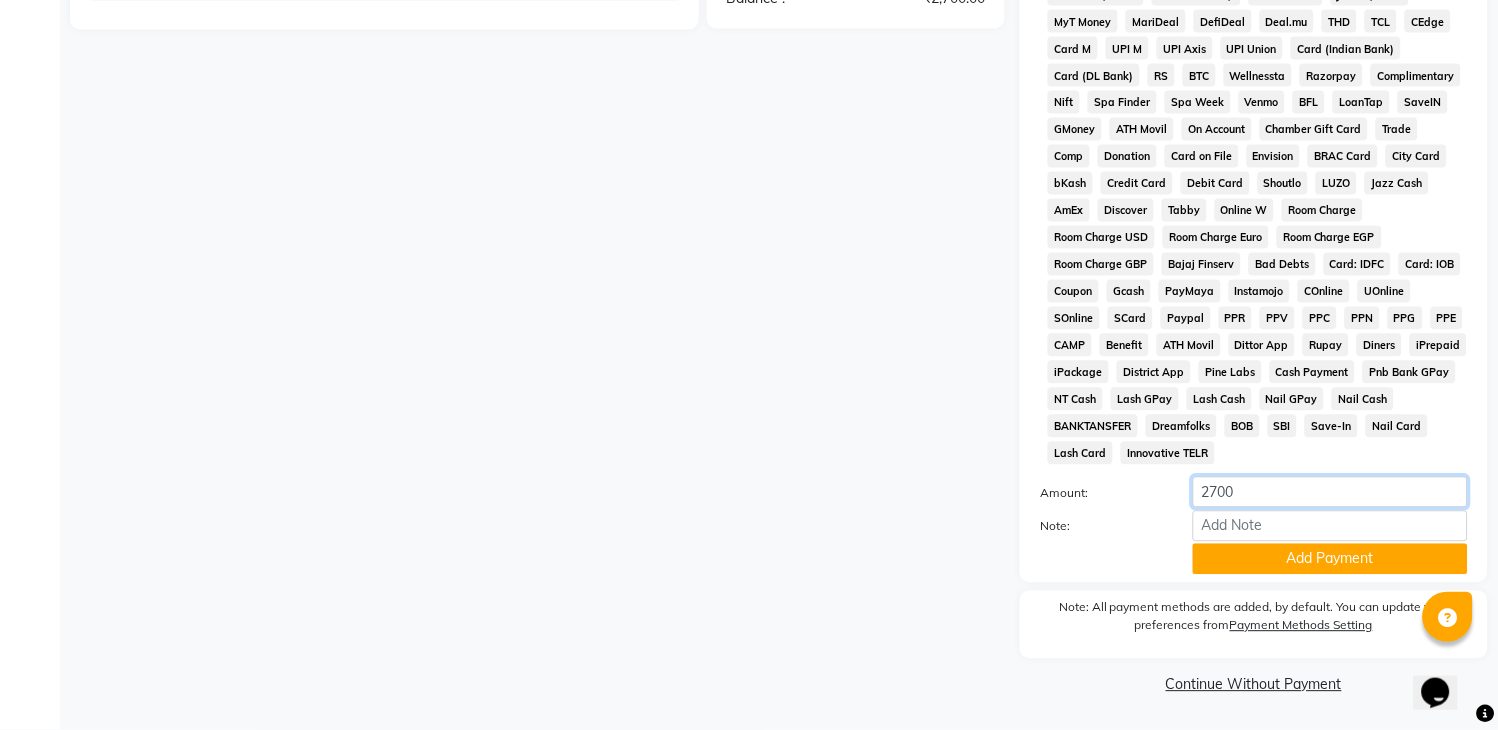 drag, startPoint x: 1264, startPoint y: 492, endPoint x: 1166, endPoint y: 495, distance: 98.045906 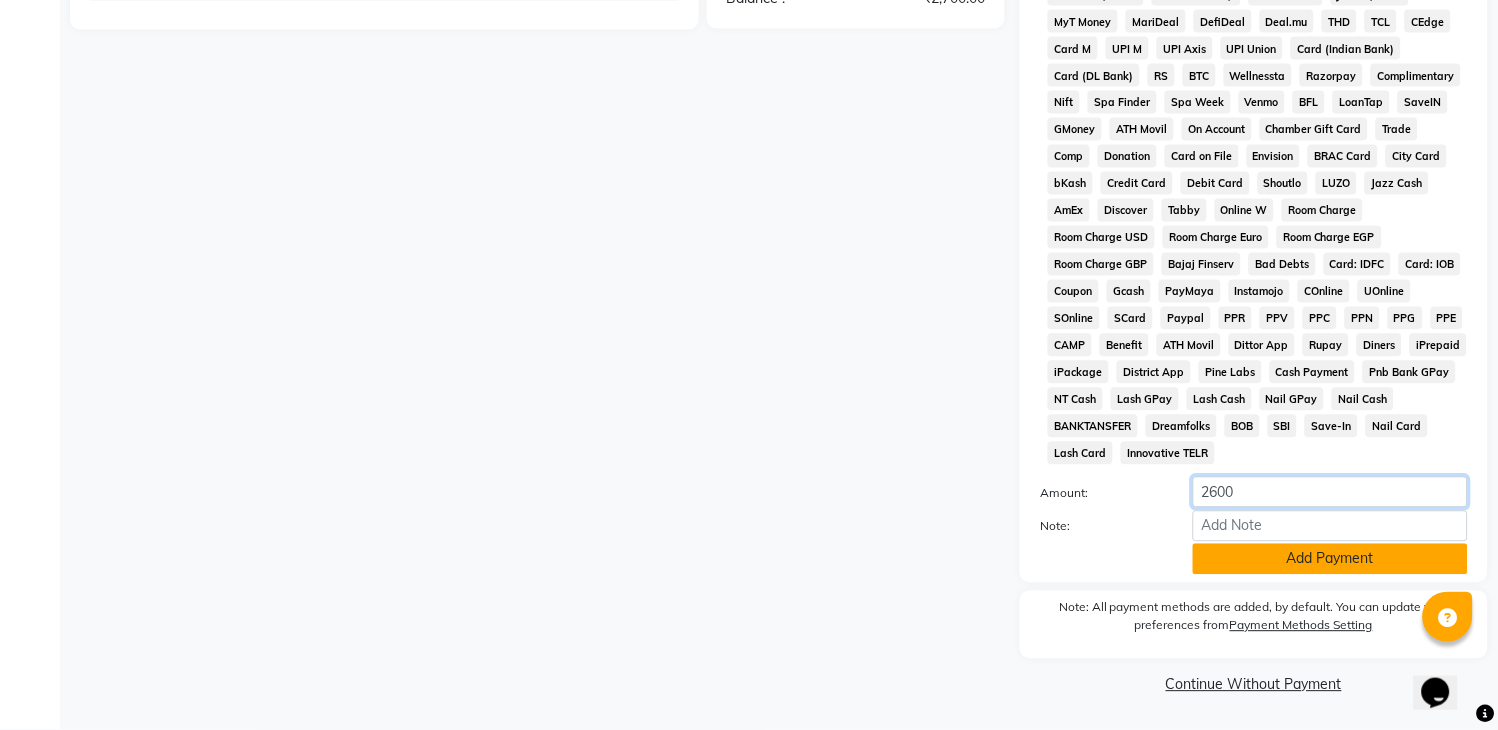 type on "2600" 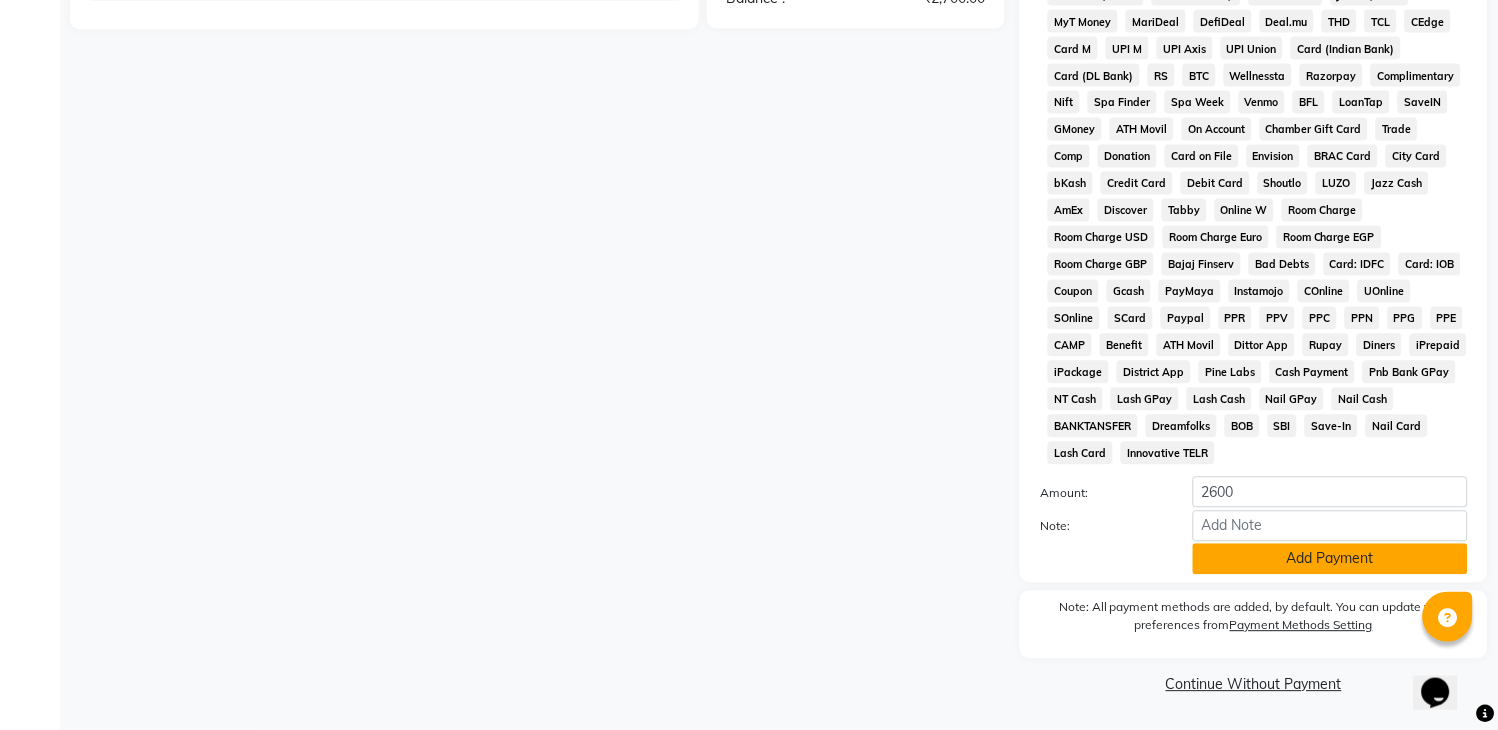 click on "Add Payment" 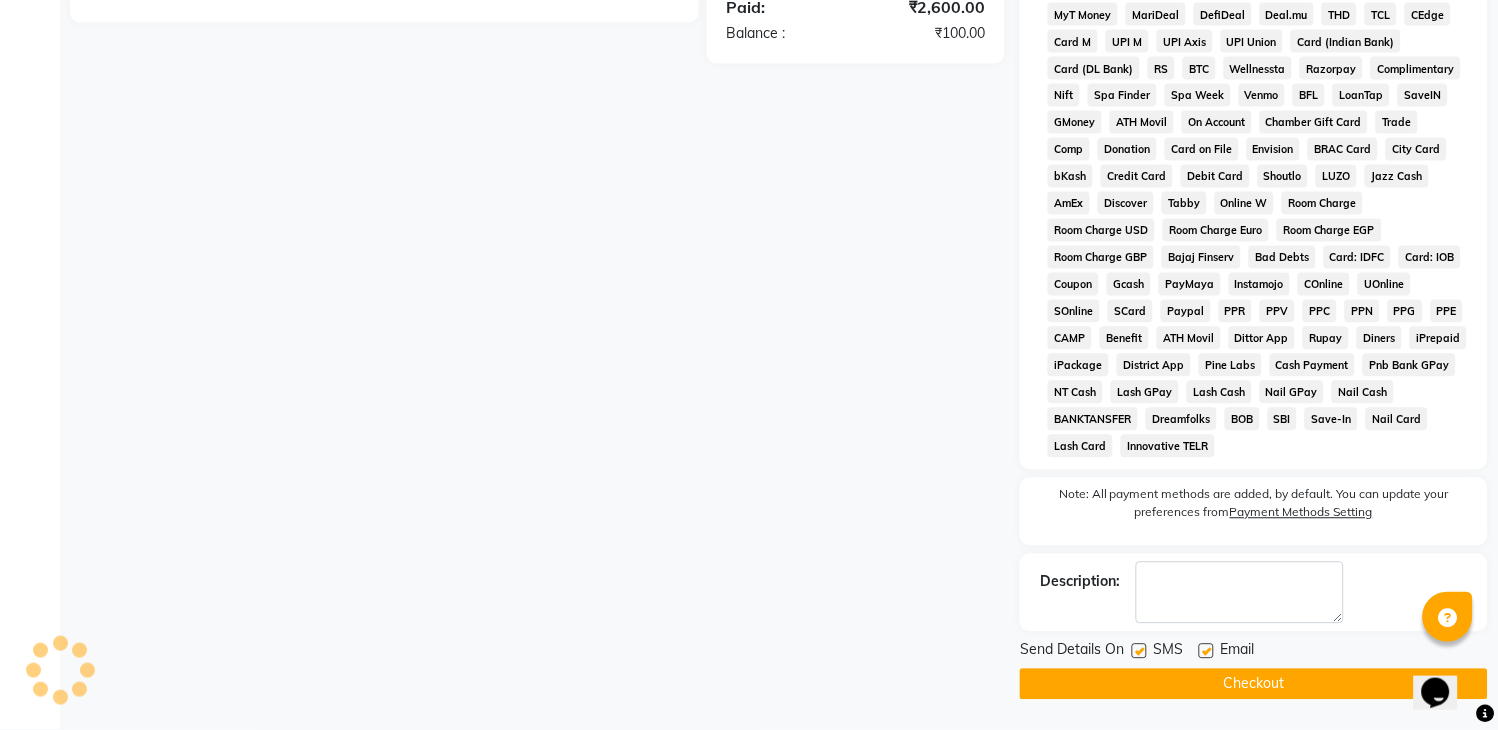 scroll, scrollTop: 308, scrollLeft: 0, axis: vertical 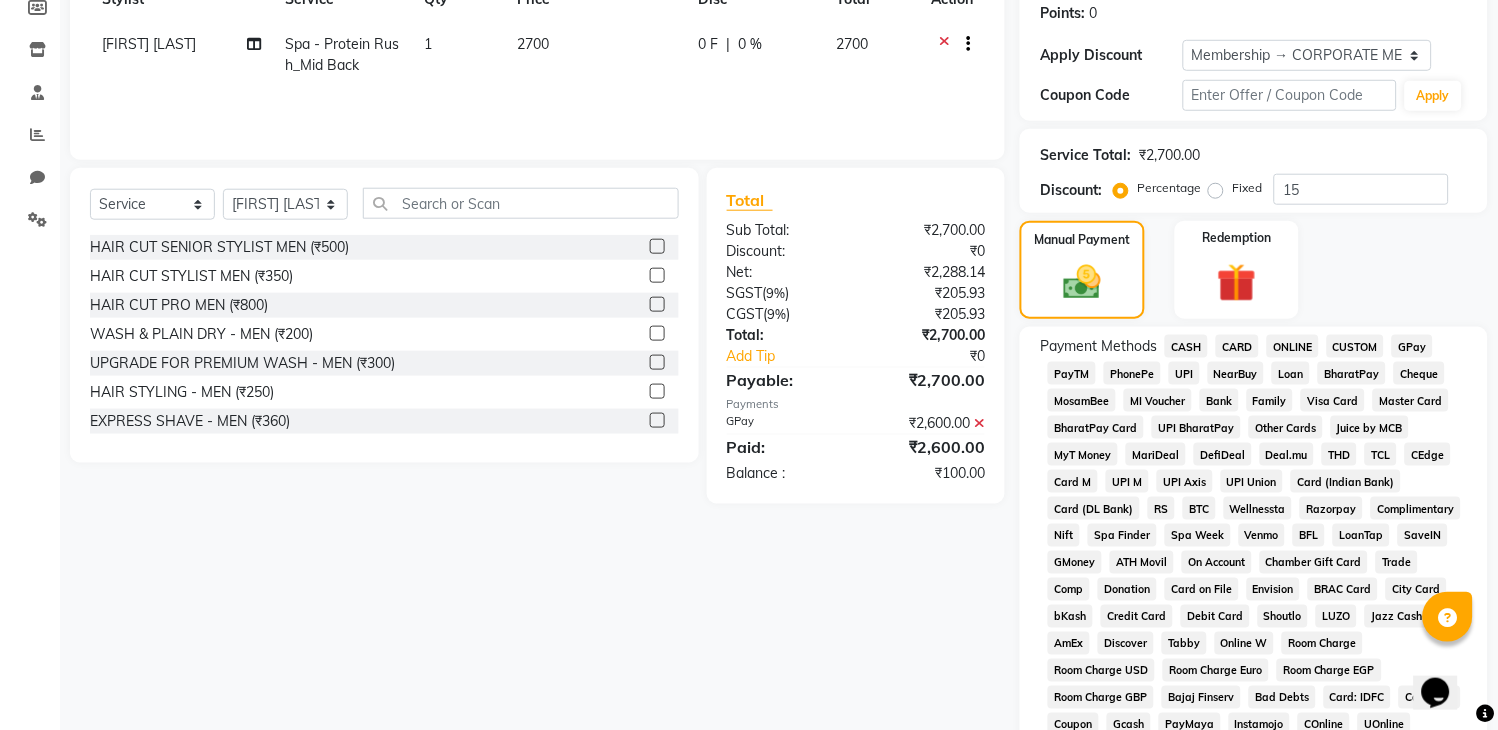 click on "CASH" 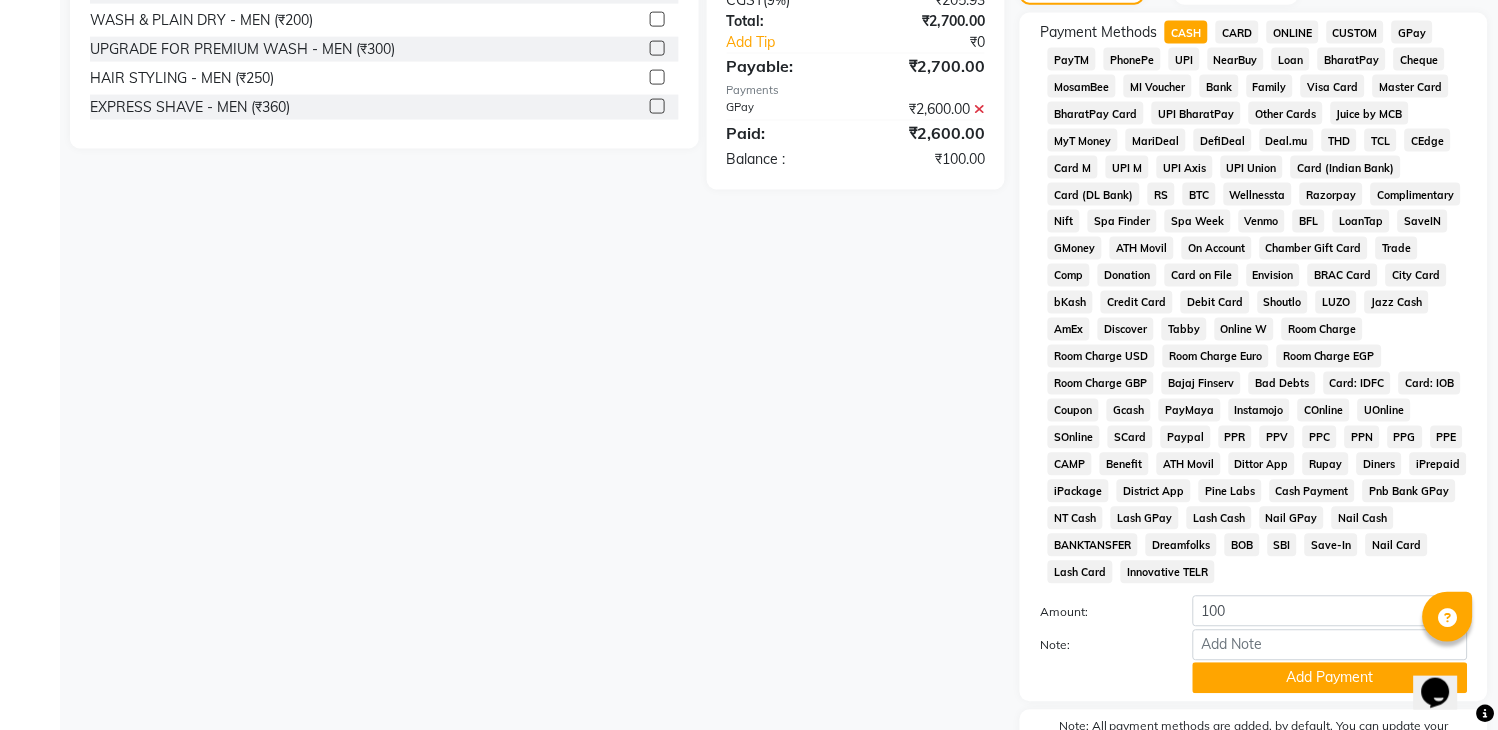 scroll, scrollTop: 860, scrollLeft: 0, axis: vertical 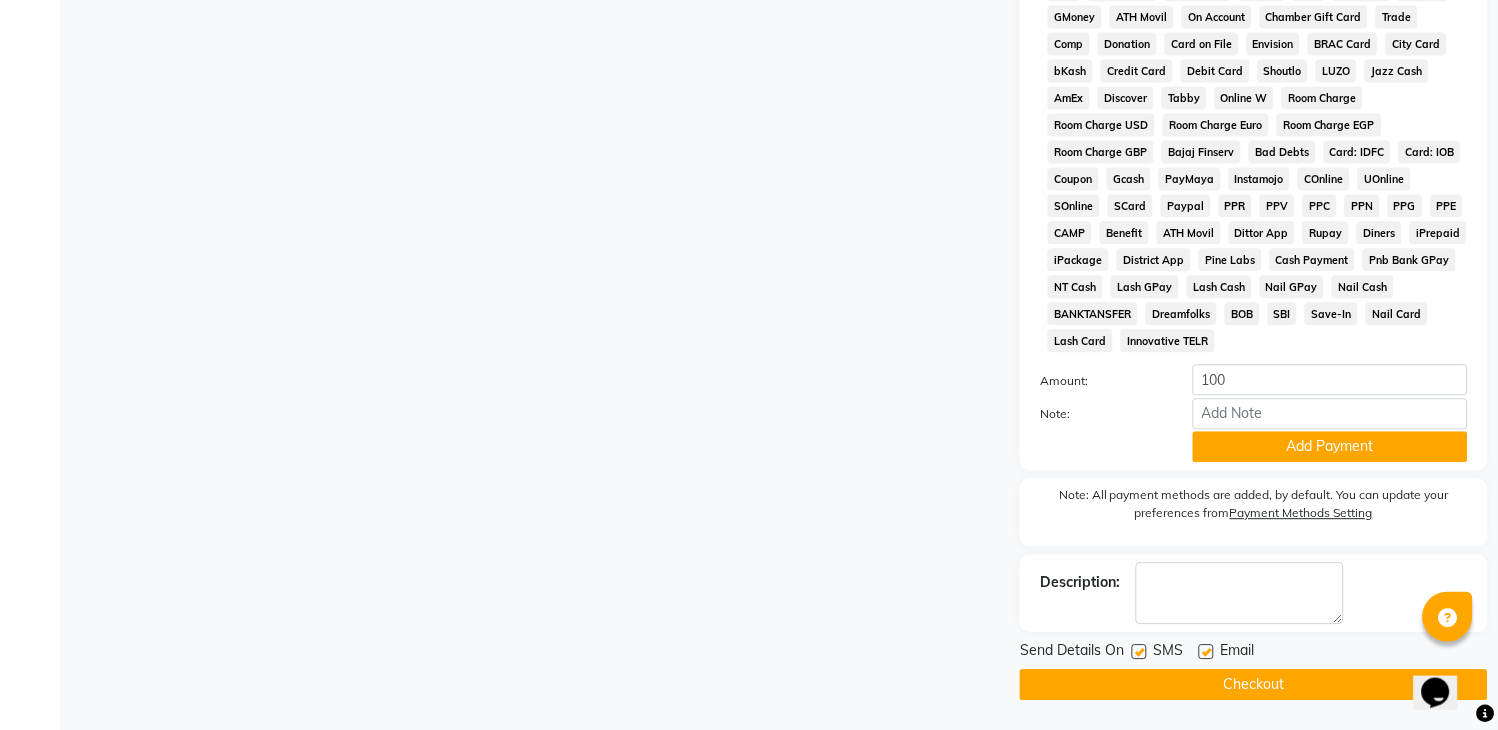 click on "Checkout" 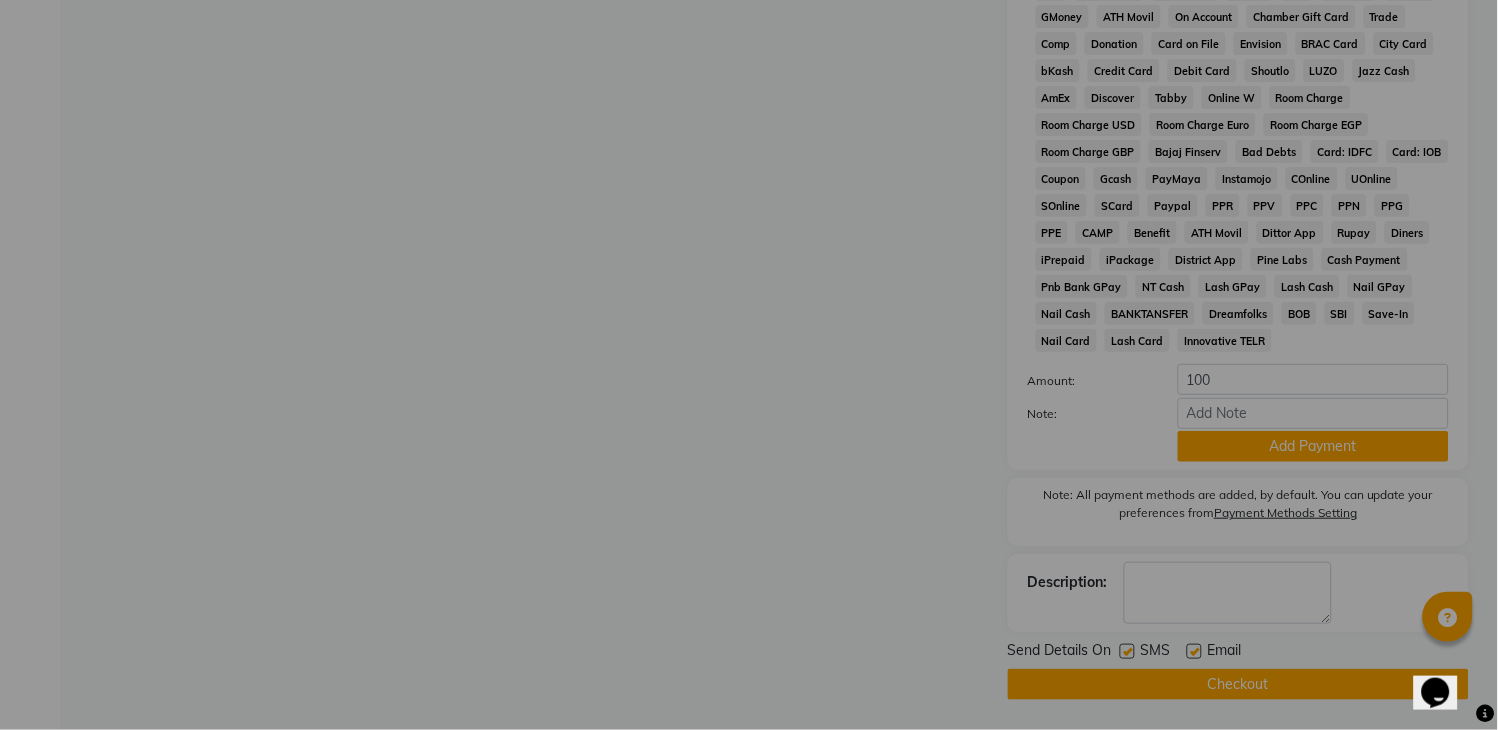 scroll, scrollTop: 833, scrollLeft: 0, axis: vertical 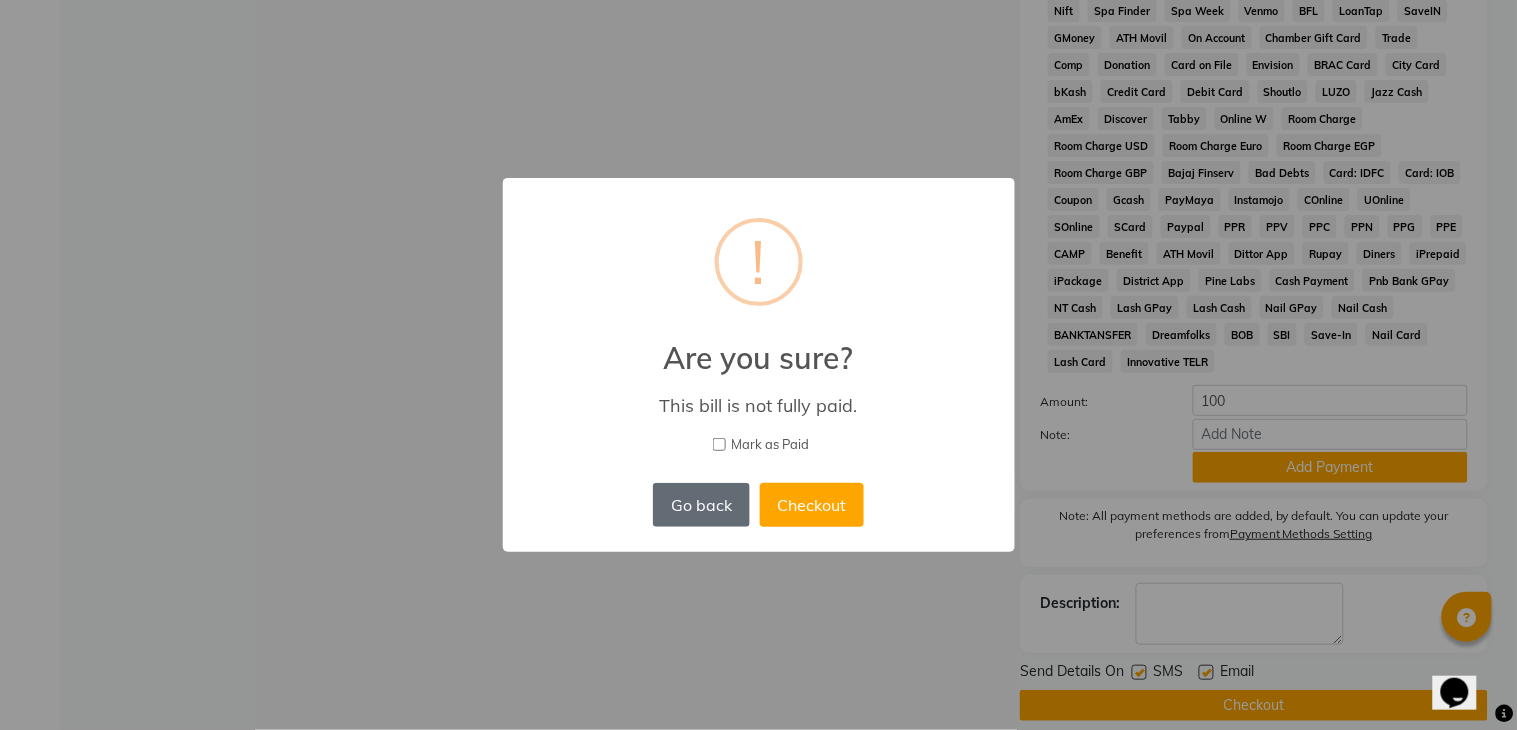 click on "Go back" at bounding box center (701, 505) 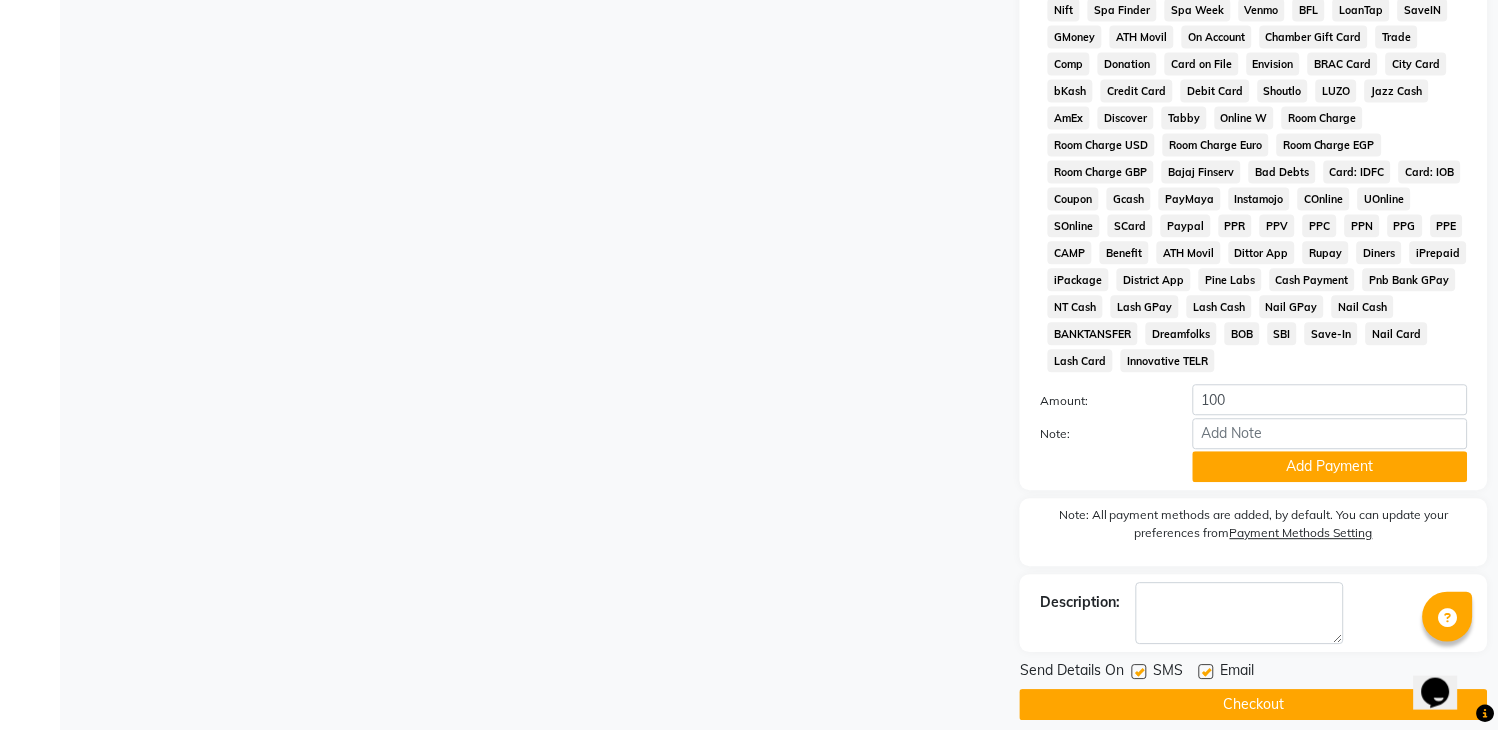 scroll, scrollTop: 500, scrollLeft: 0, axis: vertical 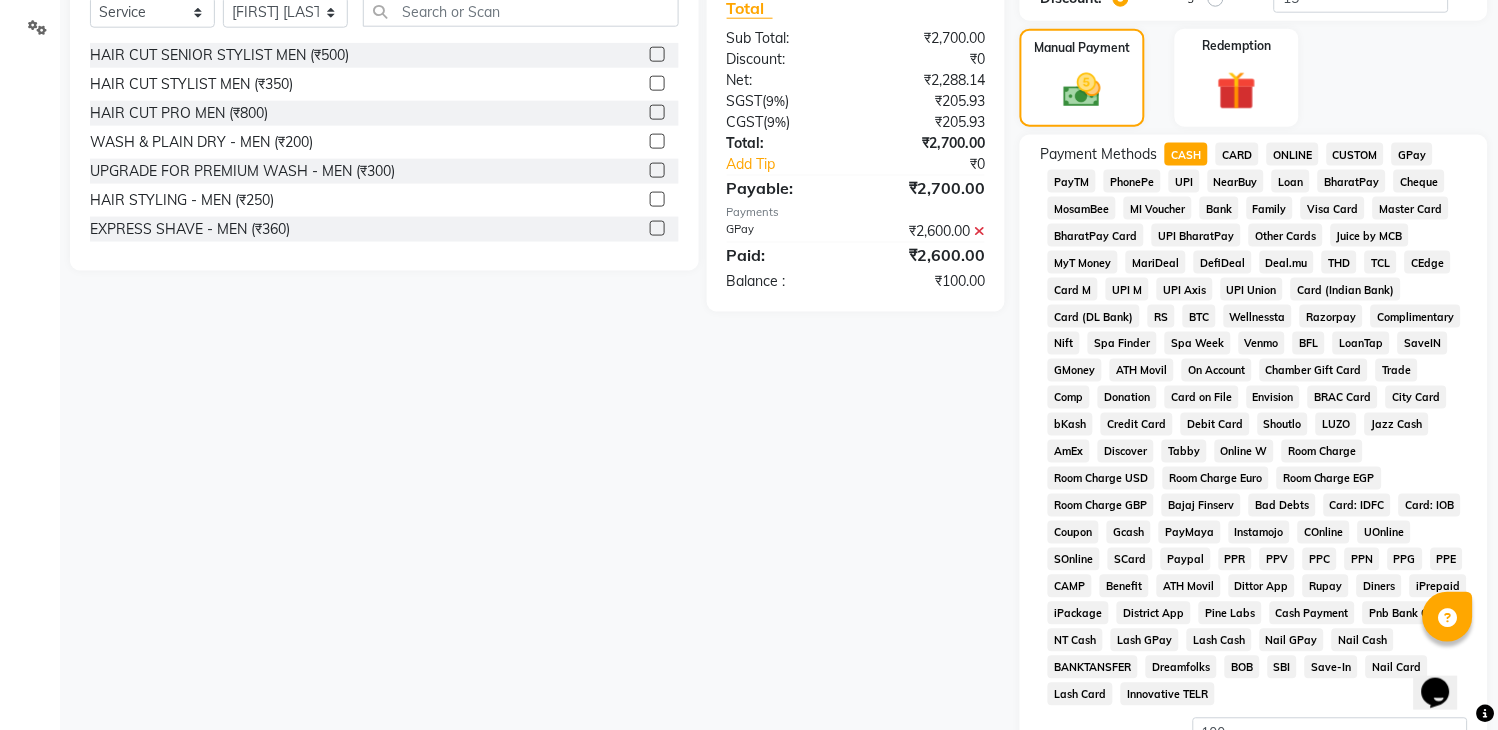 click on "CASH" 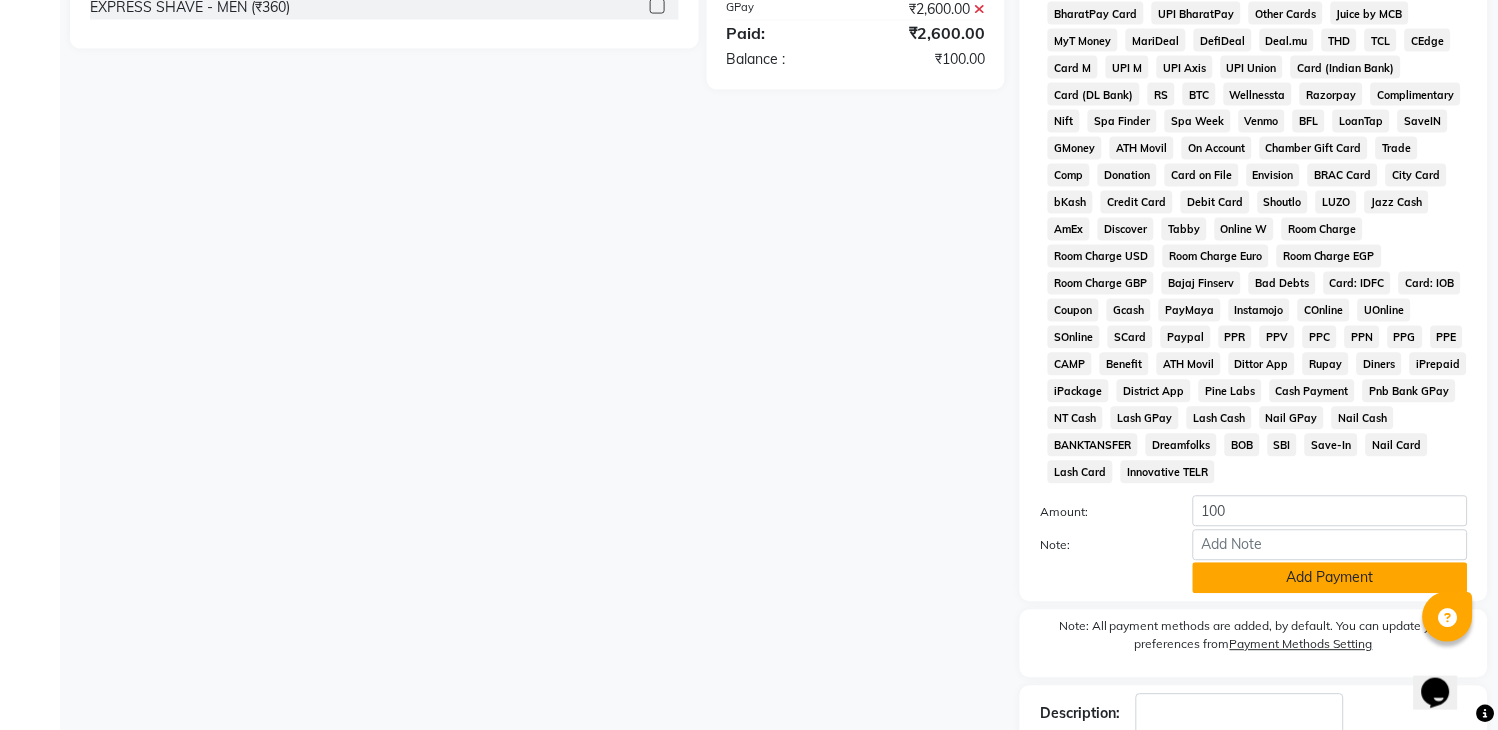 click on "Add Payment" 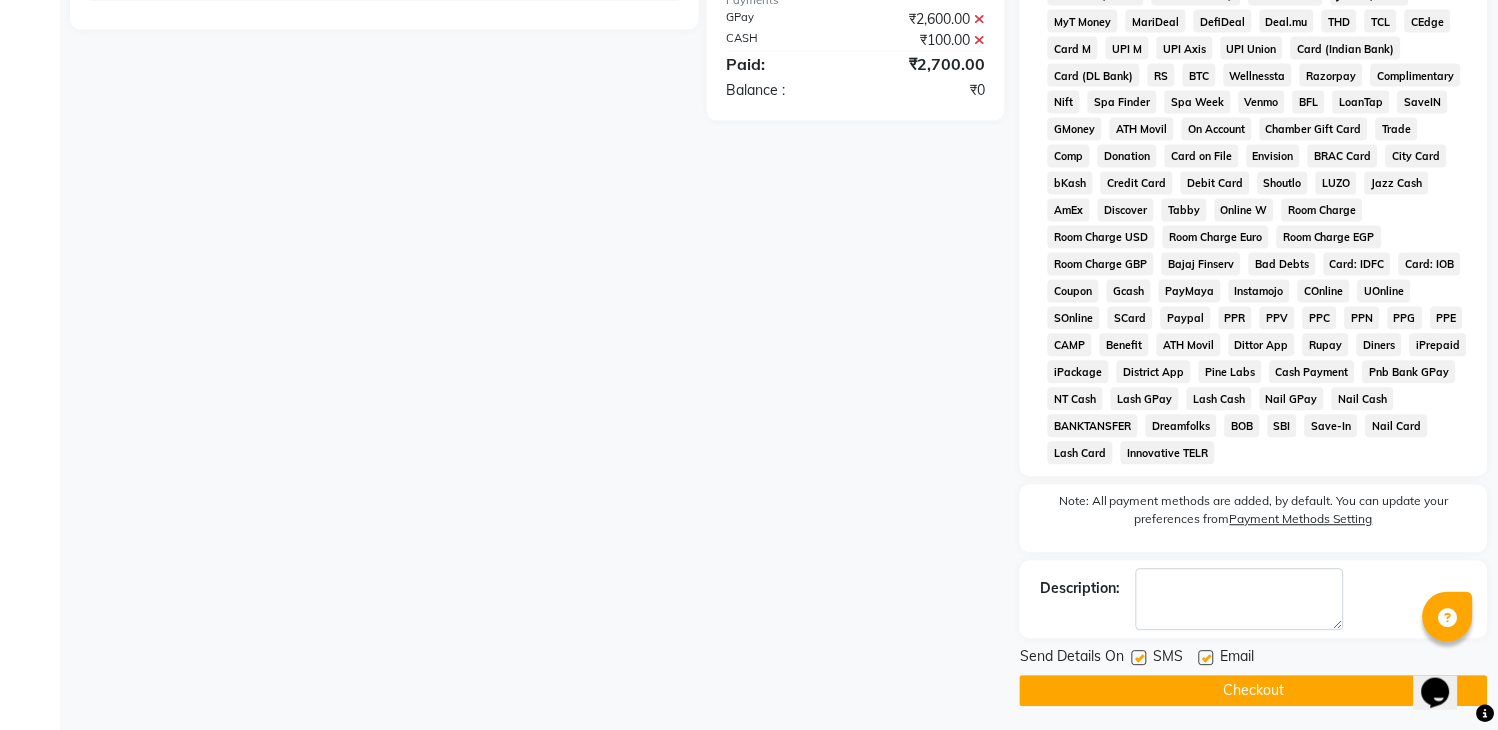 scroll, scrollTop: 753, scrollLeft: 0, axis: vertical 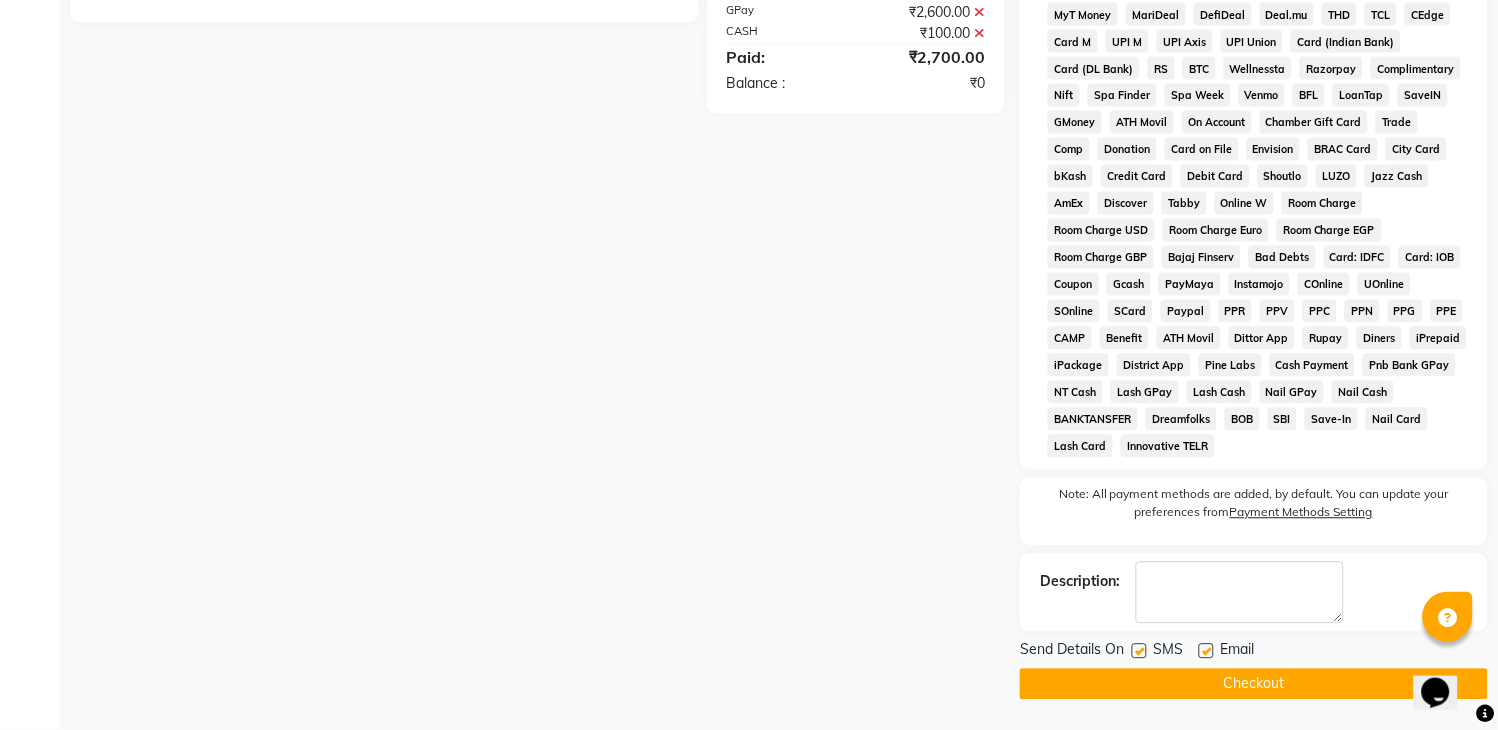 click on "Checkout" 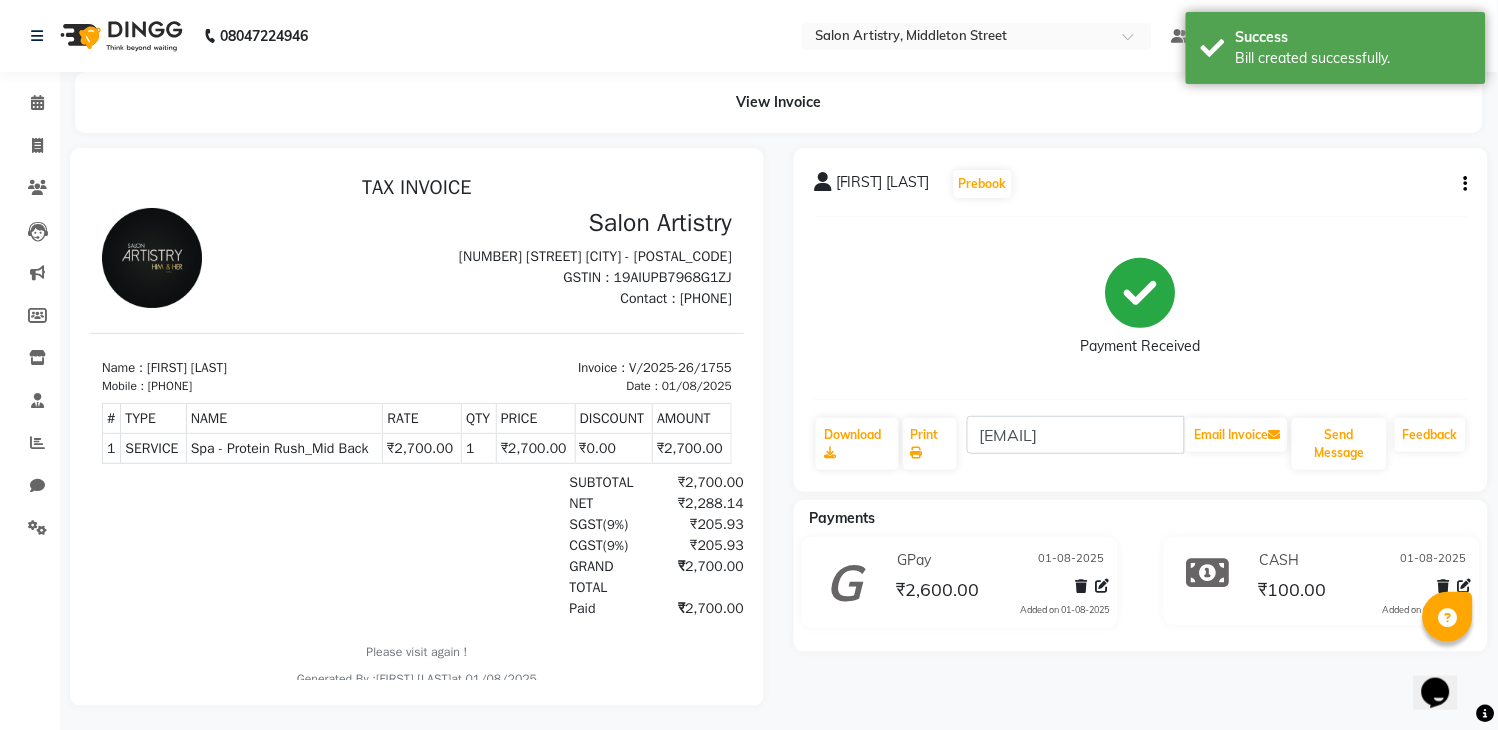 scroll, scrollTop: 0, scrollLeft: 0, axis: both 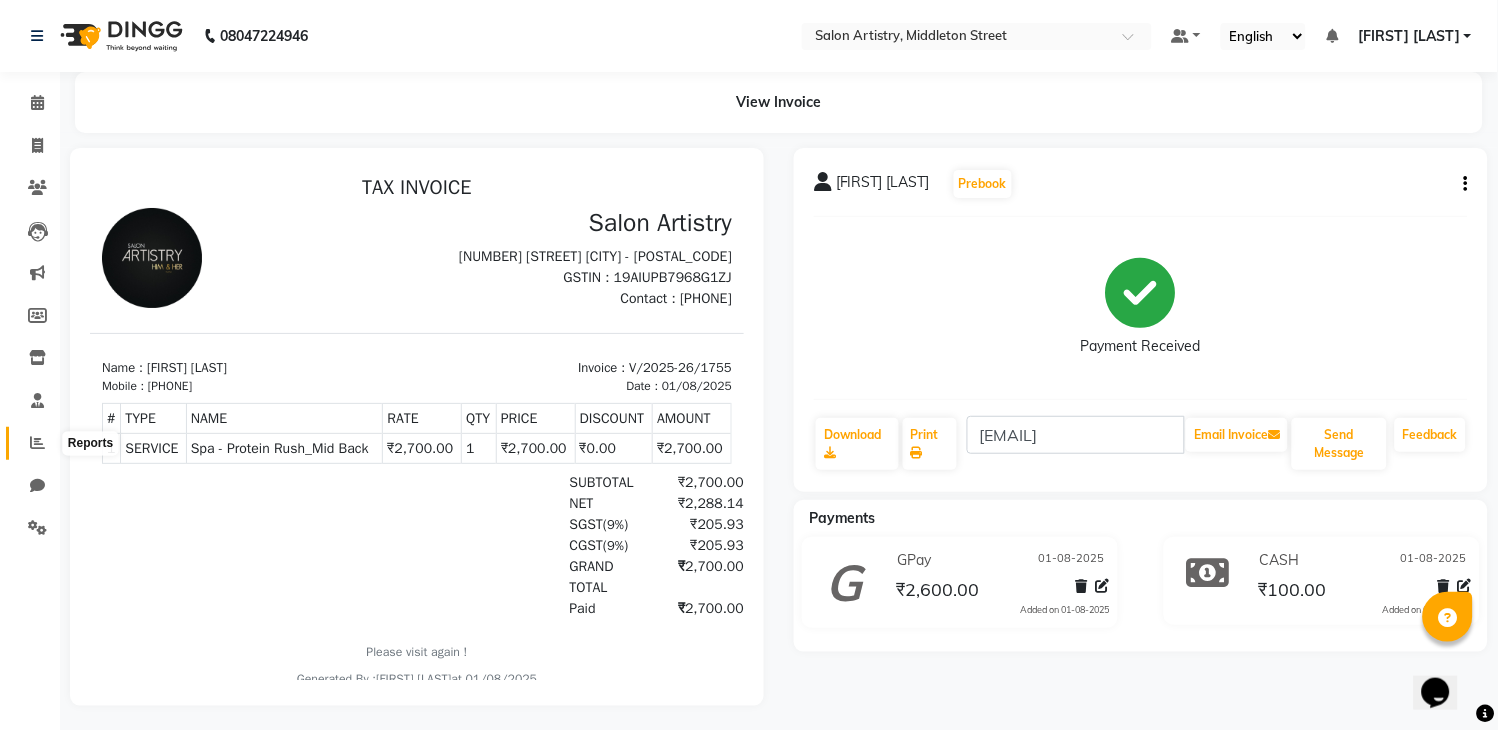 click 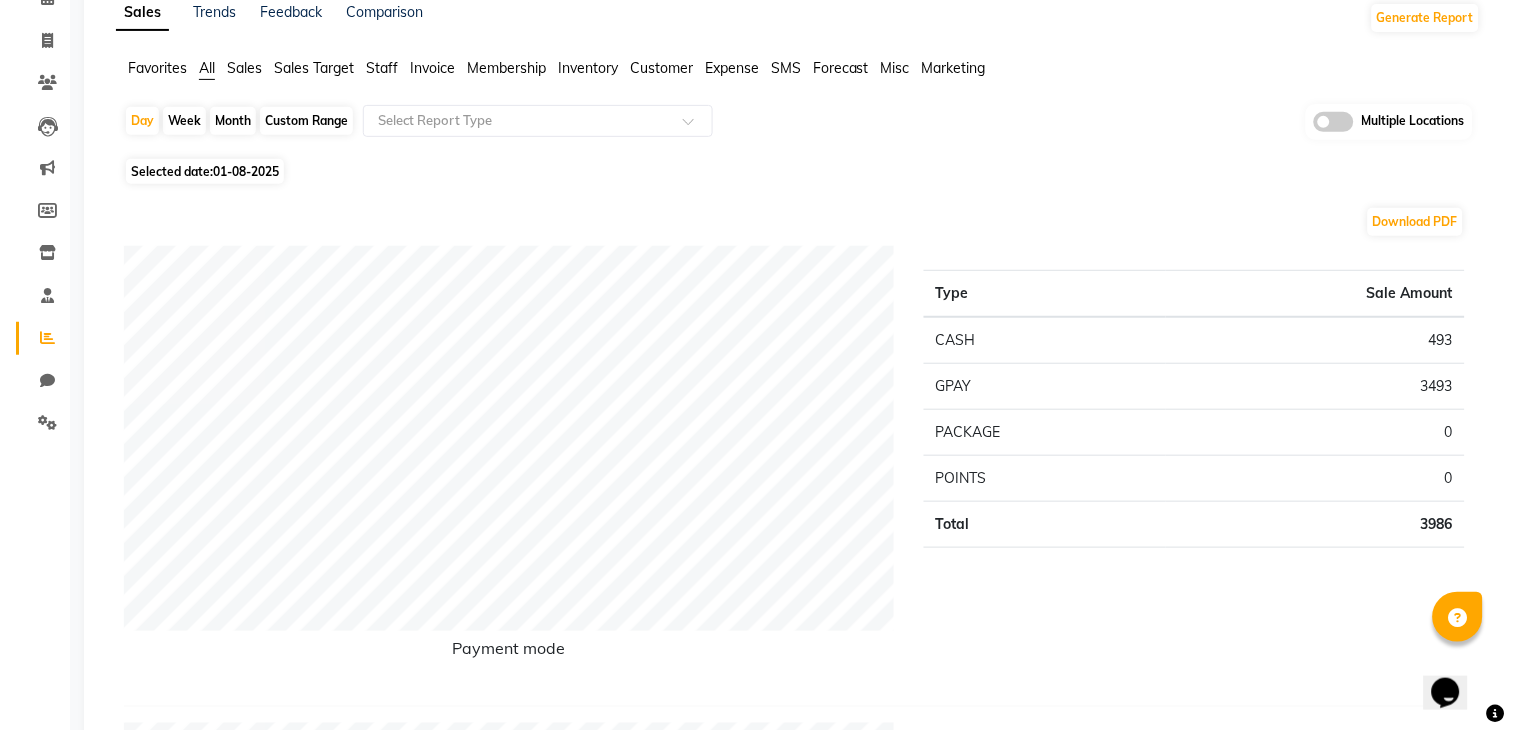 scroll, scrollTop: 0, scrollLeft: 0, axis: both 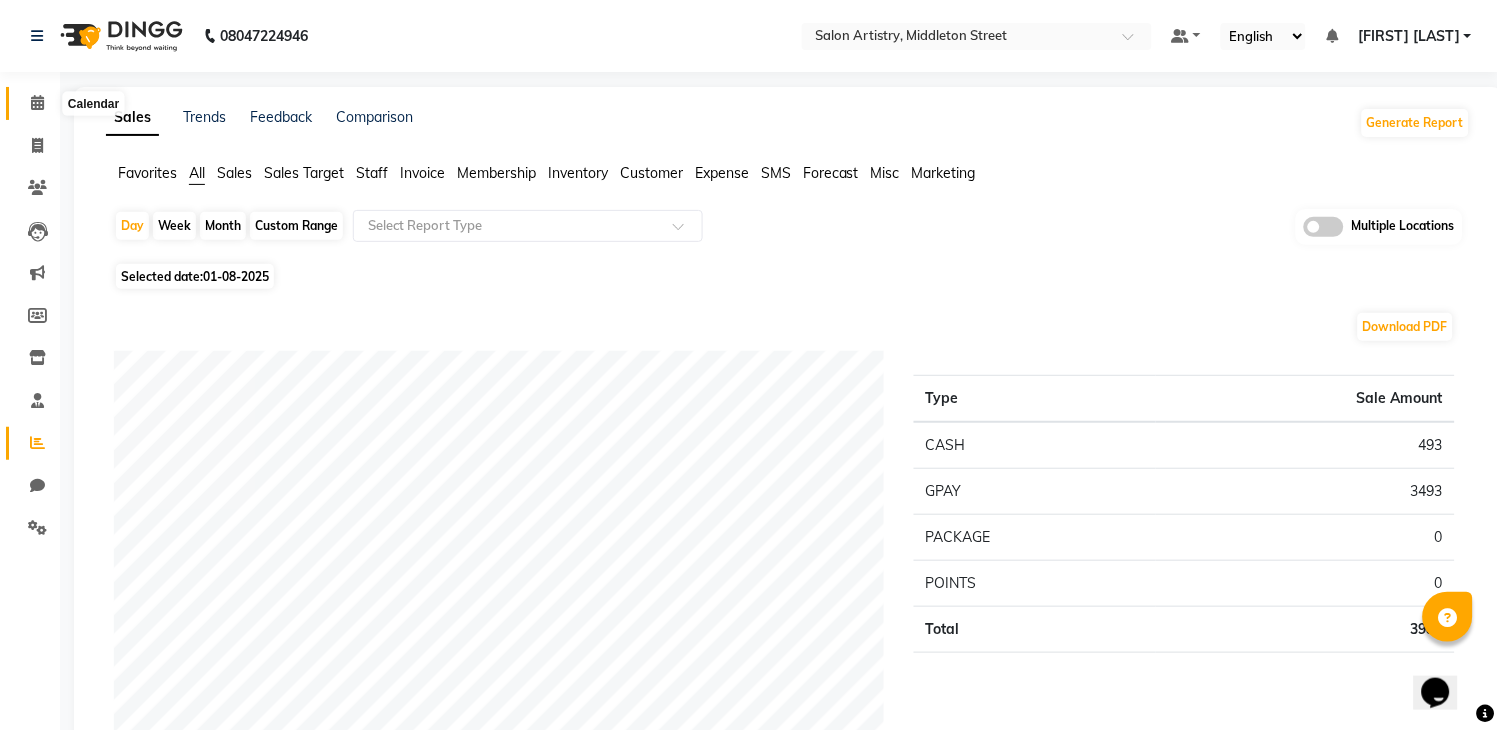 click 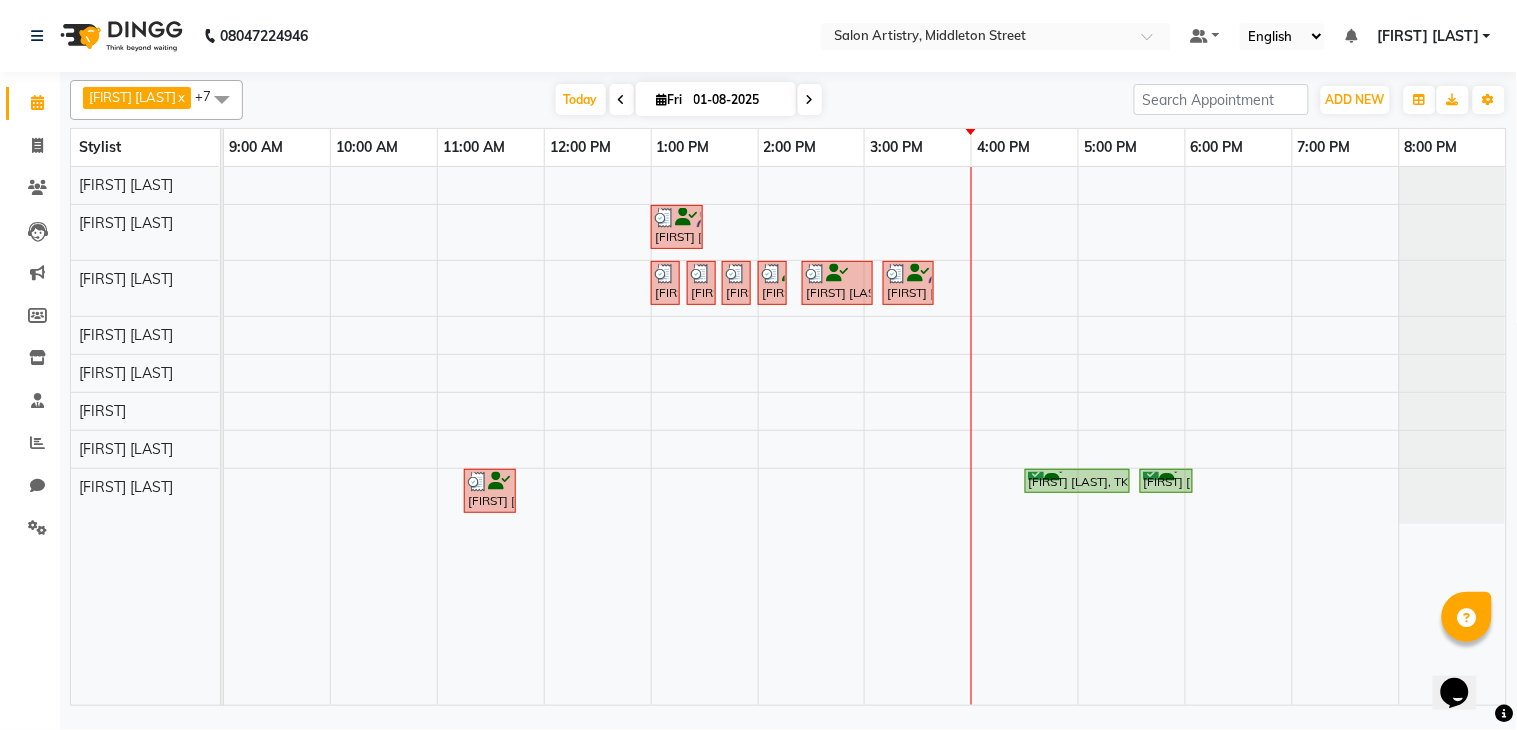 click at bounding box center (222, 99) 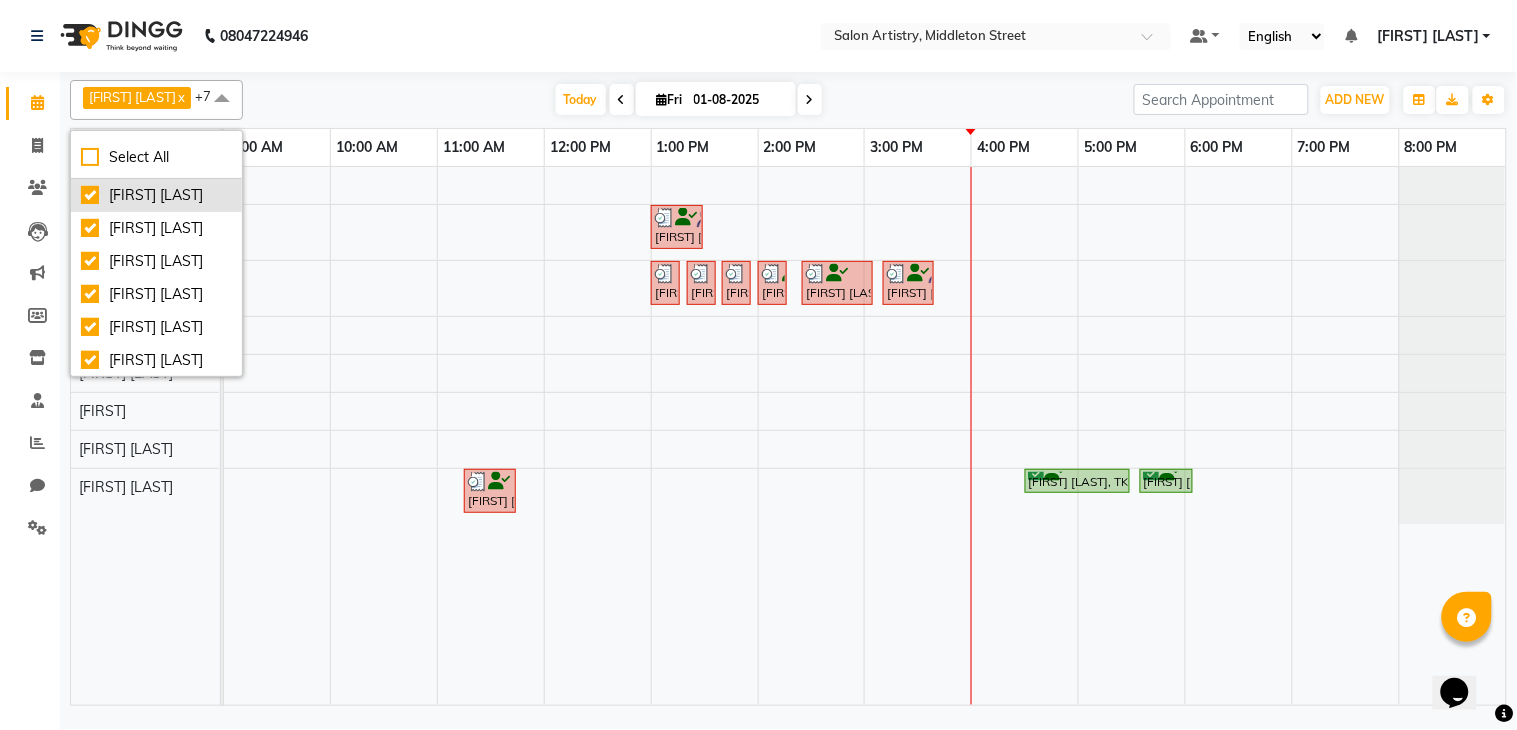 click on "[FIRST] [LAST]" at bounding box center [156, 195] 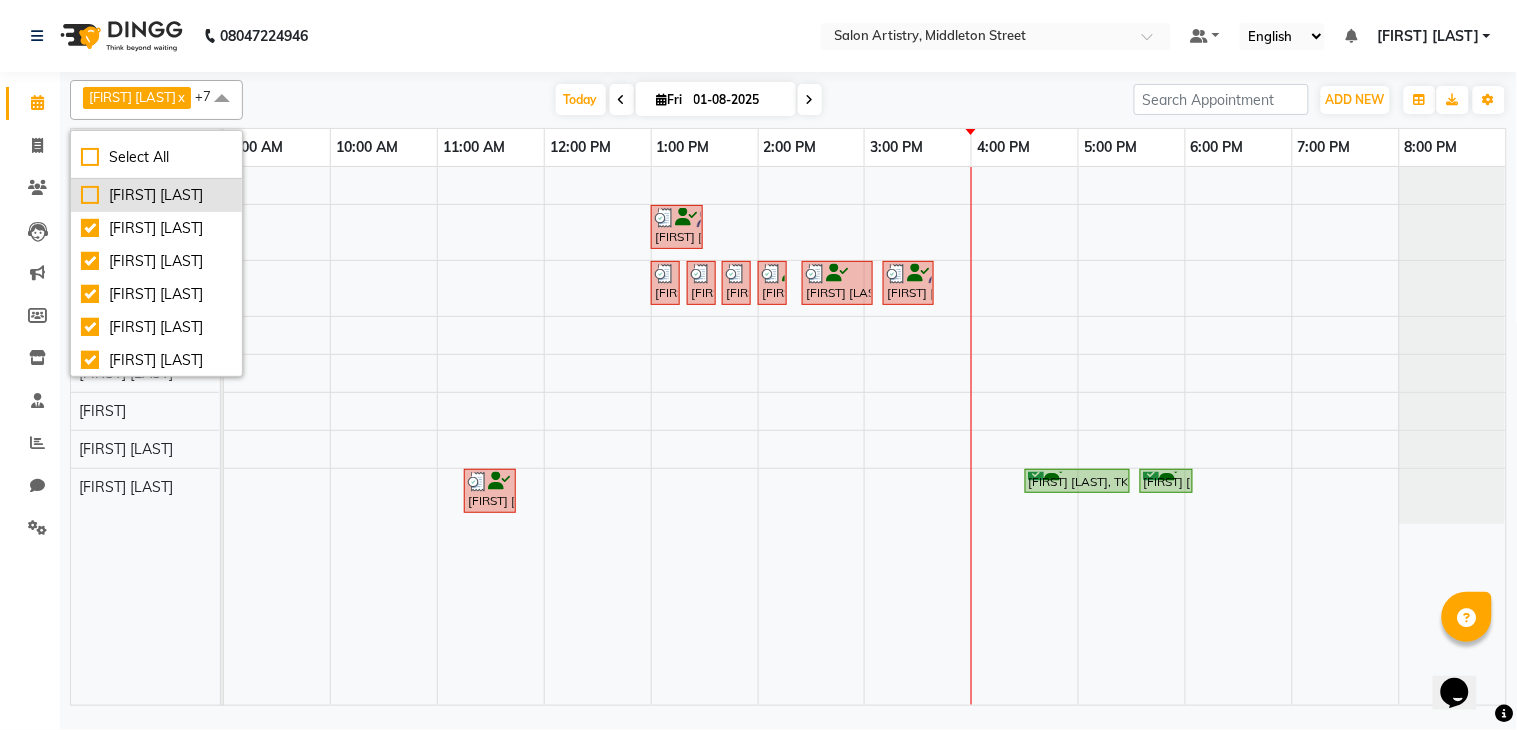 checkbox on "false" 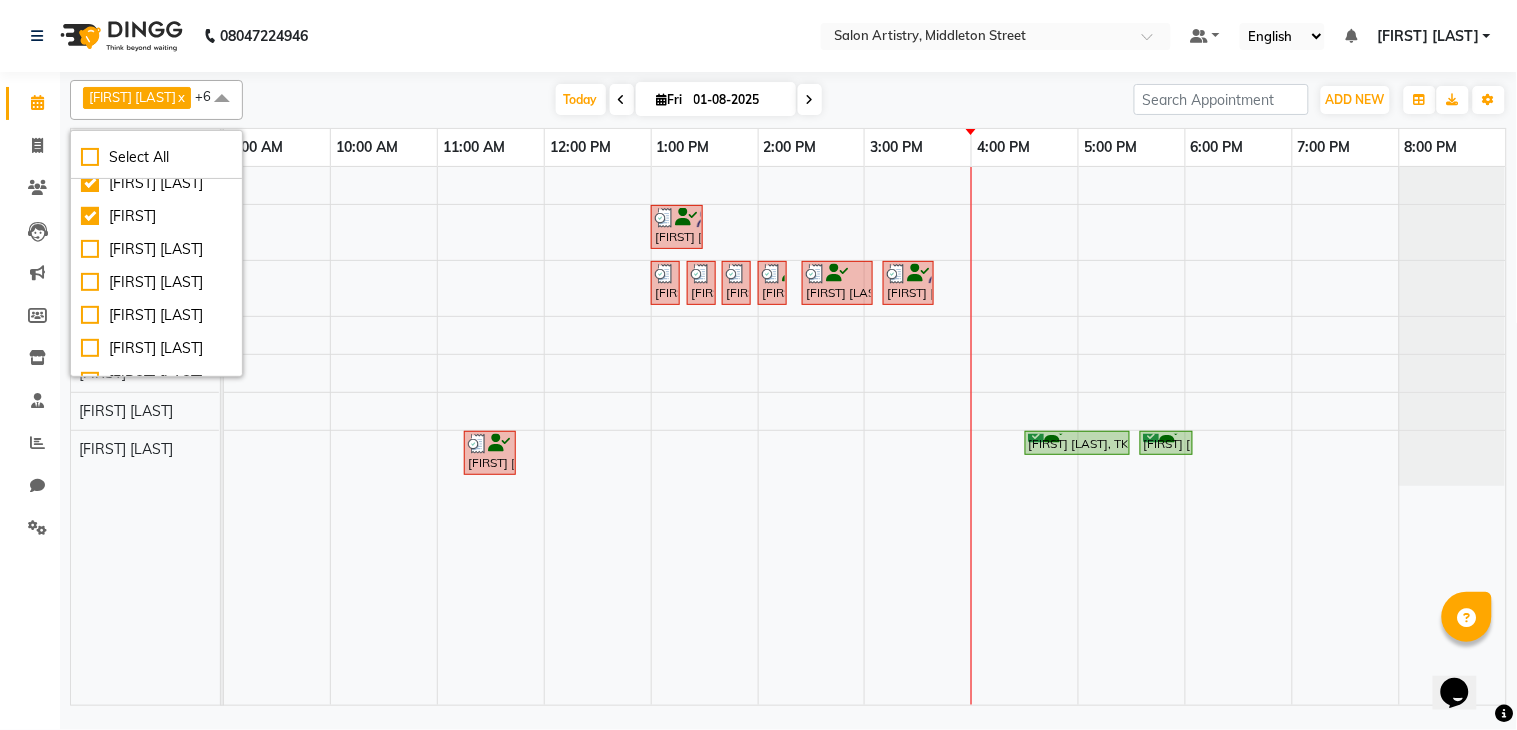 scroll, scrollTop: 222, scrollLeft: 0, axis: vertical 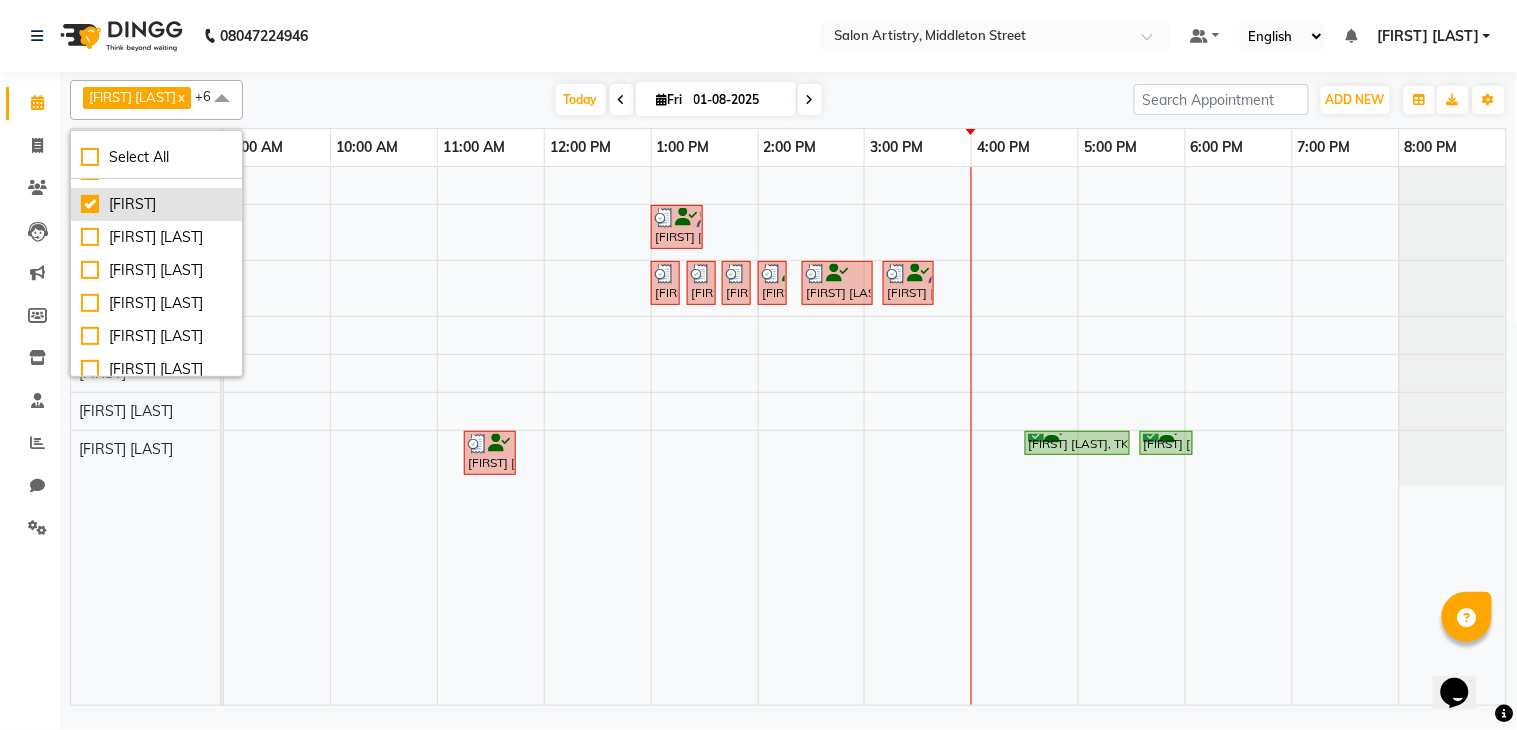 click on "[FIRST]" at bounding box center (156, 204) 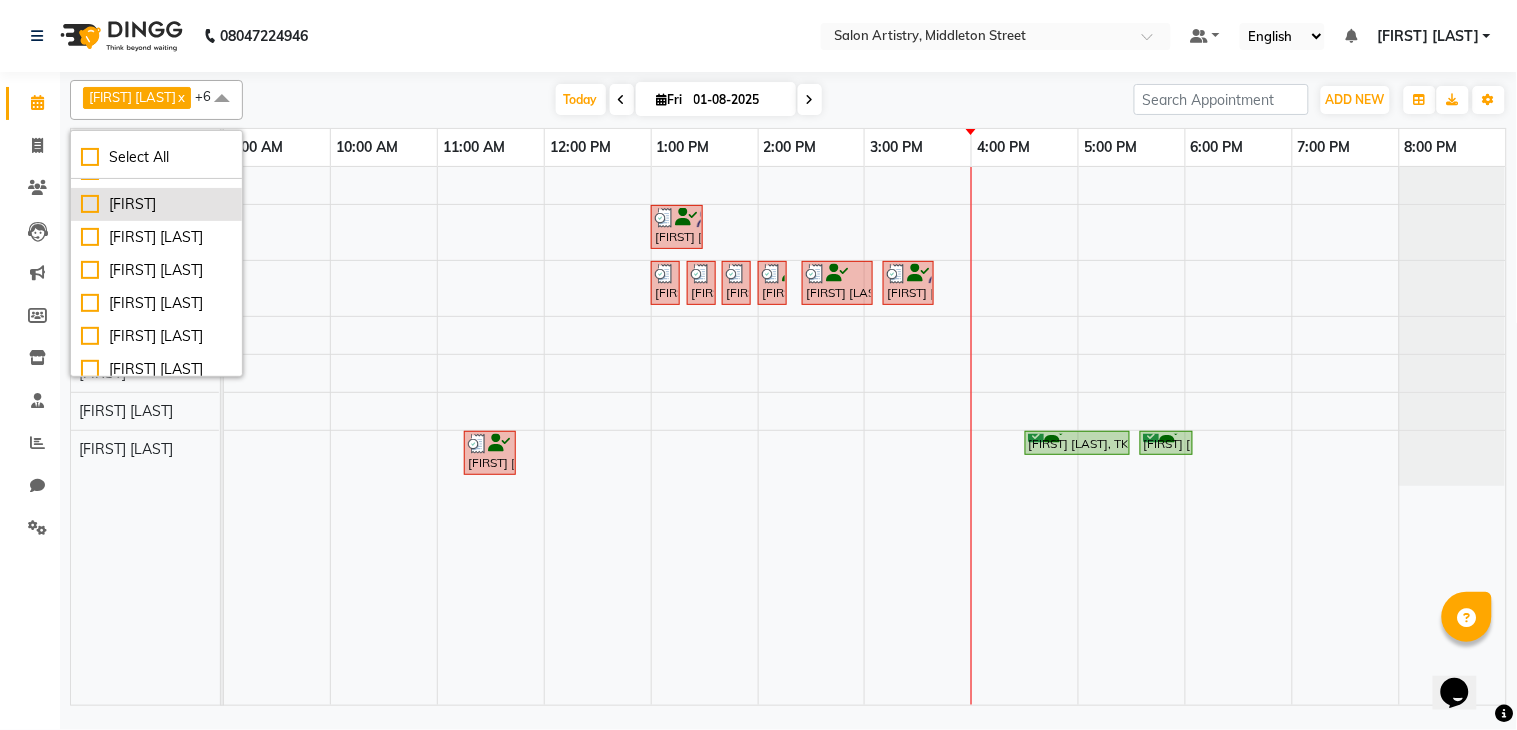 checkbox on "false" 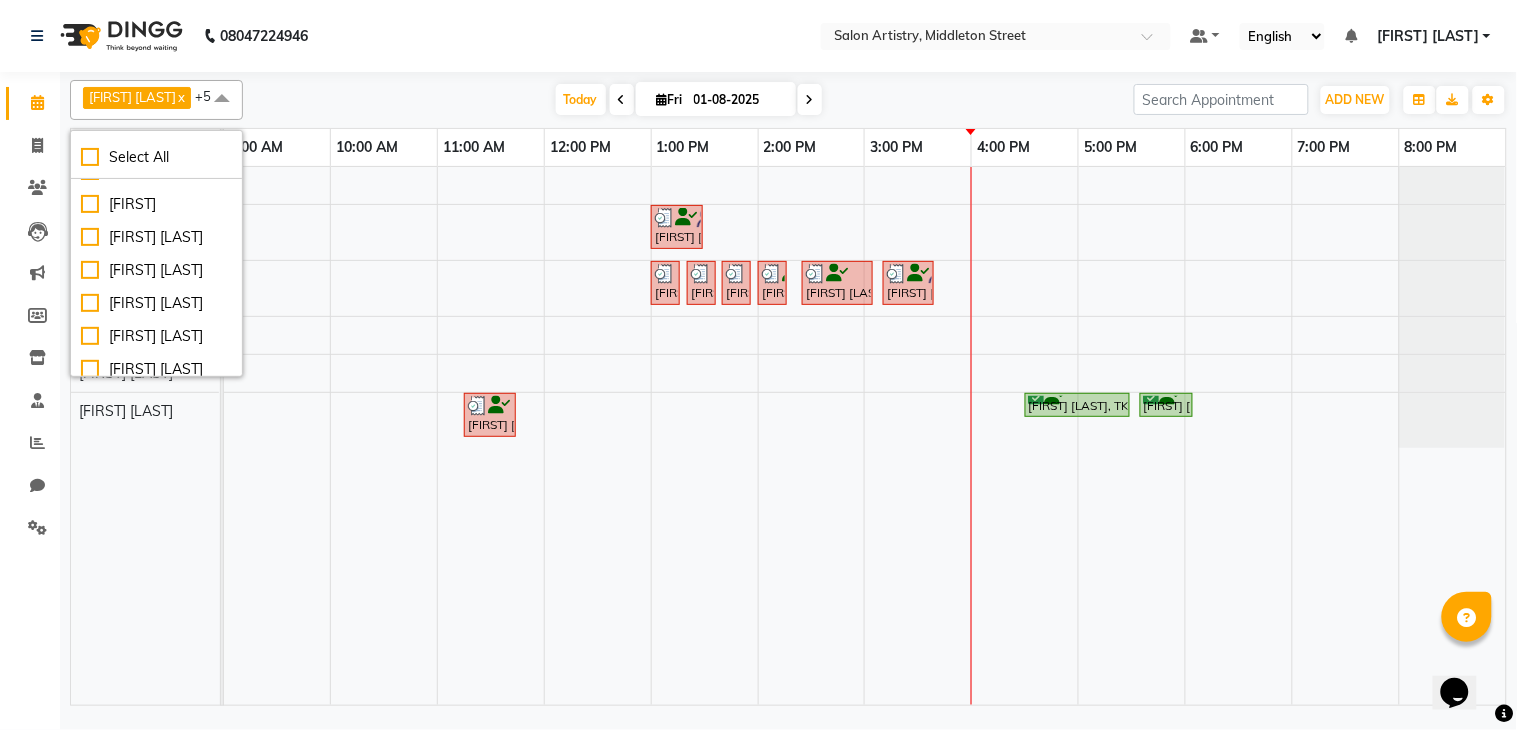 click on "Select Location ×  Salon Artistry, Middleton Street Default Panel My Panel English ENGLISH Español العربية मराठी हिंदी ગુજરાતી தமிழ் 中文 Notifications nothing to show [FIRST] [LAST] Manage Profile Change Password Sign out  Version:3.15.11" 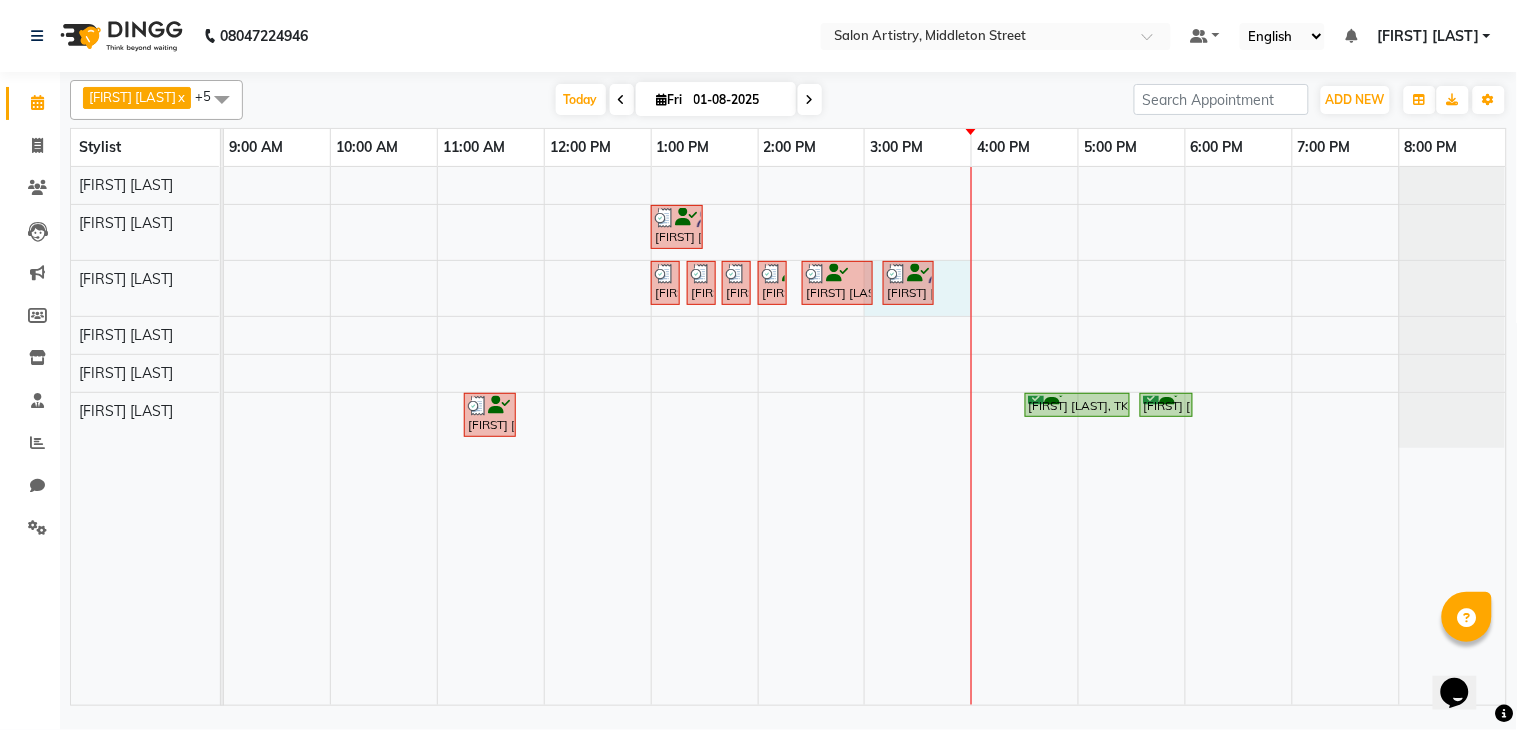 click on "[FIRST] [LAST], TK06, 01:00 PM-01:30 PM, Cut - Hair Cut (Sr Stylist) (Wash & Conditioning)     [FIRST] [LAST], TK04, 01:00 PM-01:10 PM, Threading - Eyebrows     [FIRST] [LAST], TK04, 01:20 PM-01:30 PM, Threading - Eyebrows     [FIRST] [LAST], TK04, 01:40 PM-01:50 PM, Threading - Eyebrows     [FIRST] [LAST], TK05, 02:00 PM-02:10 PM, Threading - Eyebrows     [FIRST] [LAST], TK07, 02:25 PM-03:05 PM, Waxing - Peel Off Waxing - Upper/Lower Lip,Threading - Chin (₹60)     [FIRST] [LAST], TK08, 03:10 PM-03:40 PM, Spa - Protein Rush_Mid Back     [FIRST] [LAST], TK03, 11:15 AM-11:45 AM, Waxing - Peel Off Waxing - Upper/Lower Lip     [FIRST] [LAST], TK02, 04:30 PM-05:30 PM, Waxing - Flavoured Waxing - Body     [FIRST] [LAST], TK02, 05:35 PM-06:05 PM, Waxing - Peel Off Waxing - Face" at bounding box center (865, 436) 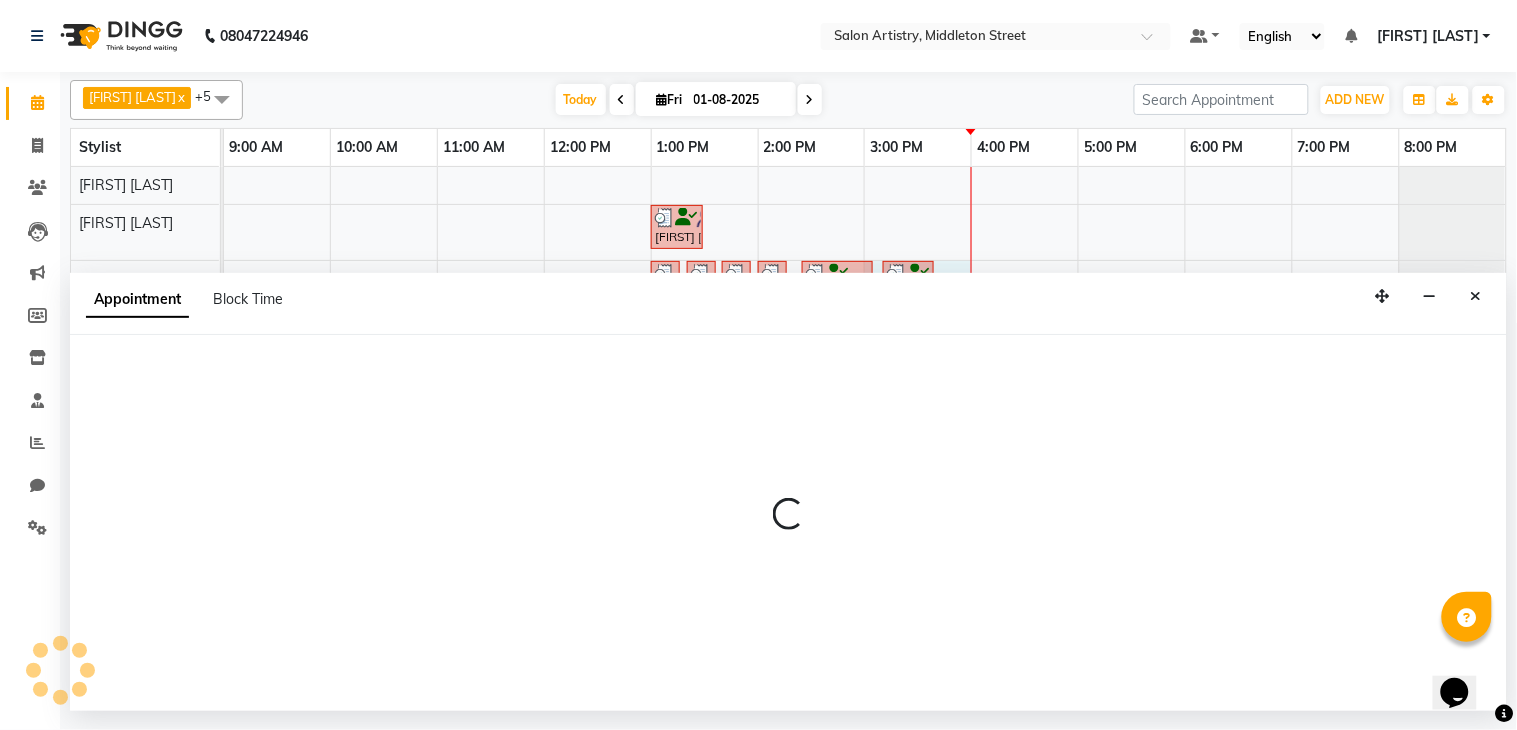 select on "79860" 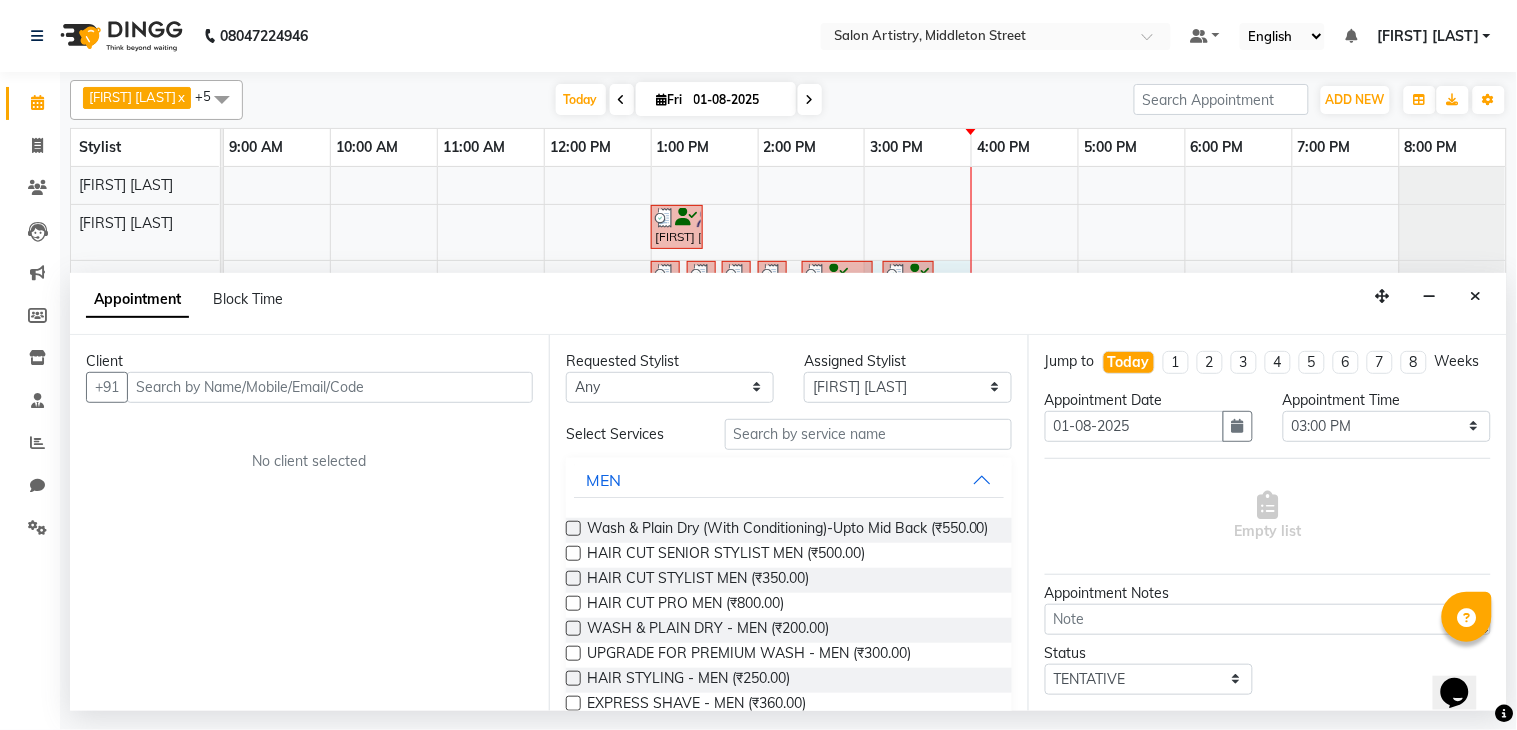 click at bounding box center (330, 387) 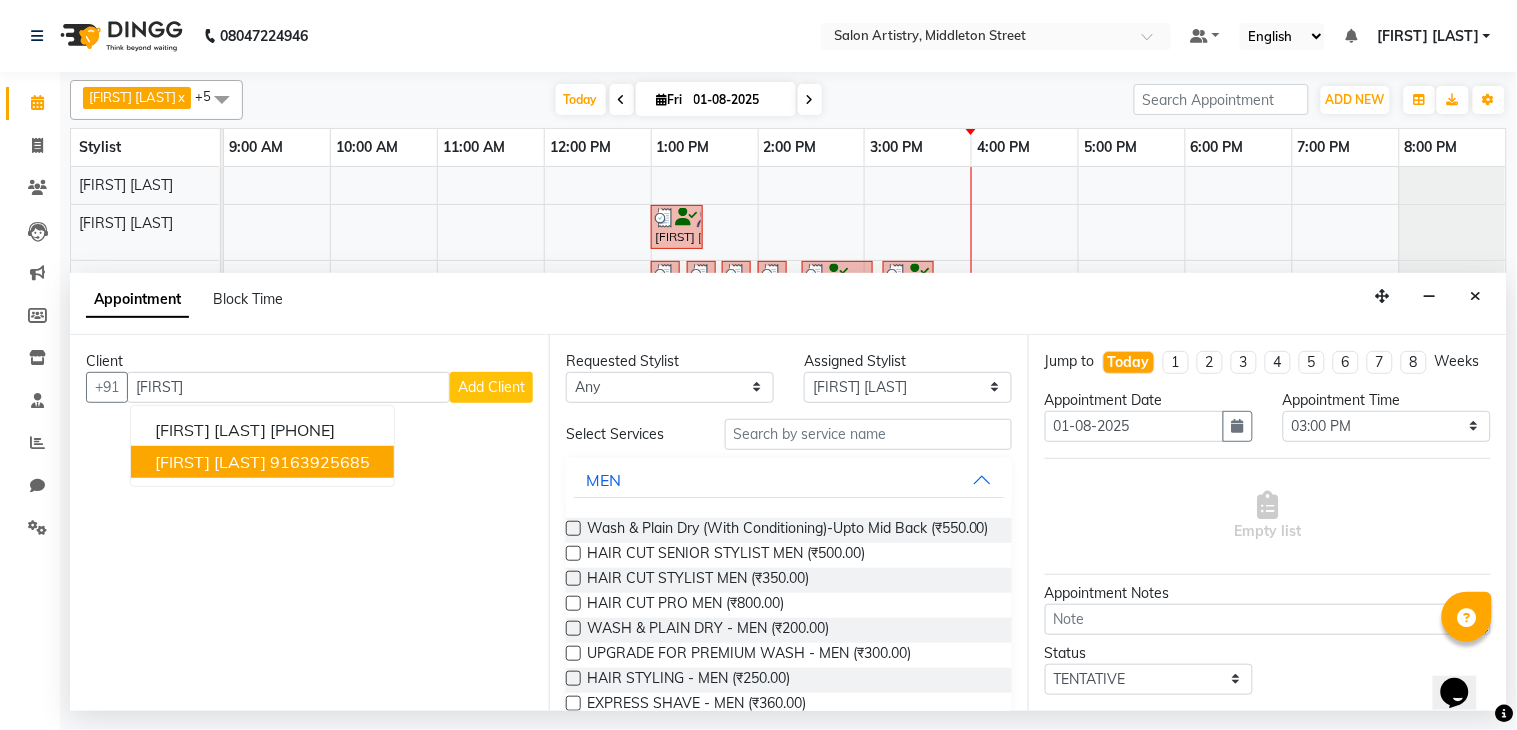 click on "9163925685" at bounding box center [320, 462] 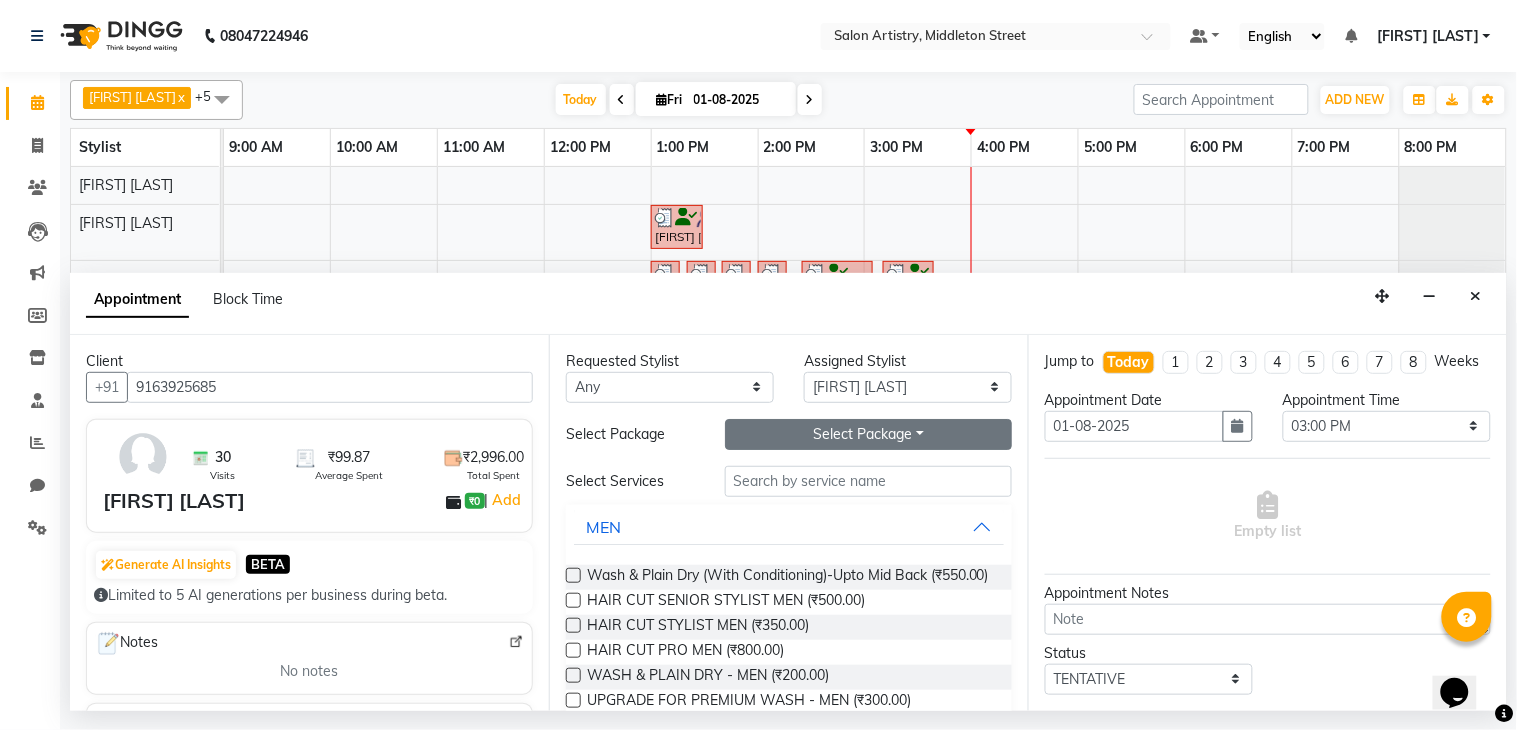 type on "9163925685" 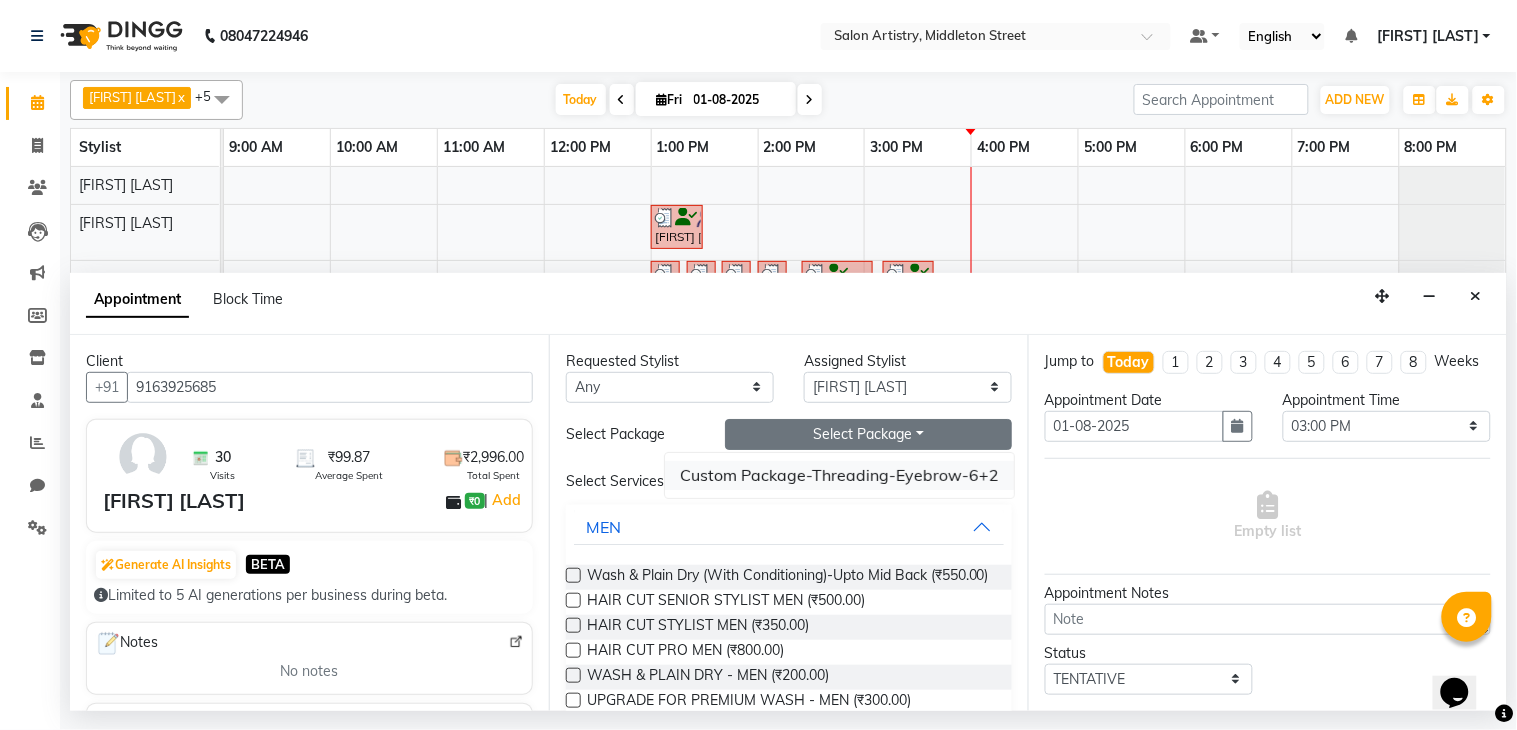 click on "Custom Package-Threading-Eyebrow-6+2" at bounding box center [839, 475] 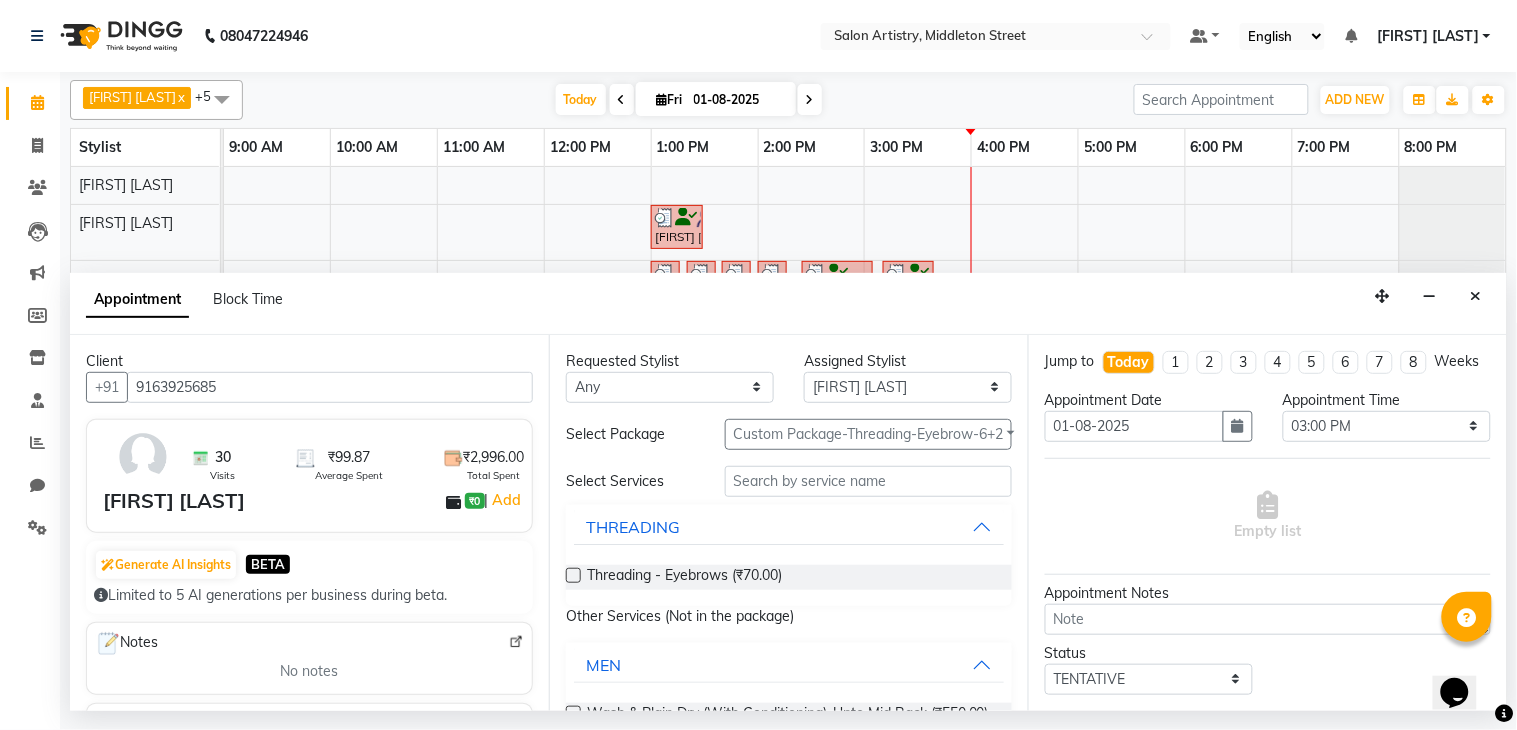 click at bounding box center (573, 575) 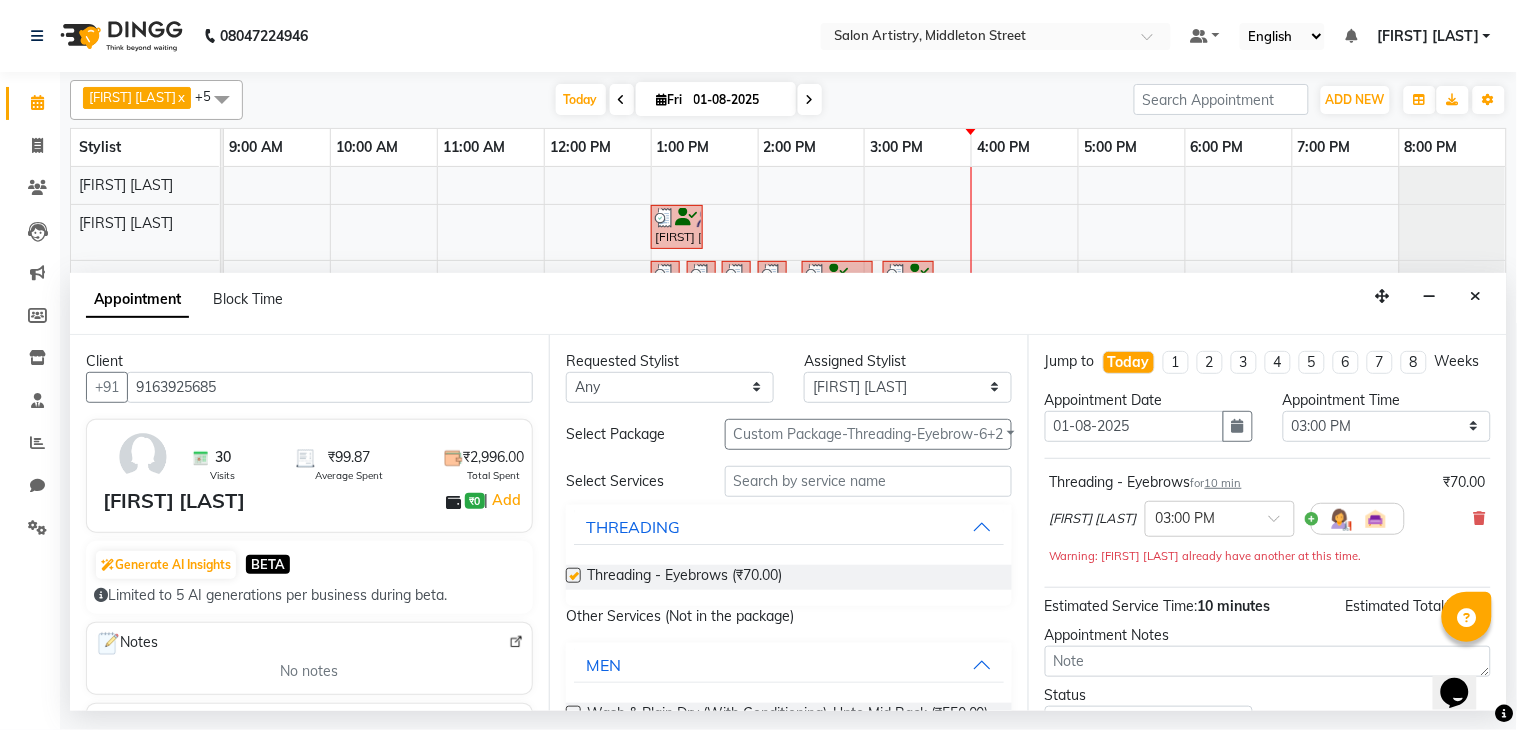 checkbox on "false" 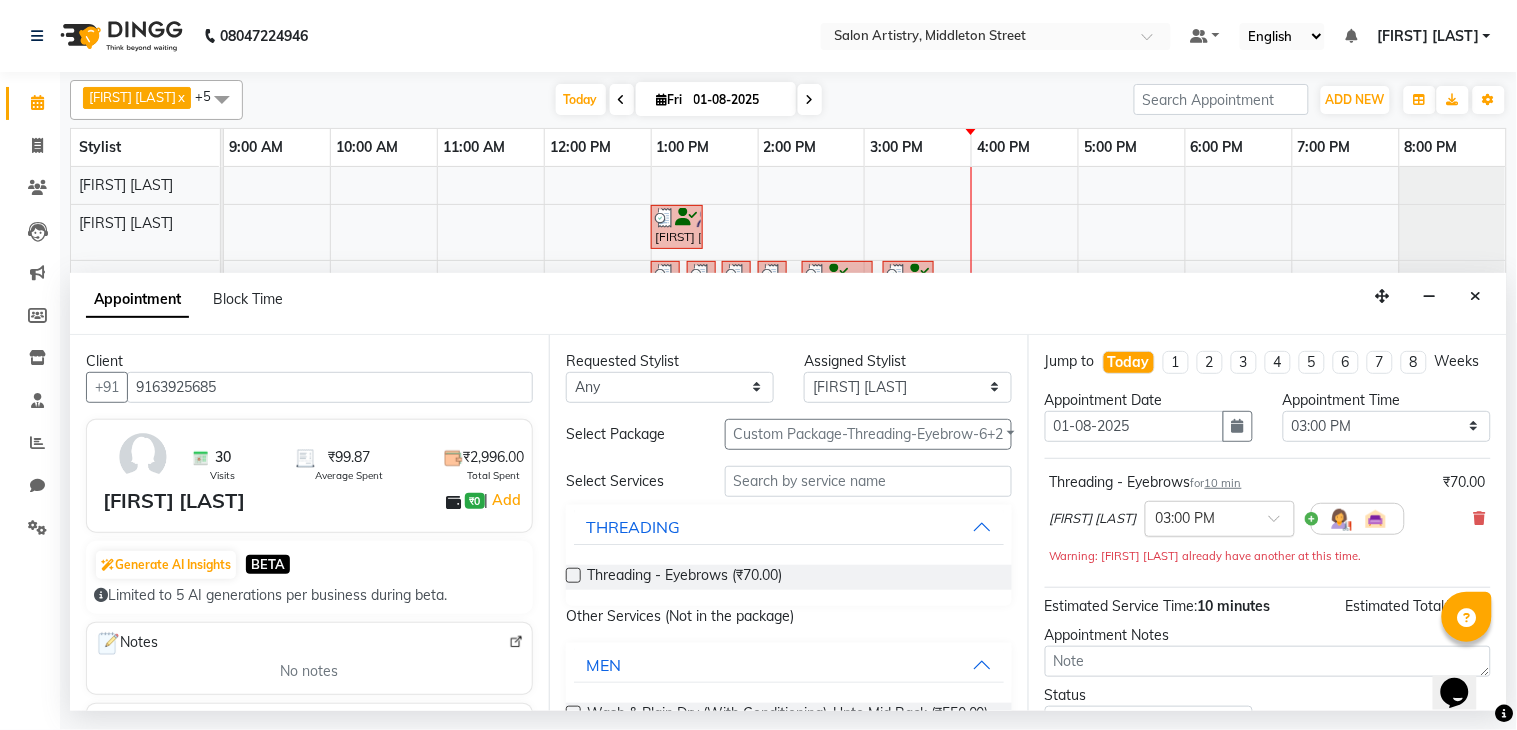 click at bounding box center (1200, 517) 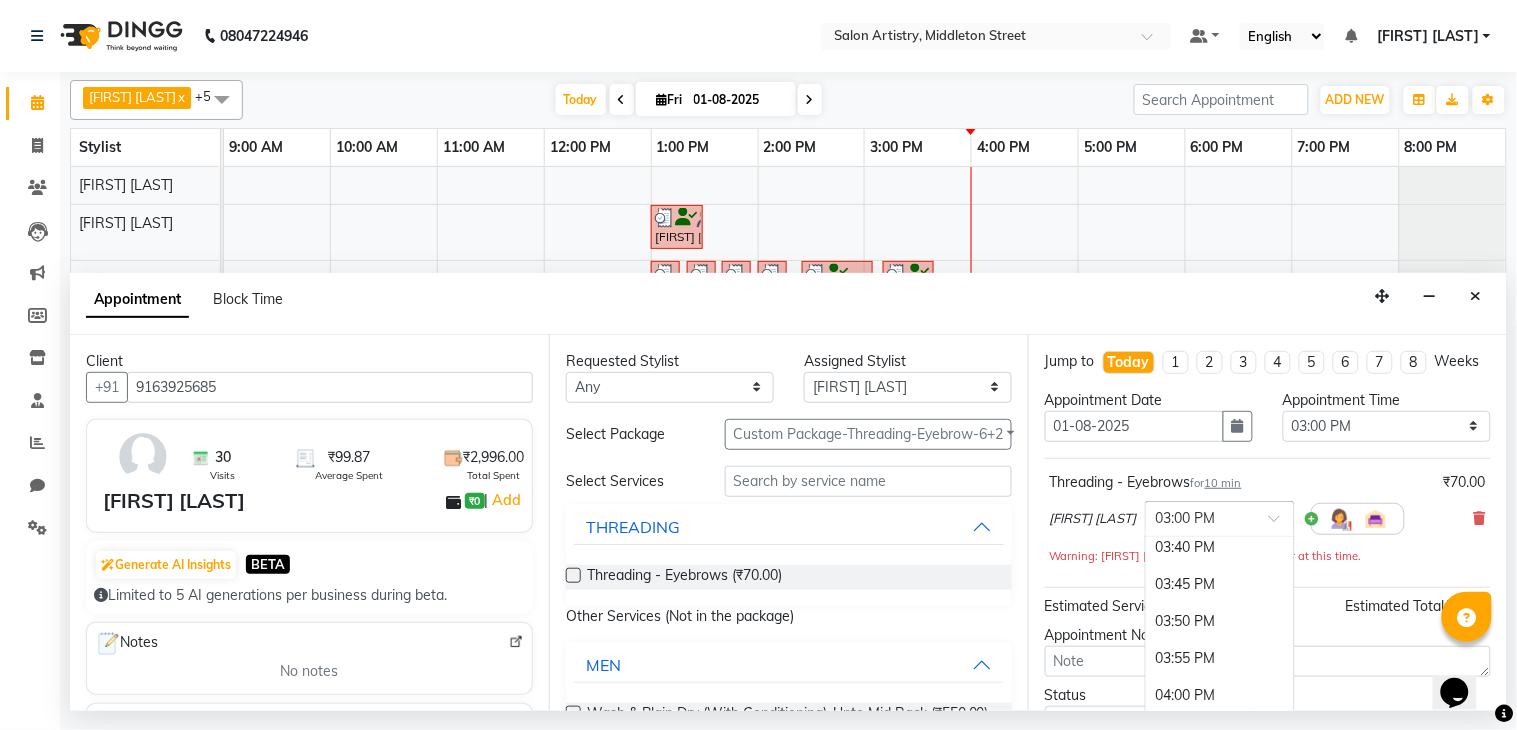 scroll, scrollTop: 2583, scrollLeft: 0, axis: vertical 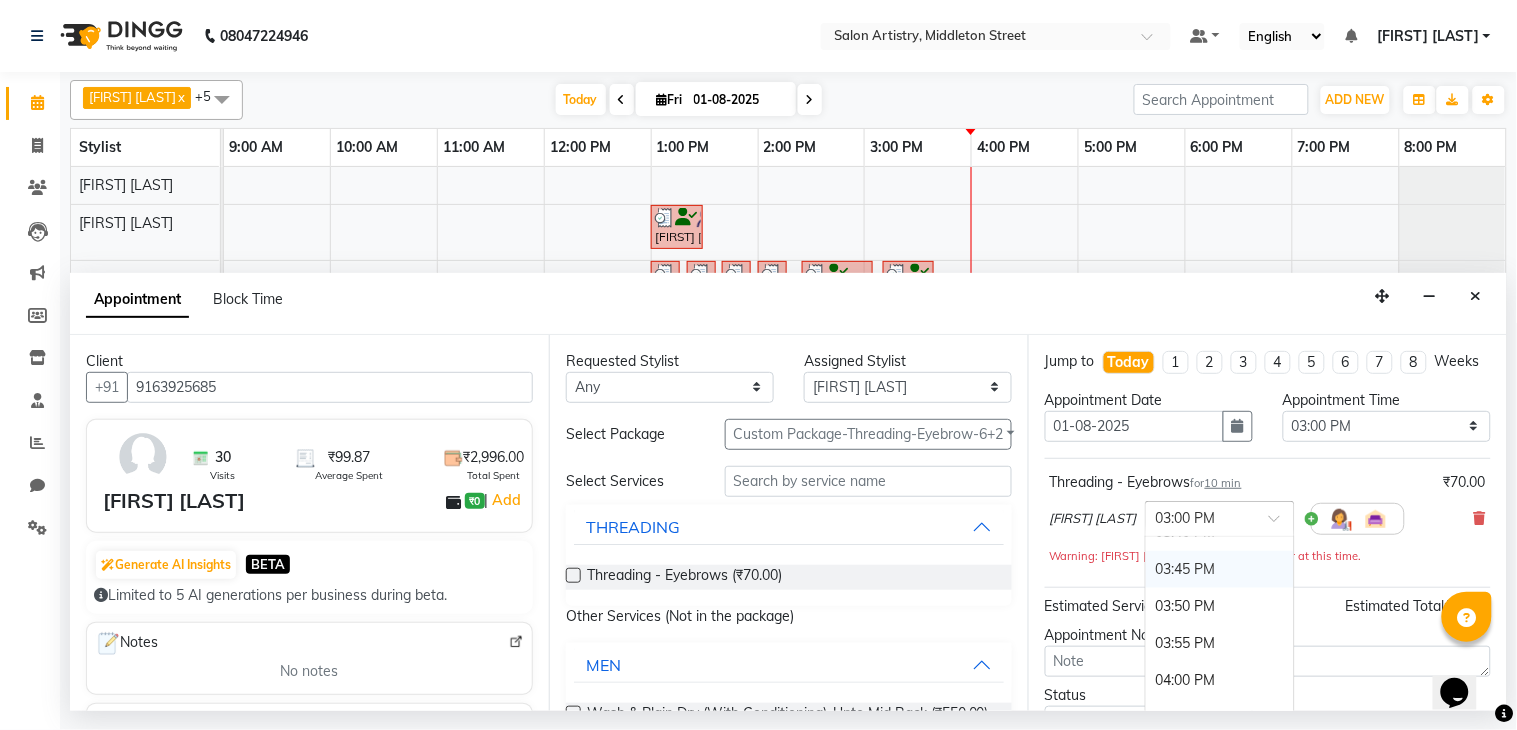 click on "03:45 PM" at bounding box center (1220, 569) 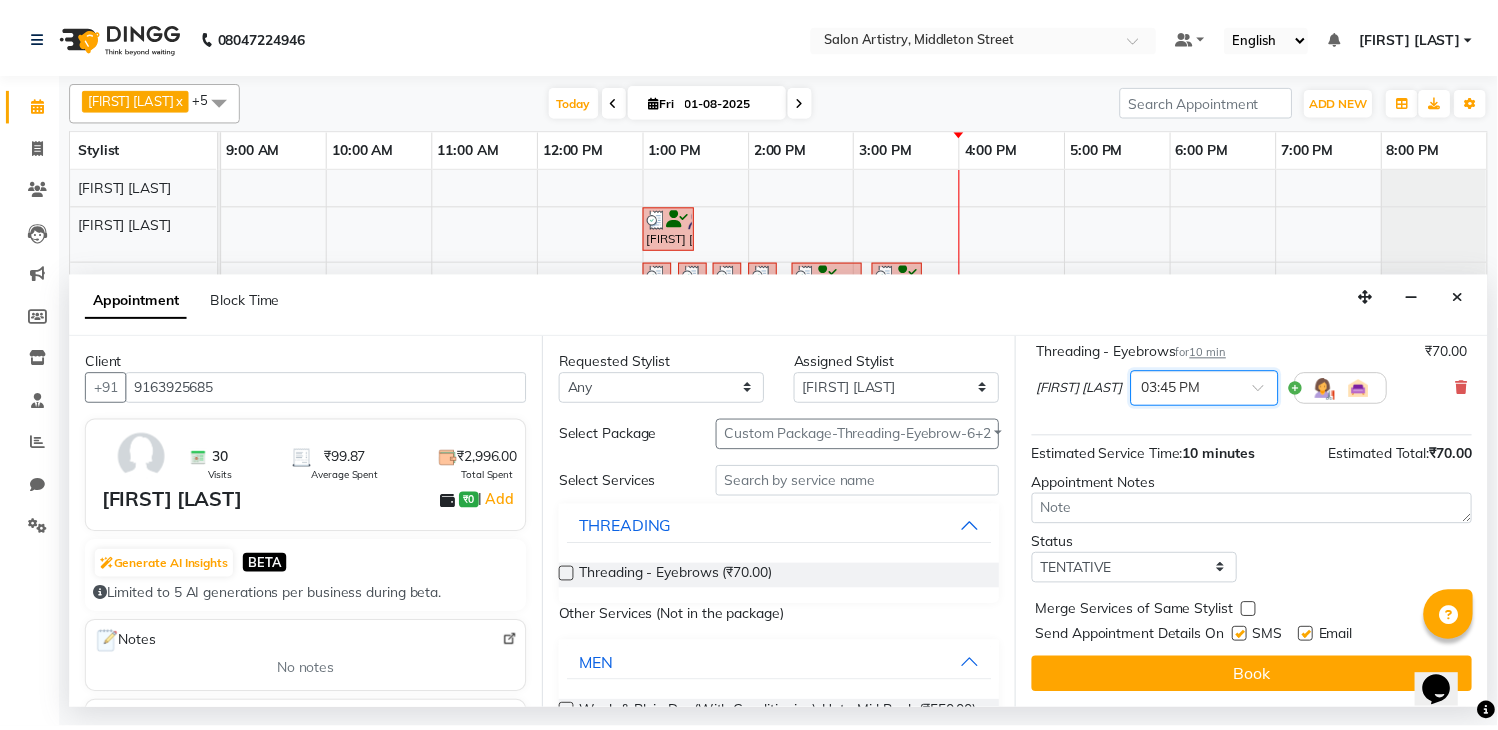 scroll, scrollTop: 150, scrollLeft: 0, axis: vertical 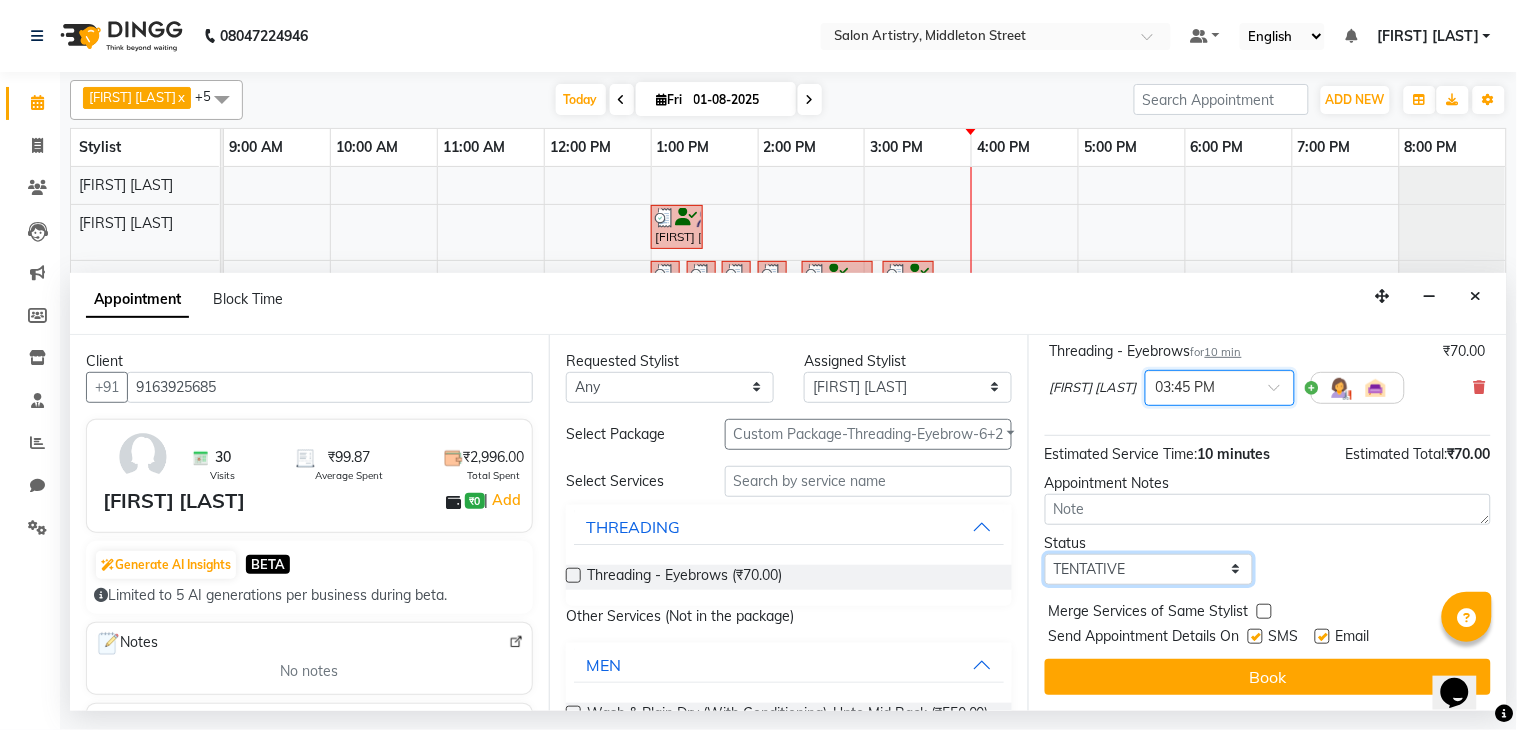 click on "Select TENTATIVE CONFIRM CHECK-IN UPCOMING" at bounding box center (1149, 569) 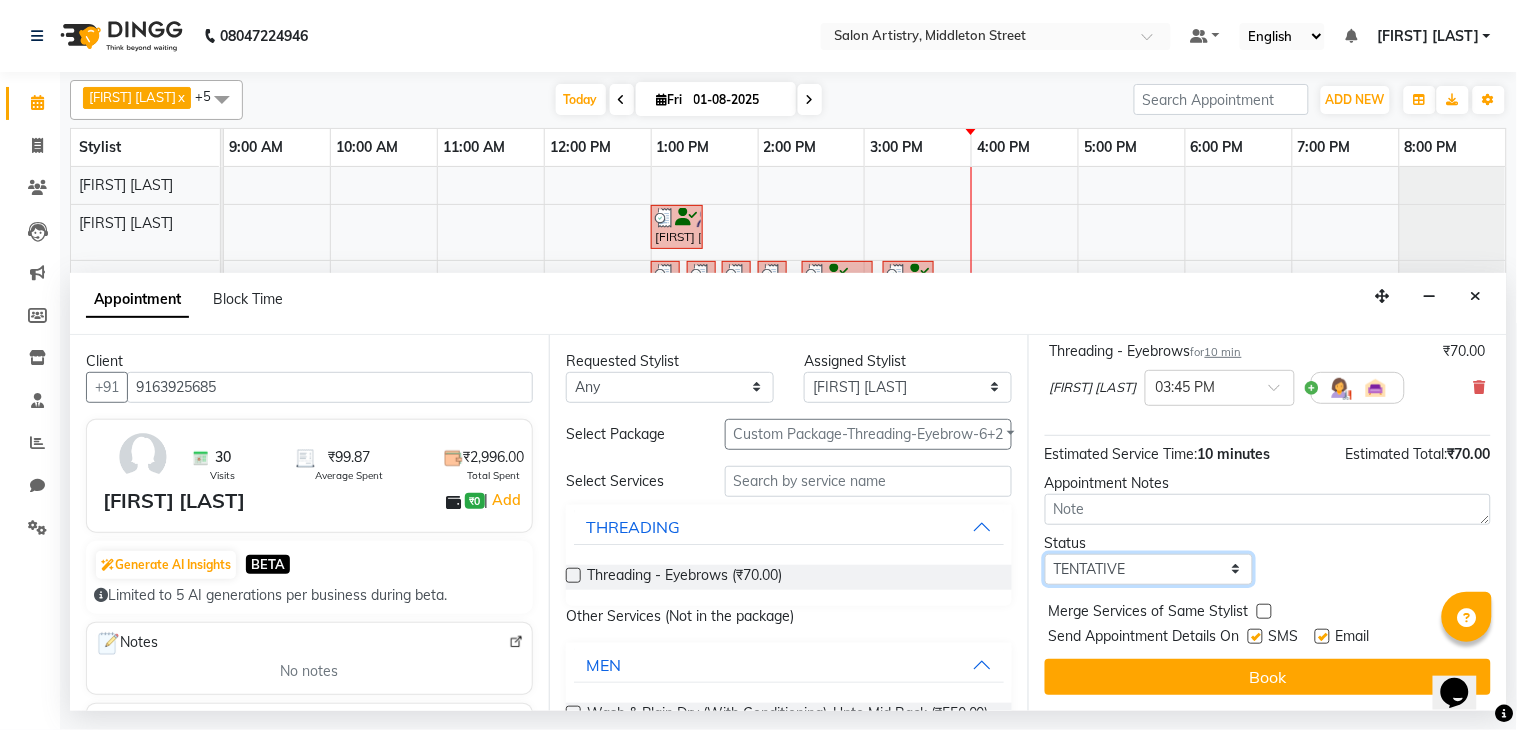 select on "check-in" 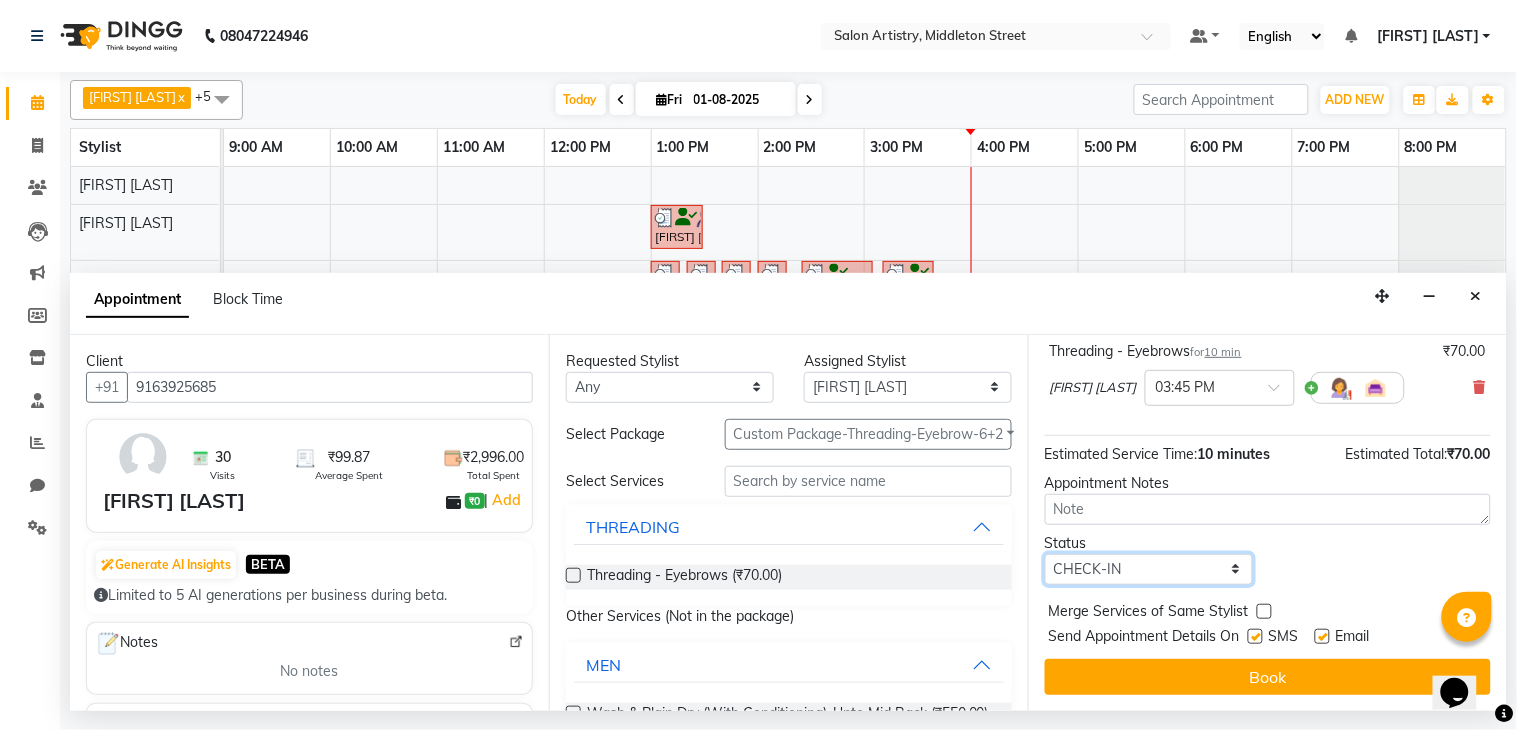 click on "Select TENTATIVE CONFIRM CHECK-IN UPCOMING" at bounding box center [1149, 569] 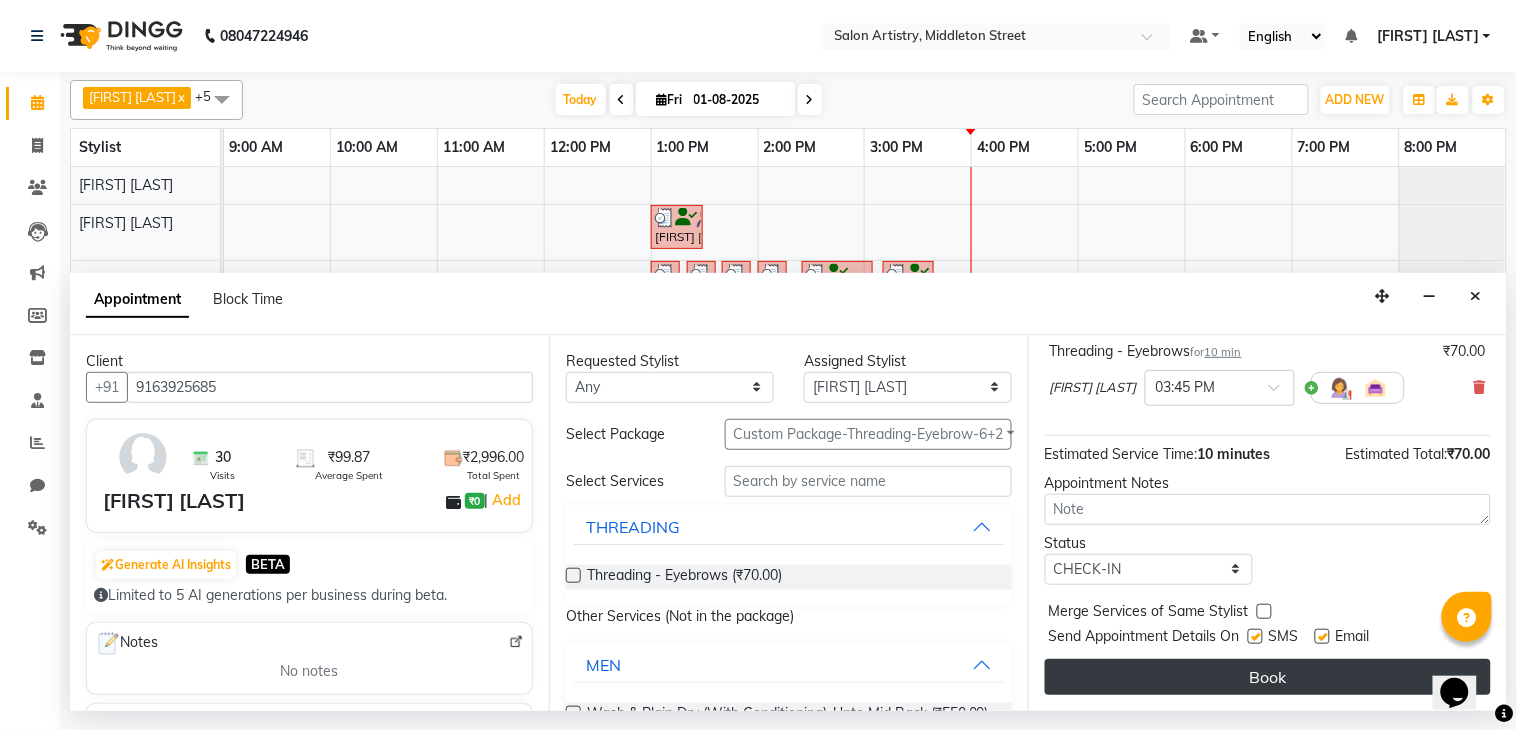 click on "Book" at bounding box center (1268, 677) 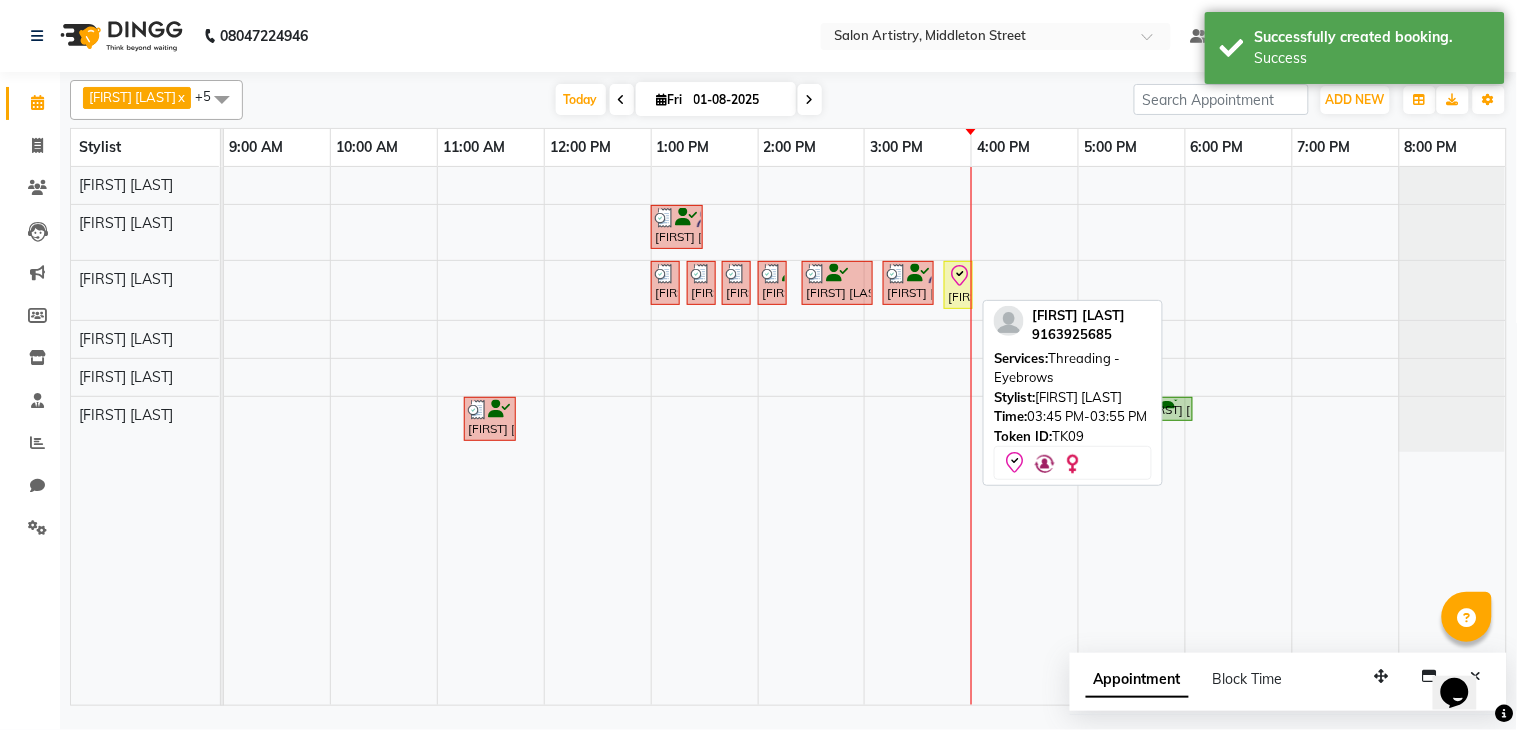 click 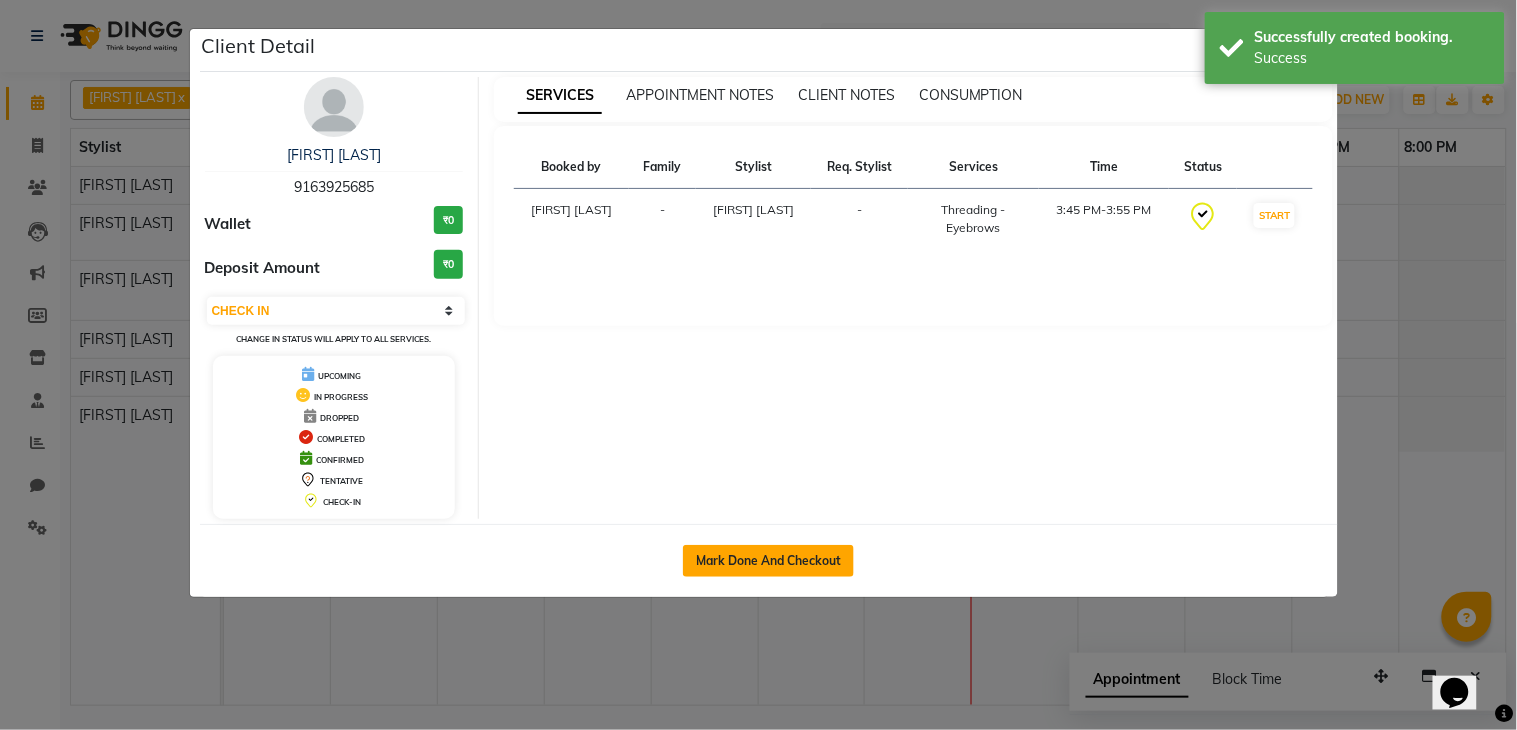 click on "Mark Done And Checkout" 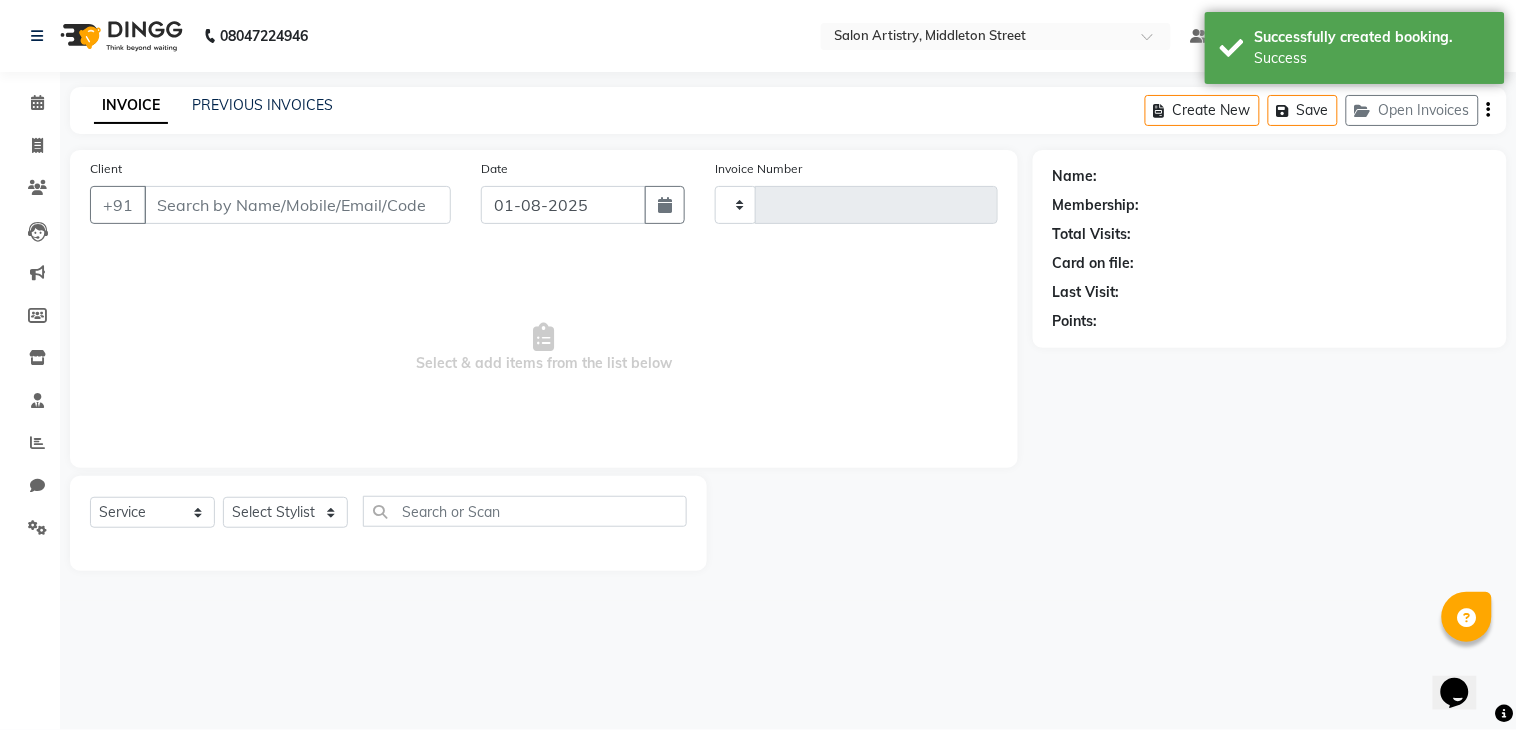 type on "1756" 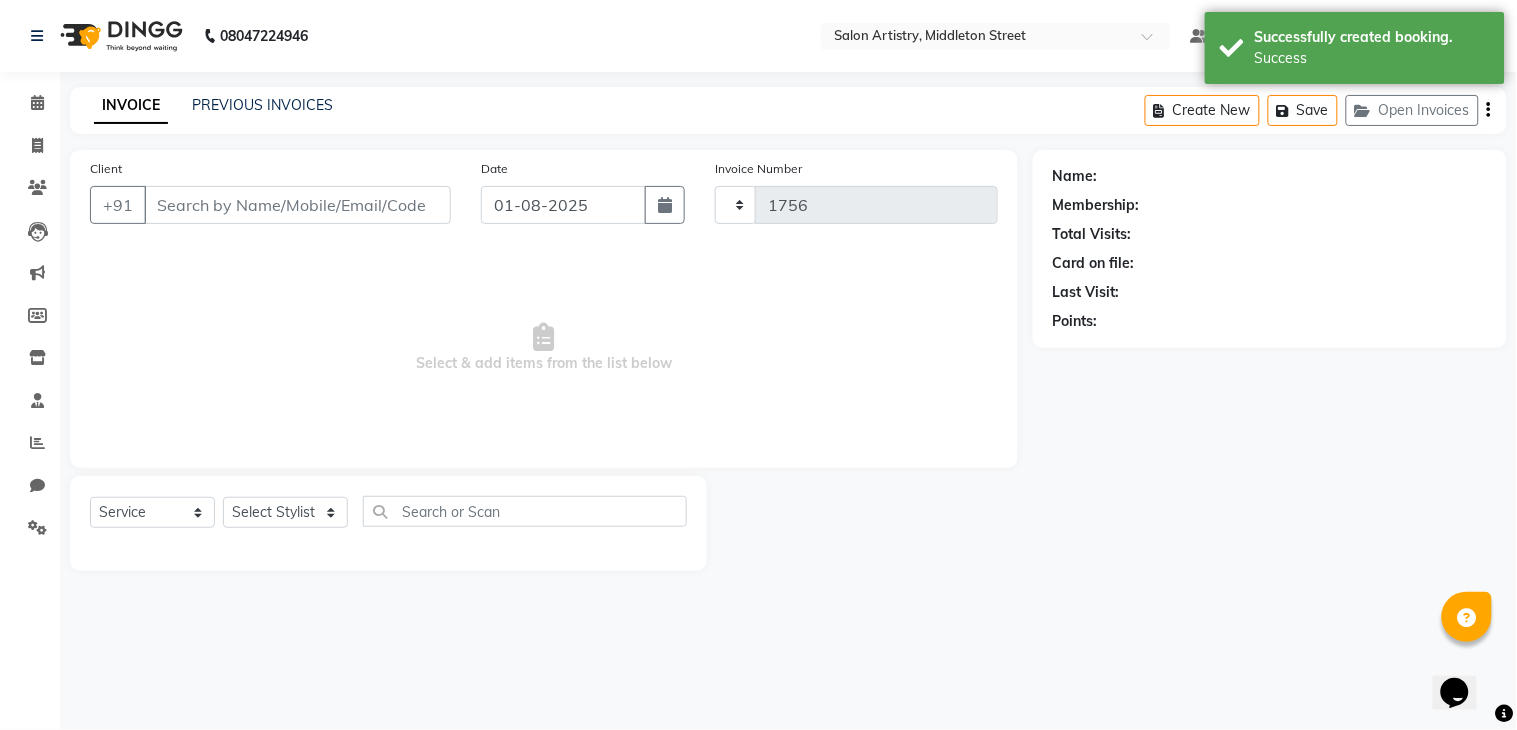 select on "8285" 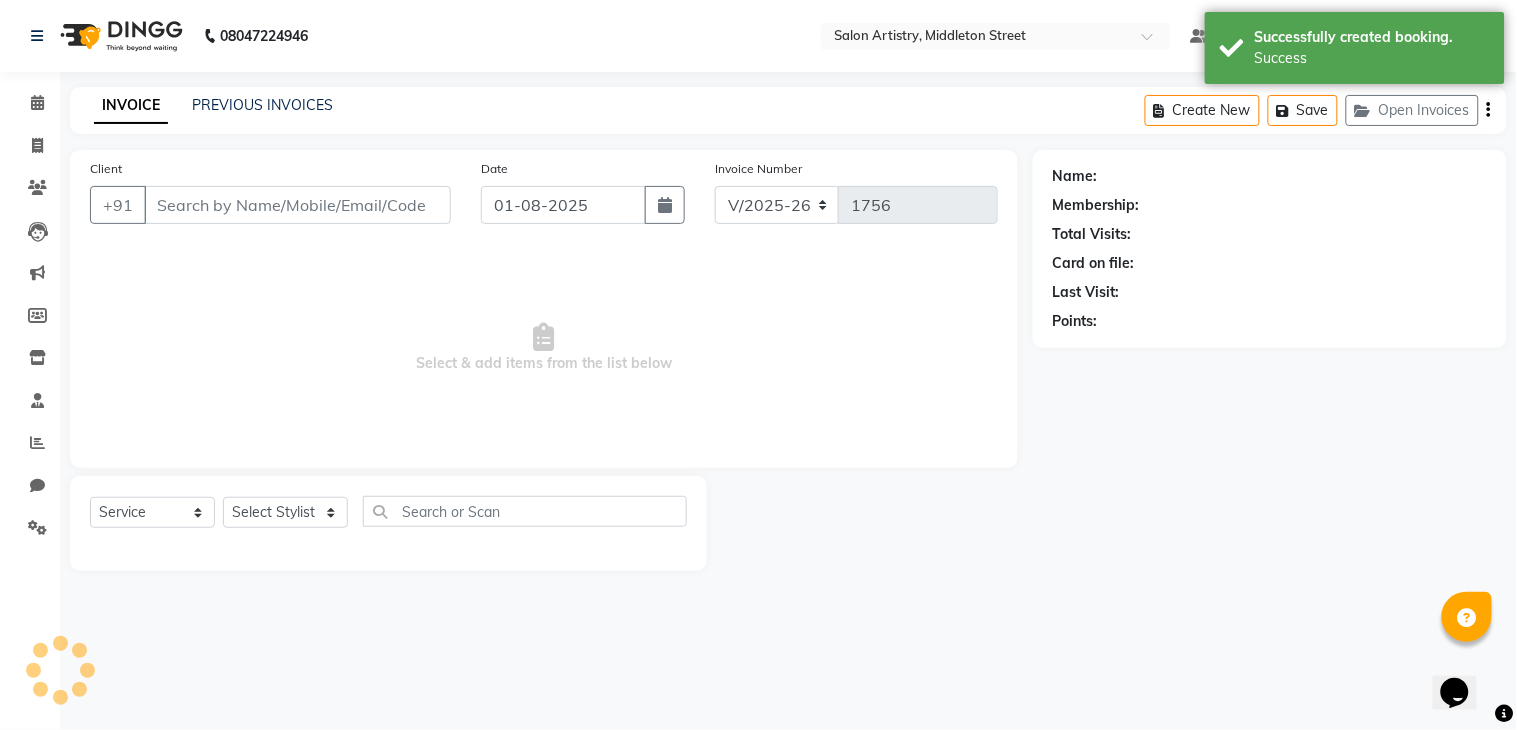 select on "79865" 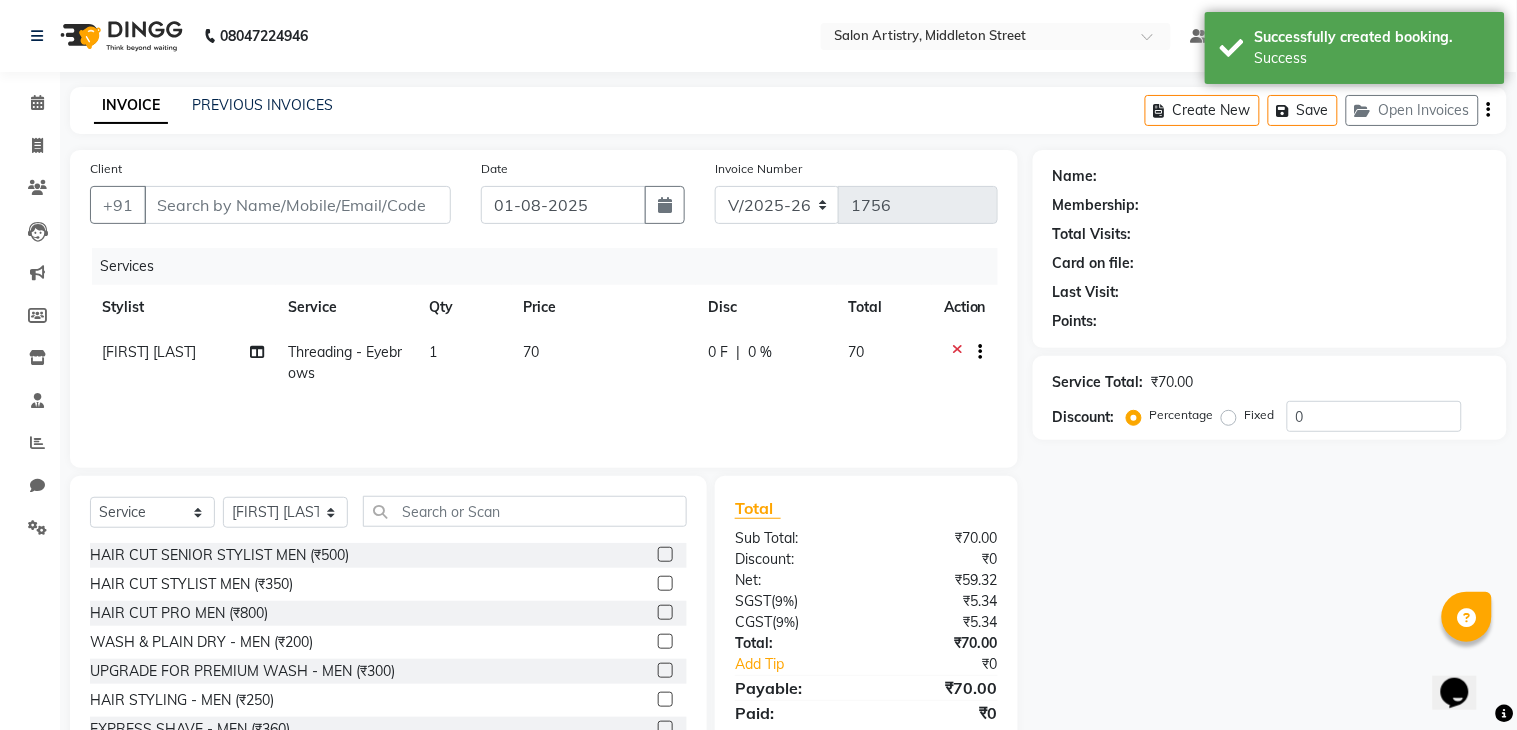 type on "9163925685" 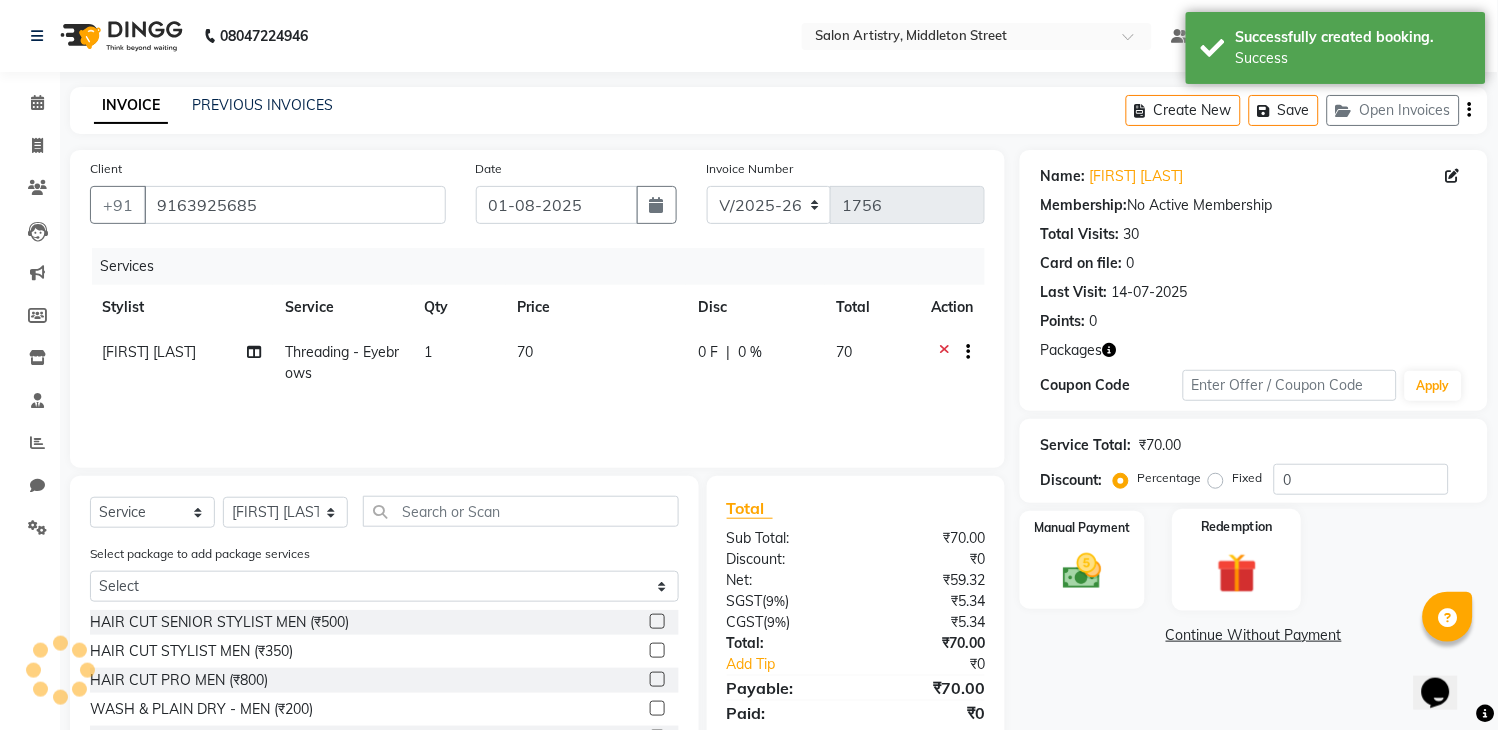 click 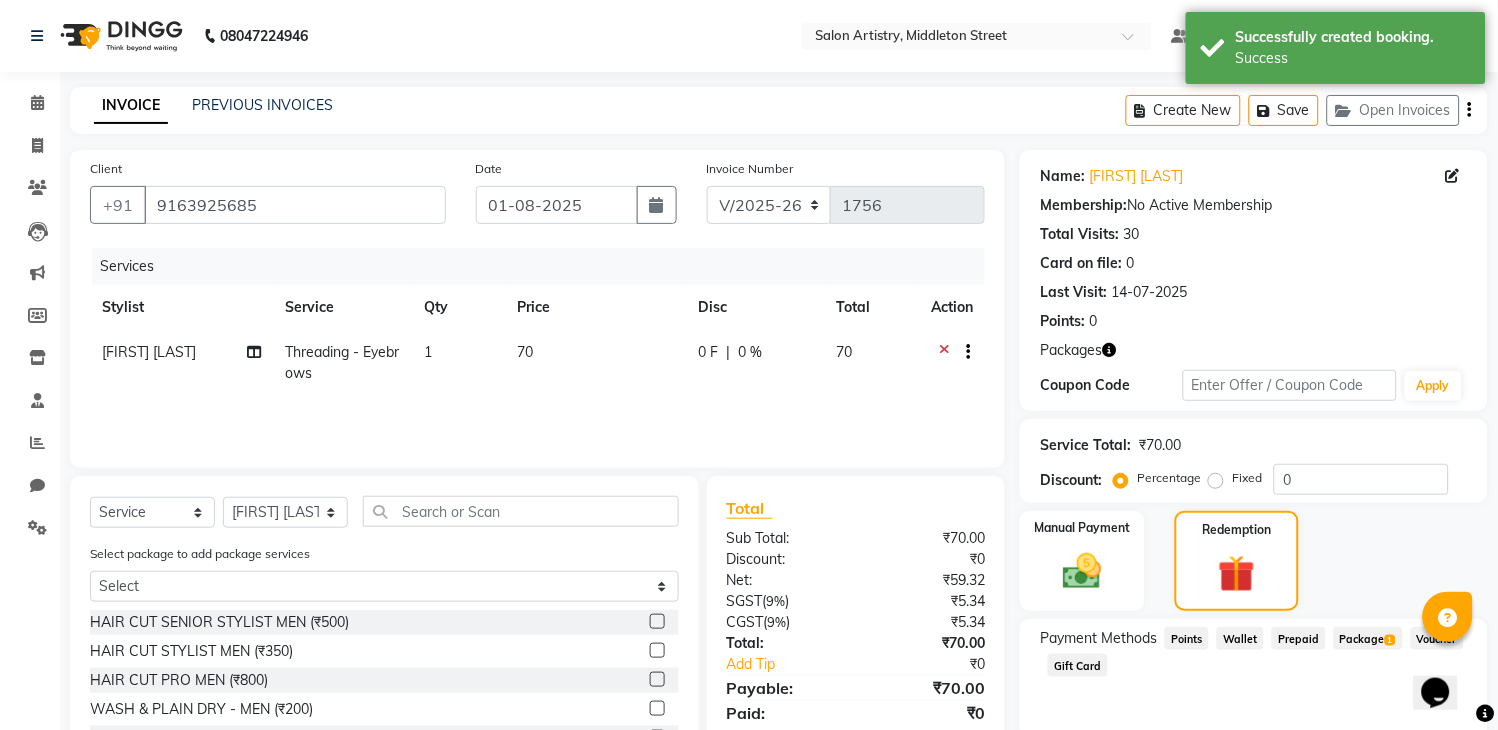 click on "Package  1" 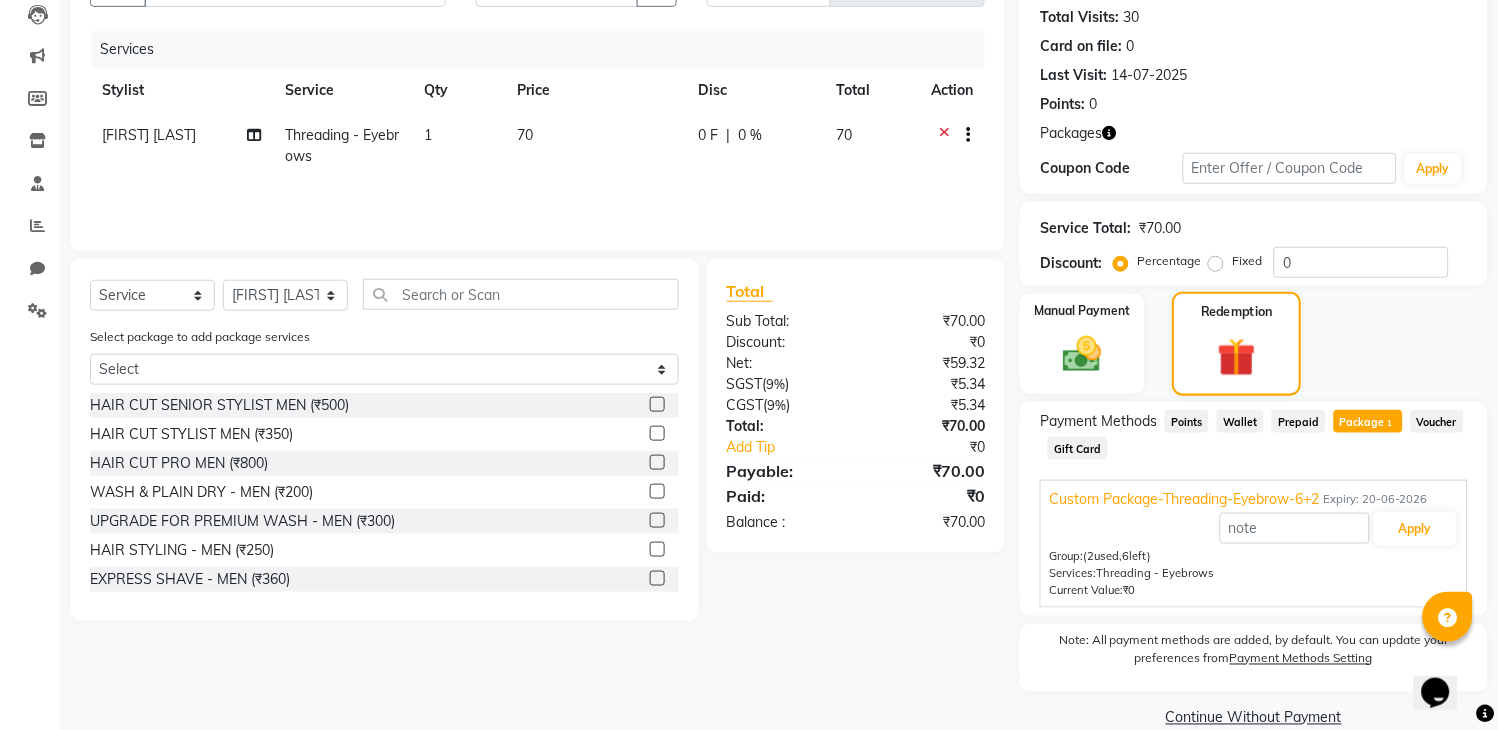 scroll, scrollTop: 222, scrollLeft: 0, axis: vertical 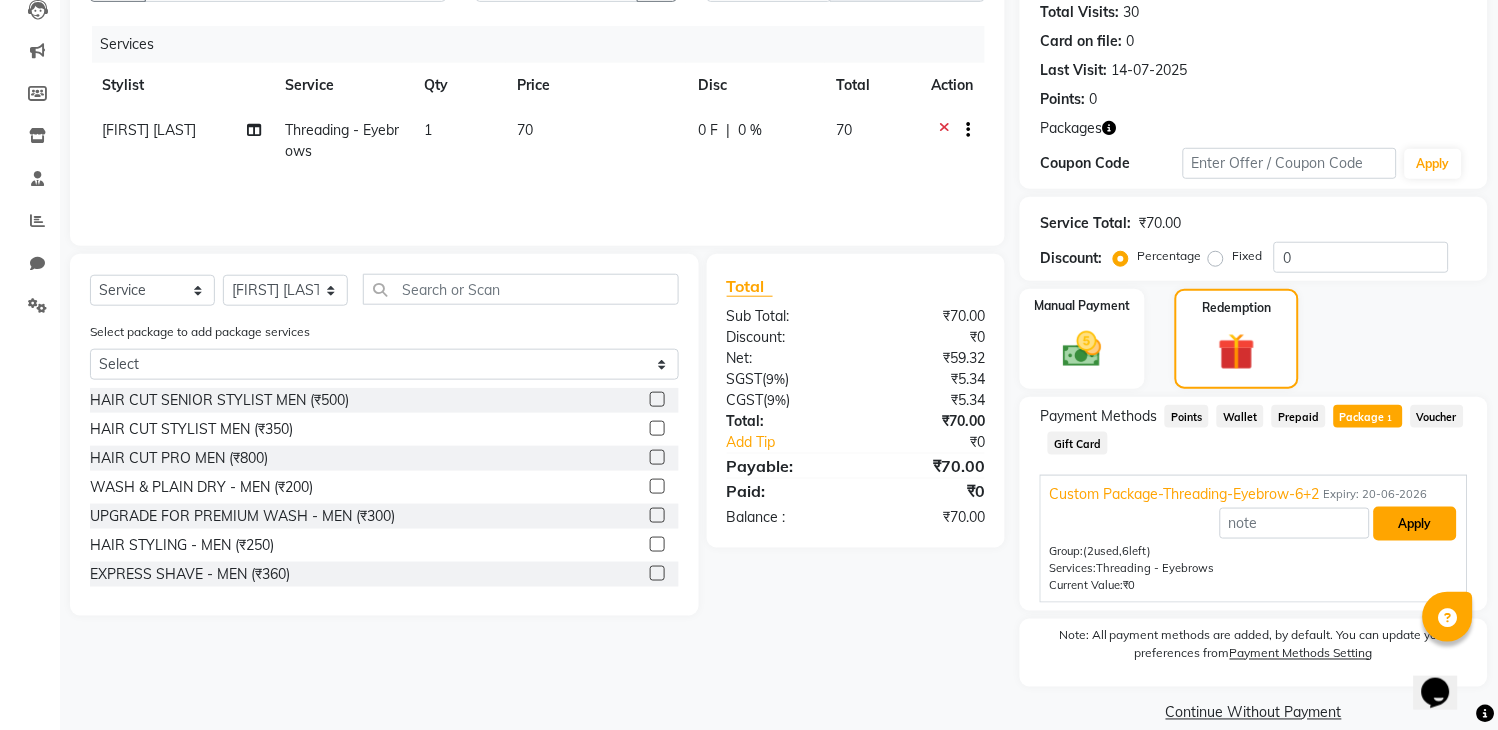 click on "Apply" at bounding box center [1415, 524] 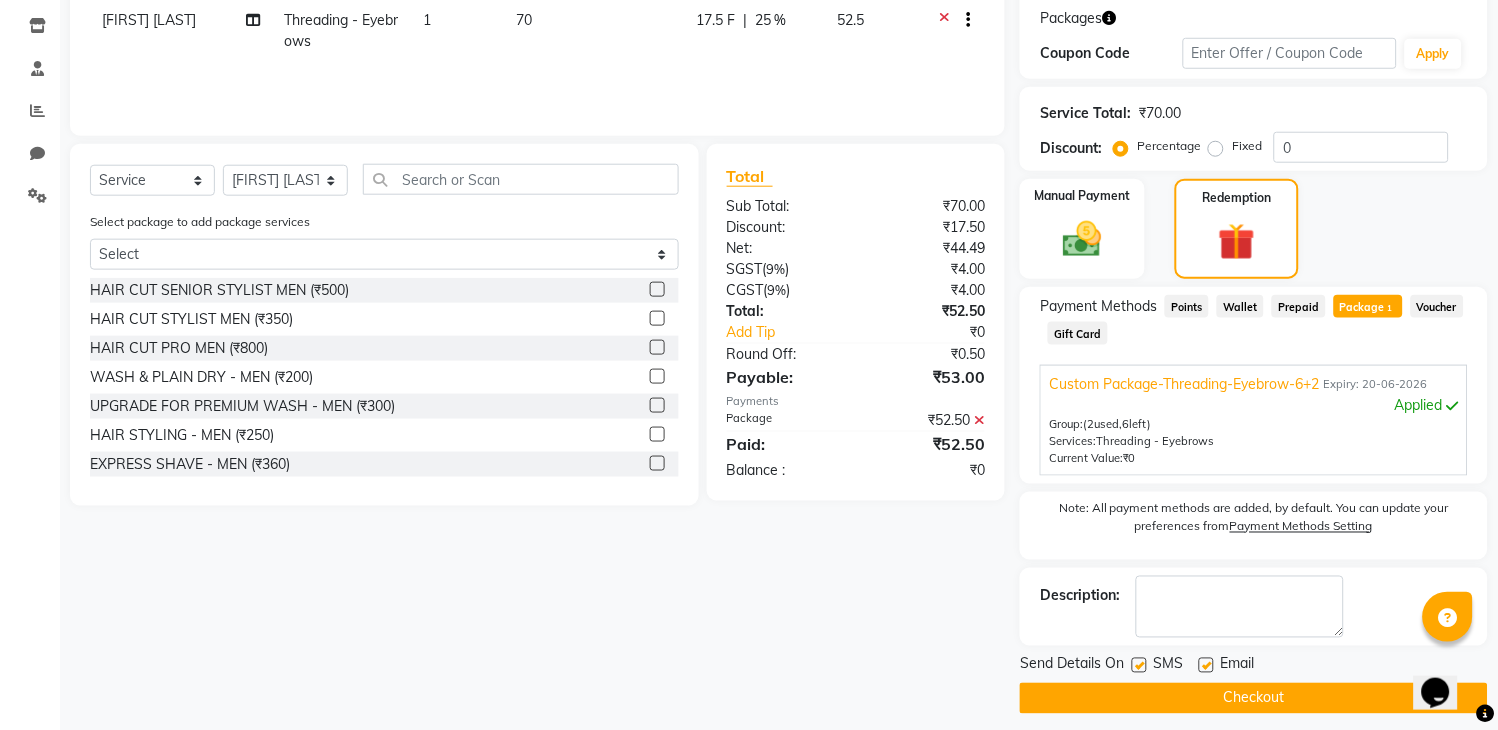 scroll, scrollTop: 345, scrollLeft: 0, axis: vertical 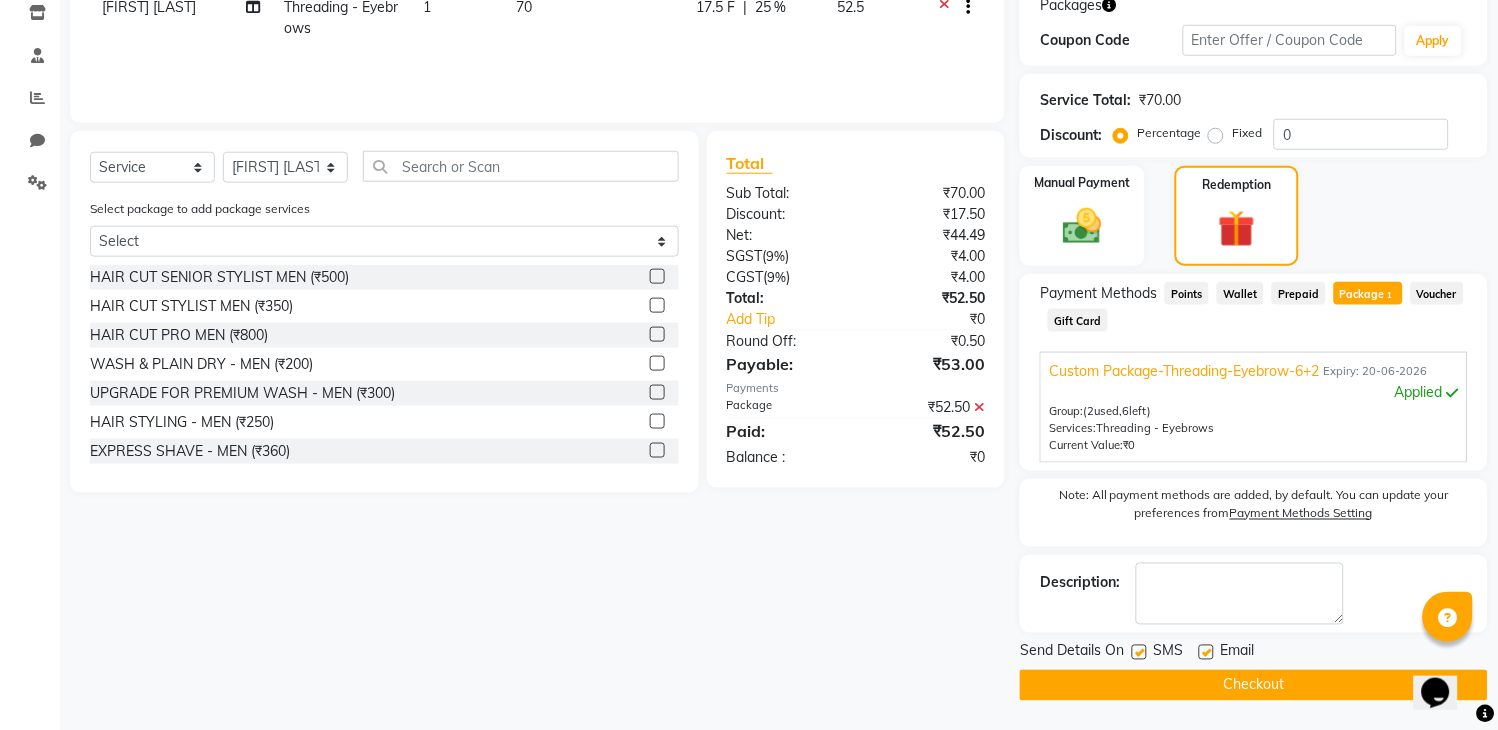 click on "Checkout" 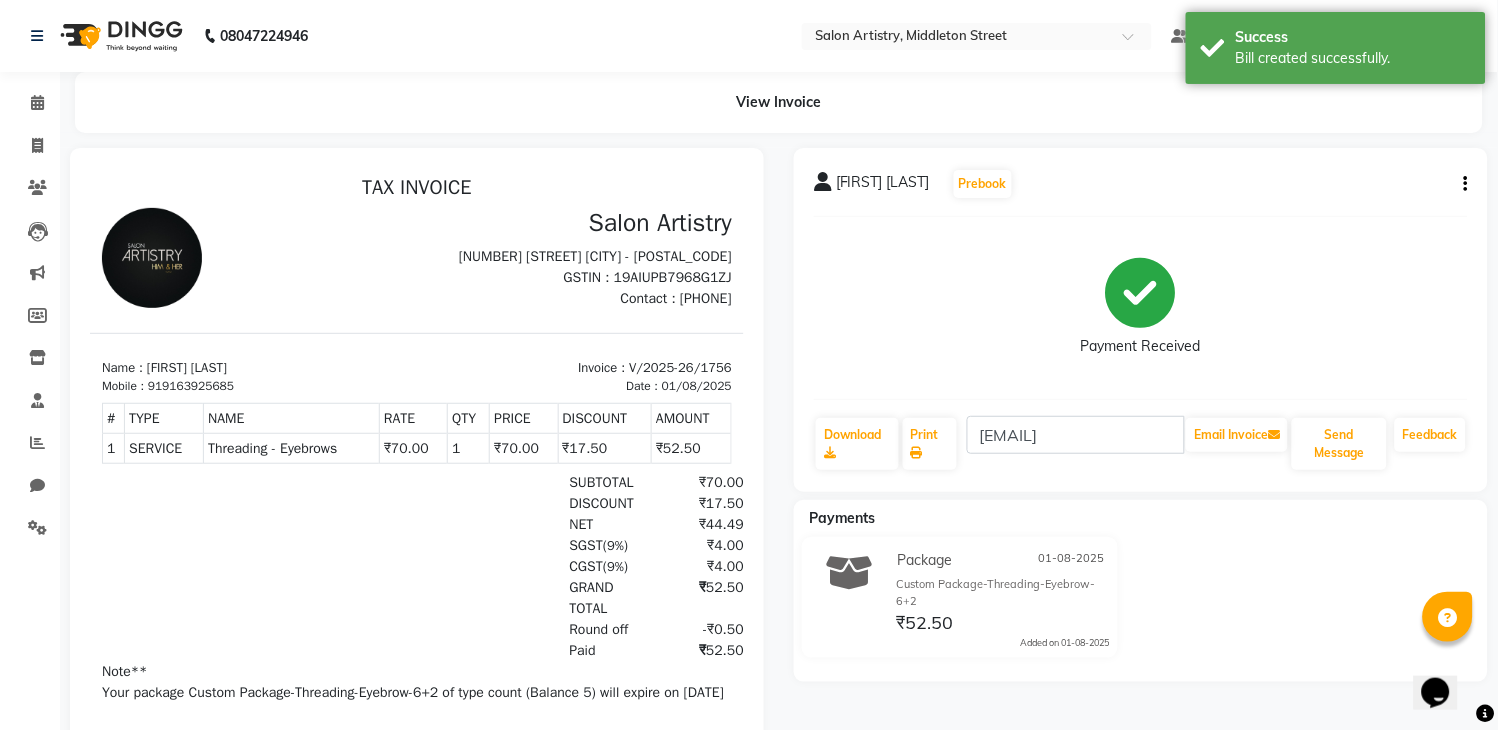 scroll, scrollTop: 16, scrollLeft: 0, axis: vertical 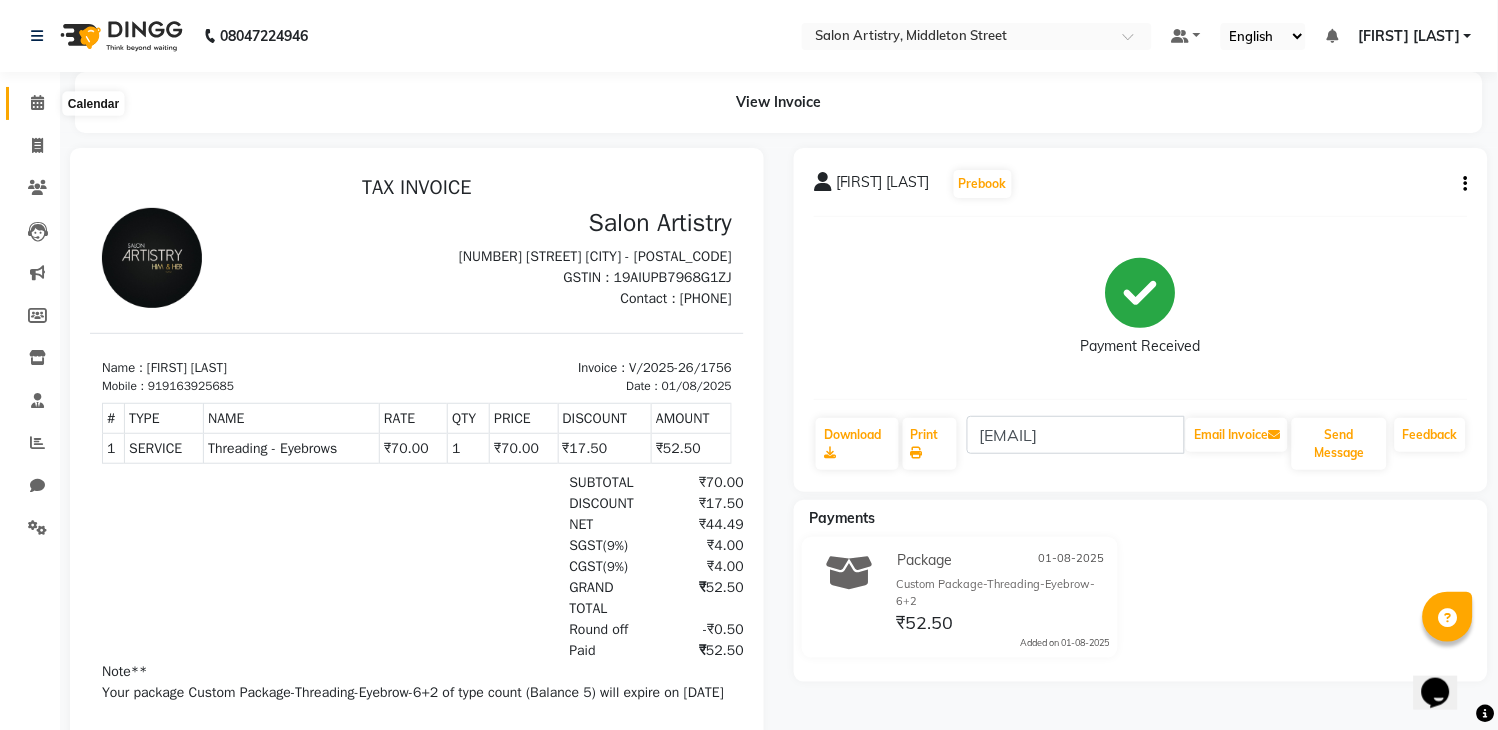 click 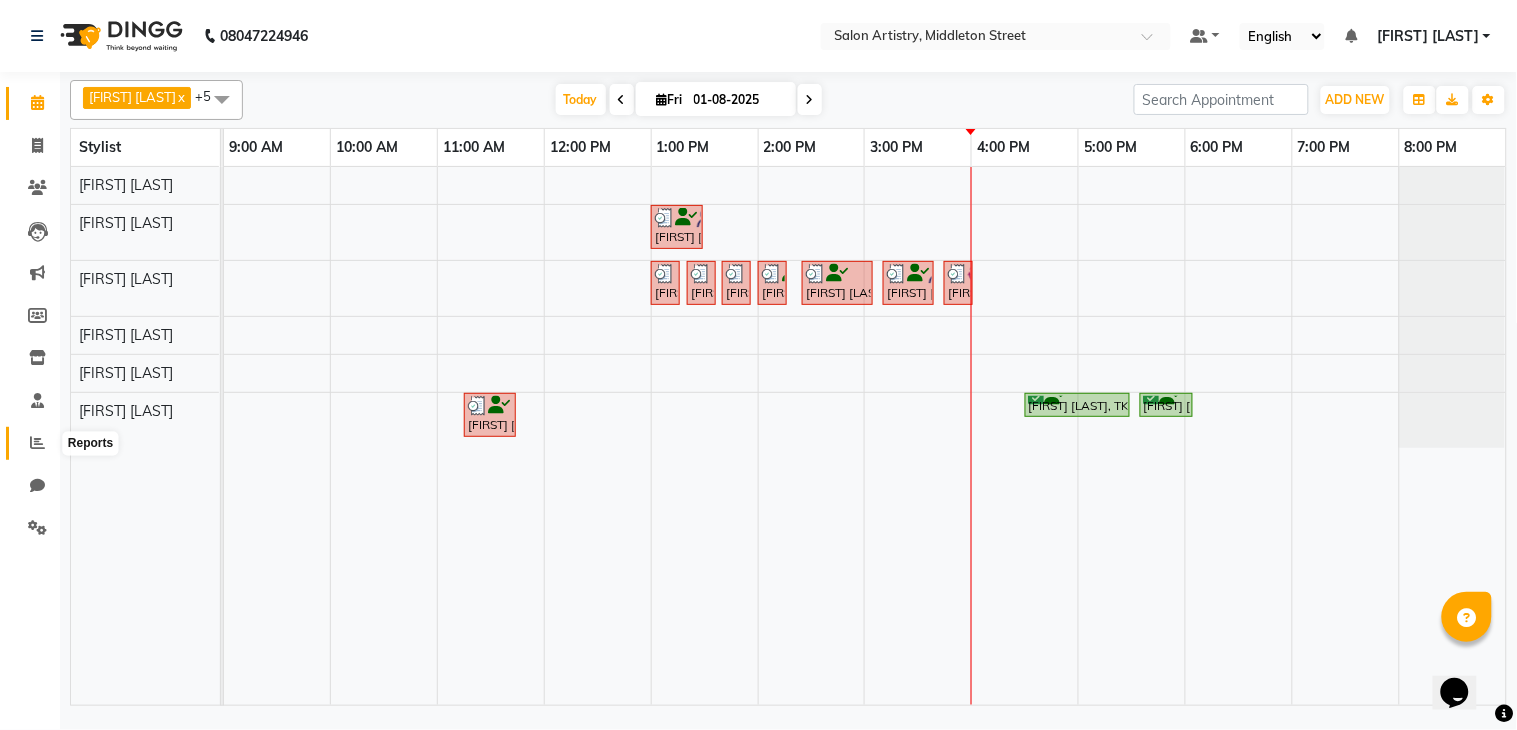 click 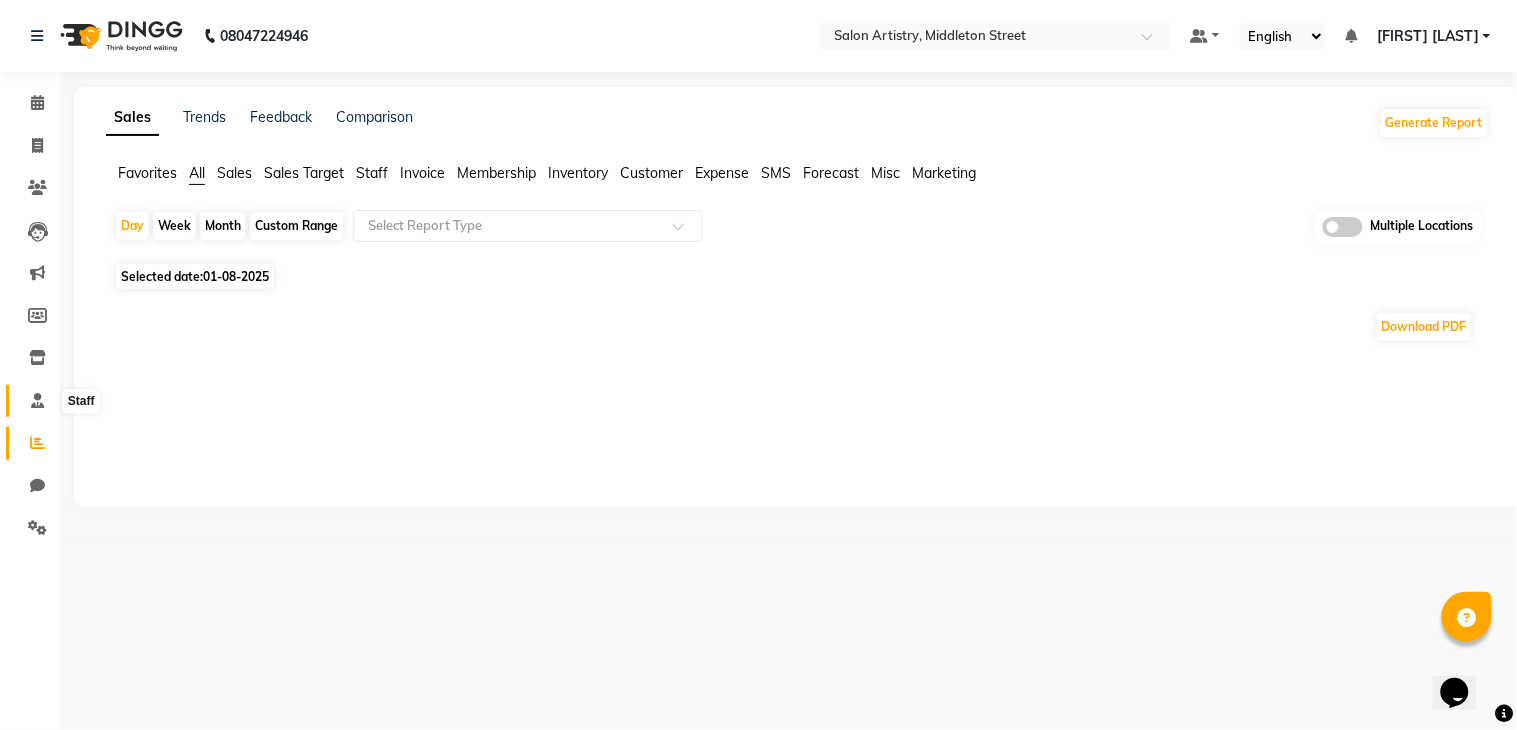 click 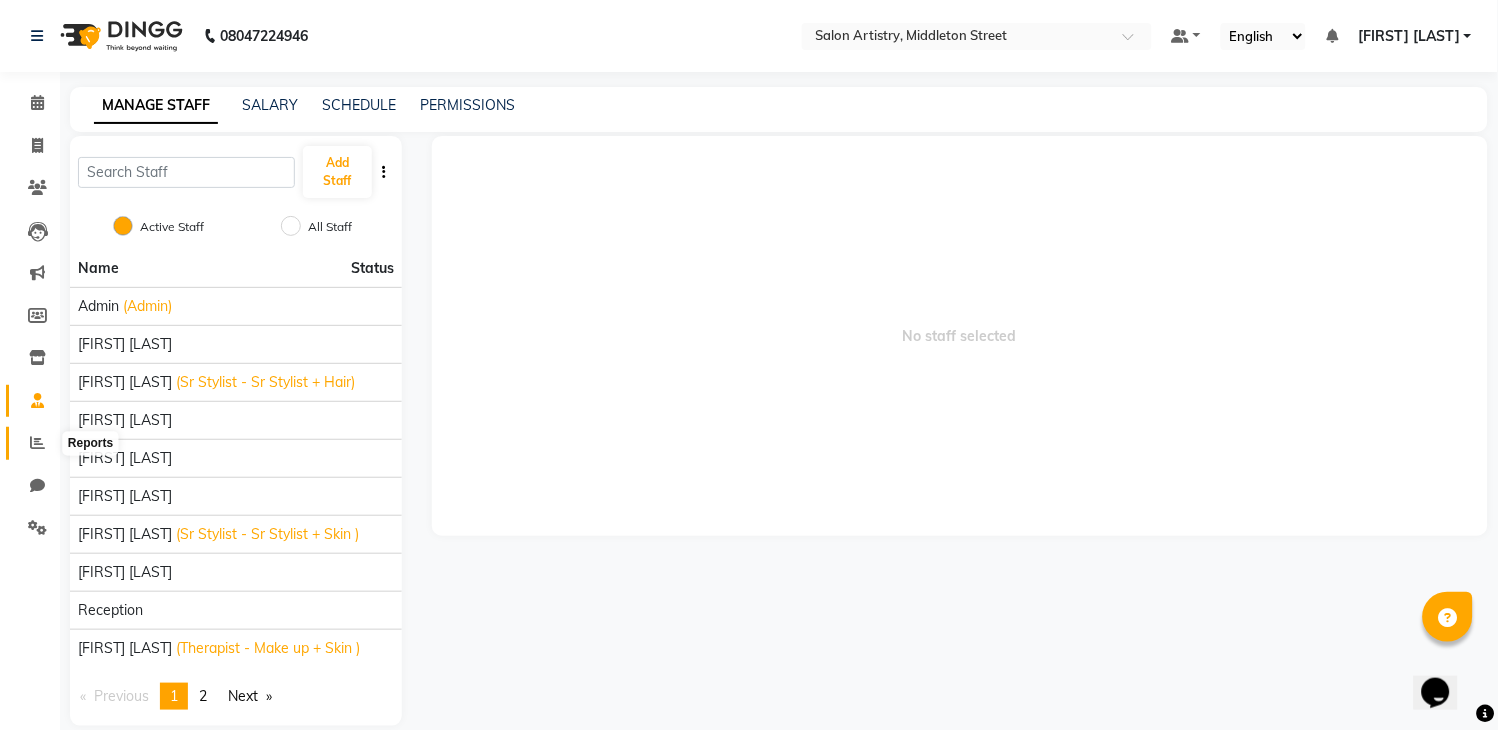 click 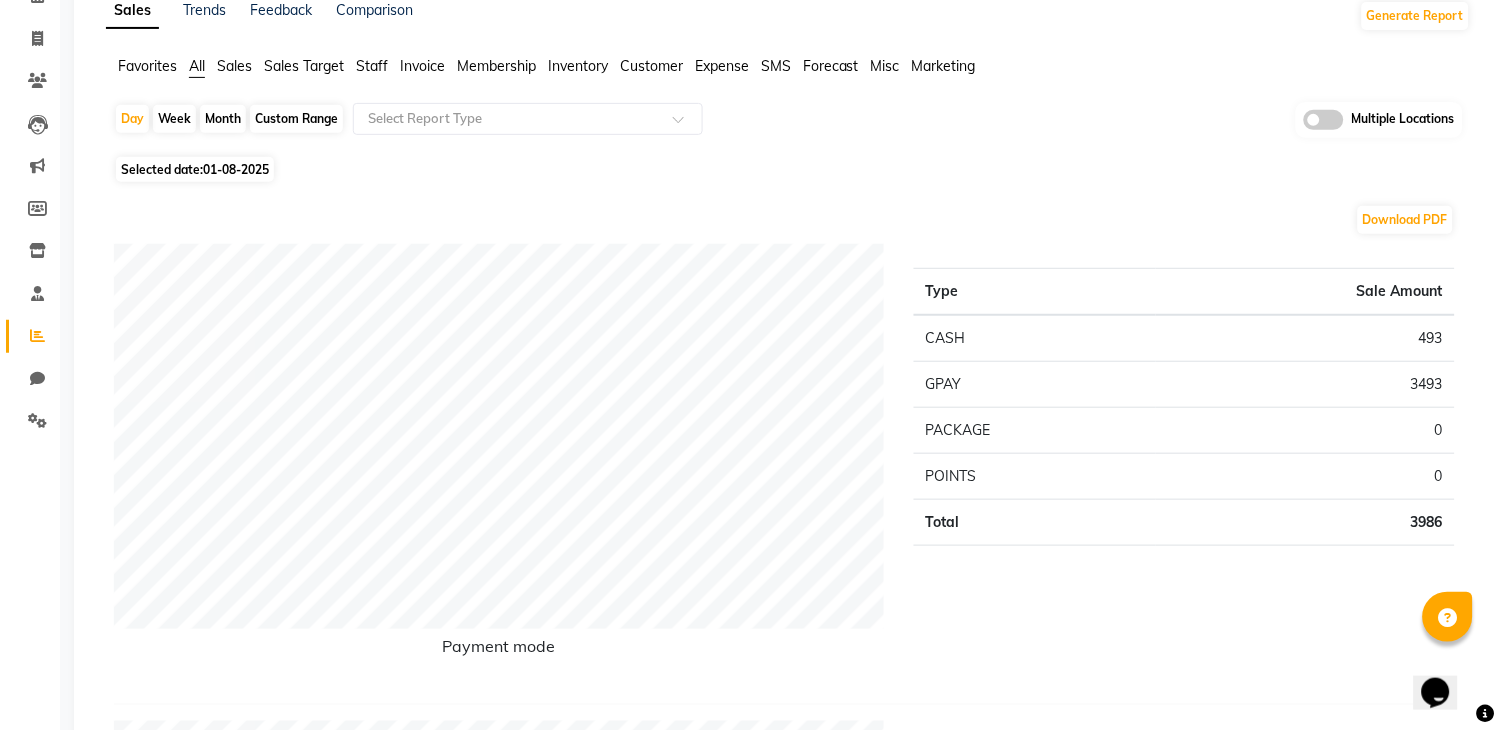 scroll, scrollTop: 0, scrollLeft: 0, axis: both 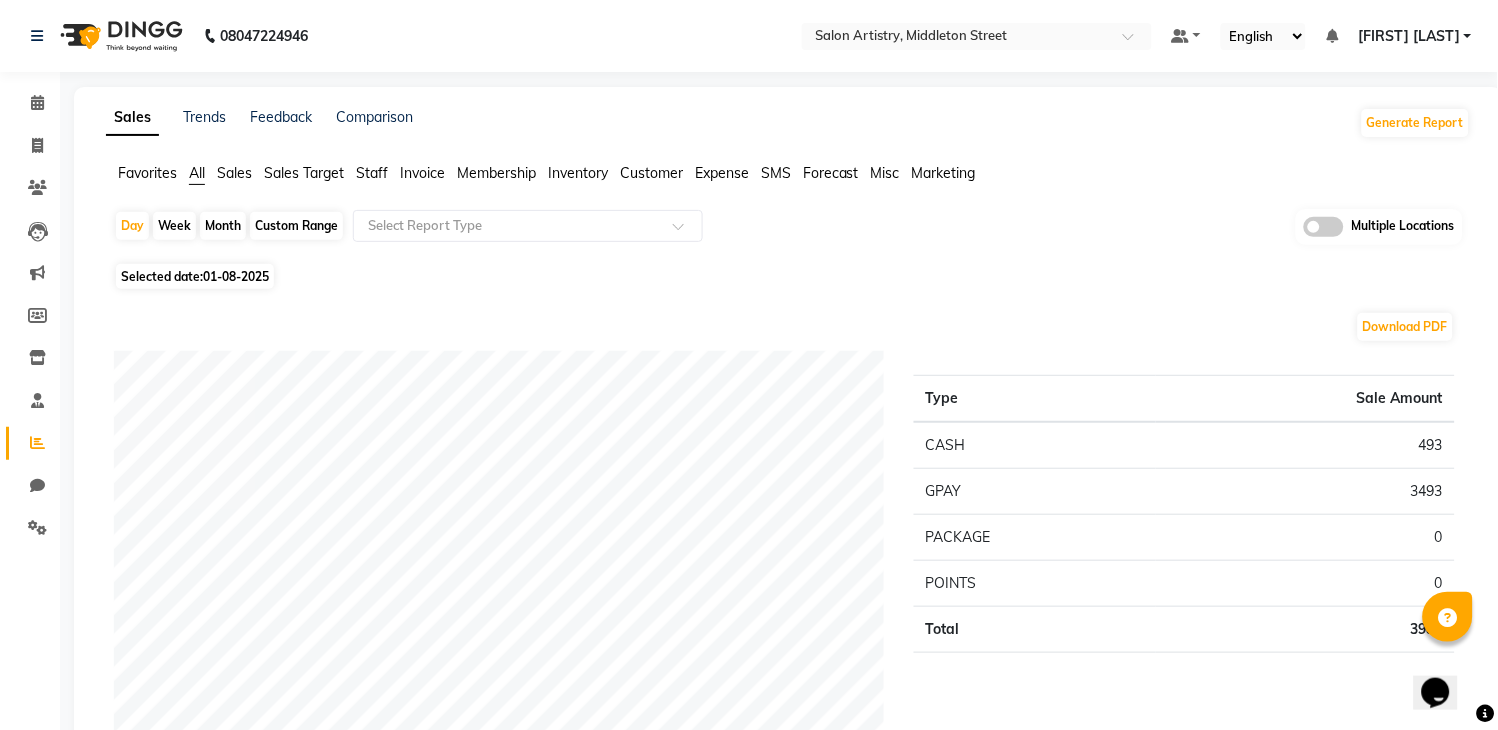 click on "01-08-2025" 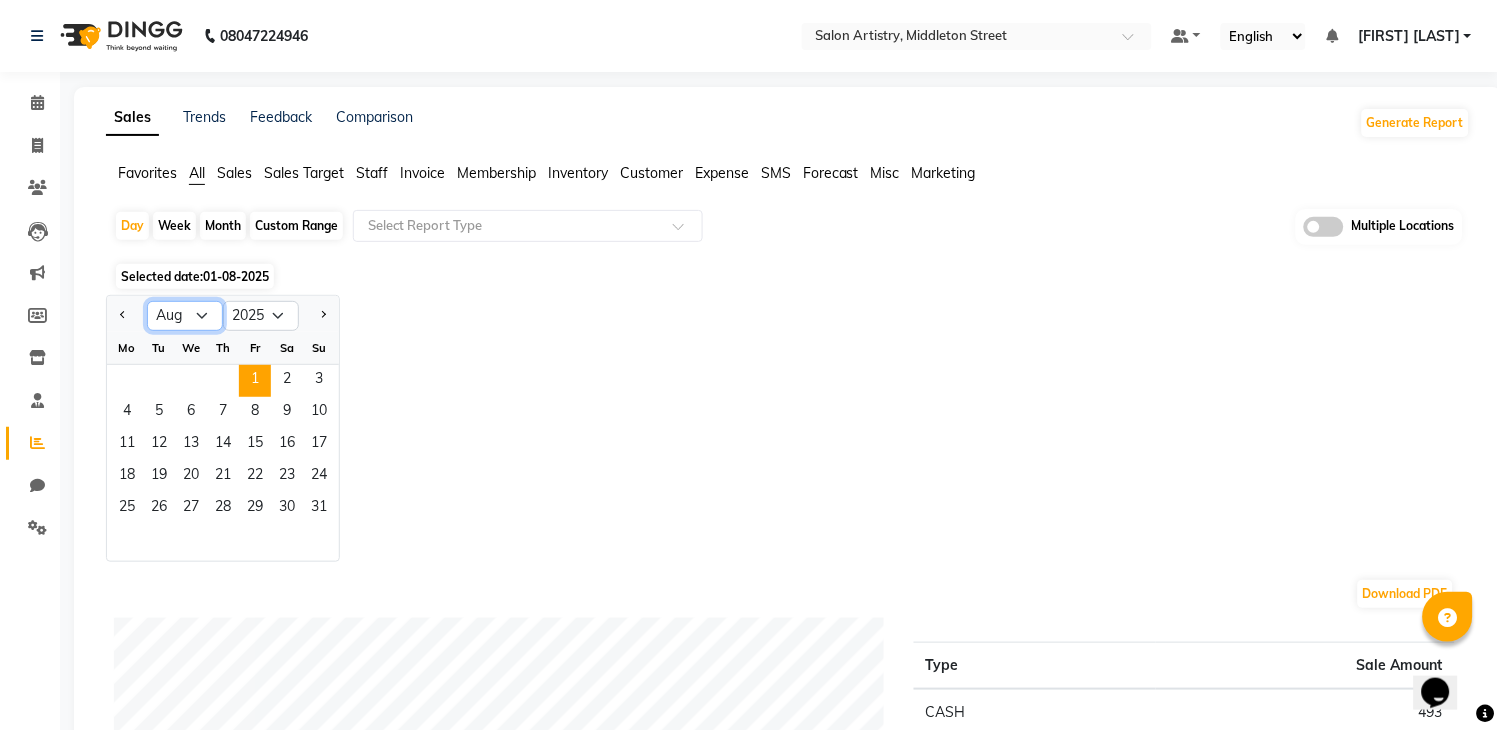 click on "Jan Feb Mar Apr May Jun Jul Aug Sep Oct Nov Dec" 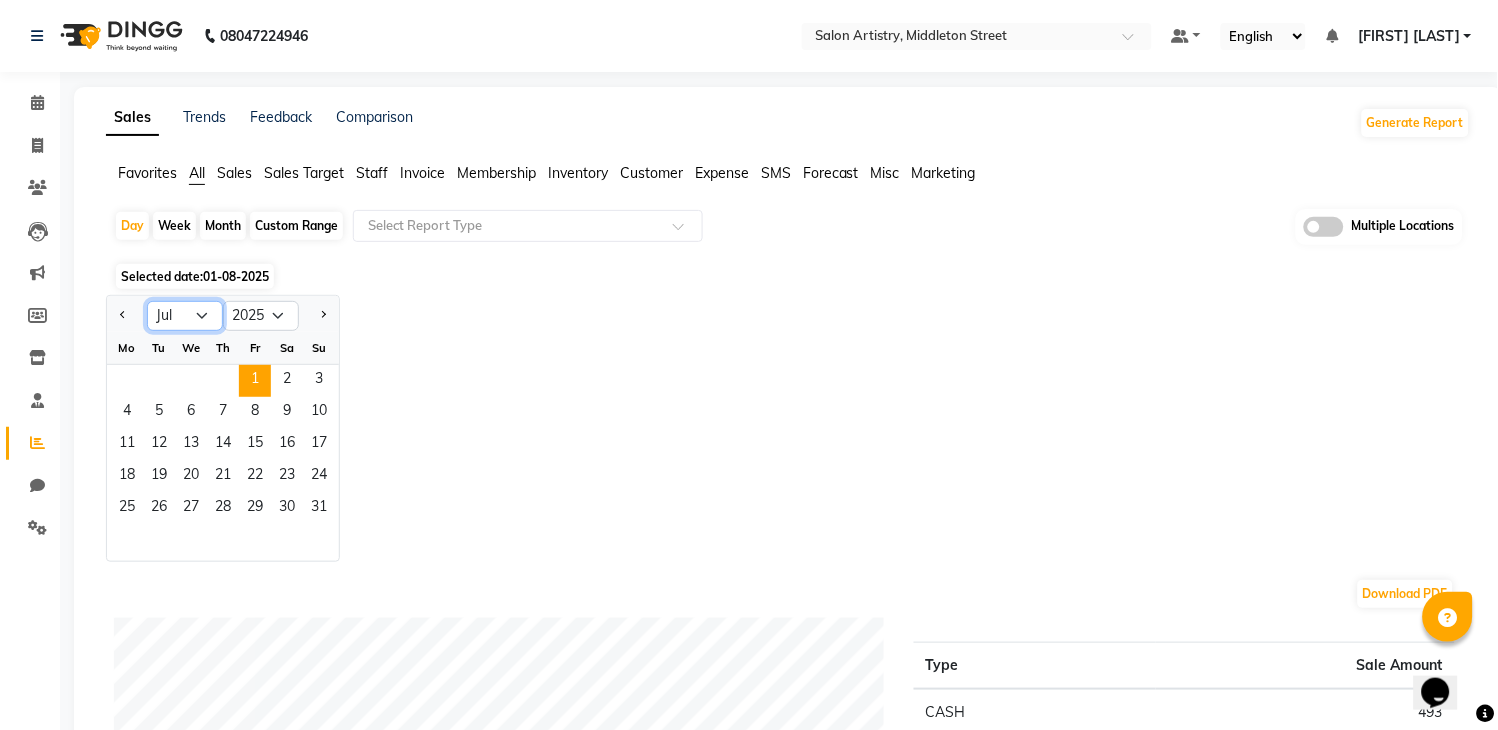 click on "Jan Feb Mar Apr May Jun Jul Aug Sep Oct Nov Dec" 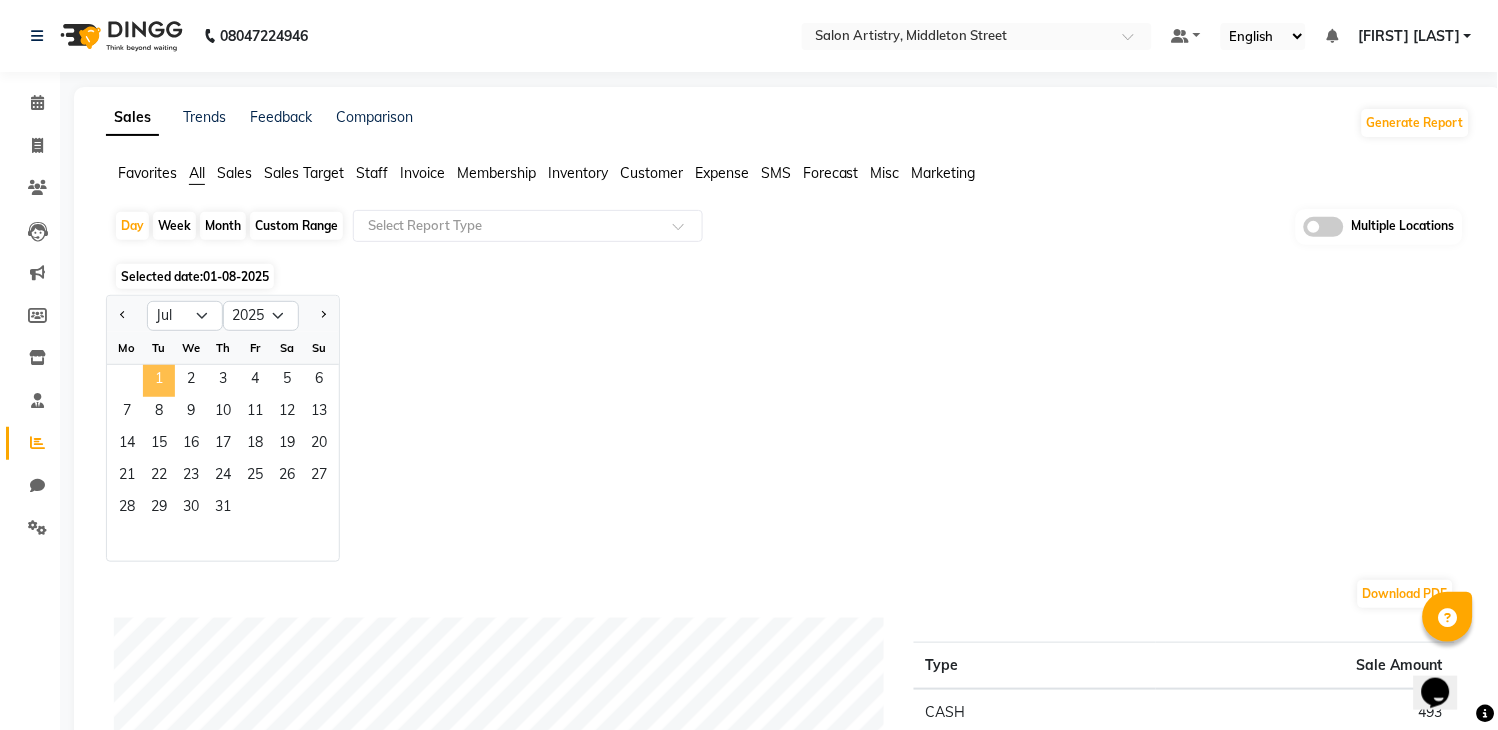 click on "1" 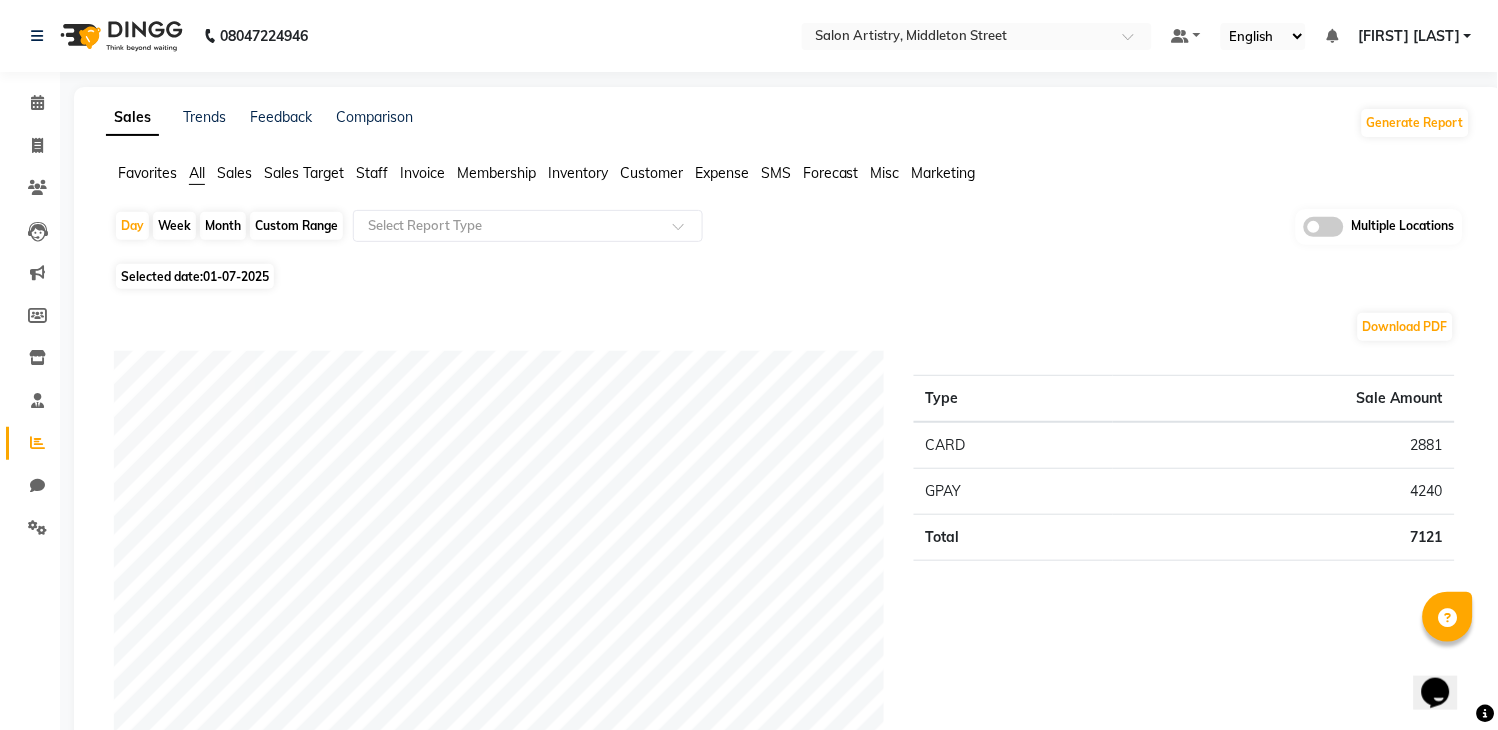 click on "Custom Range" 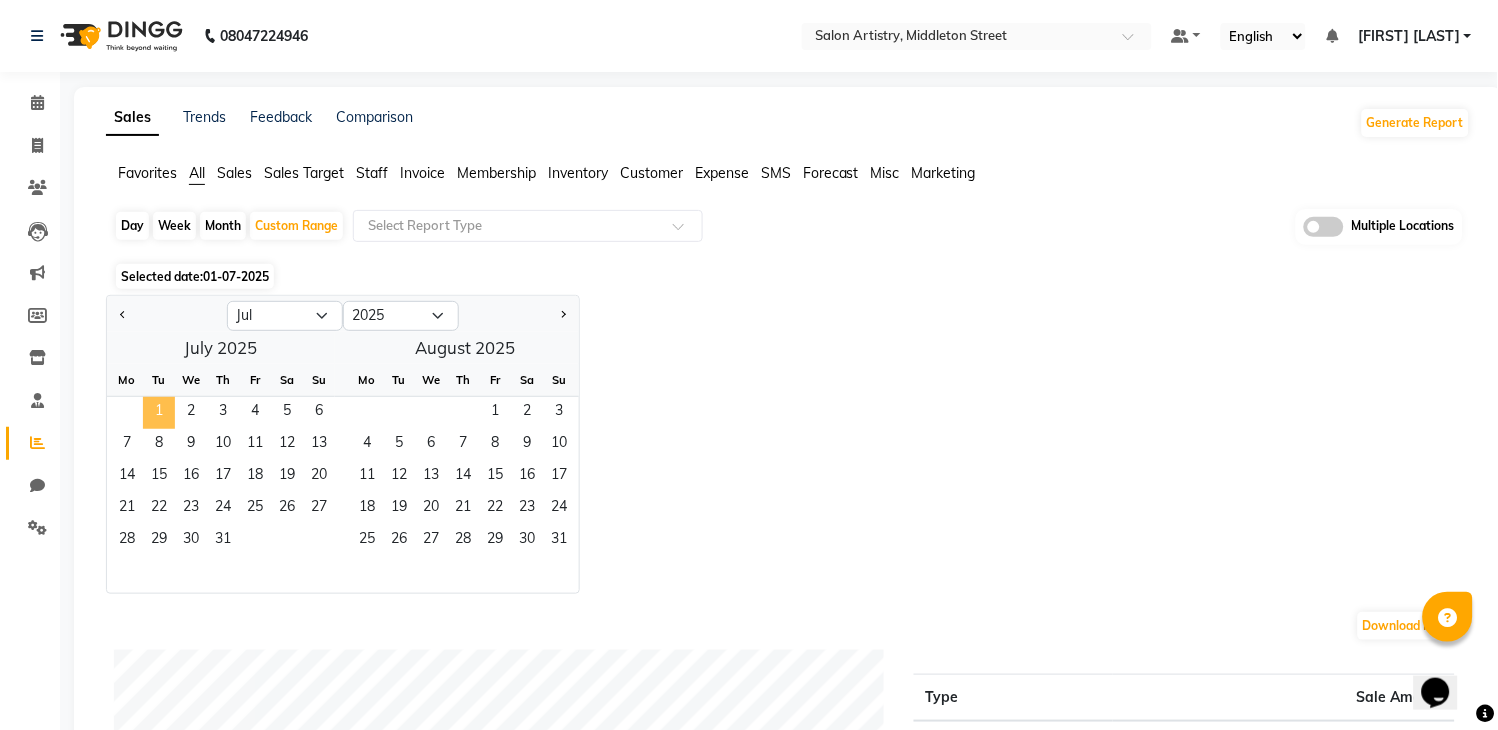click on "1" 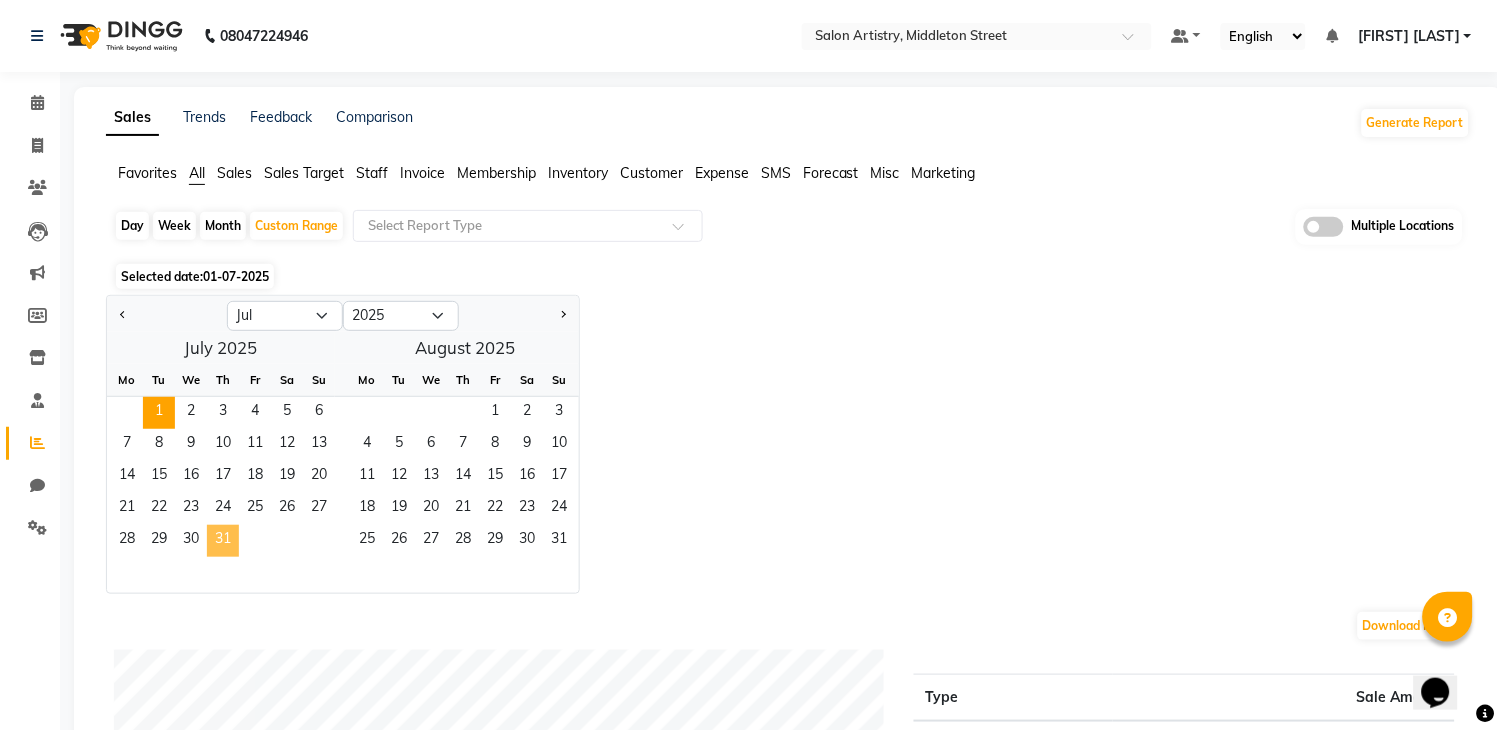 click on "31" 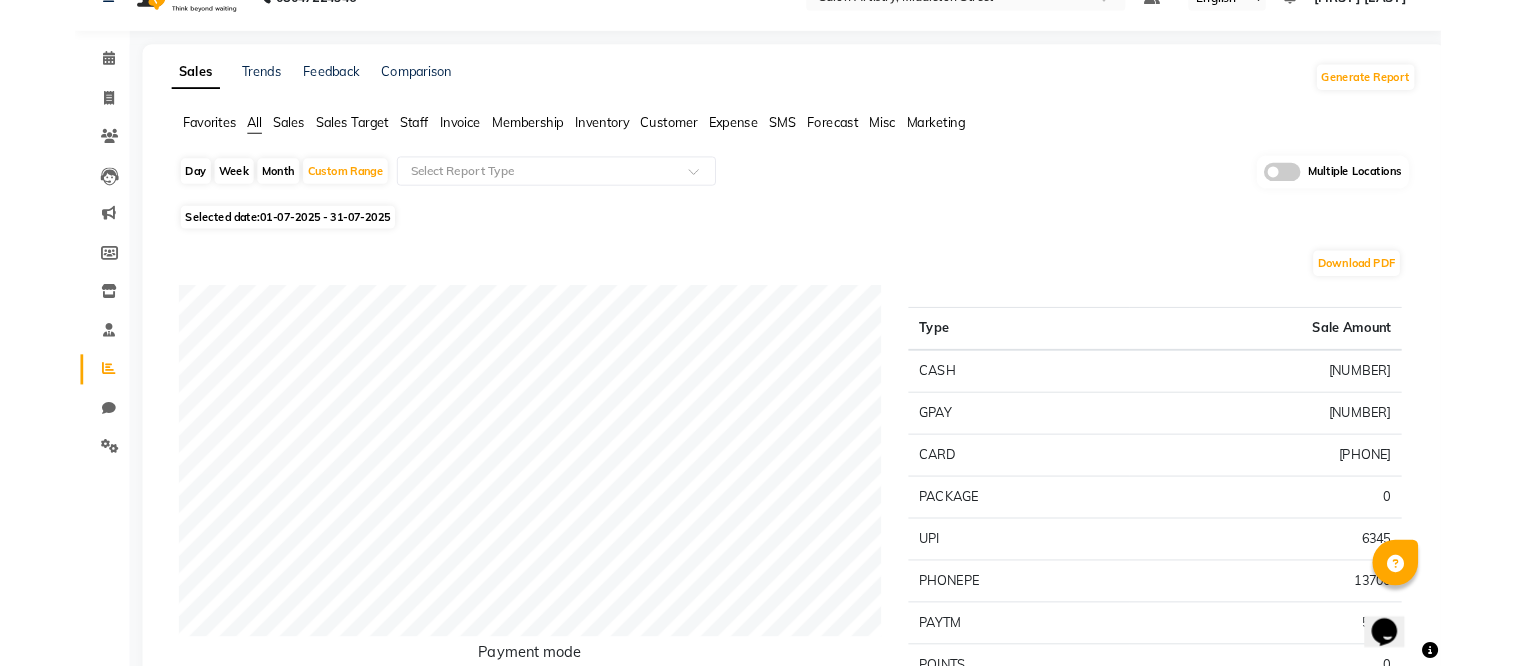 scroll, scrollTop: 0, scrollLeft: 0, axis: both 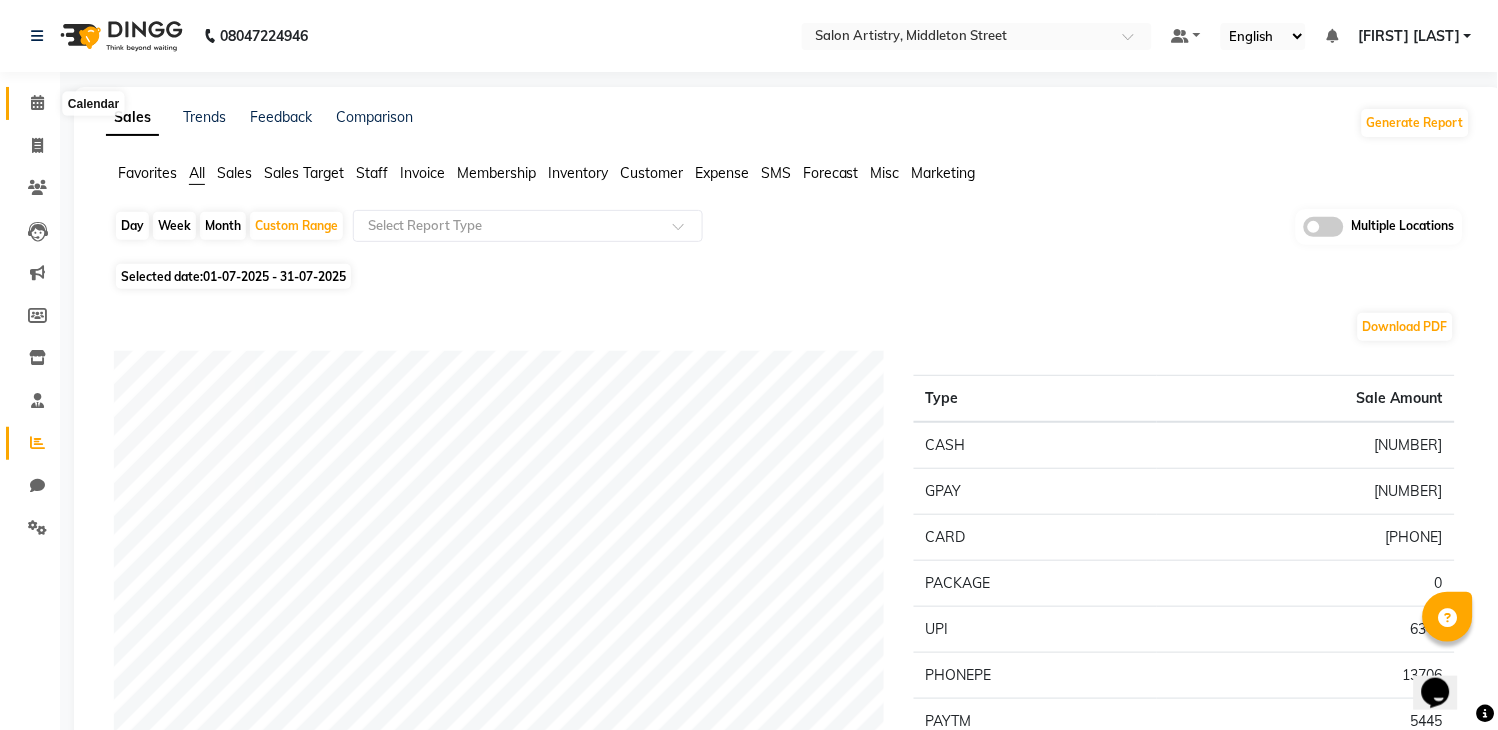 click 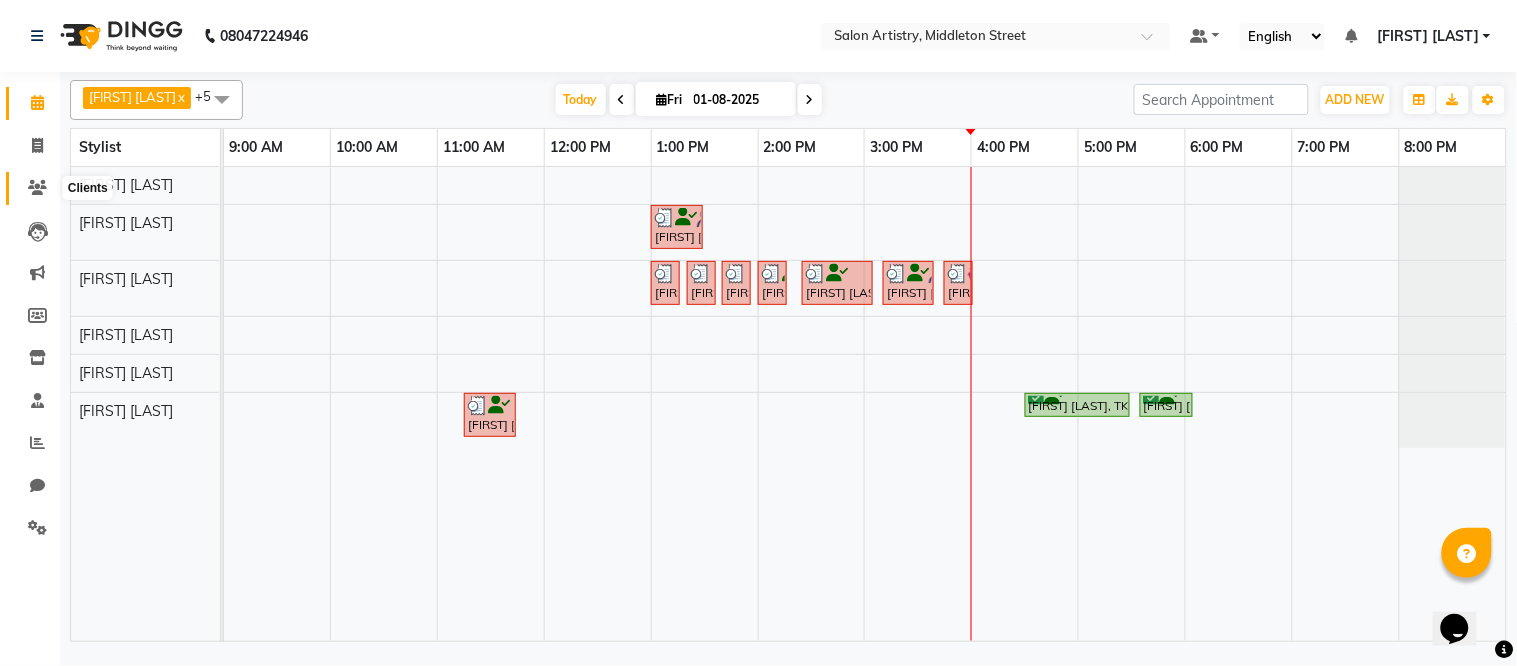 click 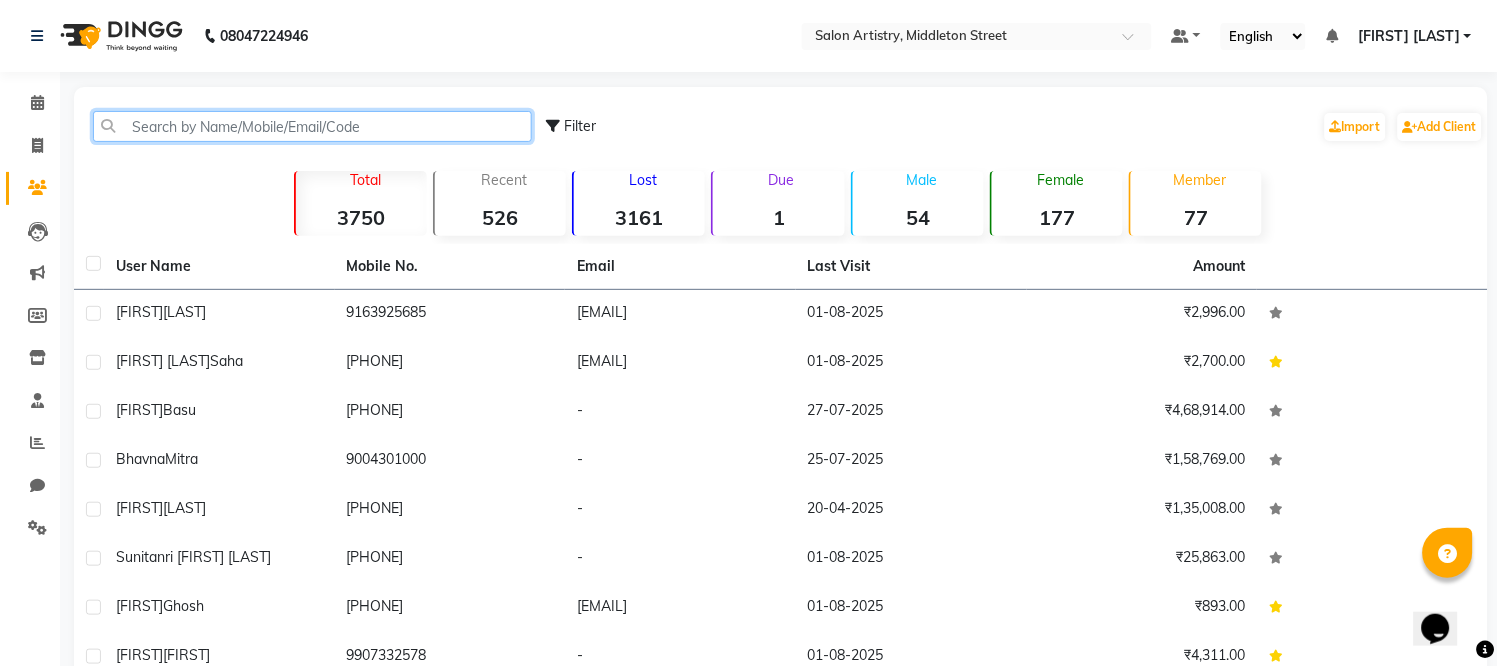 click 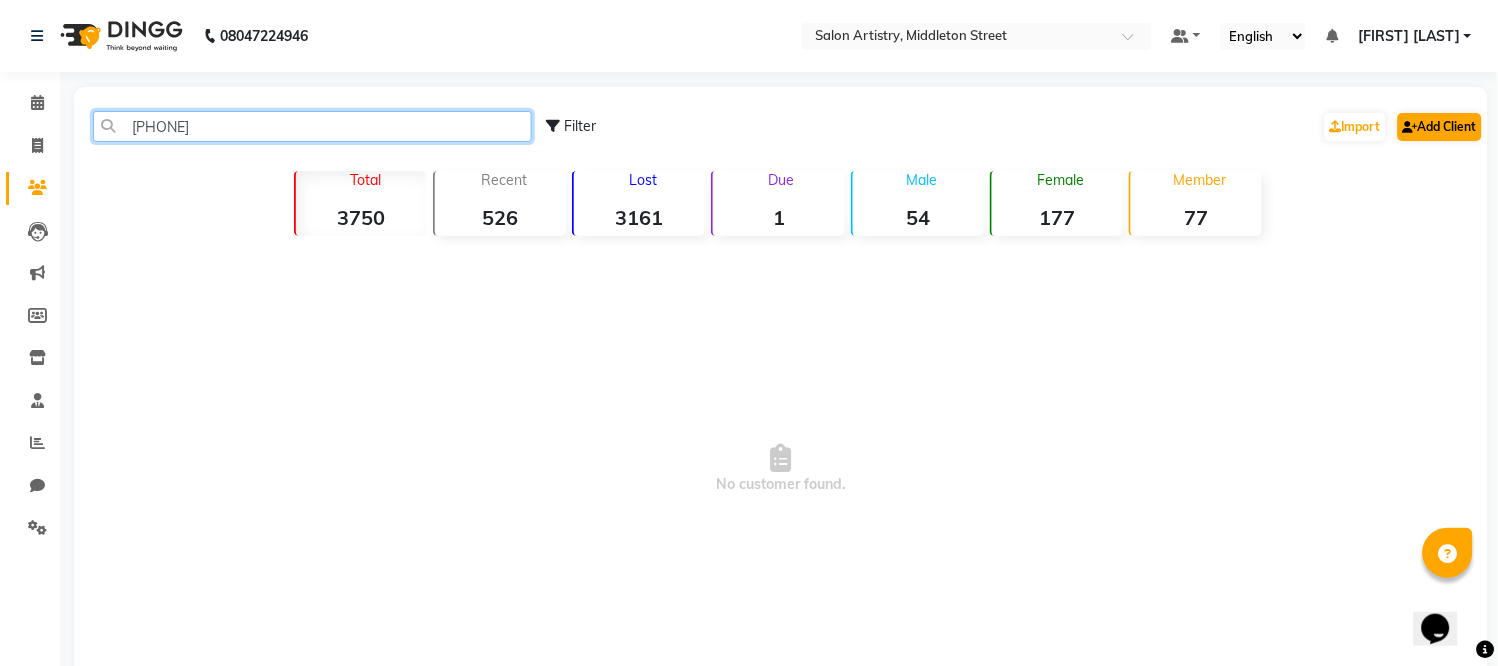 type on "[PHONE]" 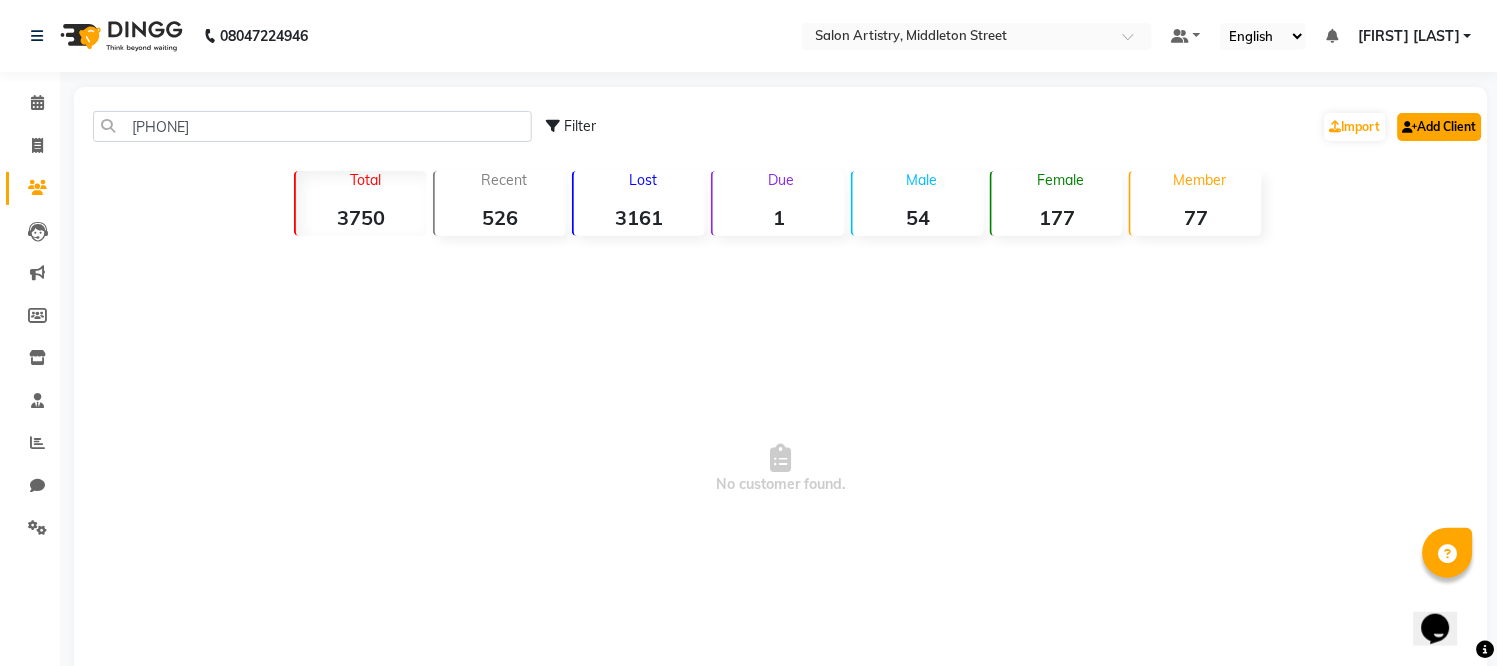 click on "Add Client" 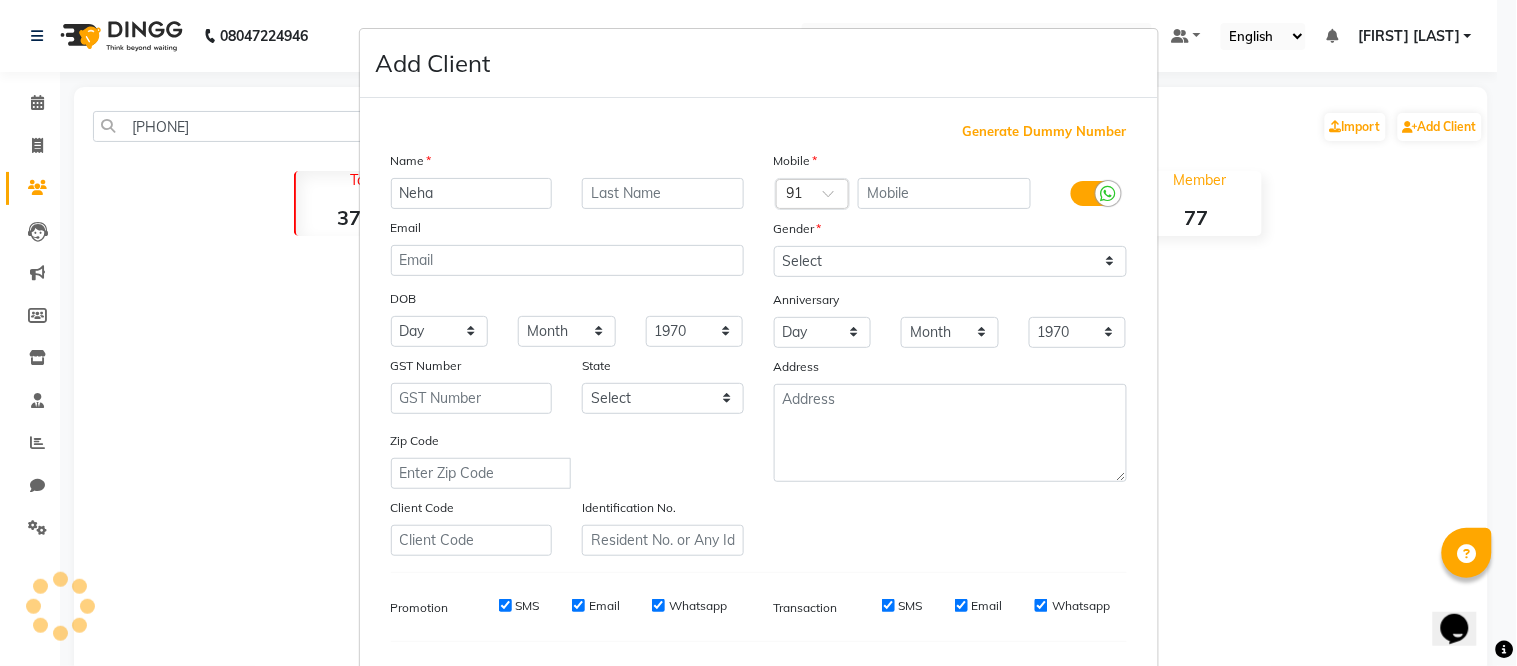 type on "Neha" 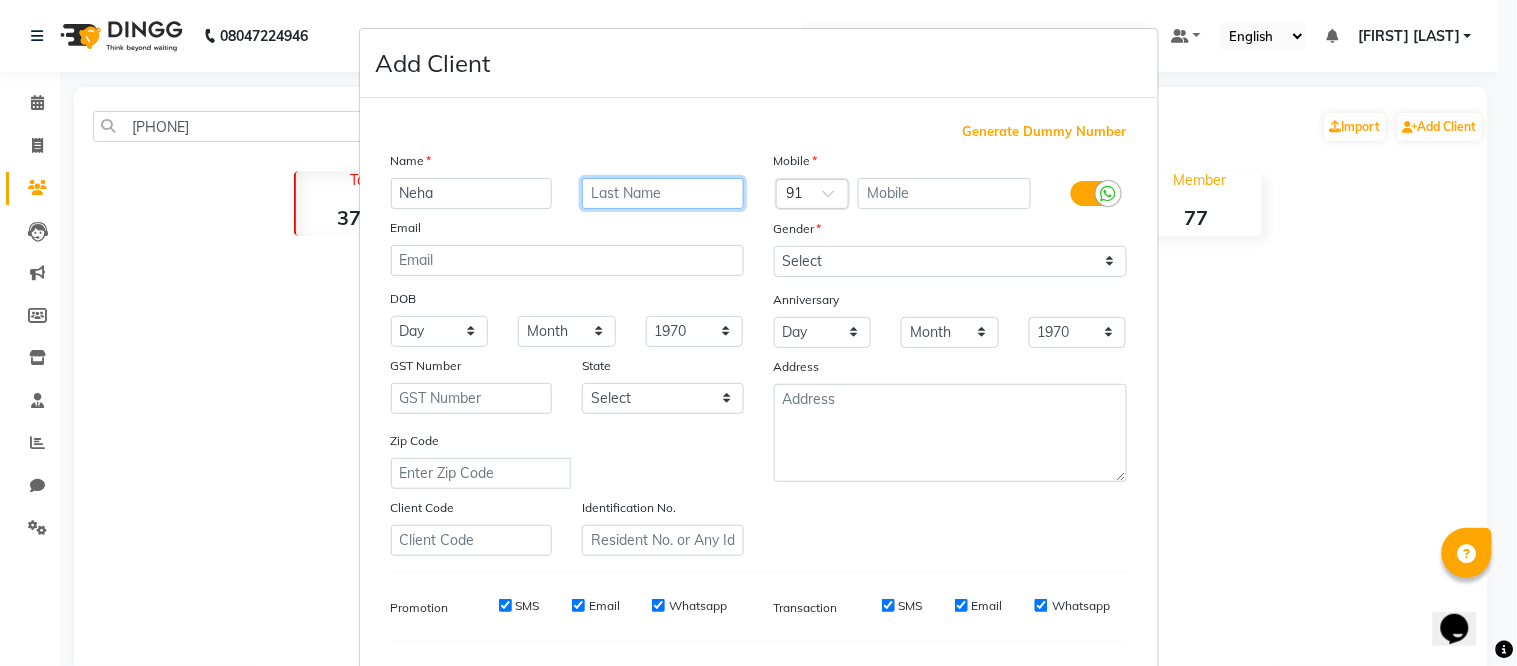 click at bounding box center [663, 193] 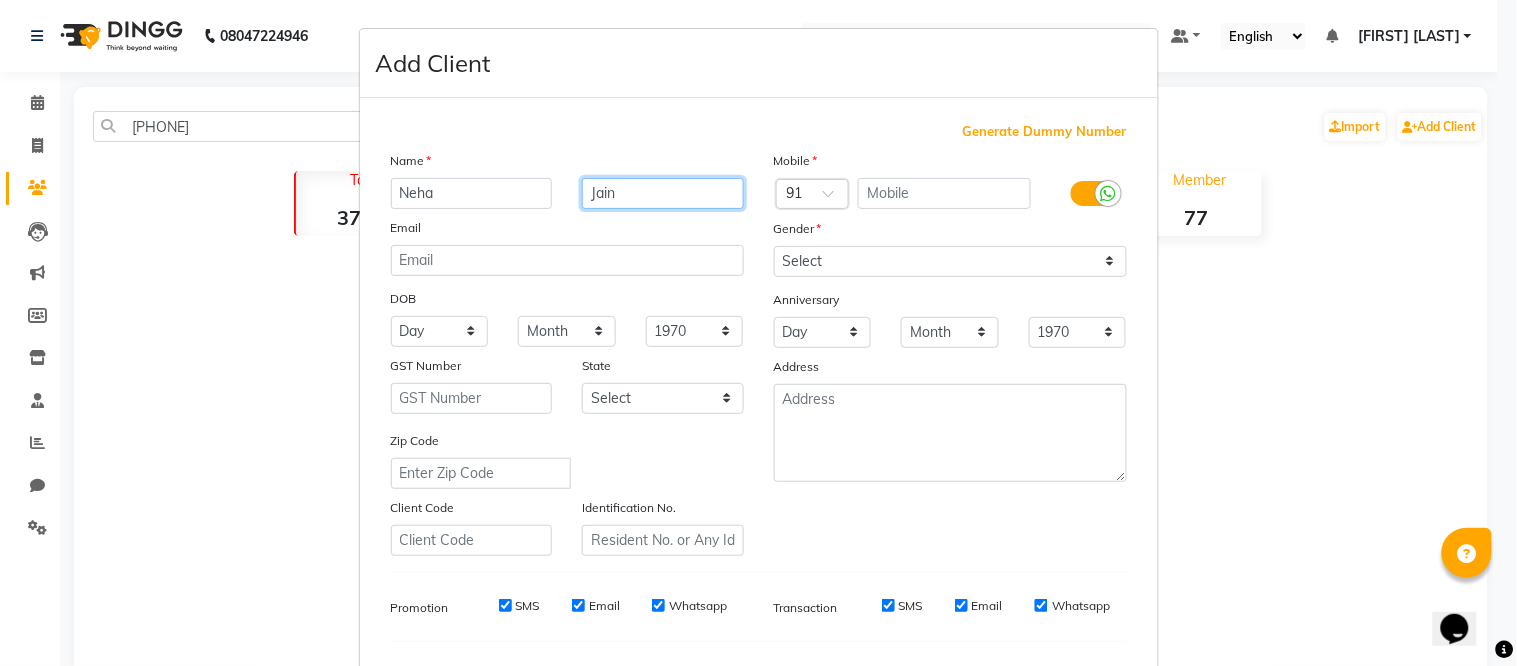 type on "Jain" 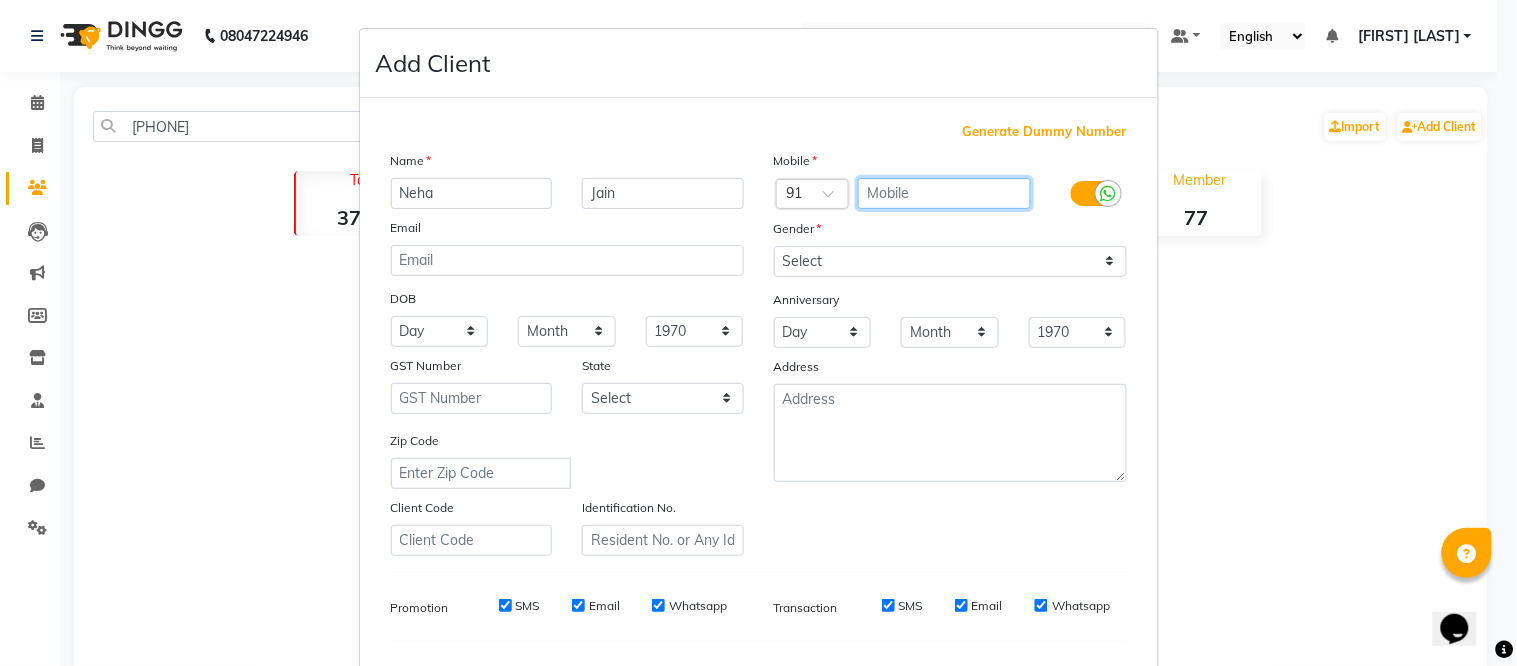 click at bounding box center (944, 193) 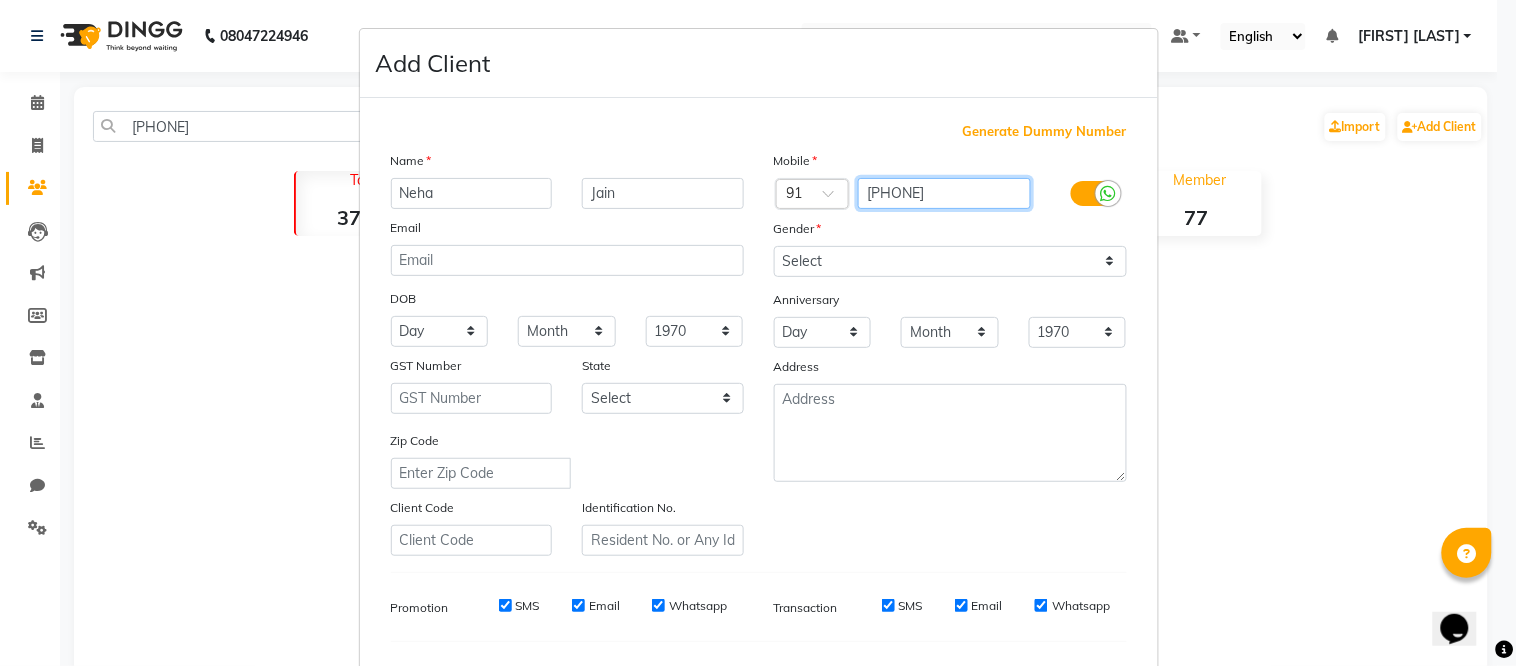 type on "[PHONE]" 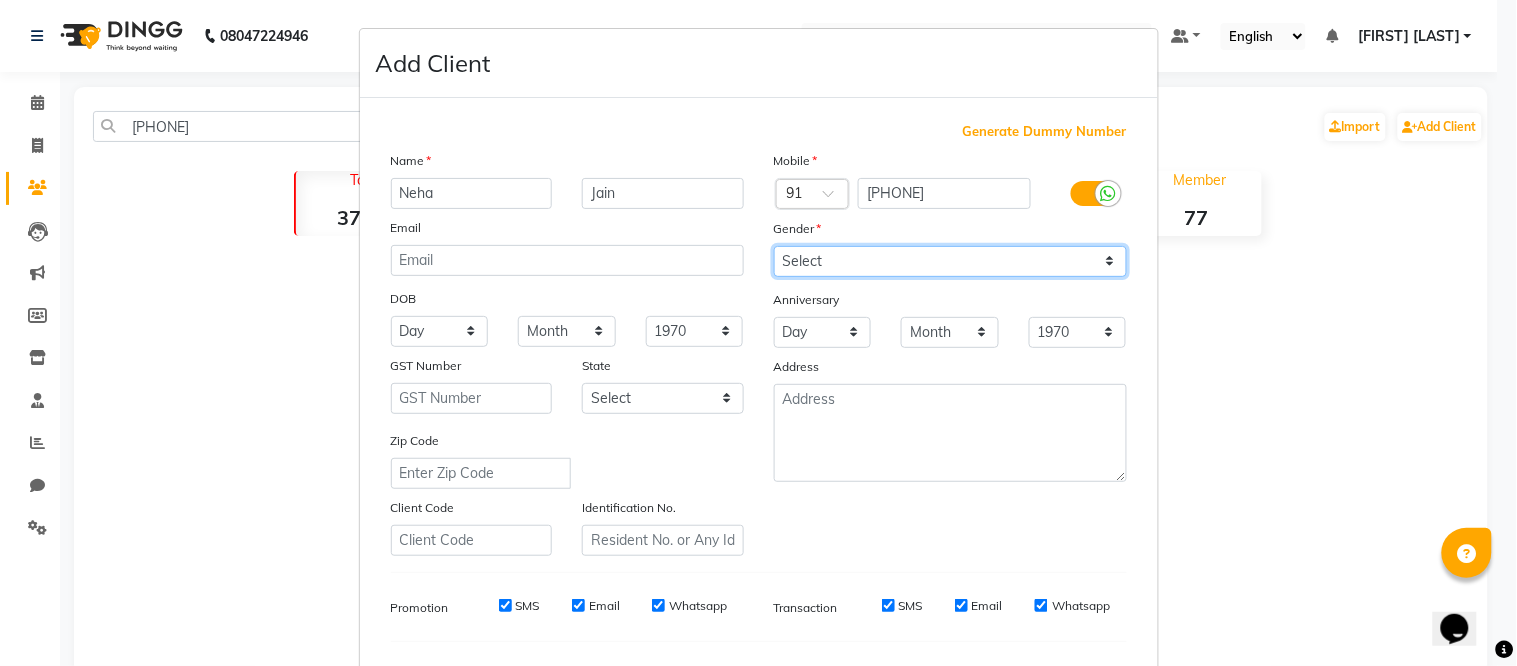 click on "Select Male Female Other Prefer Not To Say" at bounding box center [950, 261] 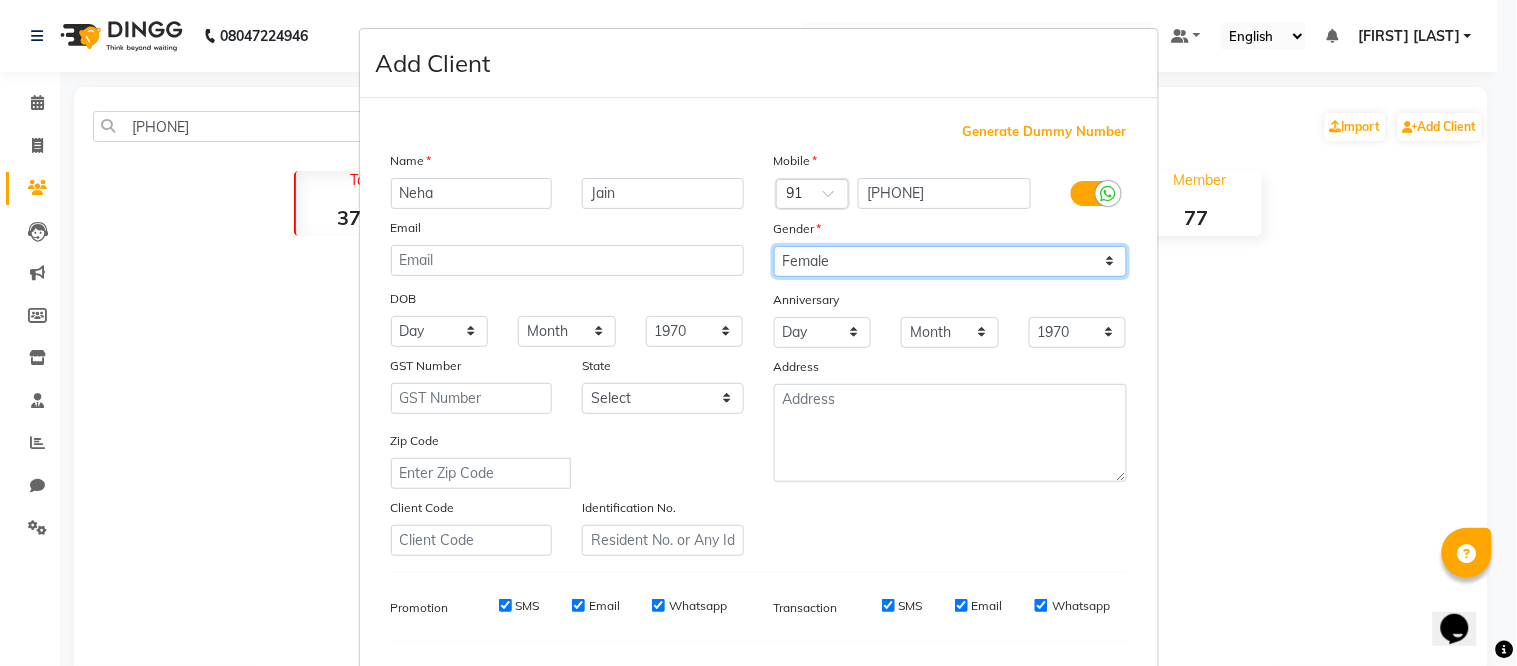 click on "Select Male Female Other Prefer Not To Say" at bounding box center (950, 261) 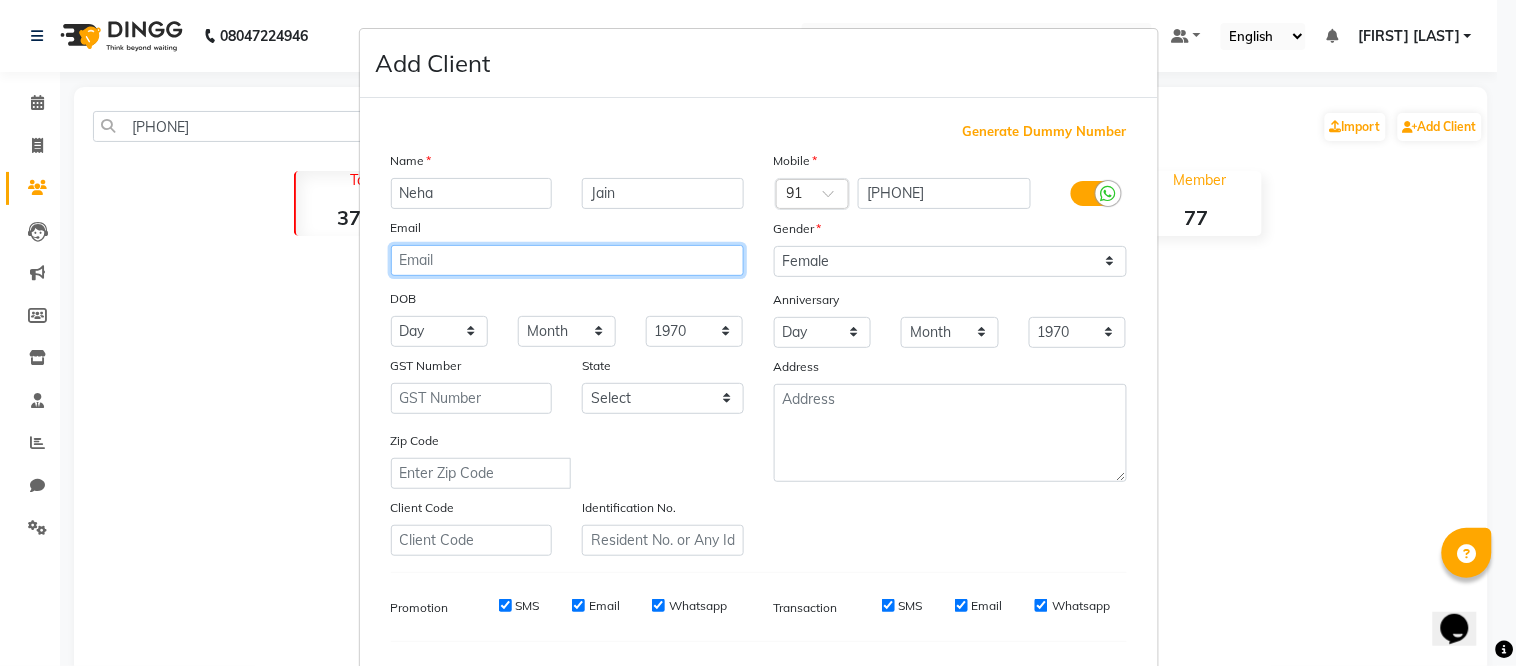click at bounding box center [567, 260] 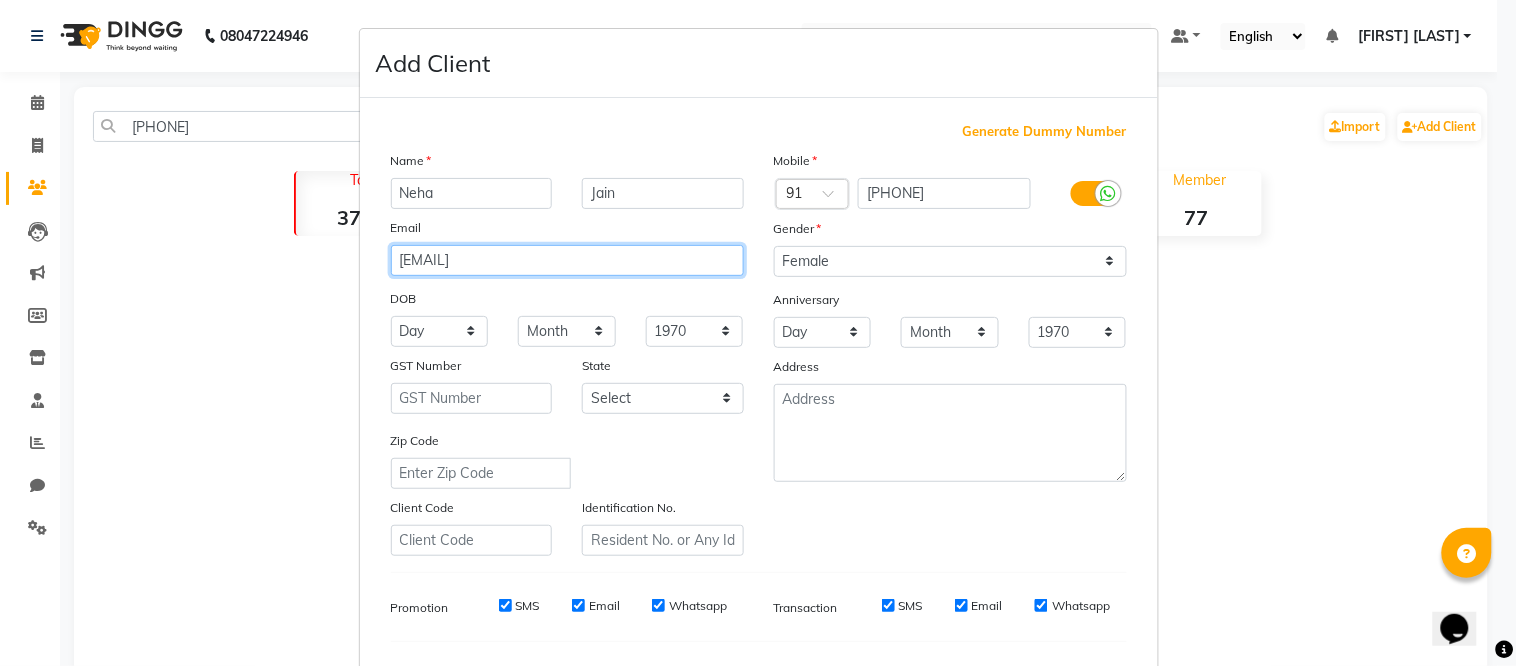 type on "[EMAIL]" 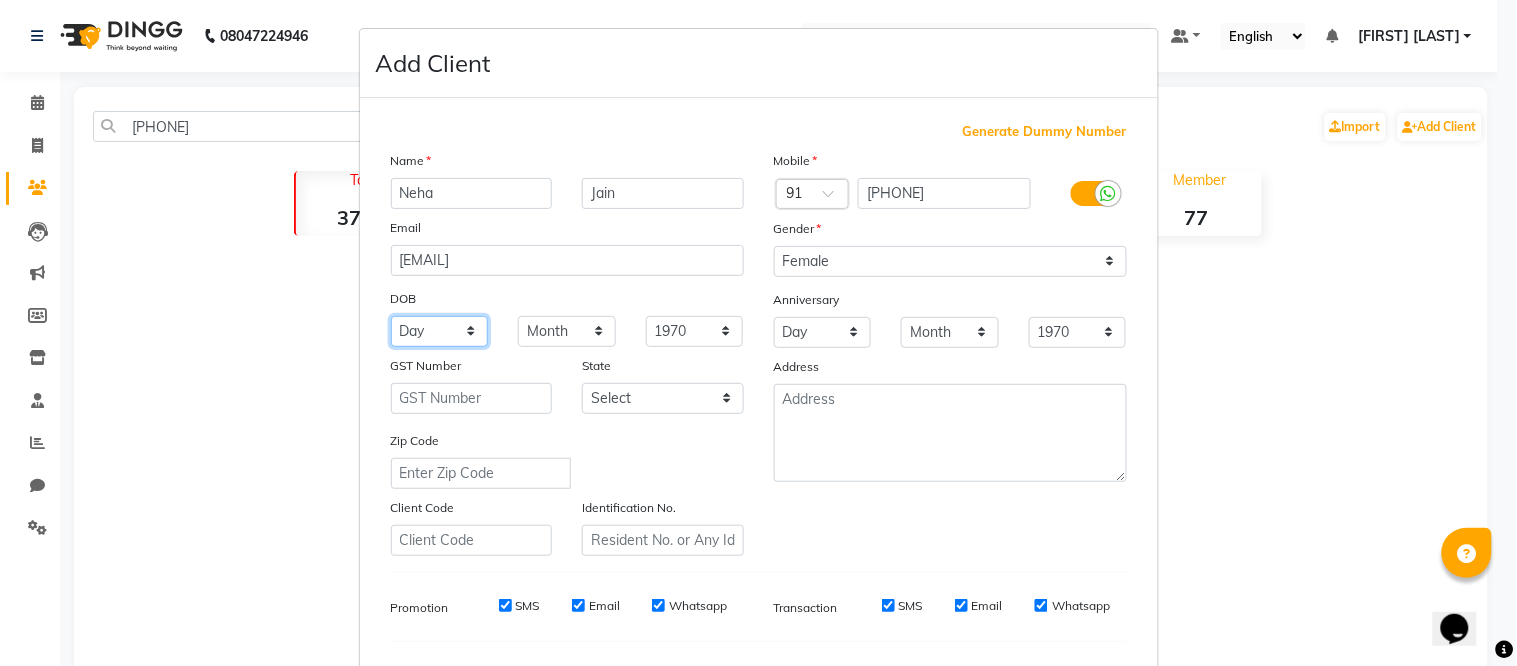 click on "Day 01 02 03 04 05 06 07 08 09 10 11 12 13 14 15 16 17 18 19 20 21 22 23 24 25 26 27 28 29 30 31" at bounding box center (440, 331) 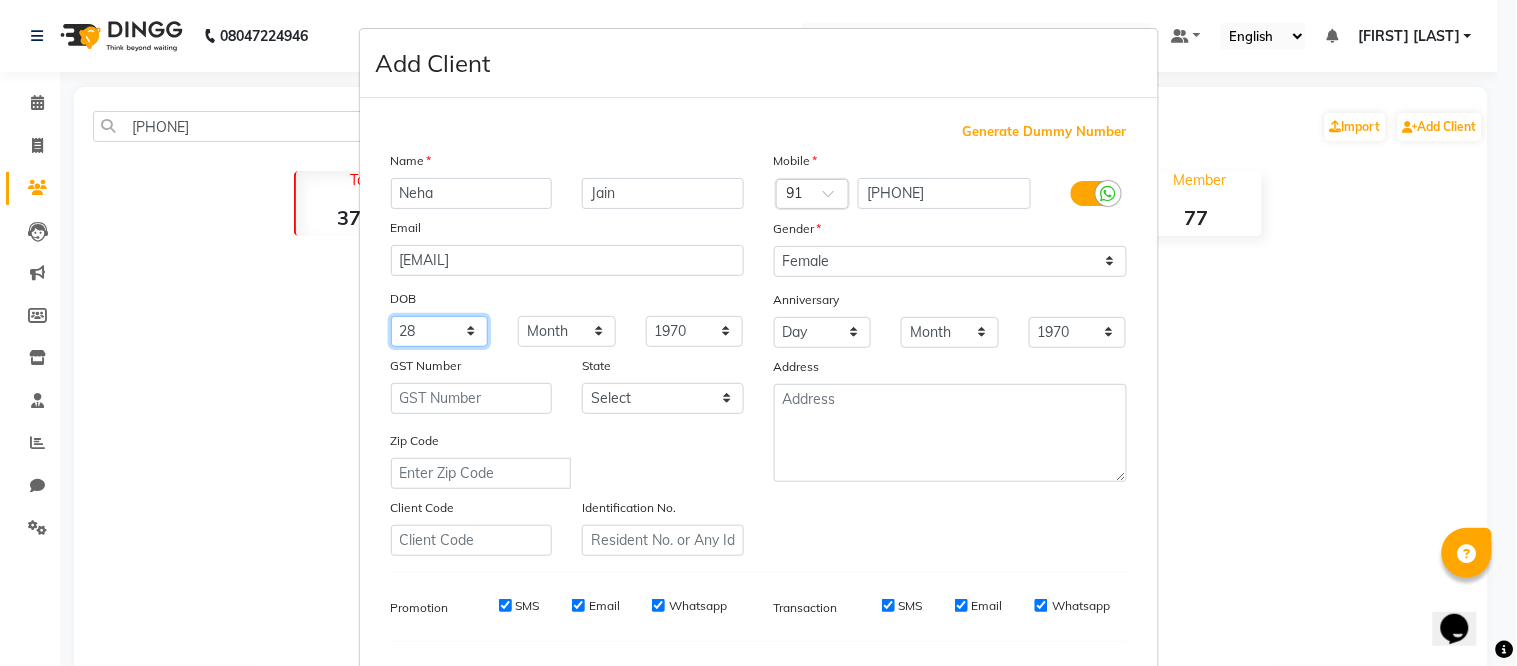 click on "Day 01 02 03 04 05 06 07 08 09 10 11 12 13 14 15 16 17 18 19 20 21 22 23 24 25 26 27 28 29 30 31" at bounding box center [440, 331] 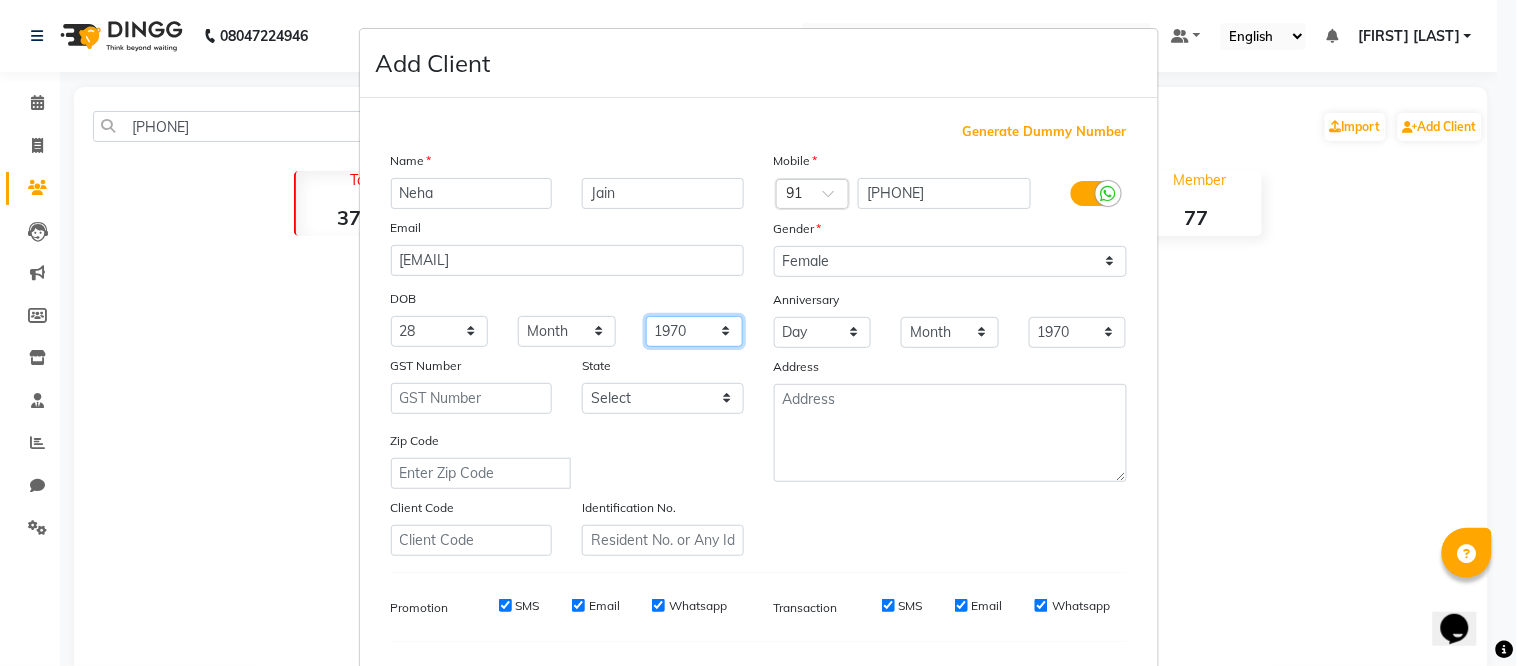 click on "1940 1941 1942 1943 1944 1945 1946 1947 1948 1949 1950 1951 1952 1953 1954 1955 1956 1957 1958 1959 1960 1961 1962 1963 1964 1965 1966 1967 1968 1969 1970 1971 1972 1973 1974 1975 1976 1977 1978 1979 1980 1981 1982 1983 1984 1985 1986 1987 1988 1989 1990 1991 1992 1993 1994 1995 1996 1997 1998 1999 2000 2001 2002 2003 2004 2005 2006 2007 2008 2009 2010 2011 2012 2013 2014 2015 2016 2017 2018 2019 2020 2021 2022 2023 2024" at bounding box center [695, 331] 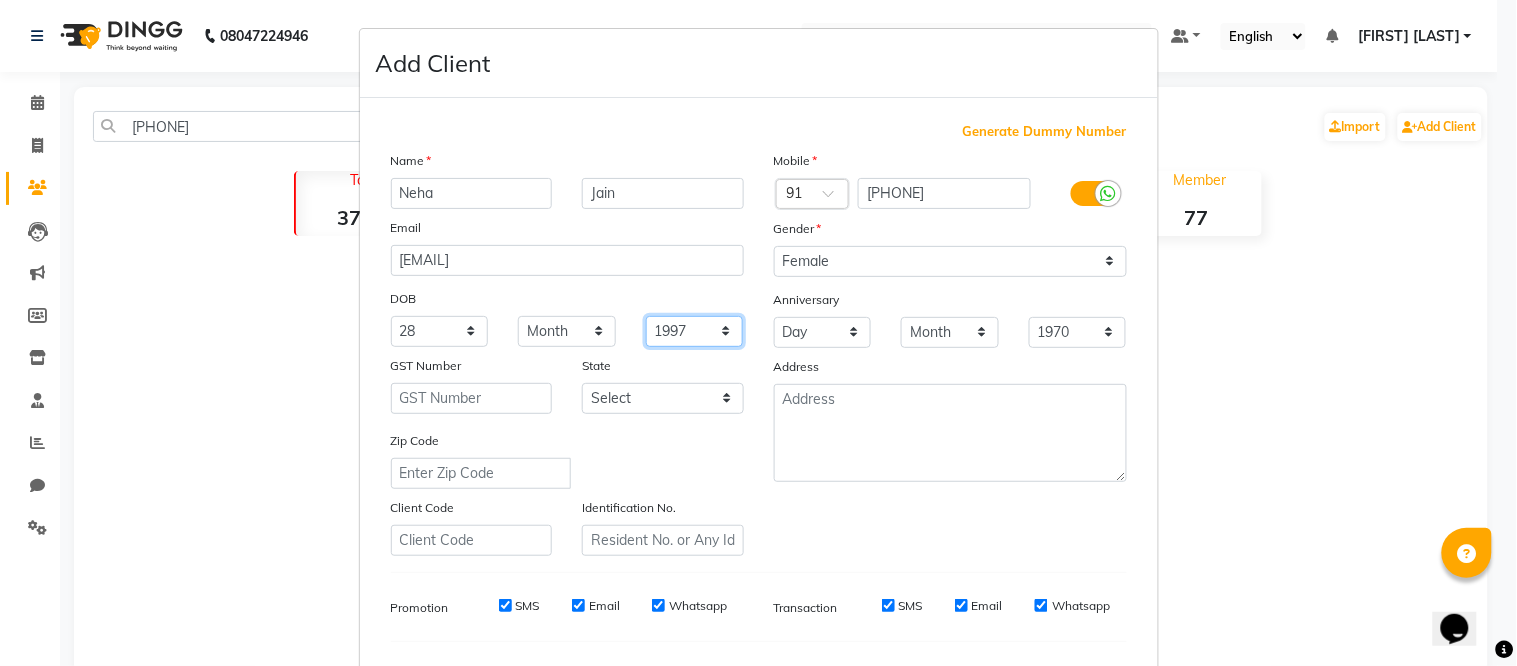click on "1940 1941 1942 1943 1944 1945 1946 1947 1948 1949 1950 1951 1952 1953 1954 1955 1956 1957 1958 1959 1960 1961 1962 1963 1964 1965 1966 1967 1968 1969 1970 1971 1972 1973 1974 1975 1976 1977 1978 1979 1980 1981 1982 1983 1984 1985 1986 1987 1988 1989 1990 1991 1992 1993 1994 1995 1996 1997 1998 1999 2000 2001 2002 2003 2004 2005 2006 2007 2008 2009 2010 2011 2012 2013 2014 2015 2016 2017 2018 2019 2020 2021 2022 2023 2024" at bounding box center (695, 331) 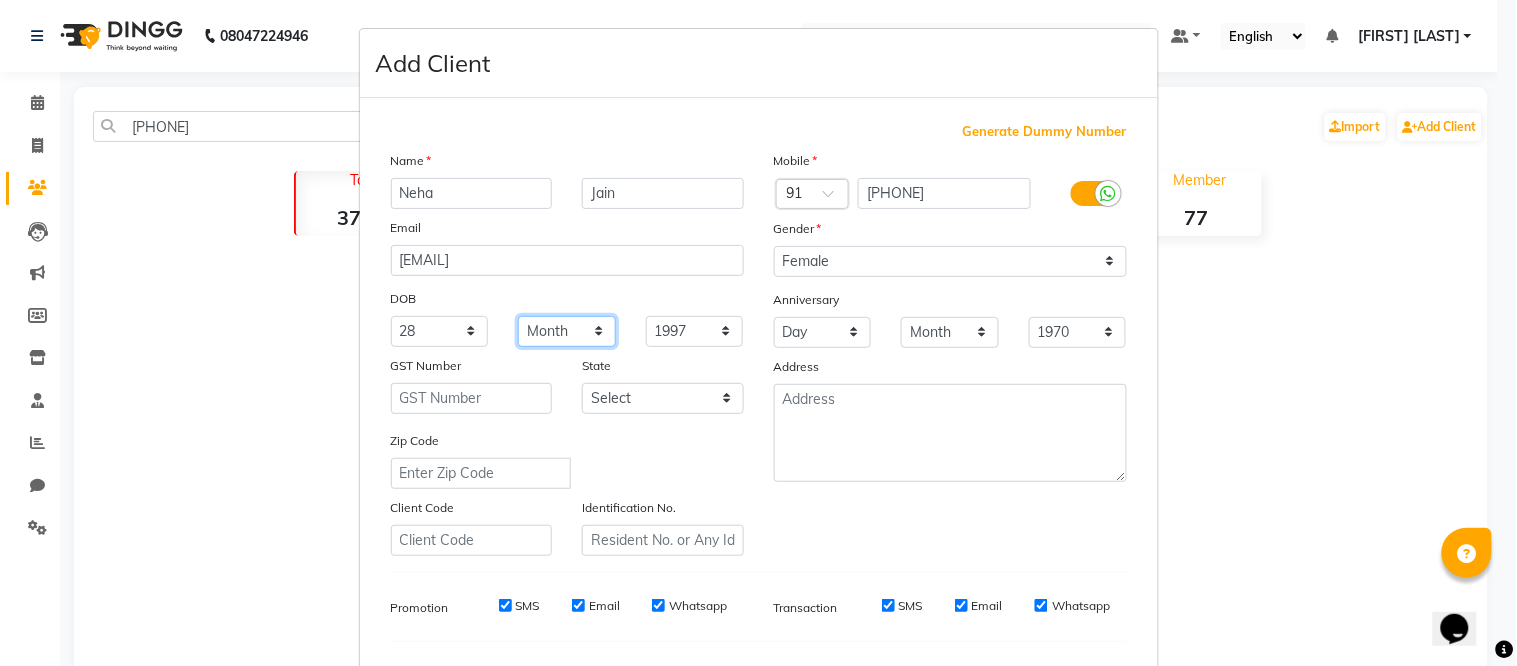 click on "Month January February March April May June July August September October November December" at bounding box center [567, 331] 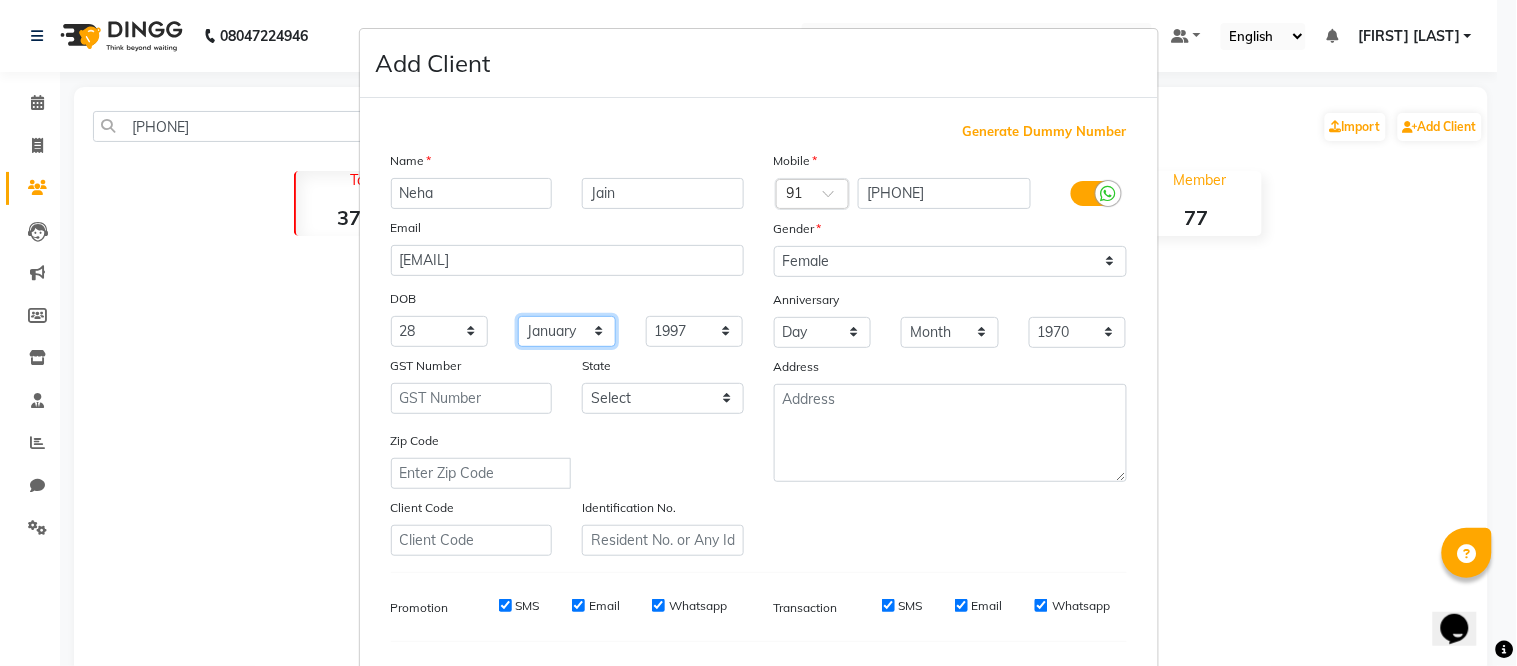 click on "Month January February March April May June July August September October November December" at bounding box center (567, 331) 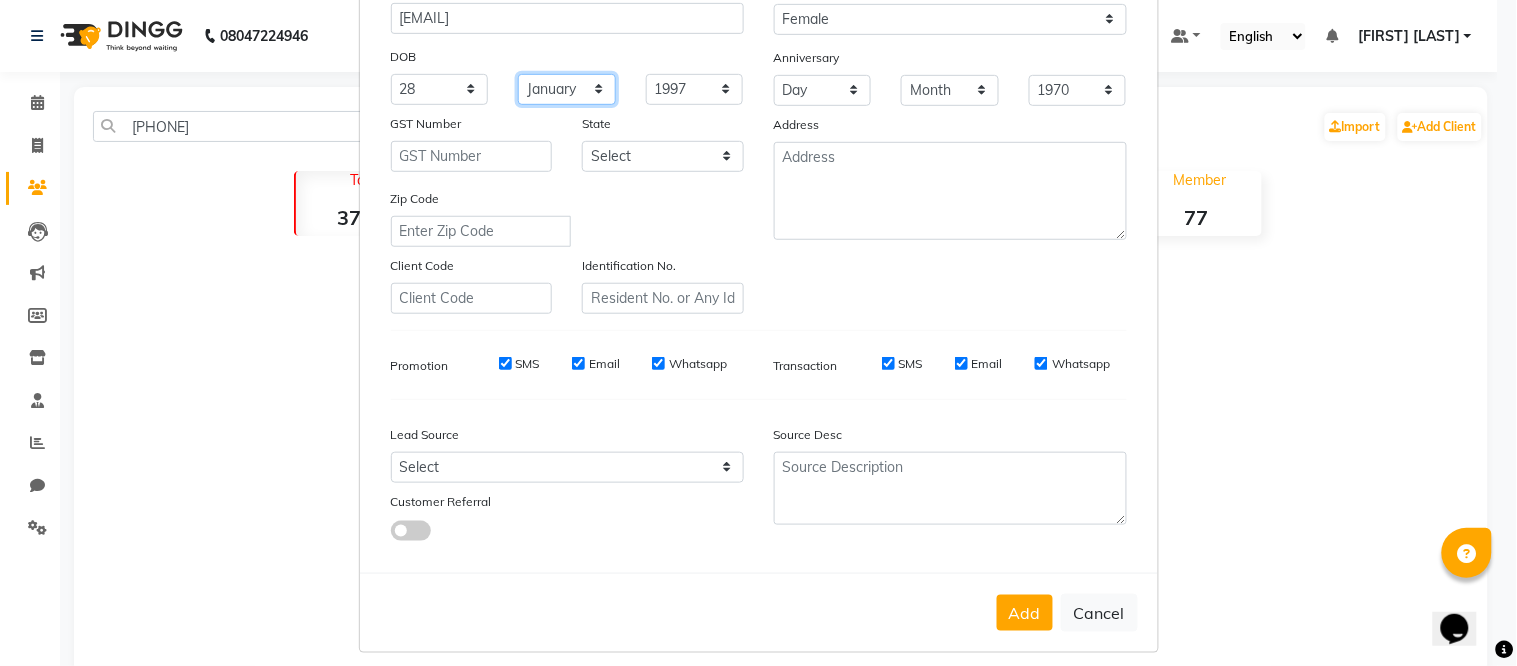 scroll, scrollTop: 257, scrollLeft: 0, axis: vertical 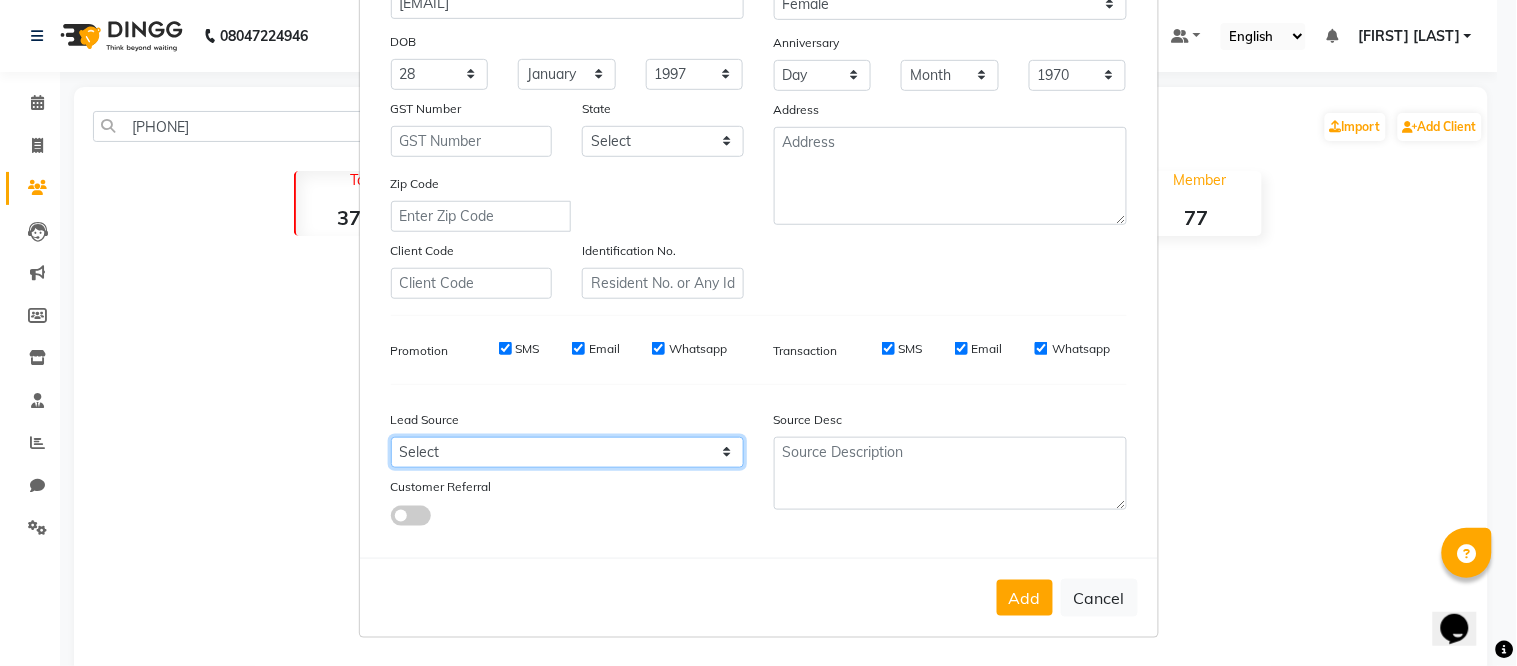 click on "Select Walk-in Referral Internet Friend Word of Mouth Advertisement Facebook JustDial Google Other" at bounding box center [567, 452] 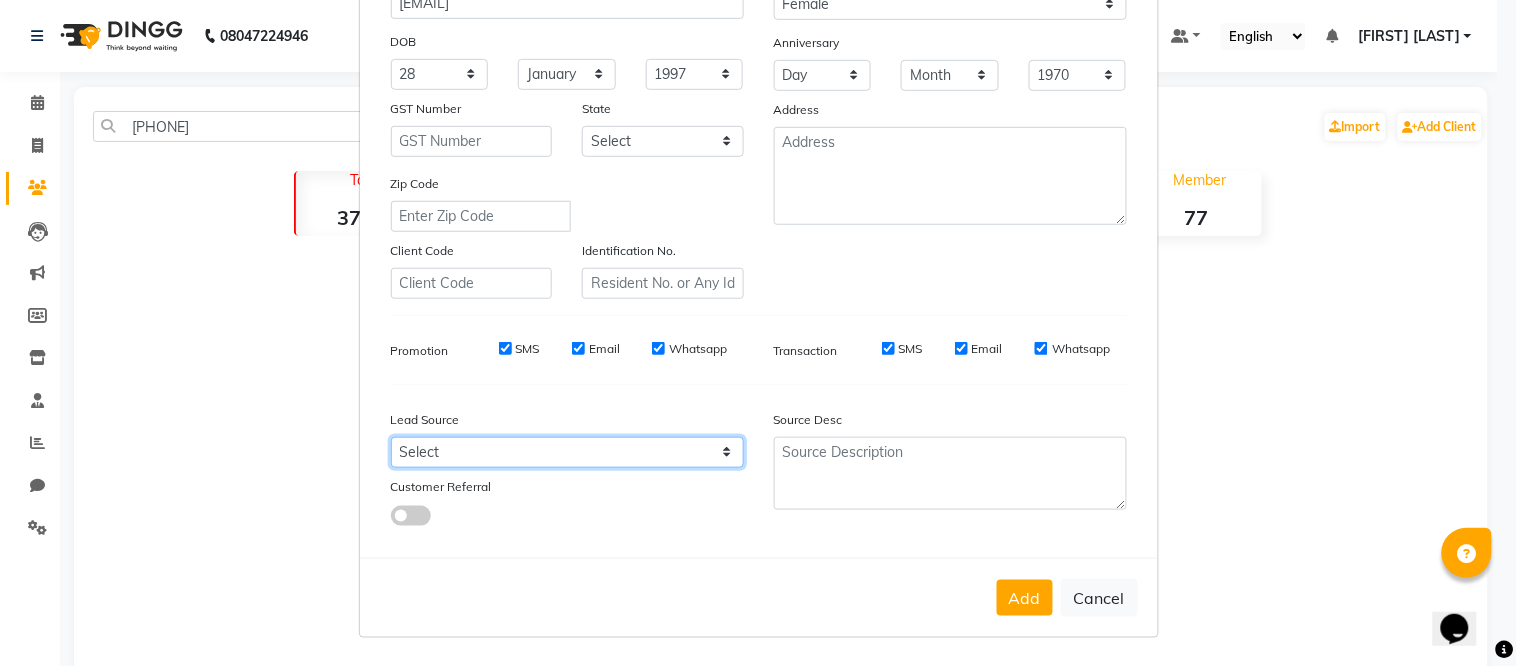 select on "[NUMBER]" 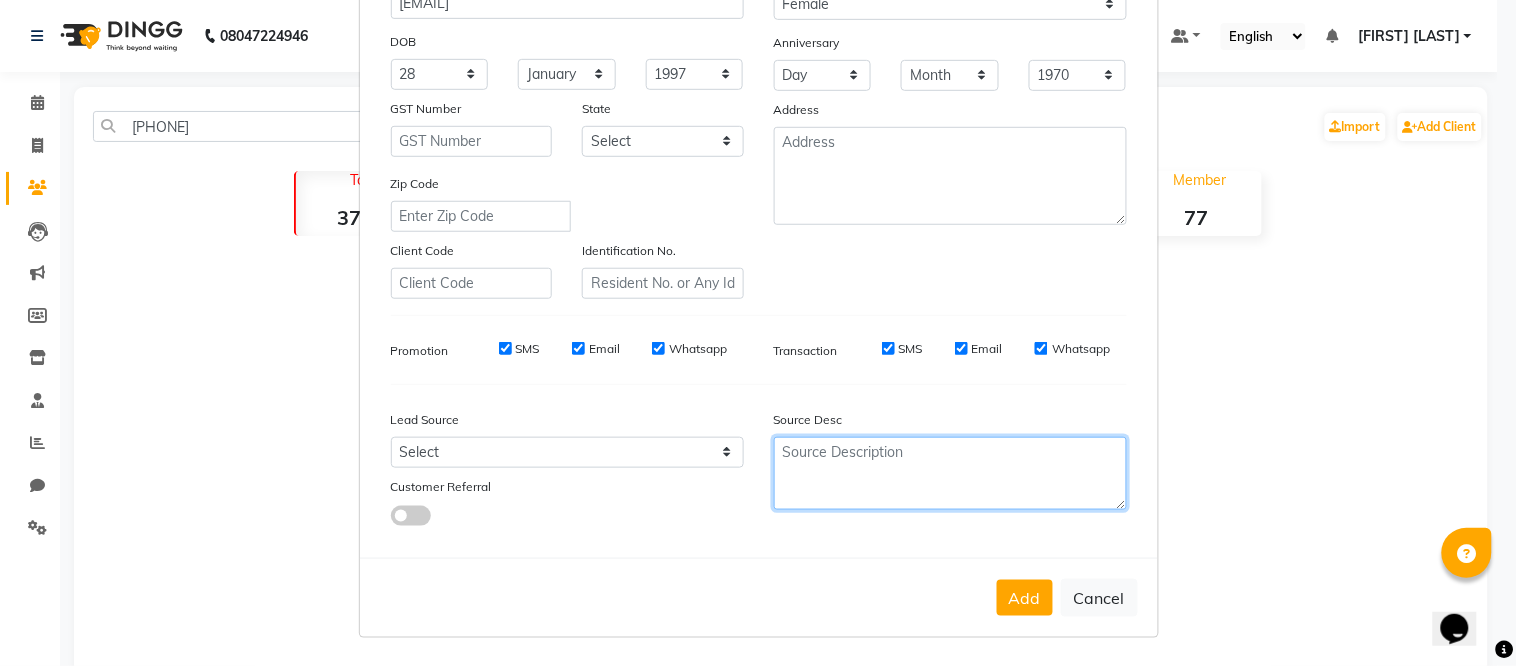 click at bounding box center (950, 473) 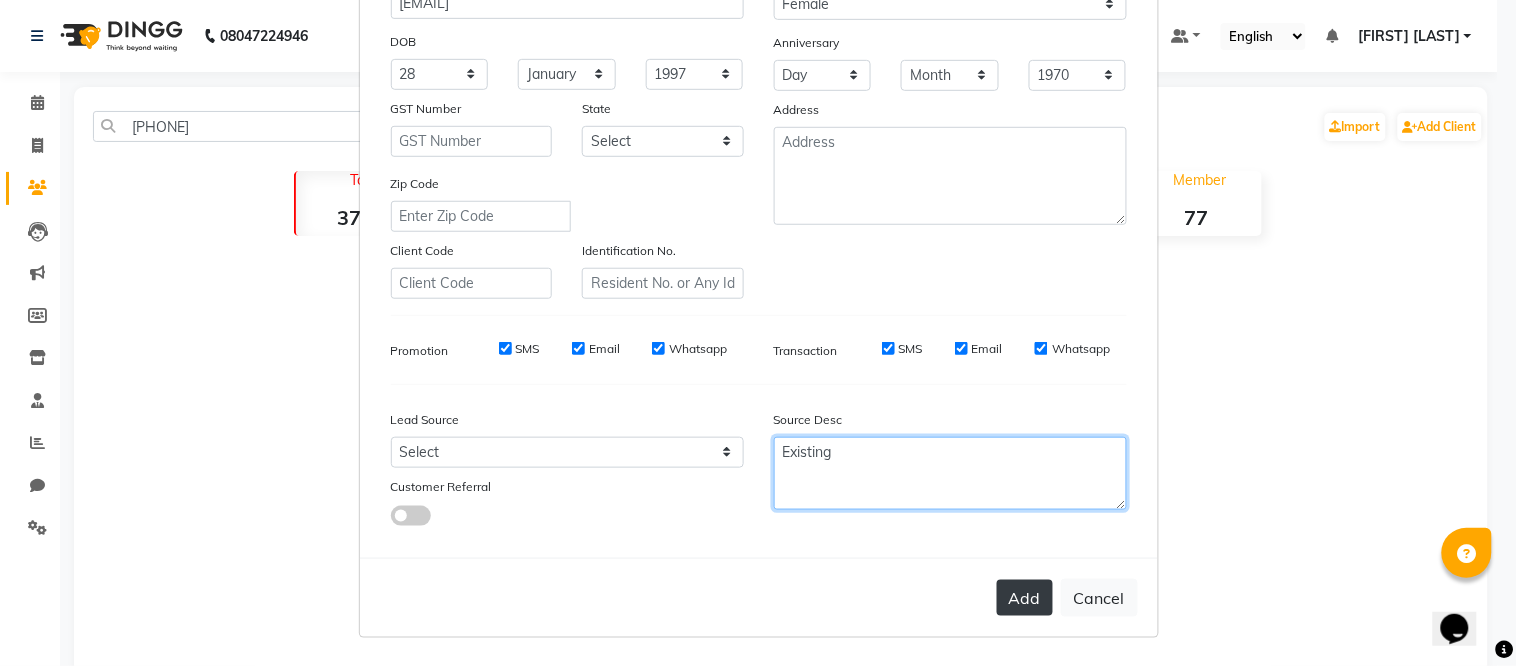 type on "Existing" 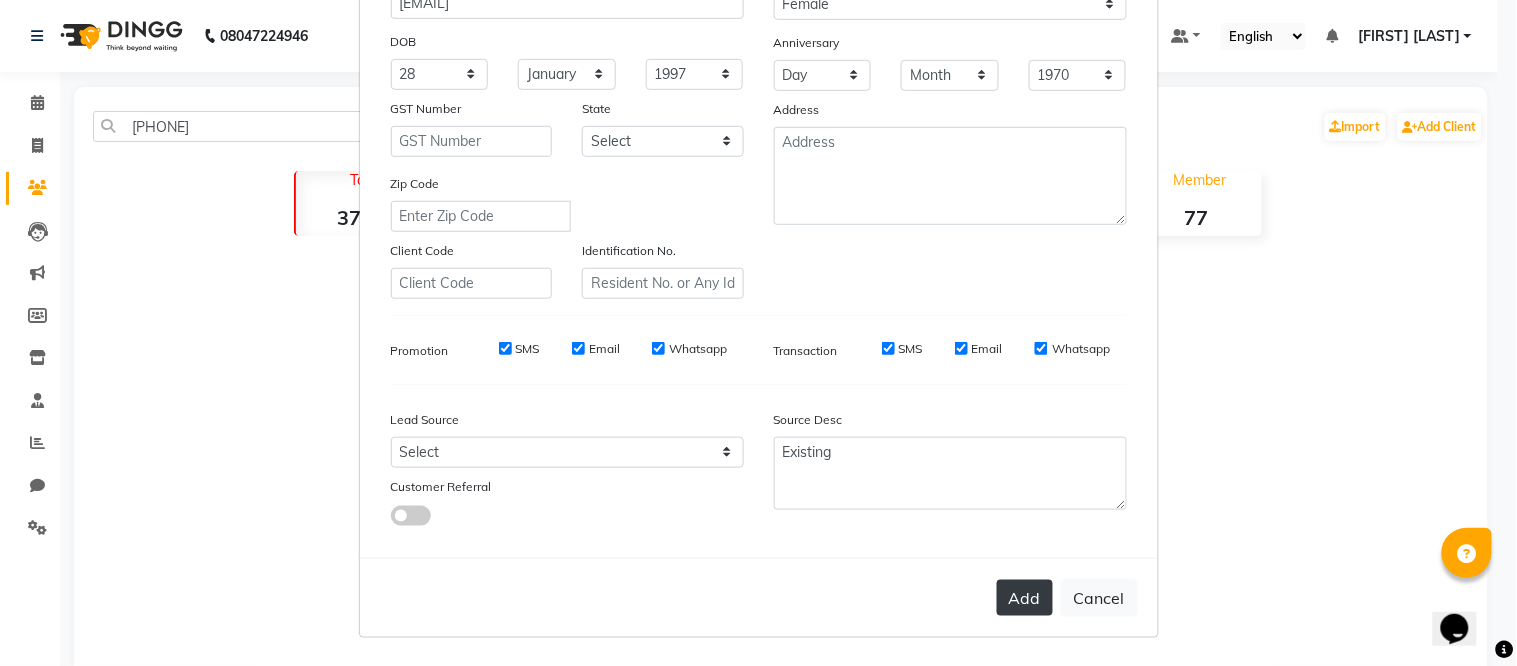 click on "Add" at bounding box center (1025, 598) 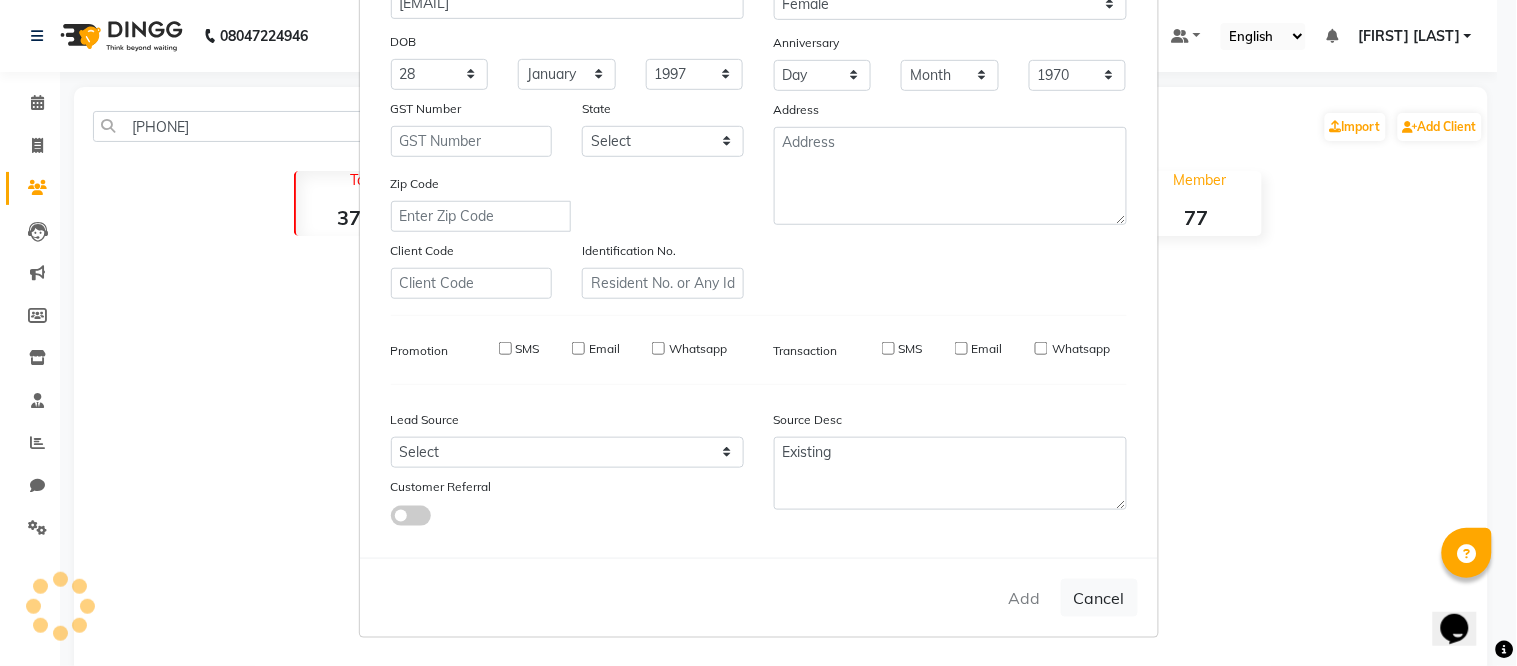 type 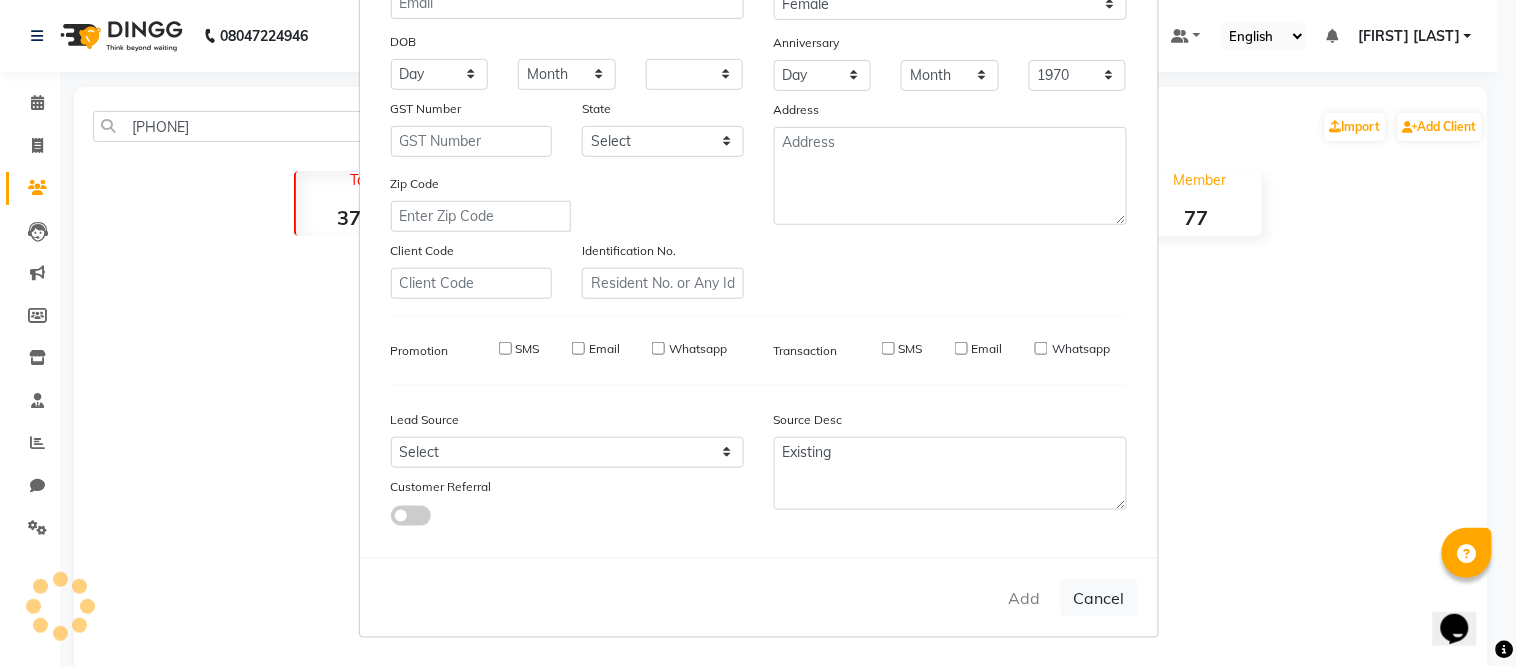 select 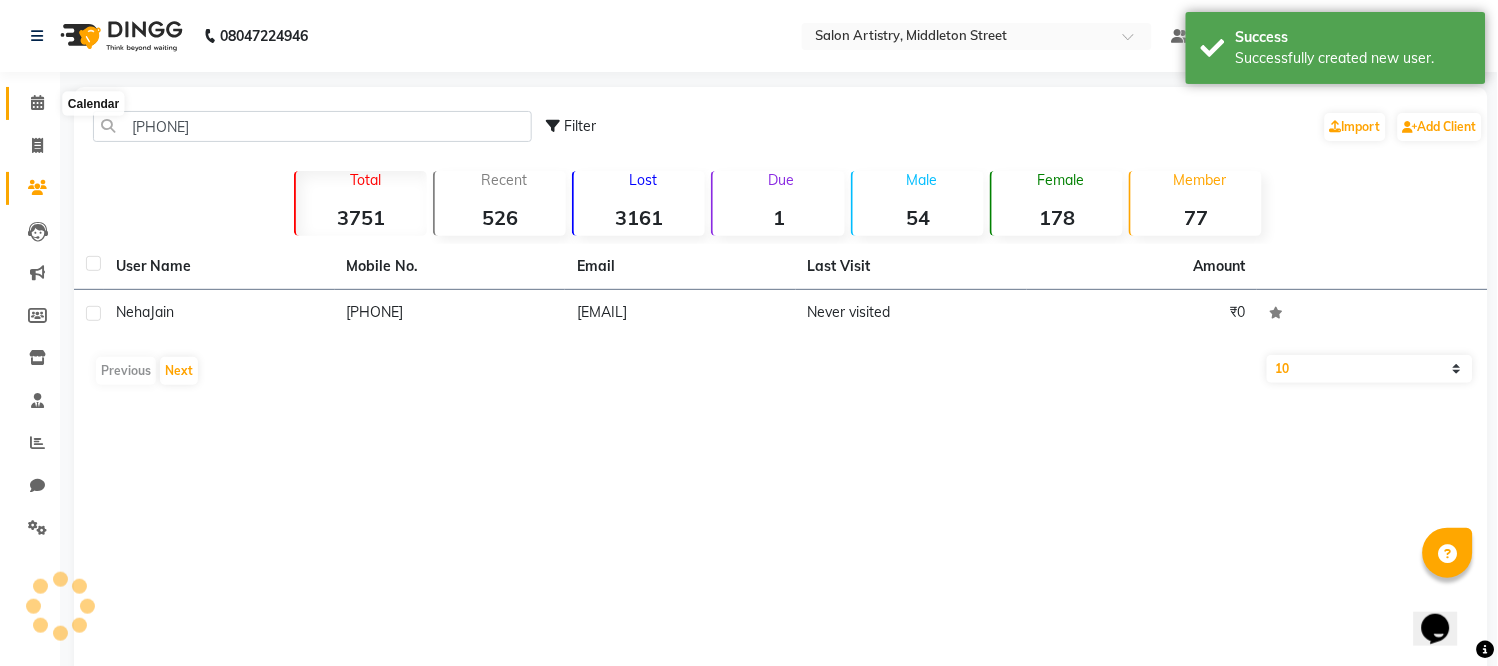 click 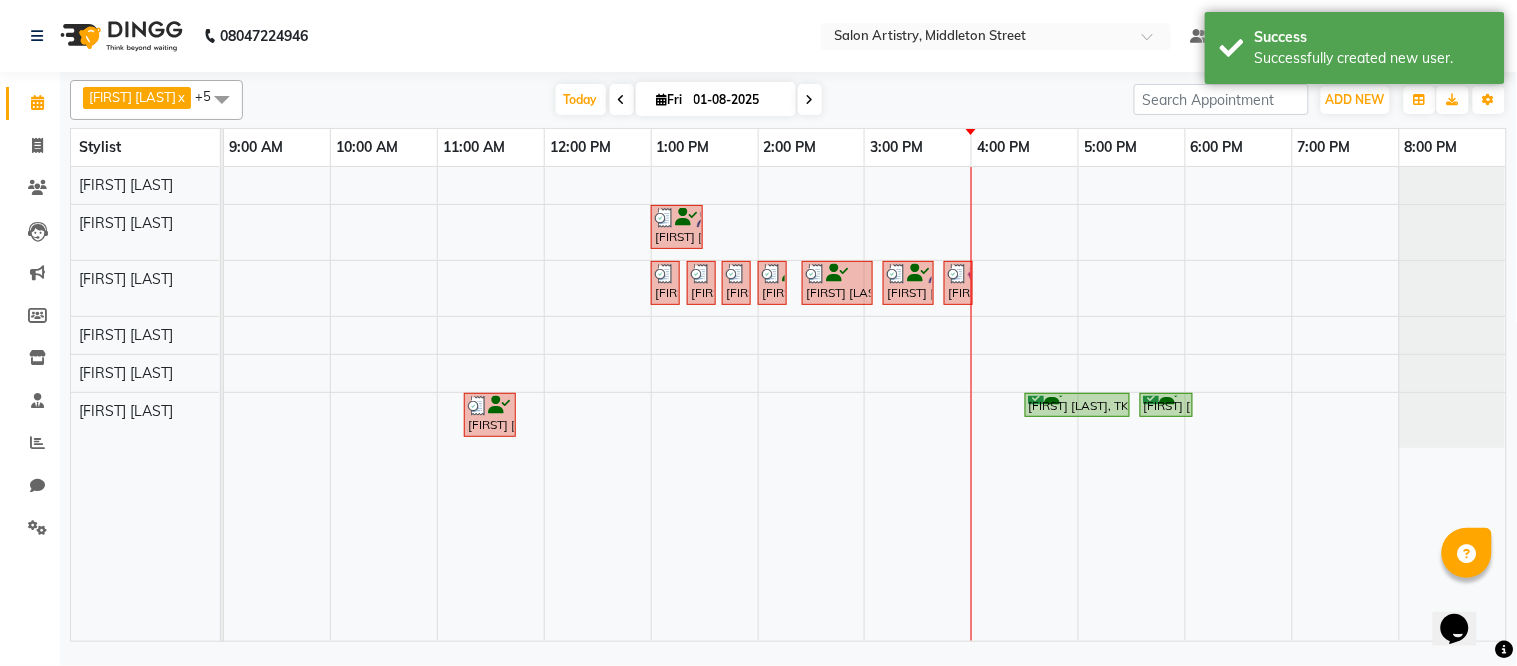 click on "[FIRST] [LAST], TK06, 01:00 PM-01:30 PM, Cut - Hair Cut (Sr Stylist) (Wash & Conditioning)     [FIRST] [LAST], TK04, 01:00 PM-01:10 PM, Threading - Eyebrows     [FIRST] [LAST], TK04, 01:20 PM-01:30 PM, Threading - Eyebrows     [FIRST] [LAST], TK04, 01:40 PM-01:50 PM, Threading - Eyebrows     [FIRST] [LAST], TK05, 02:00 PM-02:10 PM, Threading - Eyebrows     [FIRST] [LAST], TK07, 02:25 PM-03:05 PM, Waxing - Peel Off Waxing - Upper/Lower Lip,Threading - Chin (₹60)     [FIRST] [LAST], TK08, 03:10 PM-03:40 PM, Spa - Protein Rush_Mid Back     [FIRST] [LAST], TK09, 03:45 PM-03:55 PM, Threading - Eyebrows     [FIRST] [LAST], TK03, 11:15 AM-11:45 AM, Waxing - Peel Off Waxing - Upper/Lower Lip     [FIRST] [LAST], TK02, 04:30 PM-05:30 PM, Waxing - Flavoured Waxing - Body     [FIRST] [LAST], TK02, 05:35 PM-06:05 PM, Waxing - Peel Off Waxing - Face" at bounding box center [865, 404] 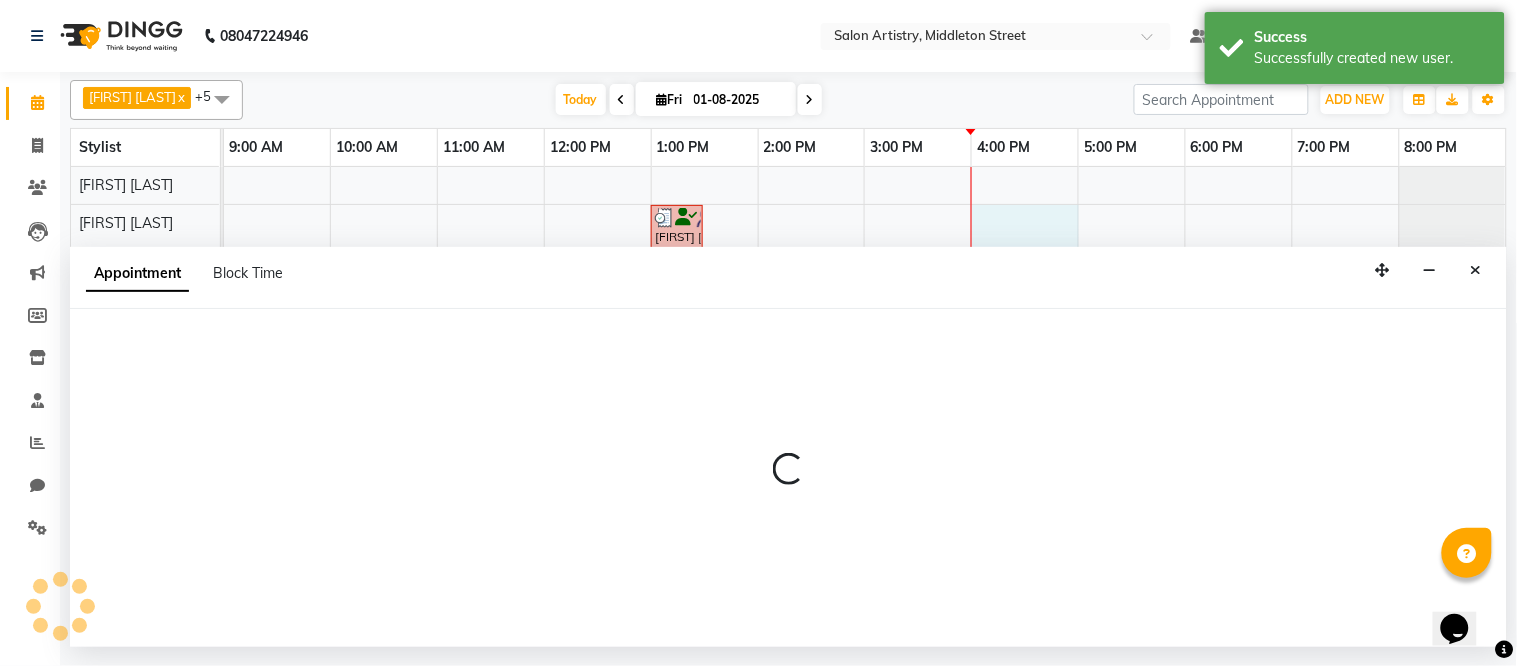 select on "79859" 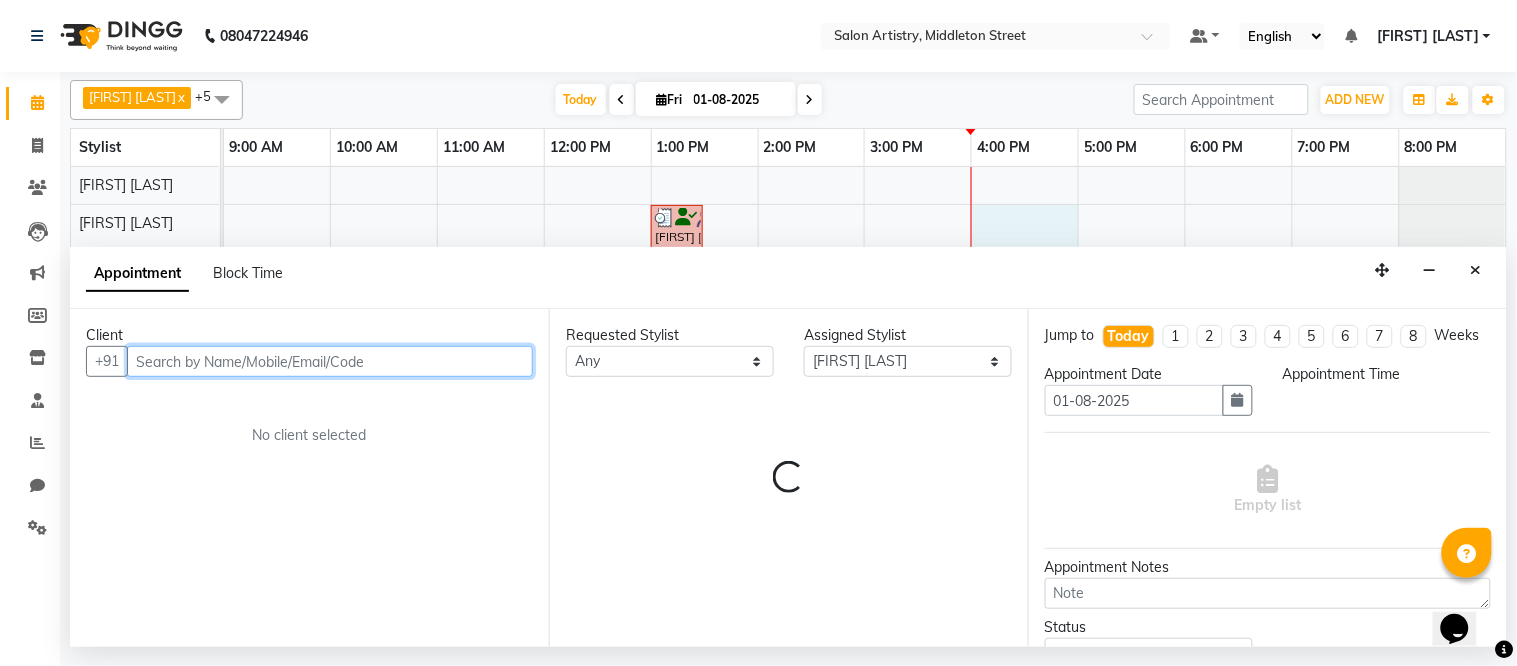 select on "960" 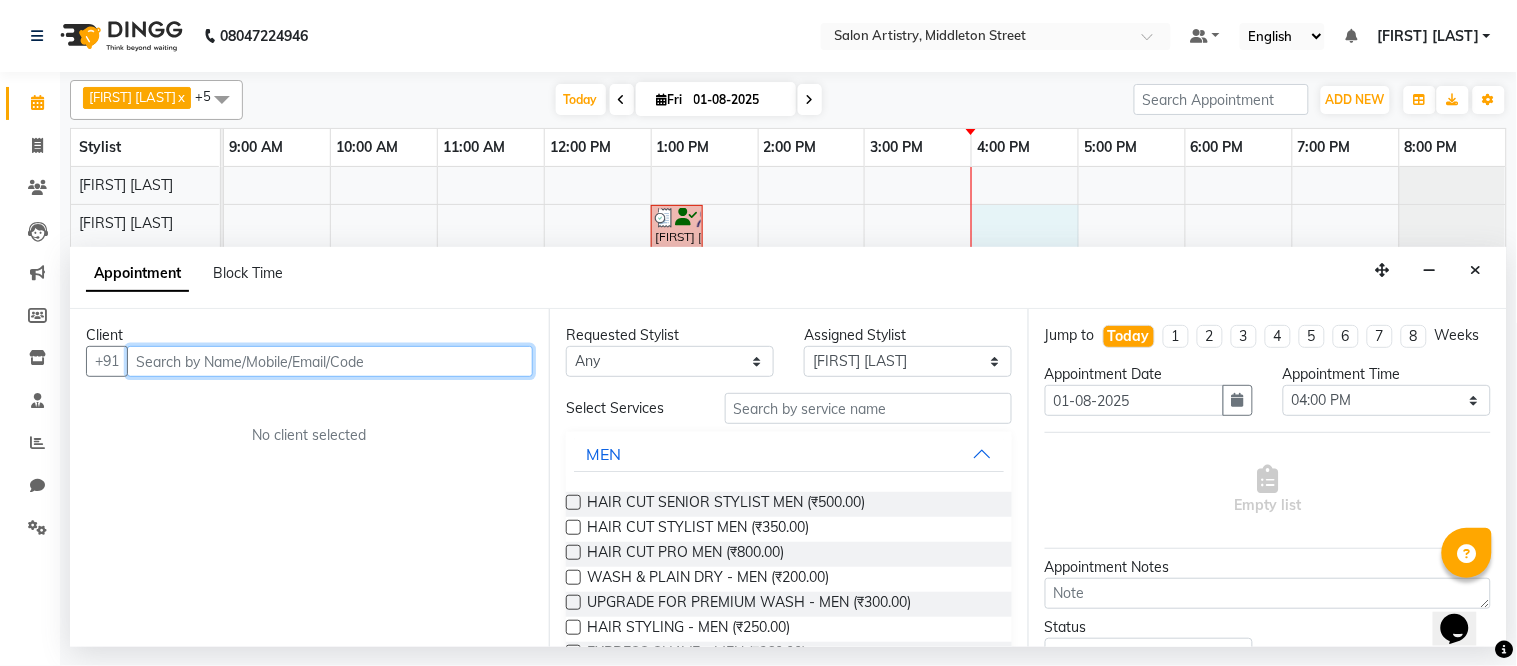 paste on "[PHONE]" 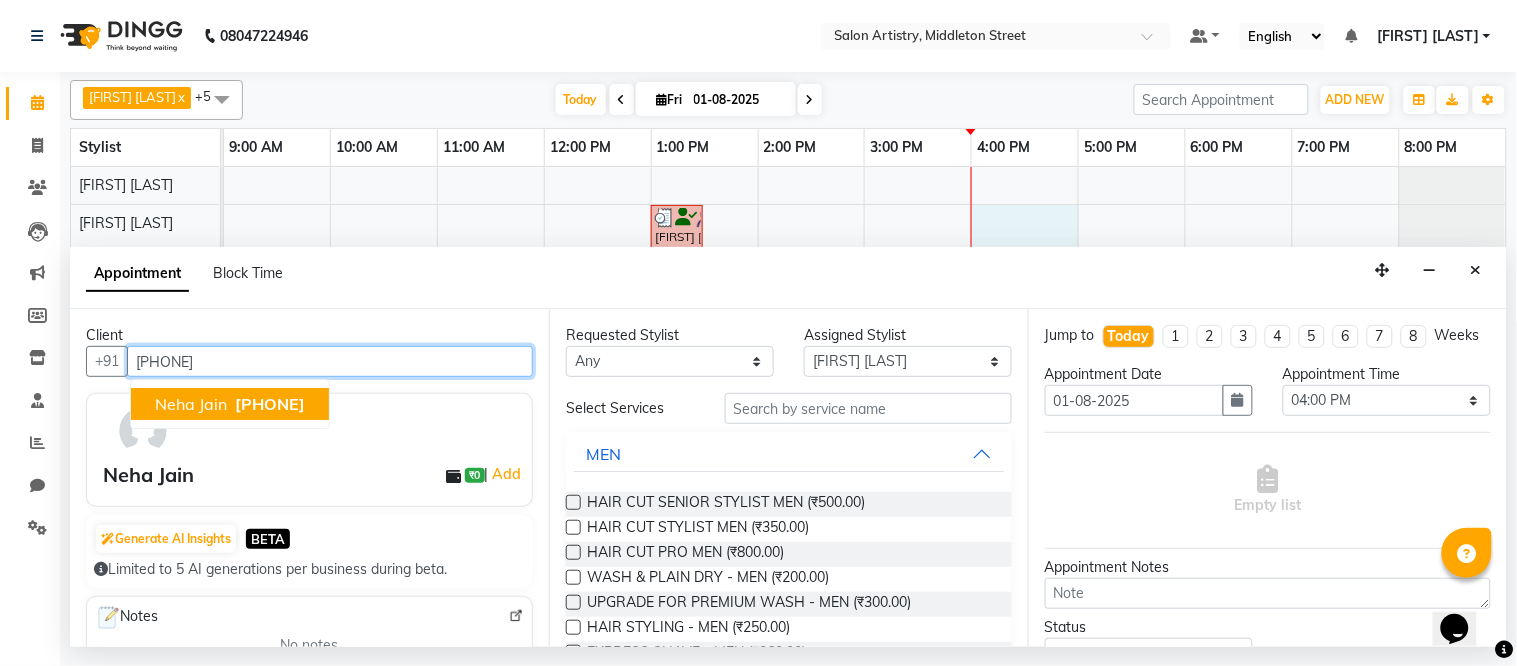 click on "[PHONE]" at bounding box center [270, 404] 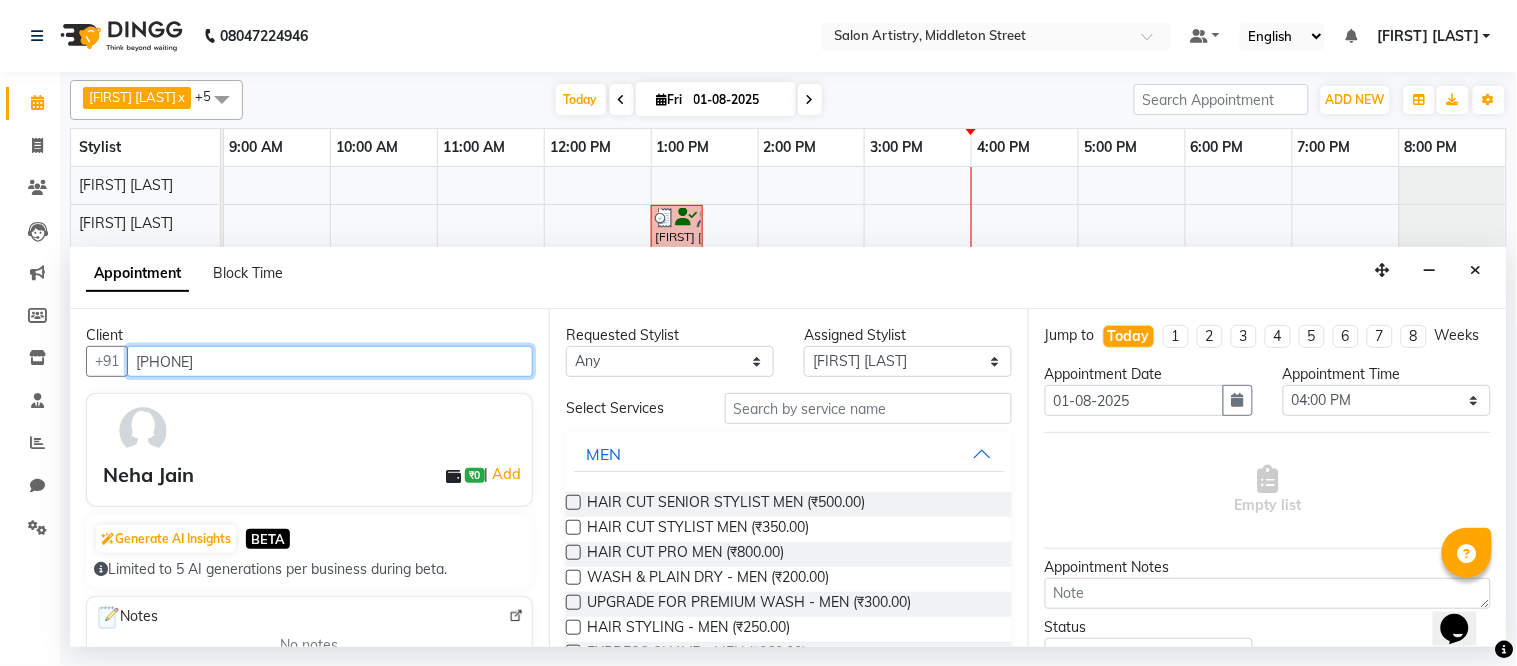 type on "[PHONE]" 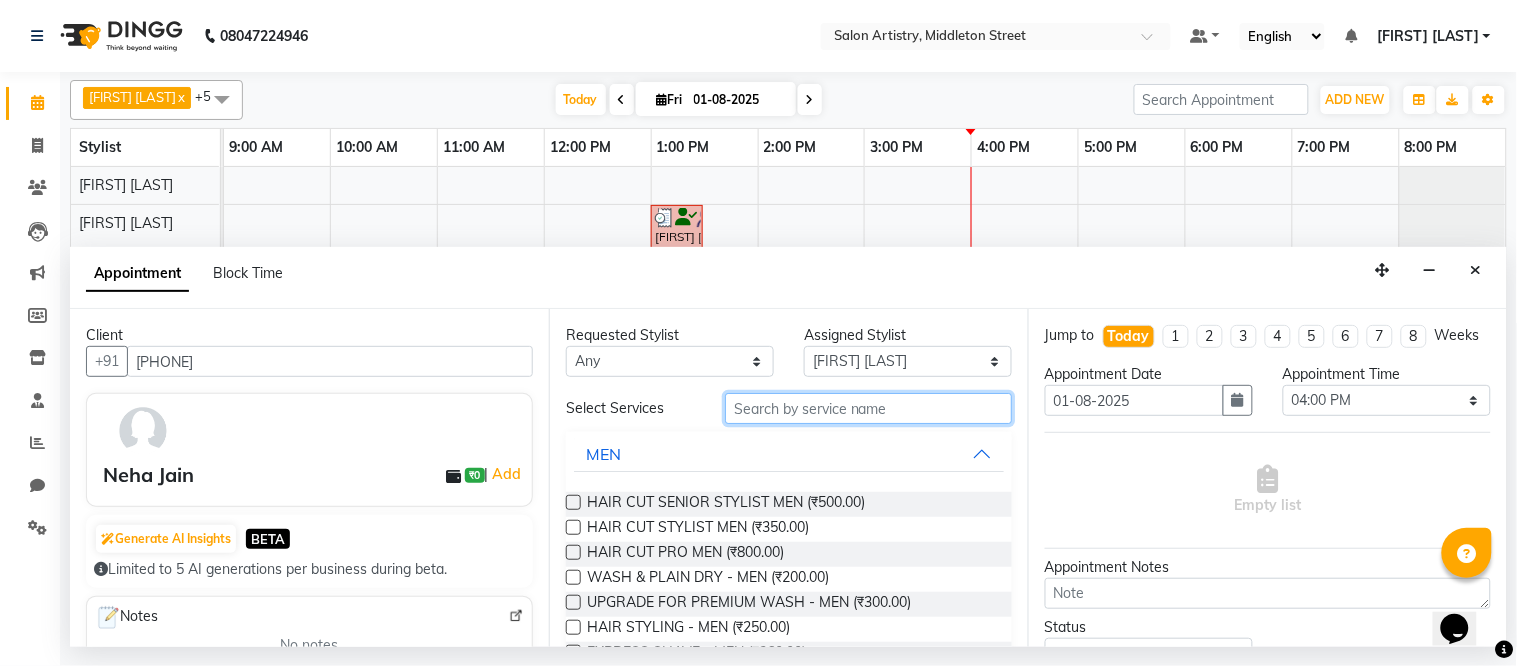 click at bounding box center [868, 408] 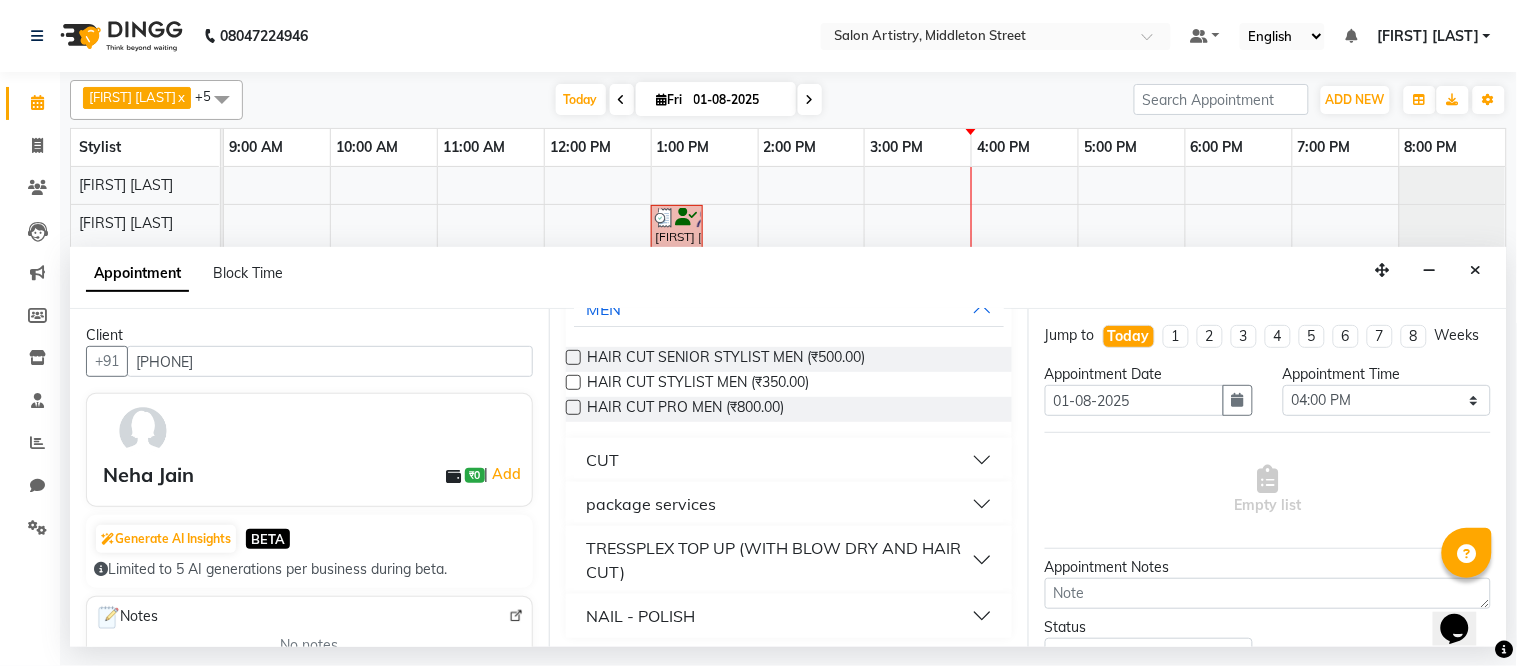 scroll, scrollTop: 152, scrollLeft: 0, axis: vertical 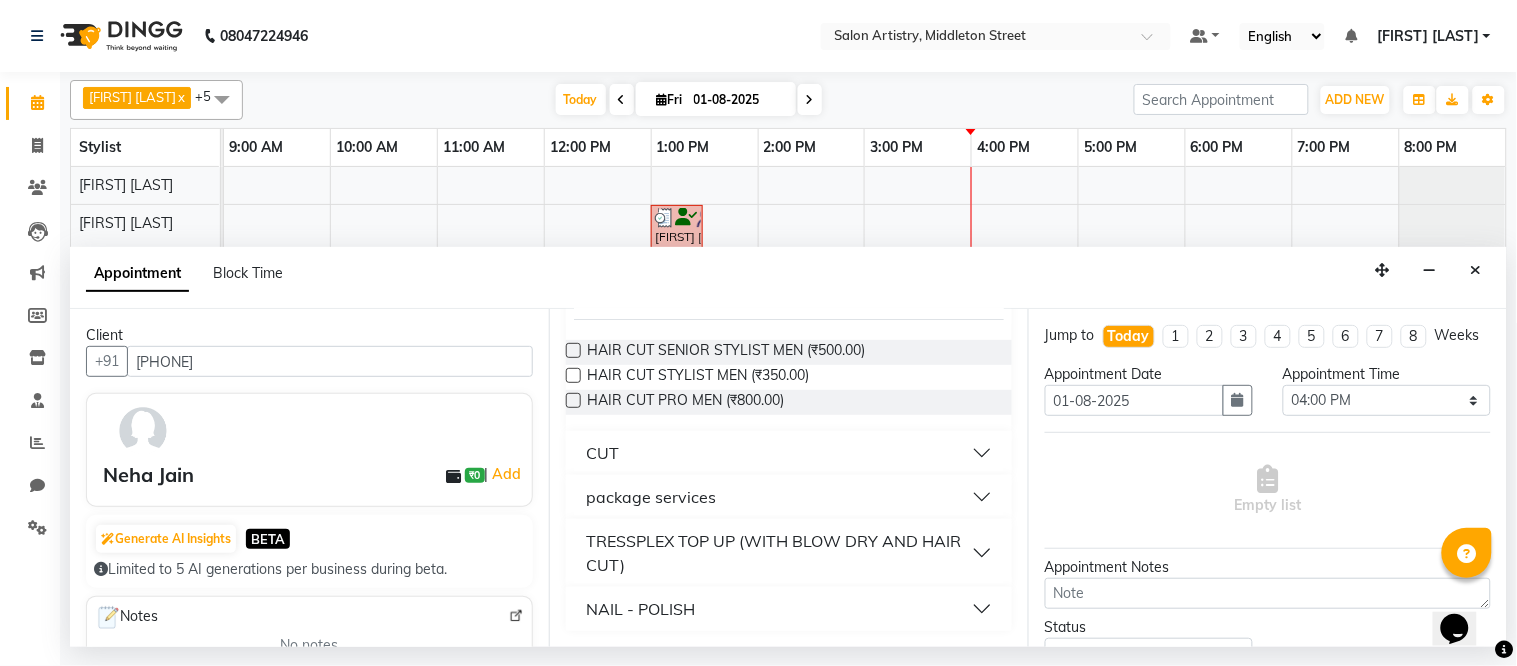 type on "cut" 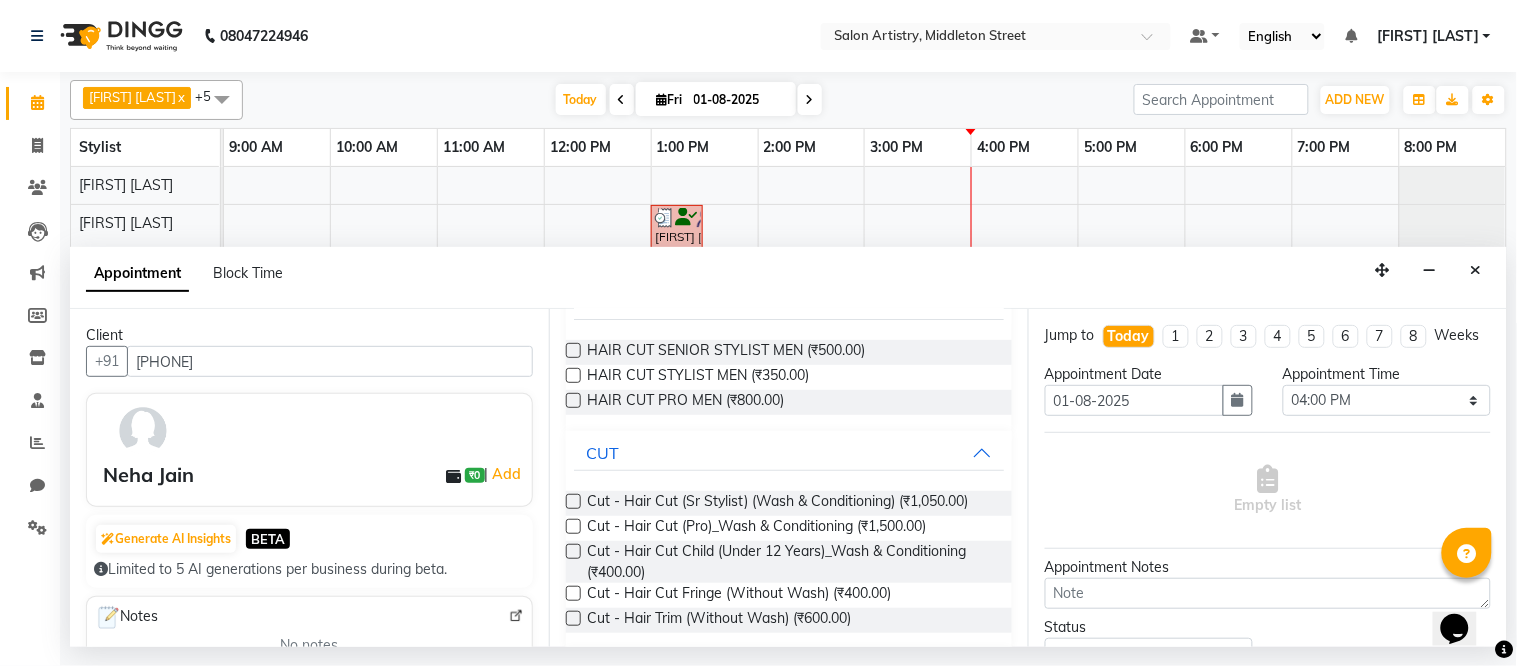 click at bounding box center [573, 501] 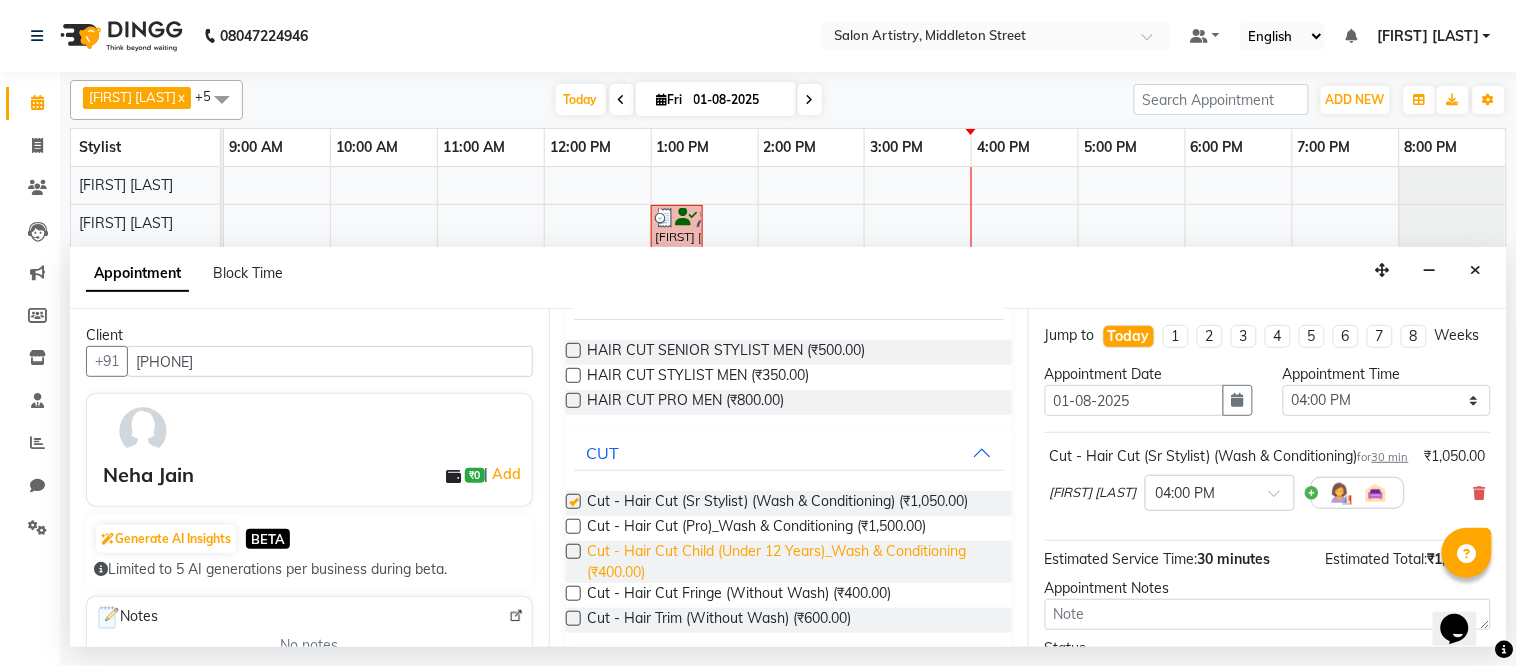checkbox on "false" 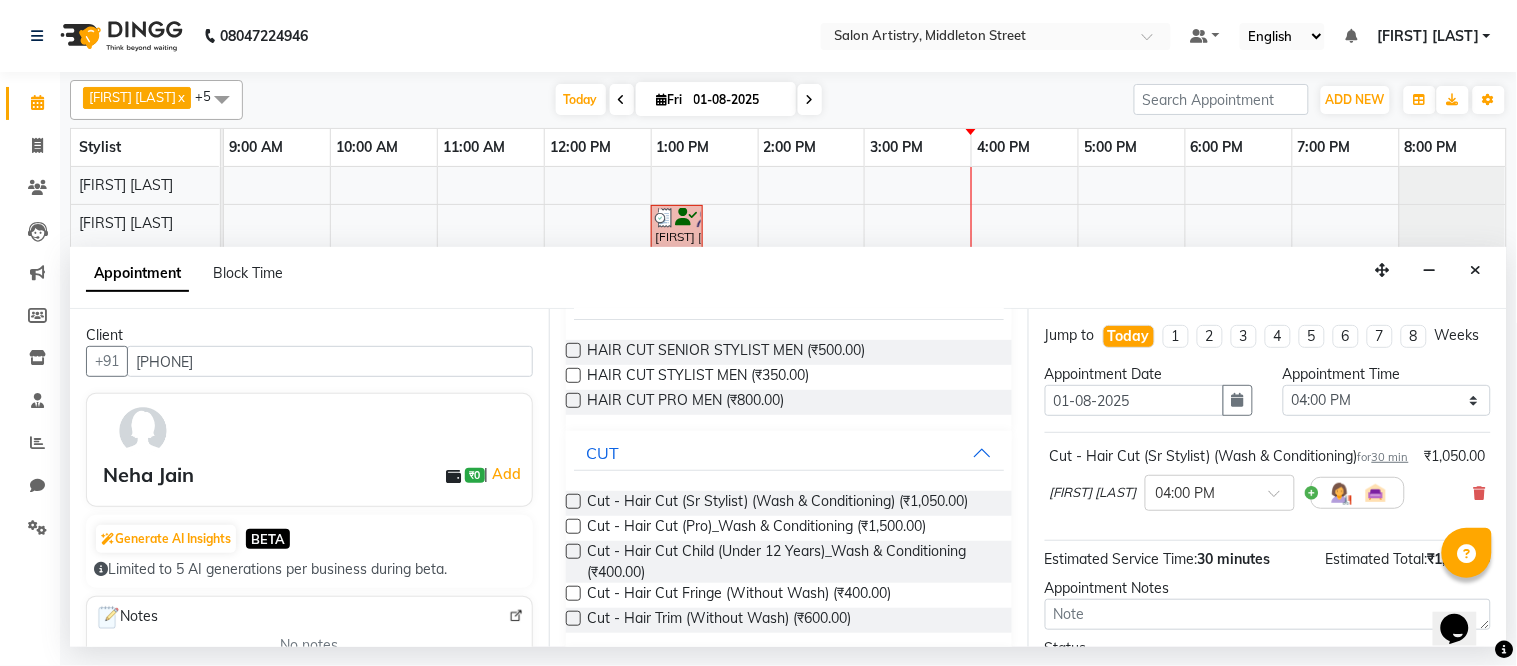 scroll, scrollTop: 210, scrollLeft: 0, axis: vertical 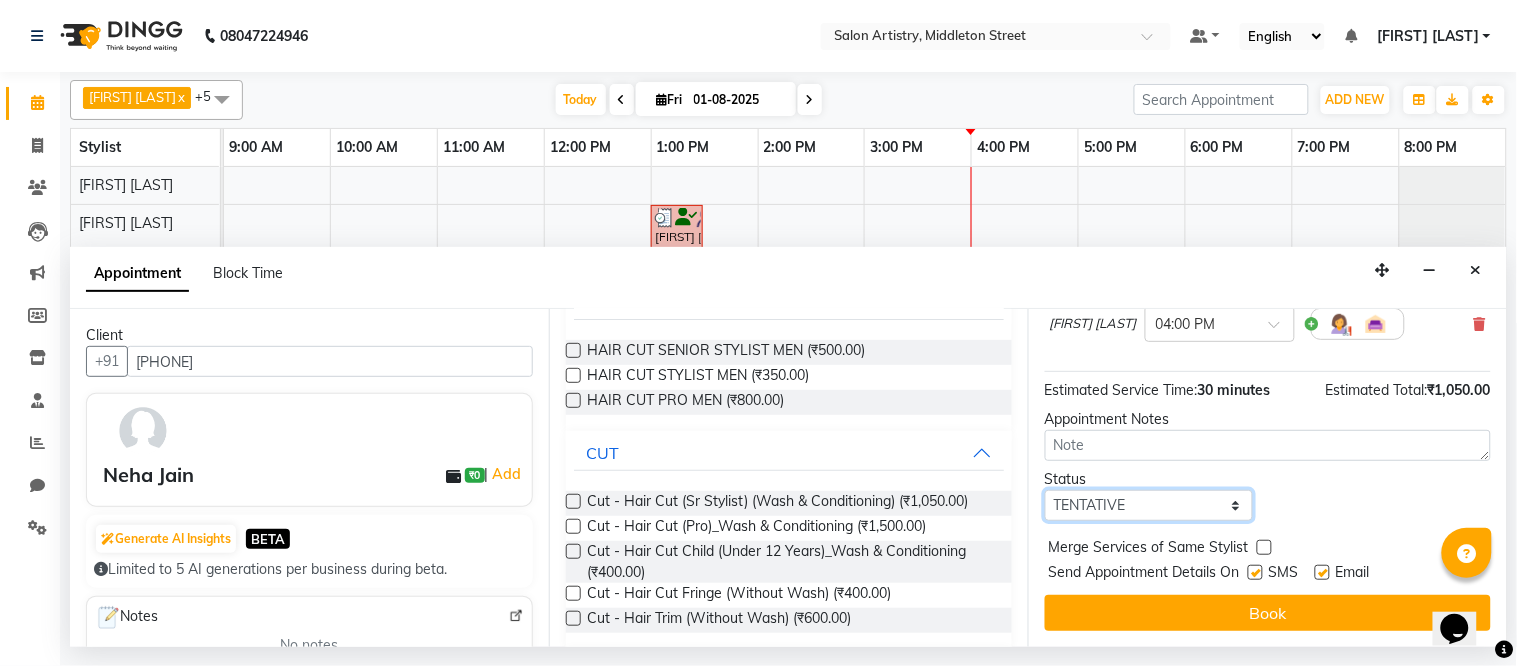 click on "Select TENTATIVE CONFIRM CHECK-IN UPCOMING" at bounding box center (1149, 505) 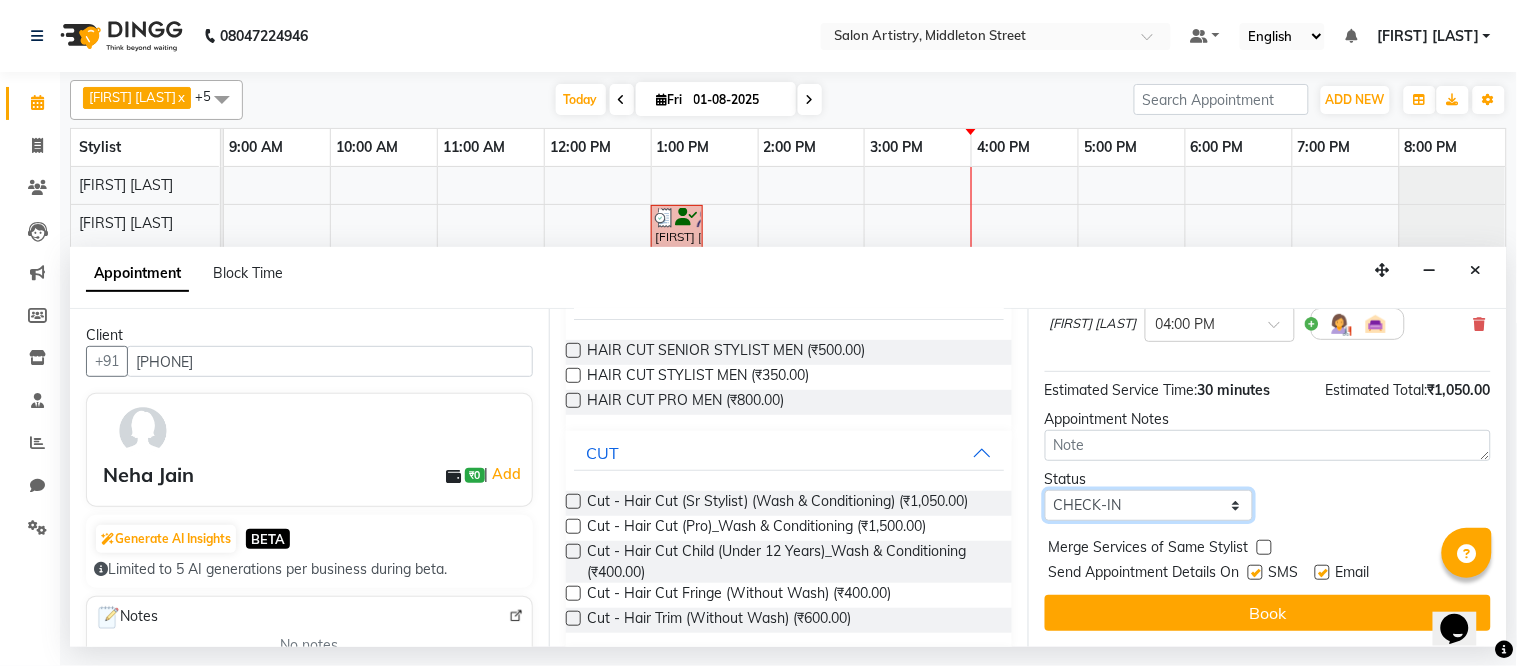 click on "Select TENTATIVE CONFIRM CHECK-IN UPCOMING" at bounding box center (1149, 505) 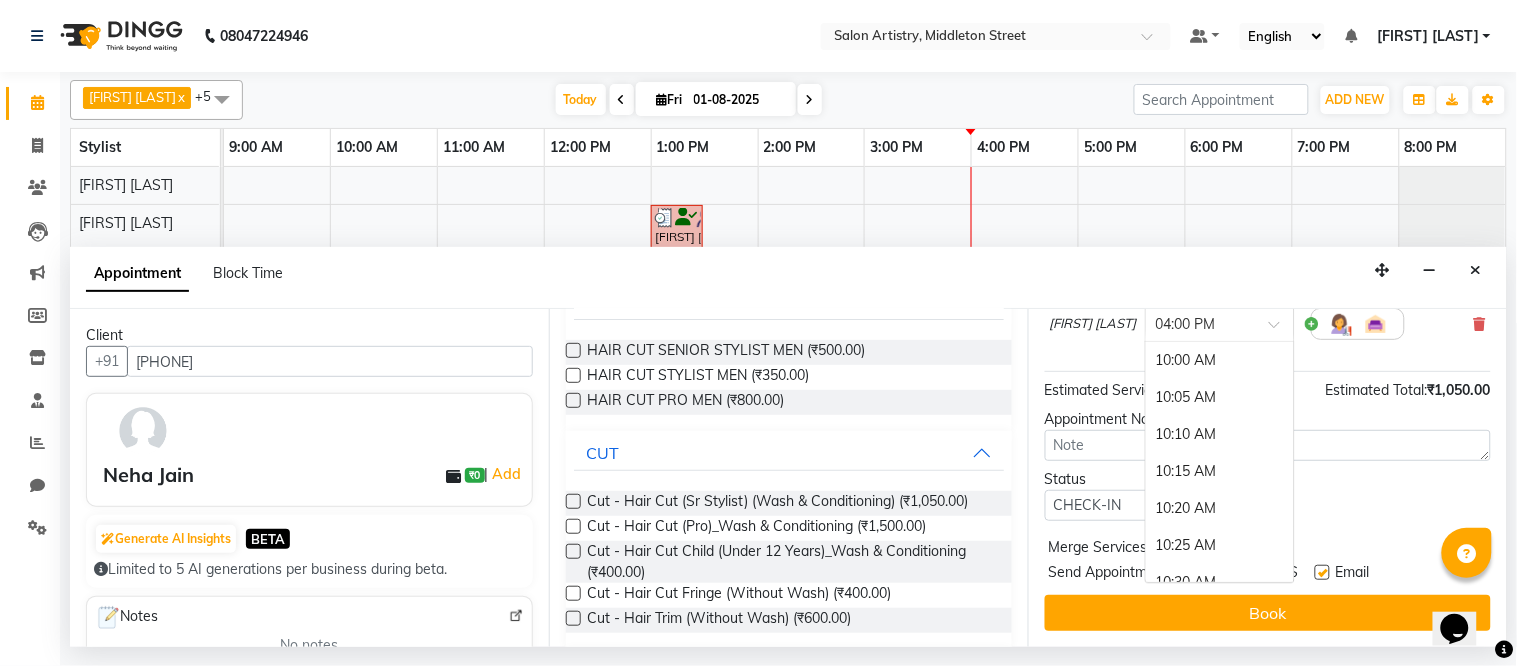 click at bounding box center (1200, 322) 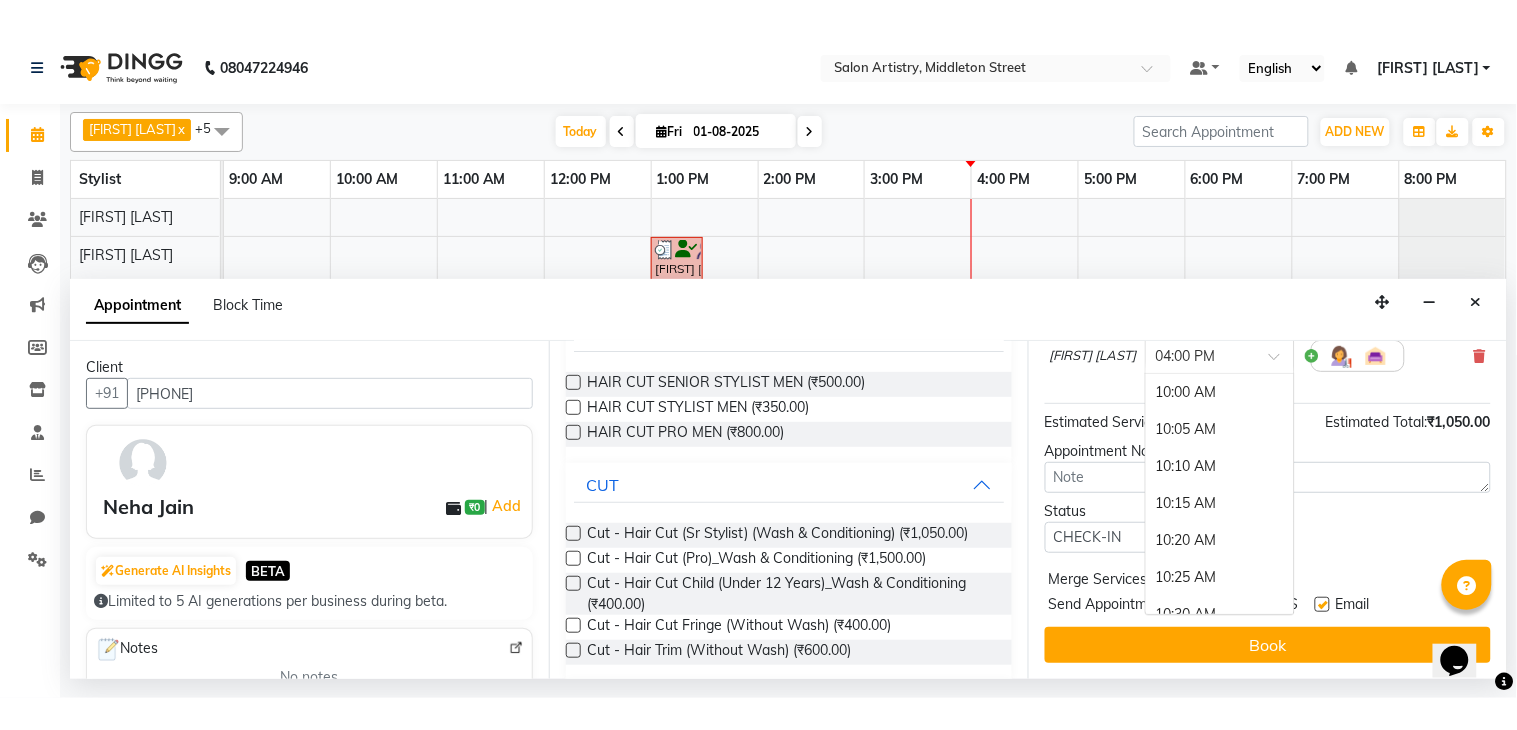 scroll, scrollTop: 2674, scrollLeft: 0, axis: vertical 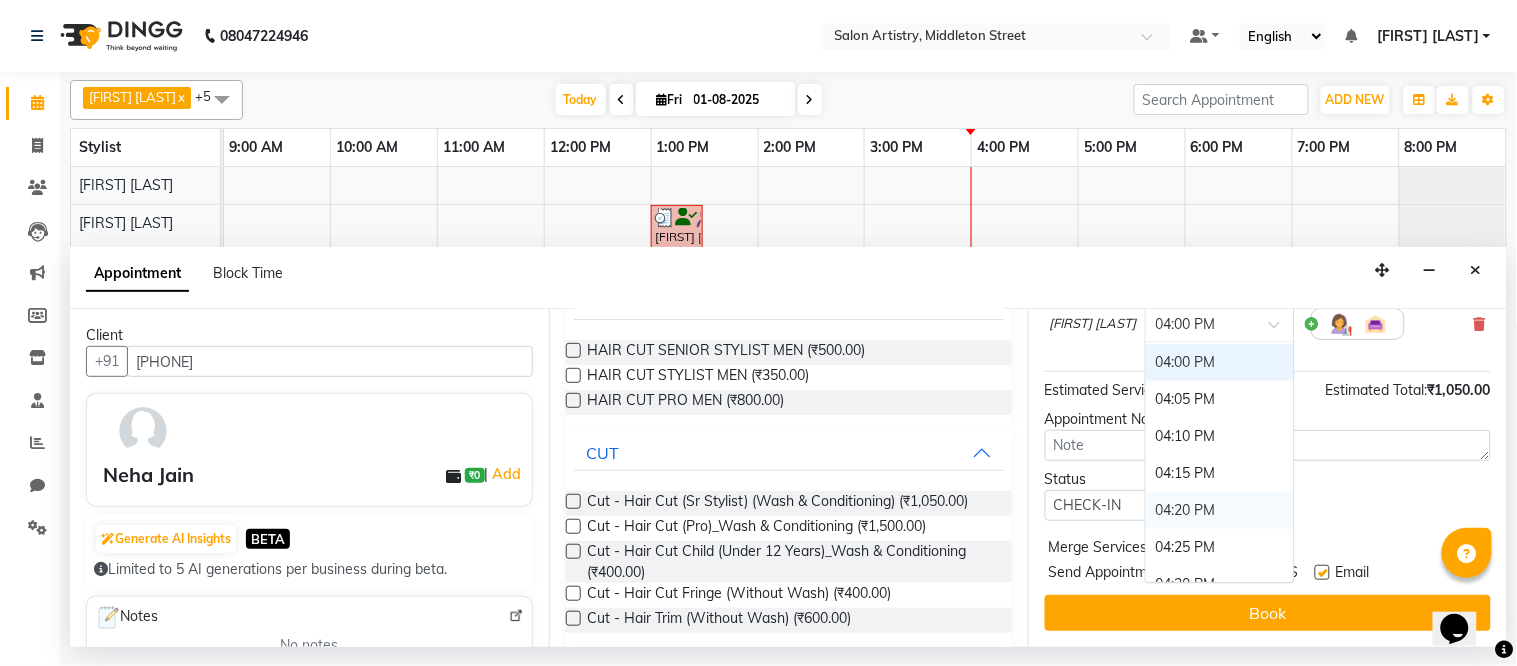 click on "04:20 PM" at bounding box center [1220, 510] 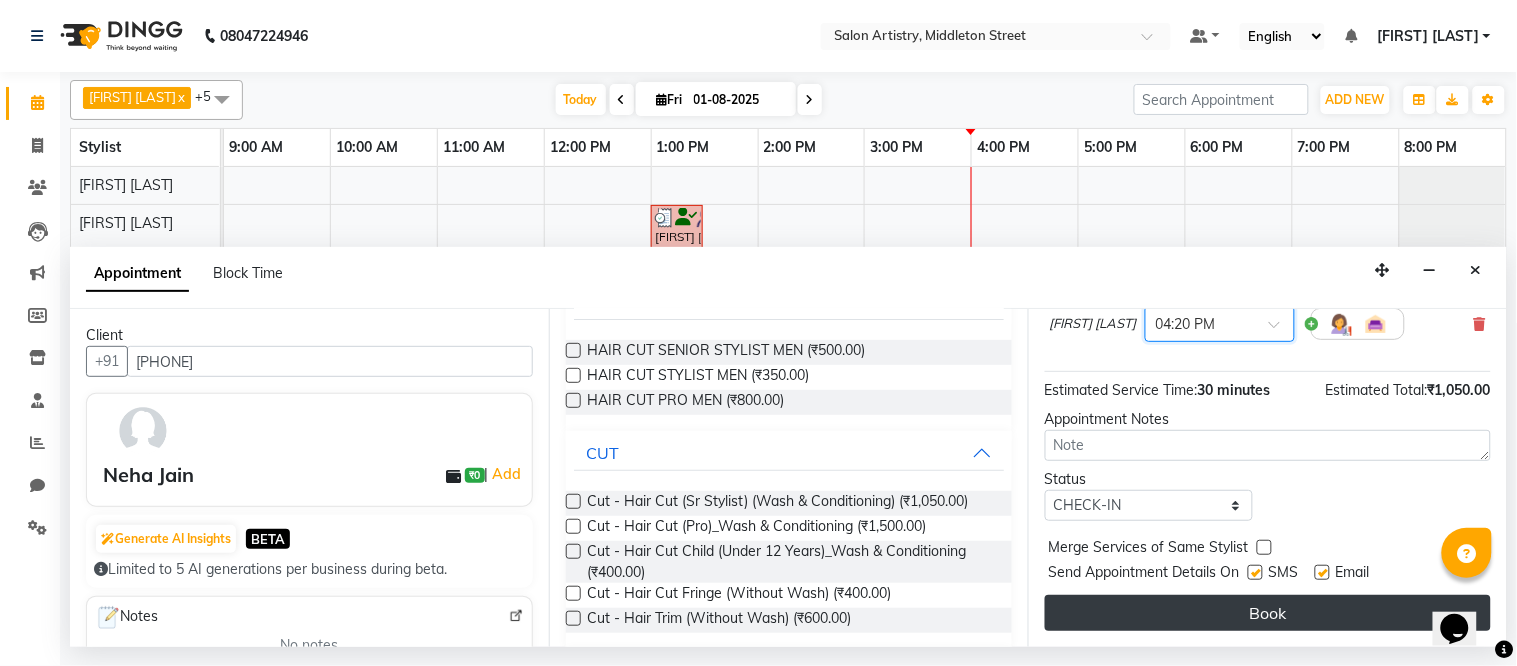 click on "Book" at bounding box center [1268, 613] 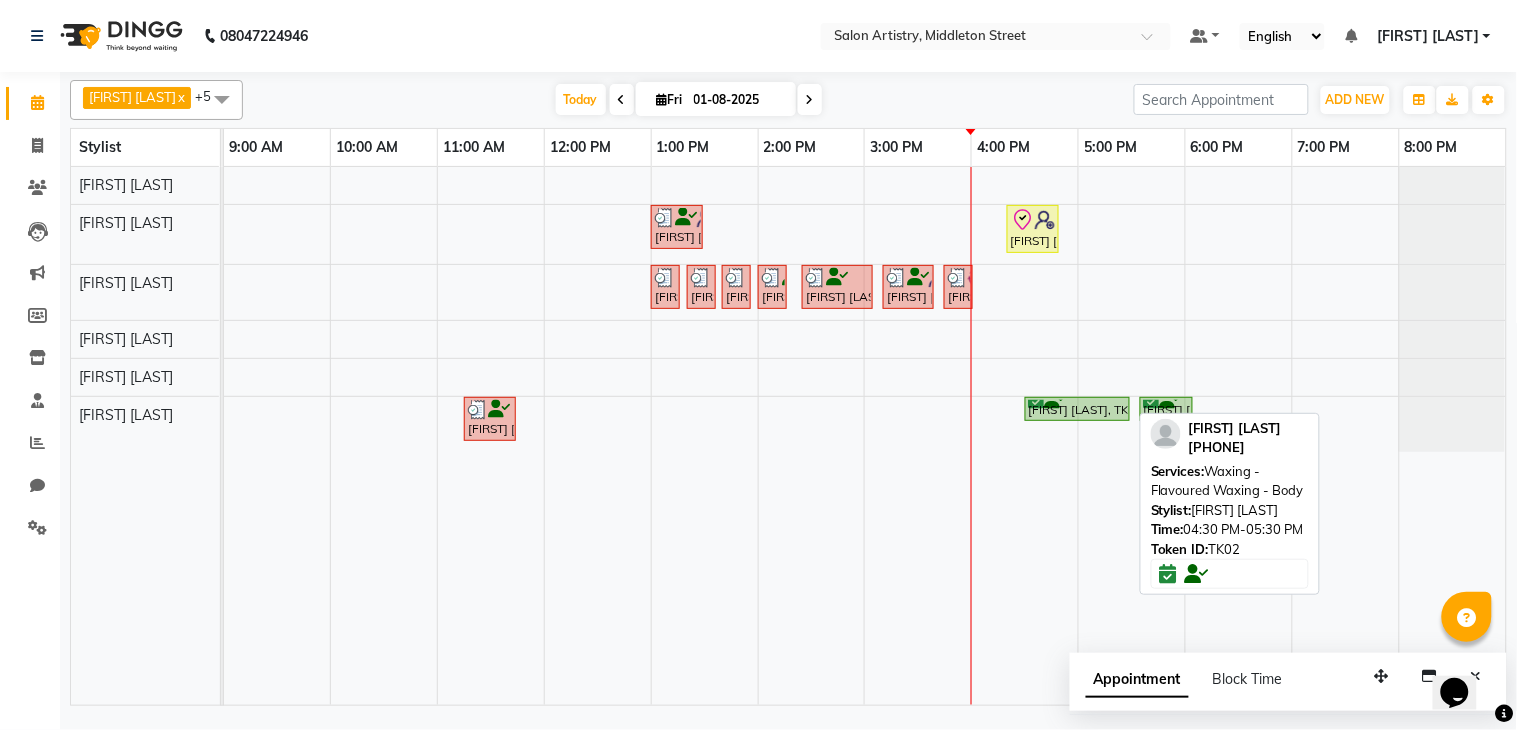 click on "[FIRST] [LAST], TK02, 04:30 PM-05:30 PM, Waxing - Flavoured Waxing - Body" at bounding box center (1077, 409) 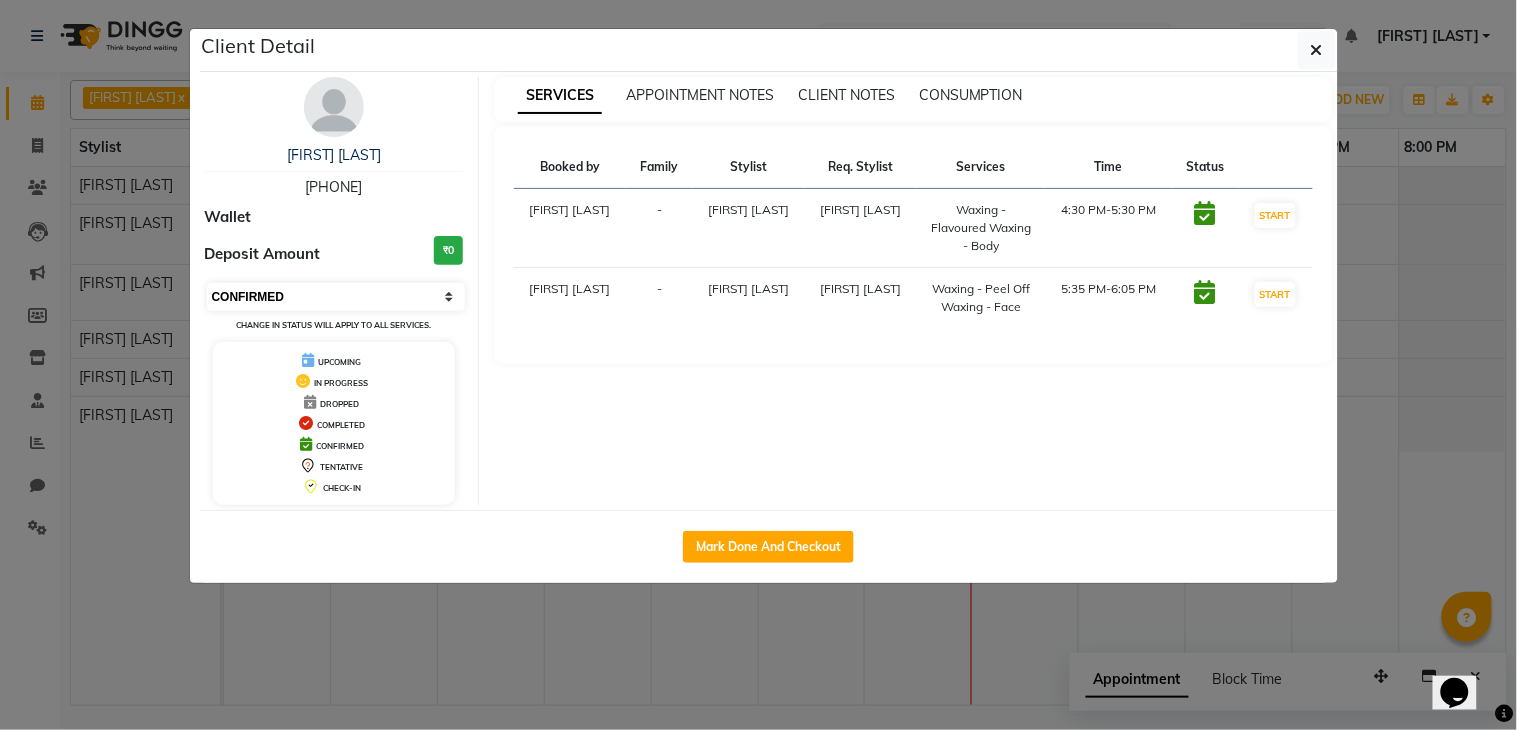 click on "Select IN SERVICE CONFIRMED TENTATIVE CHECK IN MARK DONE DROPPED UPCOMING" at bounding box center [336, 297] 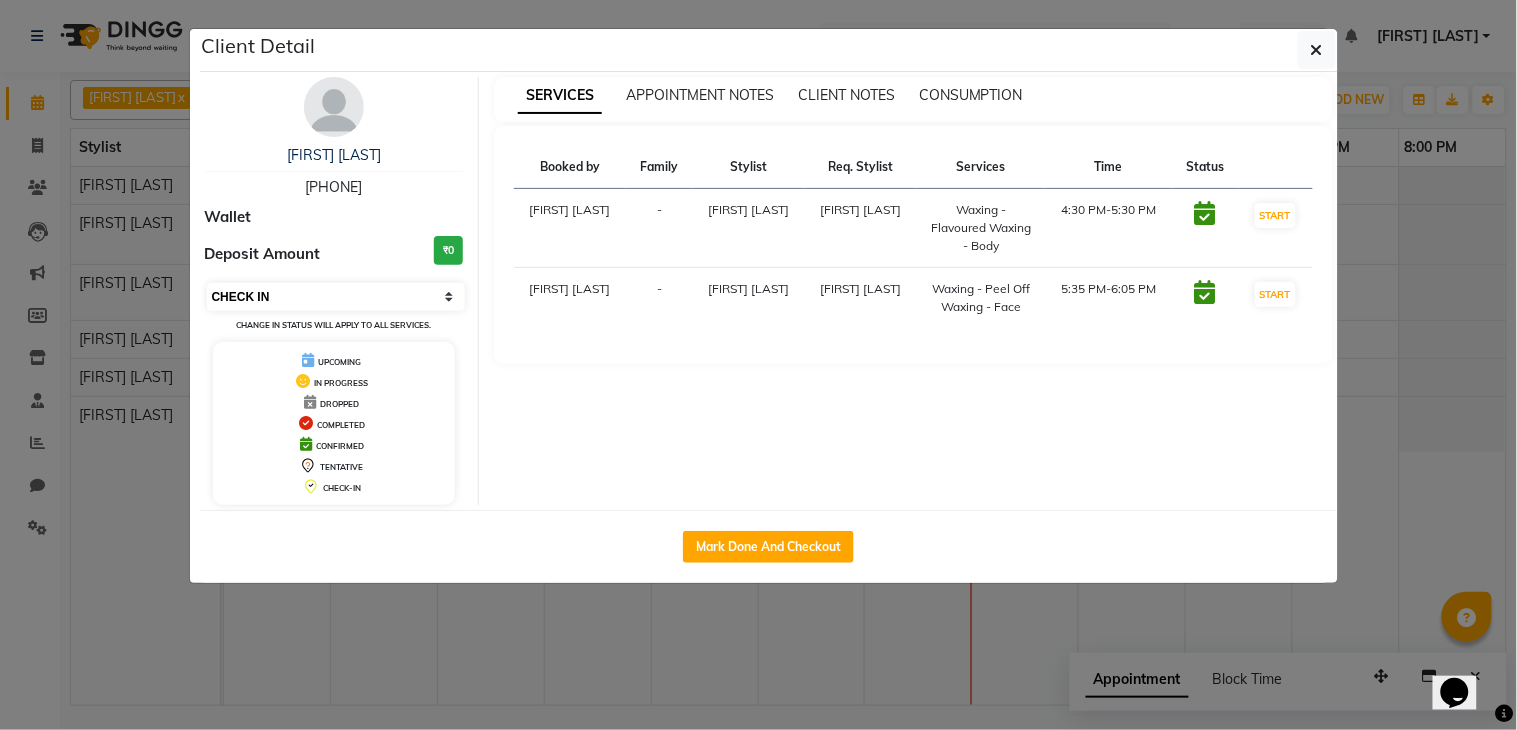 click on "Select IN SERVICE CONFIRMED TENTATIVE CHECK IN MARK DONE DROPPED UPCOMING" at bounding box center [336, 297] 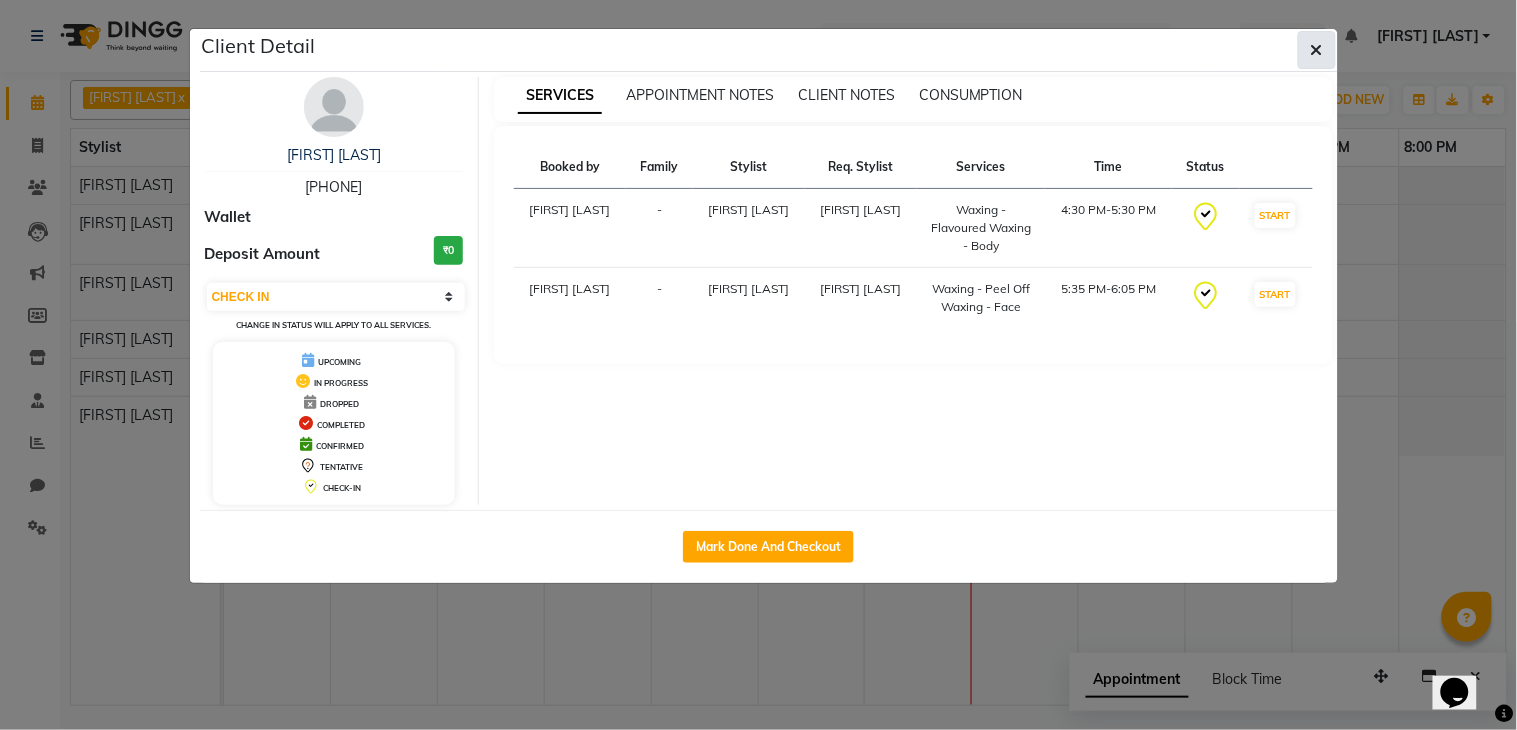 click 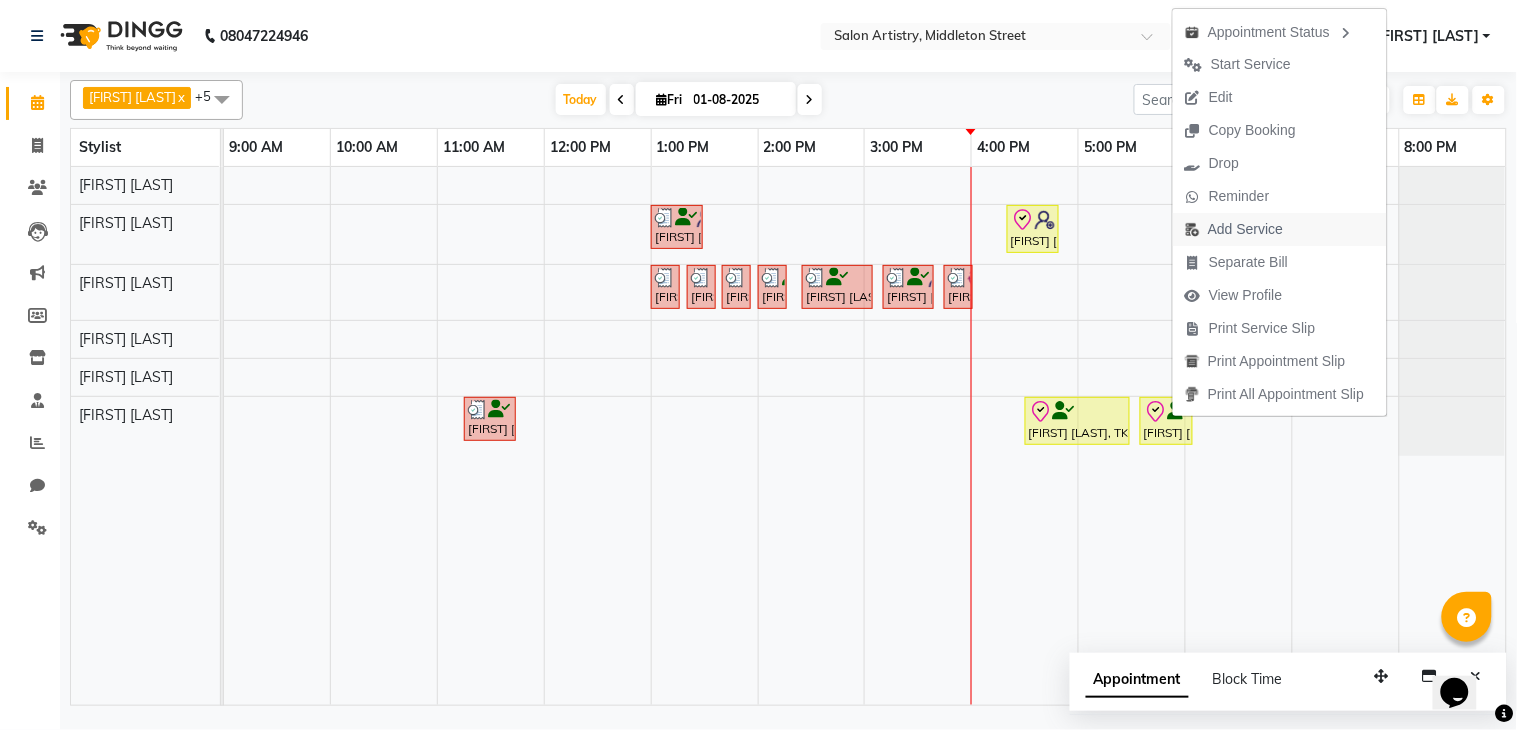 click on "Add Service" at bounding box center [1245, 229] 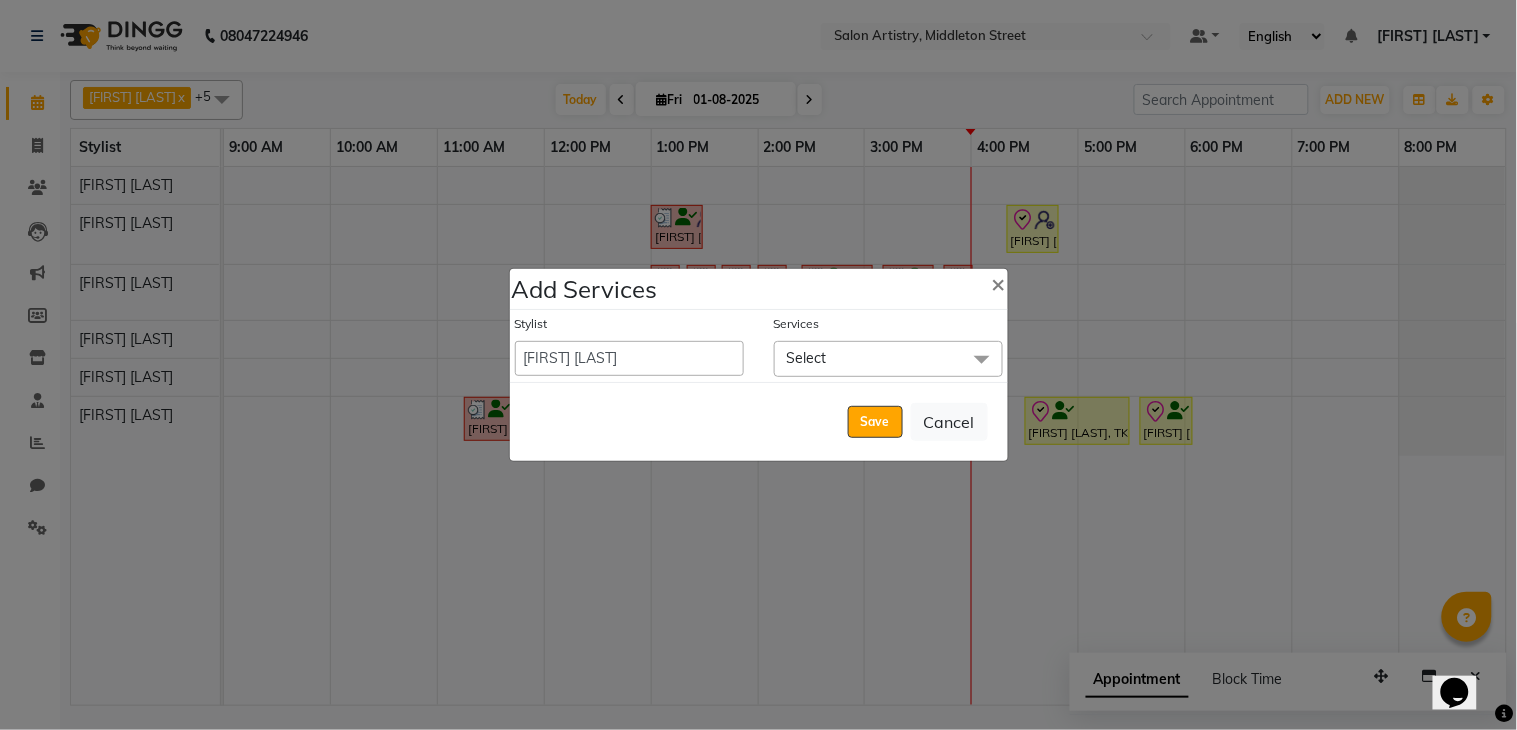 click on "Select" 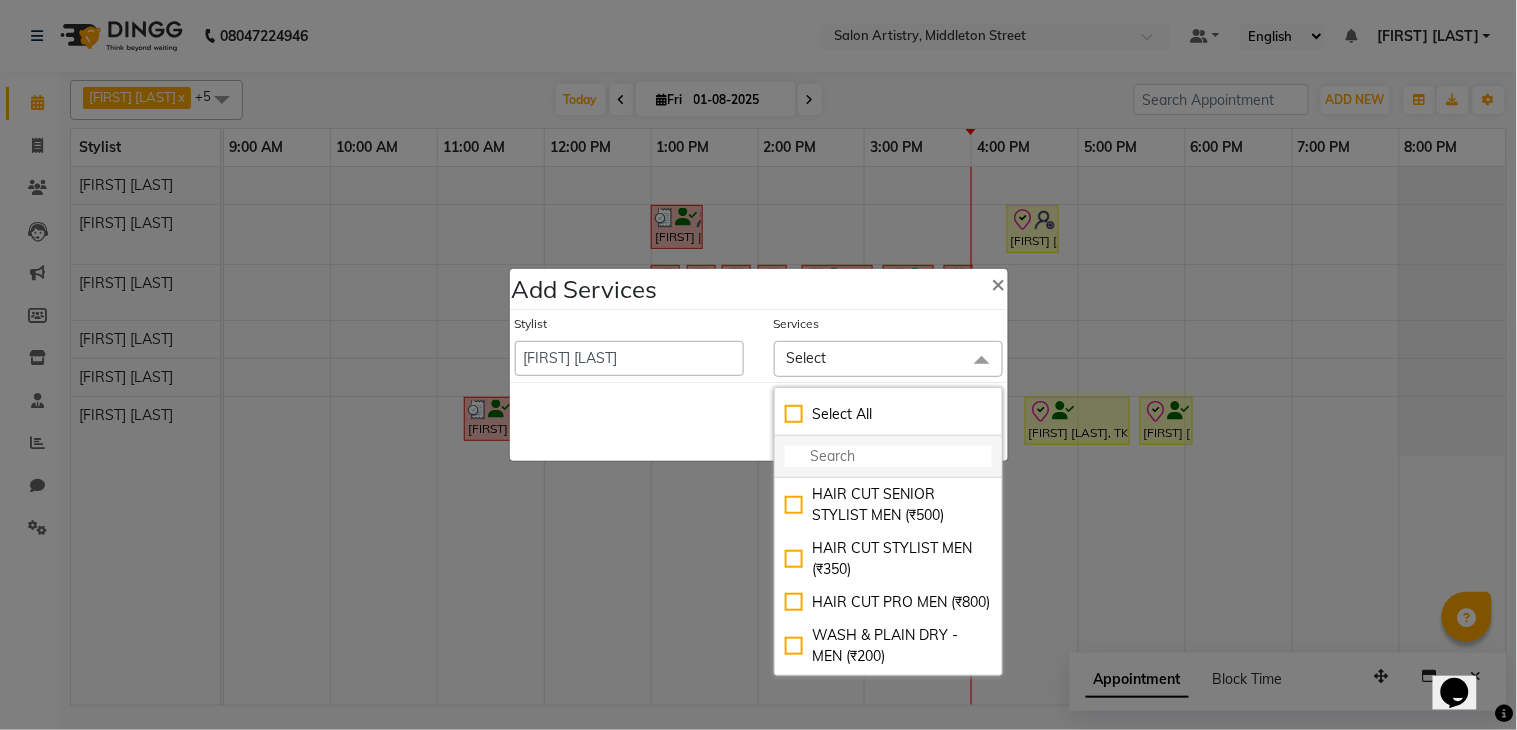 click 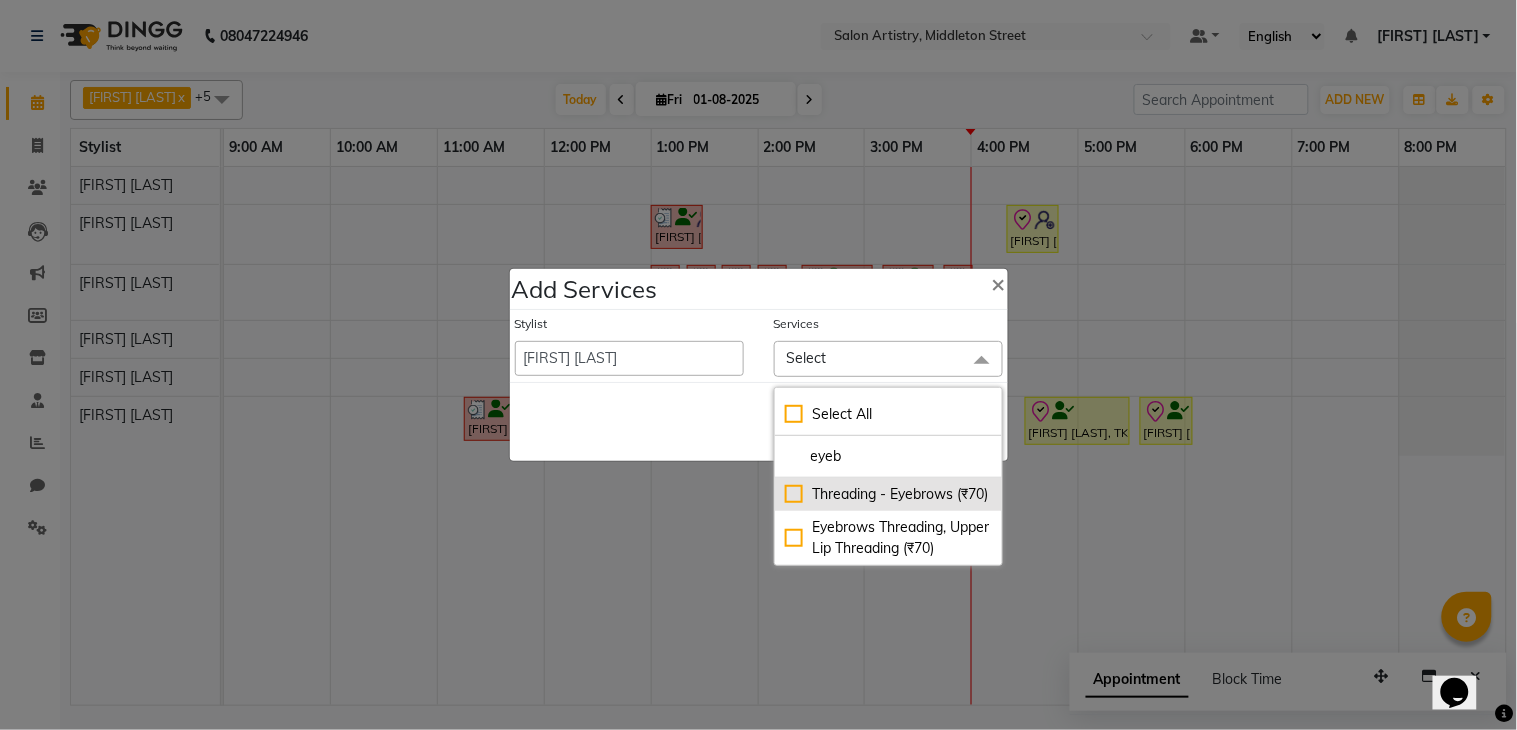 type on "eyeb" 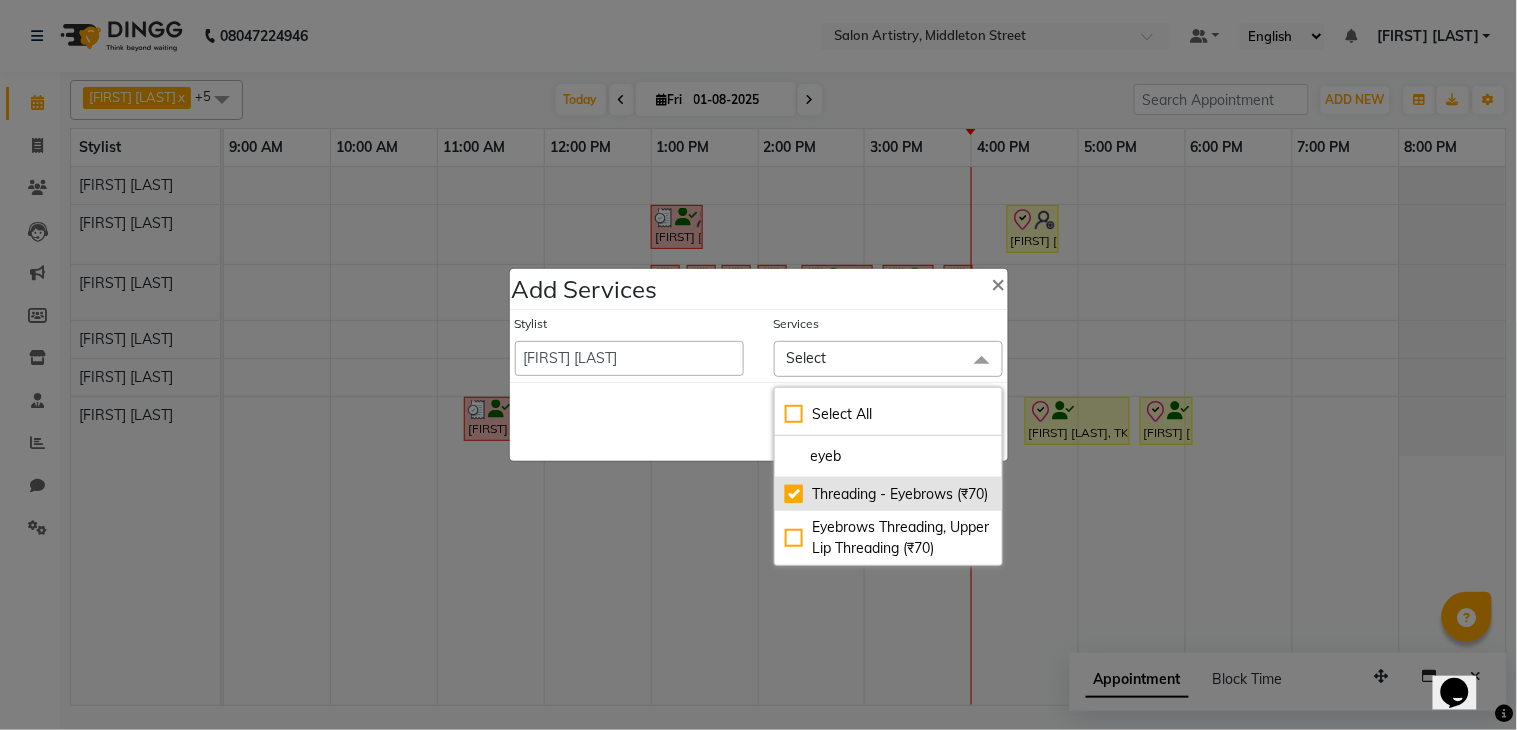 checkbox on "true" 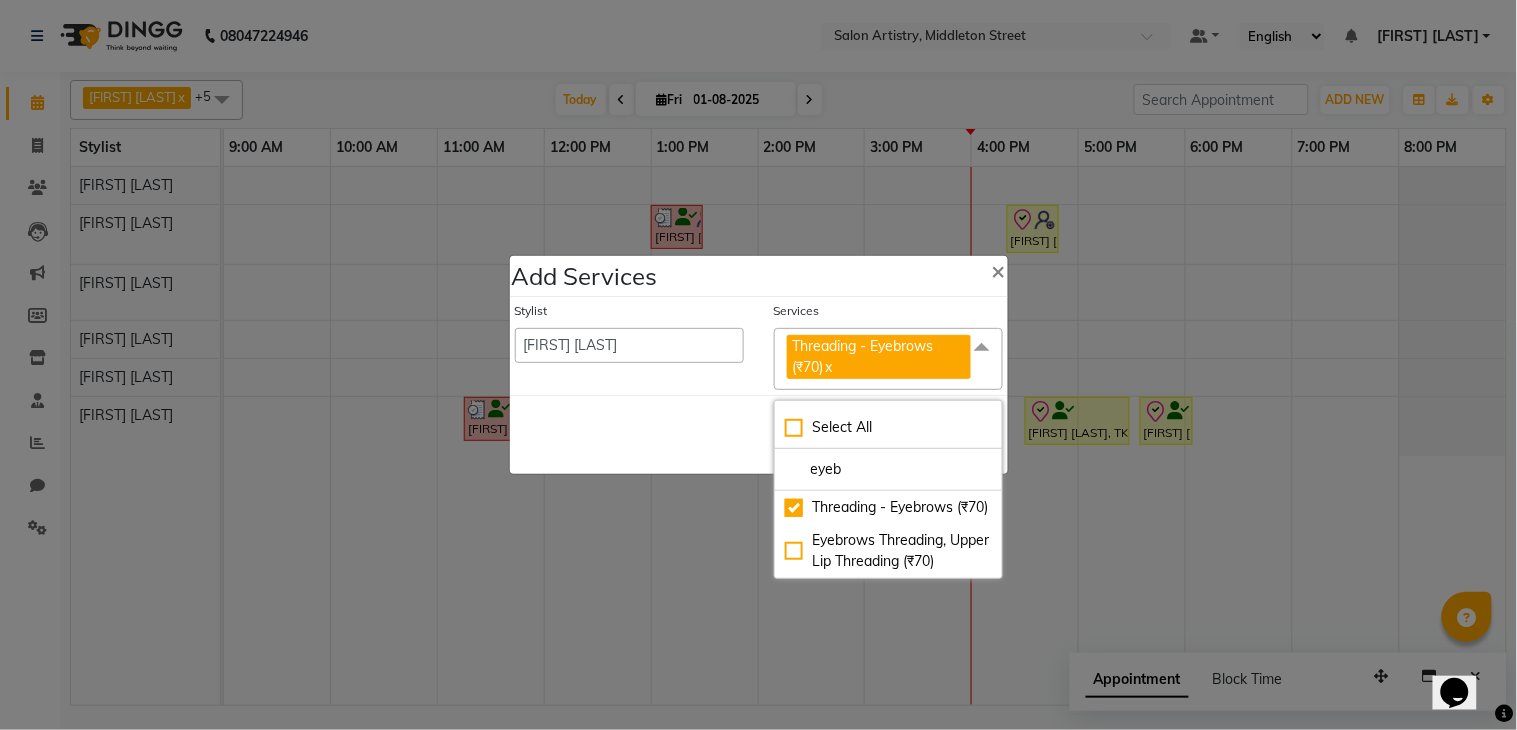 click on "Save   Cancel" 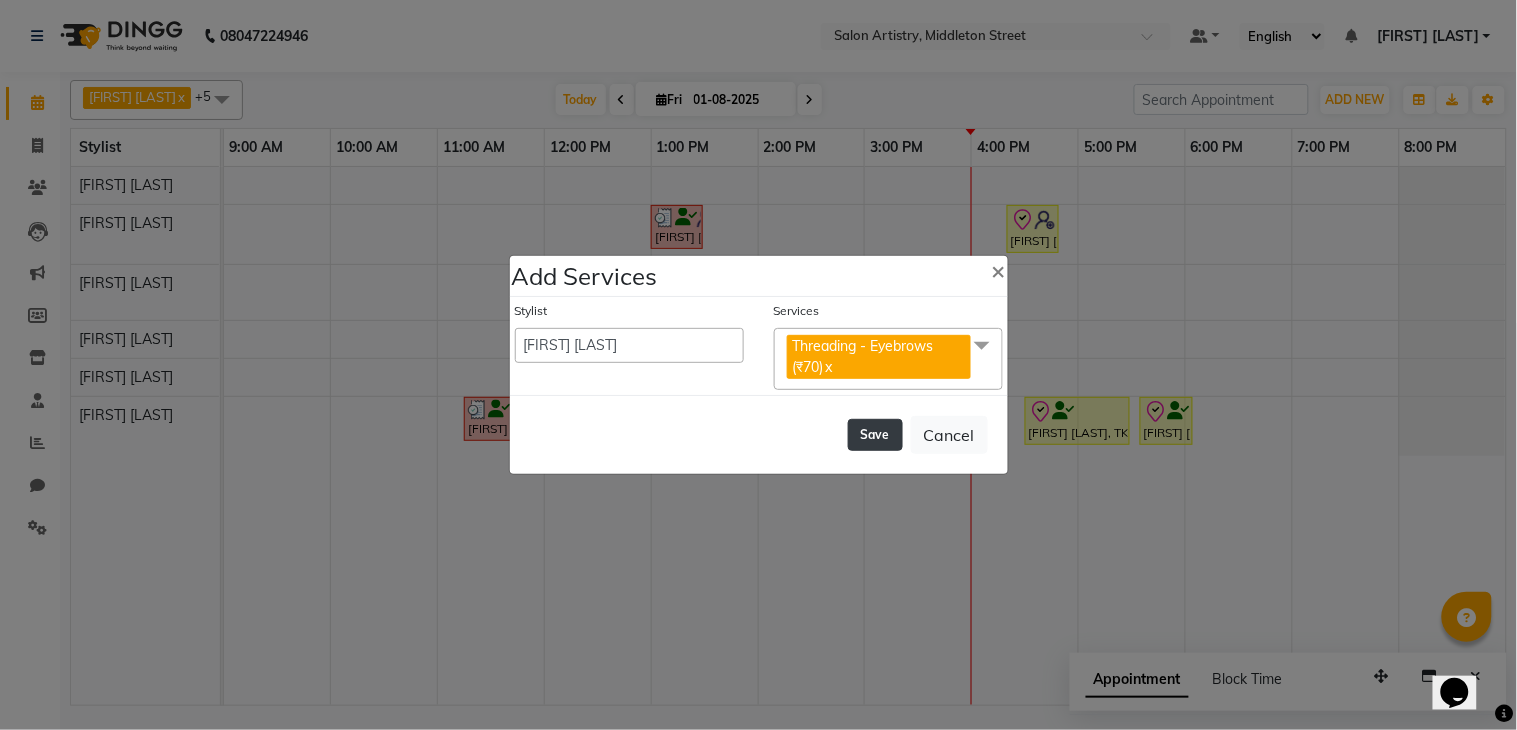 click on "Save" 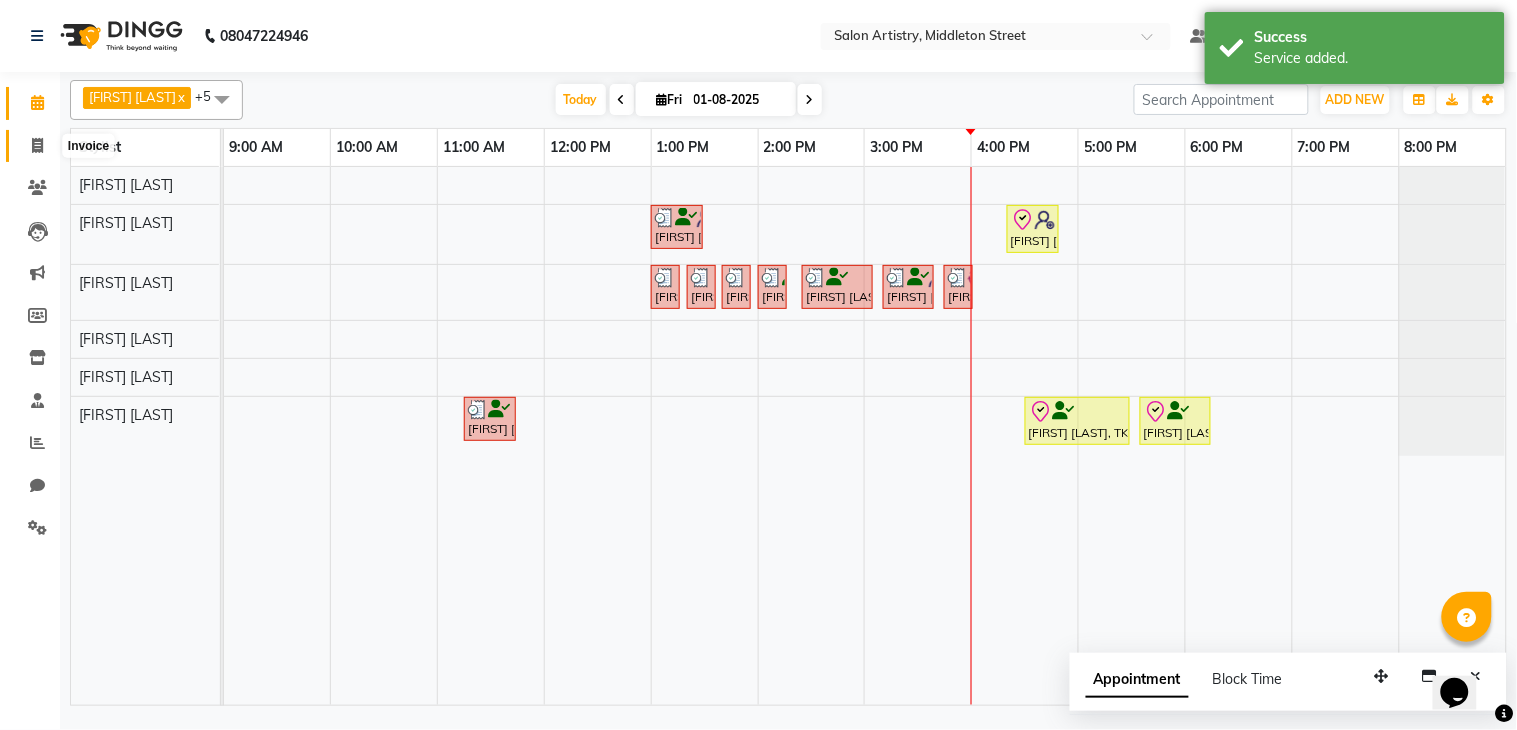 click 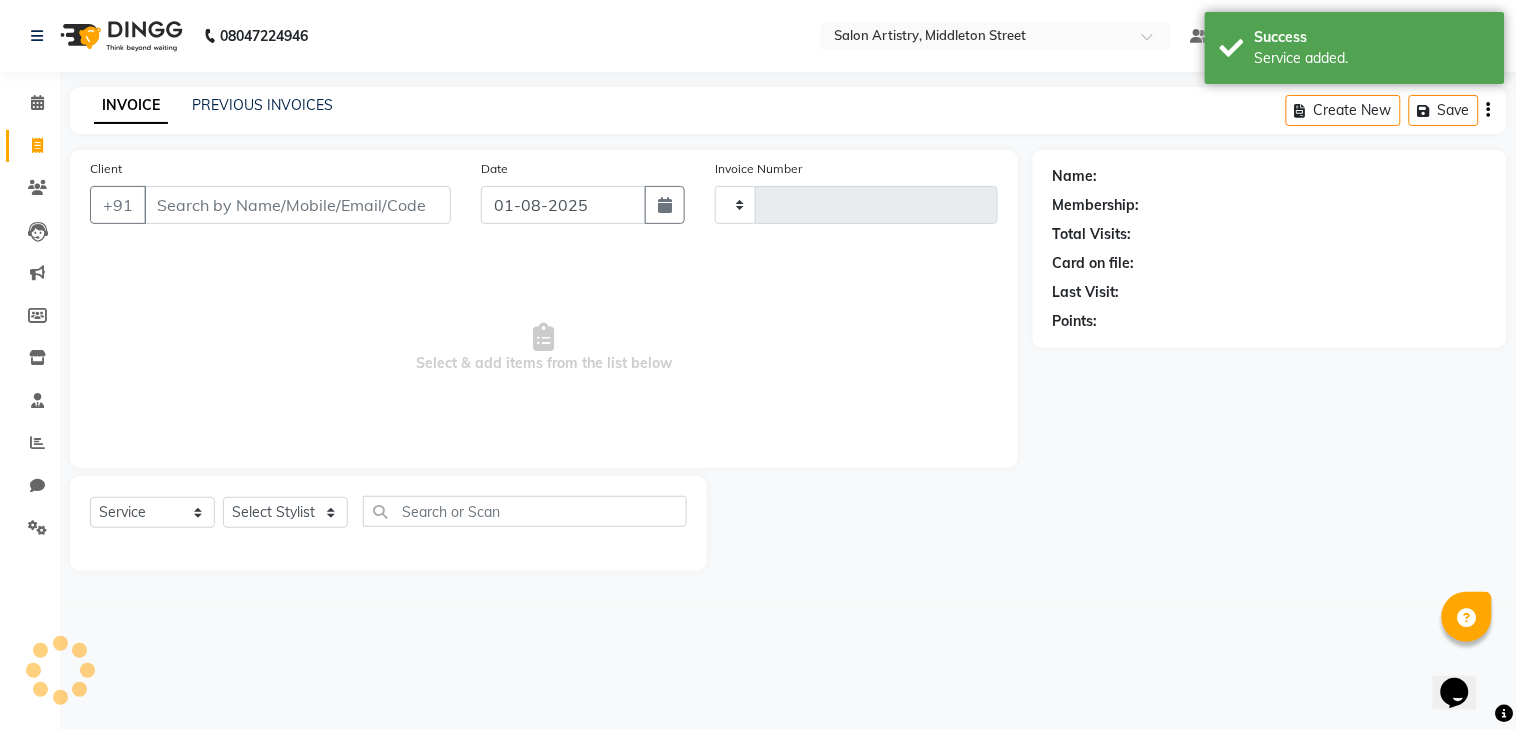 type on "1757" 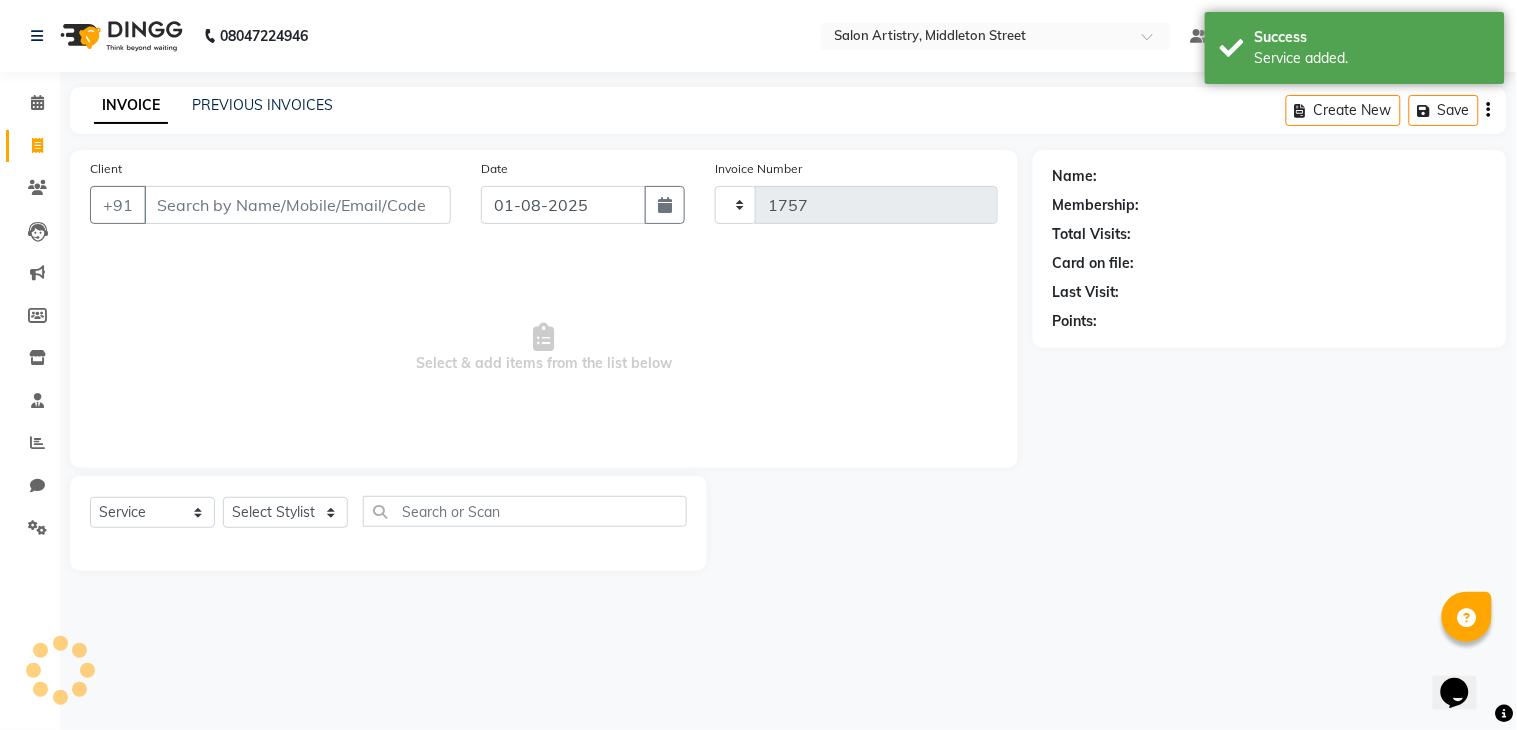 select on "8285" 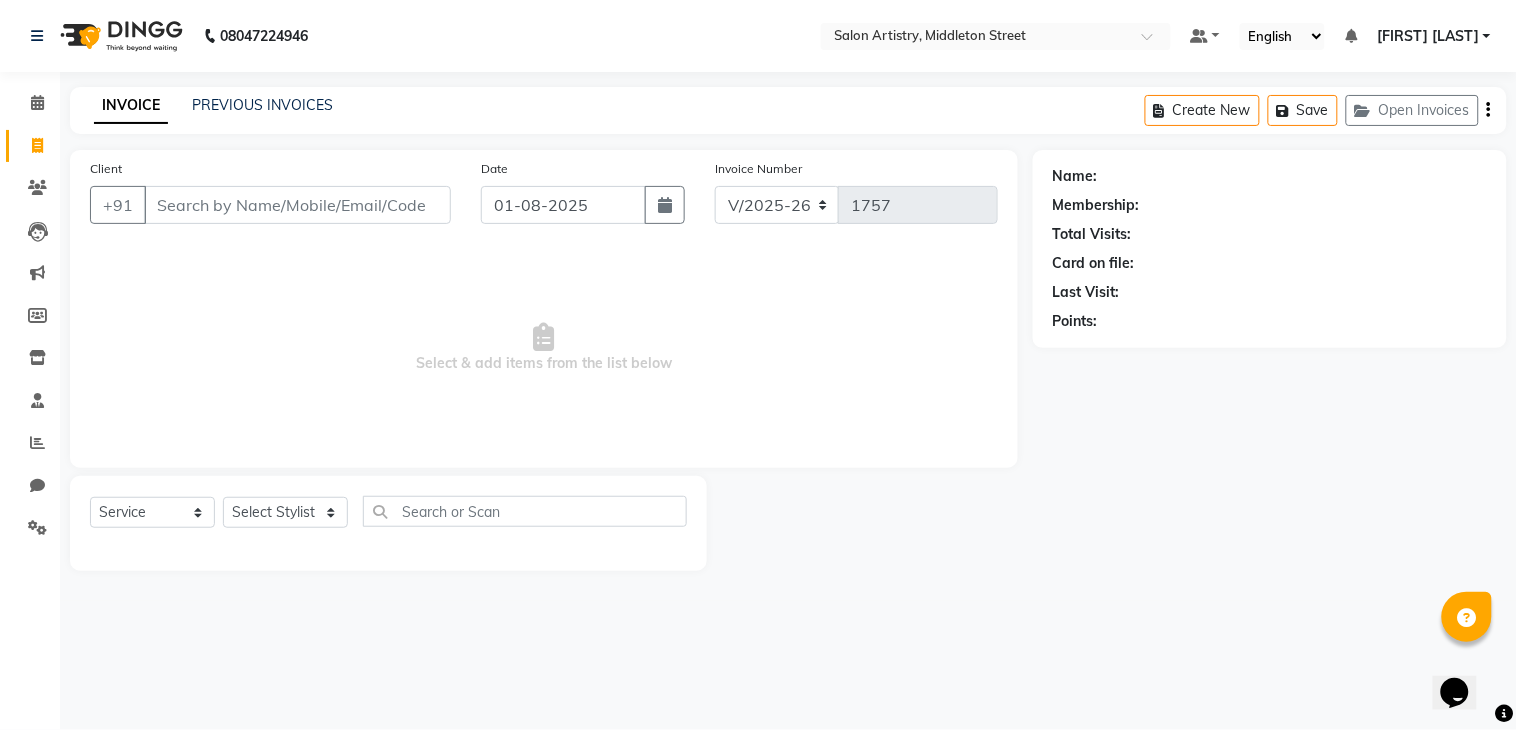 click on "Select Select All root DEEP ROOT MONODOSE (₹2700) Hair Colour - Root Touch Up (With Ammonia) (₹1400) Hair Colour - Root Touch Up (Without Ammonia) (₹1800) Scalp Treatment - Essential Revitalising Treatmnt (Hair Fall From Roots)_Shoulder (₹1900) Scalp Treatment - Essential Revitalising Treatmnt (Hair Fall From Roots)_Midback (₹2100) Scalp Treatment - Essential Revitalising Treatmnt (Hair Fall From Roots)_Waist And Below (₹2500) DEEP ROOT MAINTENANCE (₹2600)" at bounding box center [758, 365] 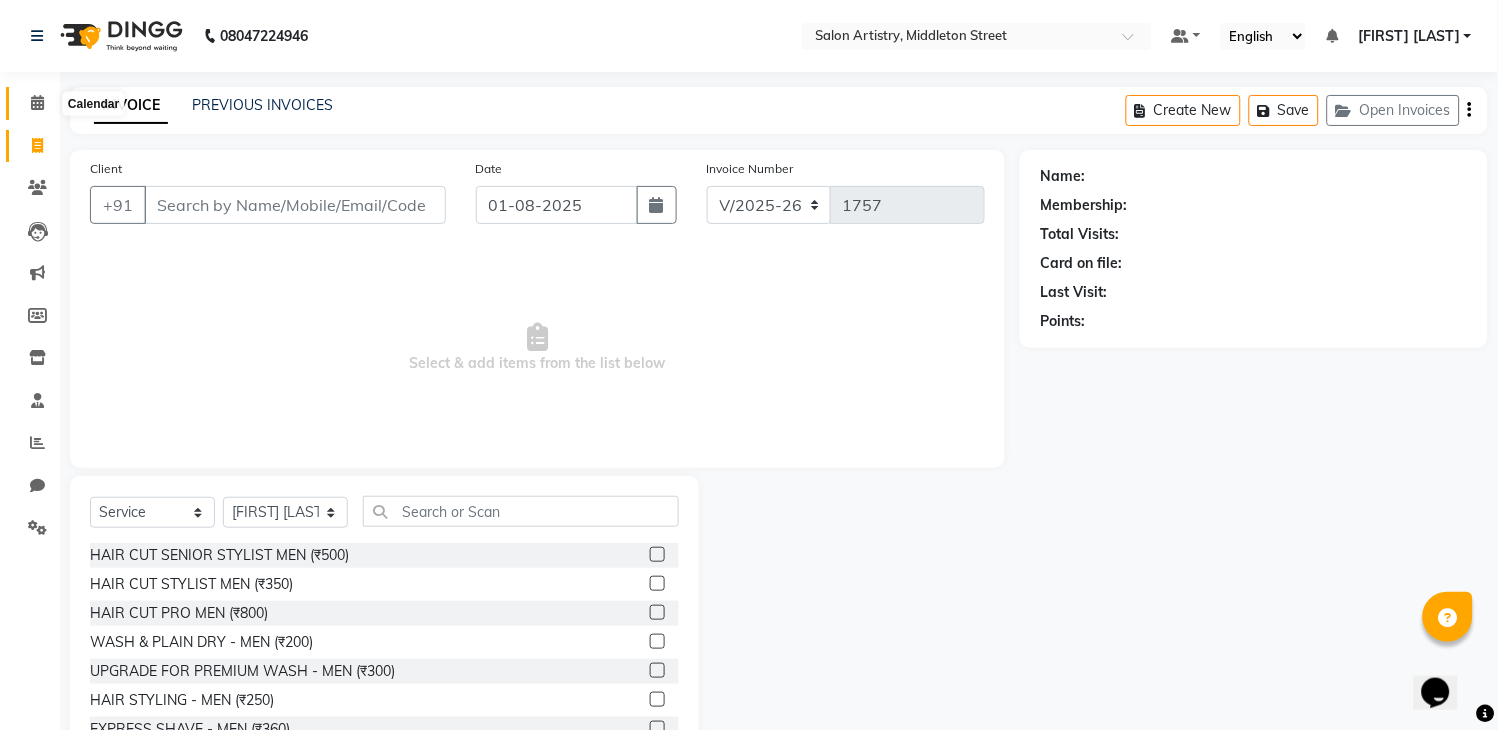 click 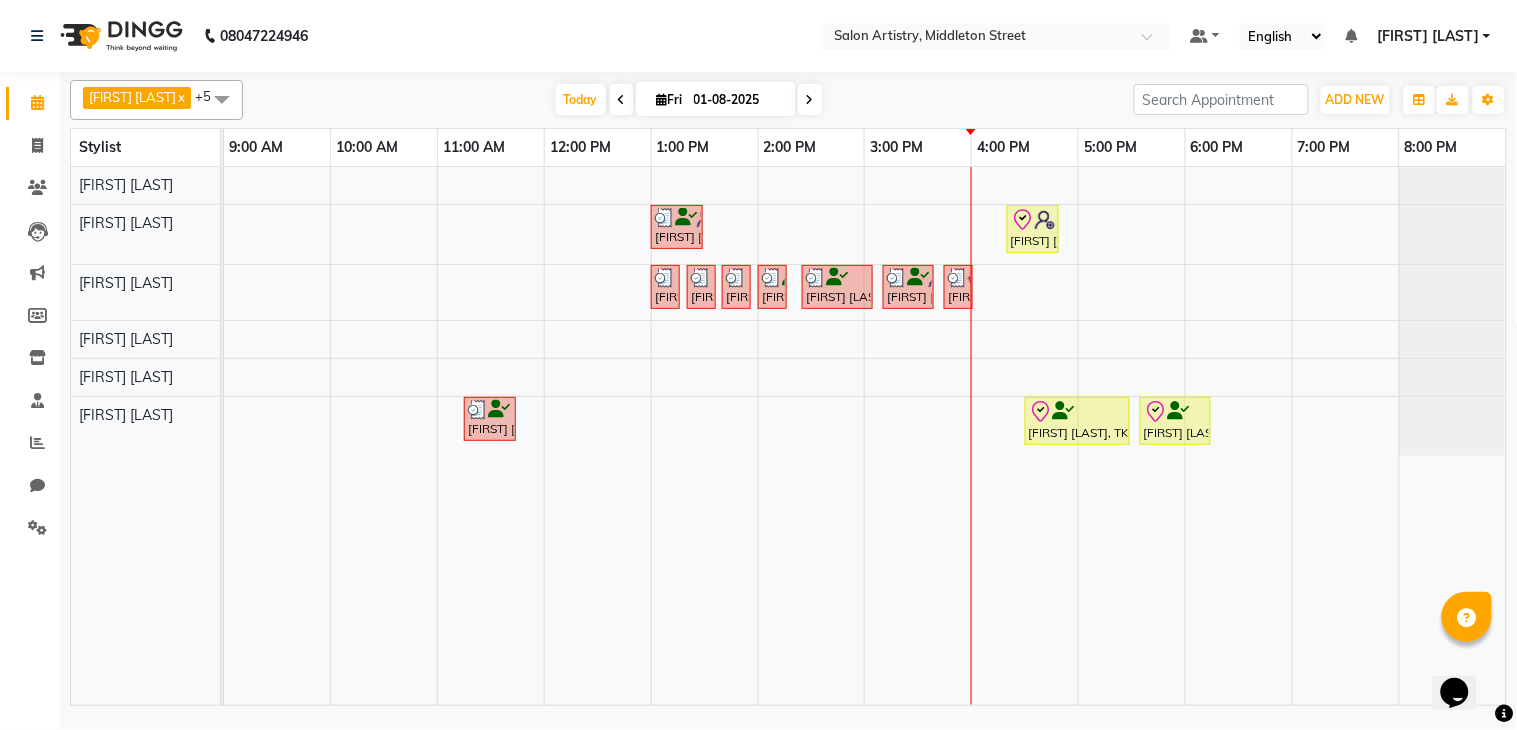 click at bounding box center (810, 99) 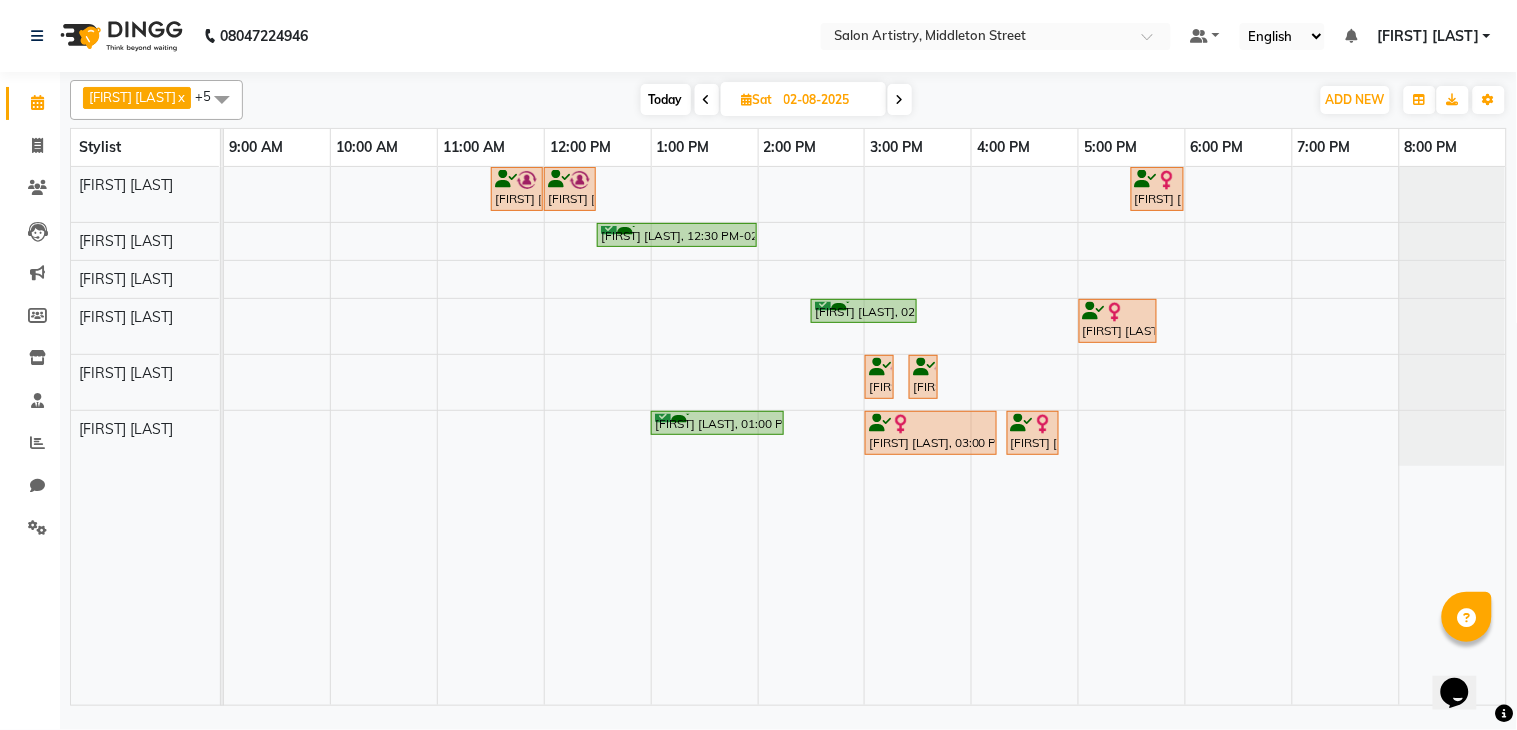 click on "[FIRST] [LAST], 11:30 AM-12:00 PM, Wash  - Wash & Plain Dry (Upto Waist And Below)     [FIRST] [LAST], 12:00 PM-12:30 PM, Cut - Hair Cut (Pro)_Wash & Conditioning     [FIRST] [LAST], 05:30 PM-06:00 PM, Wash & Plain Dry (With Conditioning)-Upto Mid Back     [FIRST] [LAST], 12:30 PM-02:00 PM, Facial - Radiance - The Therapist Recommended     [FIRST] [LAST], 02:30 PM-03:30 PM, Anti Tan Pedicure     [FIRST] [LAST], 05:00 PM-05:45 PM, Regular Pedicure     [FIRST] [LAST], 03:00 PM-03:10 PM, Threading - Eyebrows     [FIRST] [LAST], 03:25 PM-03:35 PM, Threading - Upper Lip     [FIRST] [LAST], 01:00 PM-02:15 PM, Facial-Gold Ritual     [FIRST] [LAST], 03:00 PM-04:15 PM, Facial - The Detan Plan (Cv)     [FIRST] [LAST], 04:20 PM-04:50 PM, Back And Body Massage - Back Massage - Detoxifying/Relaxing/Stress Relieving" at bounding box center [865, 436] 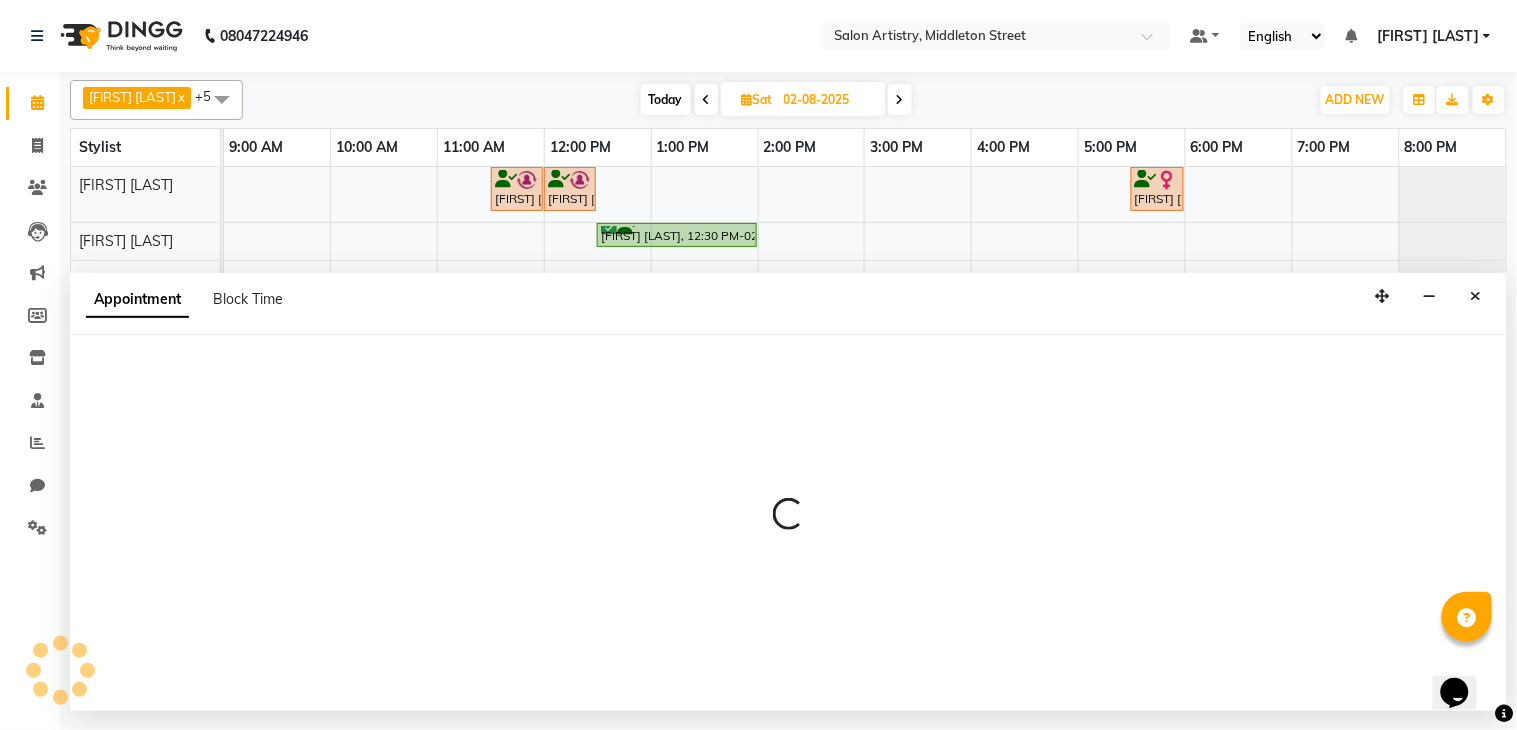 select on "79865" 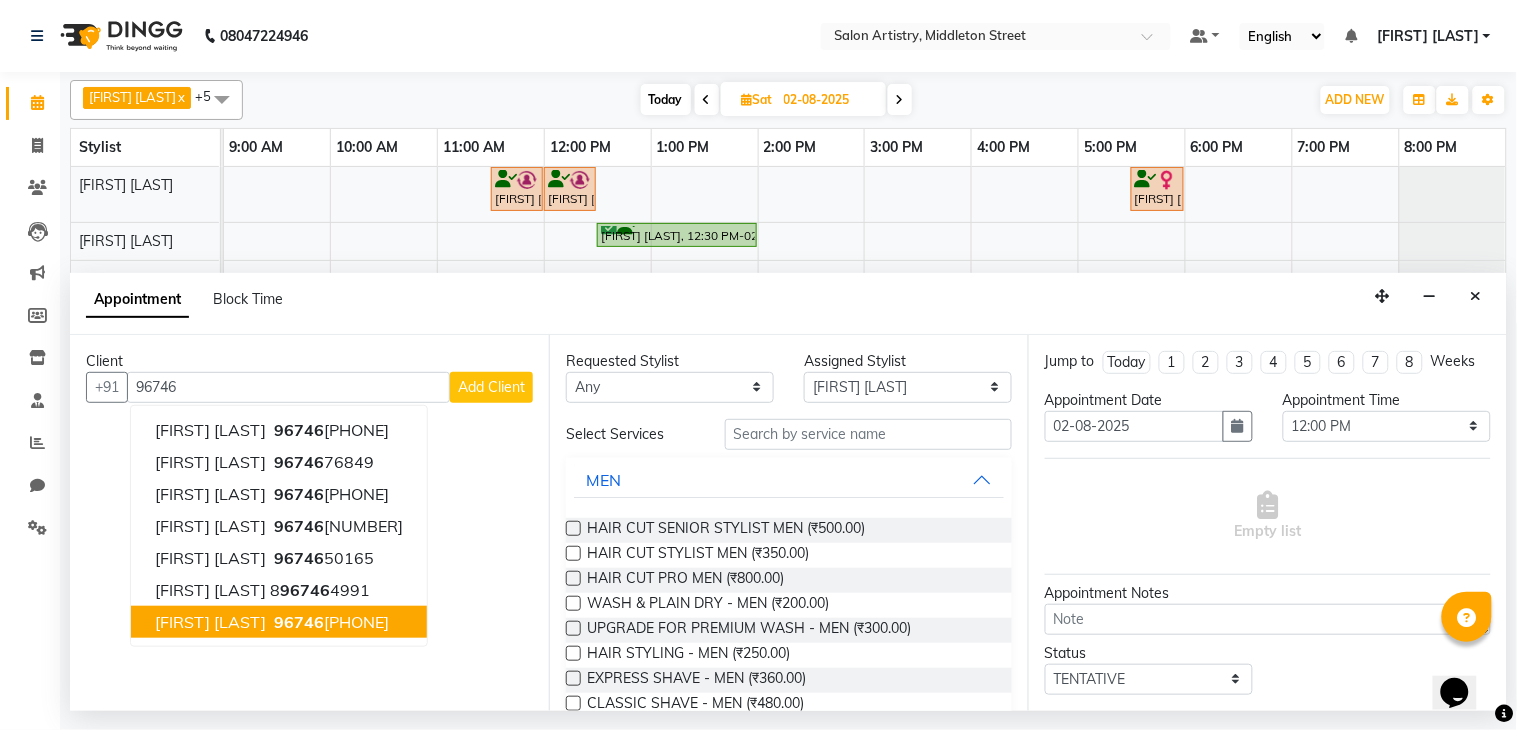 click on "[FIRST] [LAST]" at bounding box center [210, 622] 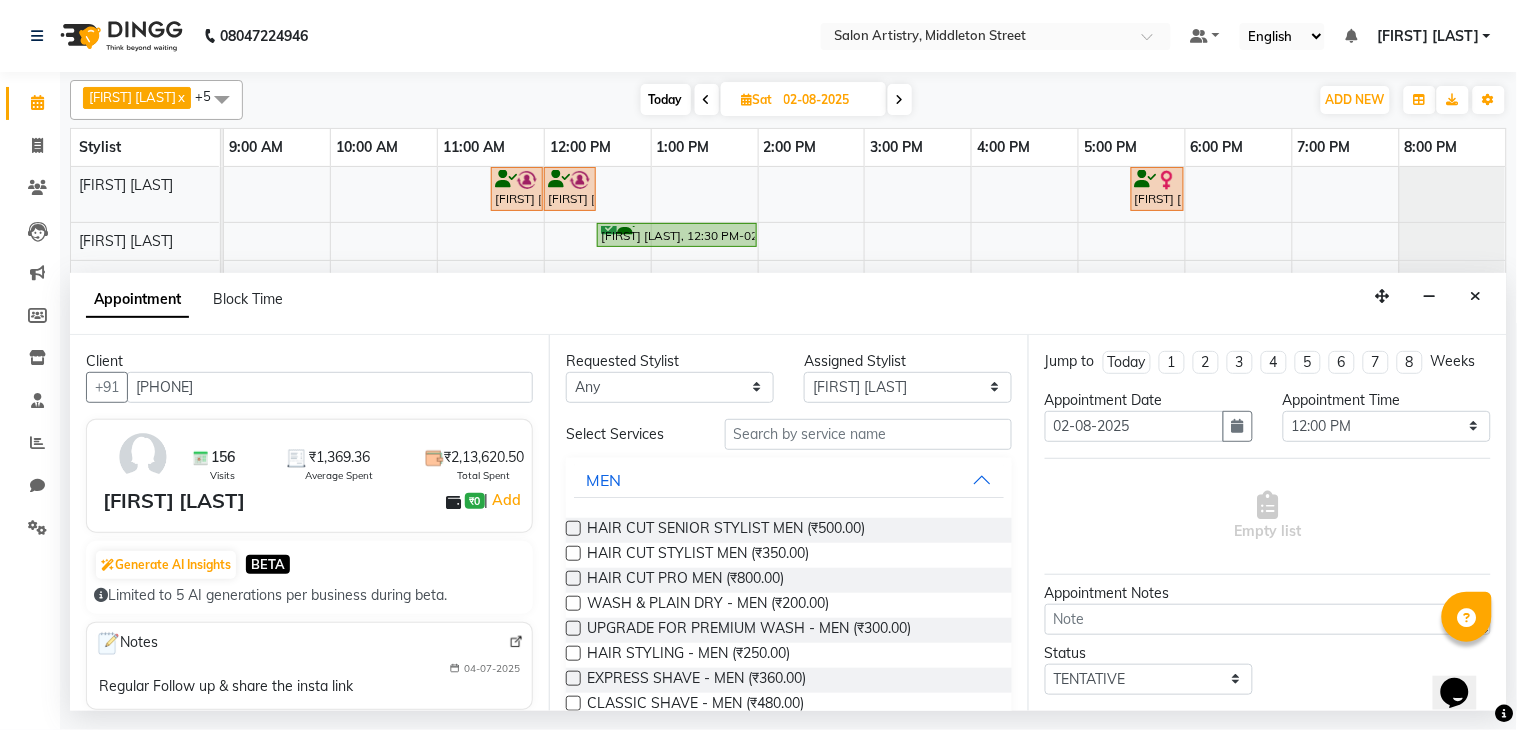 type on "[PHONE]" 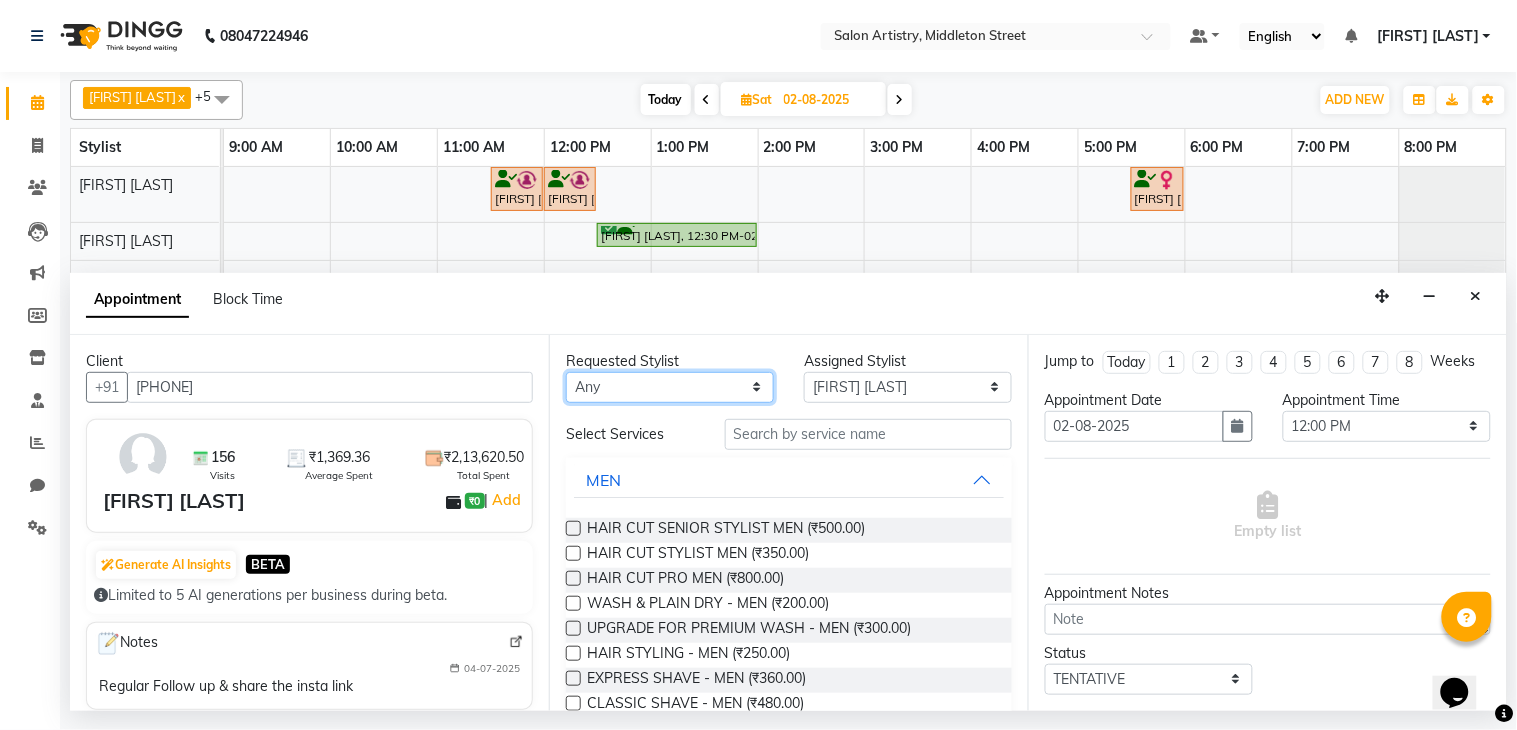 click on "Any Anupriya Ghosh Iqbal Ahmed Irshad Khan Mannu Kumar Gupta Mekhla Bhattacharya Minika Das Puja Debnath Reception Rekha Singh Ricky Das Rony Das Sangeeta Lodh Sharfaraz Ata Waris Simmy Rai Tapasi" at bounding box center (670, 387) 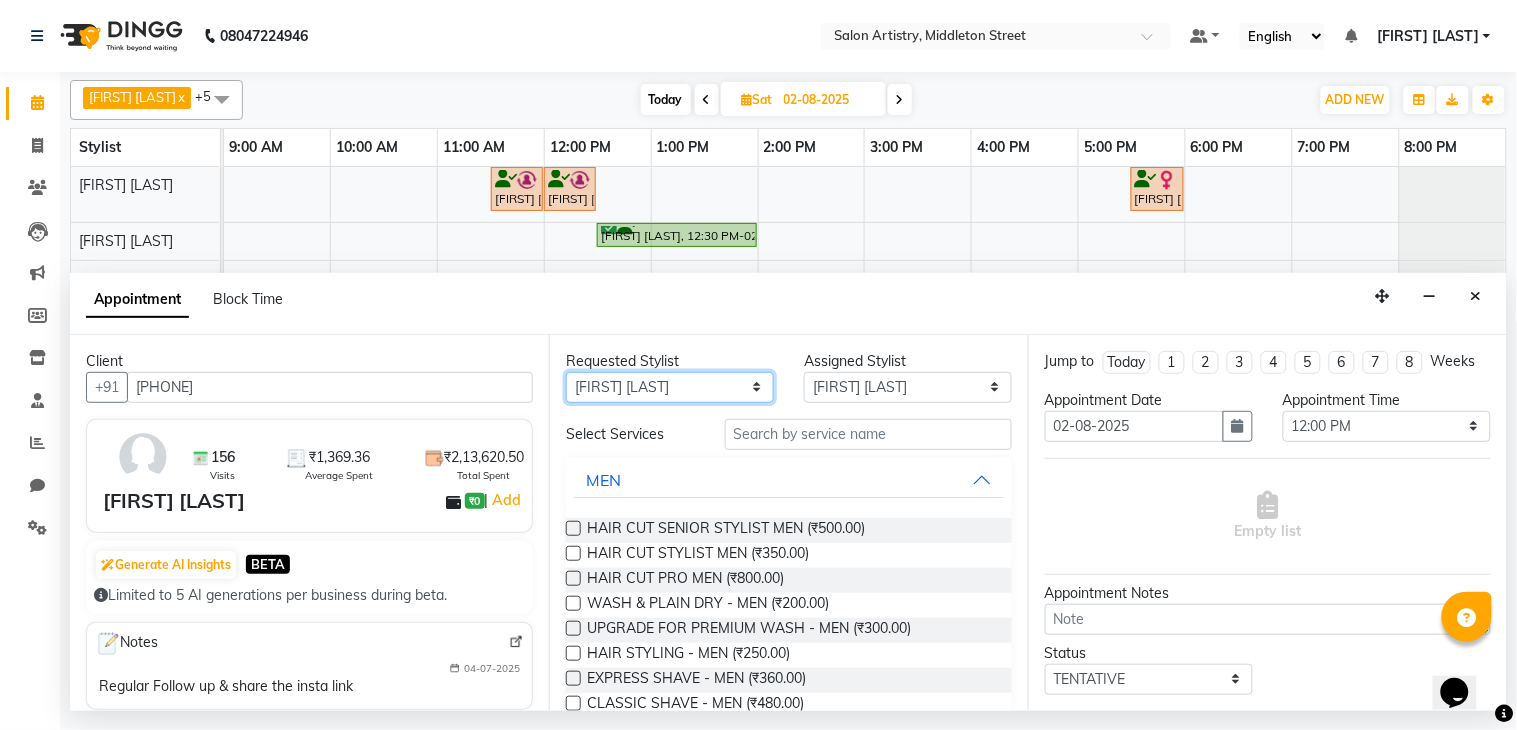 click on "Any Anupriya Ghosh Iqbal Ahmed Irshad Khan Mannu Kumar Gupta Mekhla Bhattacharya Minika Das Puja Debnath Reception Rekha Singh Ricky Das Rony Das Sangeeta Lodh Sharfaraz Ata Waris Simmy Rai Tapasi" at bounding box center [670, 387] 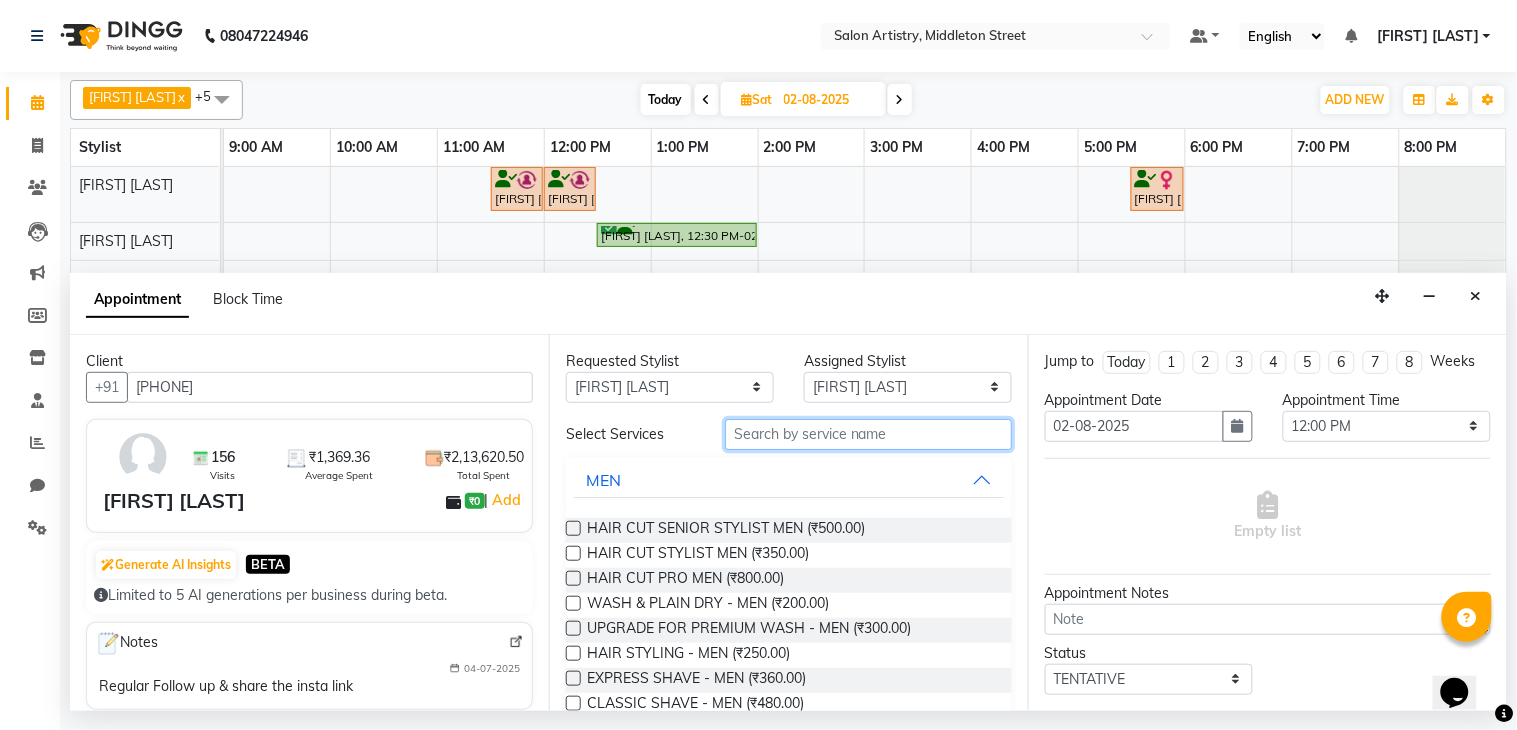 click at bounding box center (868, 434) 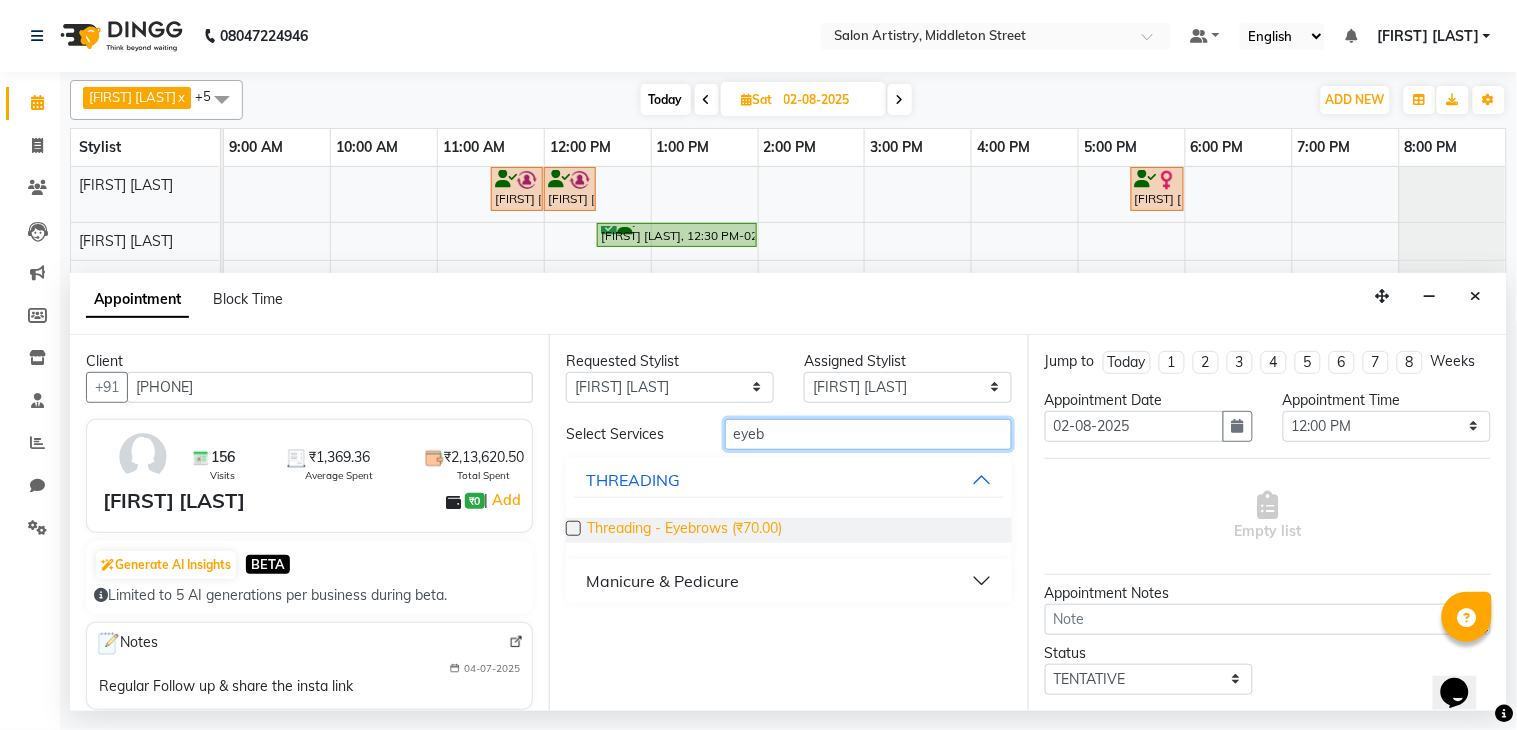 type on "eyeb" 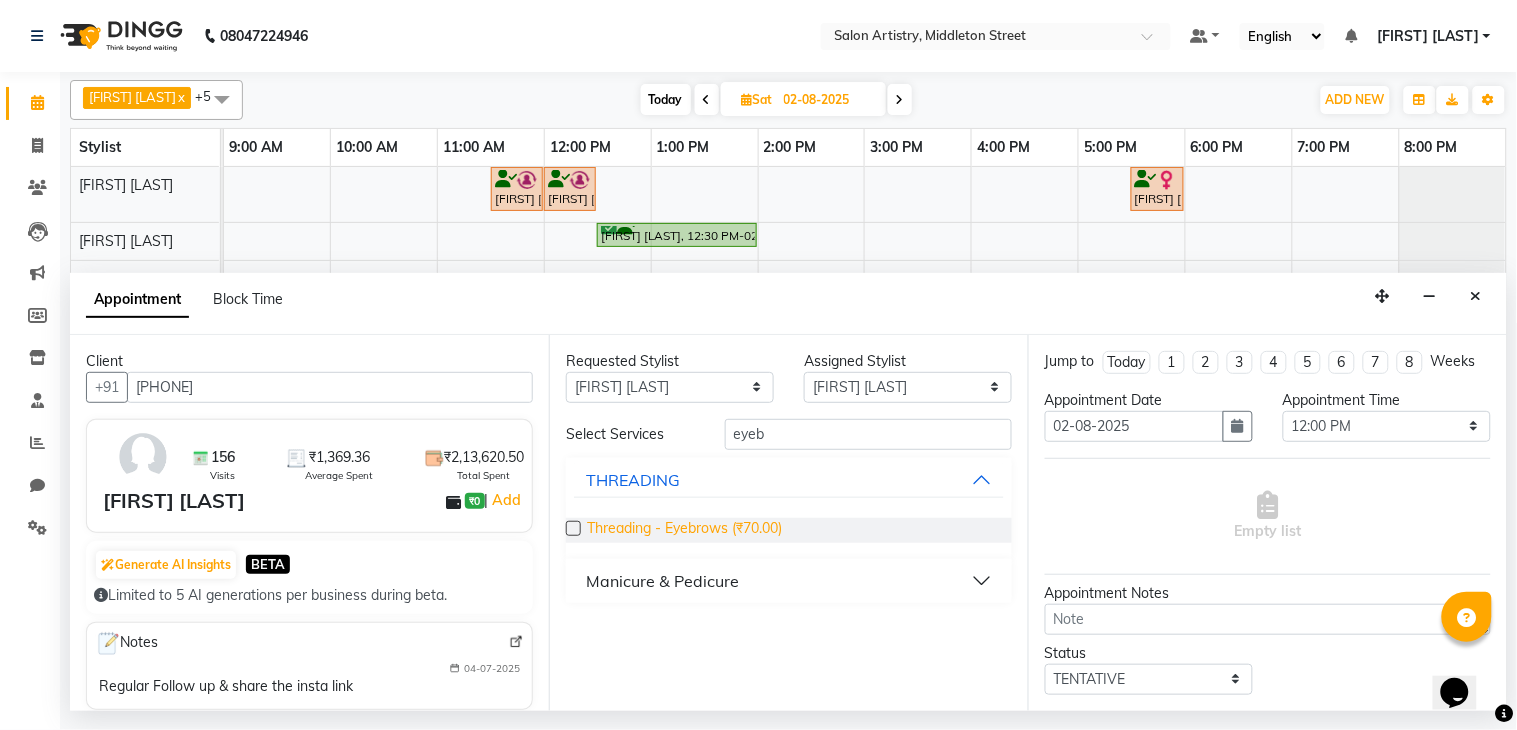click on "Threading - Eyebrows (₹70.00)" at bounding box center [684, 530] 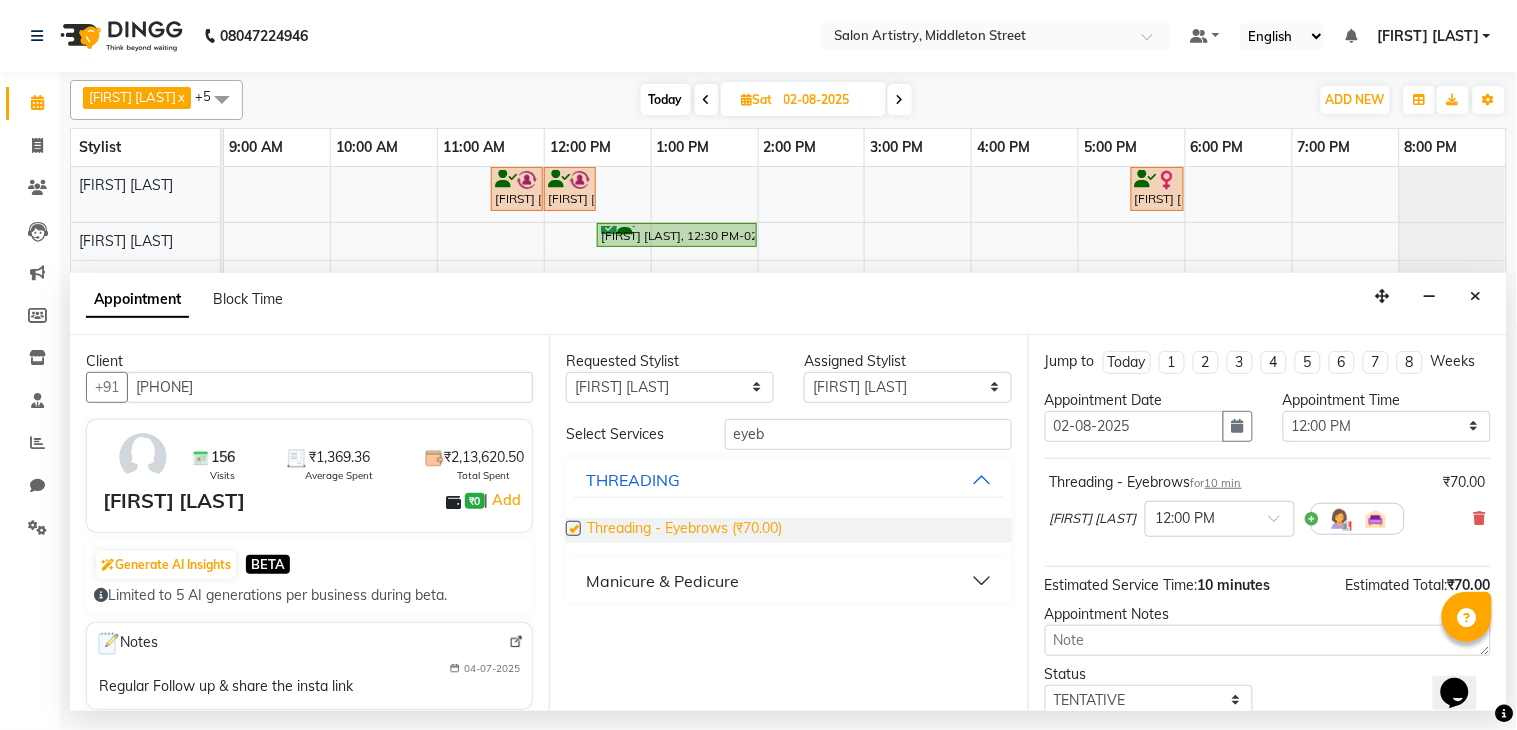 checkbox on "false" 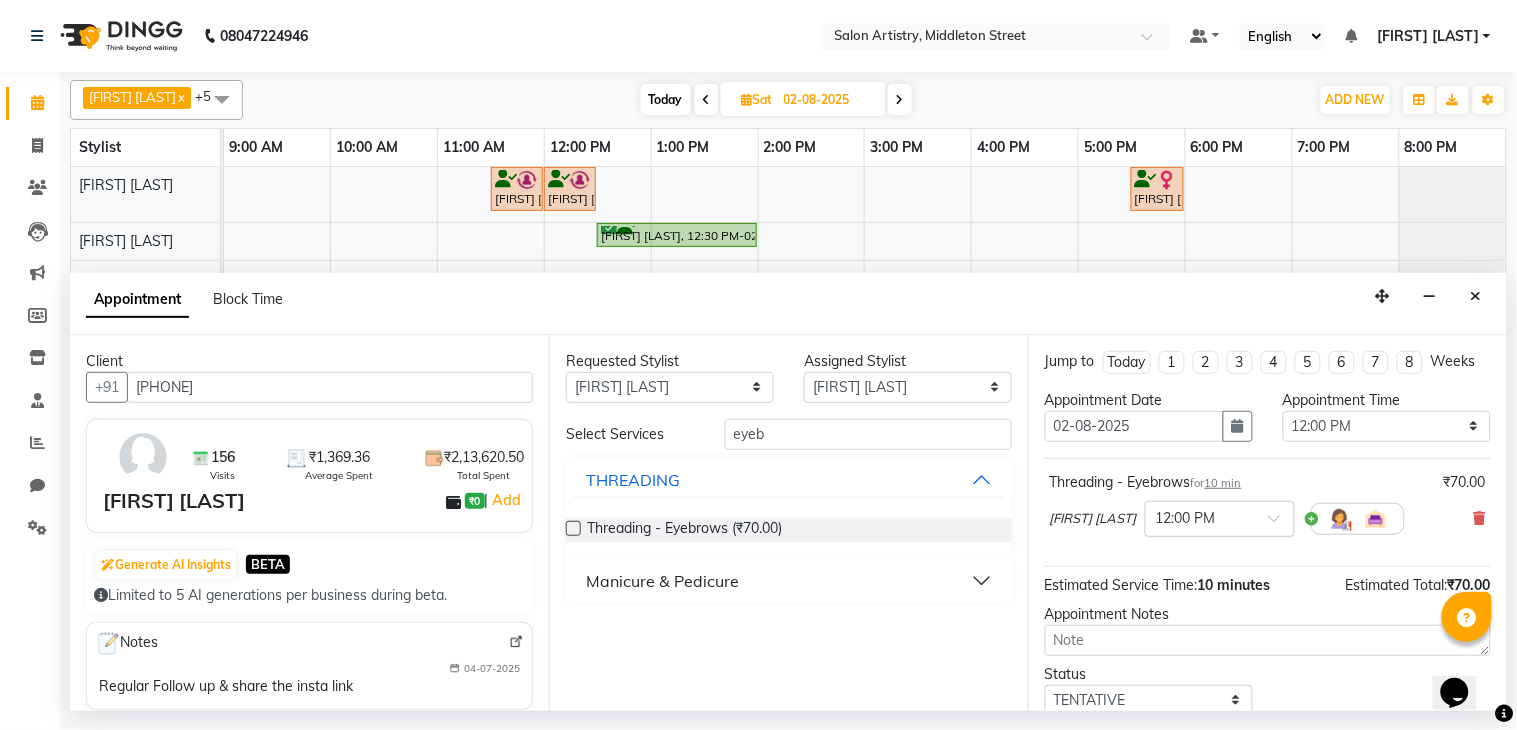 scroll, scrollTop: 150, scrollLeft: 0, axis: vertical 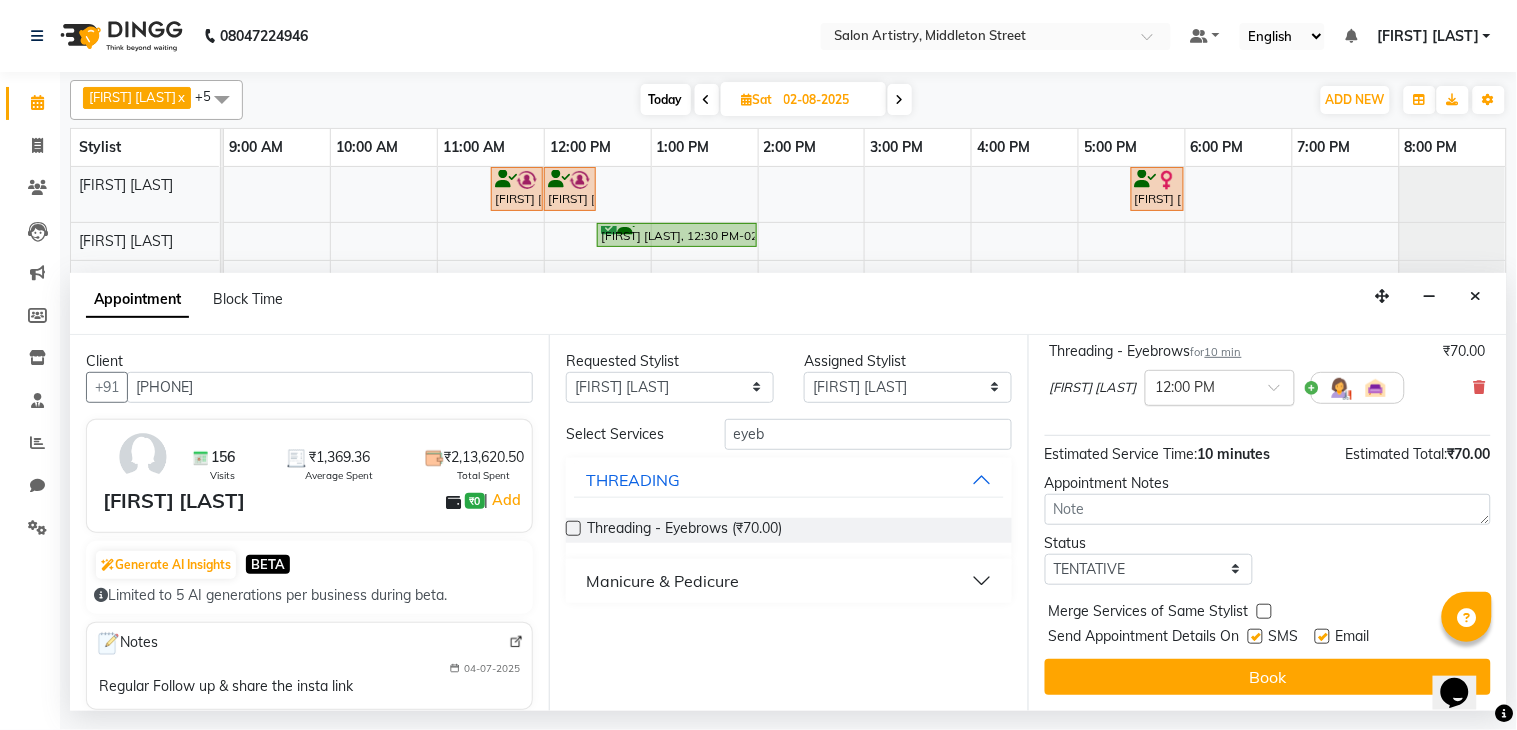 click at bounding box center (1200, 386) 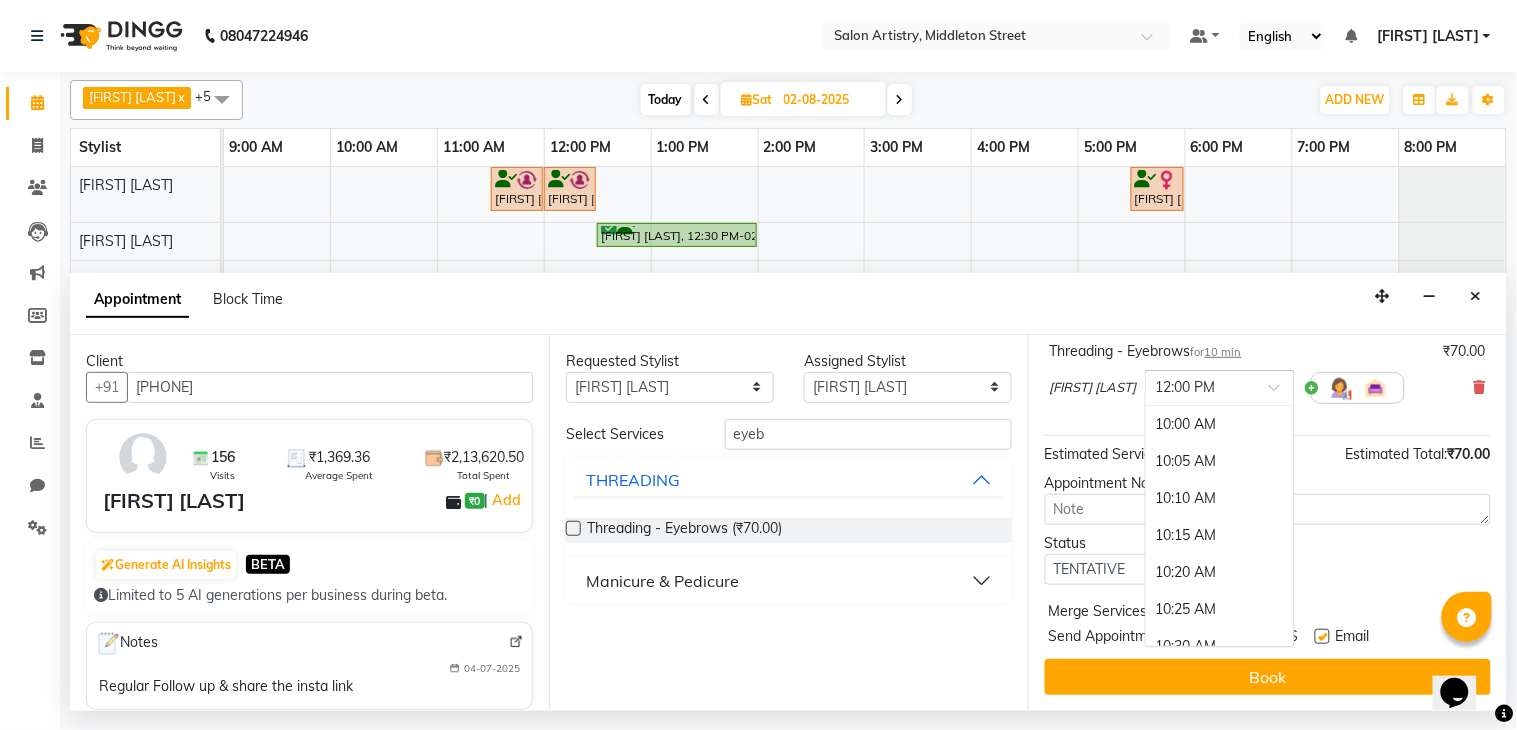 scroll, scrollTop: 886, scrollLeft: 0, axis: vertical 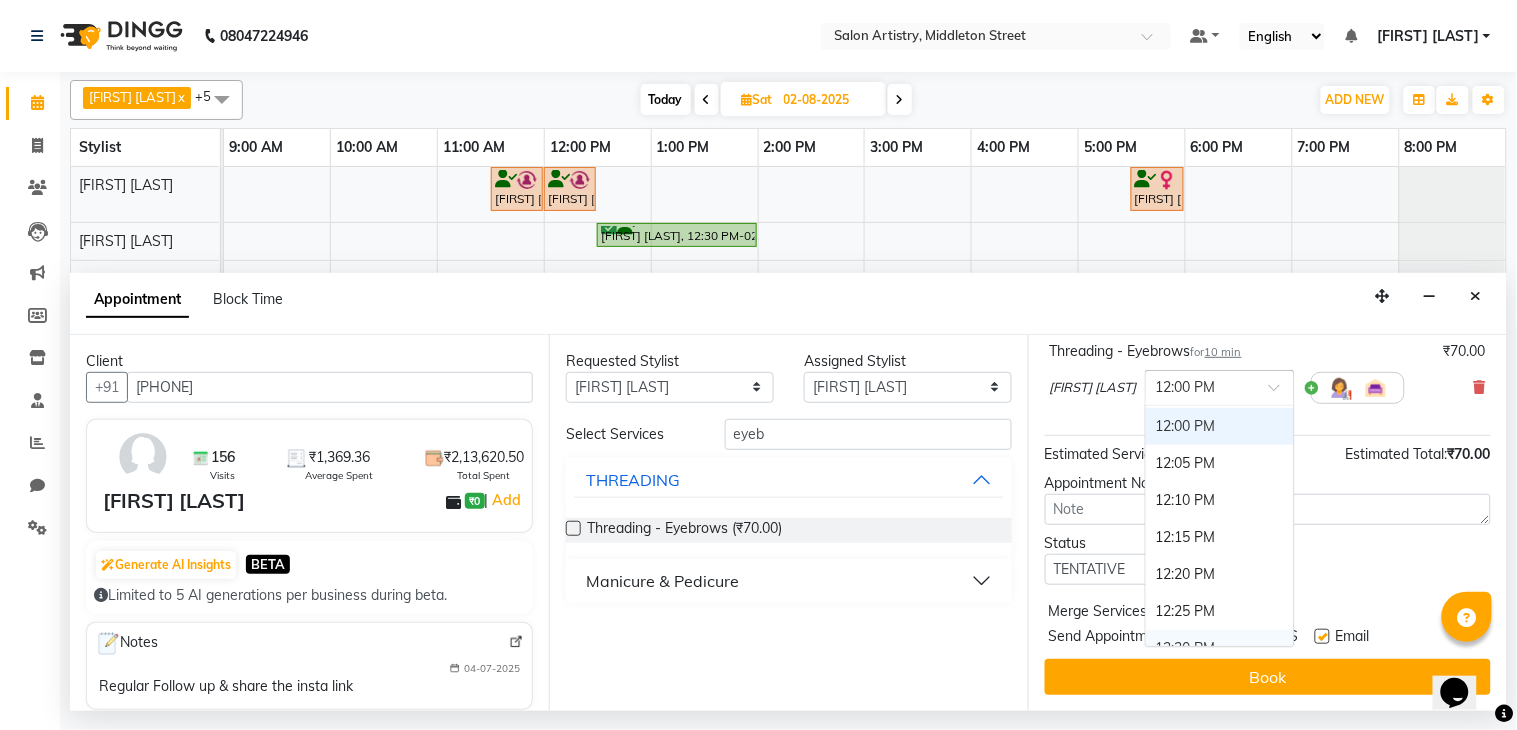click on "12:30 PM" at bounding box center [1220, 648] 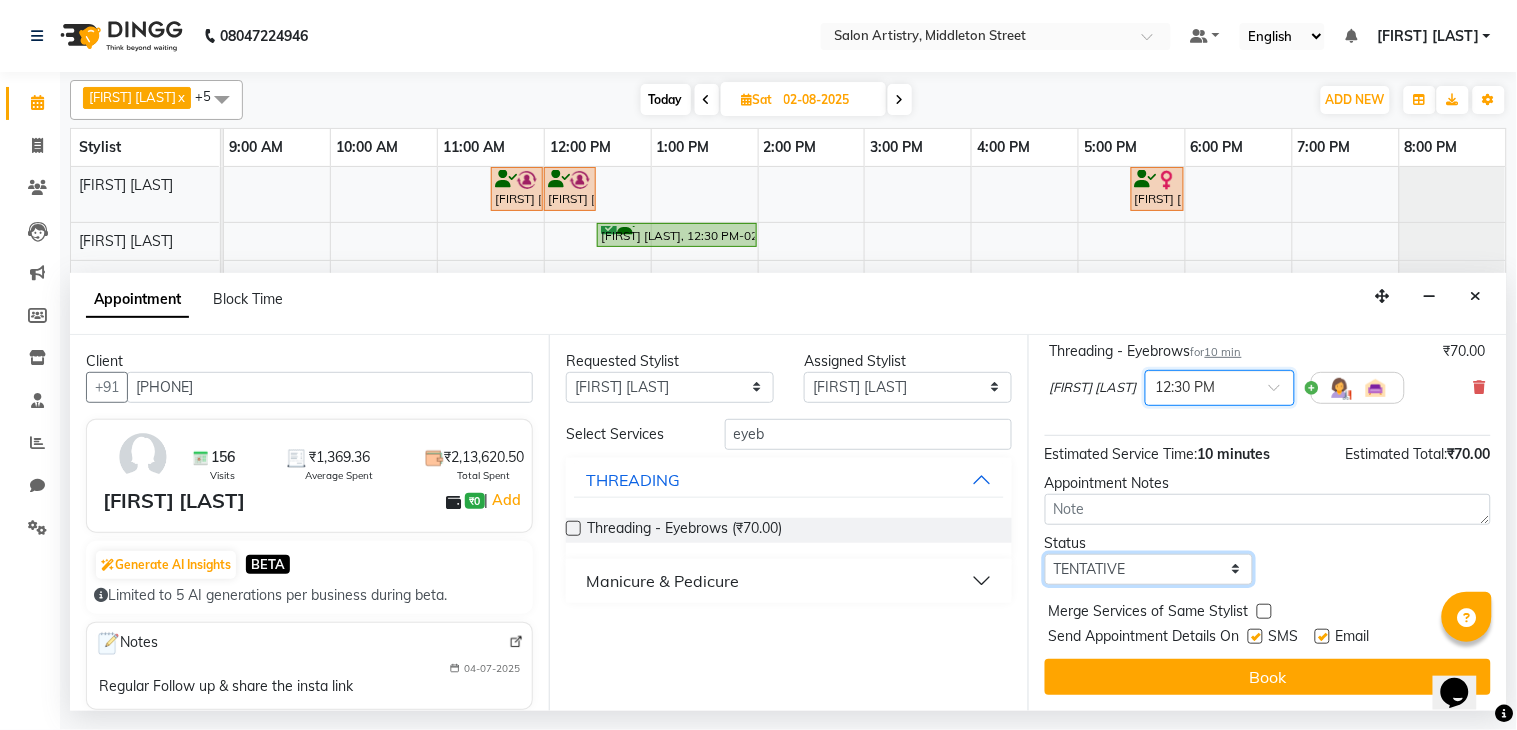 click on "Select TENTATIVE CONFIRM UPCOMING" at bounding box center (1149, 569) 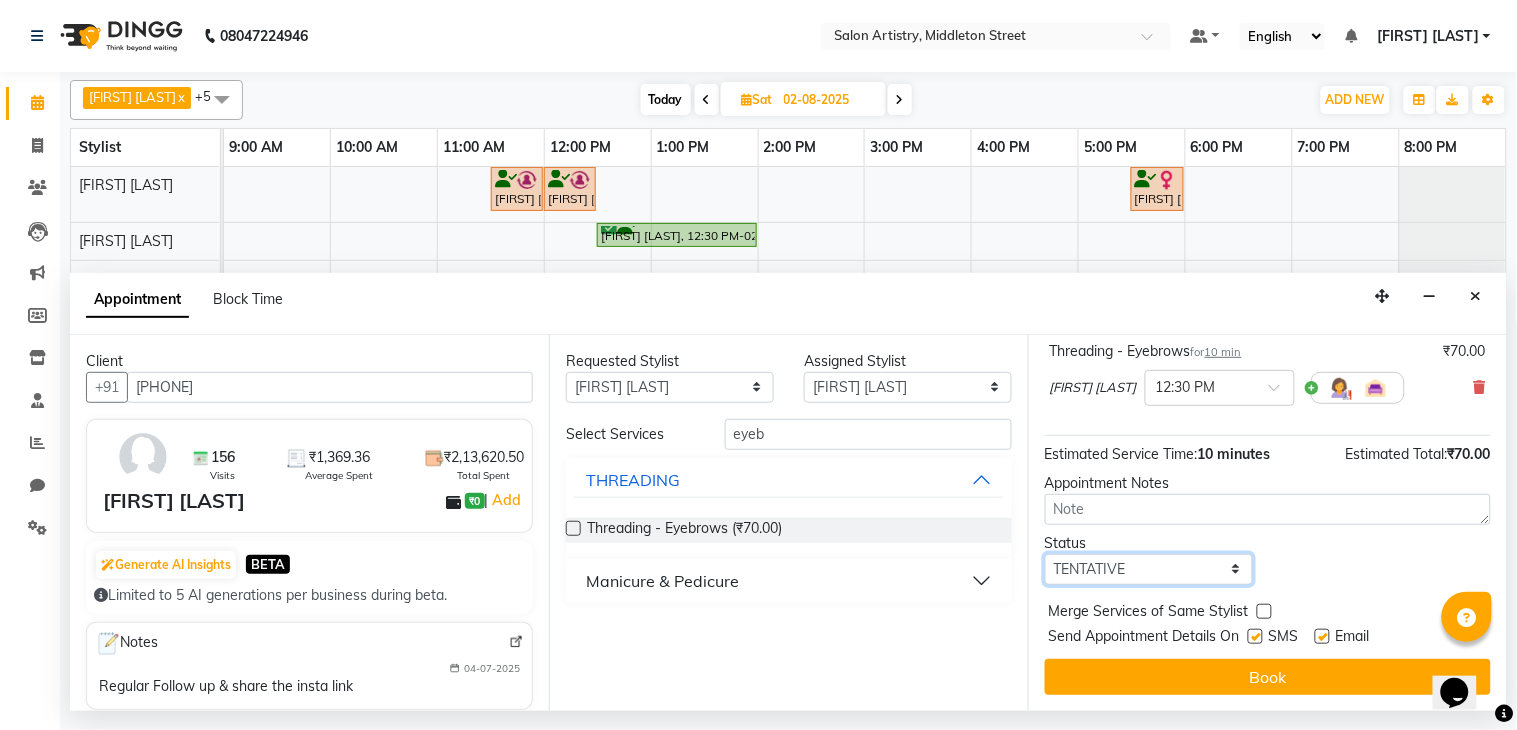 select on "confirm booking" 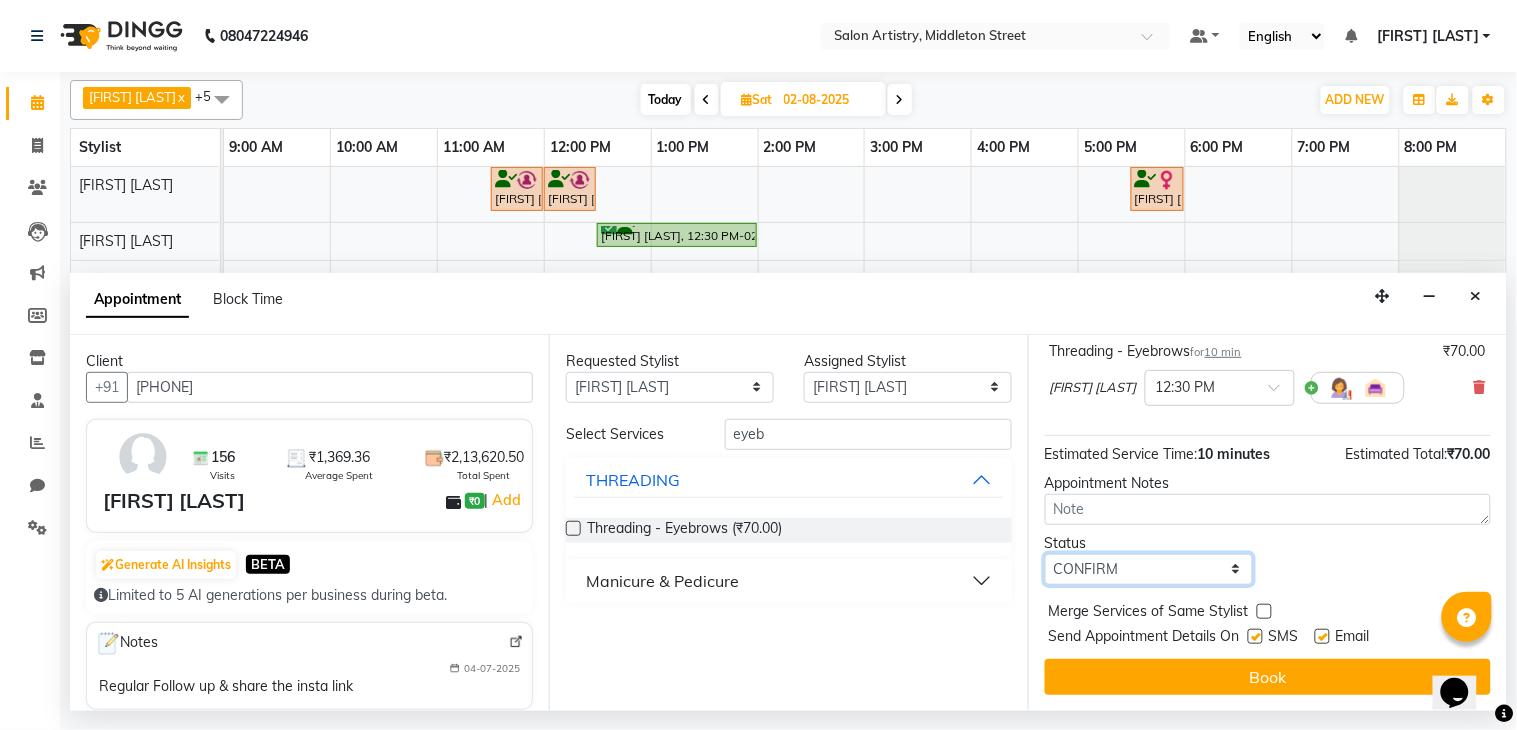 click on "Select TENTATIVE CONFIRM UPCOMING" at bounding box center [1149, 569] 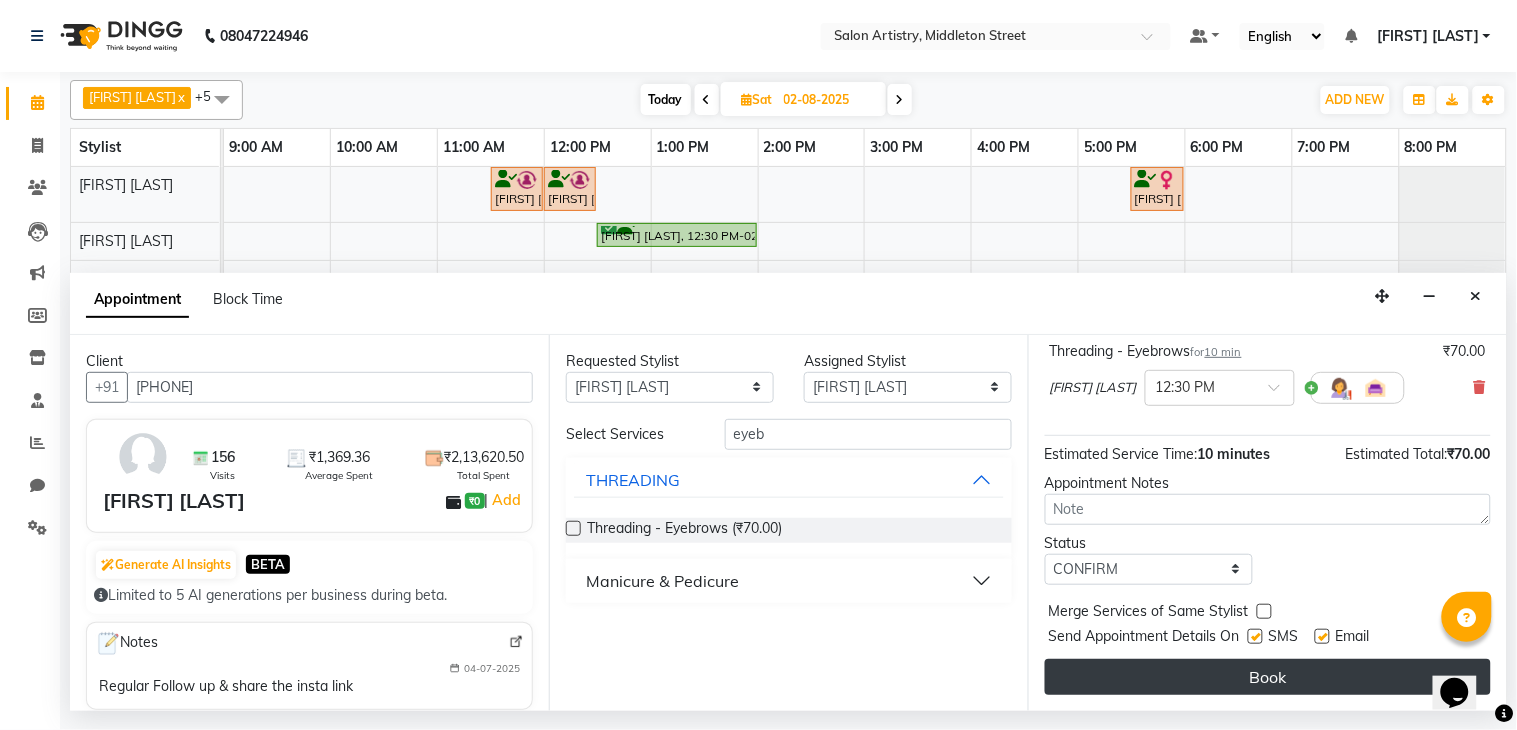 click on "Book" at bounding box center (1268, 677) 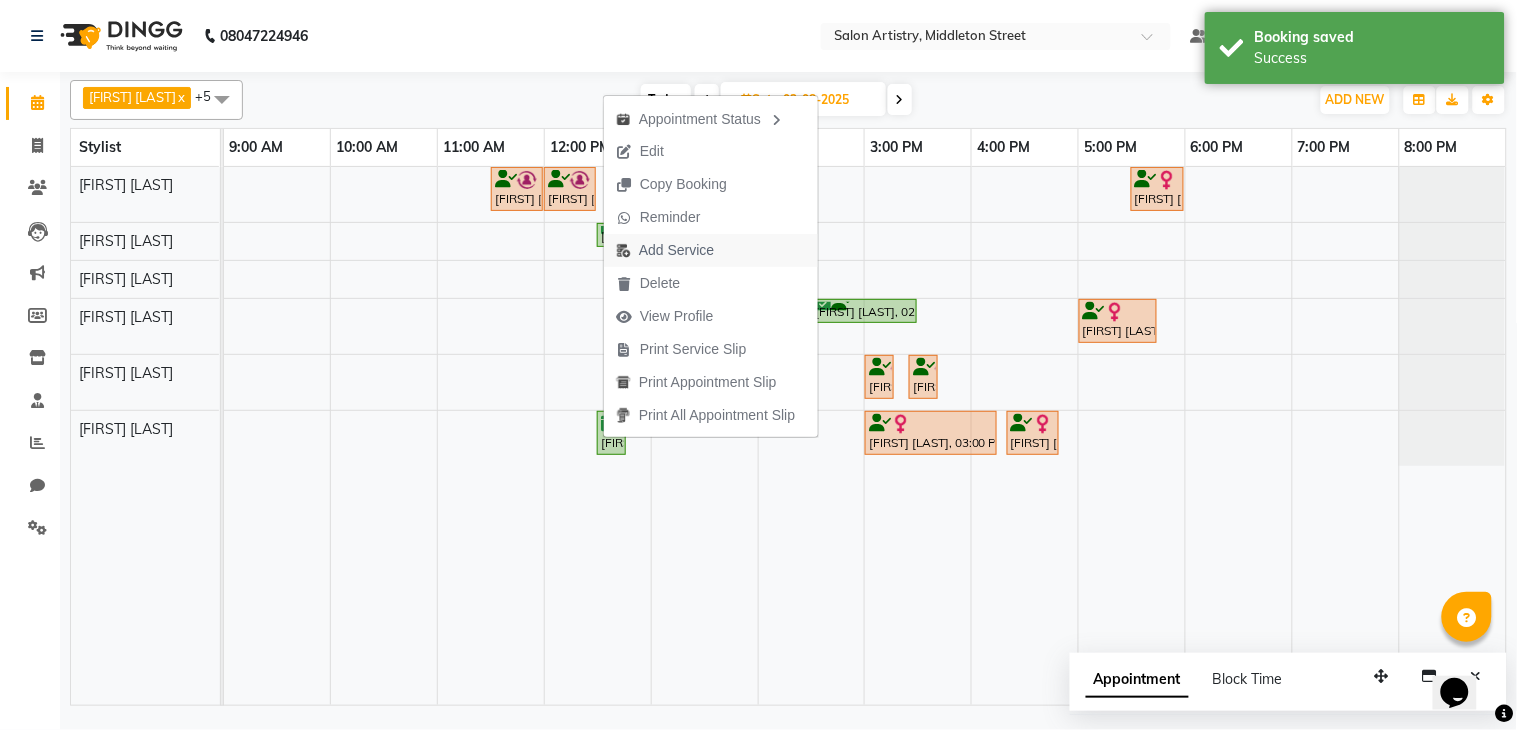 click on "Add Service" at bounding box center [676, 250] 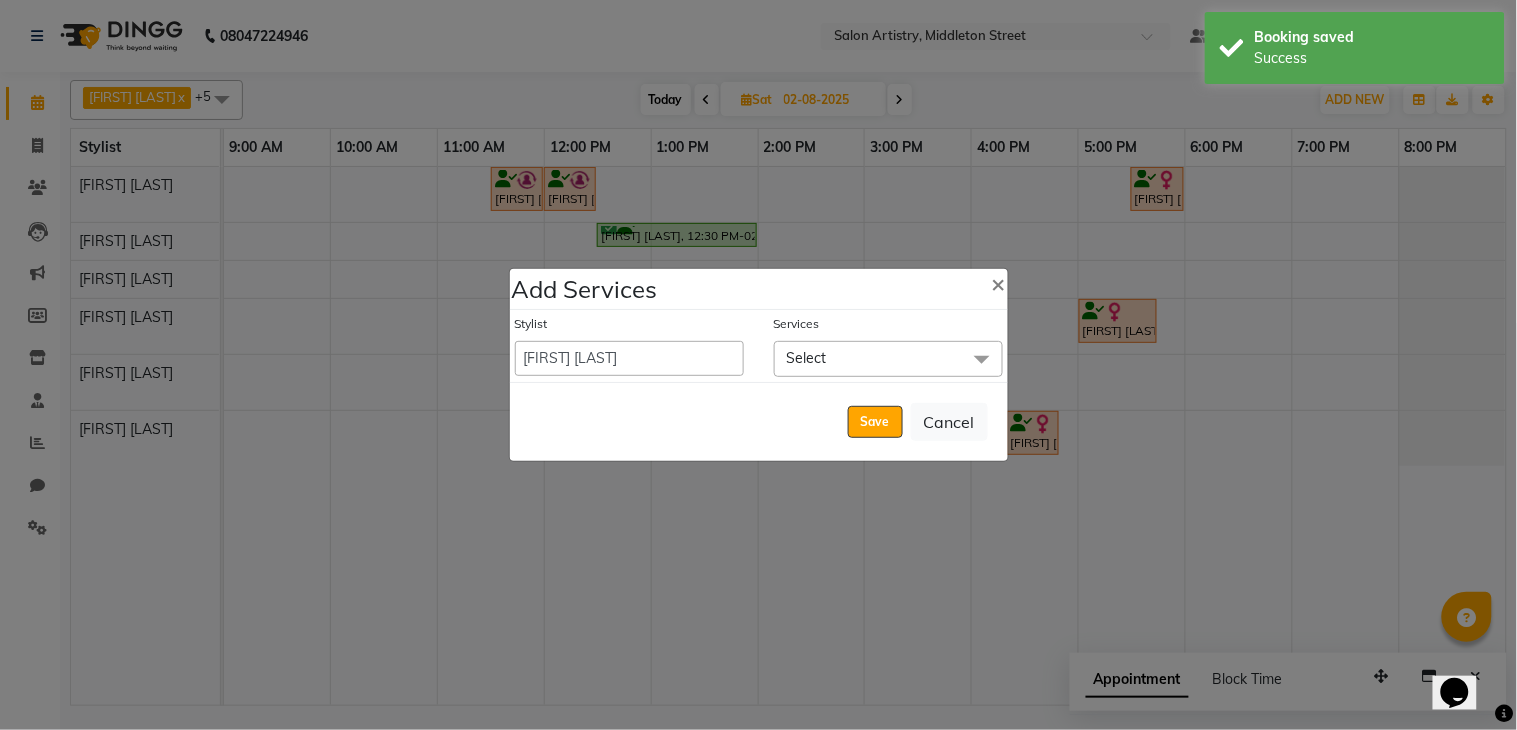 click on "Select" 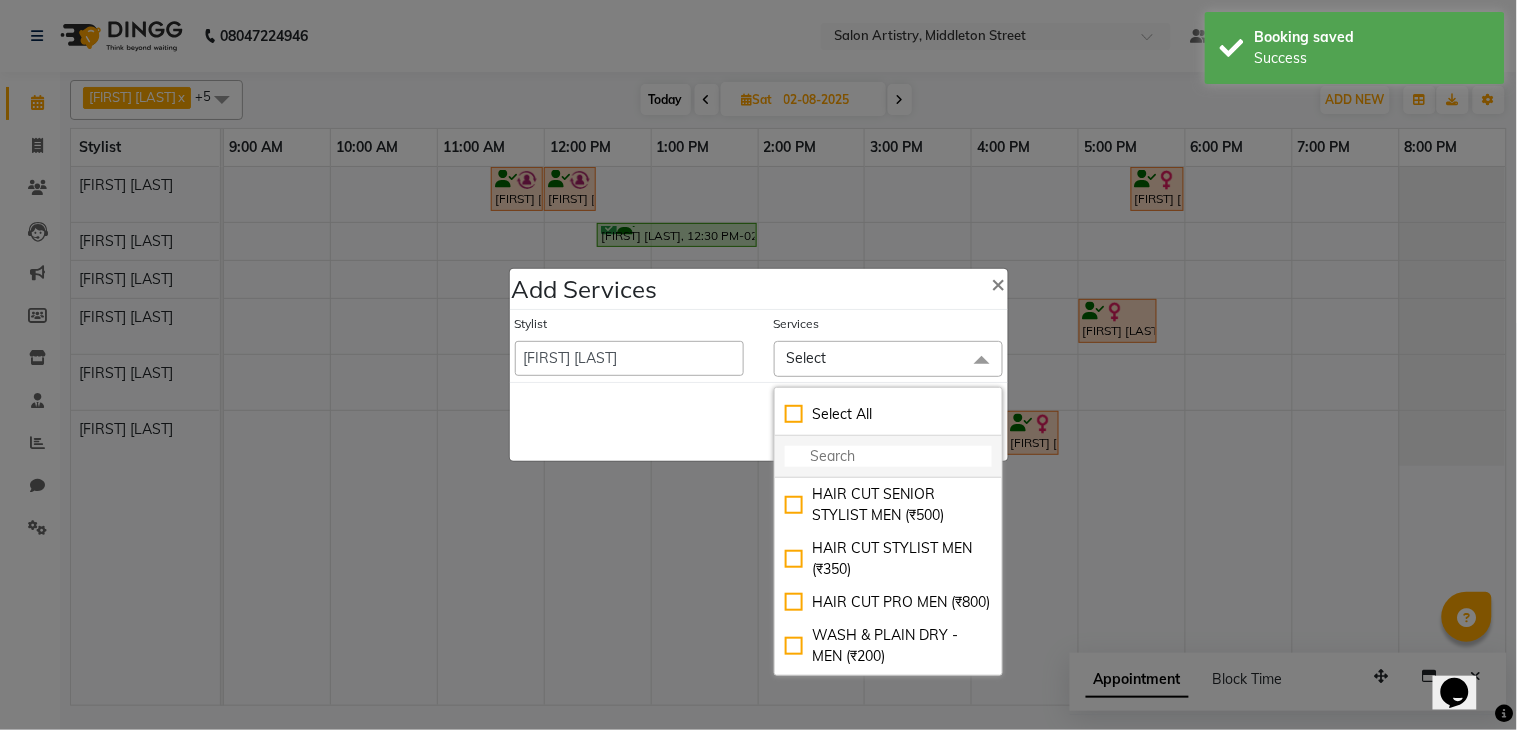 click 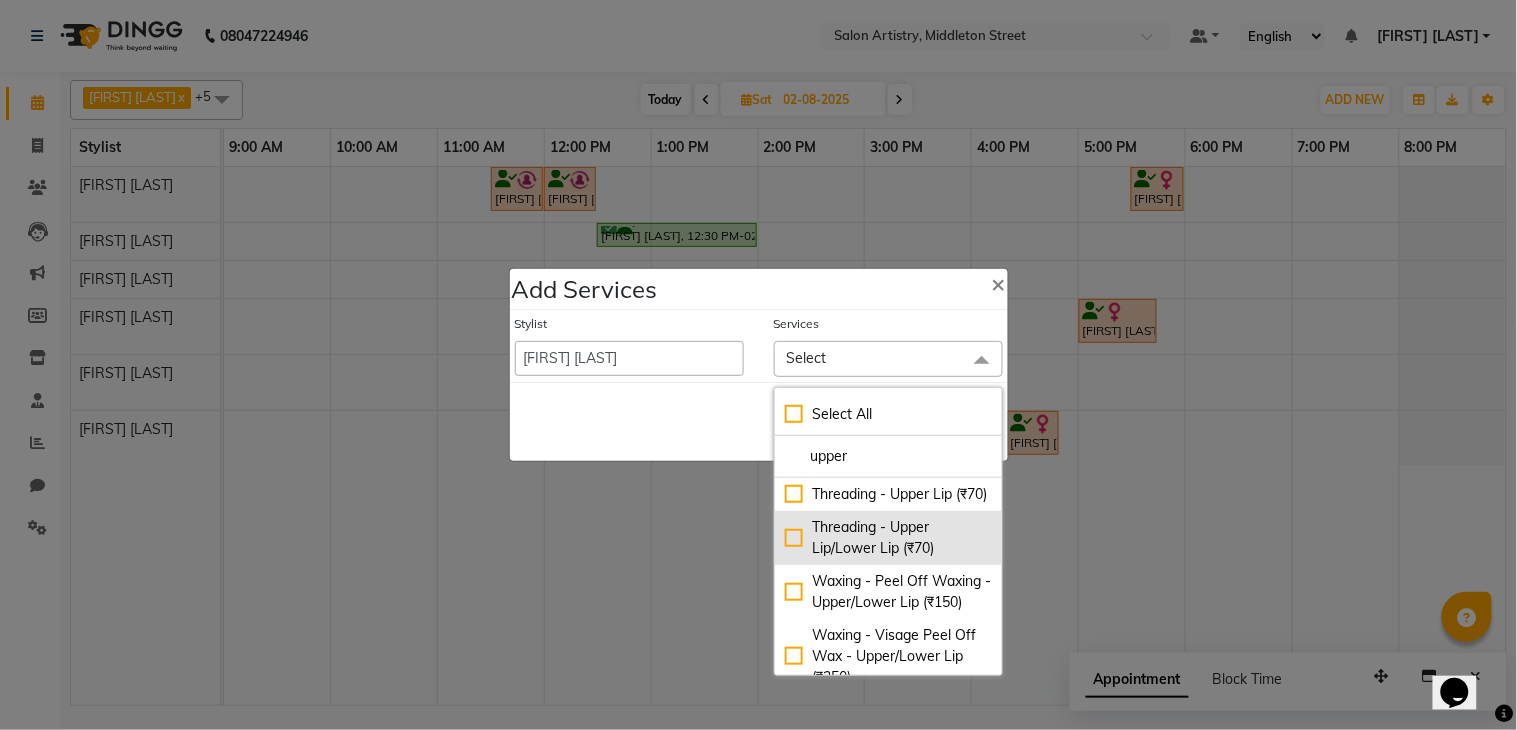 type on "upper" 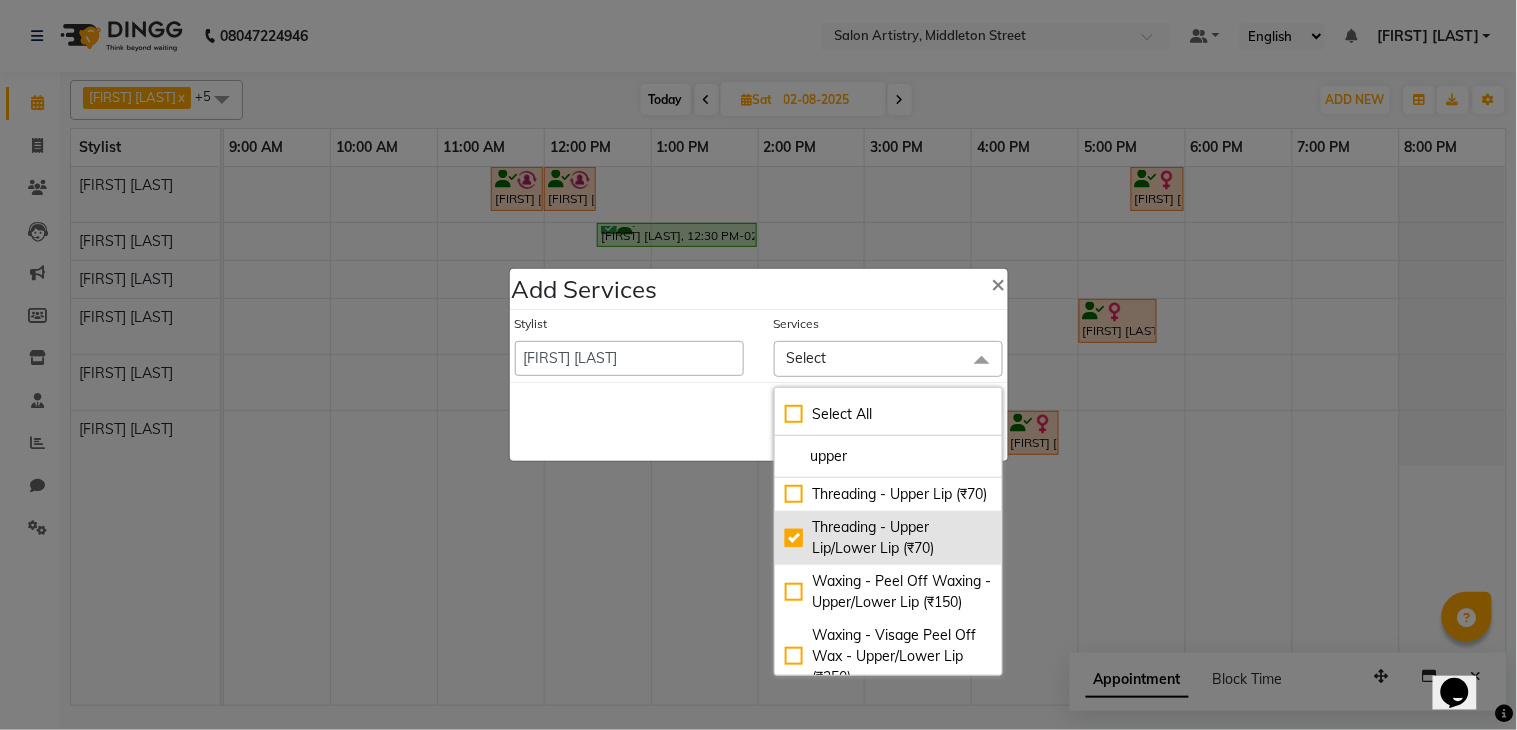checkbox on "true" 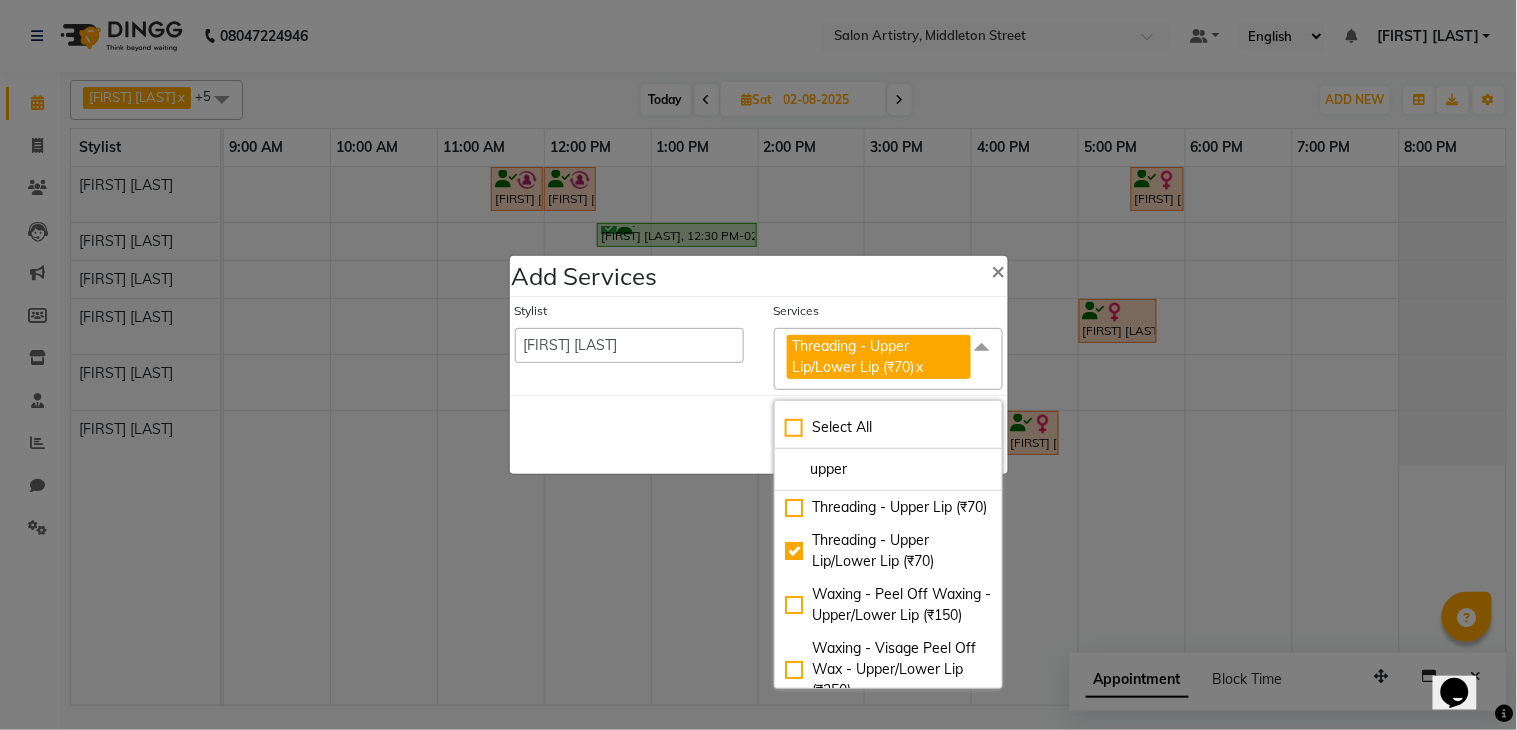 click on "Stylist  Admin   [FIRST] [LAST]   [FIRST] [LAST]   [FIRST] [LAST]   [FIRST] [LAST]   [FIRST] [LAST]   [FIRST] [LAST]   [FIRST] [LAST]   [FIRST] [LAST]   [FIRST] [LAST]   [FIRST] [LAST]   [FIRST] [LAST]   [FIRST] [LAST]   [FIRST] [LAST]   [FIRST] [LAST]  Services Threading - Upper Lip/Lower Lip (₹70)  x Select All upper Threading - Upper Lip (₹70) Threading - Upper Lip/Lower Lip (₹70) Waxing - Peel Off Waxing - Upper/Lower Lip (₹150) Waxing - Visage Peel Off Wax - Upper/Lower Lip (₹250) Bleach - Bleach - Upper Lip (₹230) Eyebrows Threading, Upper Lip Threading (₹70)" 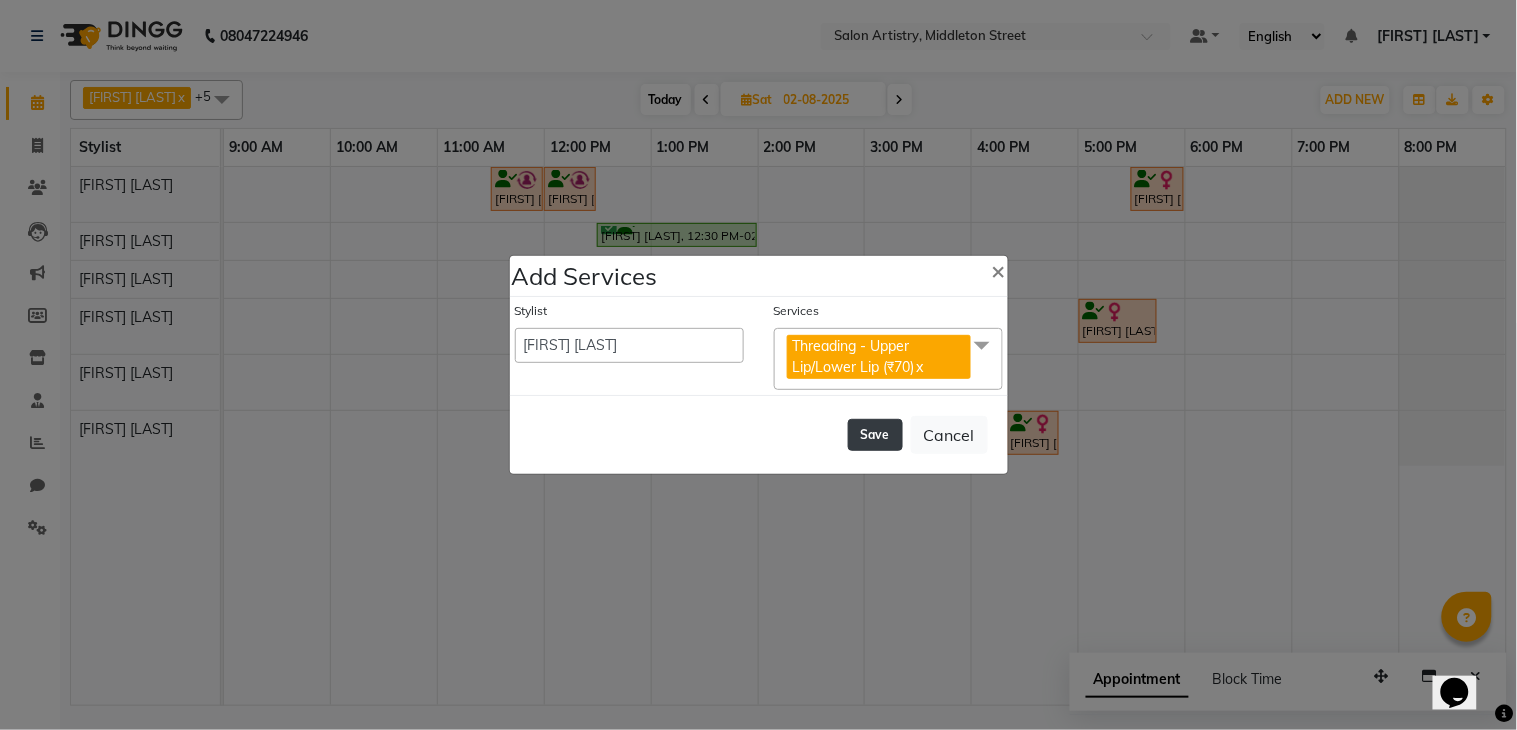 click on "Save" 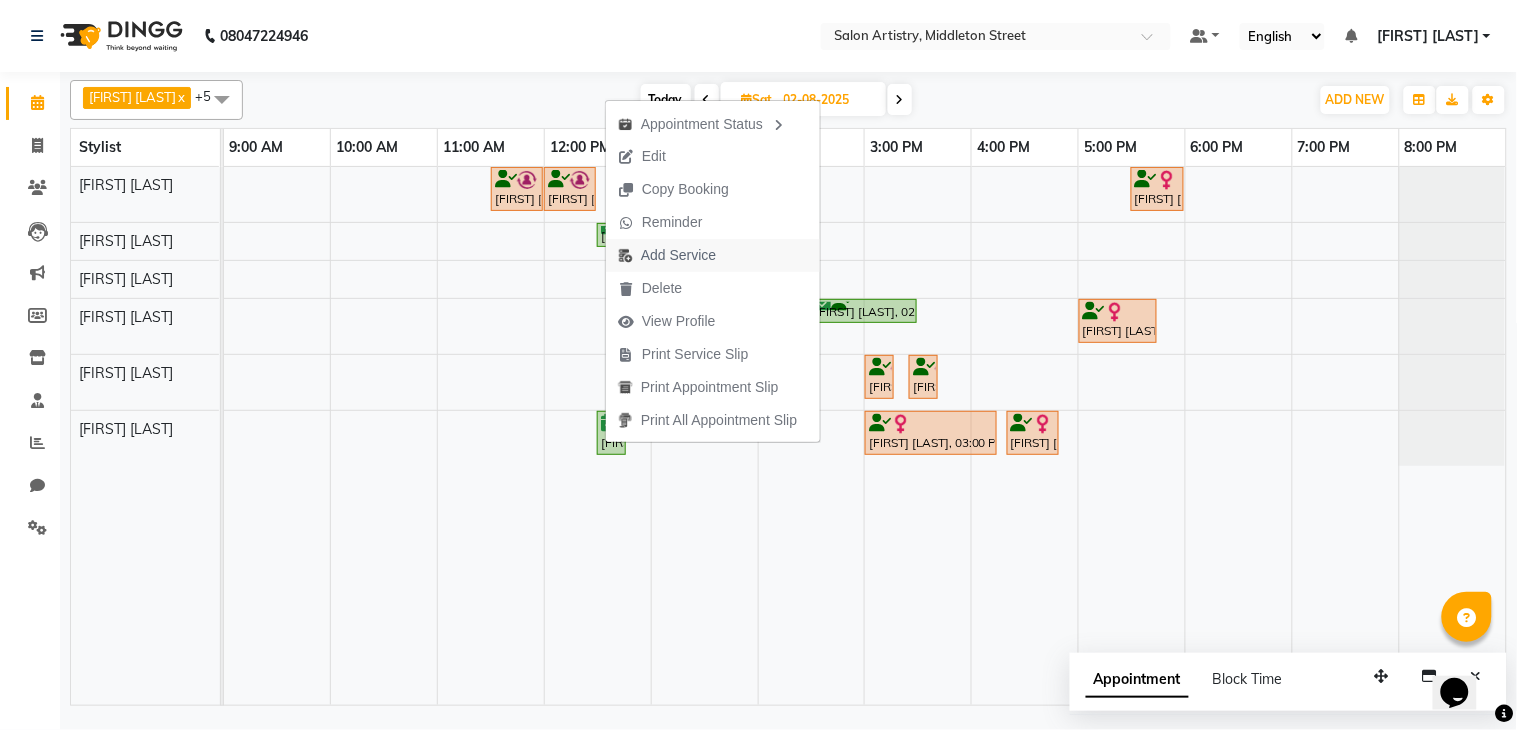 click on "Add Service" at bounding box center (678, 255) 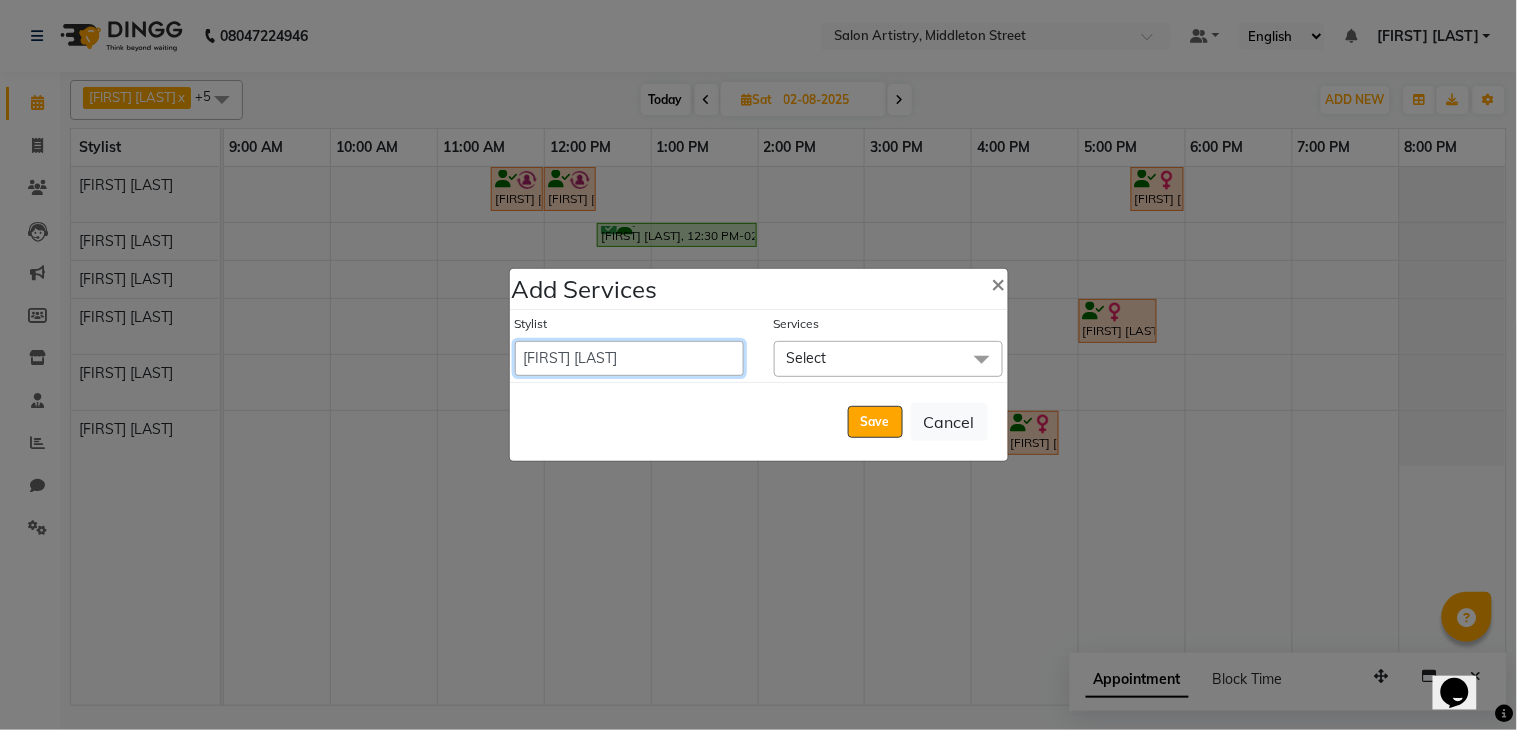 click on "Admin   [FIRST] [LAST]   [FIRST] [LAST]   [FIRST] [LAST]   [FIRST] [LAST]   [FIRST] [LAST]   [FIRST] [LAST]   [FIRST] [LAST]   [FIRST] [LAST]   [FIRST] [LAST]   [FIRST] [LAST]   [FIRST] [LAST]   [FIRST] [LAST]   [FIRST] [LAST]   [FIRST] [LAST]" at bounding box center [629, 358] 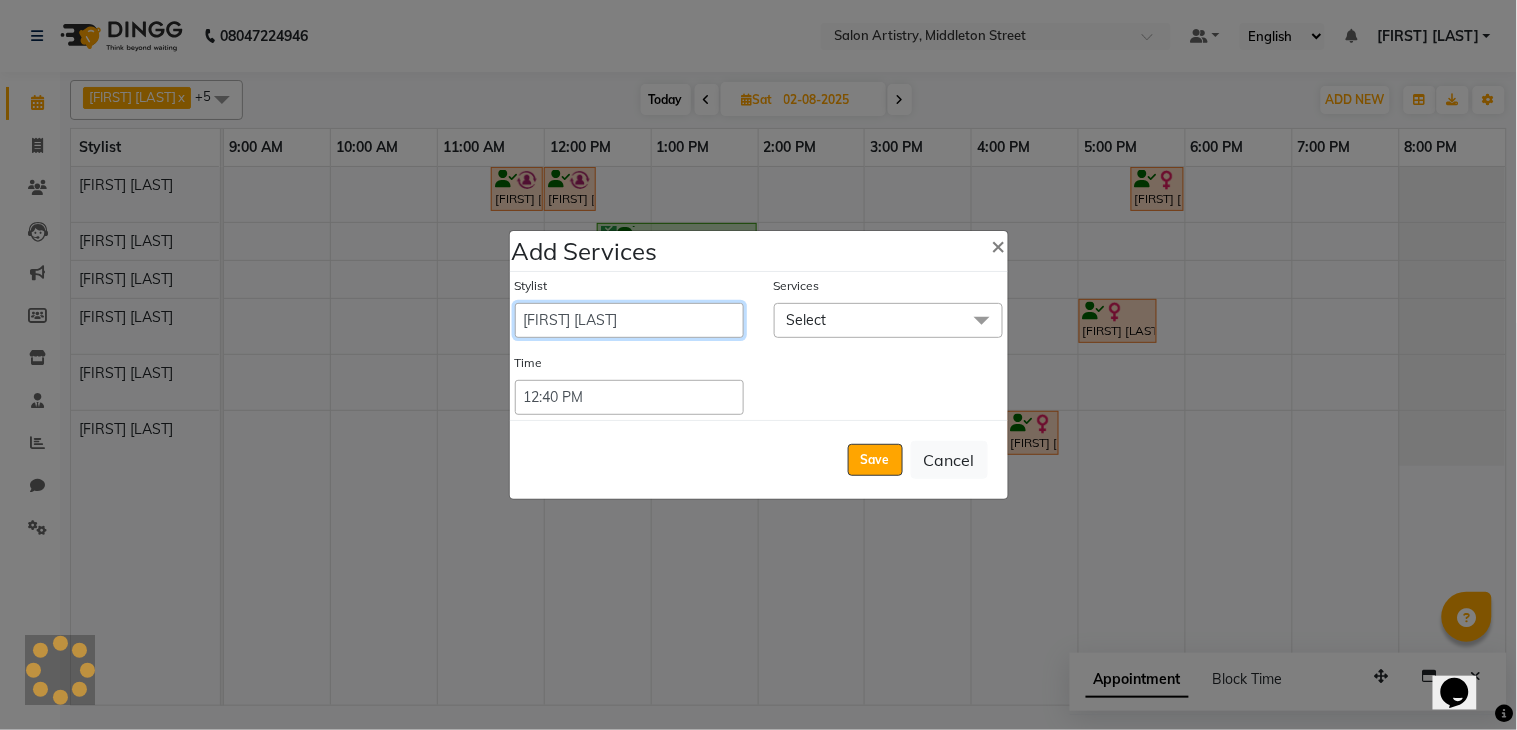 click on "Admin   [FIRST] [LAST]   [FIRST] [LAST]   [FIRST] [LAST]   [FIRST] [LAST]   [FIRST] [LAST]   [FIRST] [LAST]   [FIRST] [LAST]   [FIRST] [LAST]   [FIRST] [LAST]   [FIRST] [LAST]   [FIRST] [LAST]   [FIRST] [LAST]   [FIRST] [LAST]   [FIRST] [LAST]" at bounding box center (629, 320) 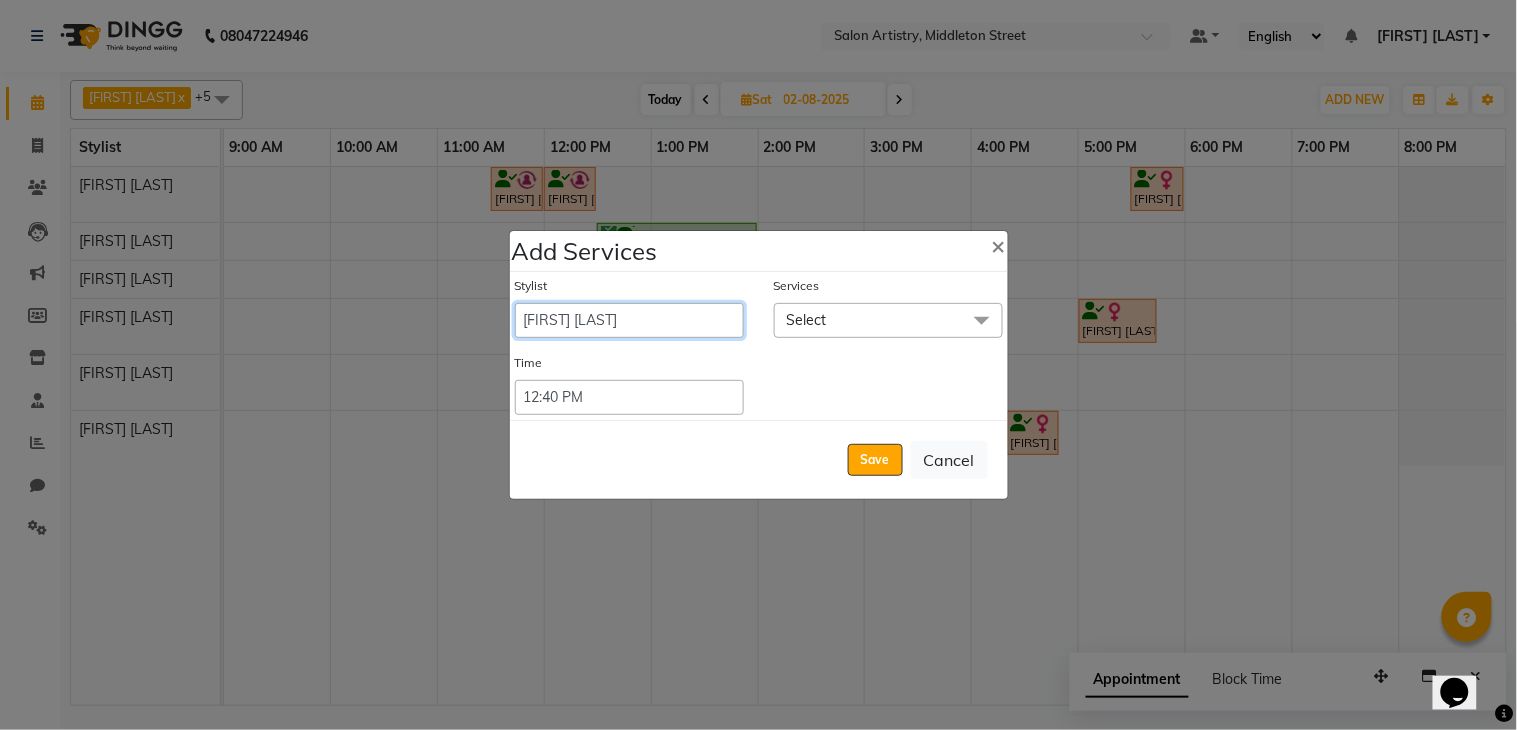 click on "Admin   [FIRST] [LAST]   [FIRST] [LAST]   [FIRST] [LAST]   [FIRST] [LAST]   [FIRST] [LAST]   [FIRST] [LAST]   [FIRST] [LAST]   [FIRST] [LAST]   [FIRST] [LAST]   [FIRST] [LAST]   [FIRST] [LAST]   [FIRST] [LAST]   [FIRST] [LAST]   [FIRST] [LAST]" at bounding box center (629, 320) 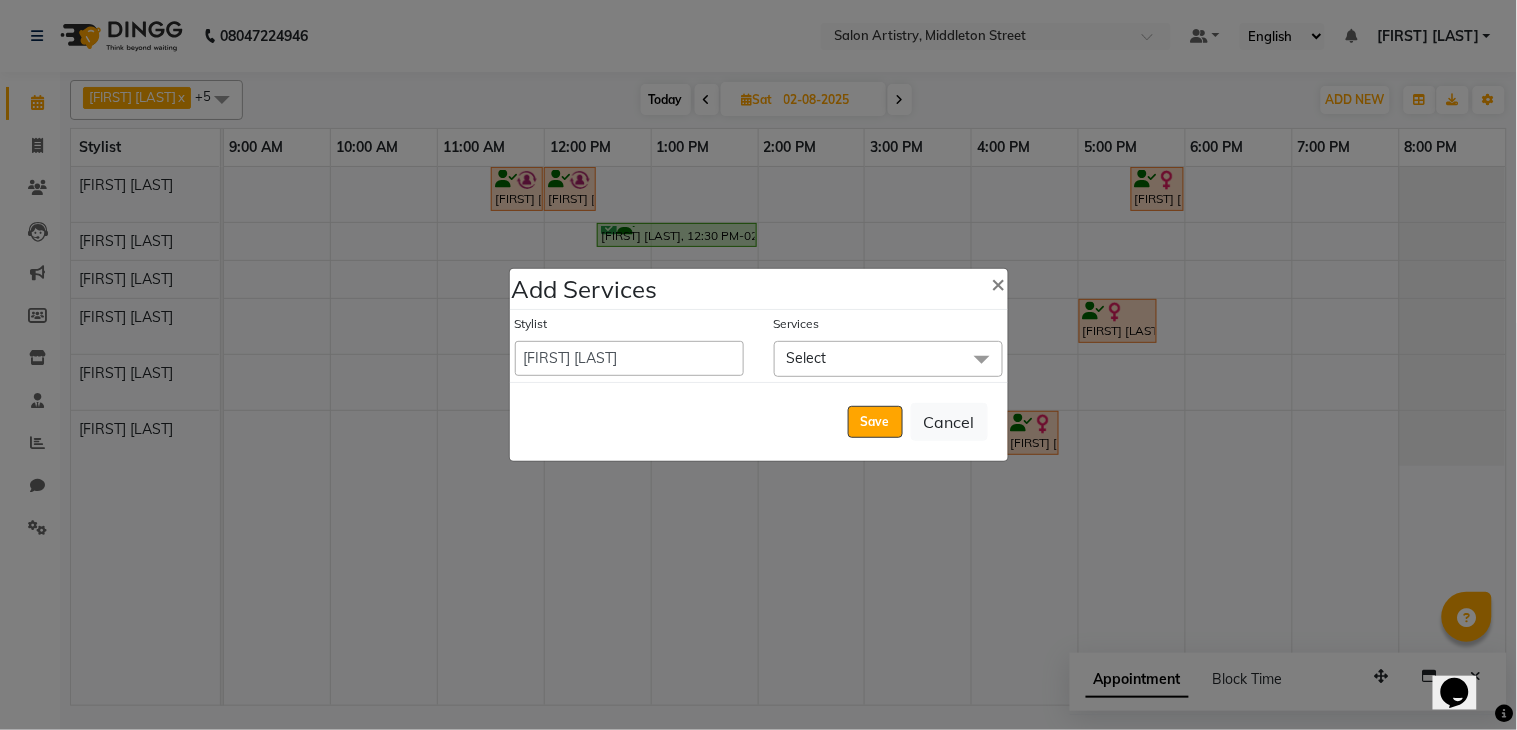 click on "Select" 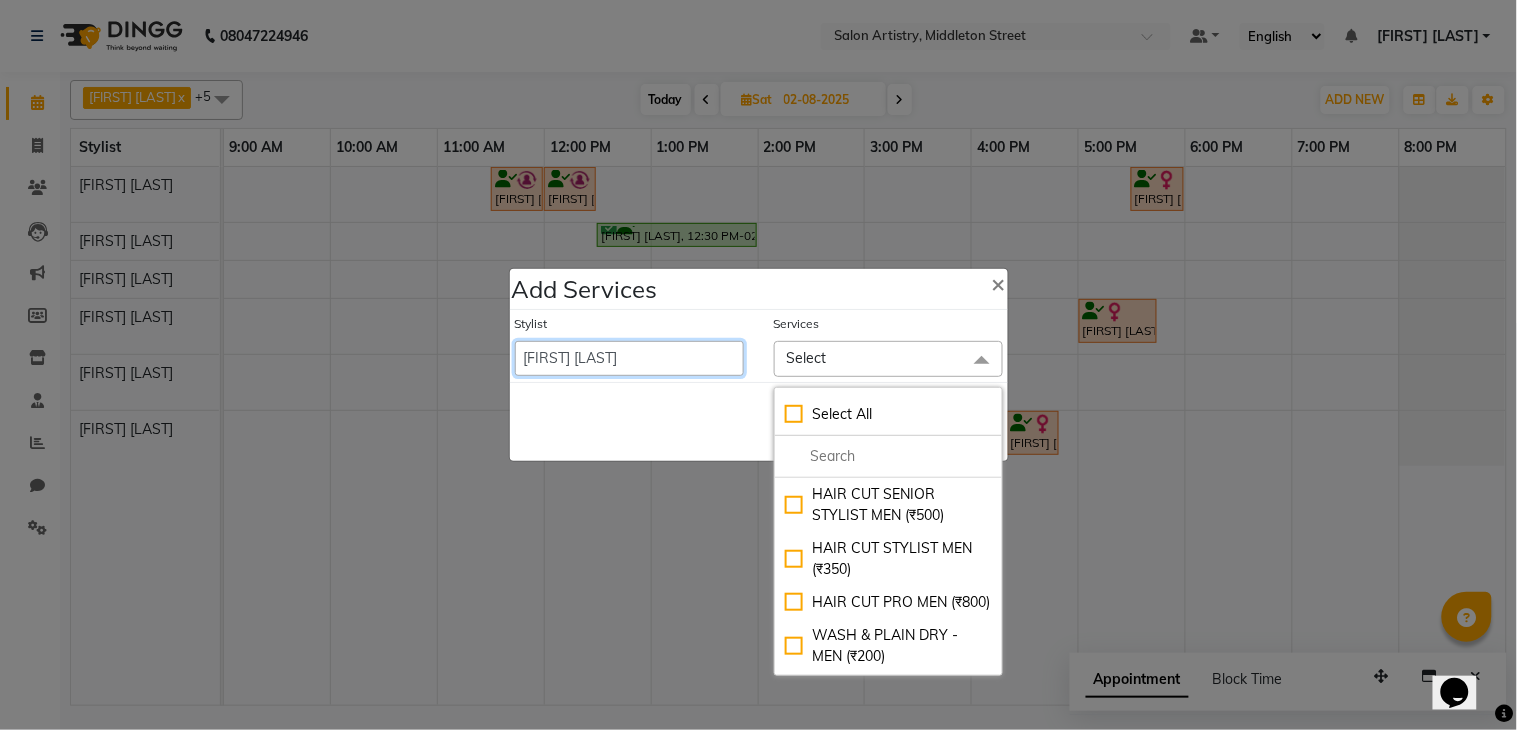click on "Admin   [FIRST] [LAST]   [FIRST] [LAST]   [FIRST] [LAST]   [FIRST] [LAST]   [FIRST] [LAST]   [FIRST] [LAST]   [FIRST] [LAST]   [FIRST] [LAST]   [FIRST] [LAST]   [FIRST] [LAST]   [FIRST] [LAST]   [FIRST] [LAST]   [FIRST] [LAST]   [FIRST] [LAST]" at bounding box center [629, 358] 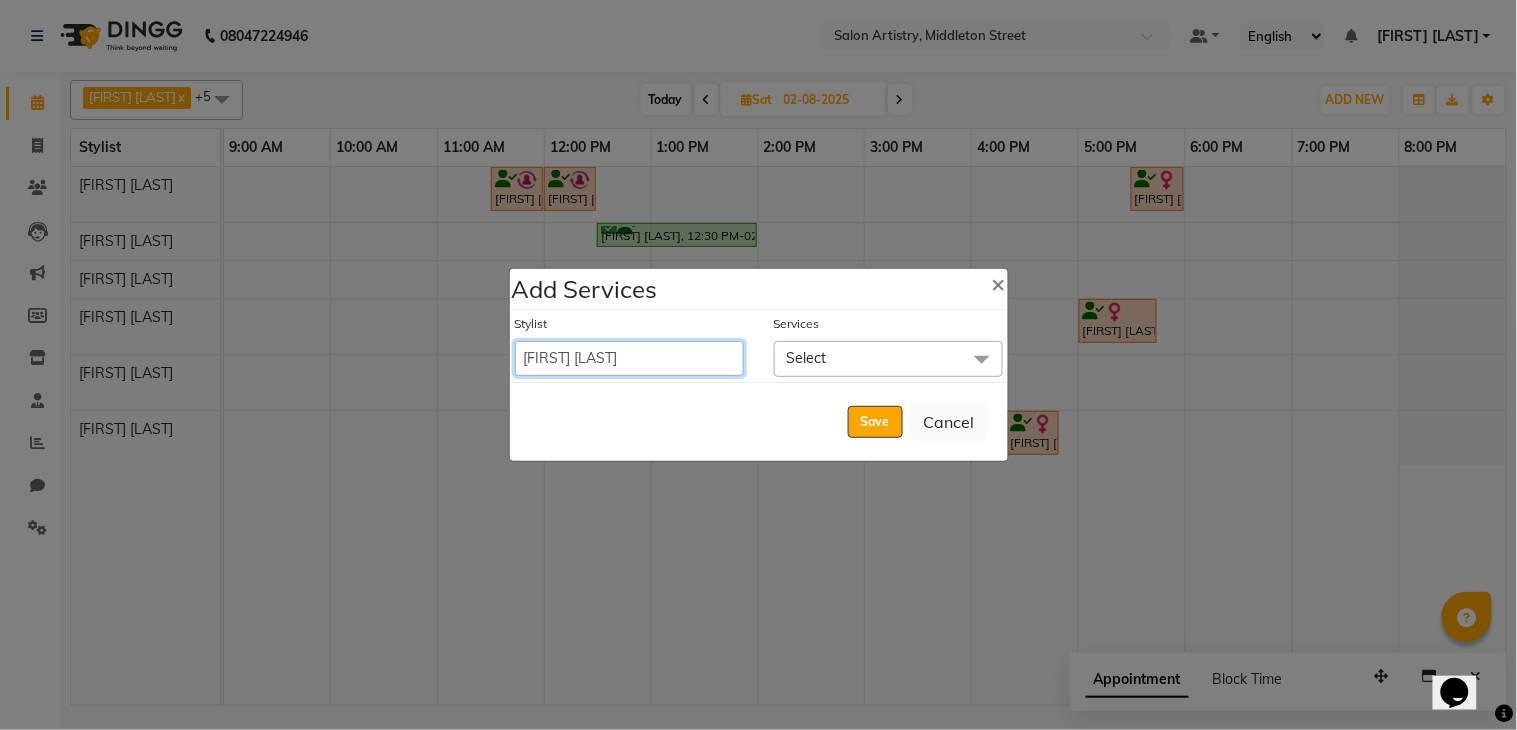 select on "79858" 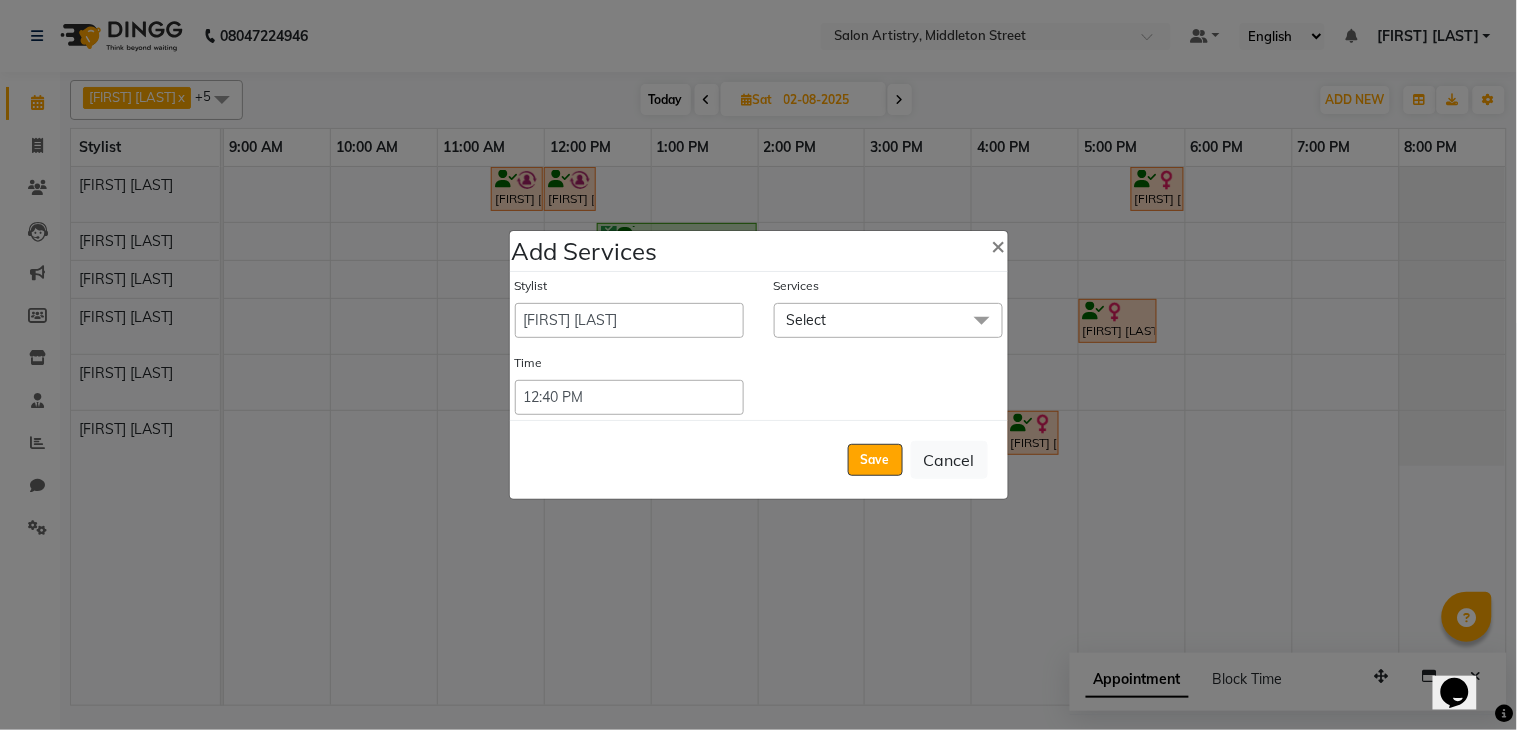 click on "Select" 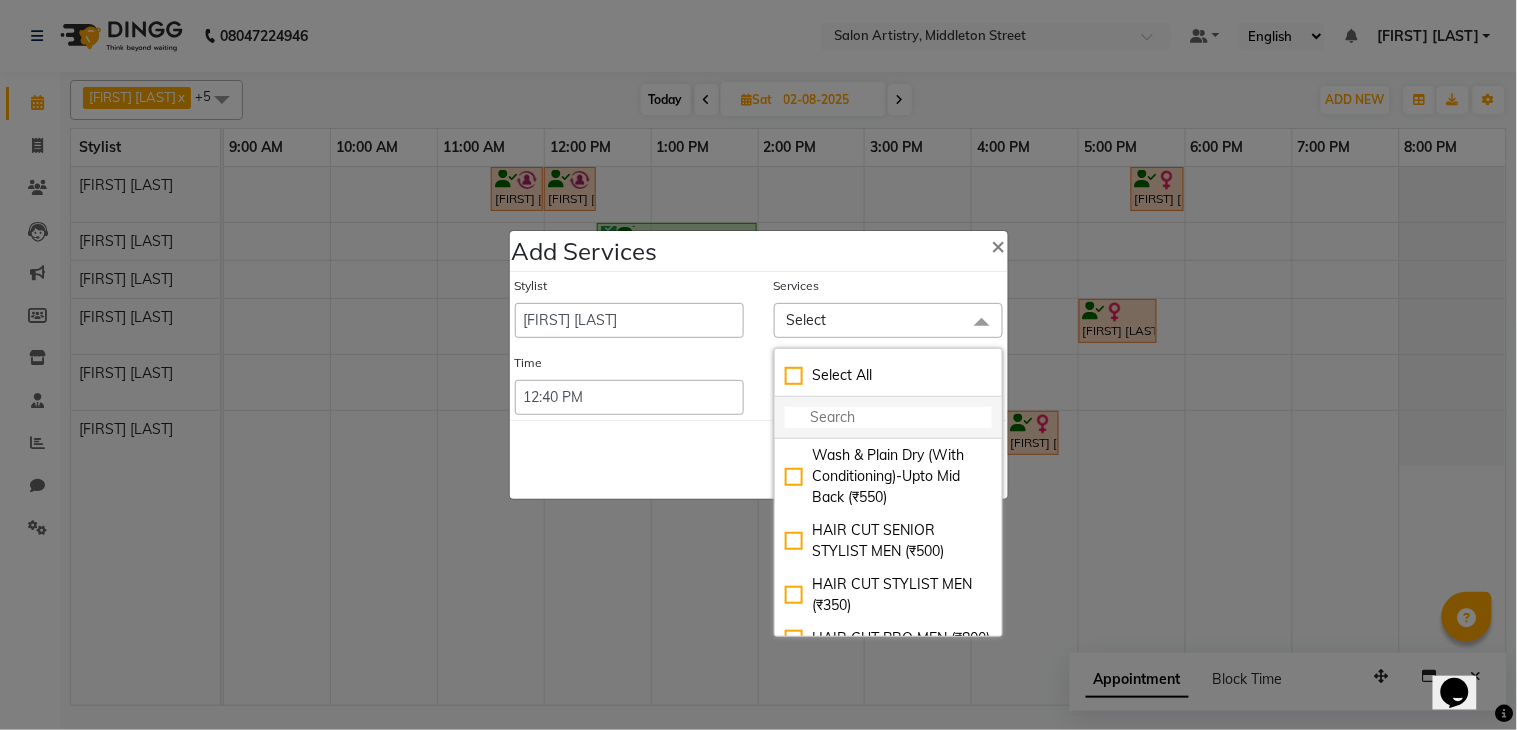 click 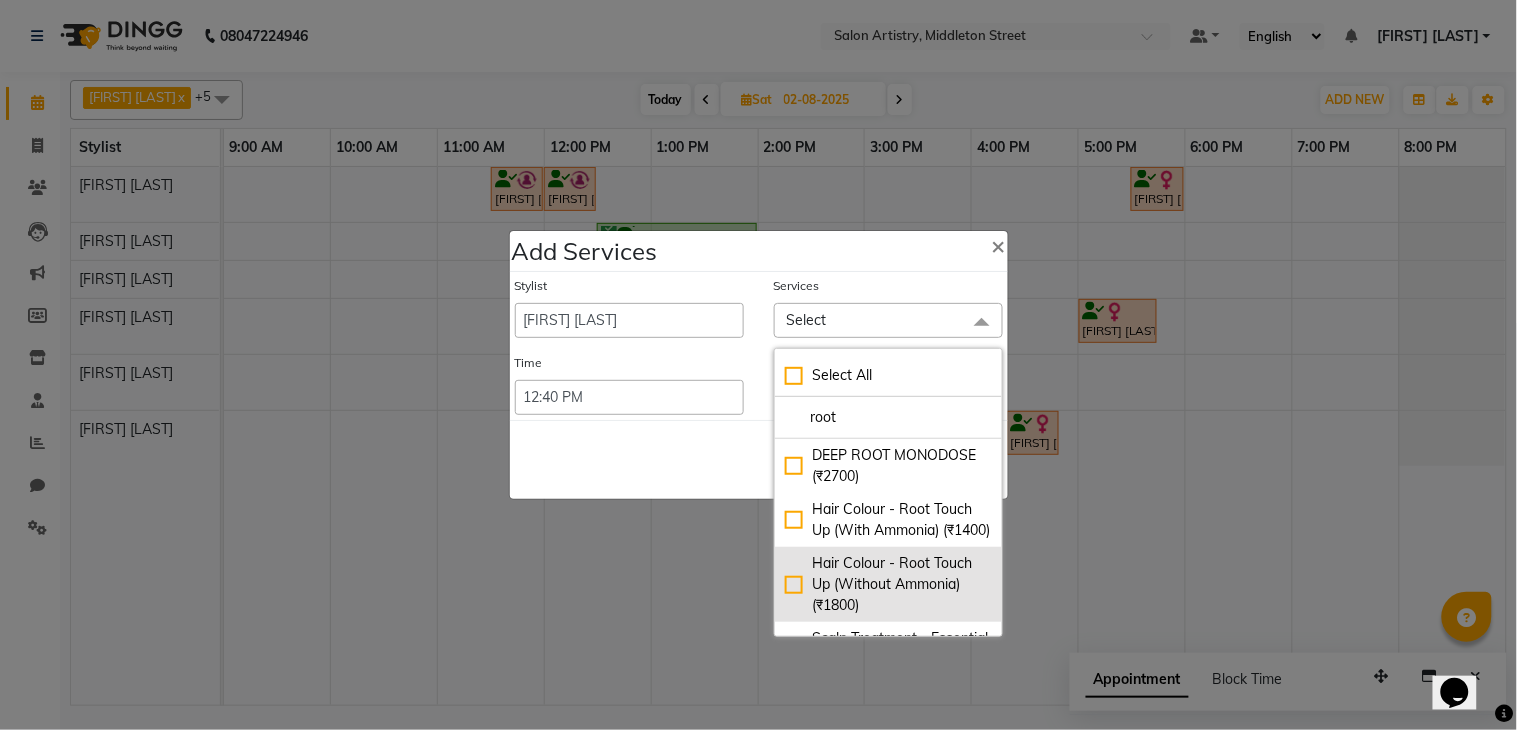 type on "root" 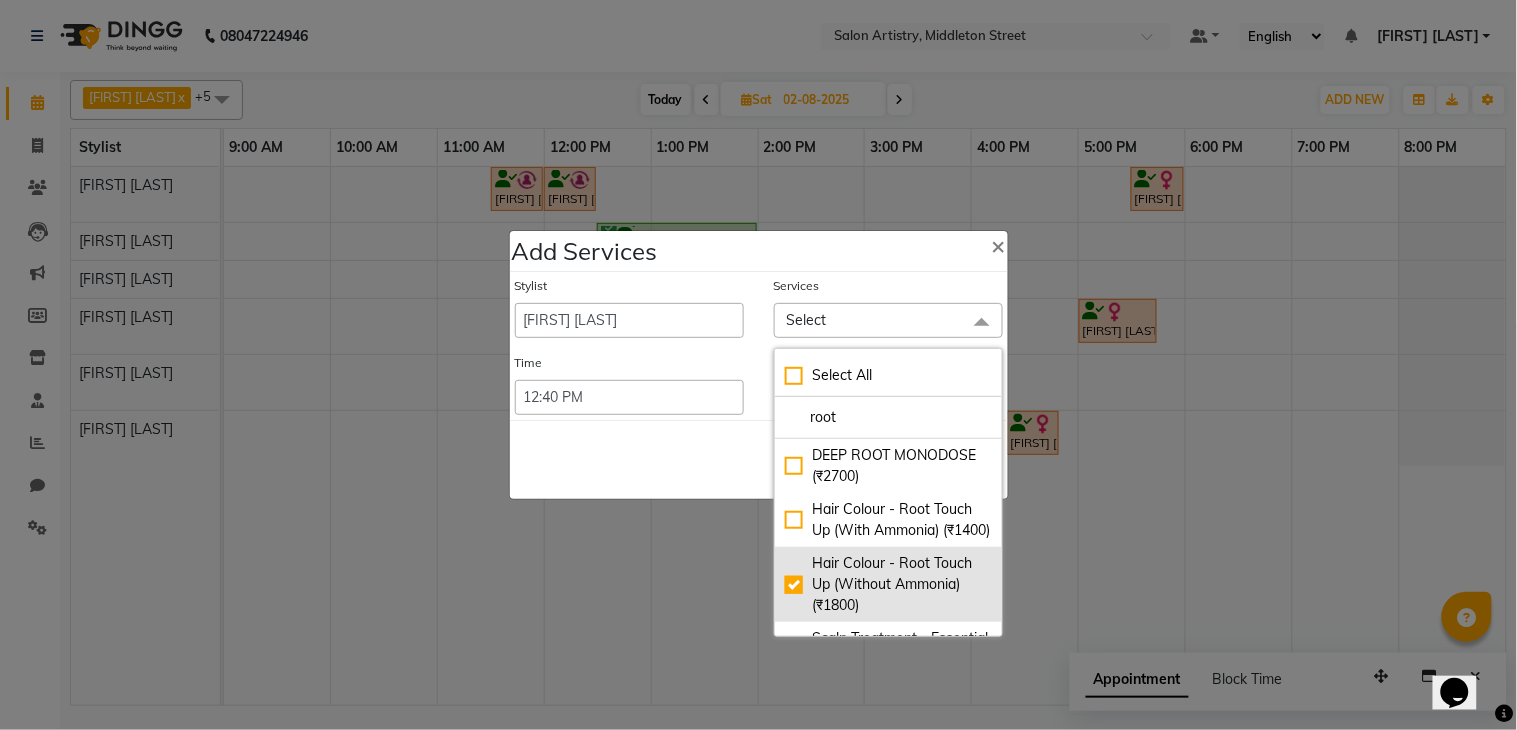 checkbox on "true" 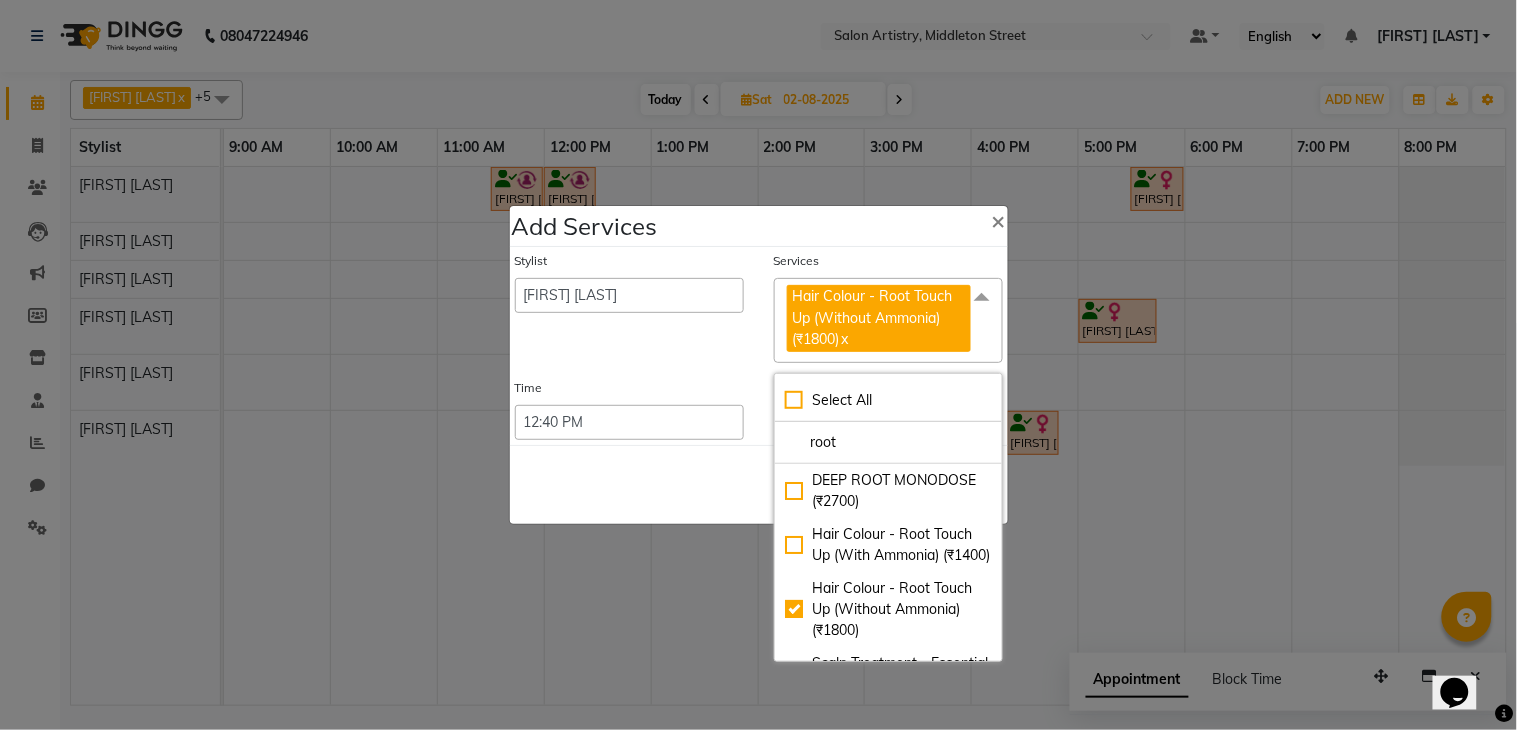 click on "Save   Cancel" 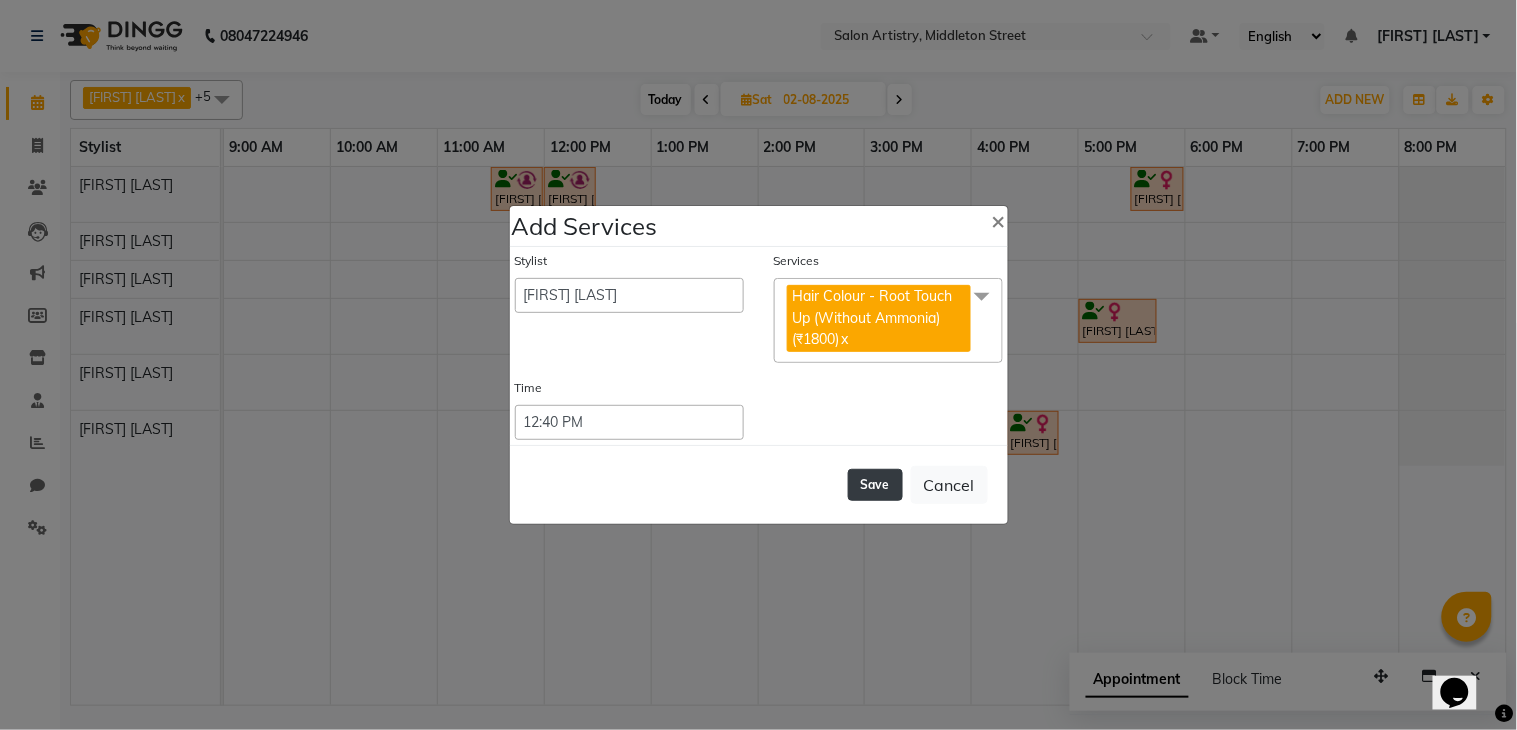 click on "Save" 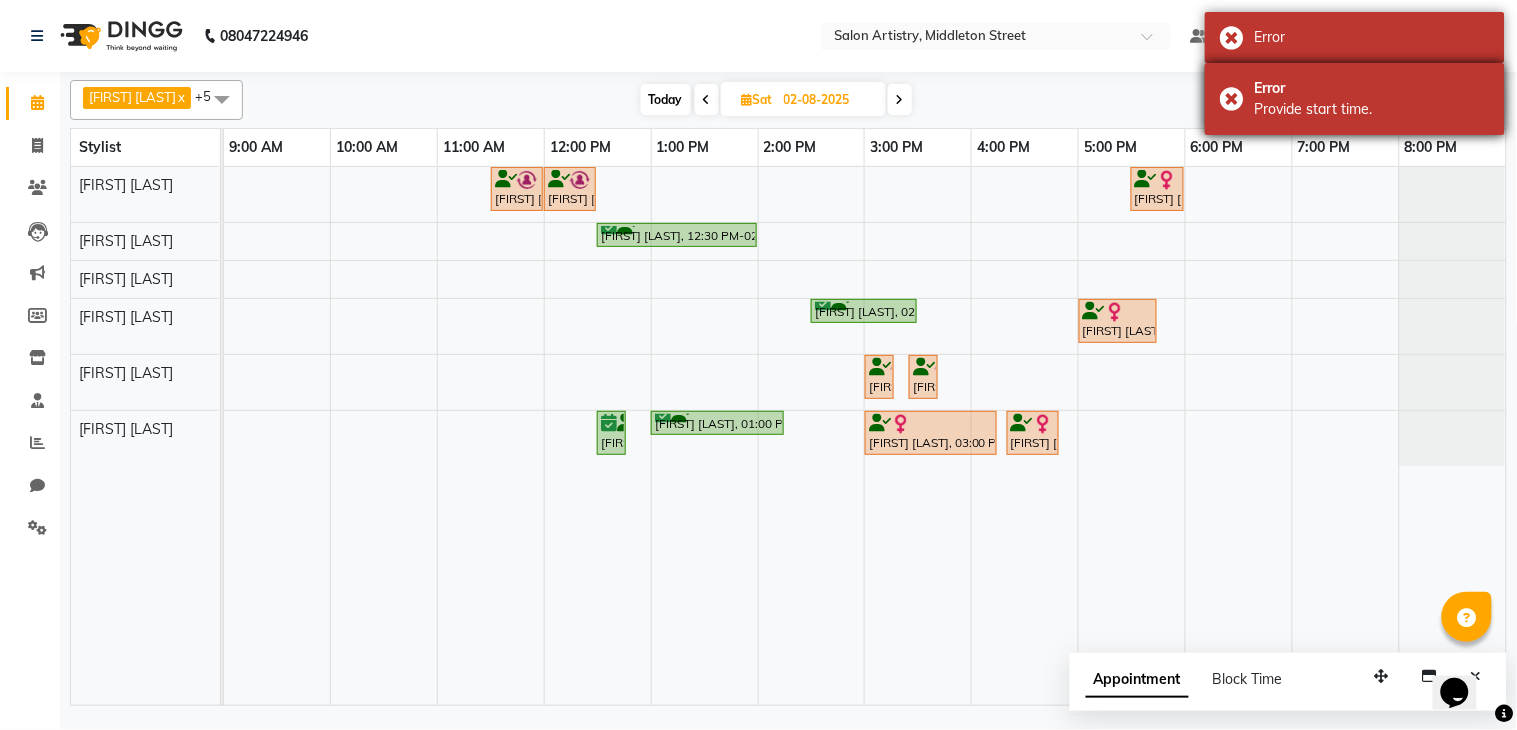 click on "Provide start time." at bounding box center (1372, 109) 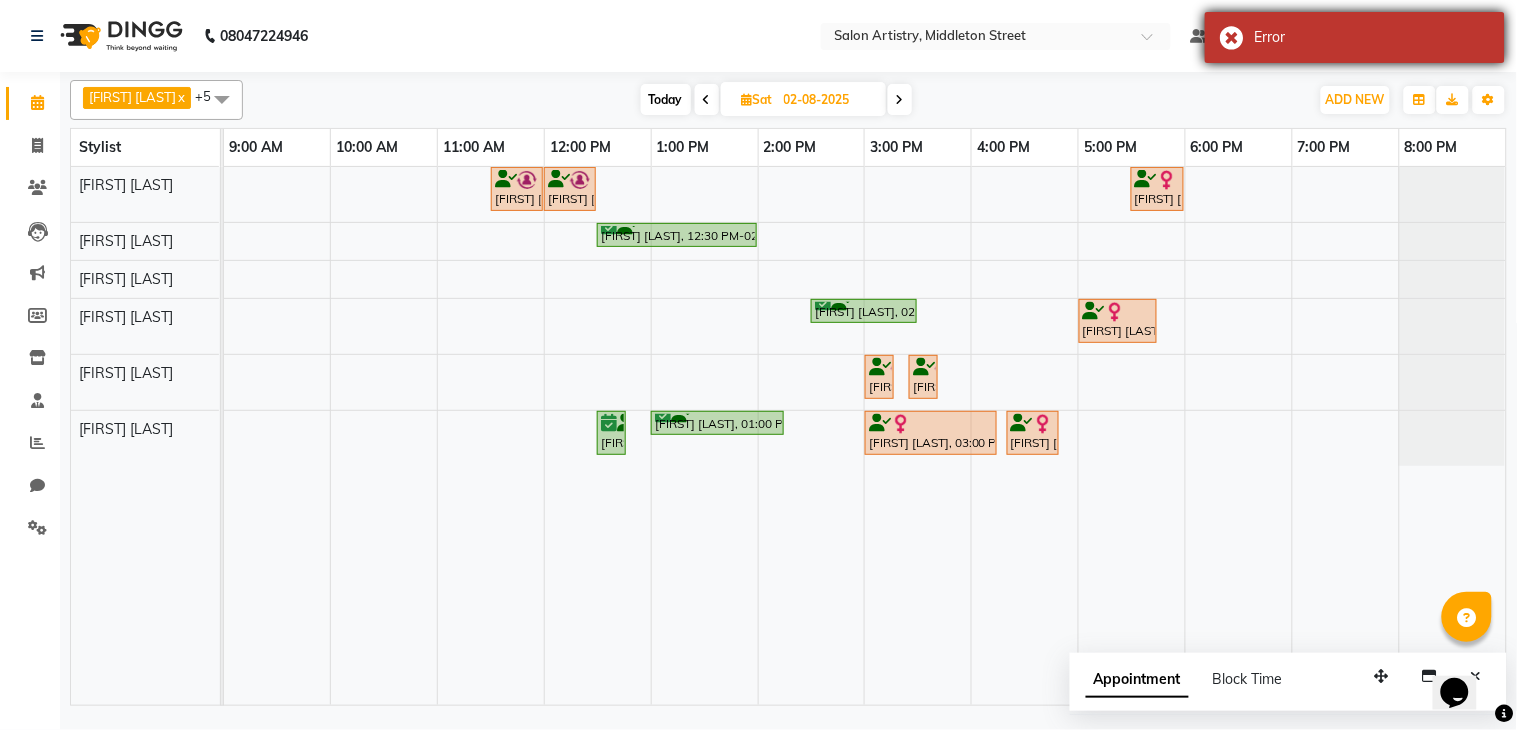 click on "Error" at bounding box center [1355, 37] 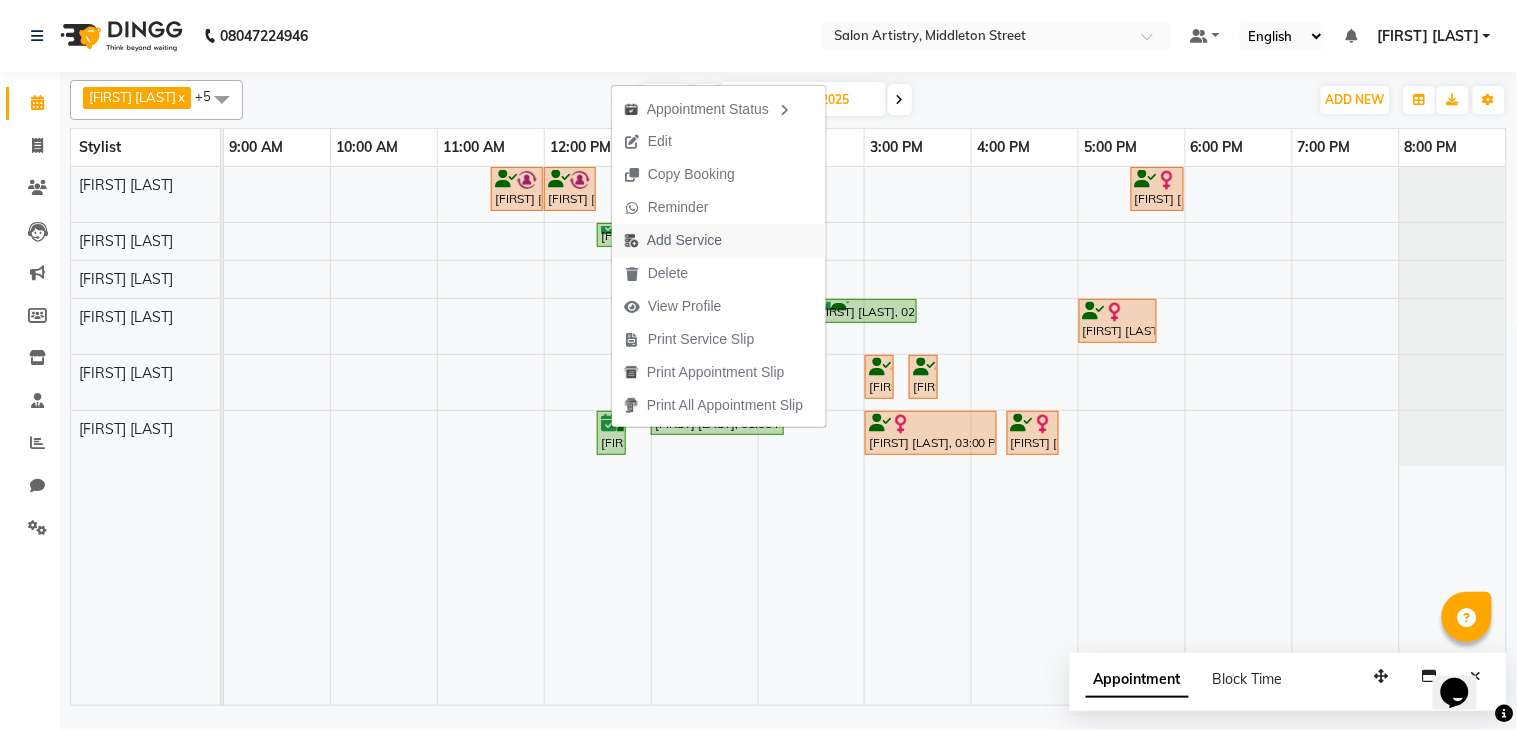 click on "Add Service" at bounding box center [684, 240] 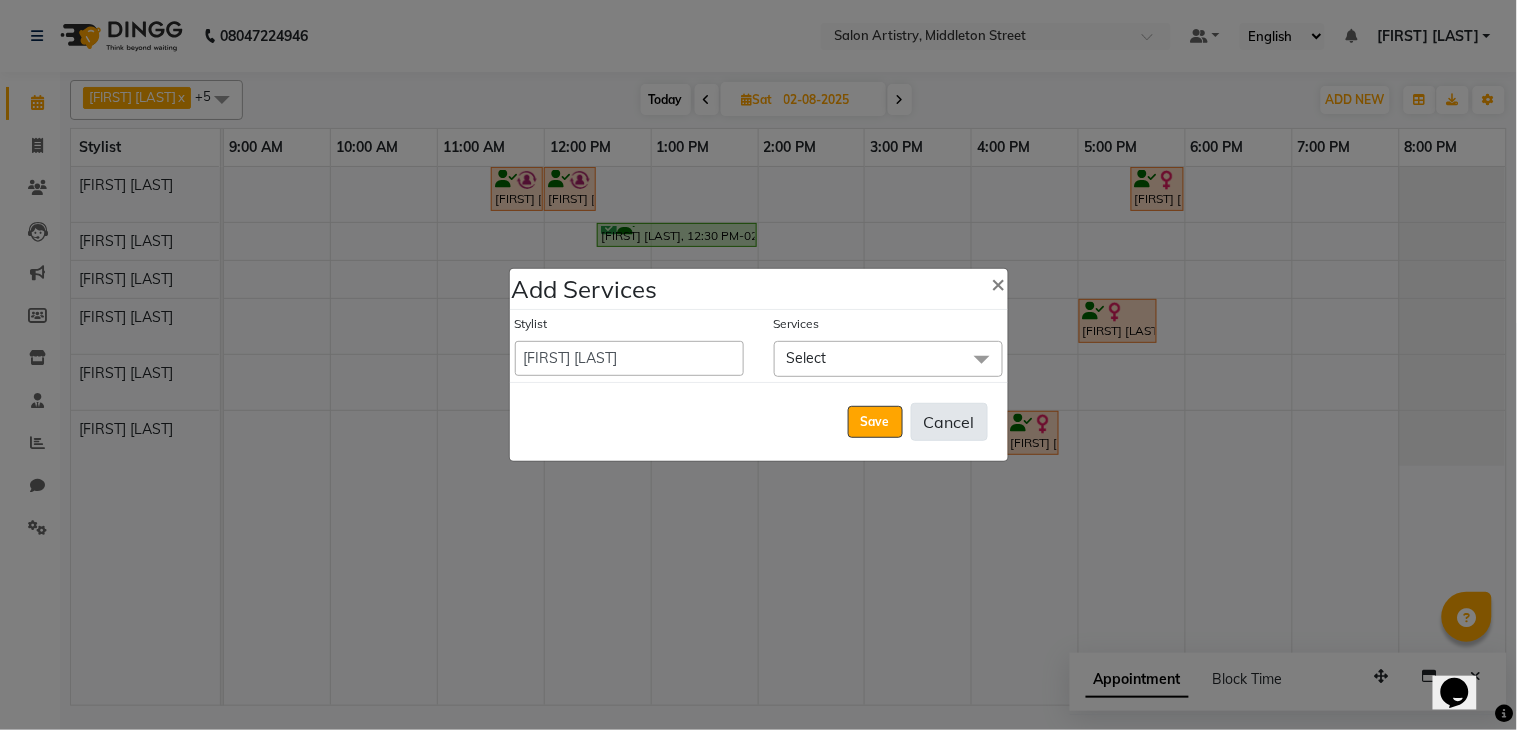 click on "Cancel" 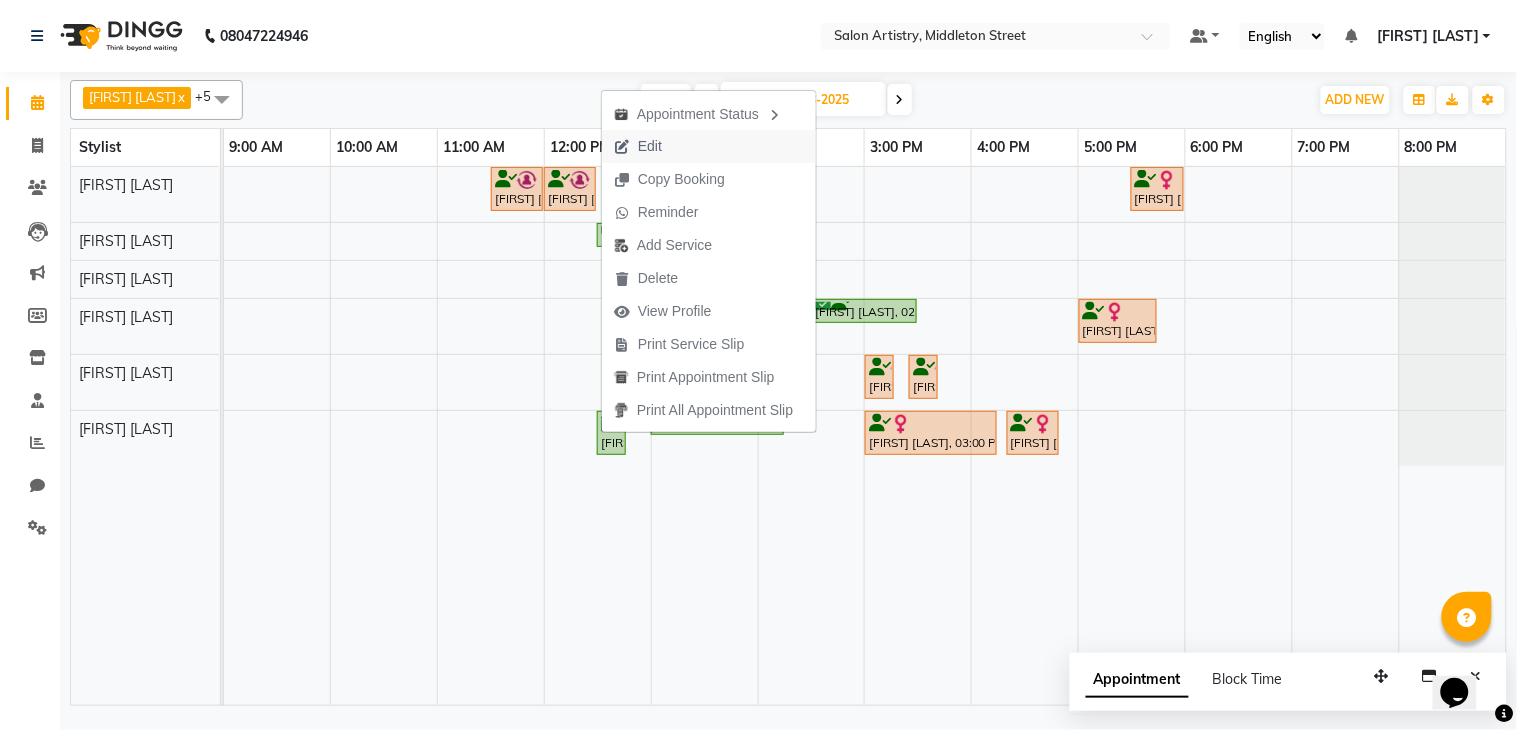 click on "Edit" at bounding box center [638, 146] 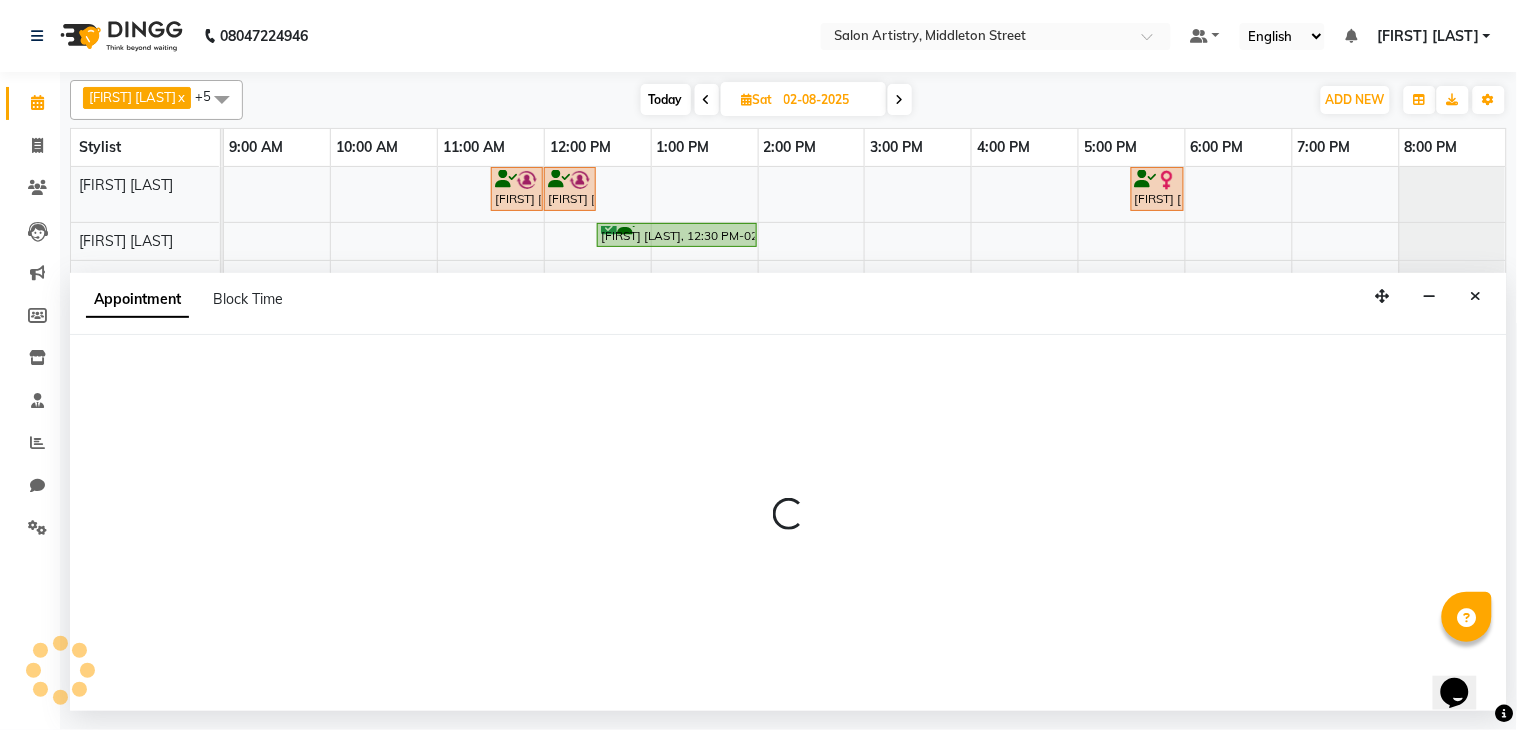 select on "confirm booking" 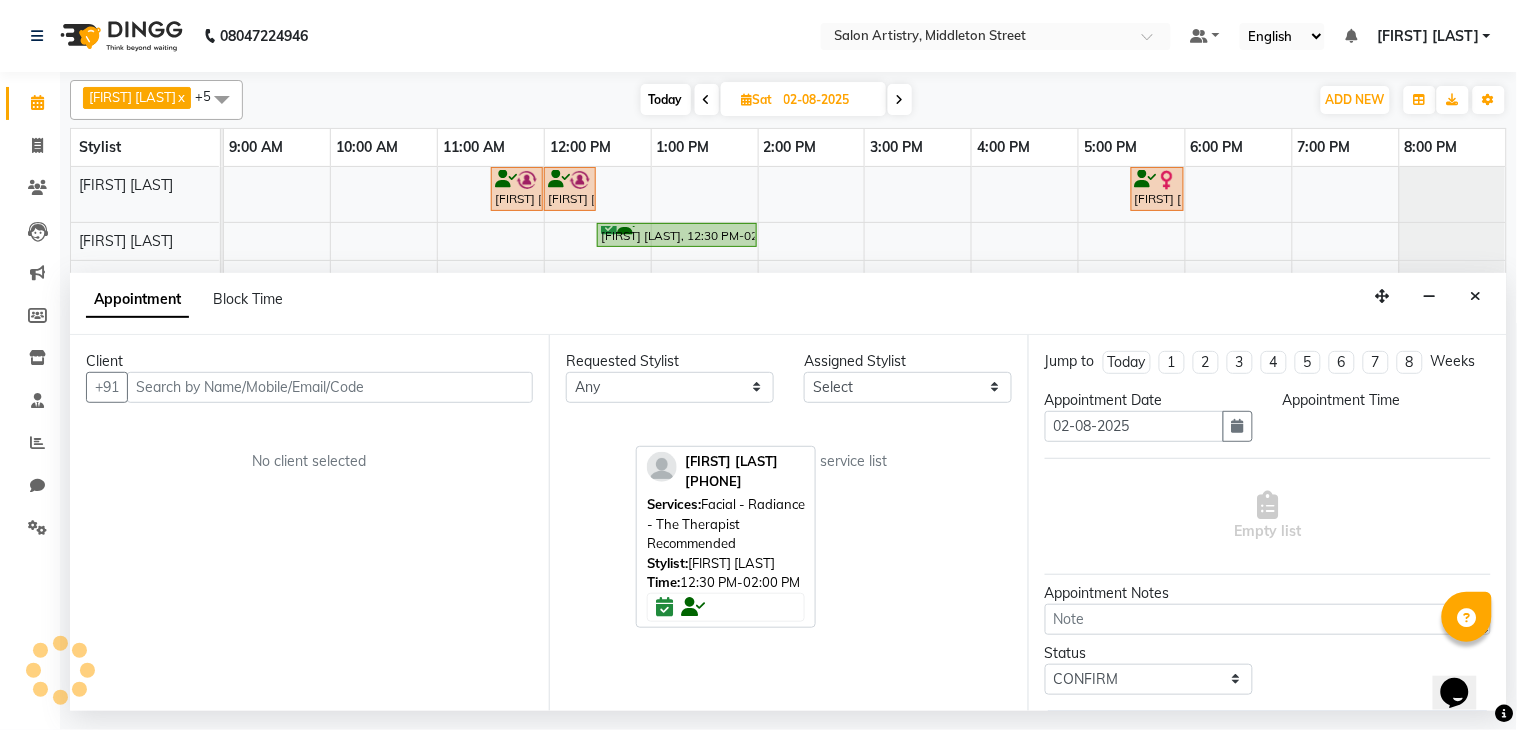 select on "750" 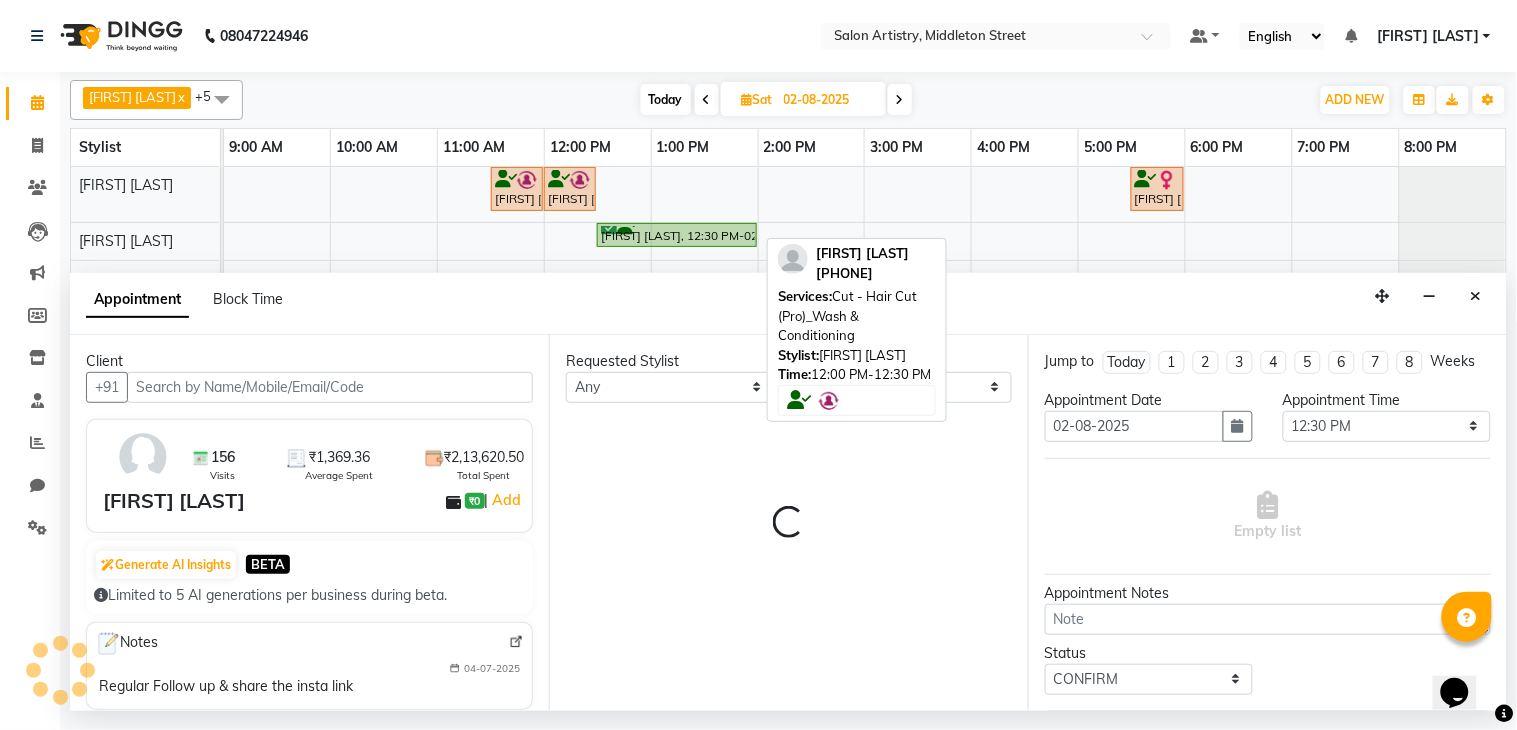 select on "79865" 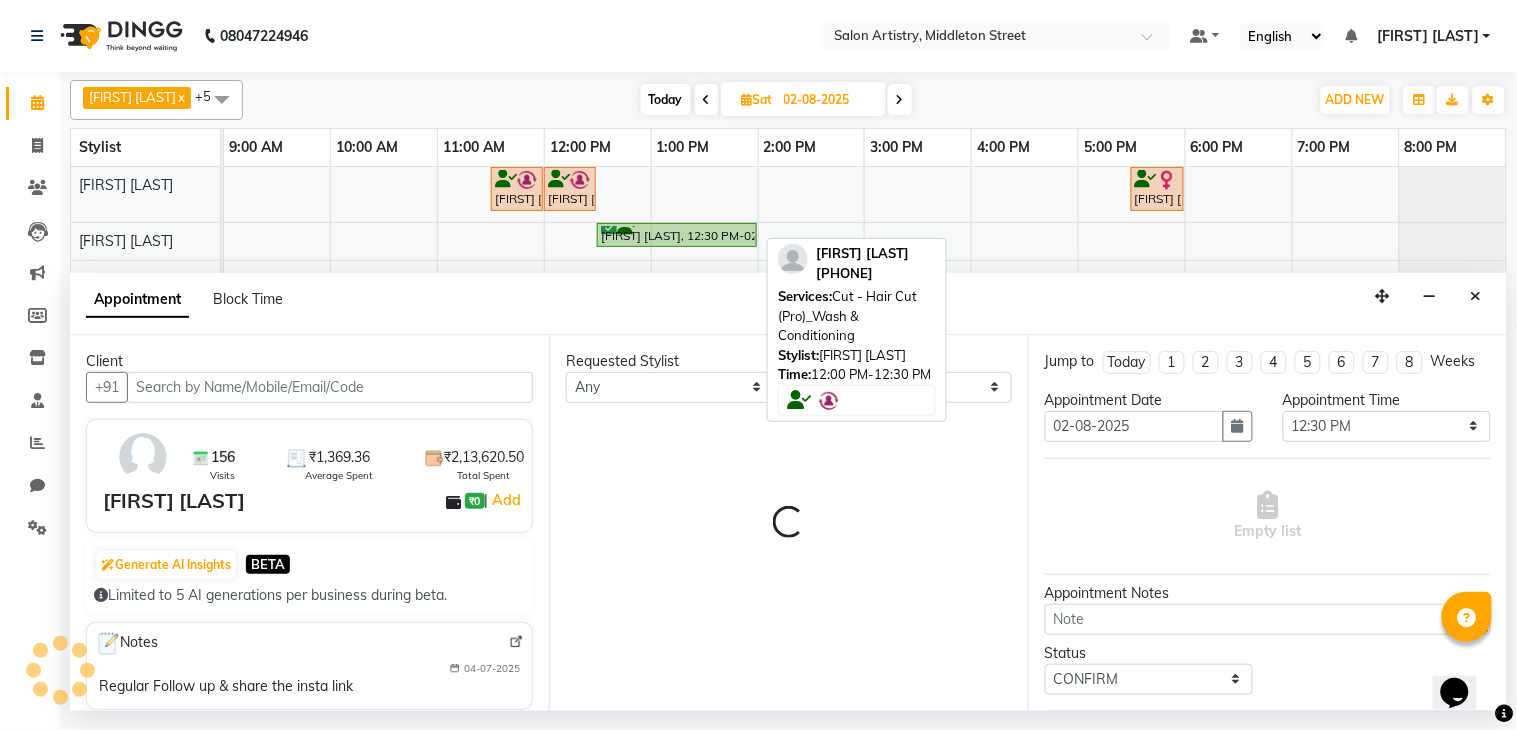 select on "79865" 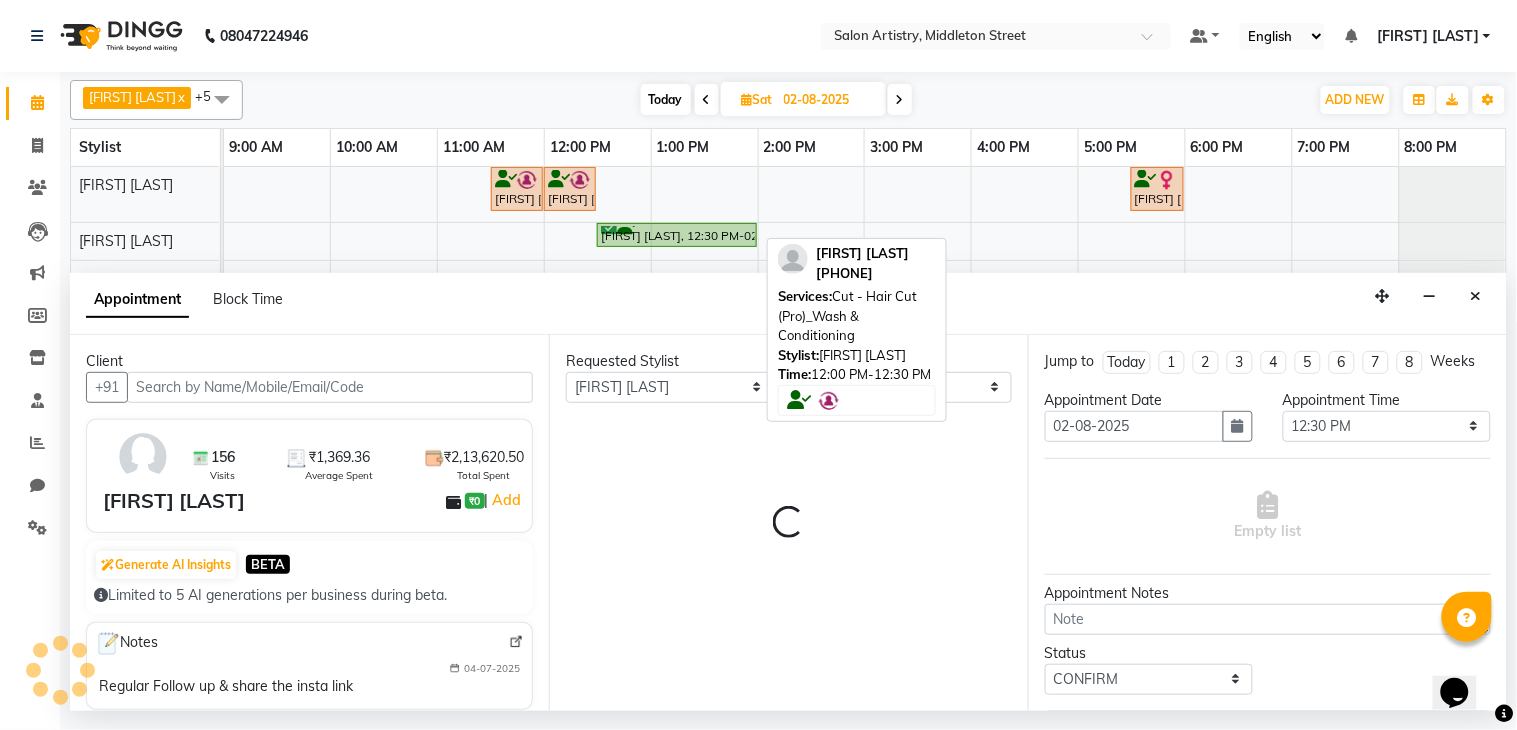 select on "4168" 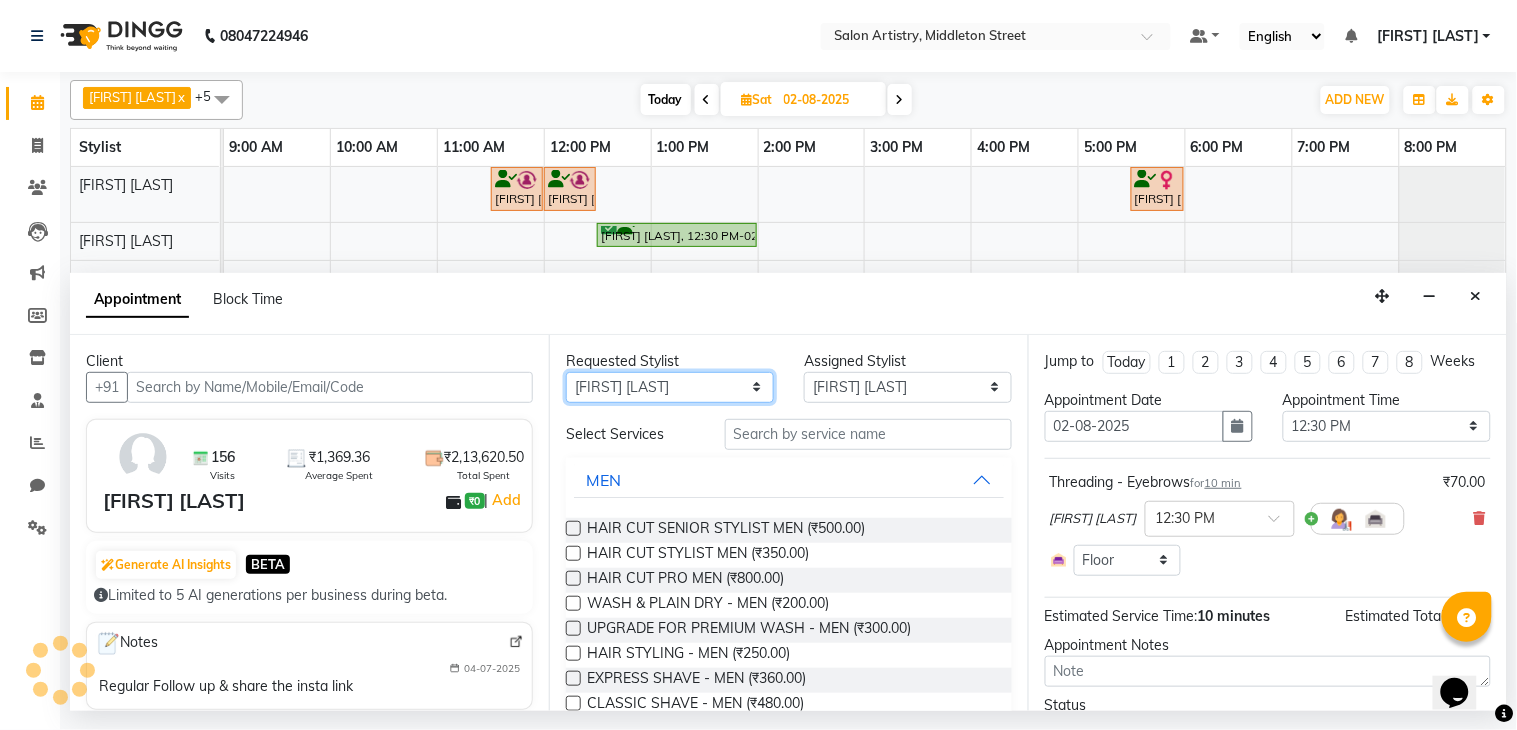 click on "Any Anupriya Ghosh Iqbal Ahmed Irshad Khan Mannu Kumar Gupta Mekhla Bhattacharya Minika Das Puja Debnath Reception Rekha Singh Ricky Das Rony Das Sangeeta Lodh Sharfaraz Ata Waris Simmy Rai Tapasi" at bounding box center [670, 387] 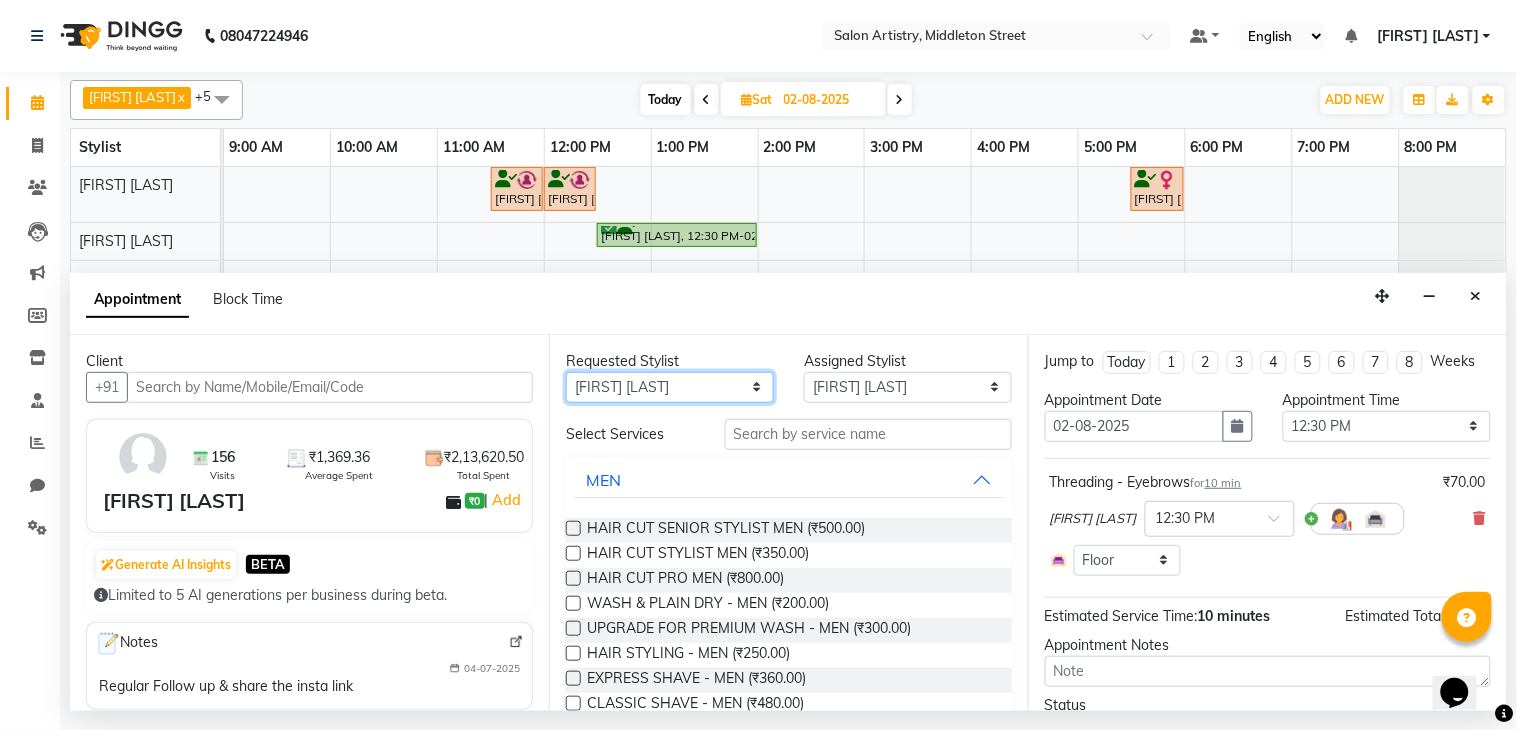 select on "79858" 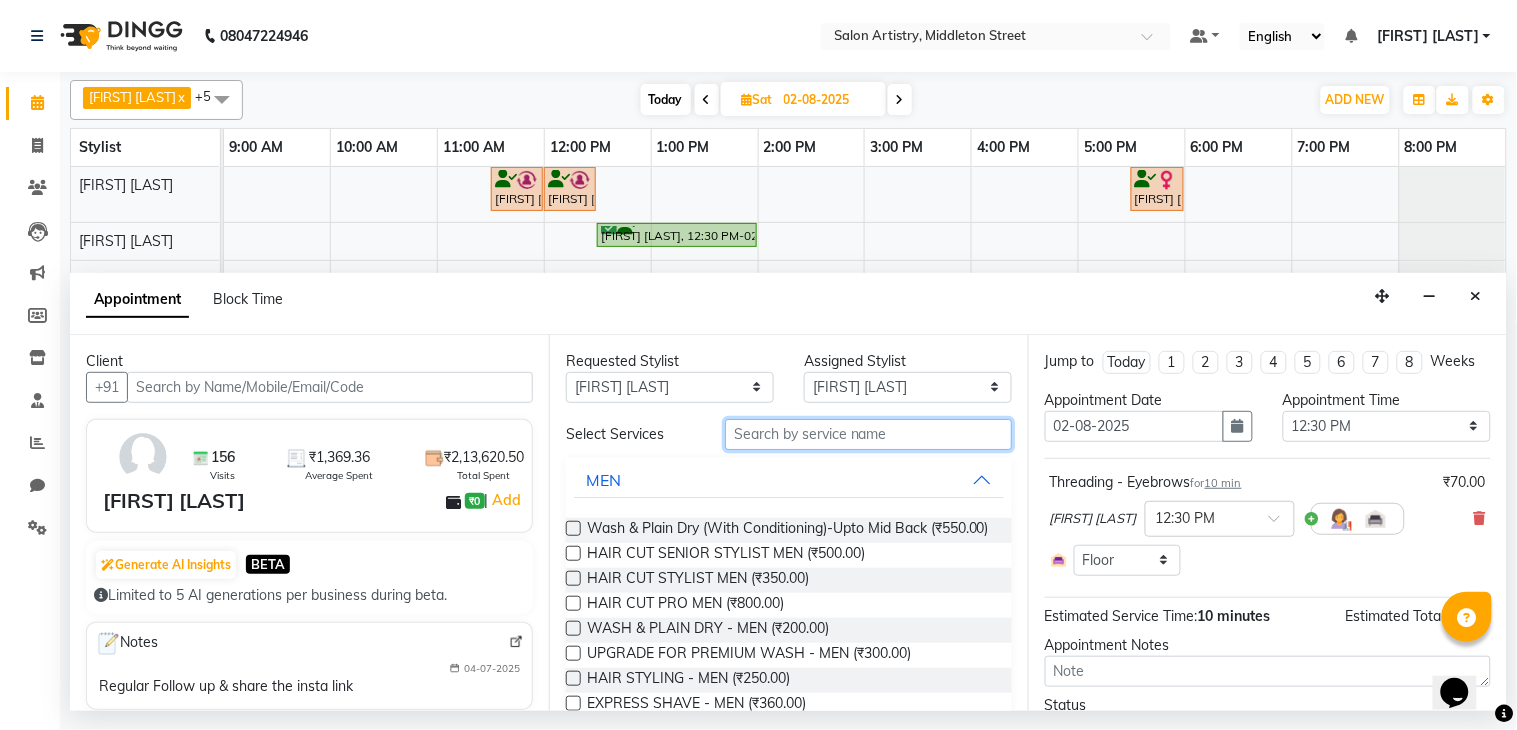 click at bounding box center [868, 434] 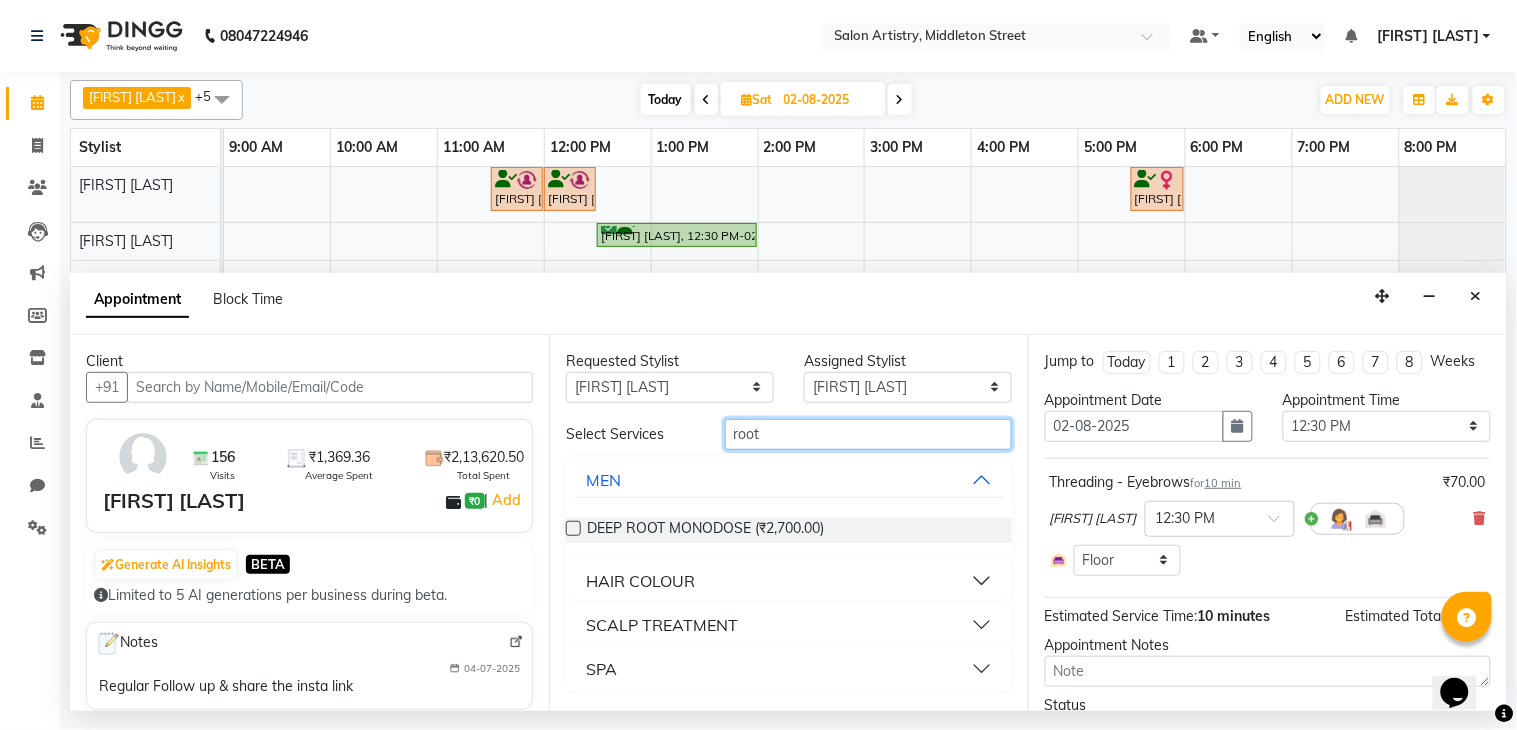 type on "root" 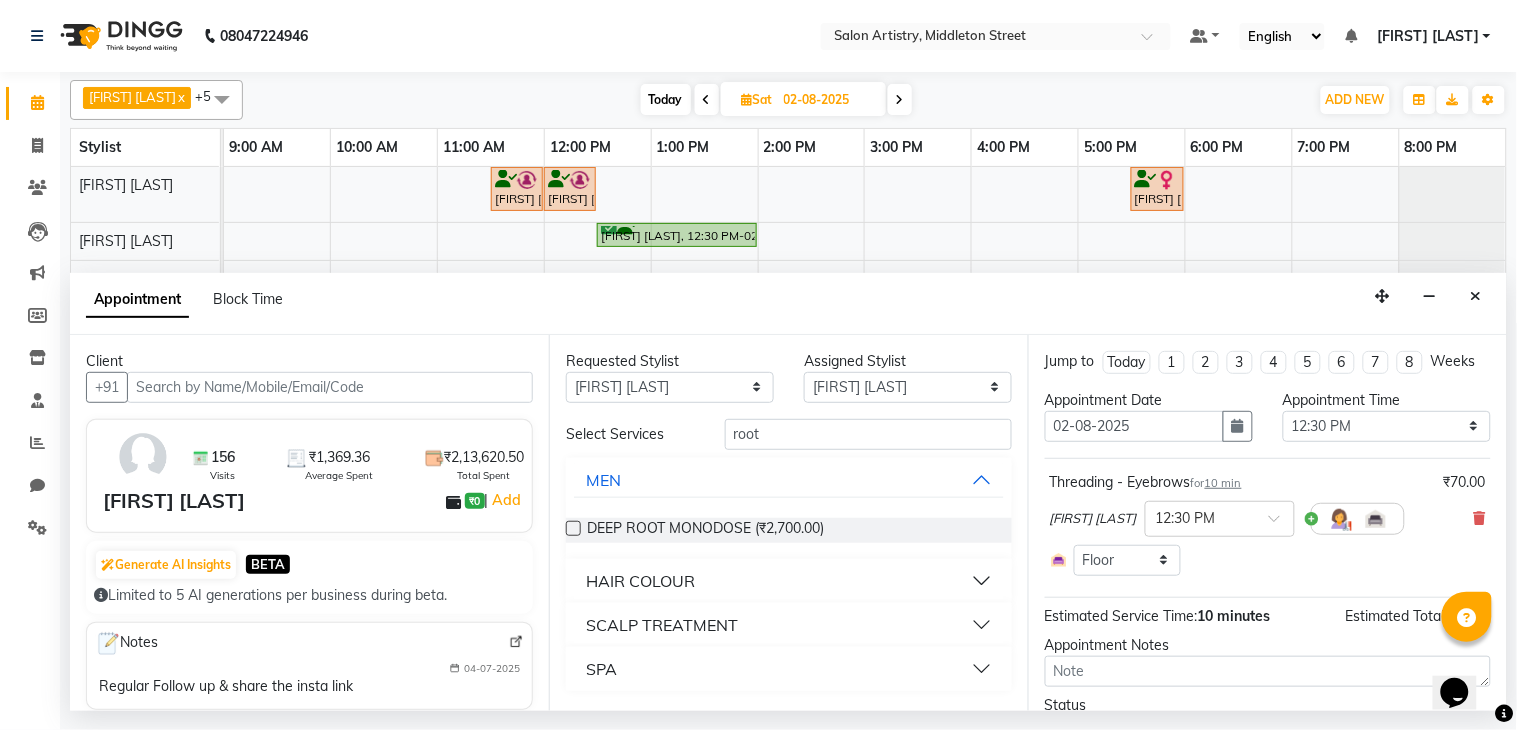 click on "HAIR COLOUR" at bounding box center [789, 581] 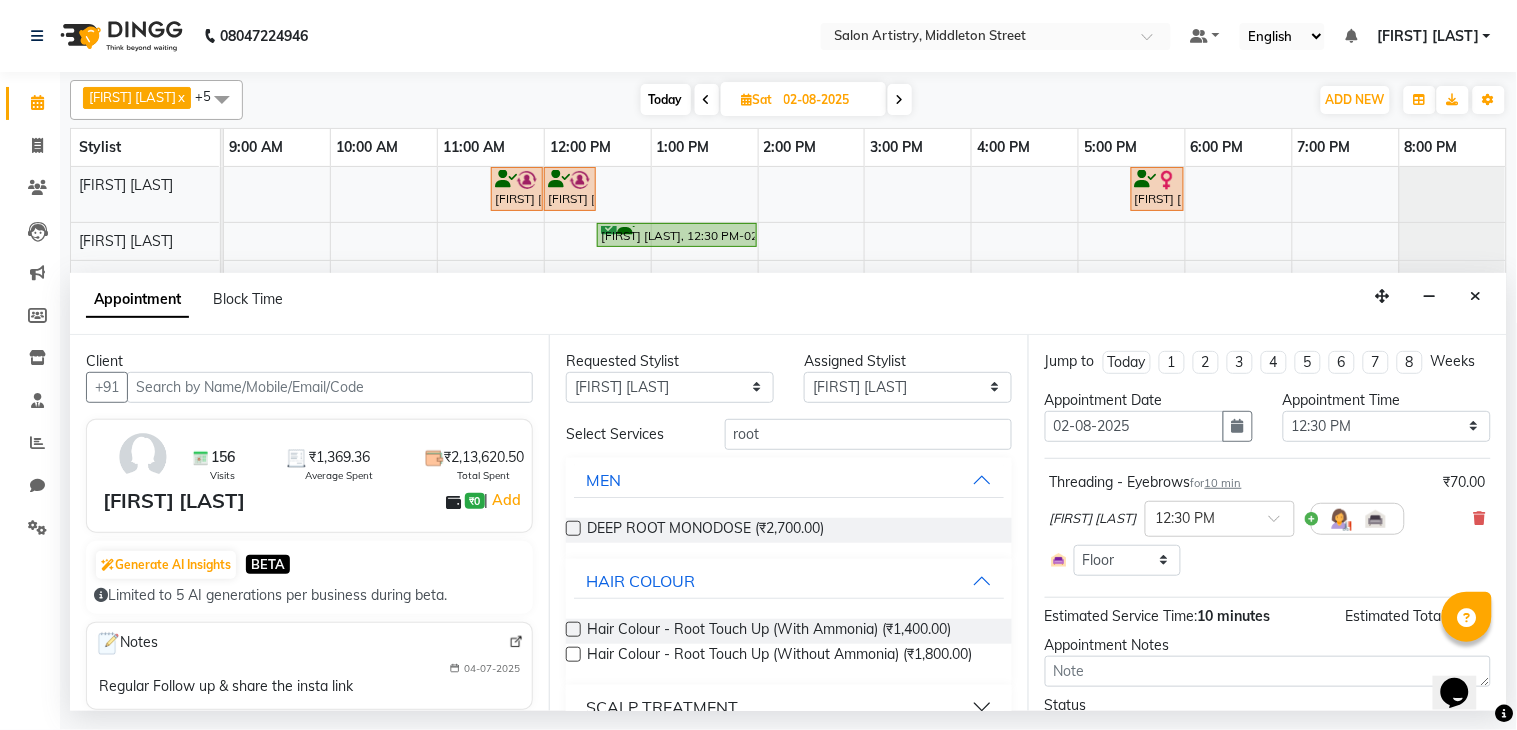 click at bounding box center [573, 654] 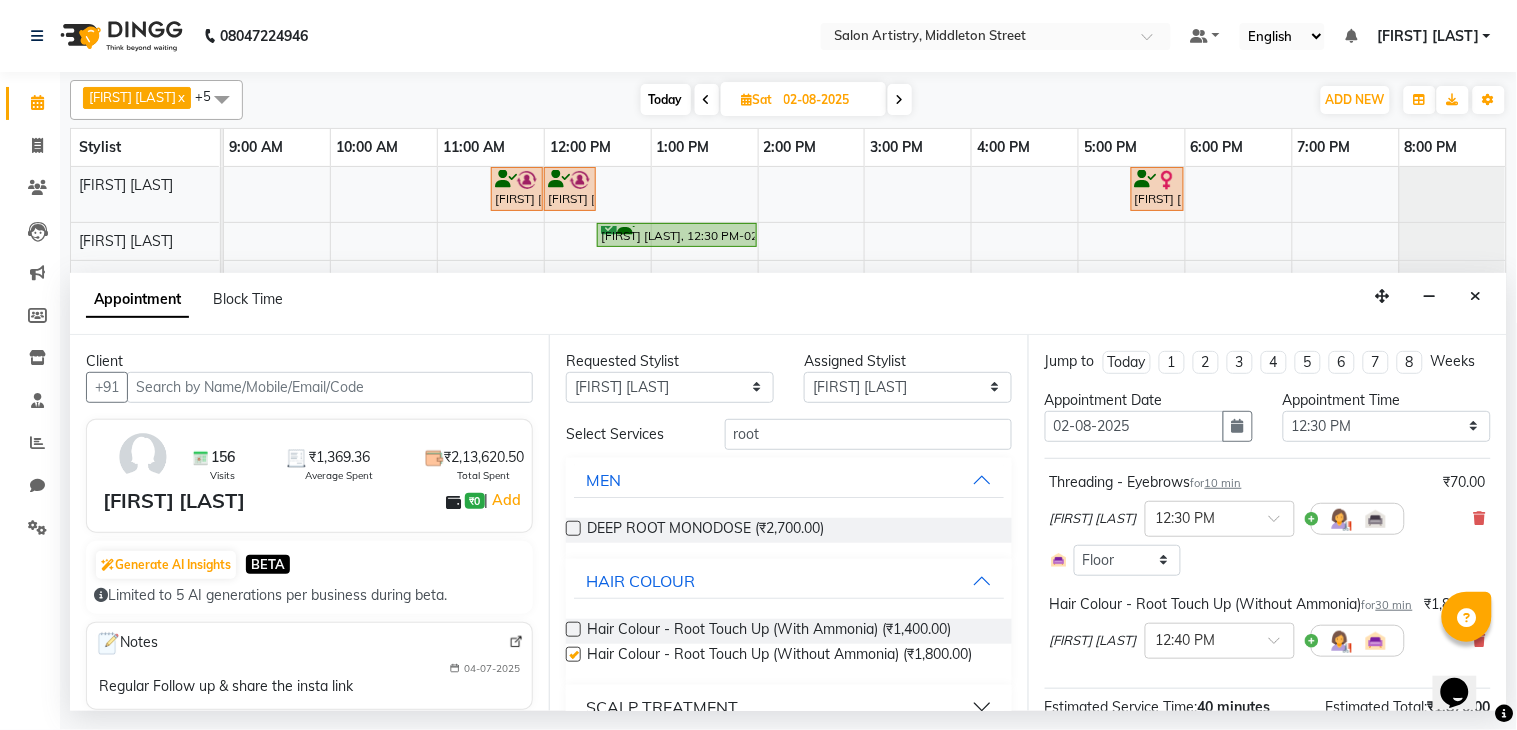 checkbox on "false" 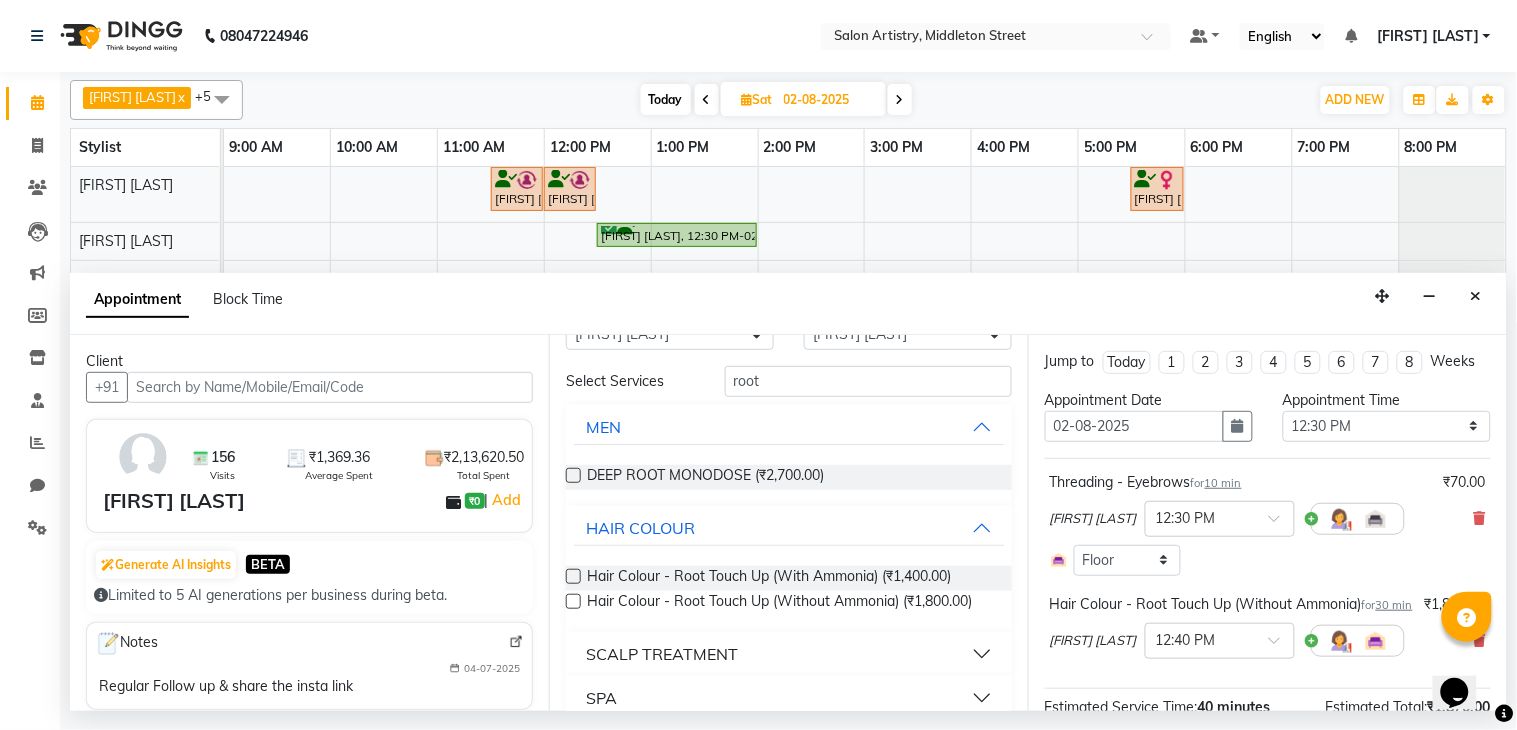 scroll, scrollTop: 77, scrollLeft: 0, axis: vertical 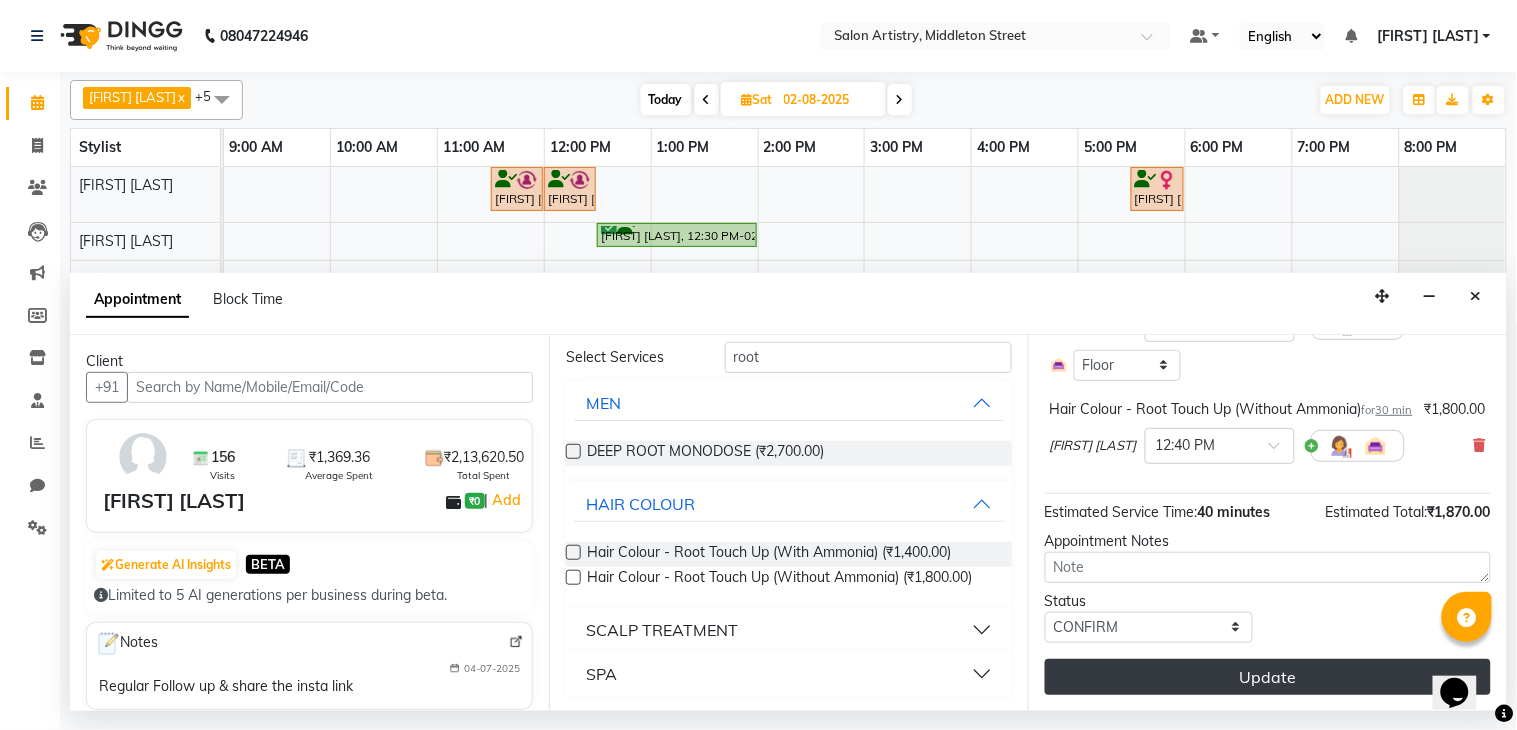 click on "Update" at bounding box center (1268, 677) 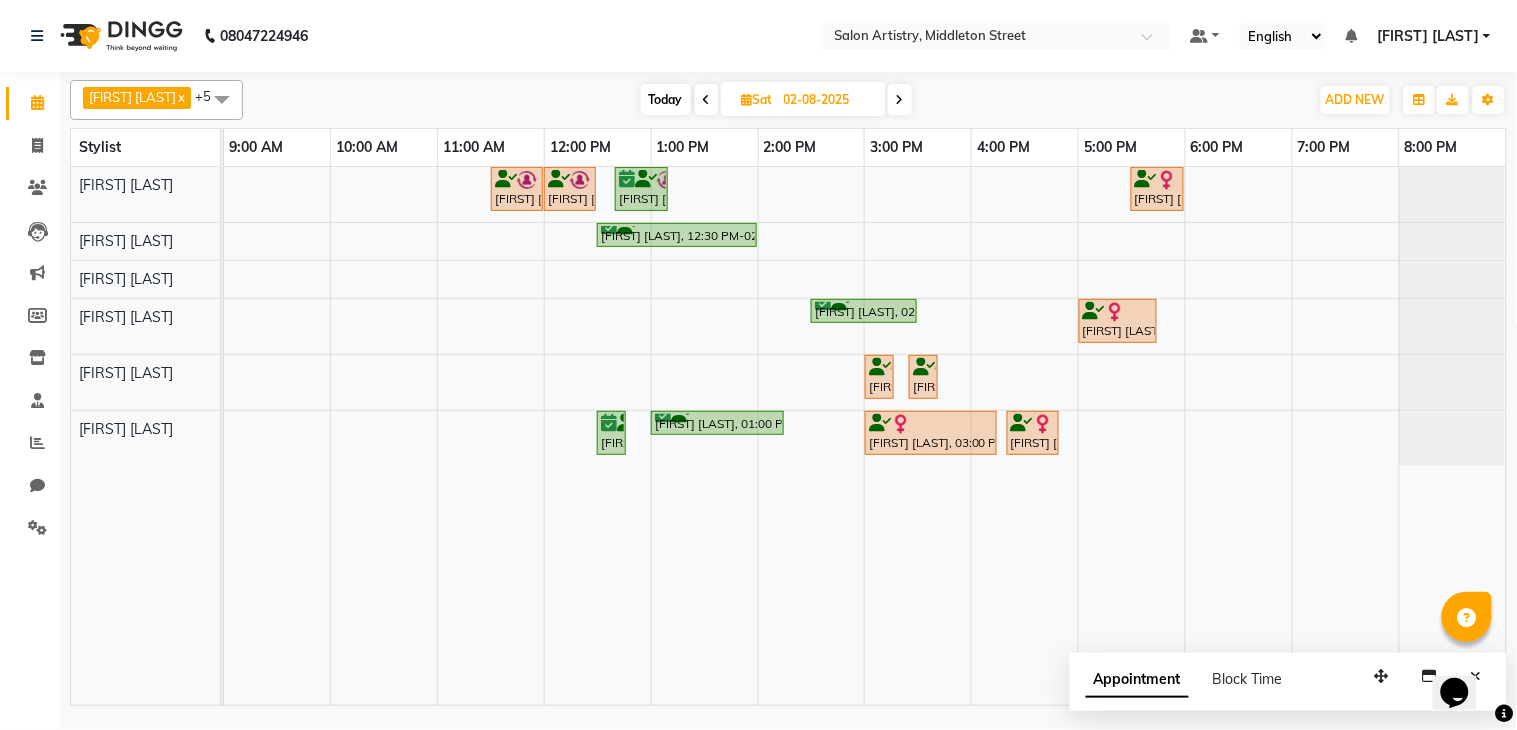 click at bounding box center [707, 100] 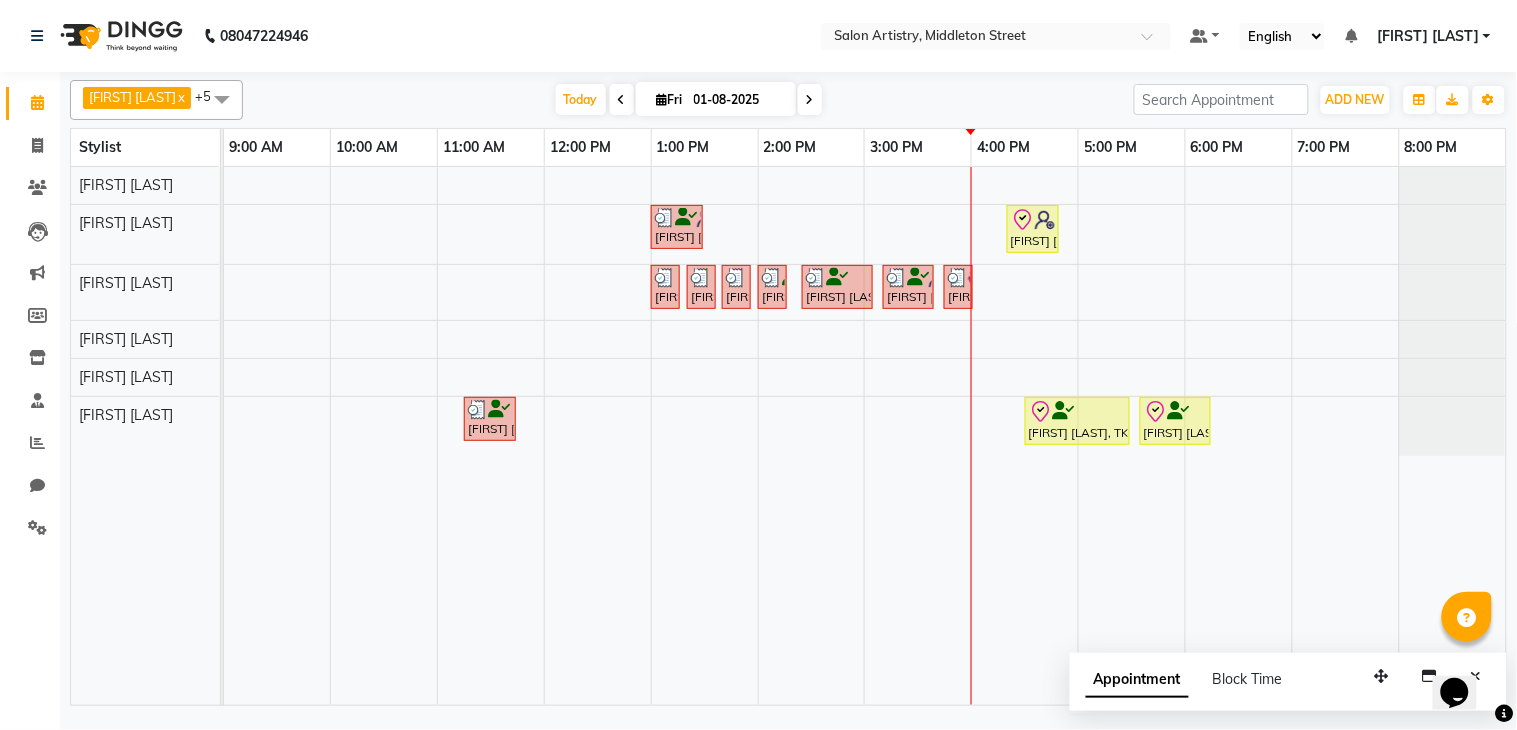 click on "[FIRST] [LAST], TK06, 01:00 PM-01:30 PM, Cut - Hair Cut (Sr Stylist) (Wash & Conditioning)
[FIRST] [LAST], TK10, 04:20 PM-04:50 PM, Cut - Hair Cut (Sr Stylist) (Wash & Conditioning)     [FIRST] [LAST], TK04, 01:00 PM-01:10 PM, Threading - Eyebrows     [FIRST] [LAST], TK04, 01:20 PM-01:30 PM, Threading - Eyebrows     [FIRST] [LAST], TK04, 01:40 PM-01:50 PM, Threading - Eyebrows     [FIRST] [LAST], TK05, 02:00 PM-02:10 PM, Threading - Eyebrows     [FIRST] [LAST], TK07, 02:25 PM-03:05 PM, Waxing - Peel Off Waxing - Upper/Lower Lip,Threading - Chin (₹60)     [FIRST] [LAST], TK08, 03:10 PM-03:40 PM, Spa - Protein Rush_Mid Back     [FIRST] [LAST], TK09, 03:45 PM-03:55 PM, Threading - Eyebrows     [FIRST] [LAST], TK03, 11:15 AM-11:45 AM, Waxing - Peel Off Waxing - Upper/Lower Lip
[FIRST] [LAST], TK02, 04:30 PM-05:30 PM, Waxing - Flavoured Waxing - Body
[FIRST] [LAST], TK02, 05:35 PM-06:15 PM, Waxing - Peel Off Waxing - Face,Threading - Eyebrows (₹70)" at bounding box center (865, 436) 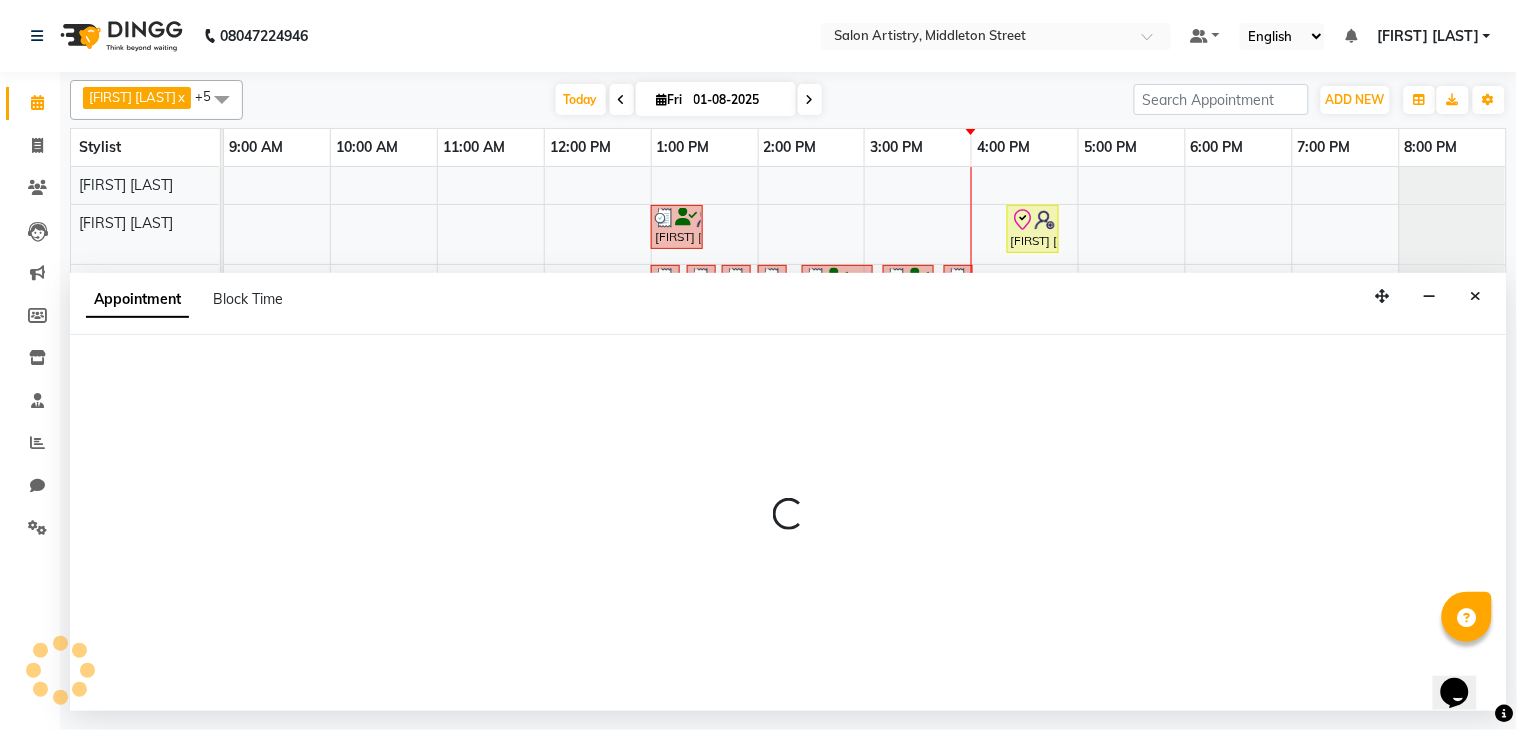 select on "79862" 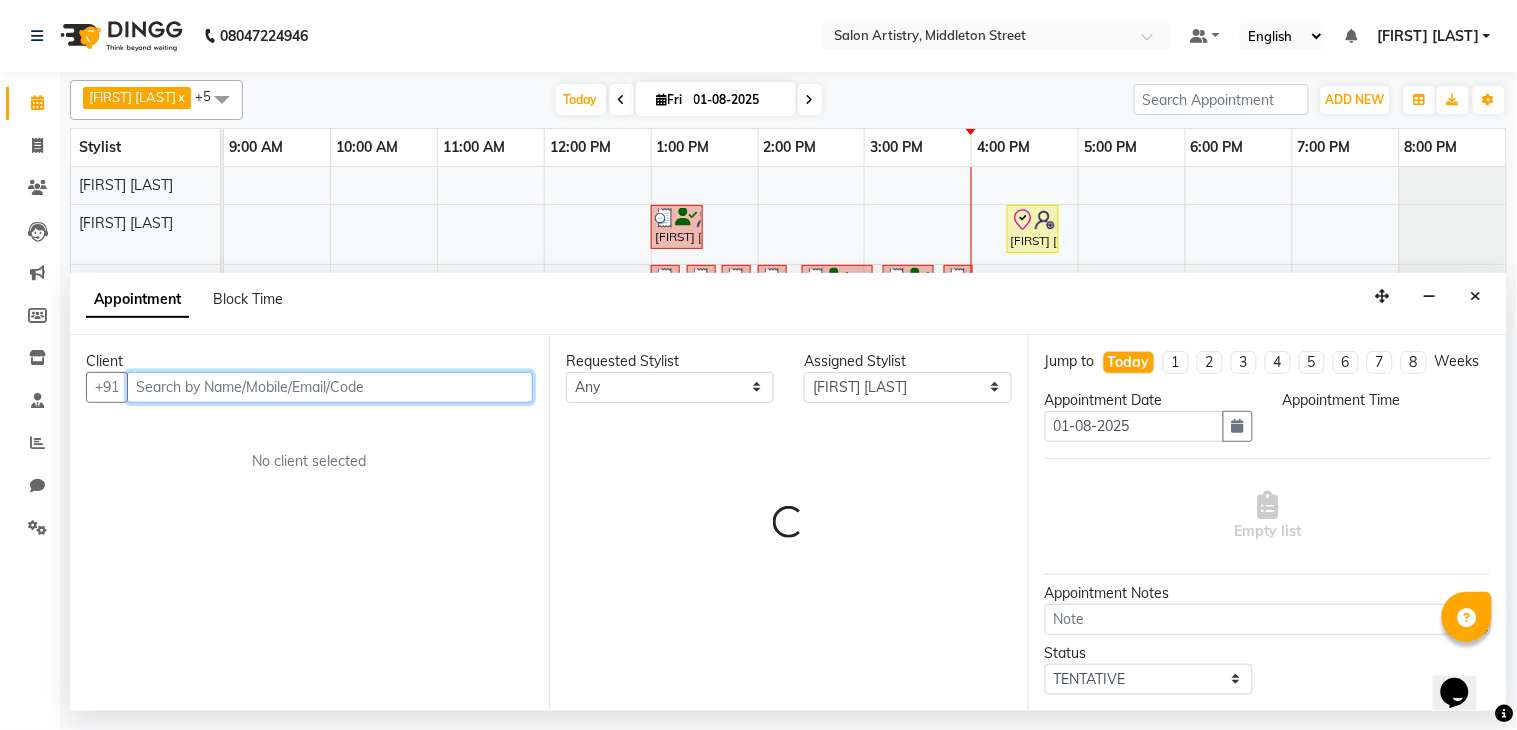 select on "1020" 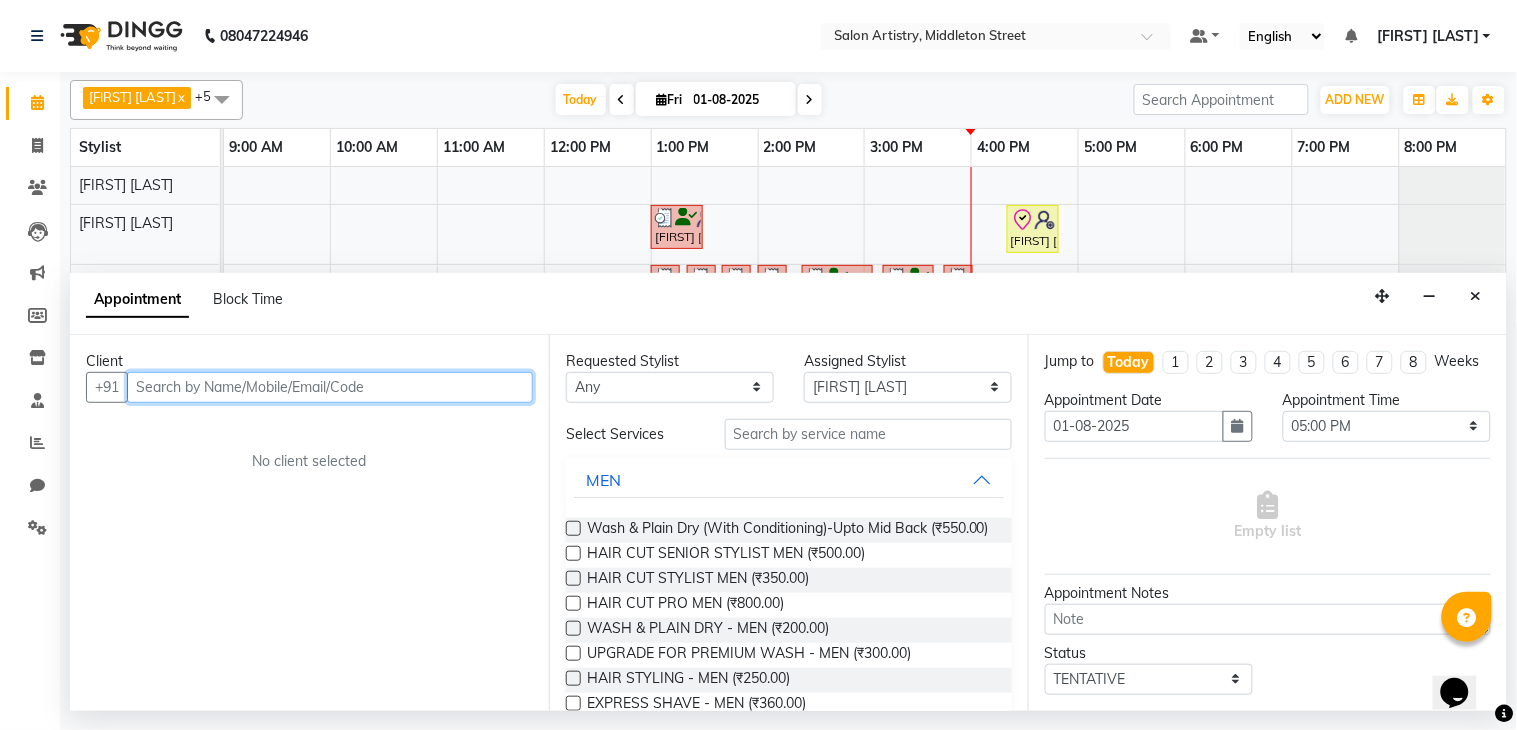 click at bounding box center [330, 387] 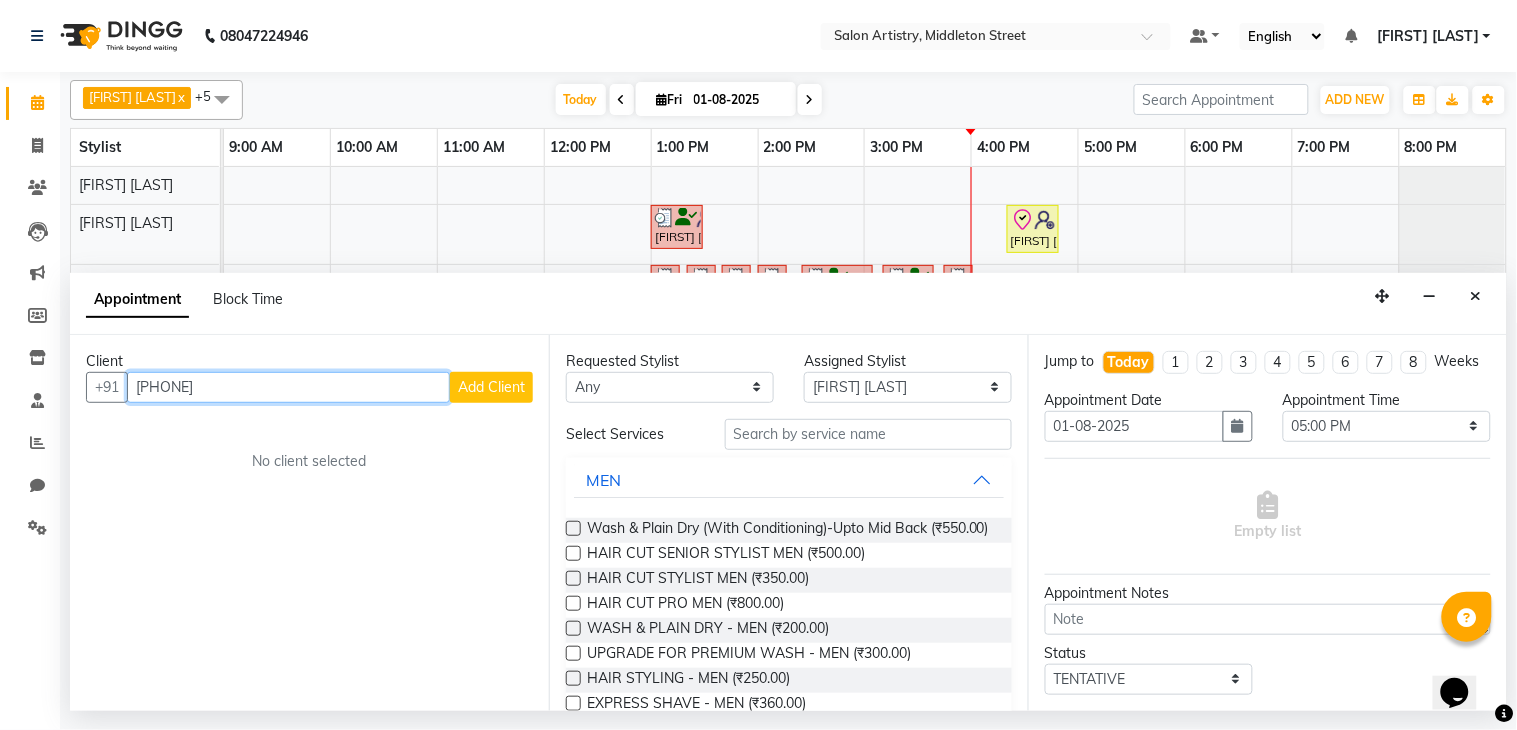 type on "[PHONE]" 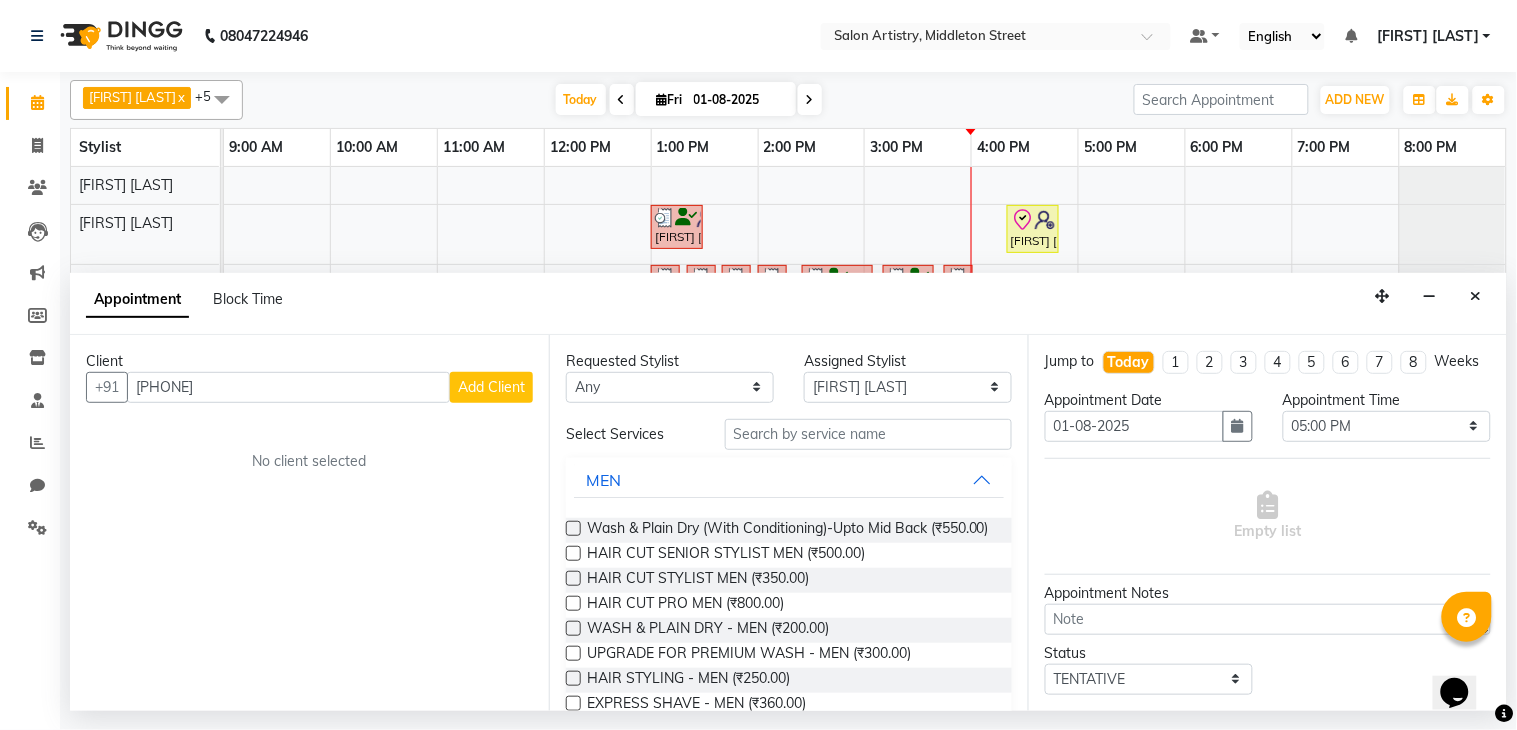 click on "Add Client" at bounding box center (491, 387) 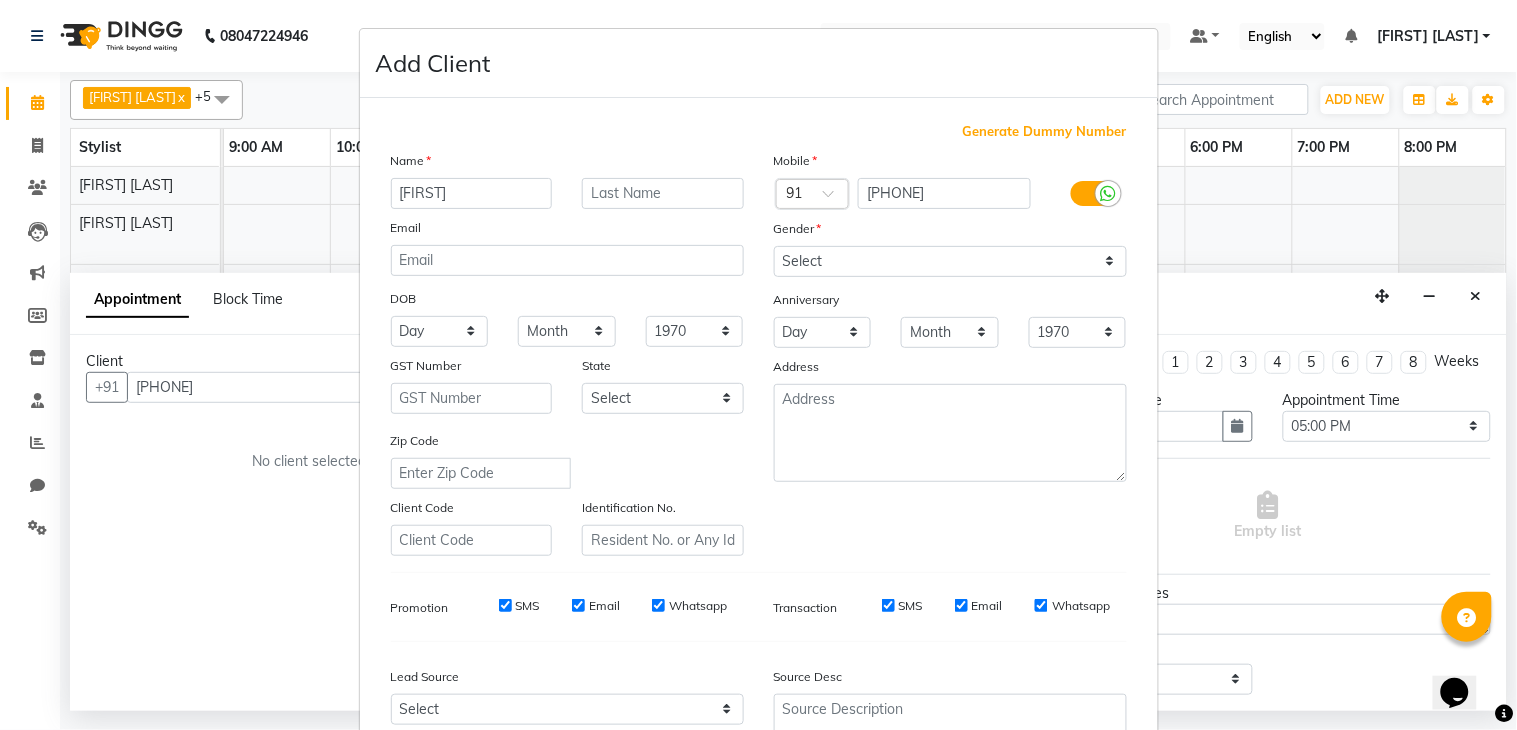 type on "[FIRST]" 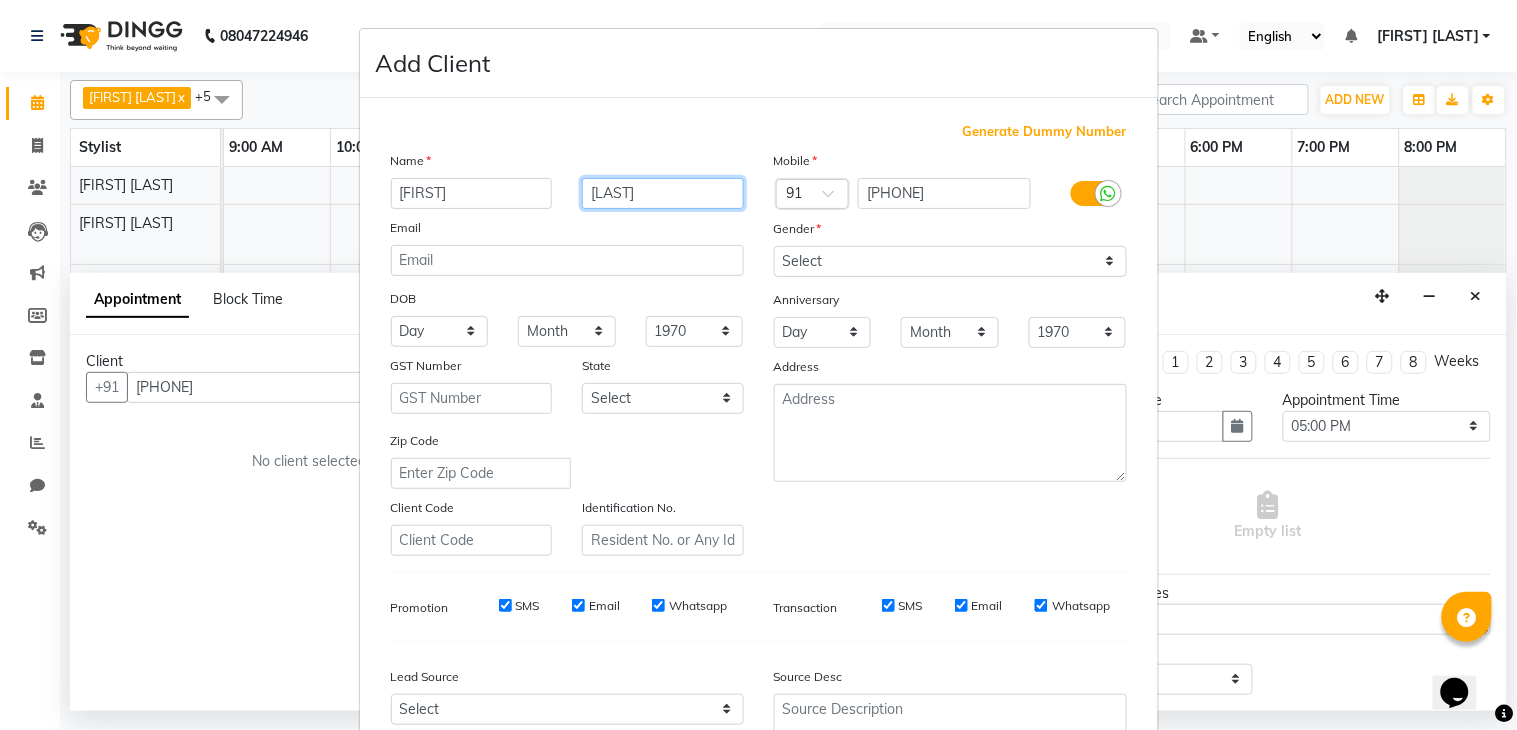 type on "[LAST]" 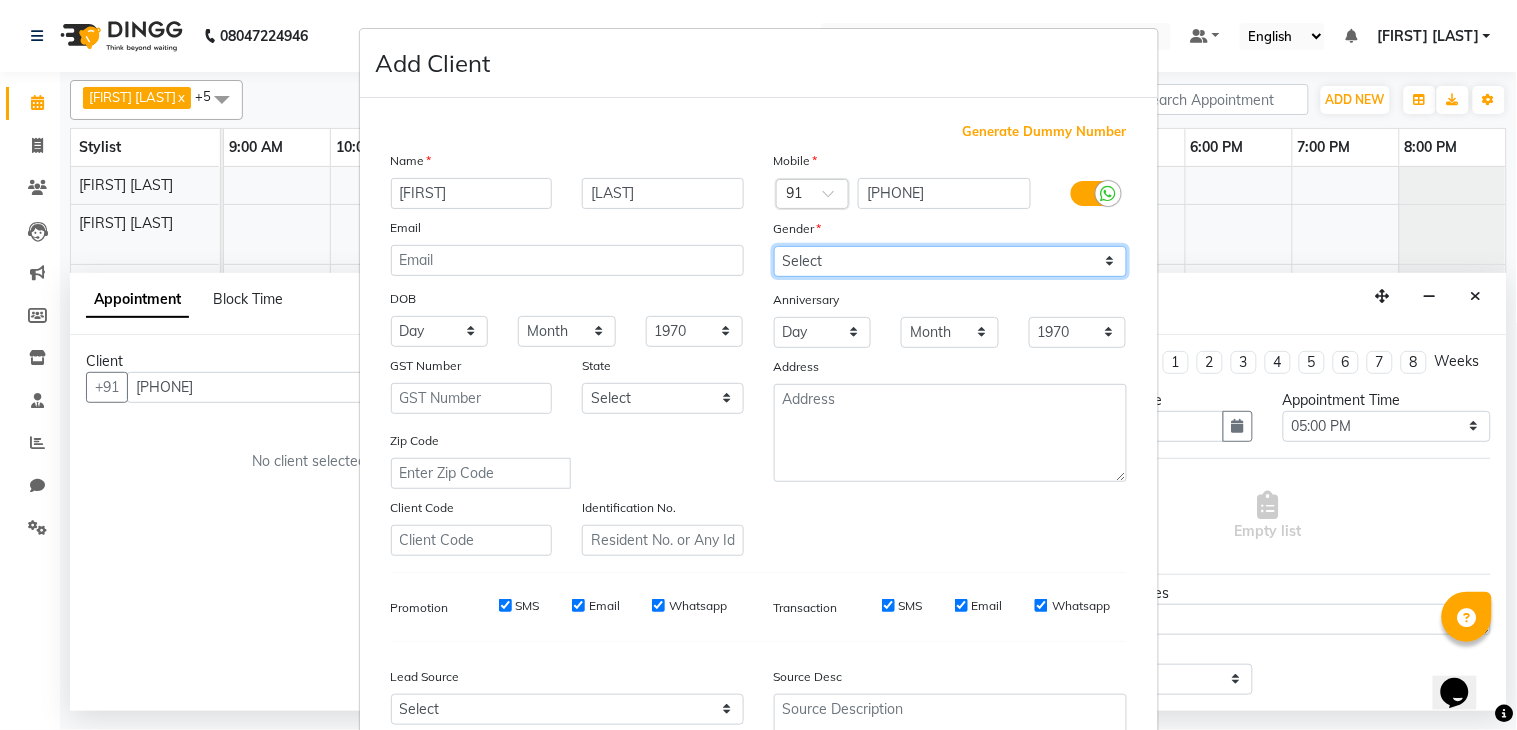 drag, startPoint x: 778, startPoint y: 256, endPoint x: 802, endPoint y: 275, distance: 30.610456 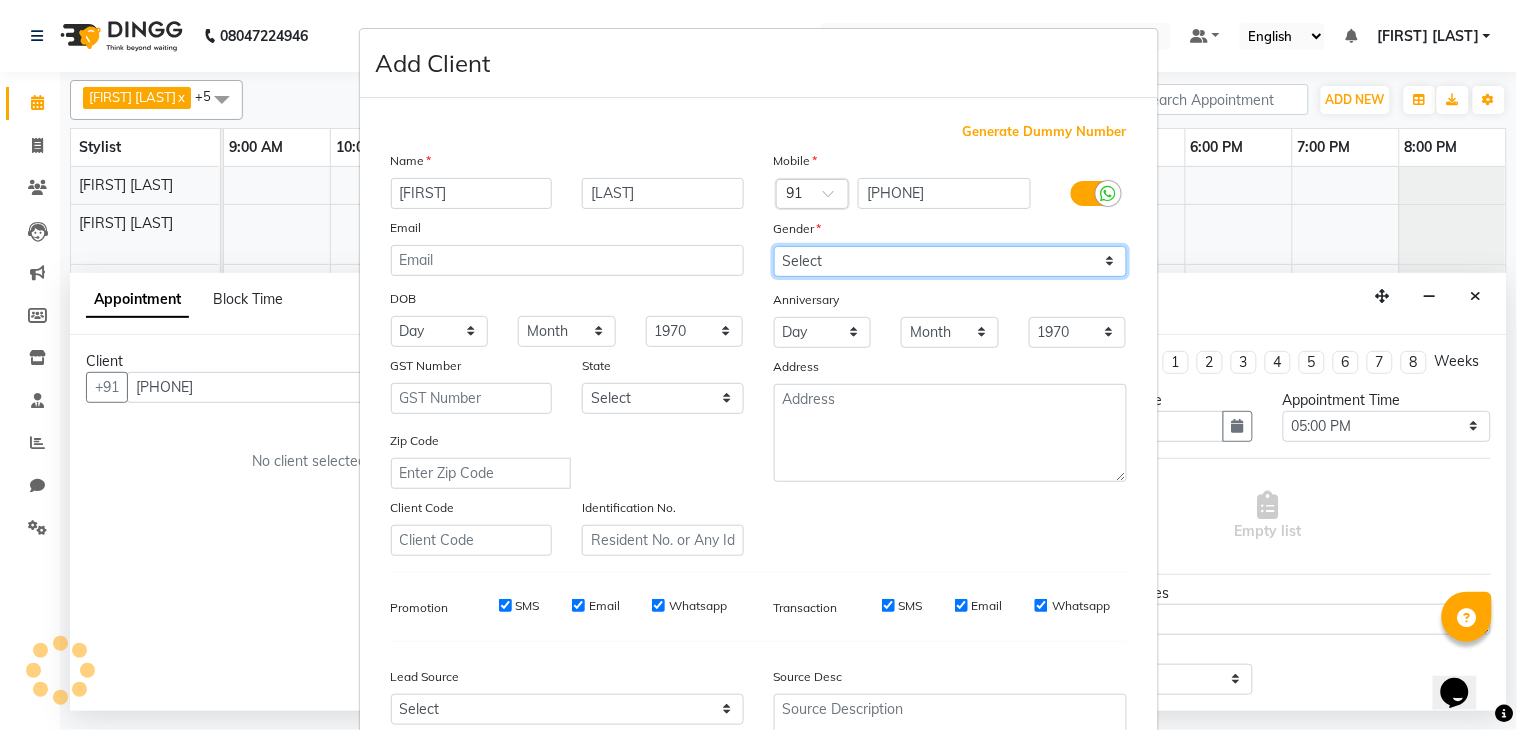 select on "female" 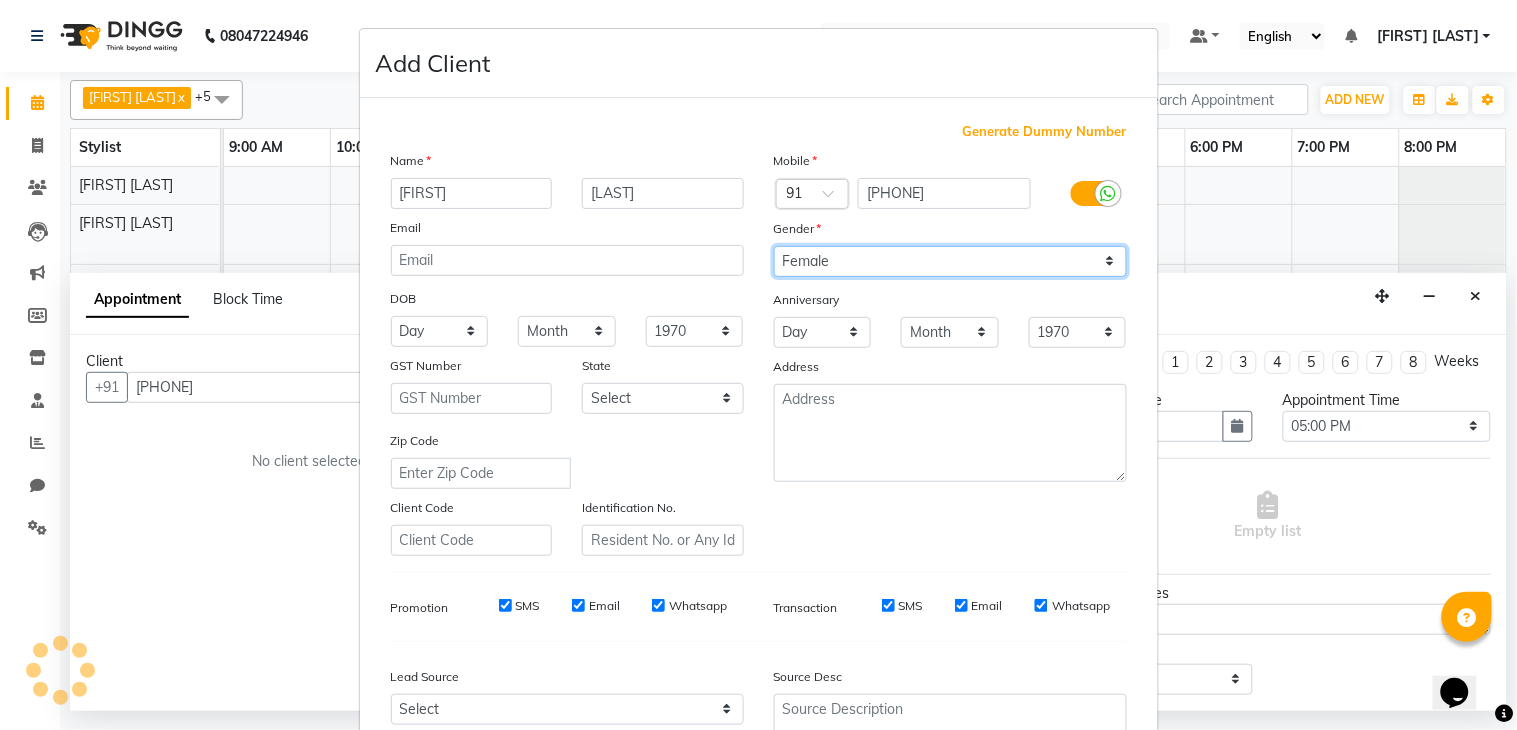 click on "Select Male Female Other Prefer Not To Say" at bounding box center (950, 261) 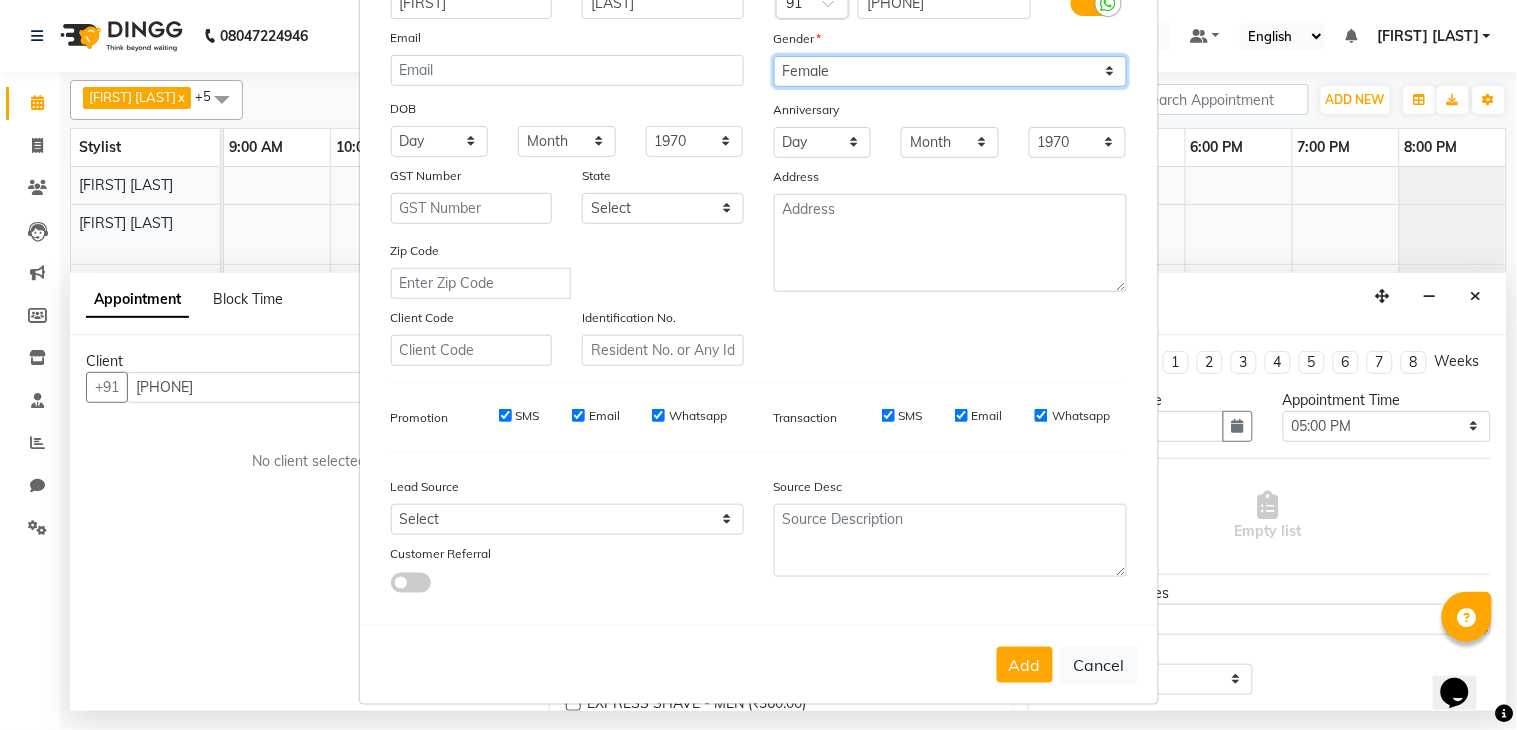 scroll, scrollTop: 194, scrollLeft: 0, axis: vertical 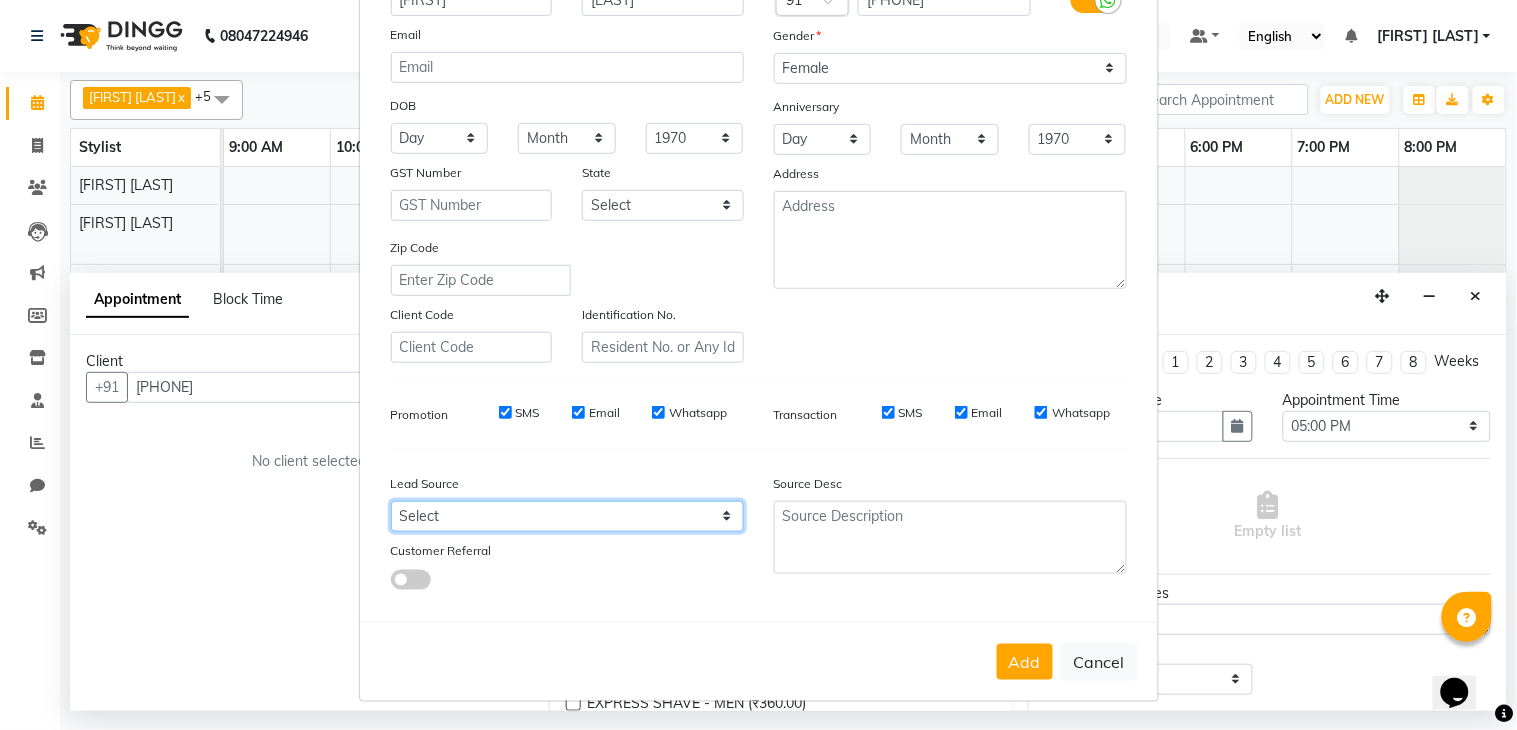 click on "Select Walk-in Referral Internet Friend Word of Mouth Advertisement Facebook JustDial Google Other" at bounding box center (567, 516) 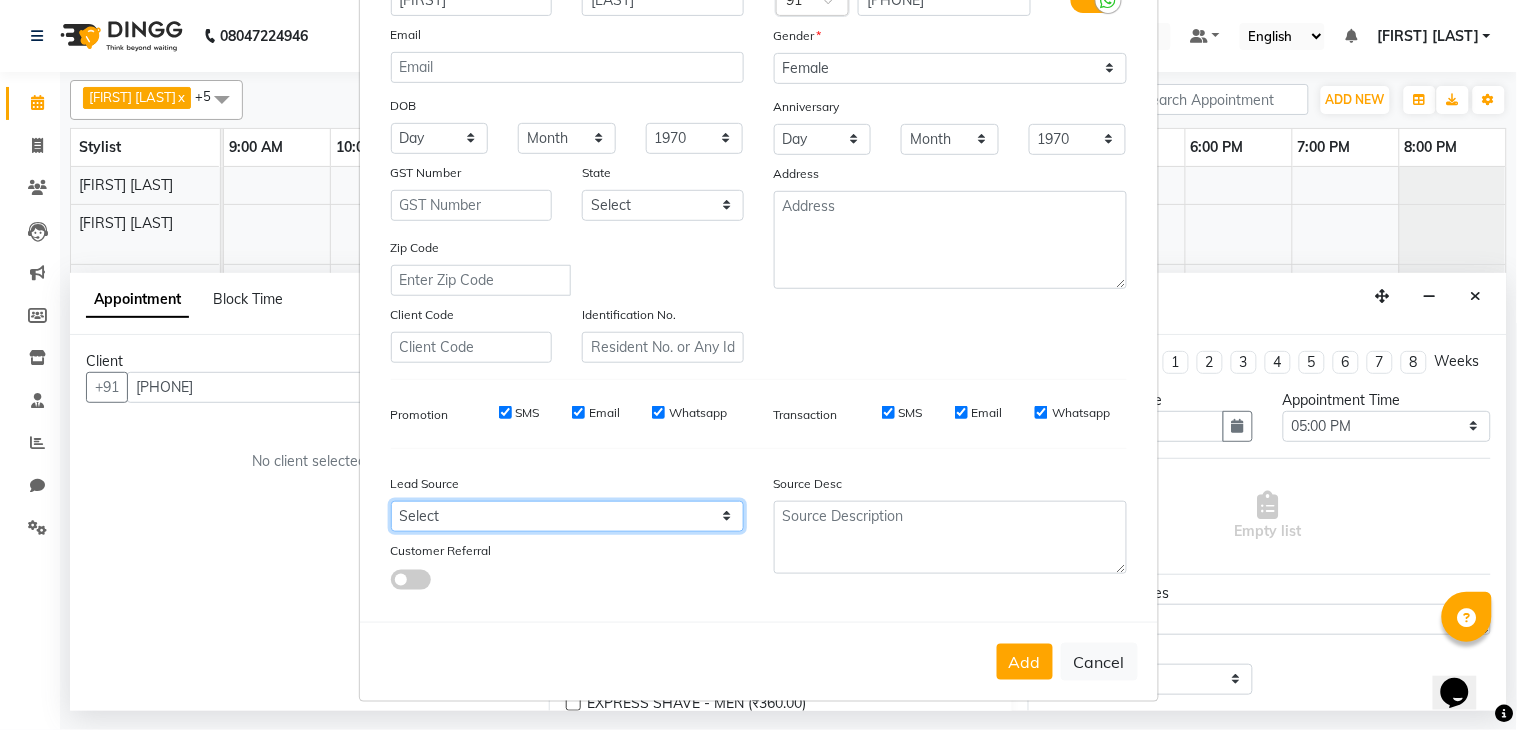 select on "[PHONE]" 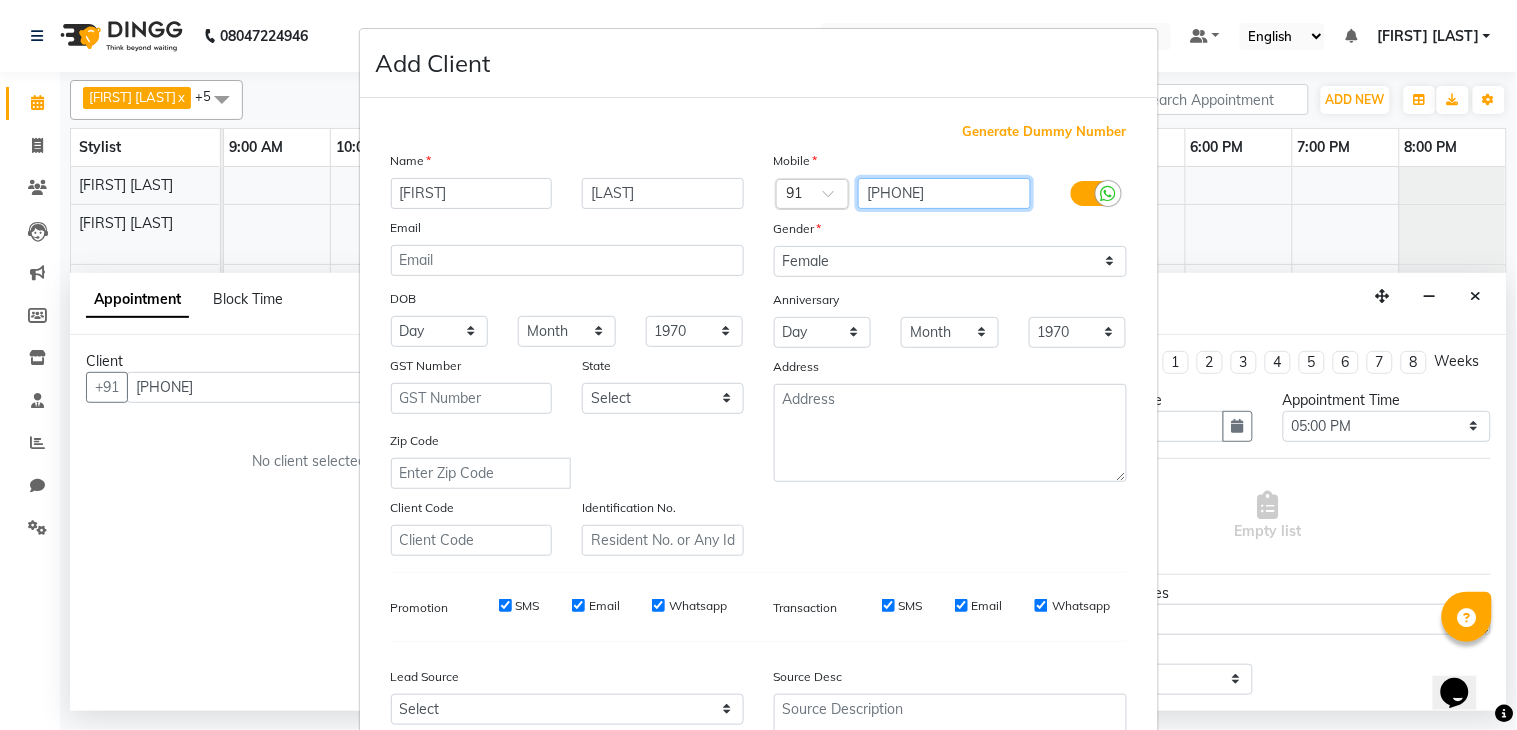drag, startPoint x: 966, startPoint y: 194, endPoint x: 787, endPoint y: 192, distance: 179.01117 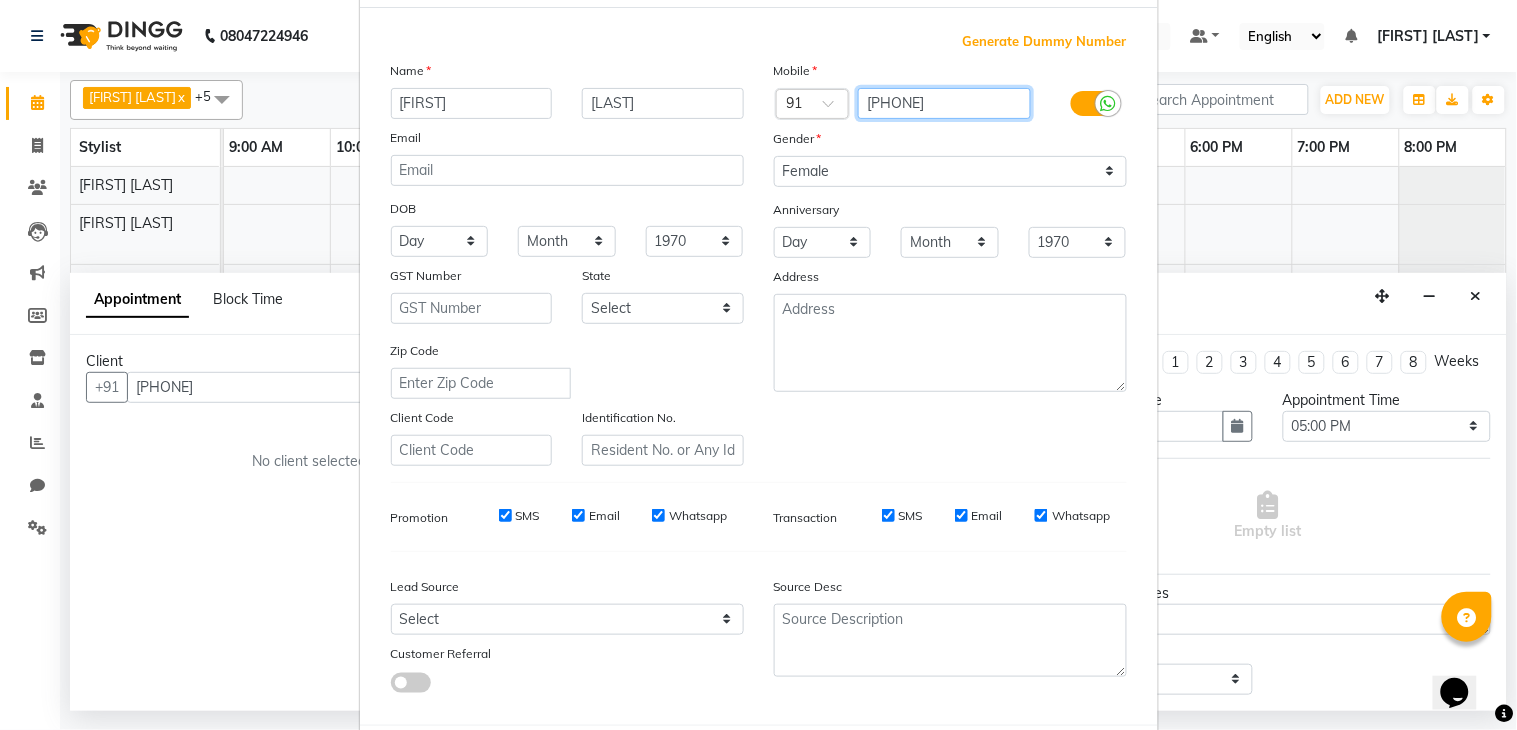 scroll, scrollTop: 194, scrollLeft: 0, axis: vertical 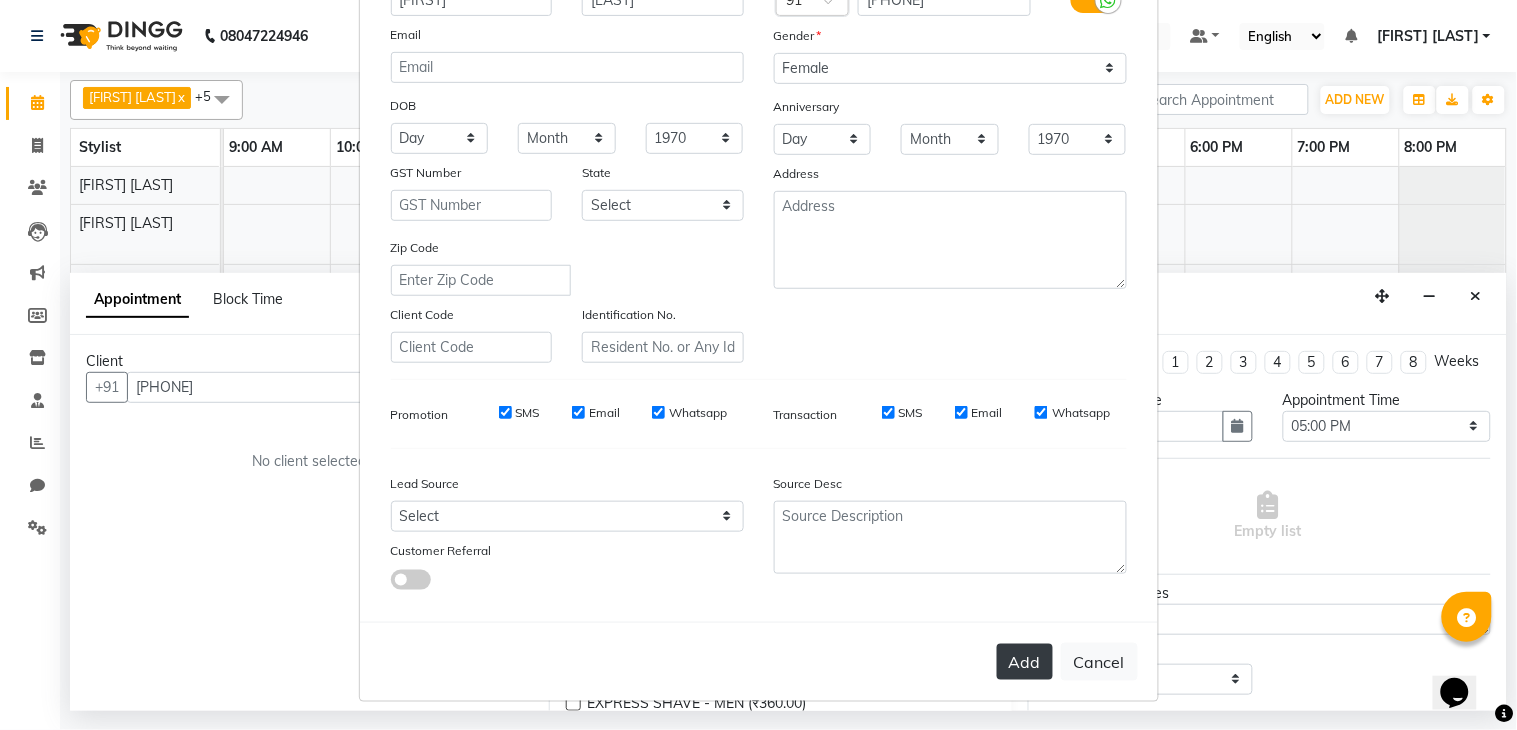 click on "Add" at bounding box center (1025, 662) 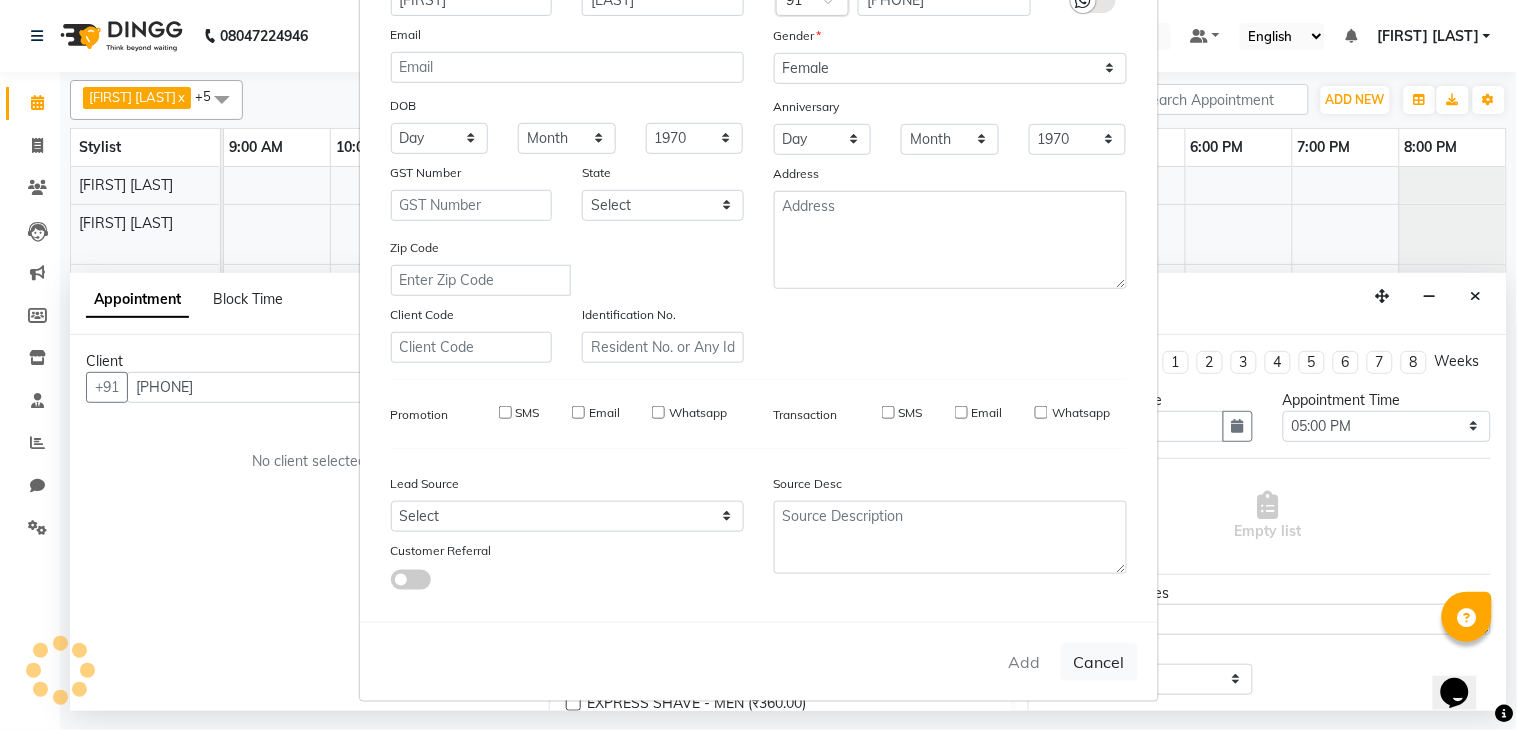 type 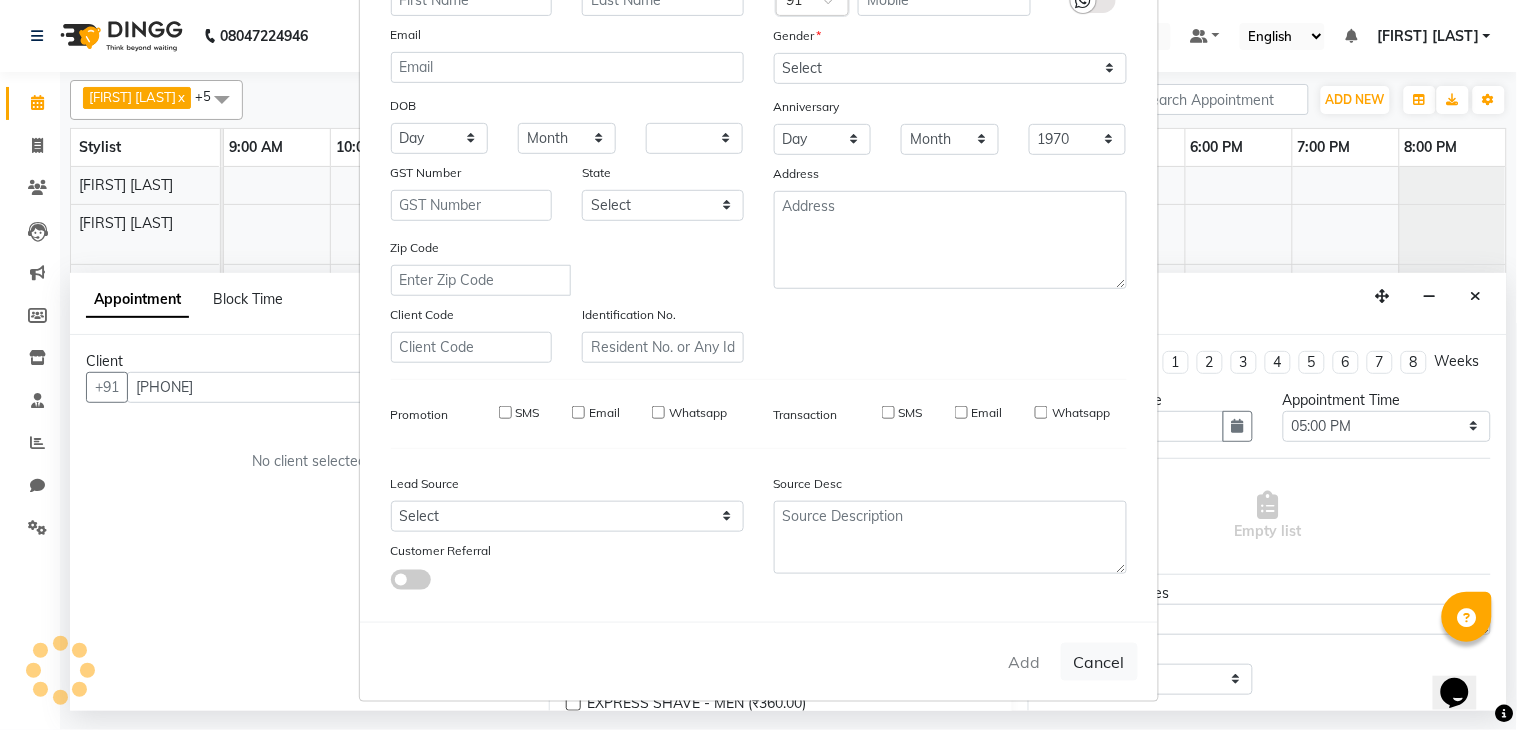 select 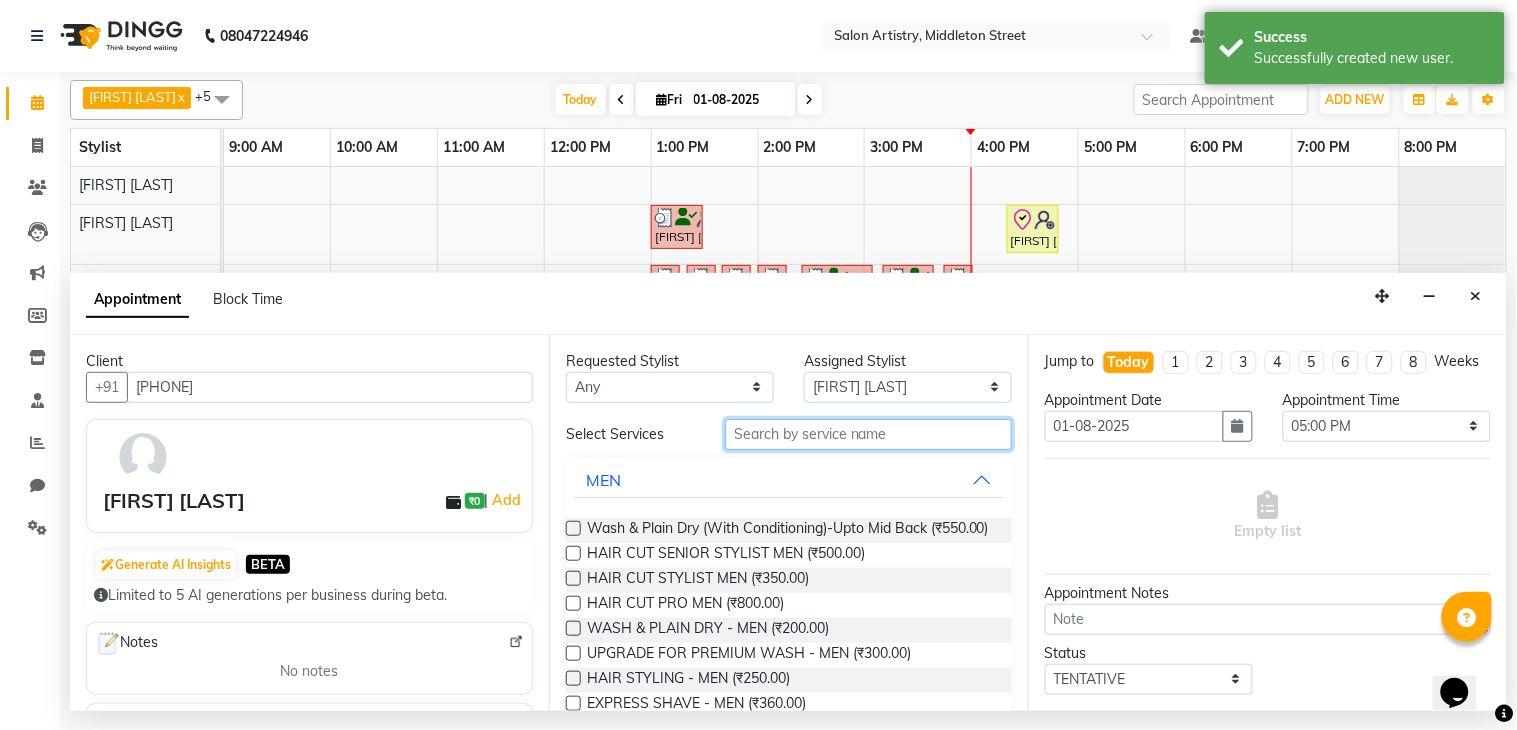 click at bounding box center [868, 434] 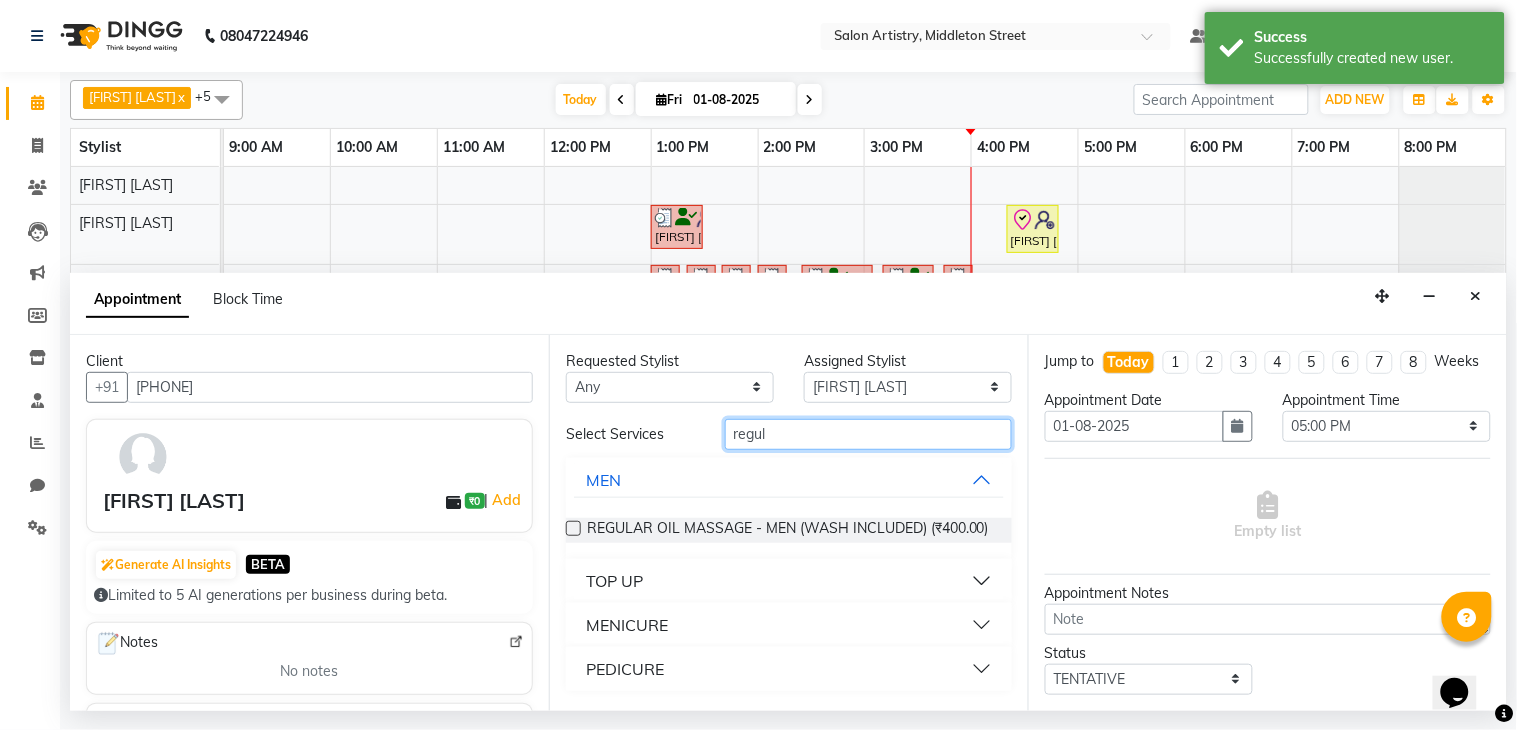 type on "regul" 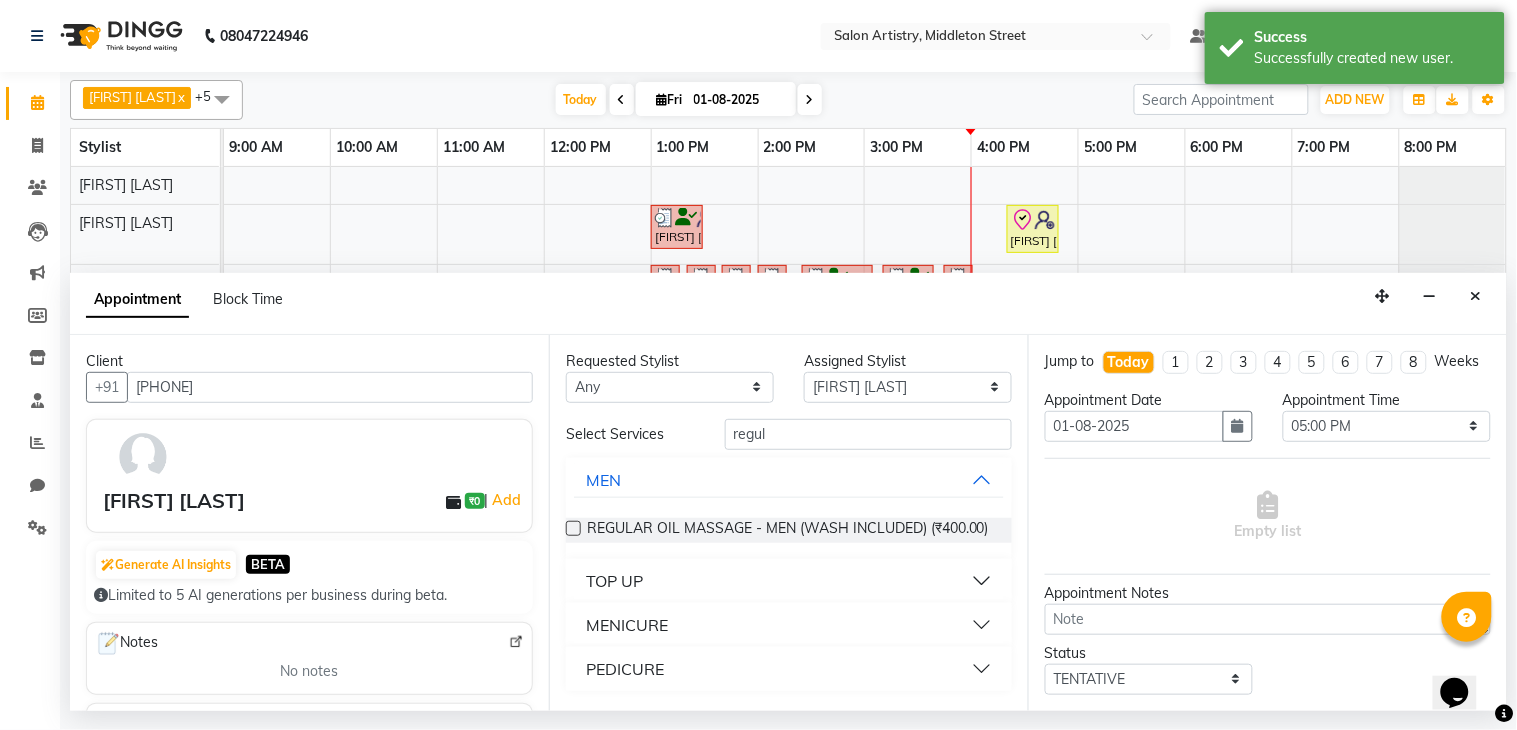 click on "PEDICURE" at bounding box center (789, 669) 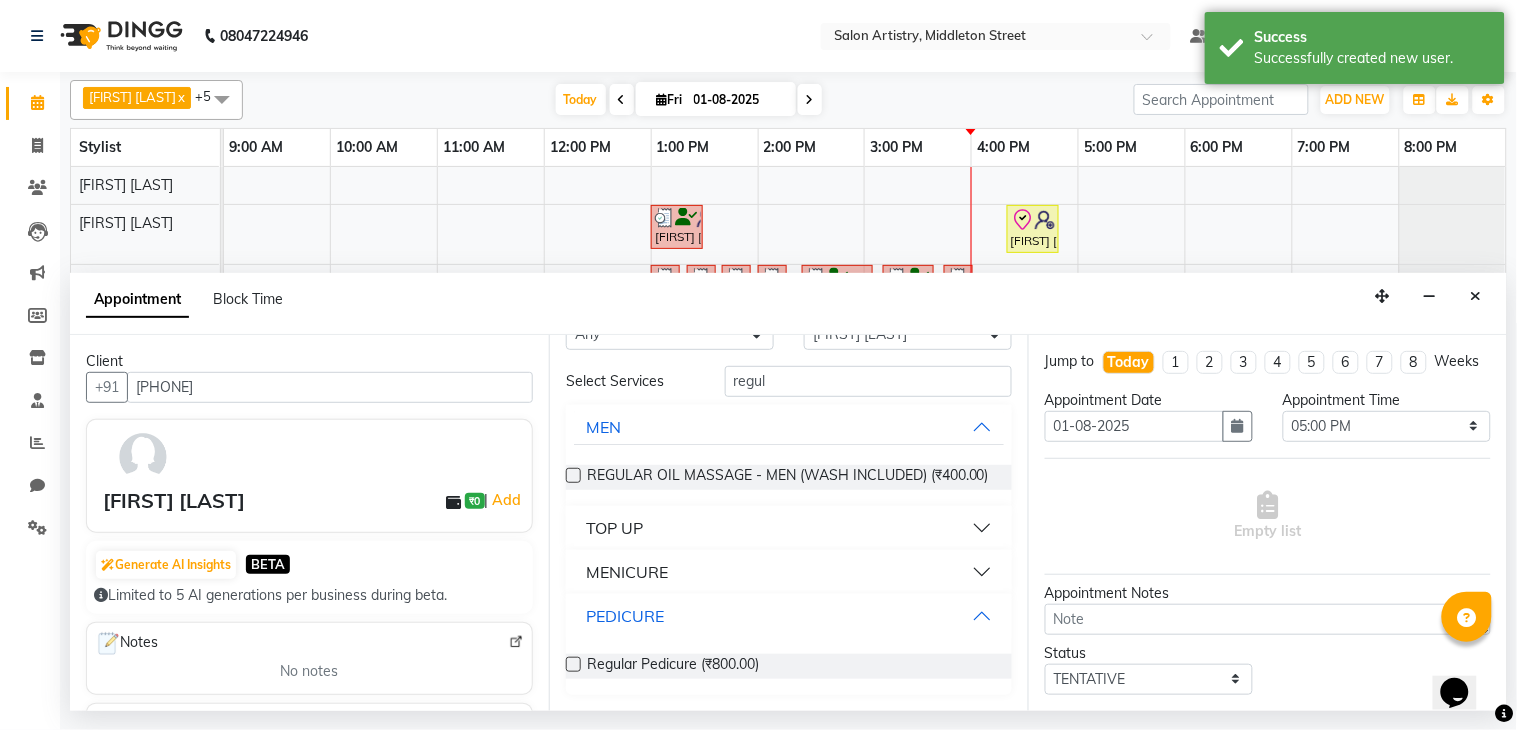 scroll, scrollTop: 68, scrollLeft: 0, axis: vertical 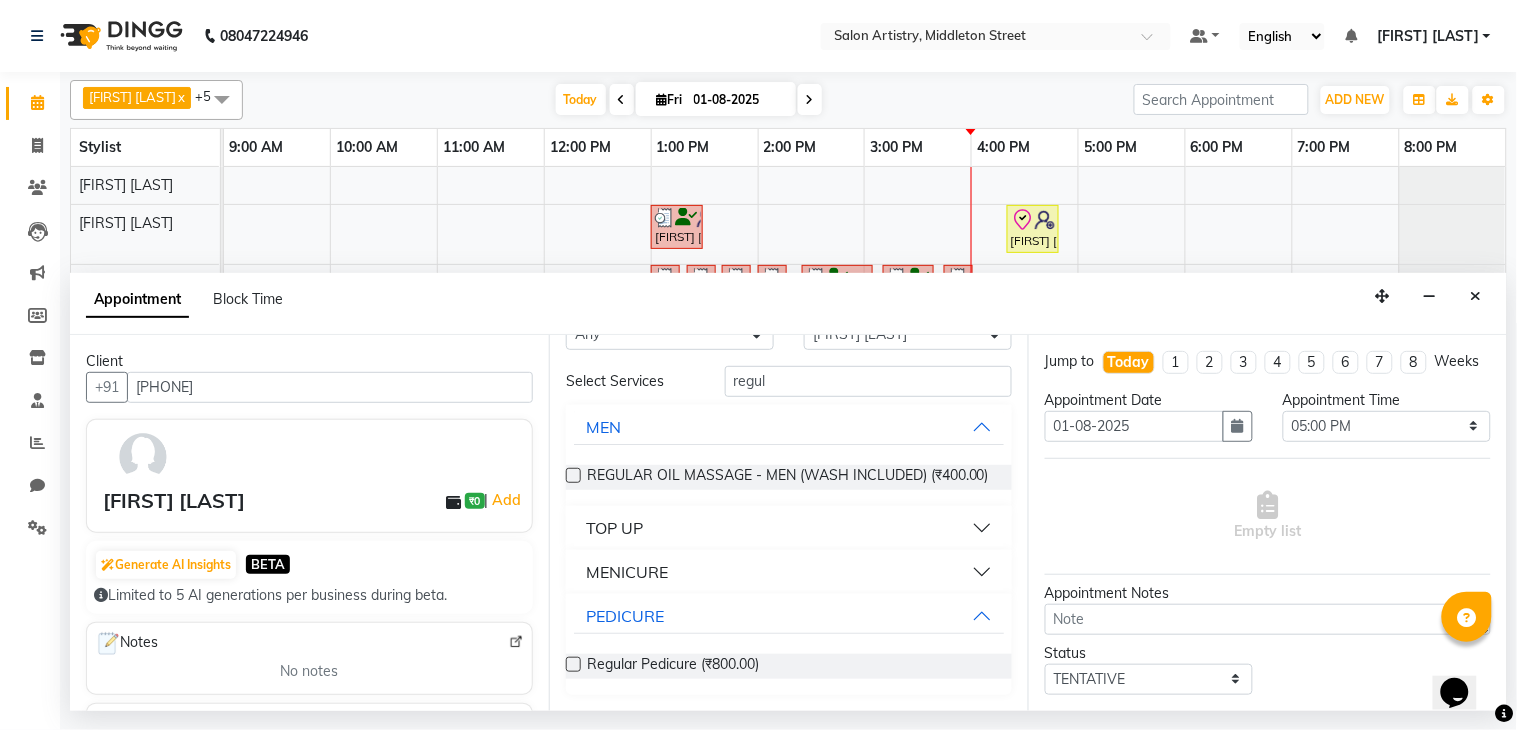 click at bounding box center [573, 664] 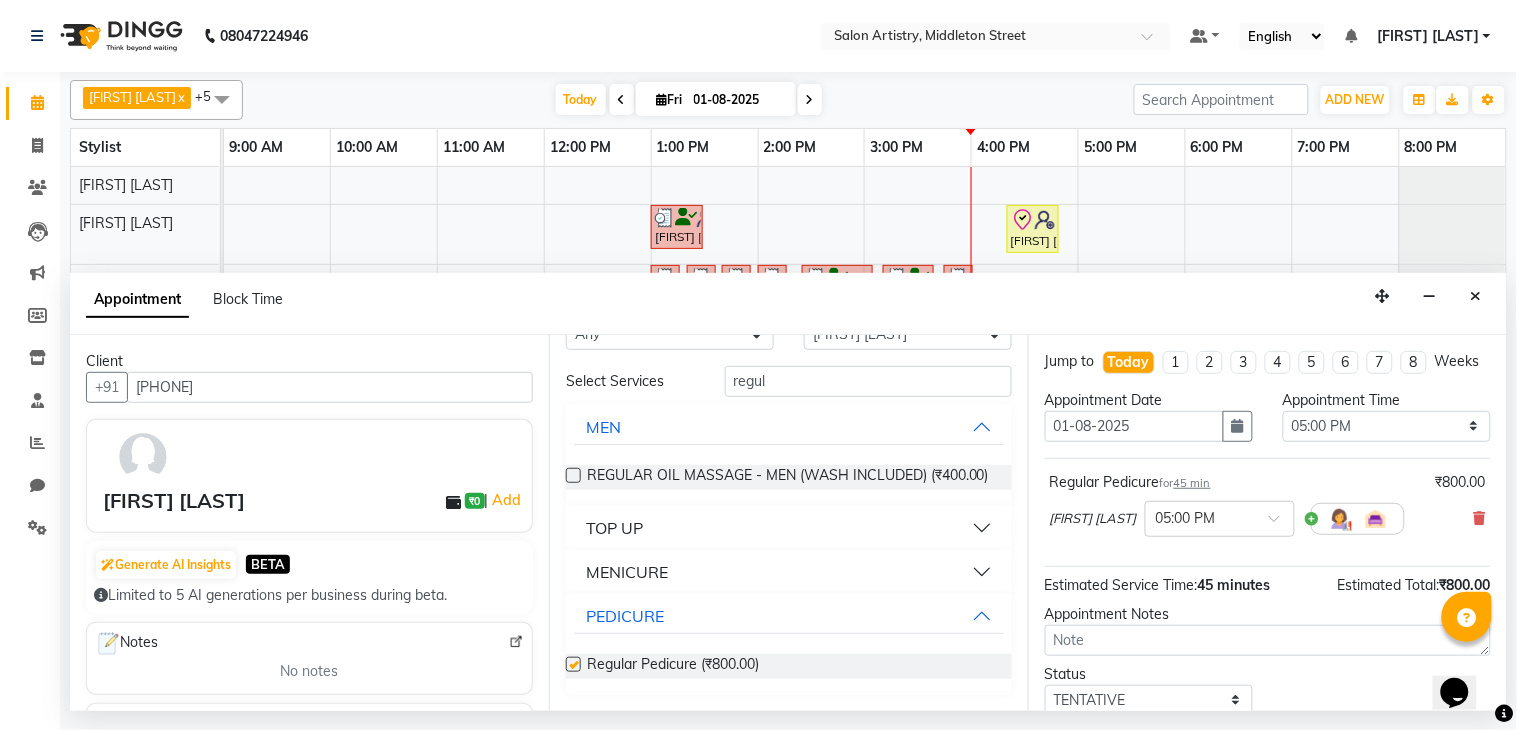 checkbox on "false" 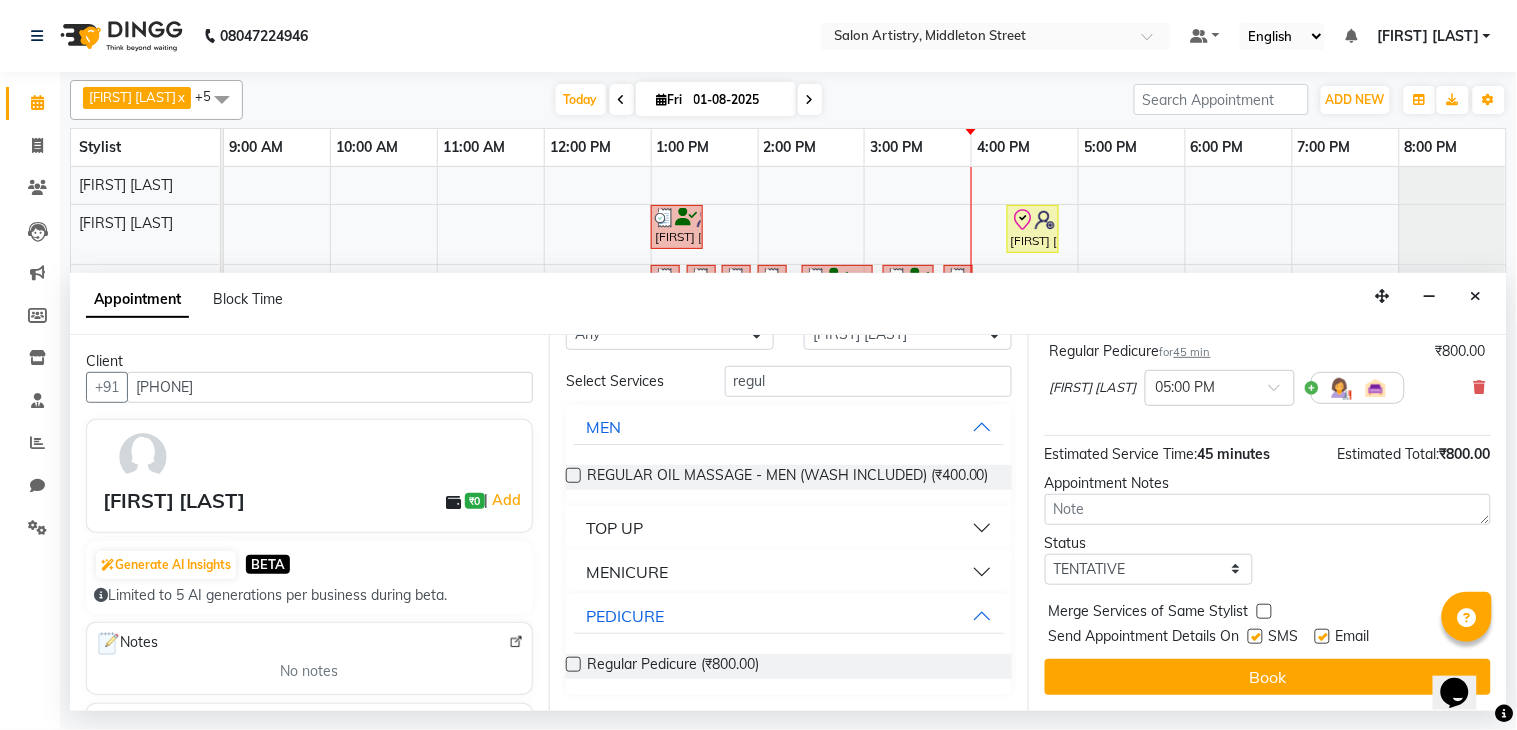 scroll, scrollTop: 150, scrollLeft: 0, axis: vertical 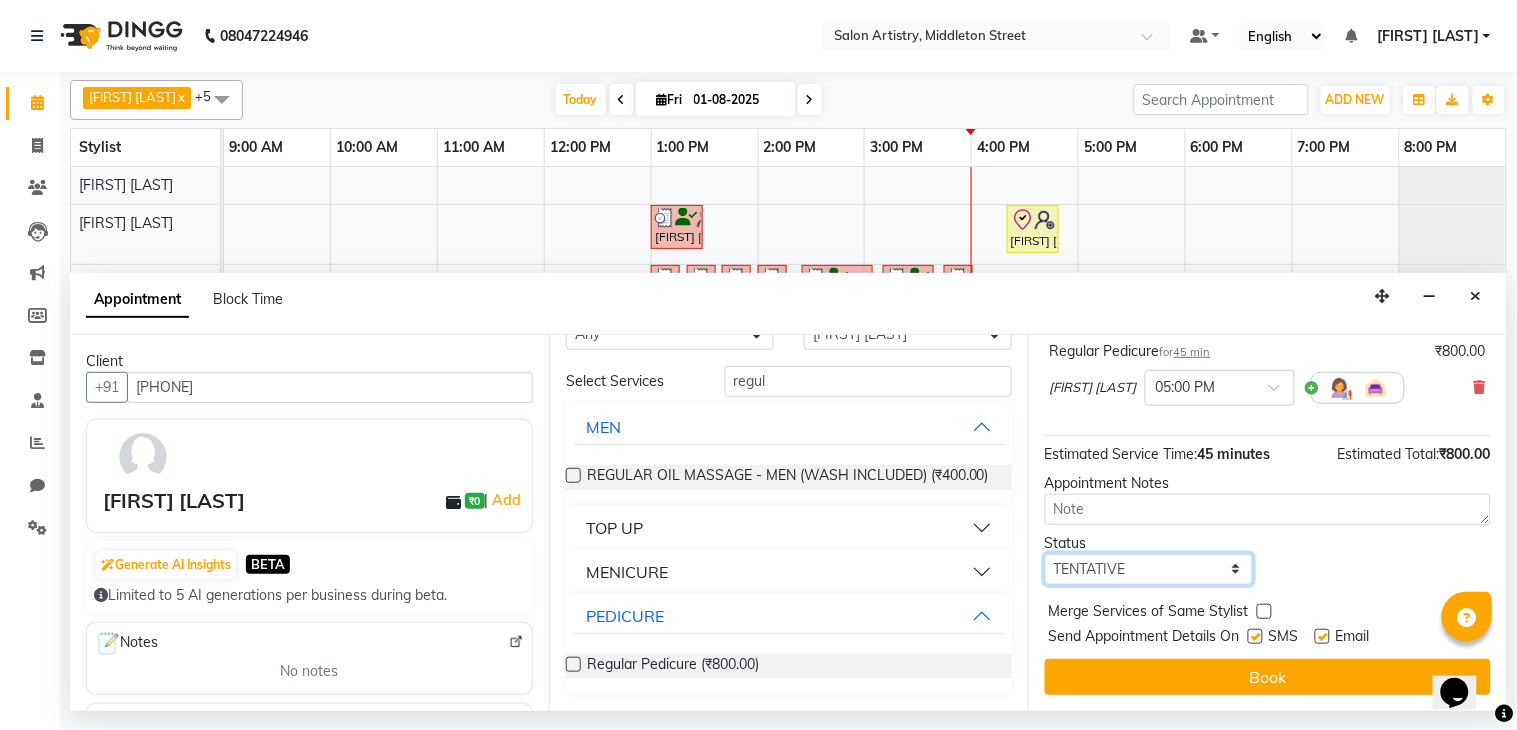 click on "Select TENTATIVE CONFIRM CHECK-IN UPCOMING" at bounding box center (1149, 569) 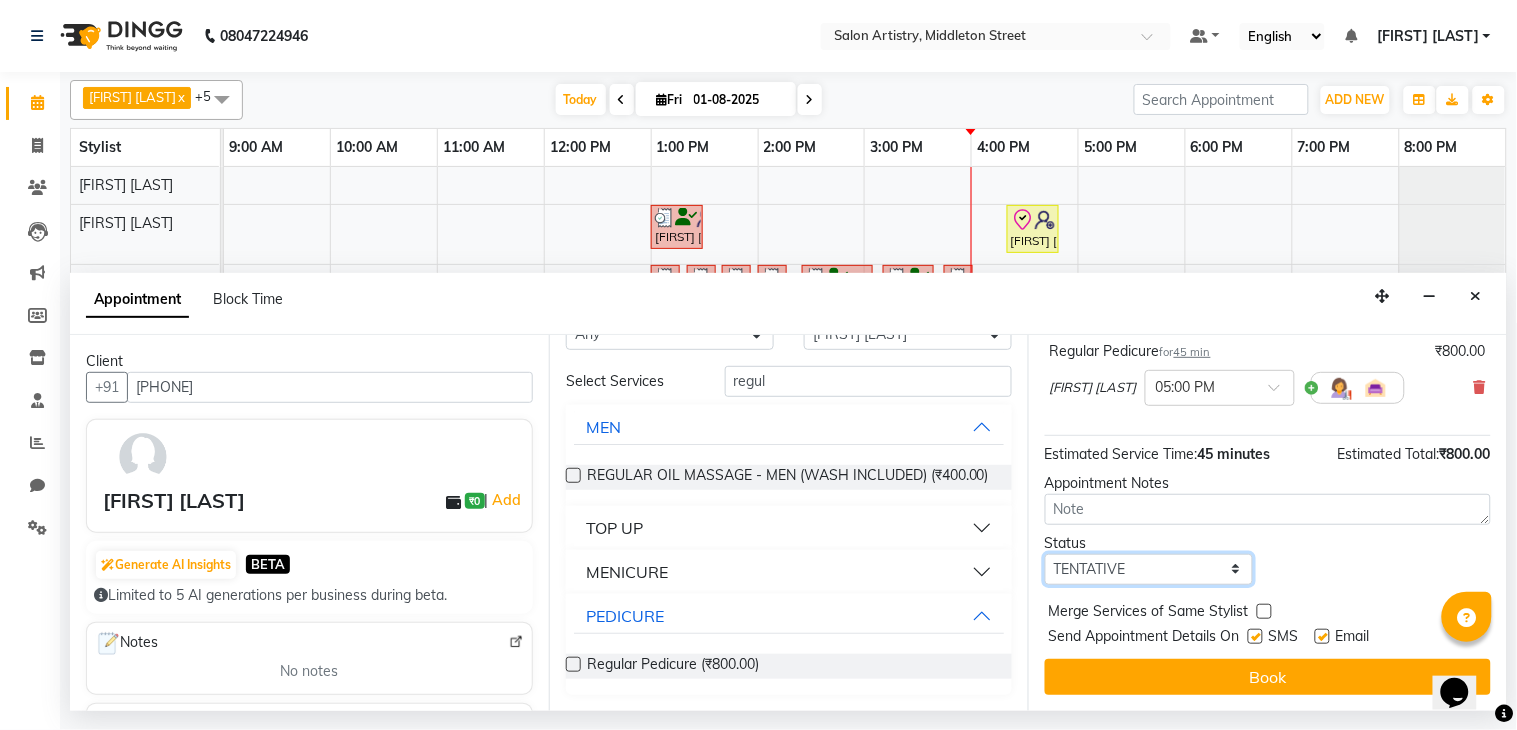 select on "check-in" 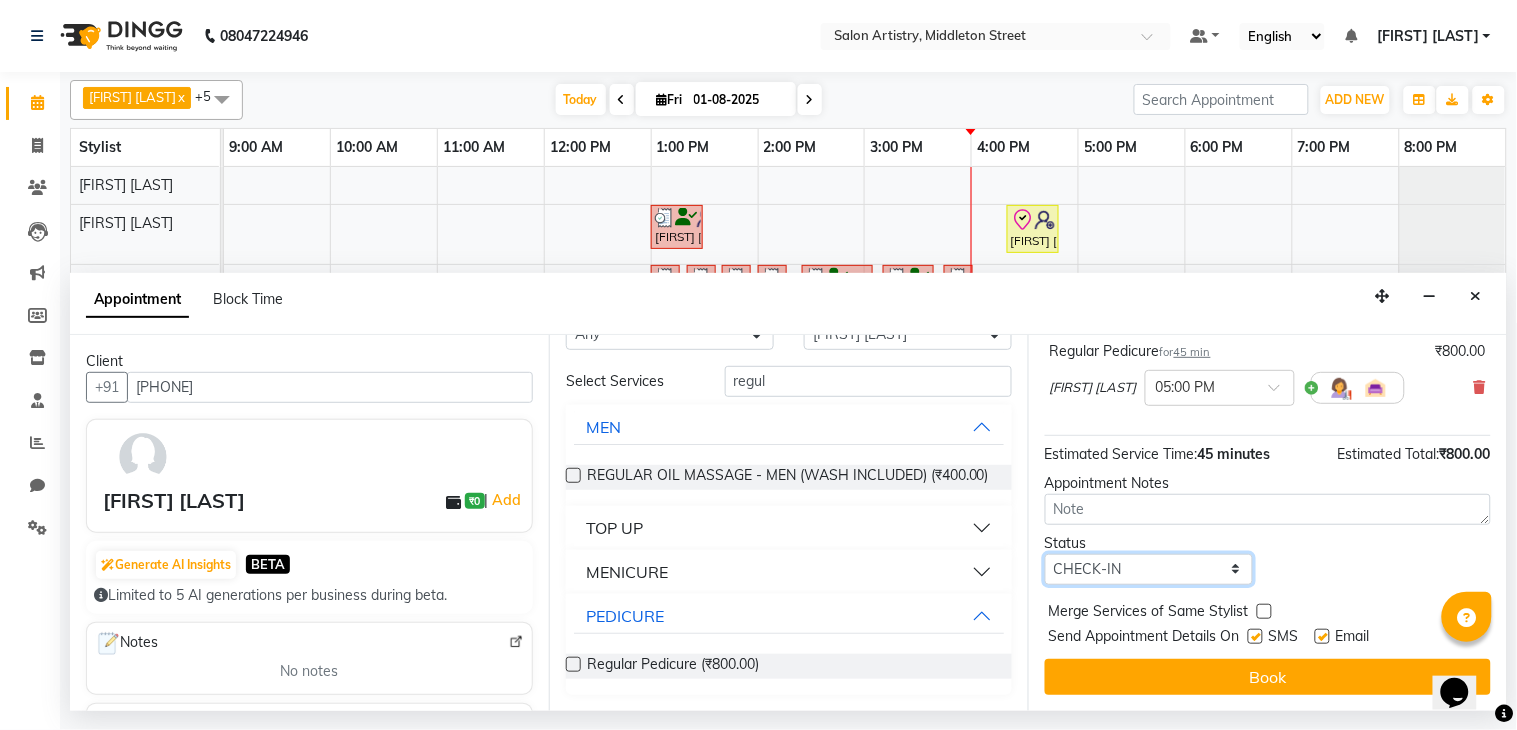 click on "Select TENTATIVE CONFIRM CHECK-IN UPCOMING" at bounding box center [1149, 569] 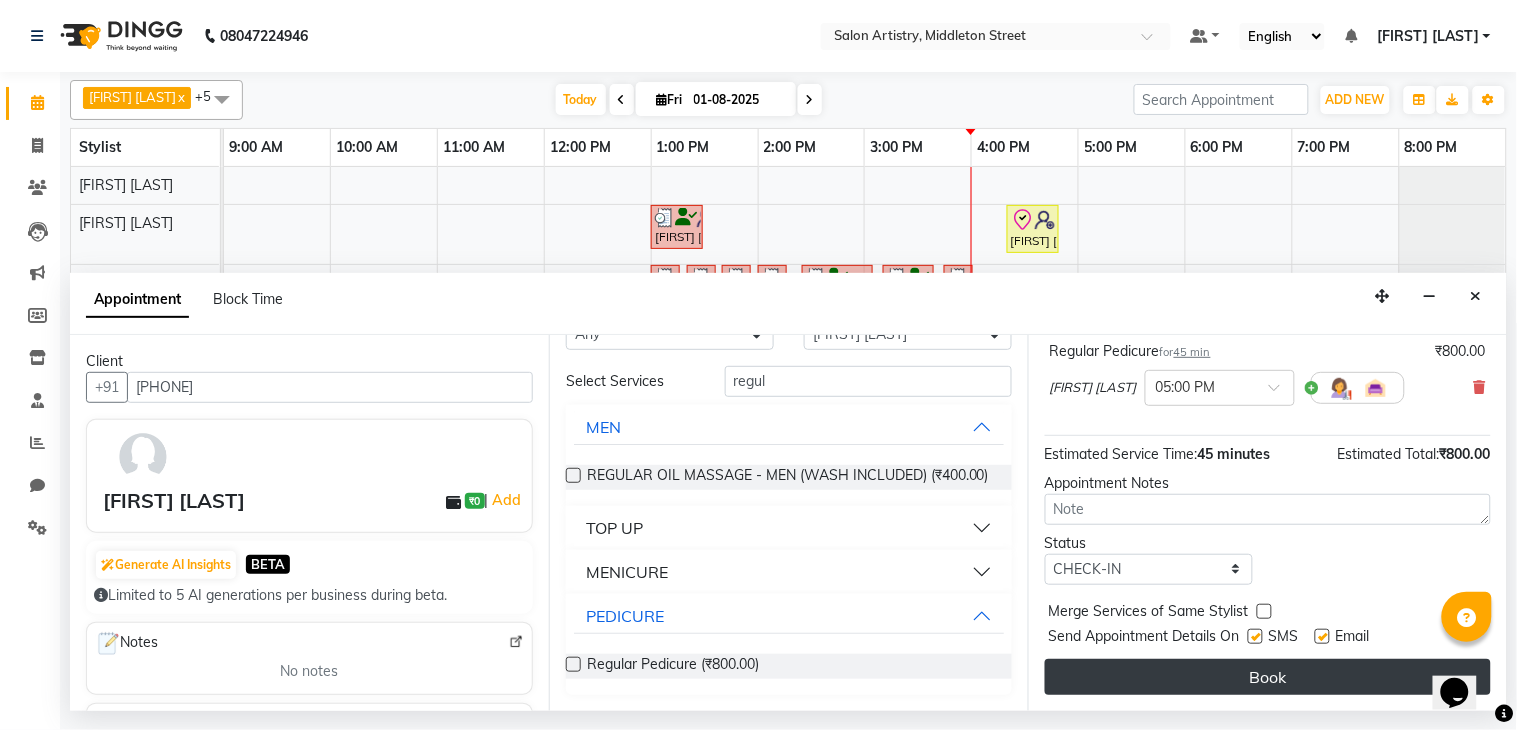 click on "Book" at bounding box center (1268, 677) 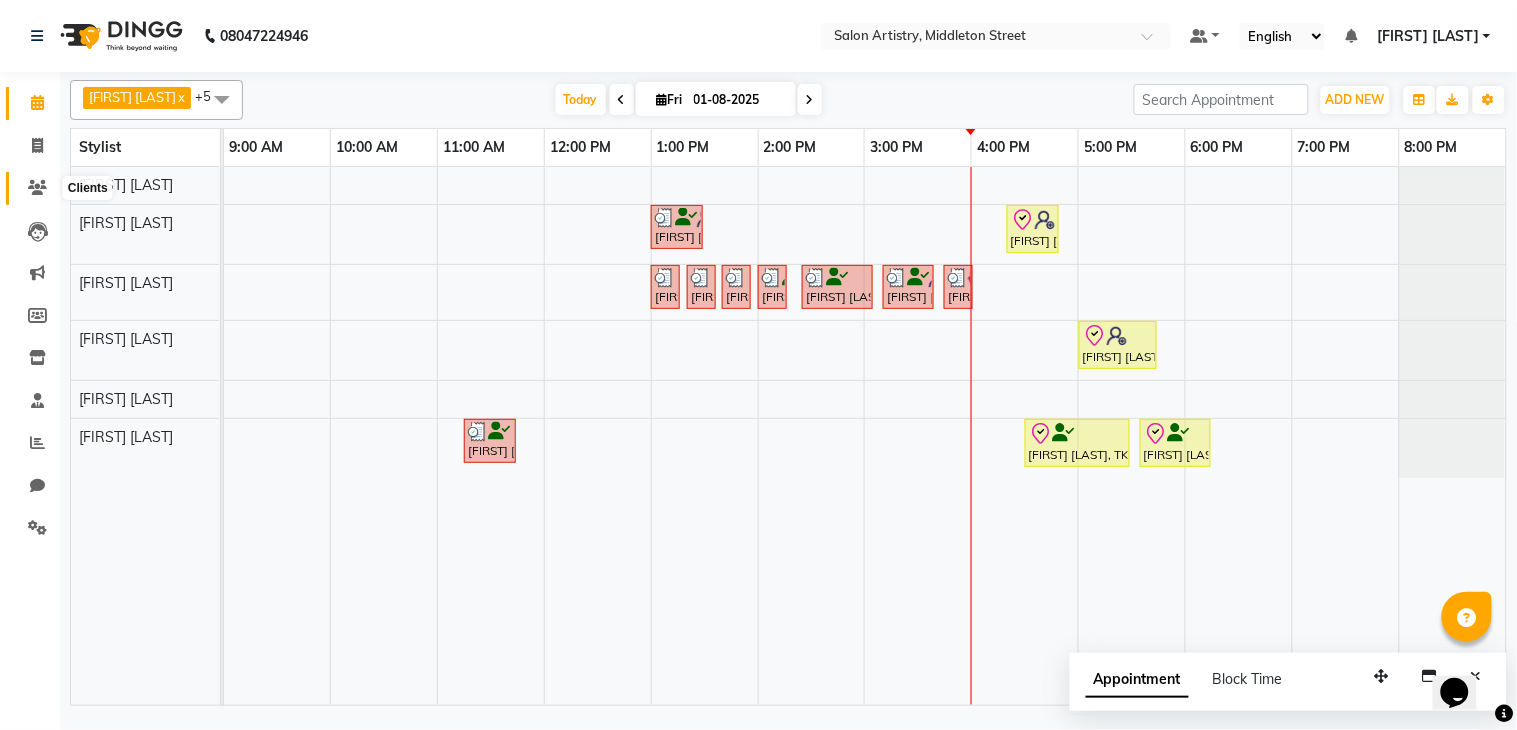 click 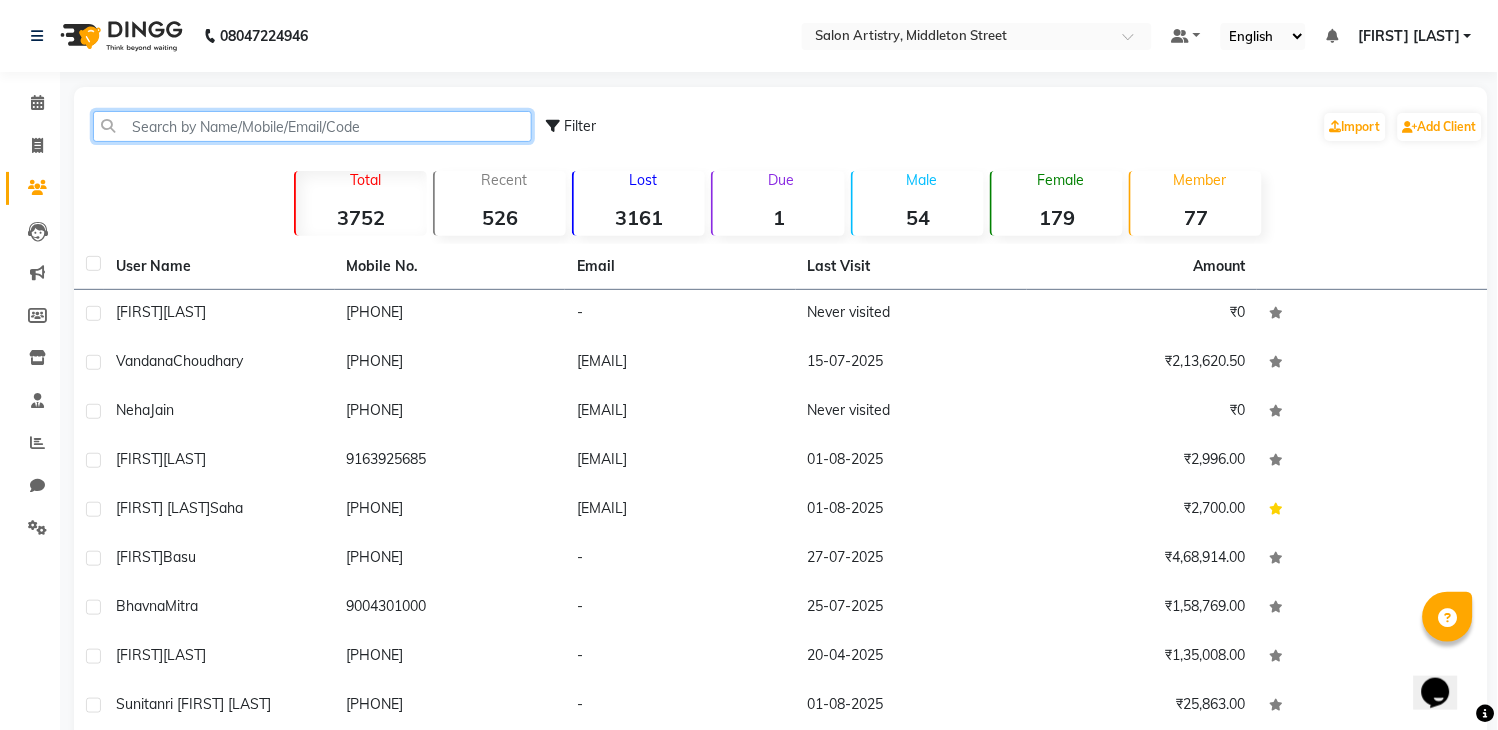 click 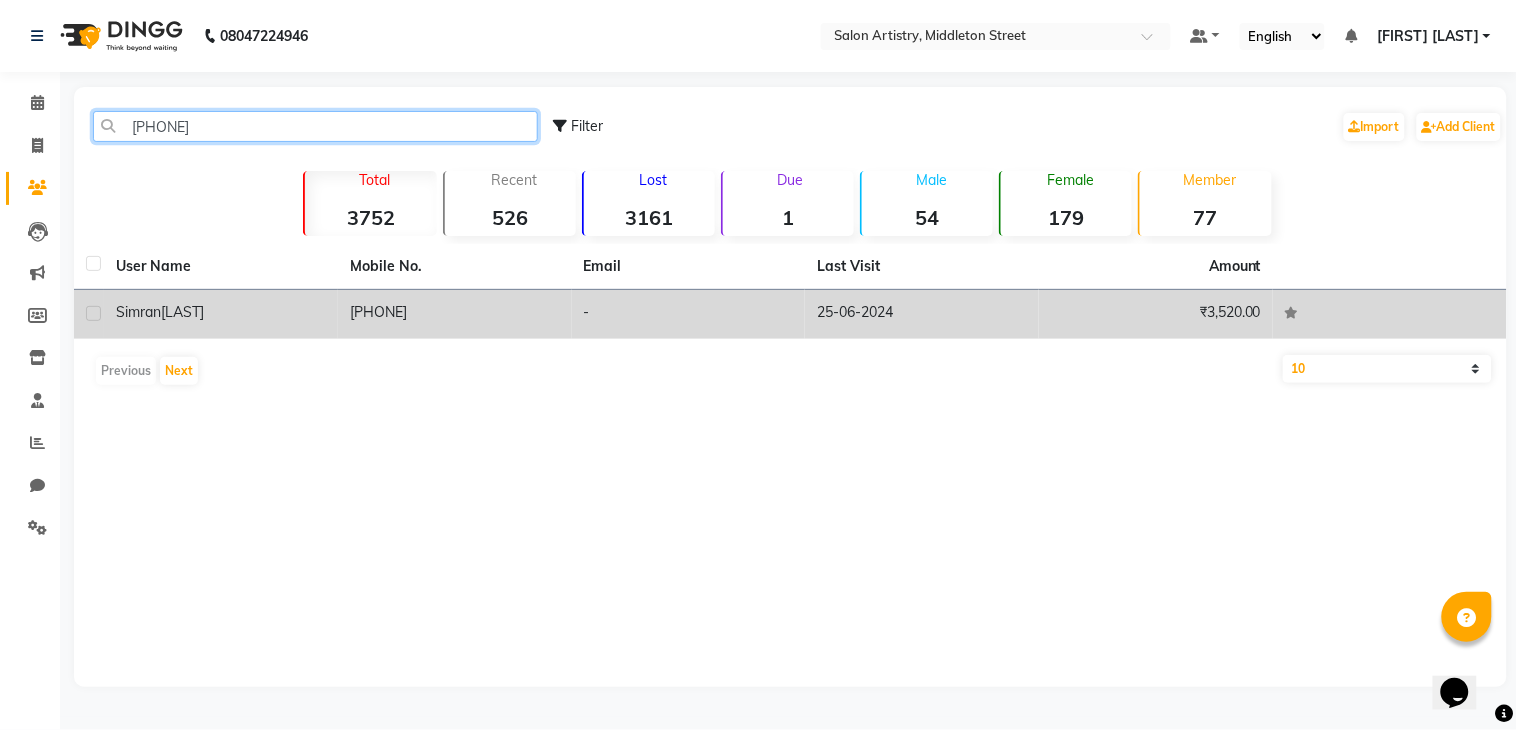 type on "[PHONE]" 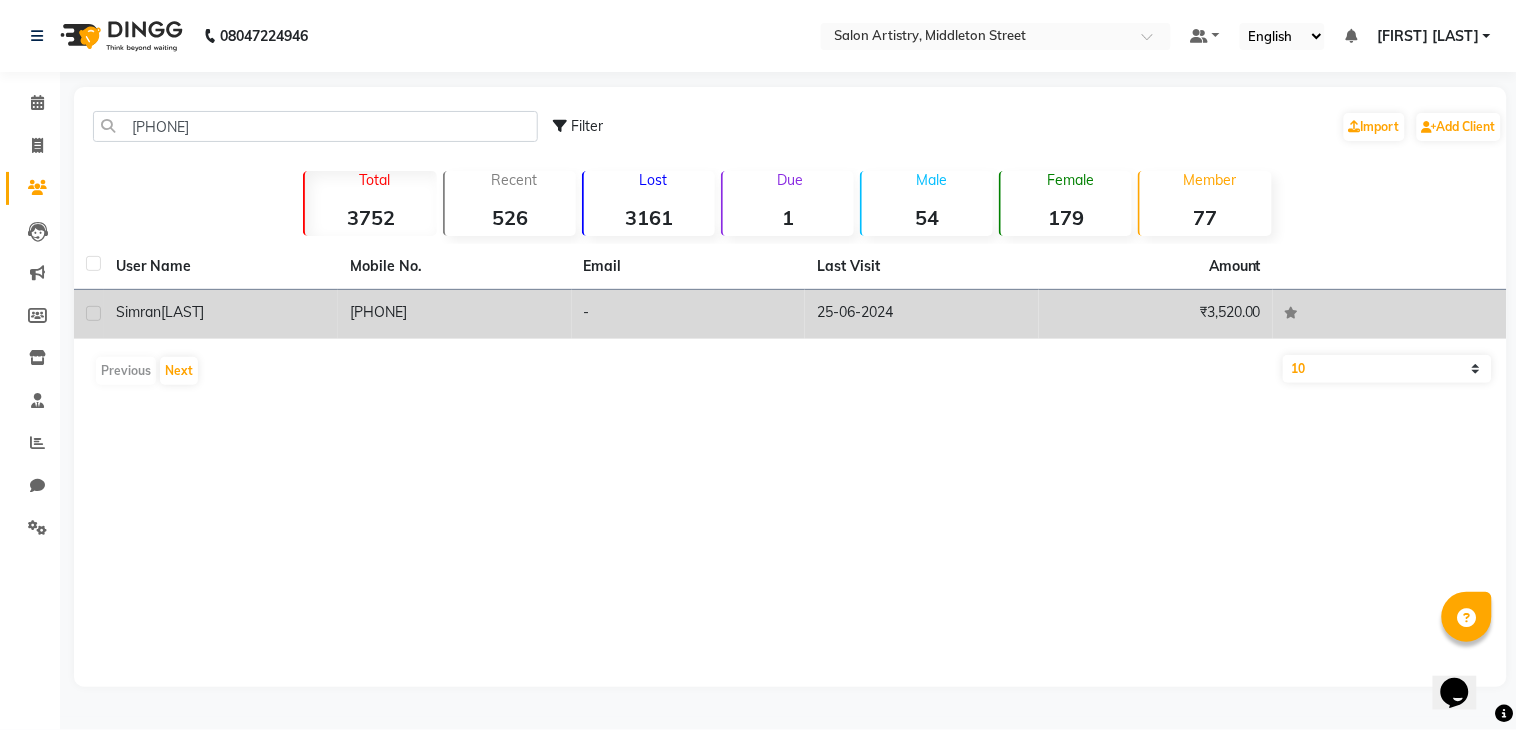 click on "[PHONE]" 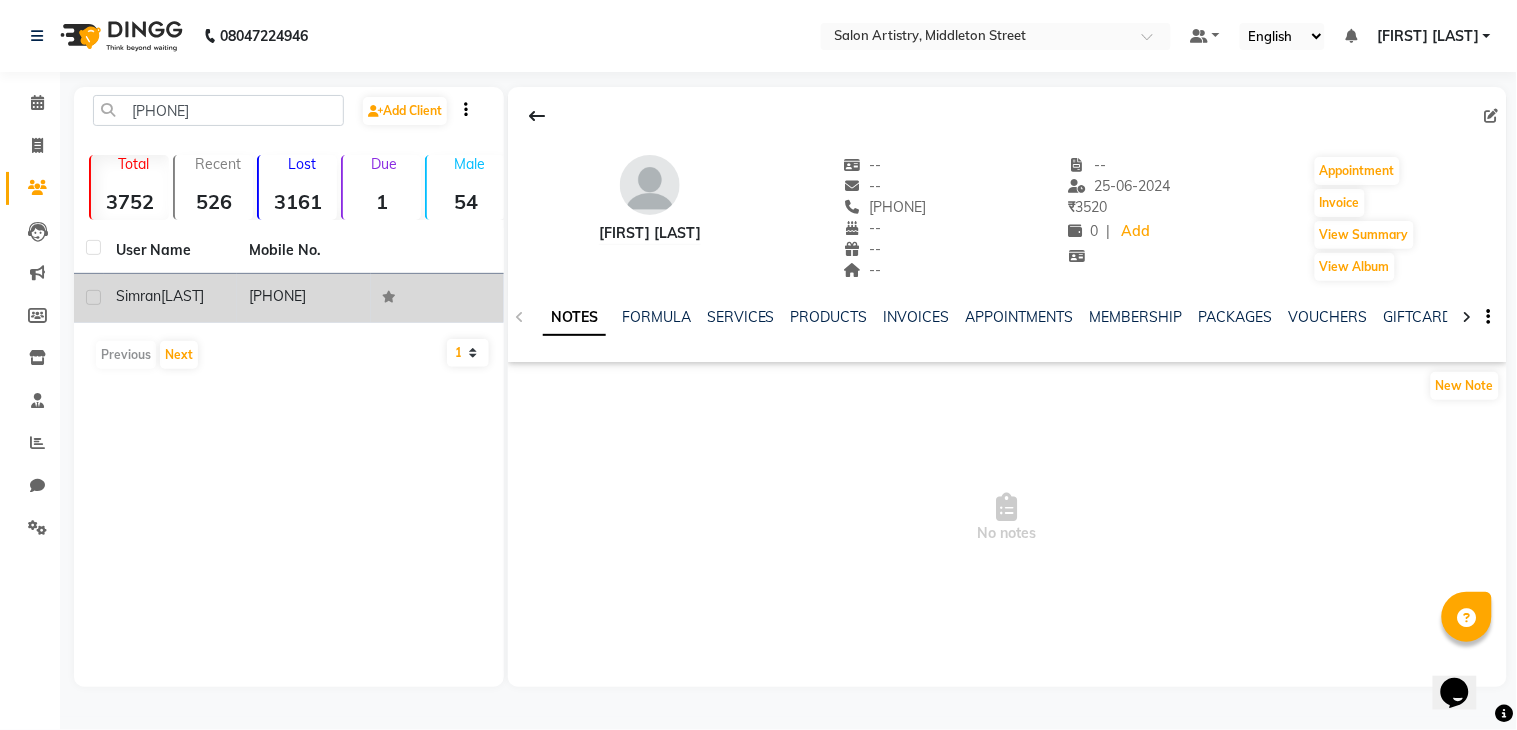 drag, startPoint x: 350, startPoint y: 293, endPoint x: 248, endPoint y: 300, distance: 102.239914 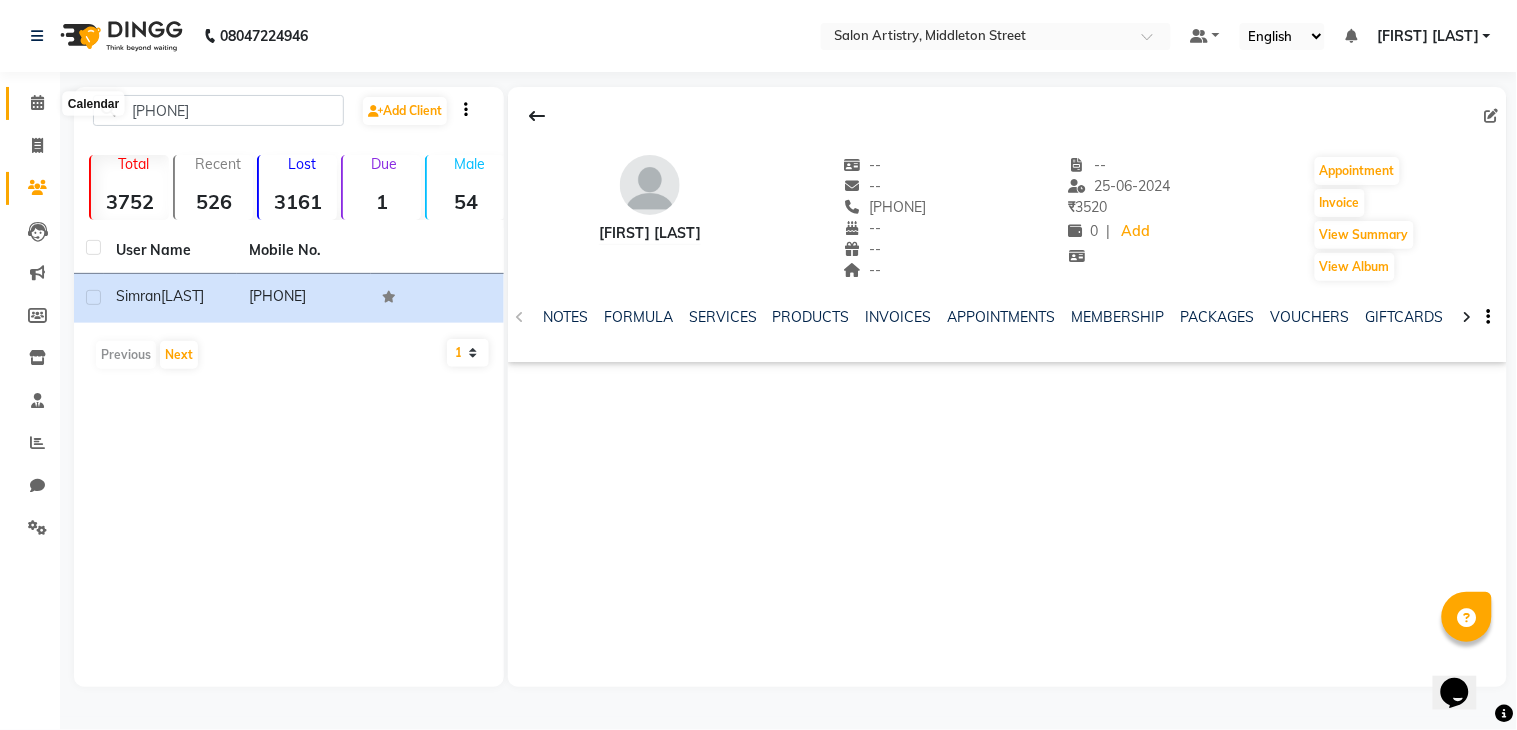 click 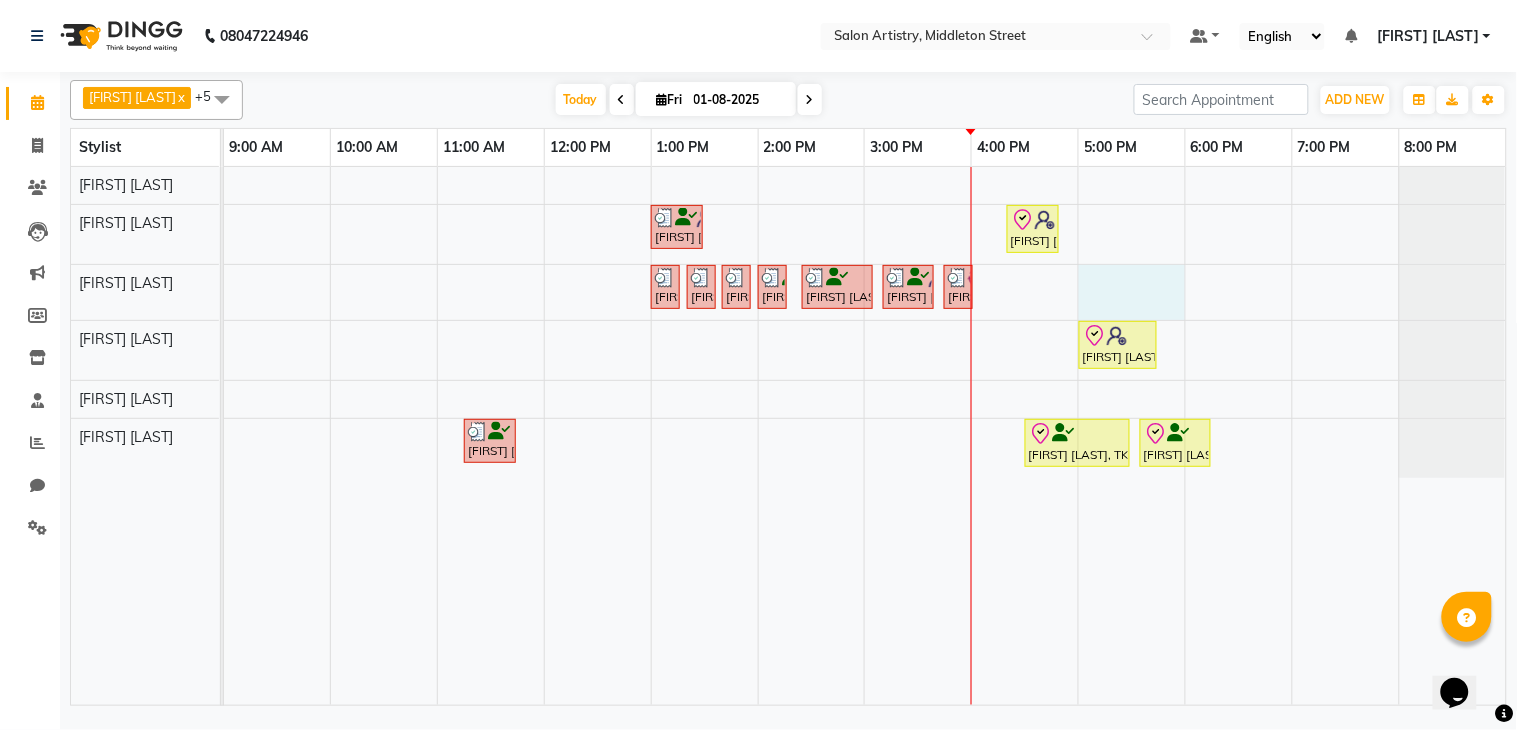 click on "[FIRST] [LAST], TK06, 01:00 PM-01:30 PM, Cut - Hair Cut (Sr Stylist) (Wash & Conditioning)
[FIRST] [LAST], TK10, 04:20 PM-04:50 PM, Cut - Hair Cut (Sr Stylist) (Wash & Conditioning)     [FIRST] [LAST], TK04, 01:00 PM-01:10 PM, Threading - Eyebrows     [FIRST] [LAST], TK04, 01:20 PM-01:30 PM, Threading - Eyebrows     [FIRST] [LAST], TK04, 01:40 PM-01:50 PM, Threading - Eyebrows     [FIRST] [LAST], TK05, 02:00 PM-02:10 PM, Threading - Eyebrows     [FIRST] [LAST], TK07, 02:25 PM-03:05 PM, Waxing - Peel Off Waxing - Upper/Lower Lip,Threading - Chin (₹60)     [FIRST] [LAST], TK08, 03:10 PM-03:40 PM, Spa - Protein Rush_Mid Back     [FIRST] [LAST], TK09, 03:45 PM-03:55 PM, Threading - Eyebrows
[FIRST] [LAST], TK11, 05:00 PM-05:45 PM, Regular Pedicure     [FIRST] [LAST], TK03, 11:15 AM-11:45 AM, Waxing - Peel Off Waxing - Upper/Lower Lip
[FIRST] [LAST], TK02, 04:30 PM-05:30 PM, Waxing - Flavoured Waxing - Body" at bounding box center (865, 436) 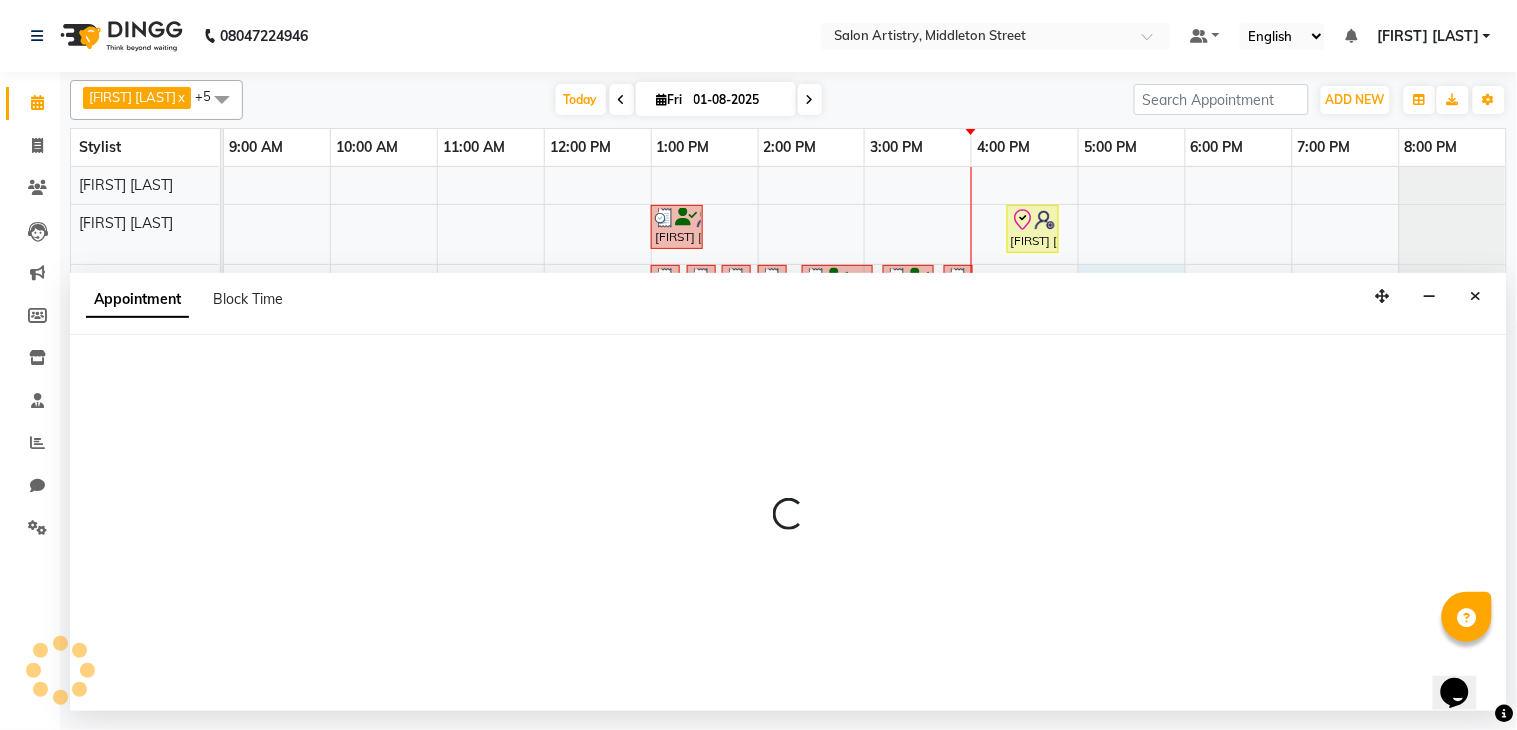 select on "79860" 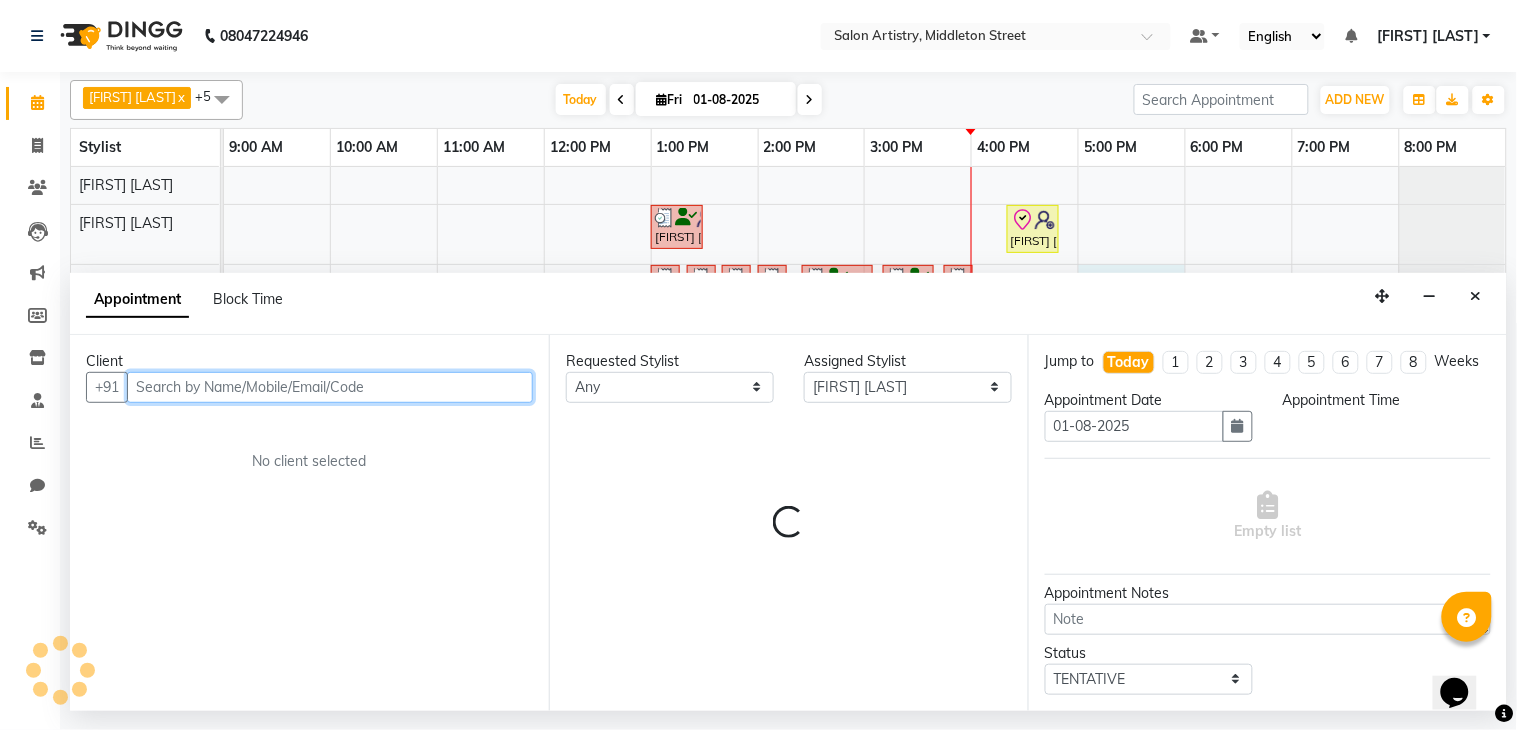 select on "1020" 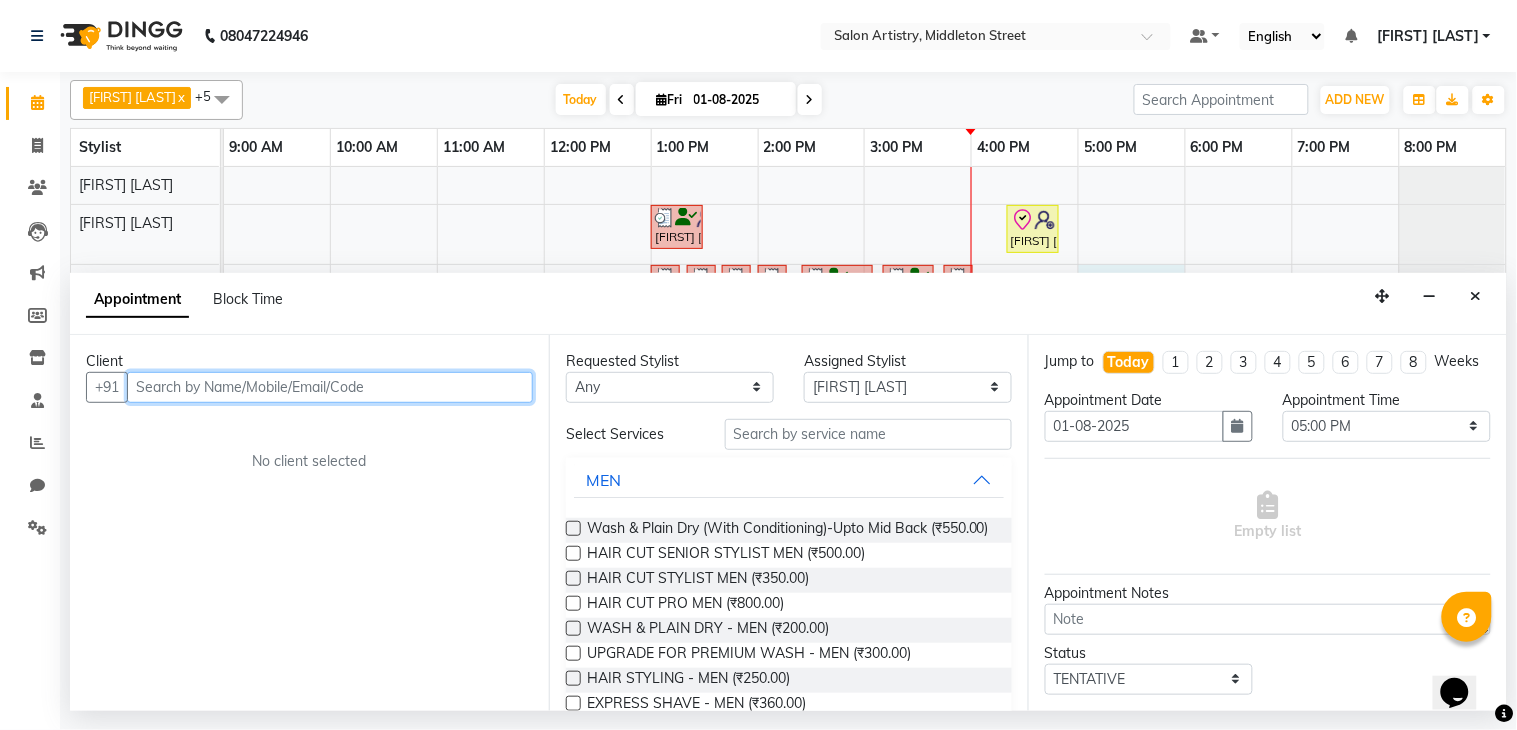 paste on "[PHONE]" 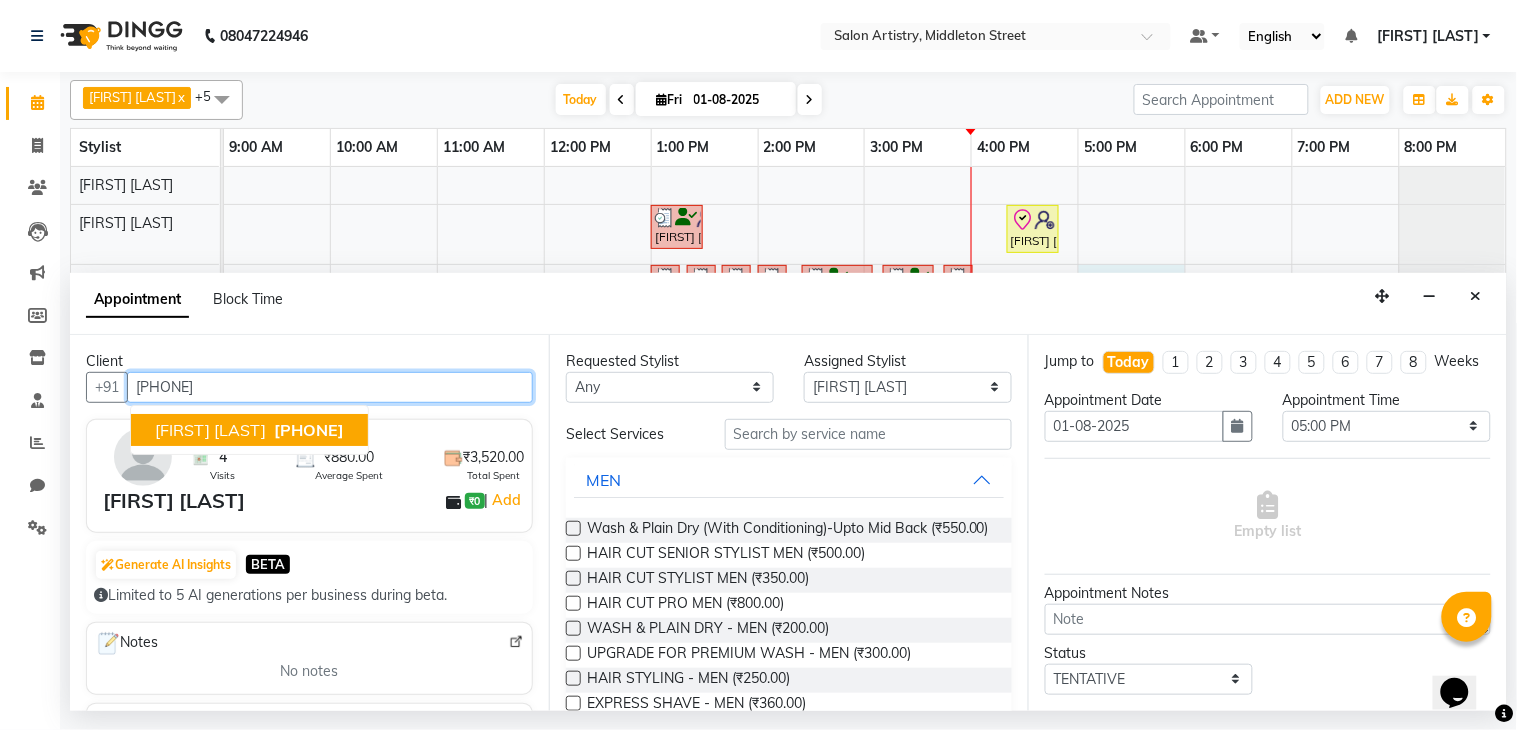 click on "[PHONE]" at bounding box center (309, 430) 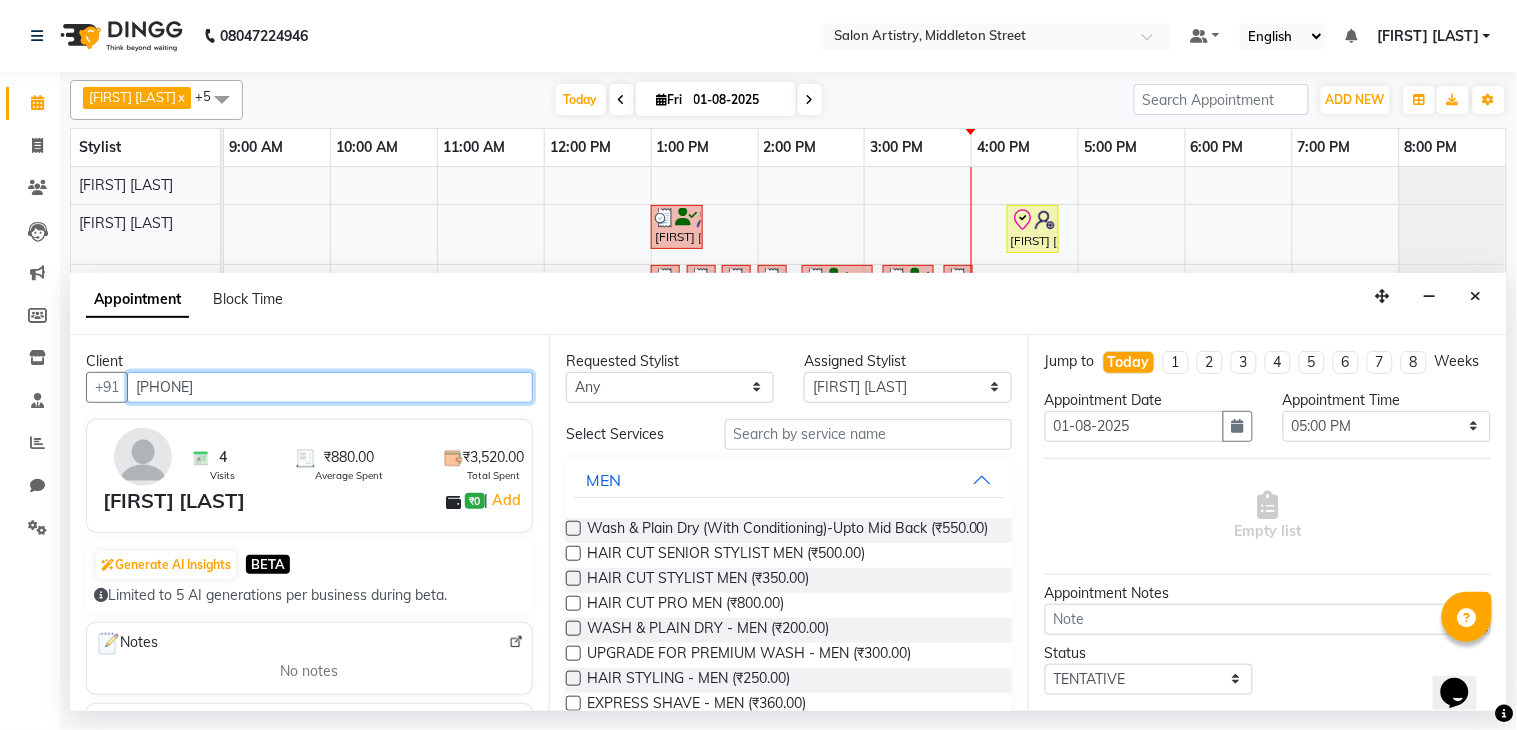 type on "[PHONE]" 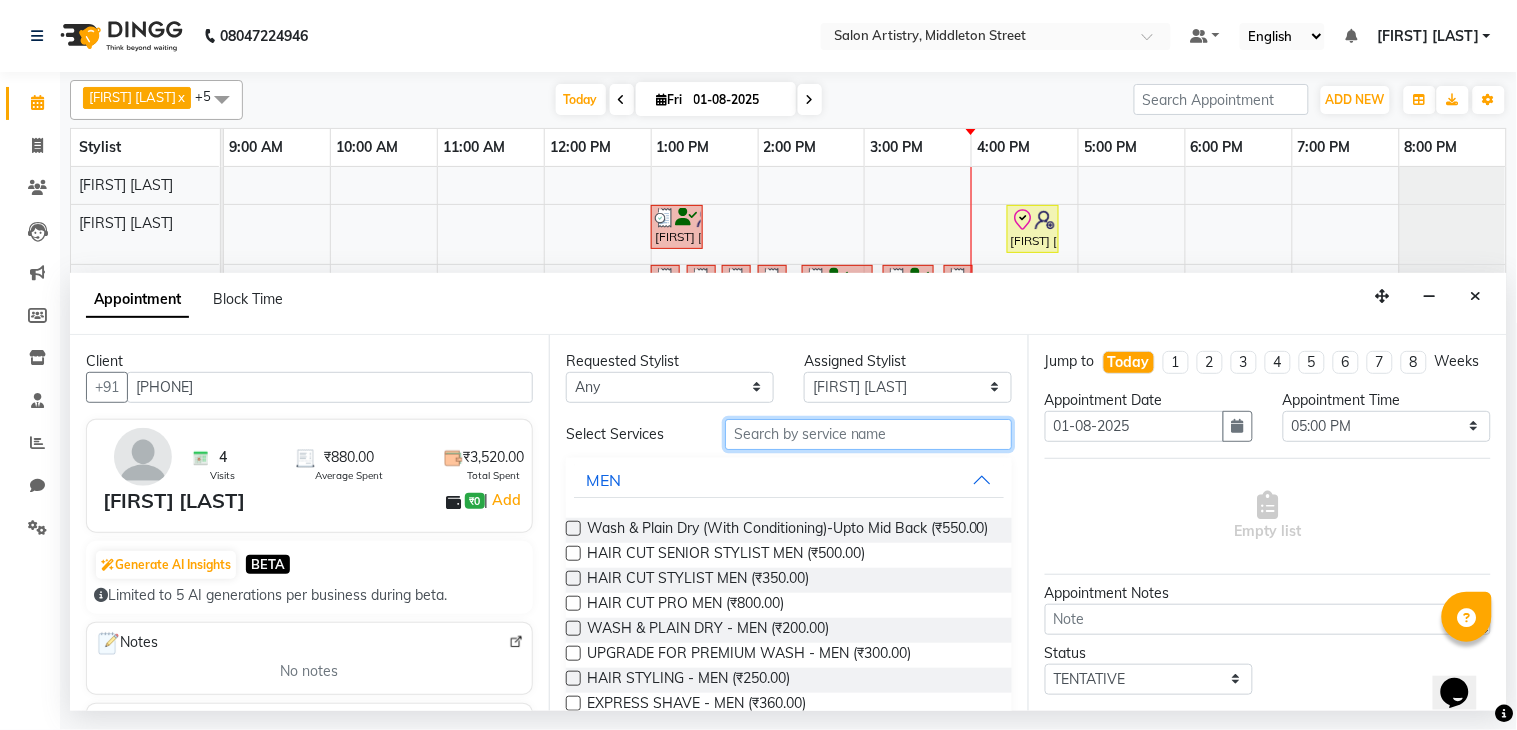 click at bounding box center (868, 434) 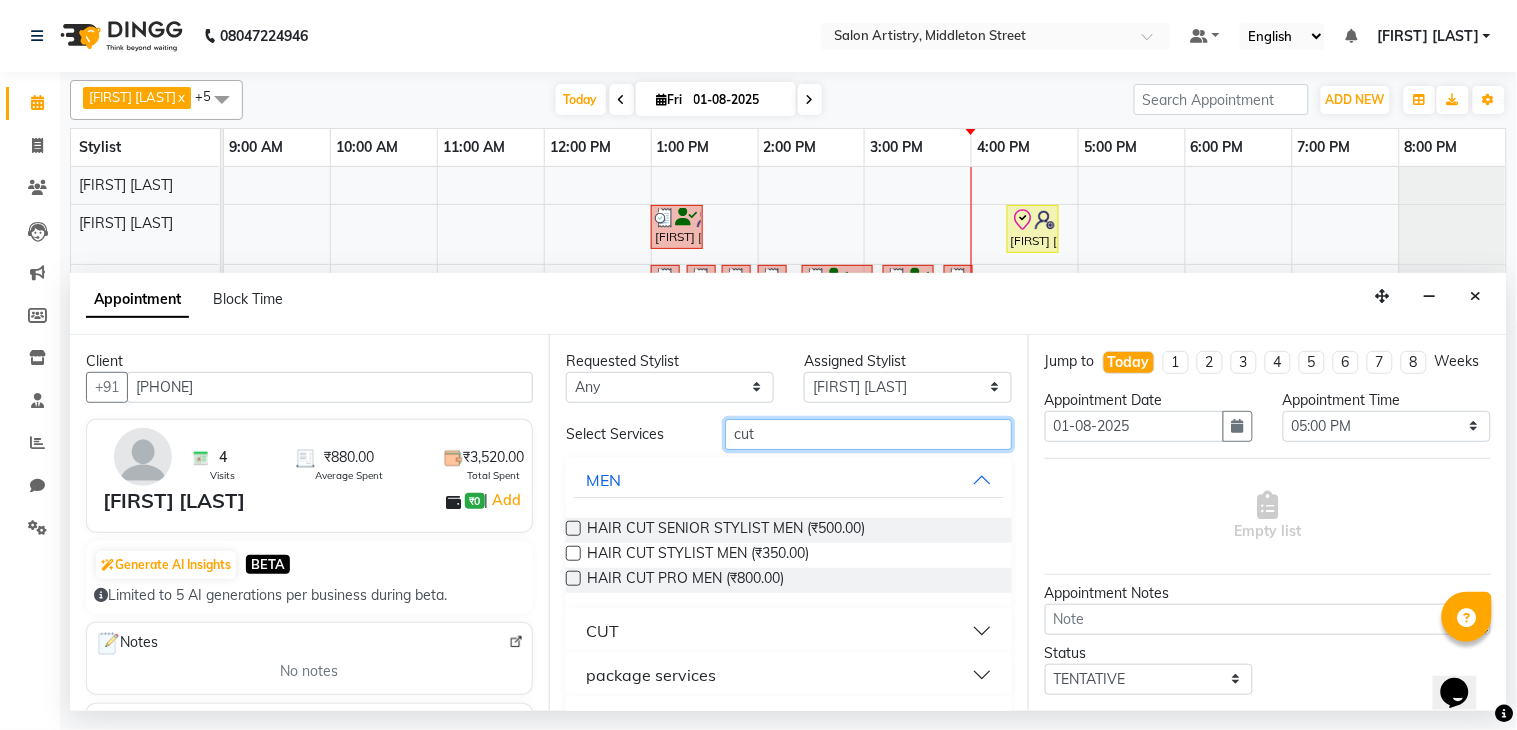 scroll, scrollTop: 111, scrollLeft: 0, axis: vertical 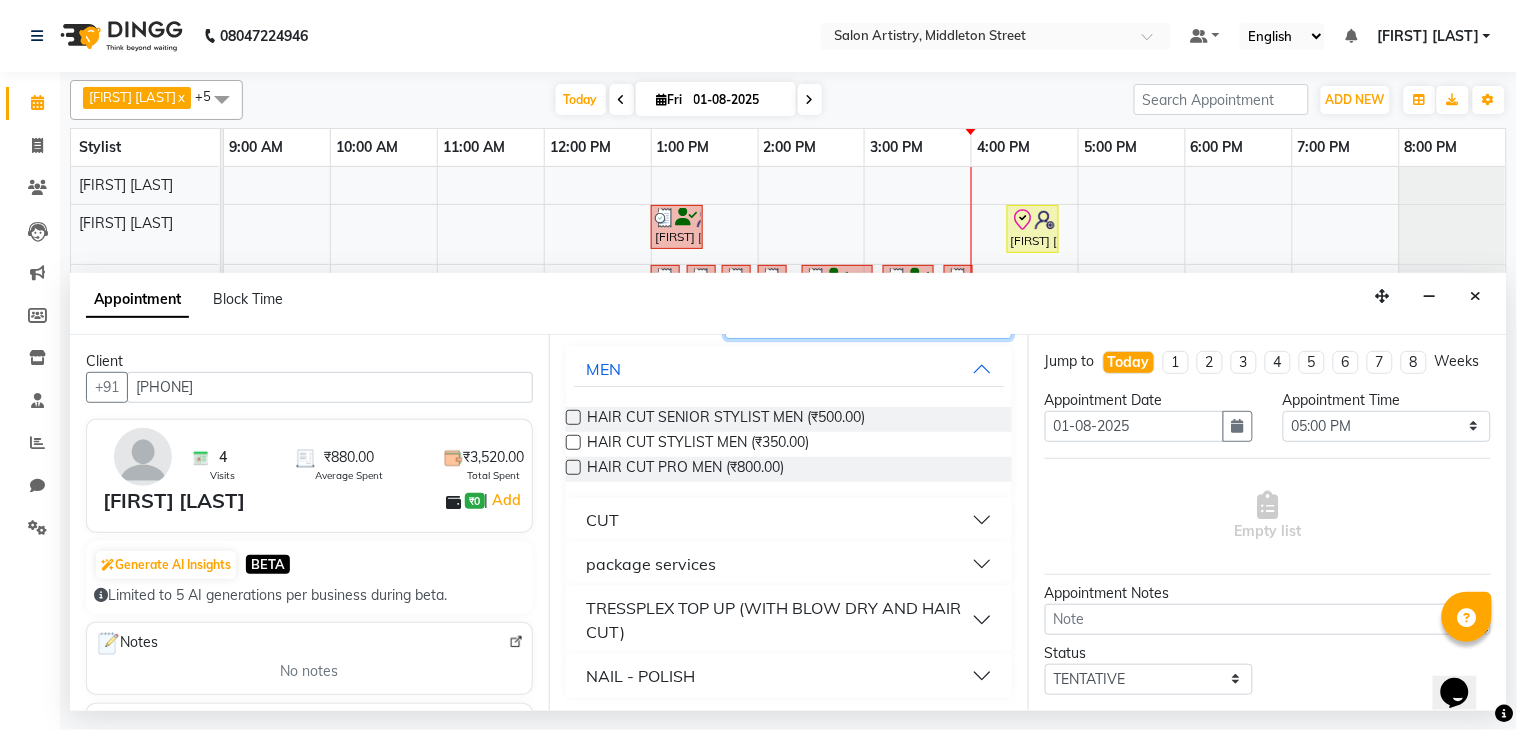 type on "cut" 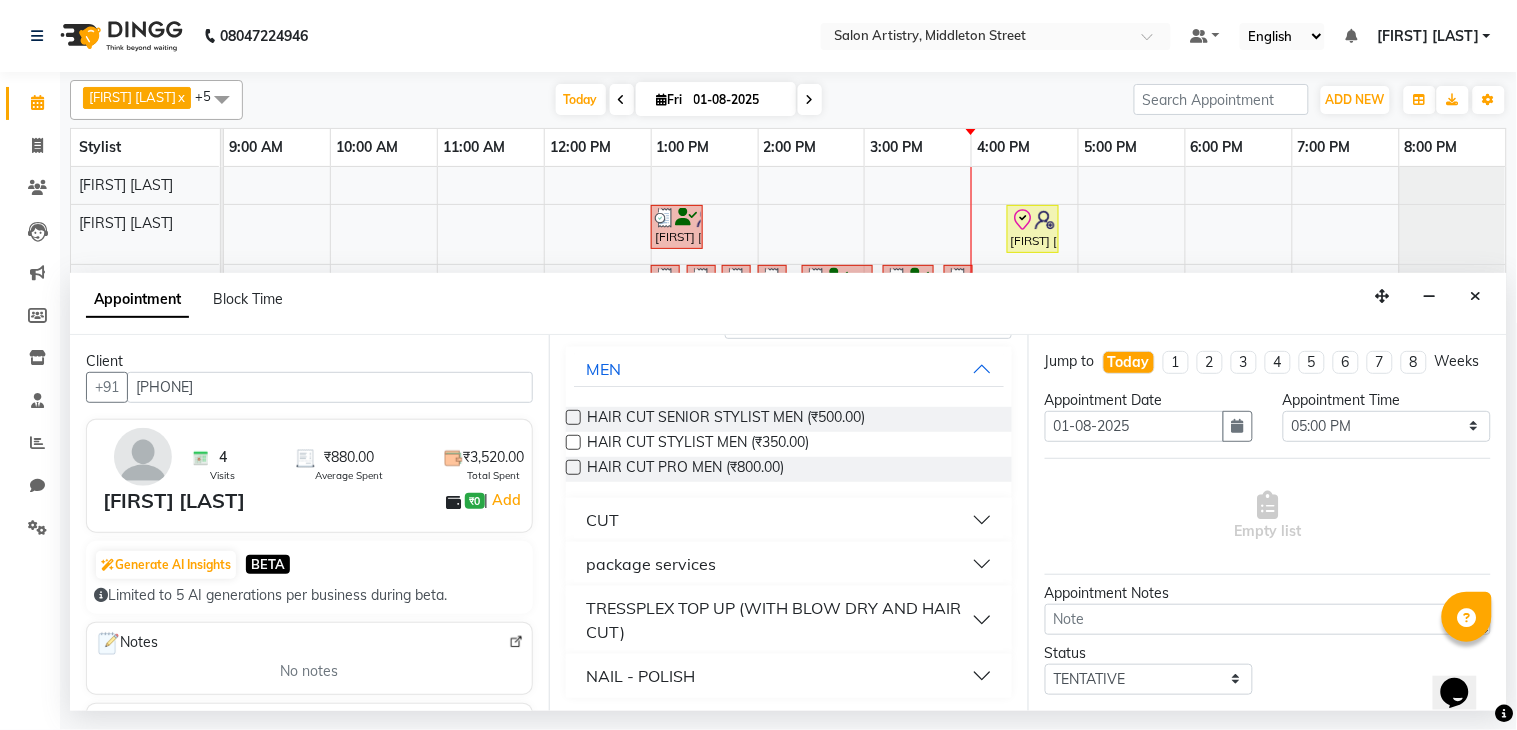 click on "CUT" at bounding box center (789, 520) 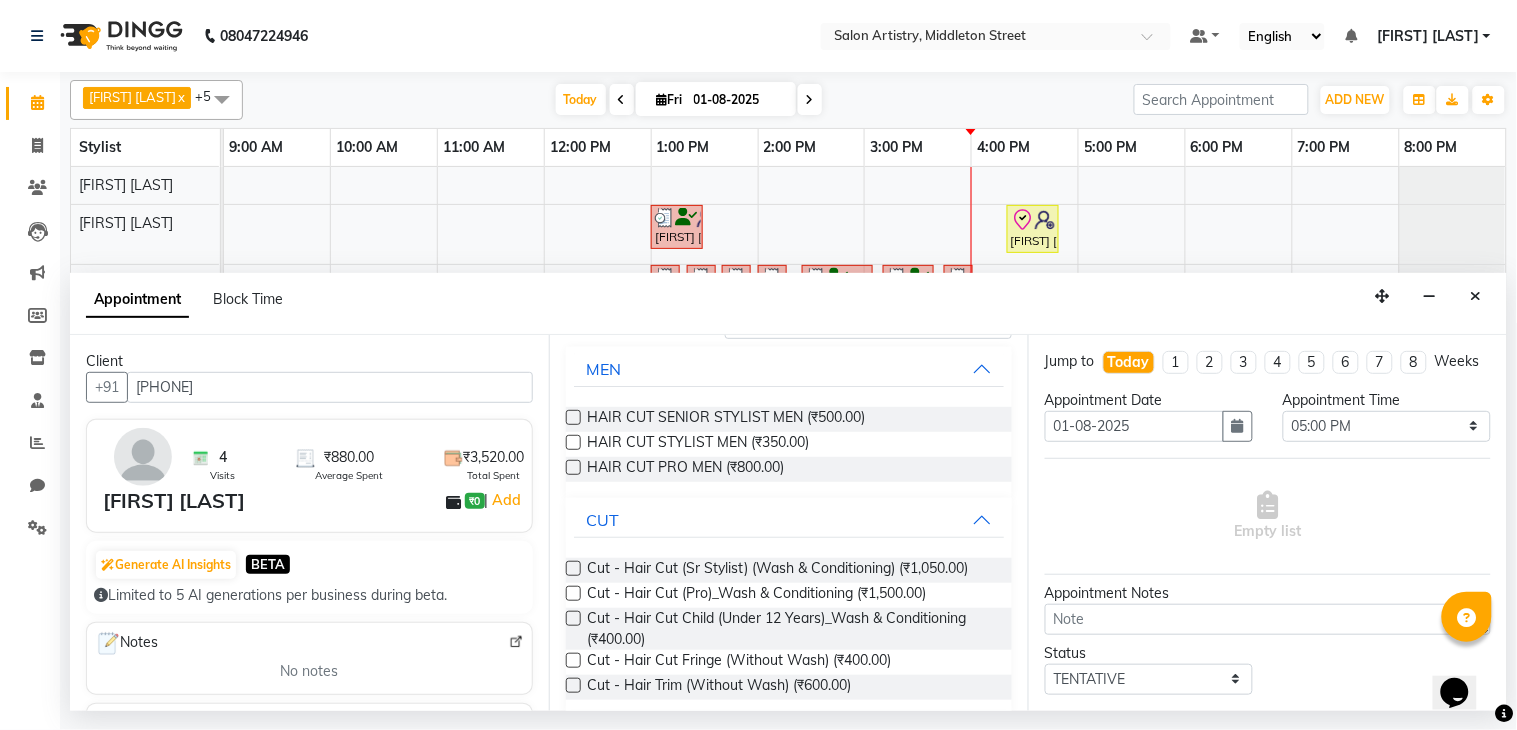 click at bounding box center (573, 568) 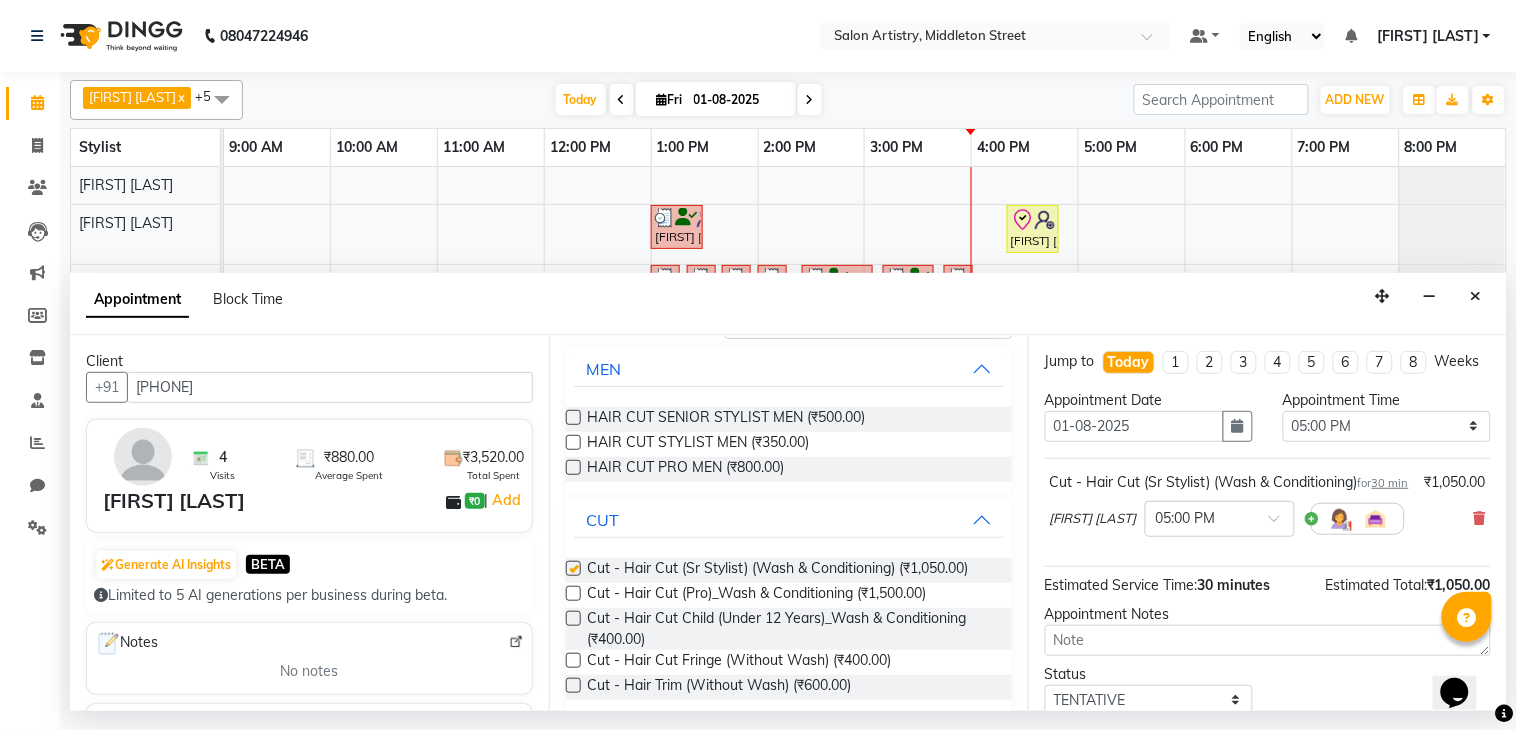 checkbox on "false" 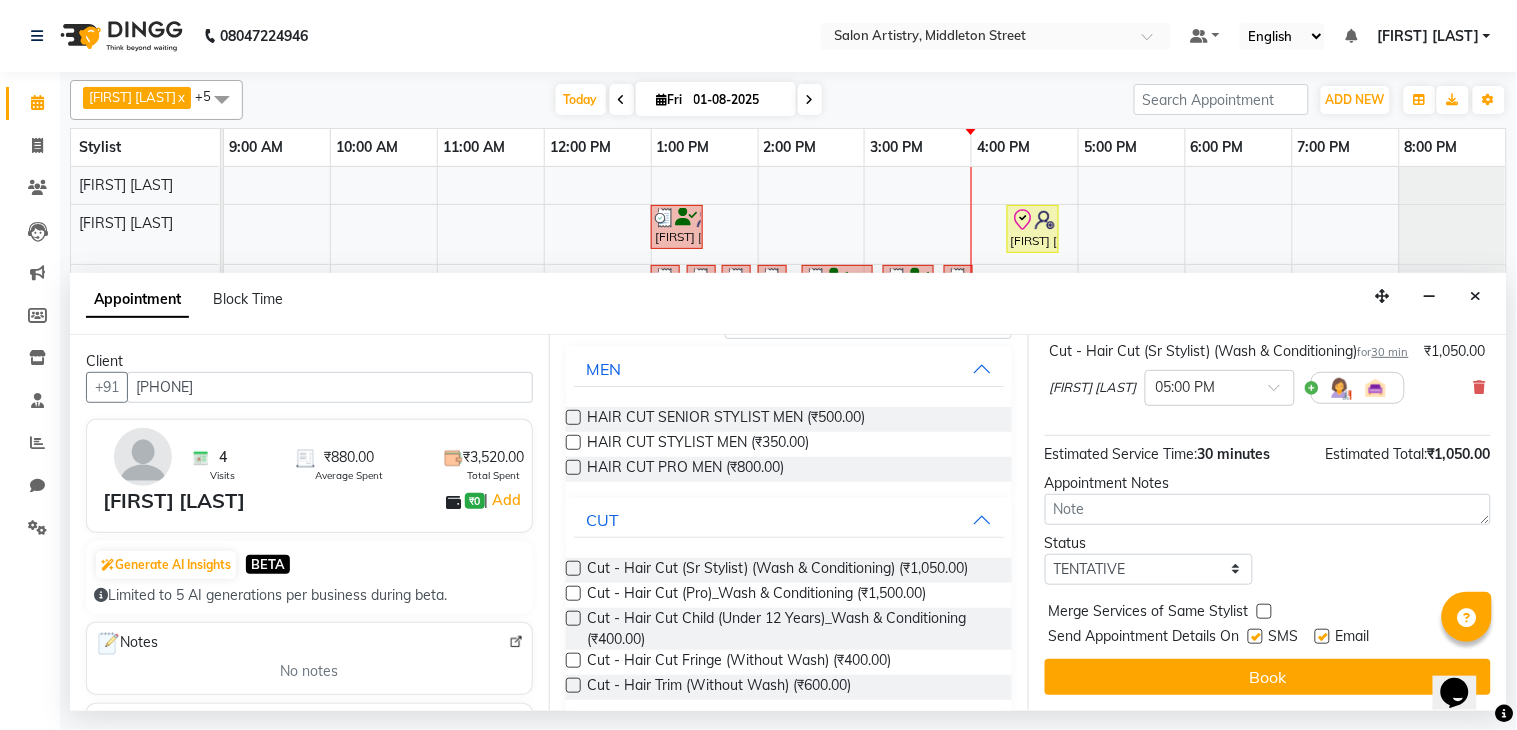 scroll, scrollTop: 171, scrollLeft: 0, axis: vertical 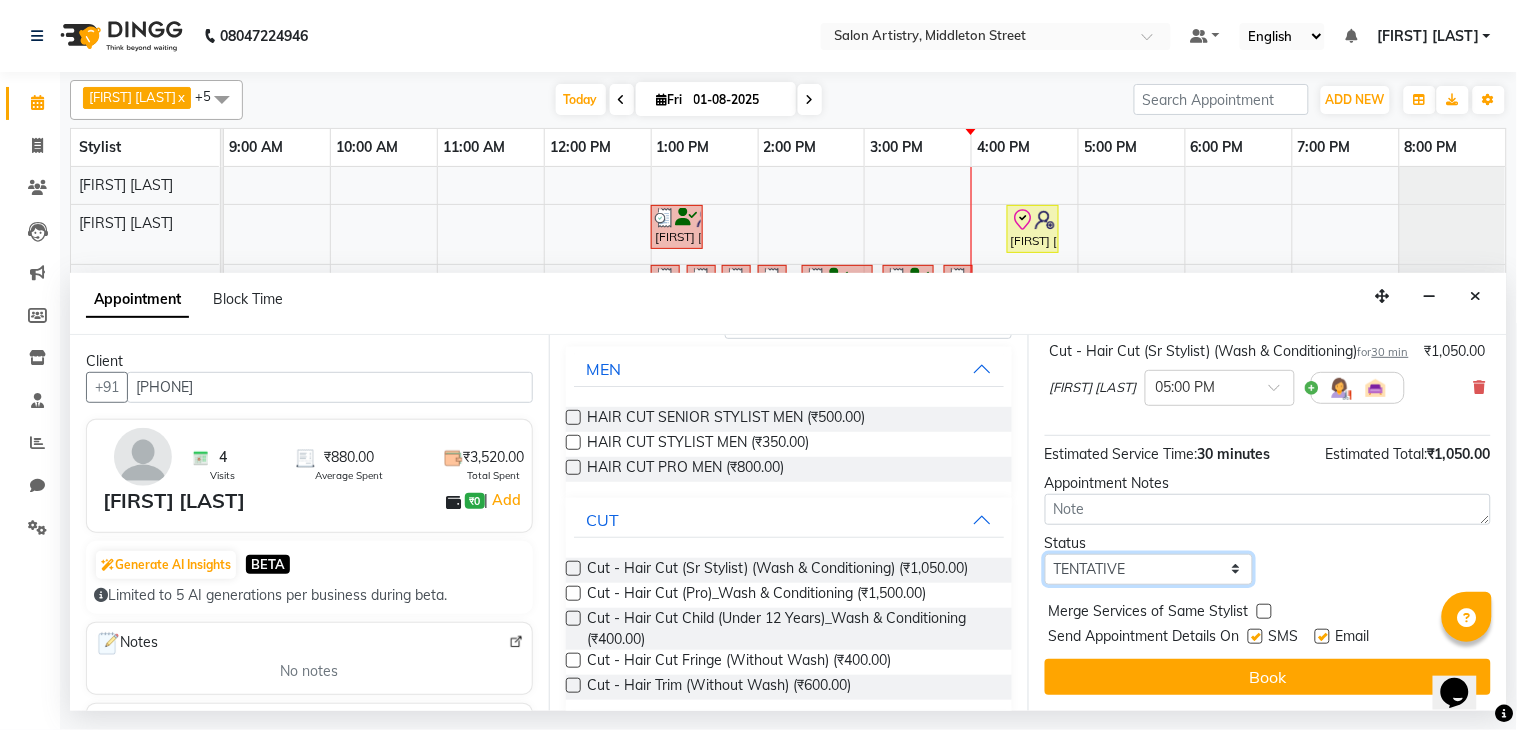 click on "Select TENTATIVE CONFIRM CHECK-IN UPCOMING" at bounding box center [1149, 569] 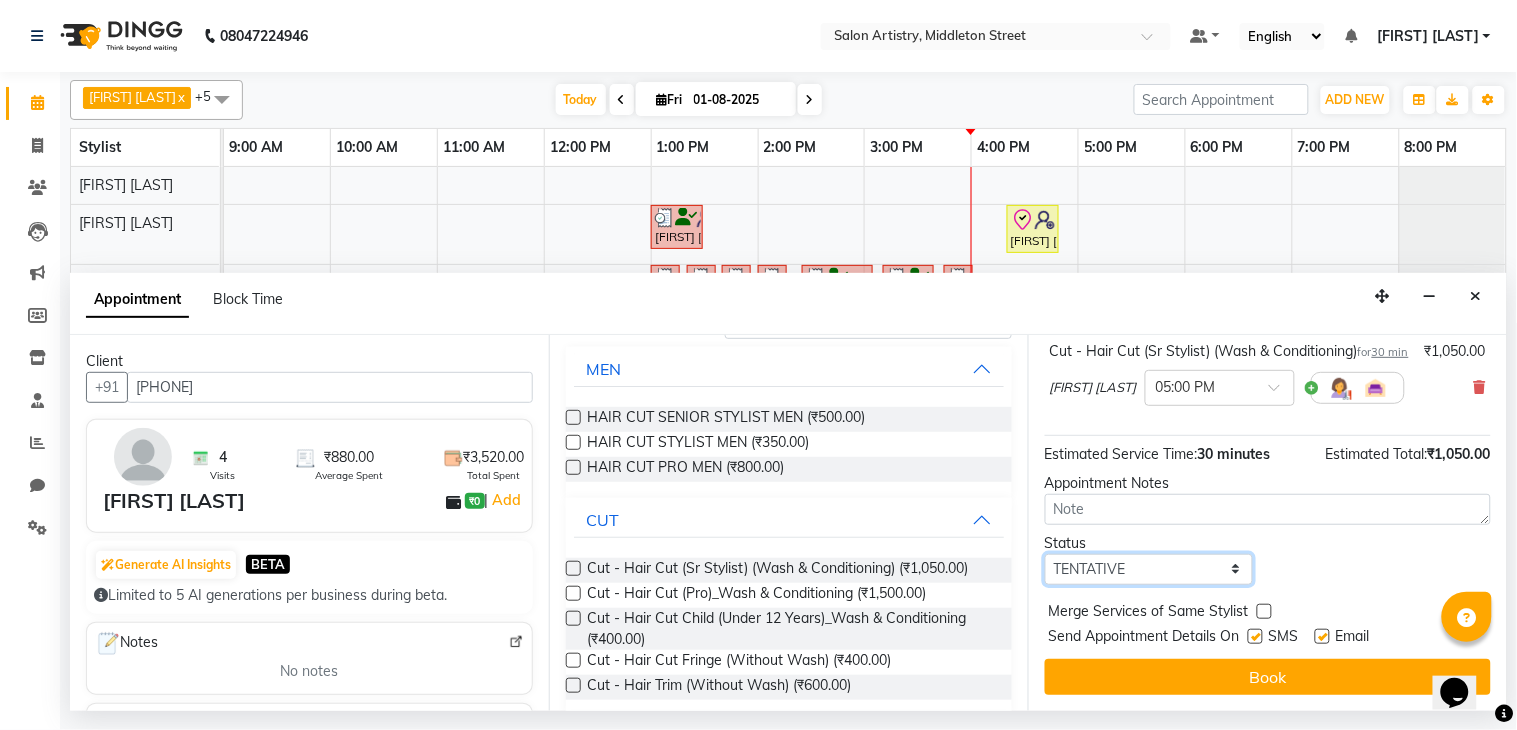 select on "check-in" 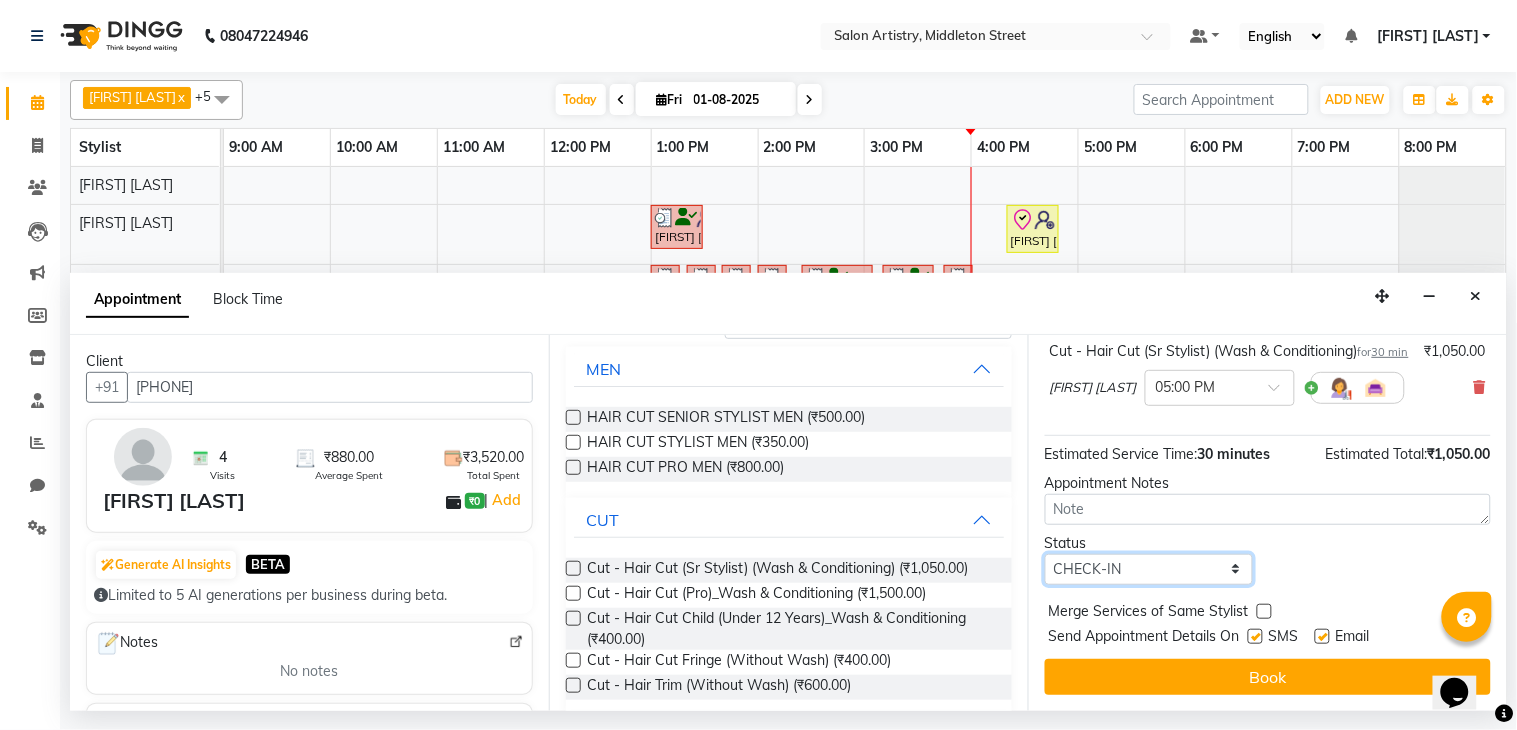 click on "Select TENTATIVE CONFIRM CHECK-IN UPCOMING" at bounding box center (1149, 569) 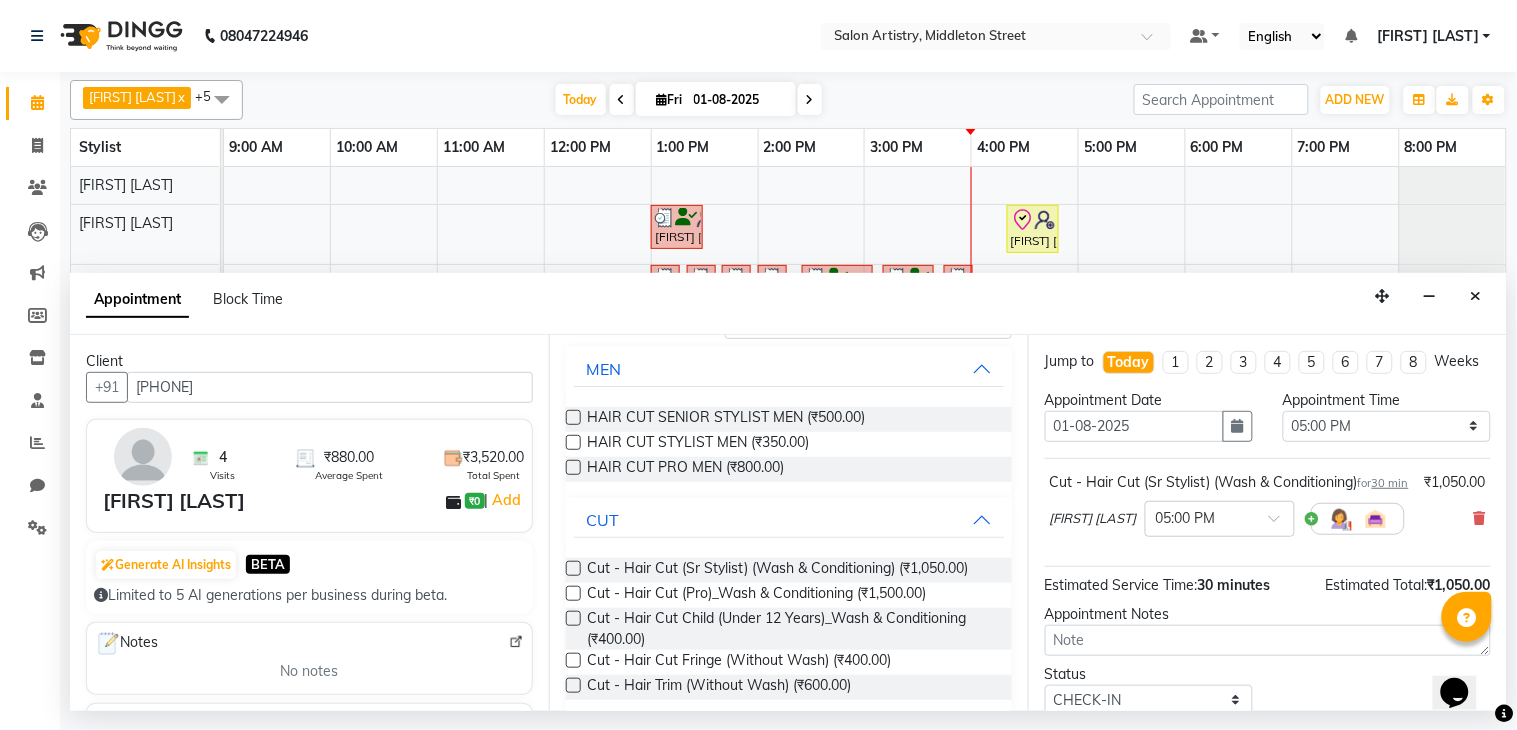 click on "30 min" at bounding box center [1390, 483] 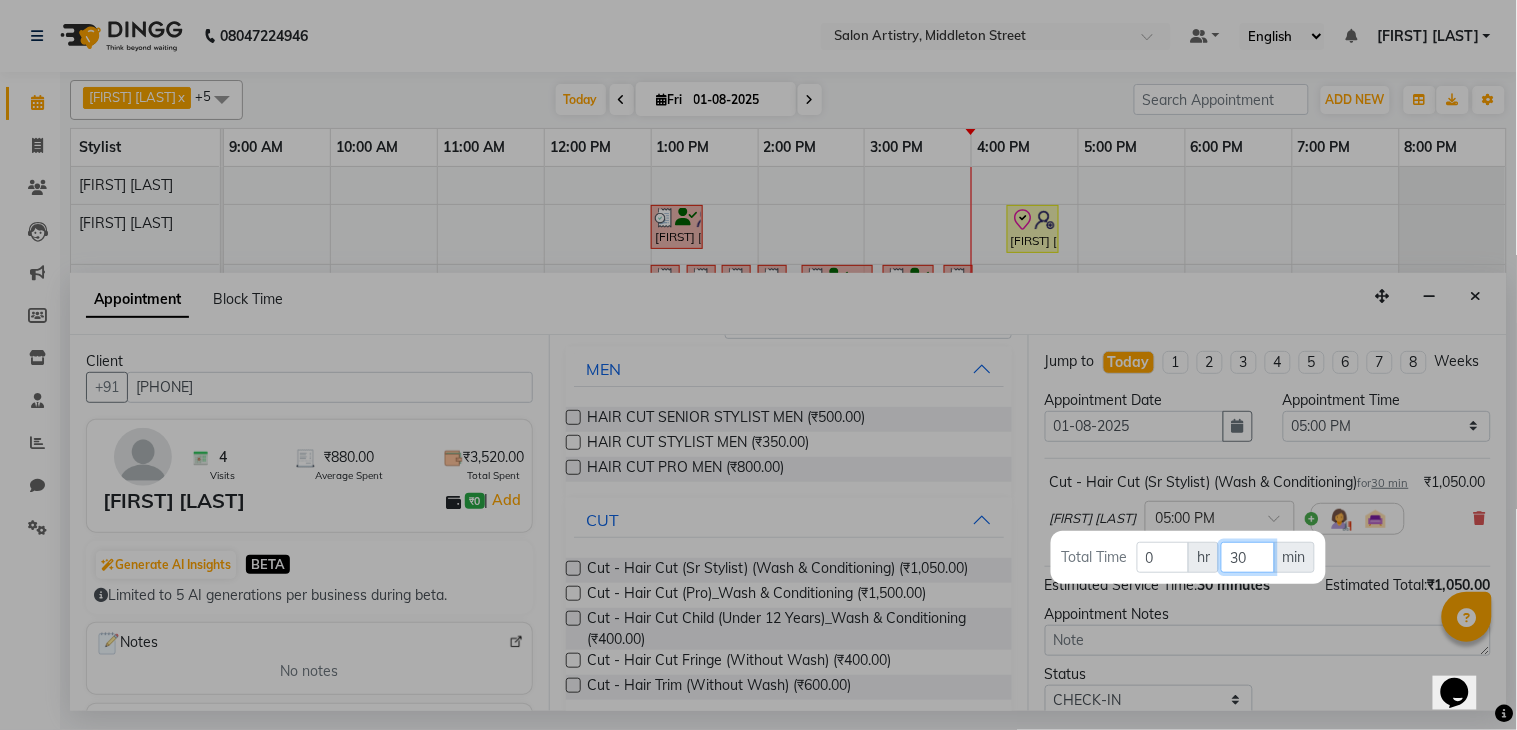 click on "30" at bounding box center (1247, 557) 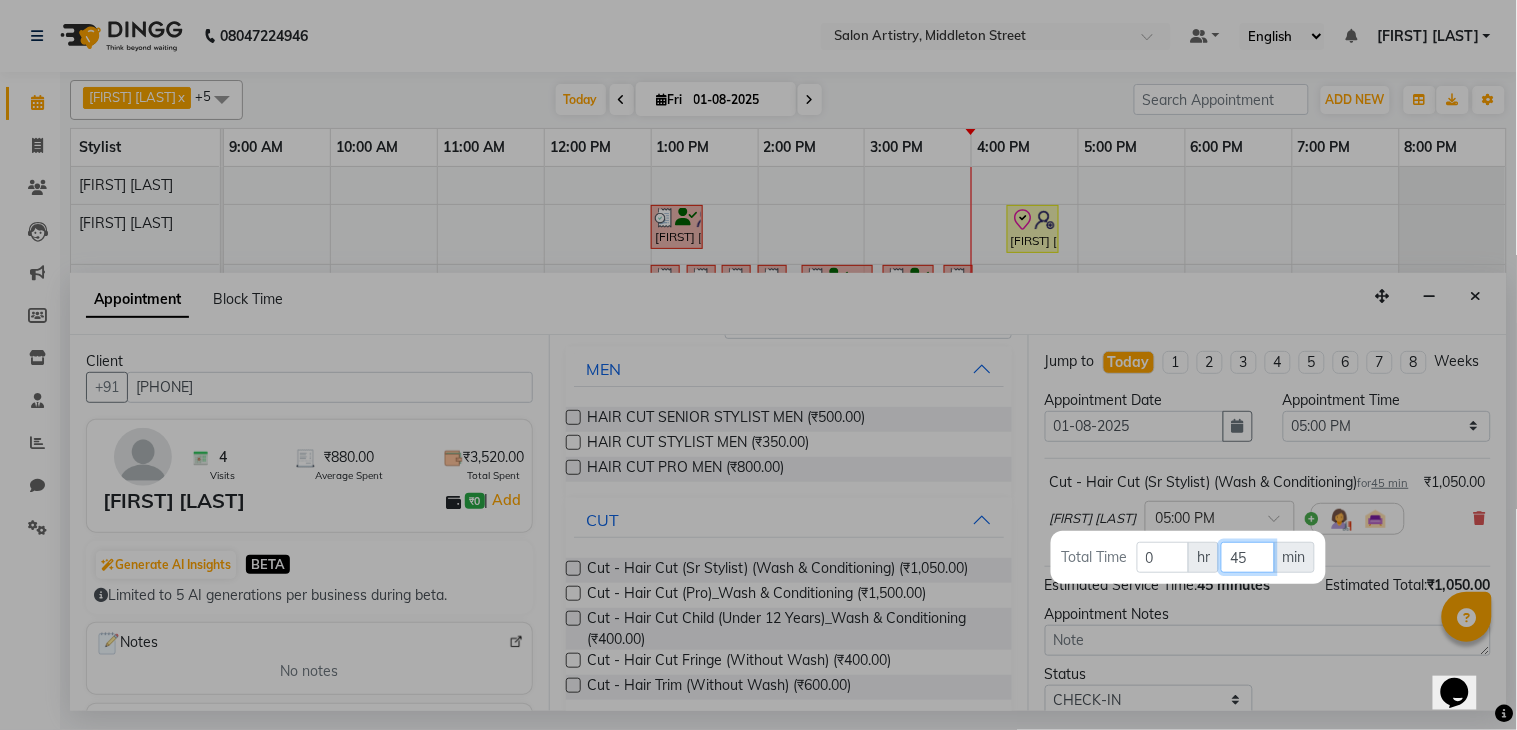 type on "45" 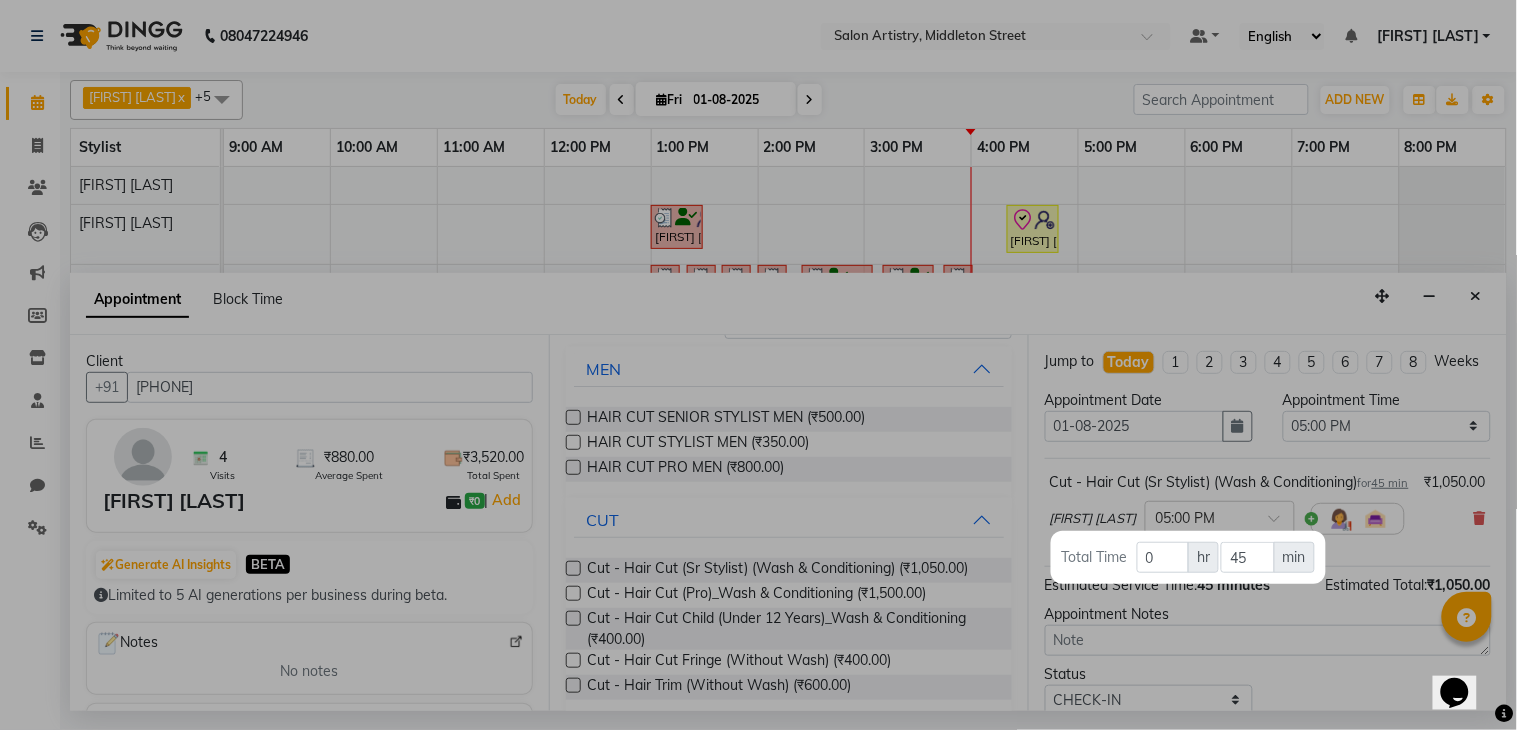 click at bounding box center [758, 365] 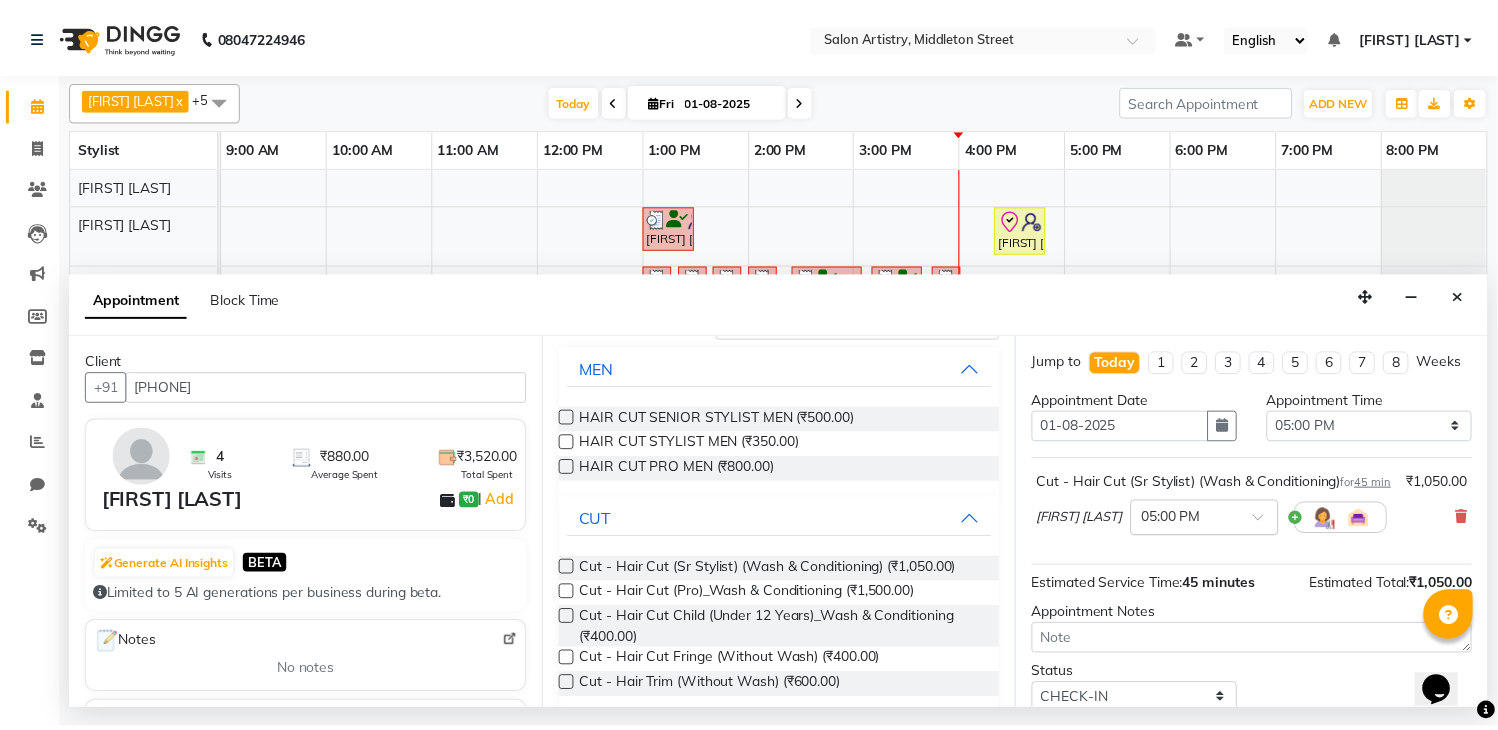 scroll, scrollTop: 171, scrollLeft: 0, axis: vertical 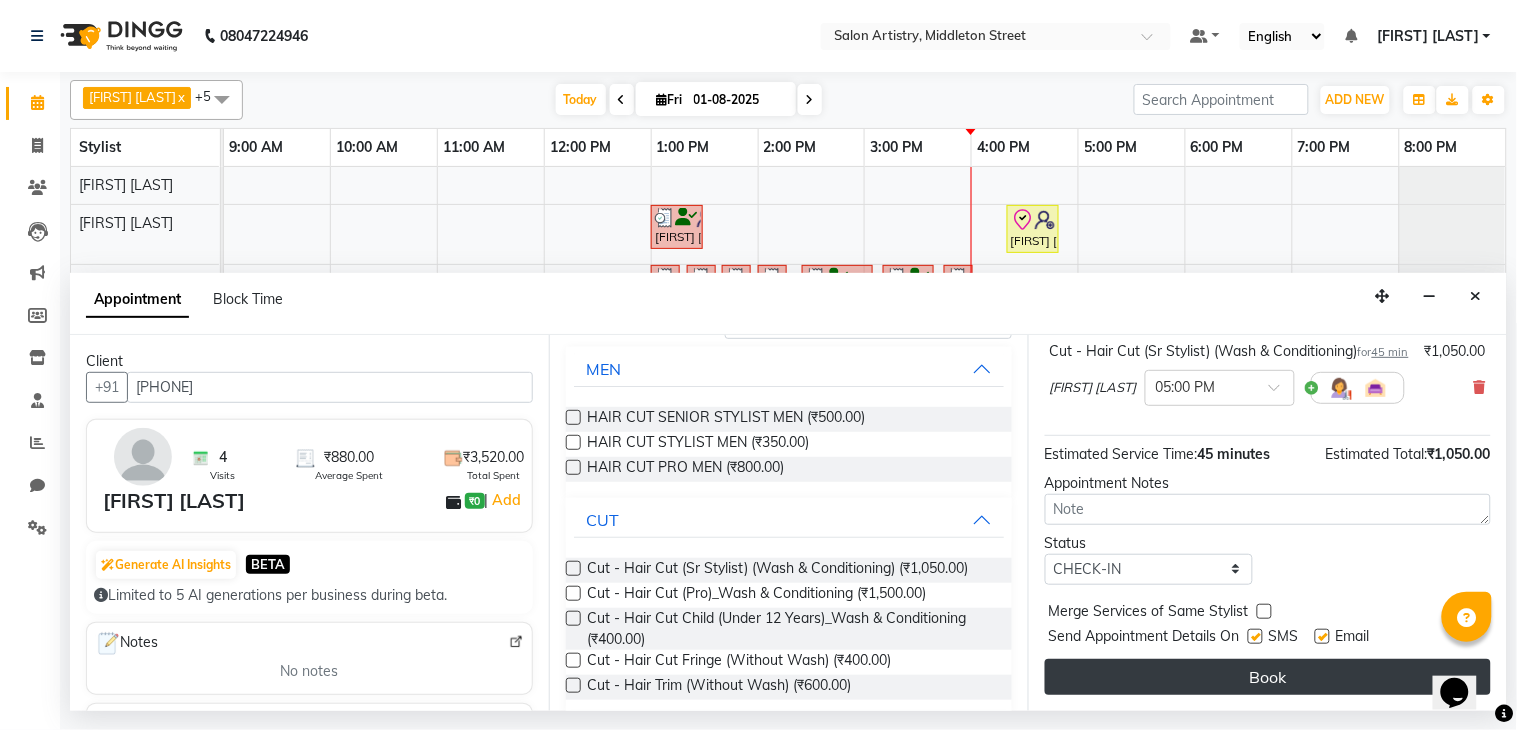 click on "Book" at bounding box center (1268, 677) 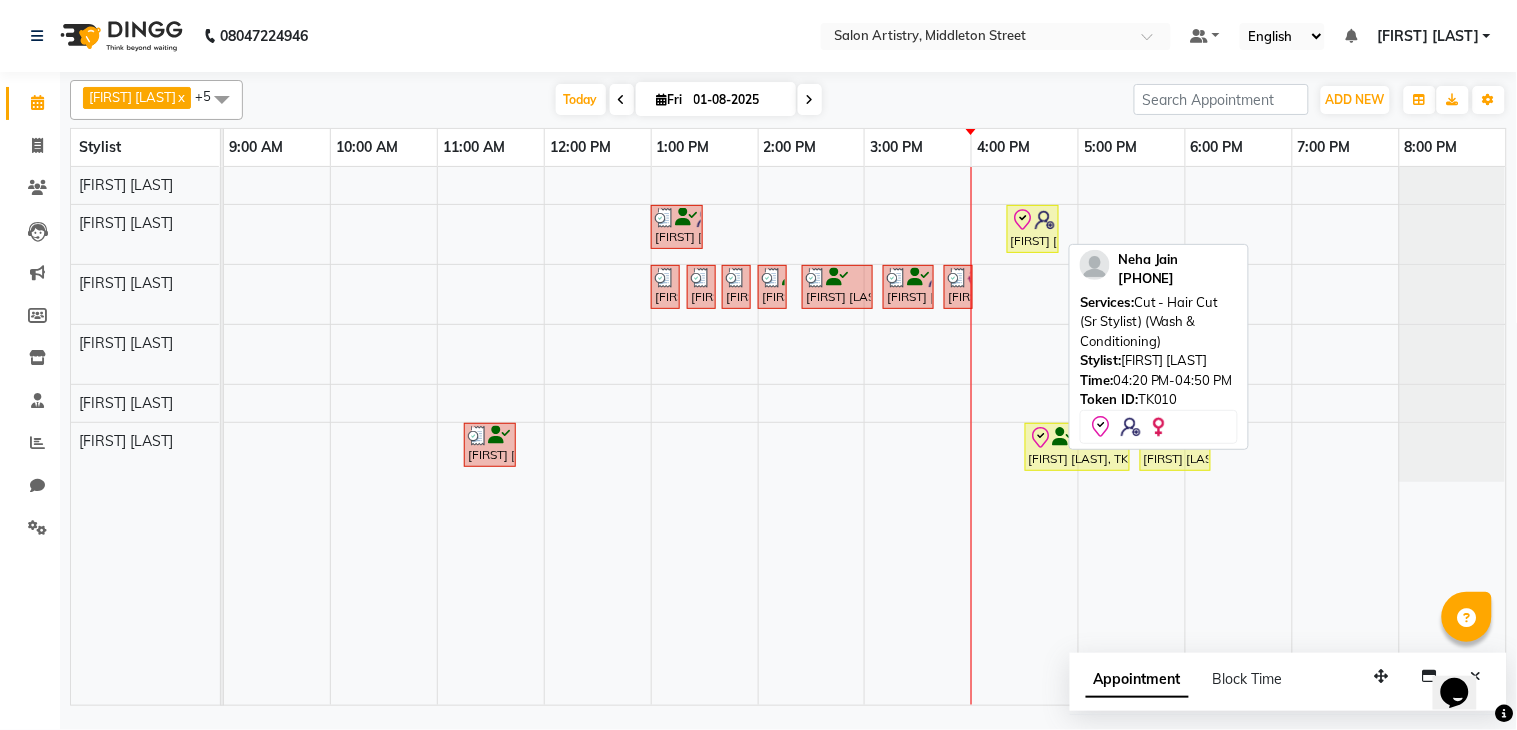 click on "[FIRST] [LAST], TK10, 04:20 PM-04:50 PM, Cut - Hair Cut (Sr Stylist) (Wash & Conditioning)" at bounding box center [1033, 229] 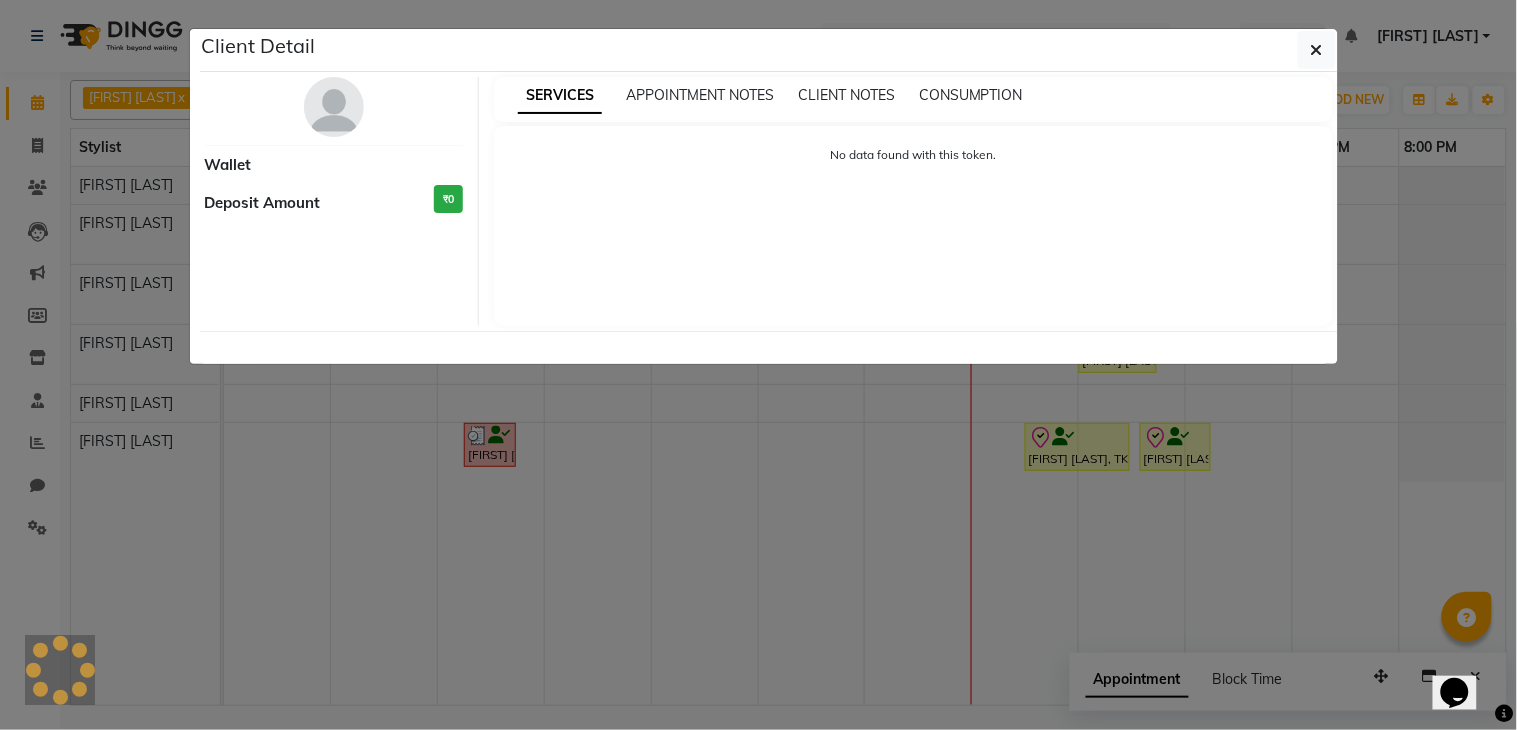 select on "8" 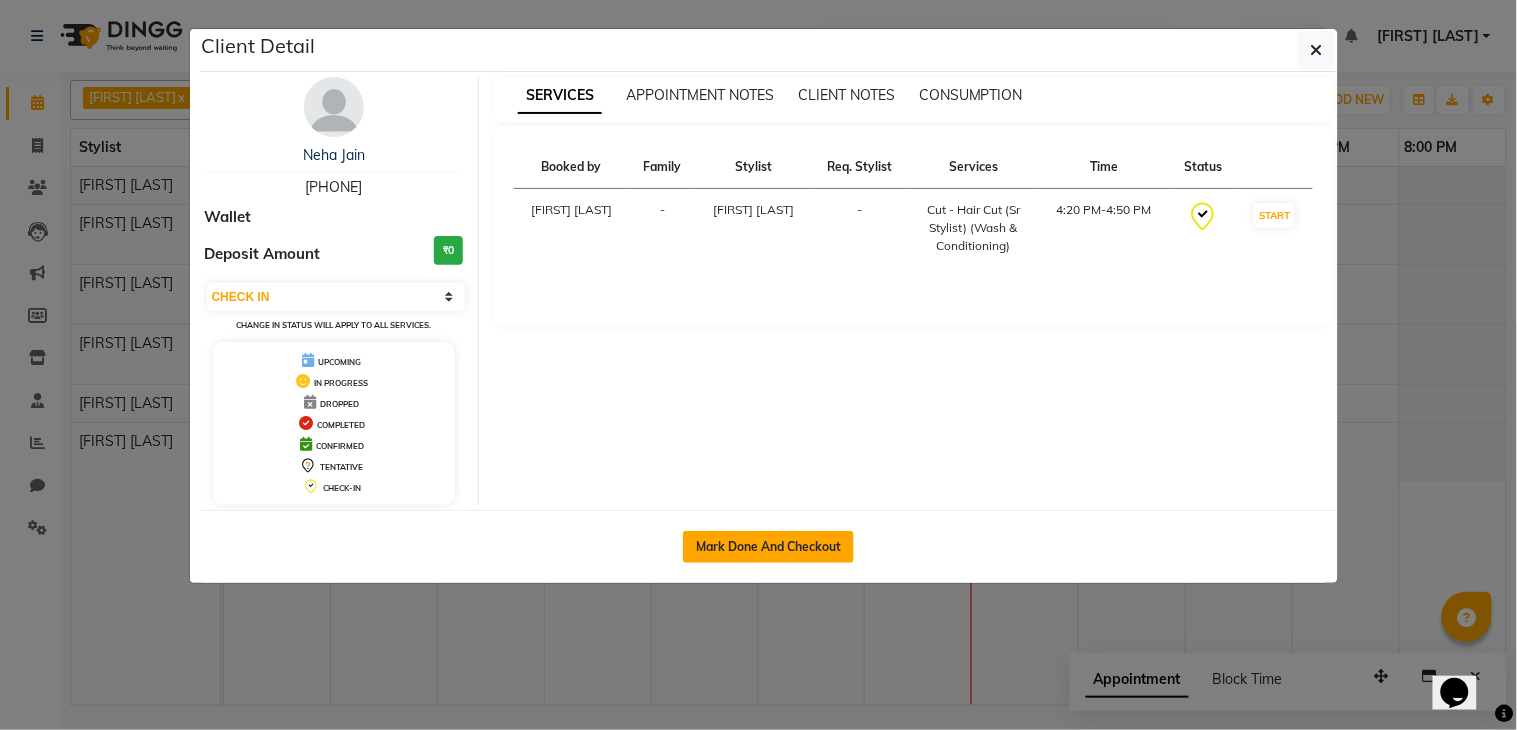 click on "Mark Done And Checkout" 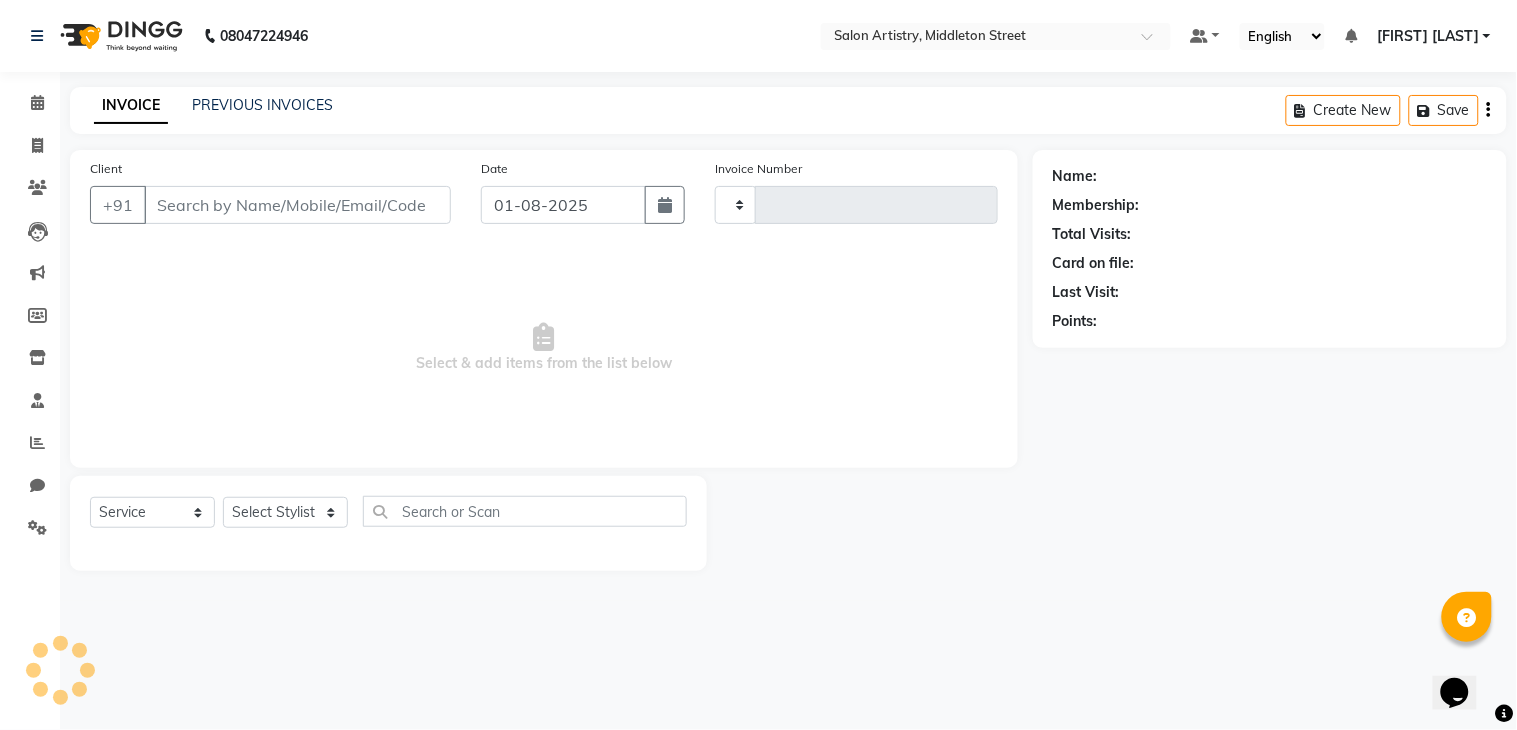 type on "1757" 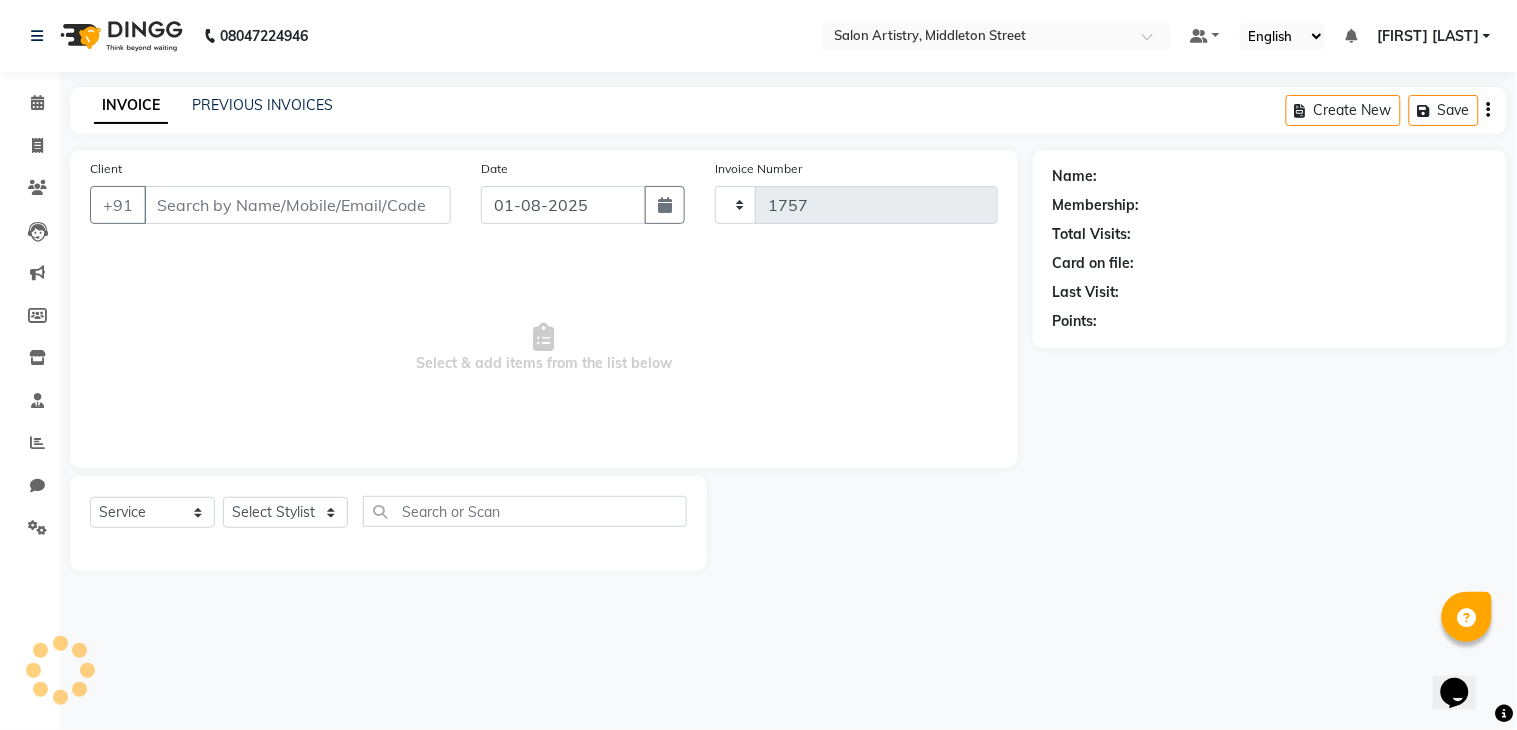 select on "8285" 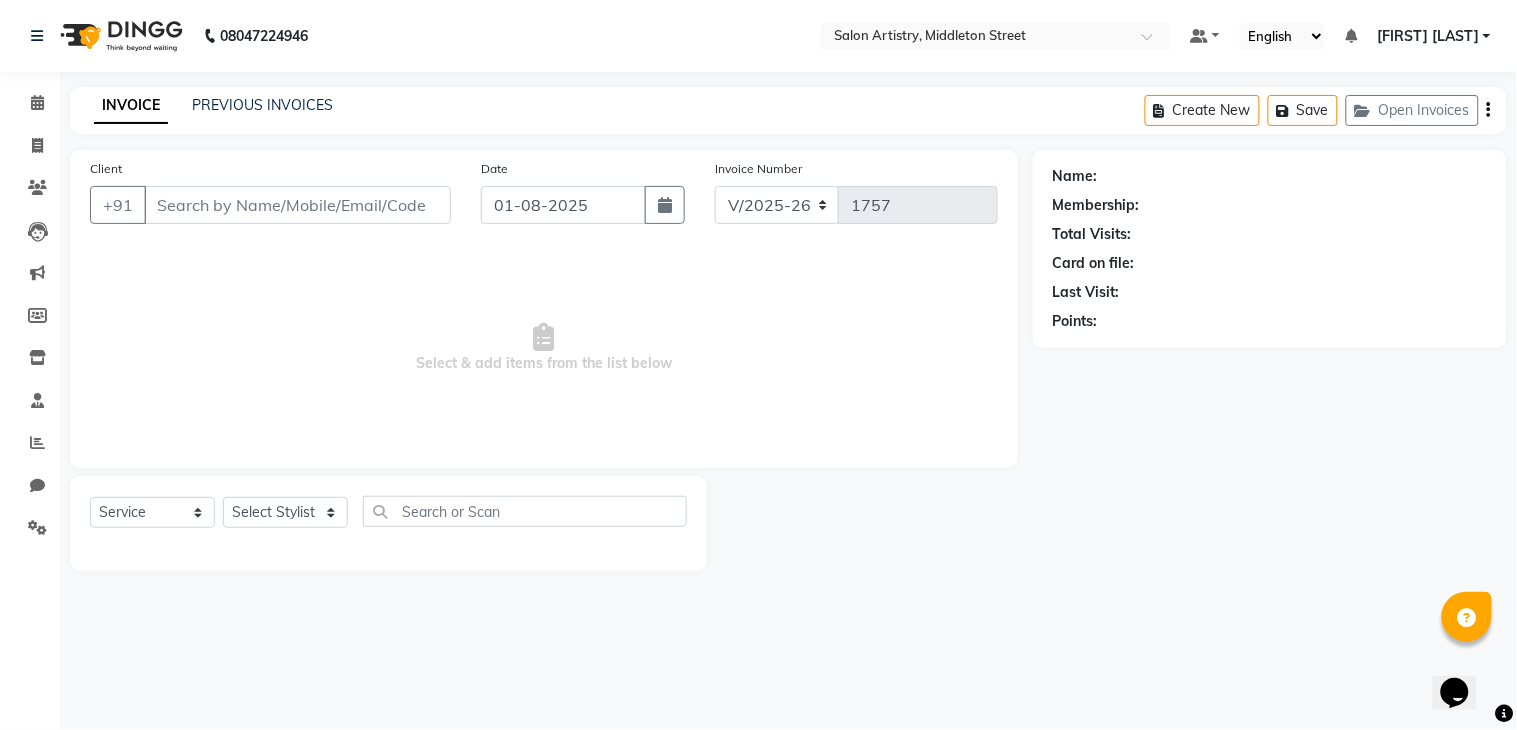 type on "[PHONE]" 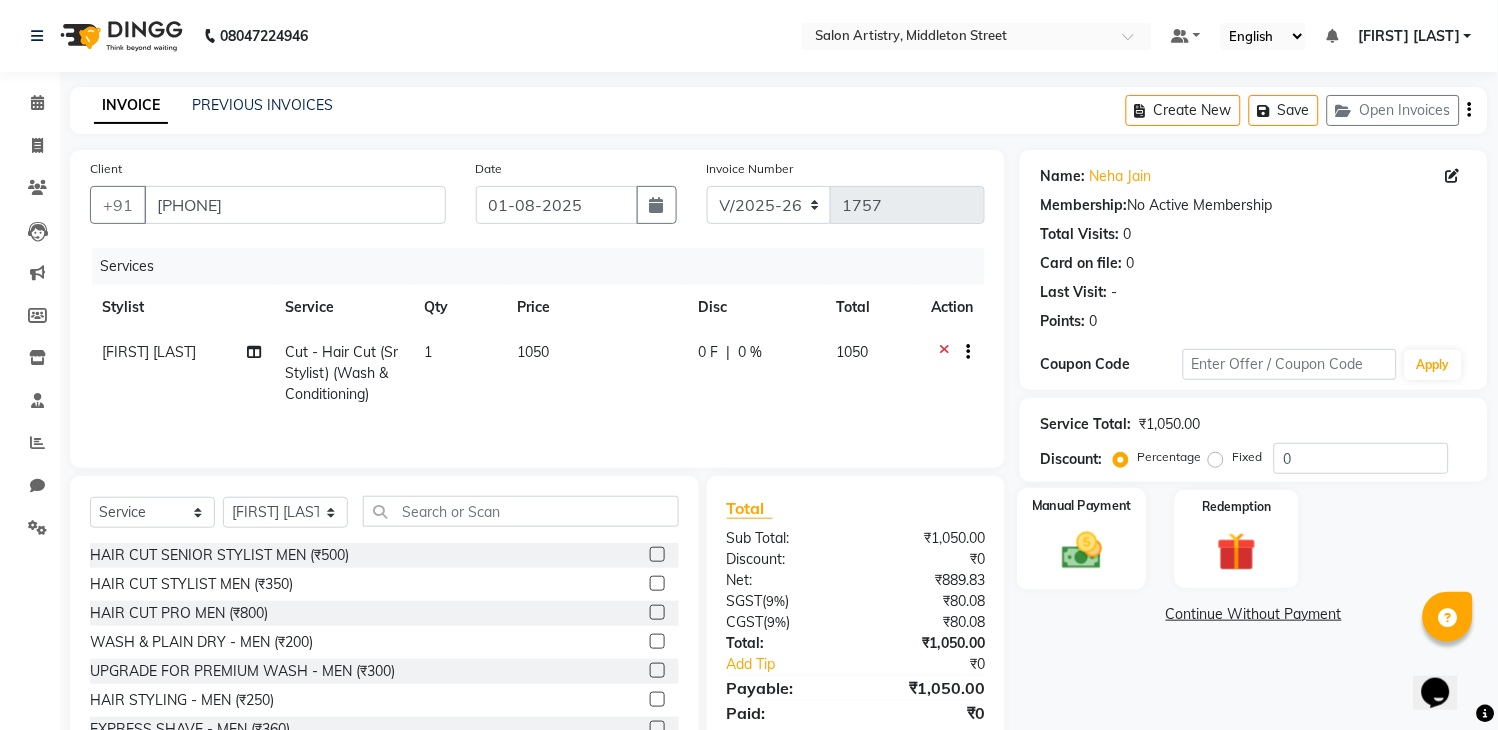 click 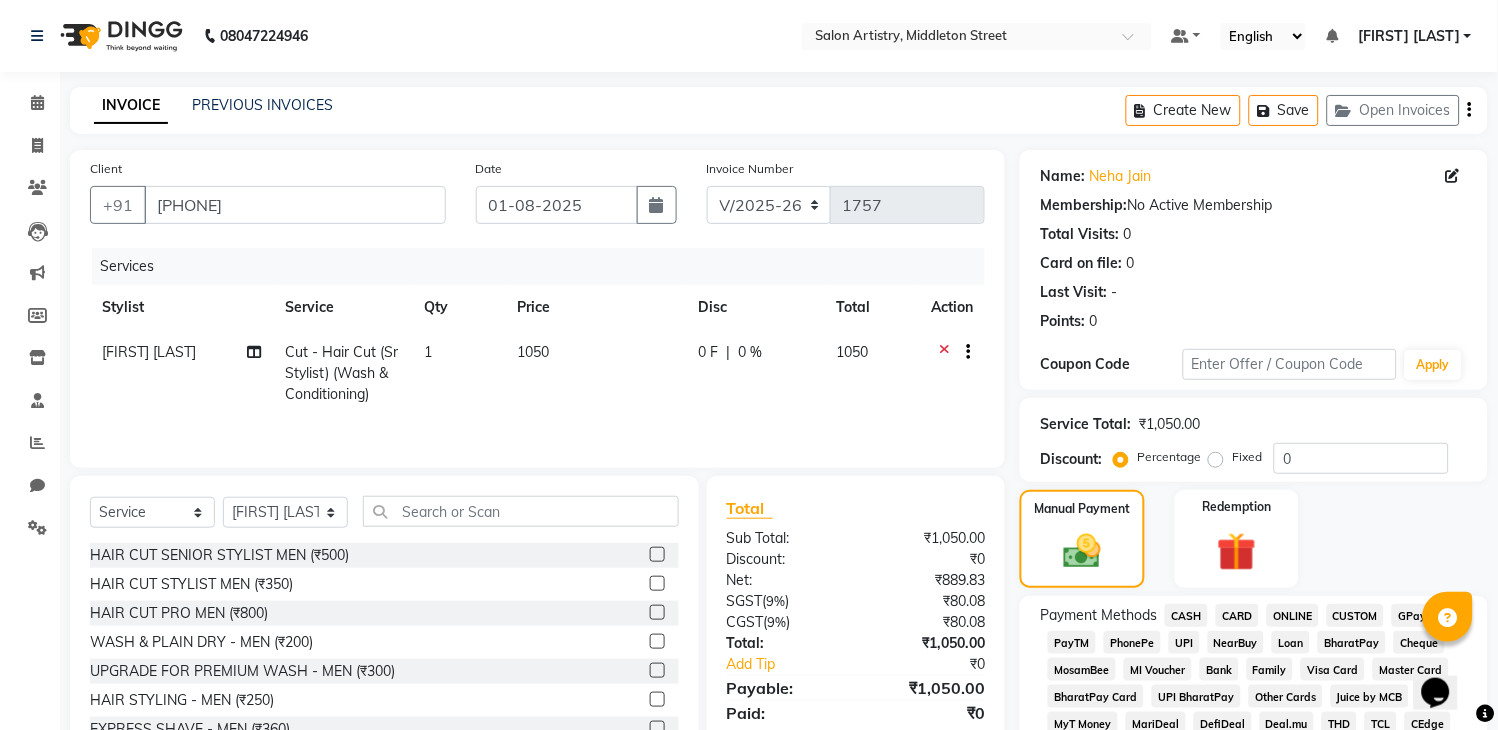 click on "CASH" 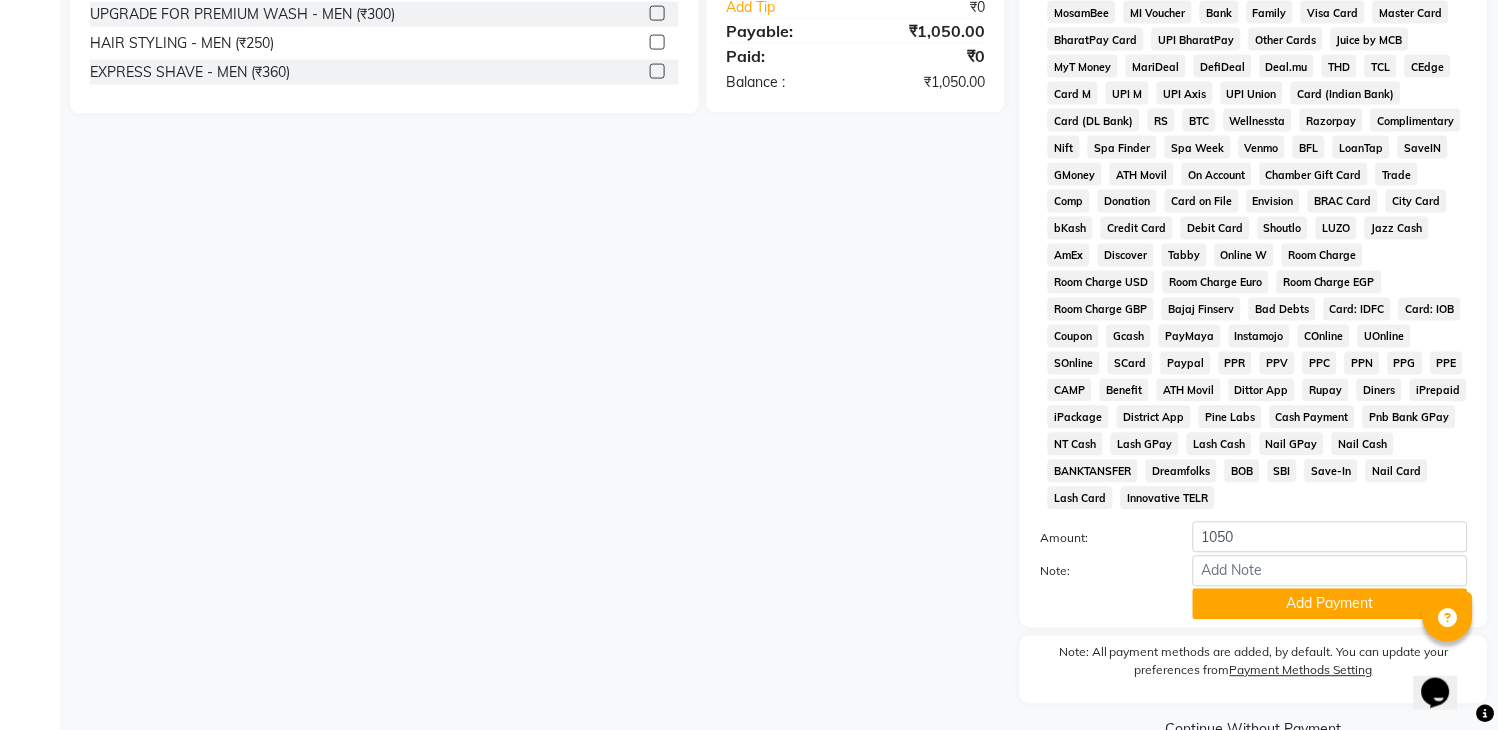 scroll, scrollTop: 707, scrollLeft: 0, axis: vertical 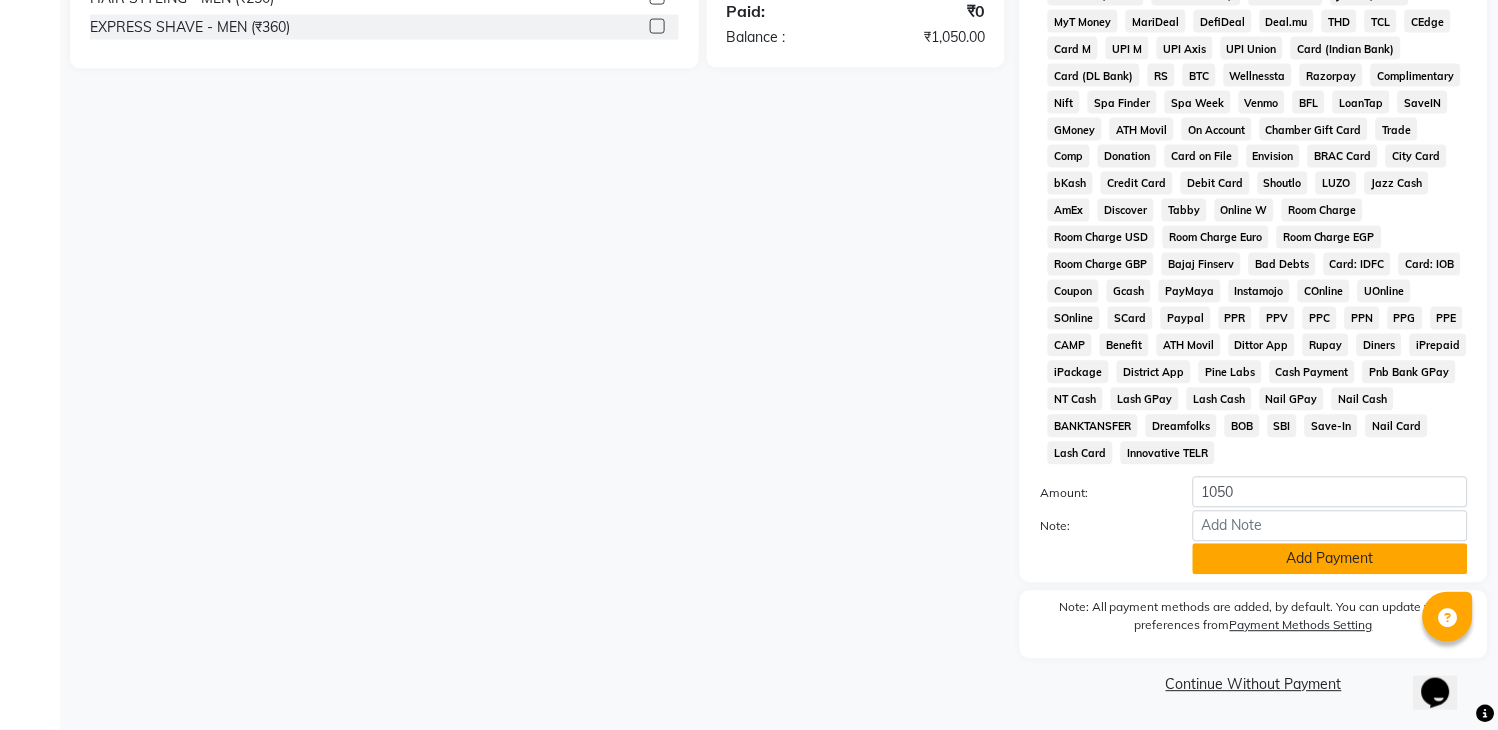 click on "Add Payment" 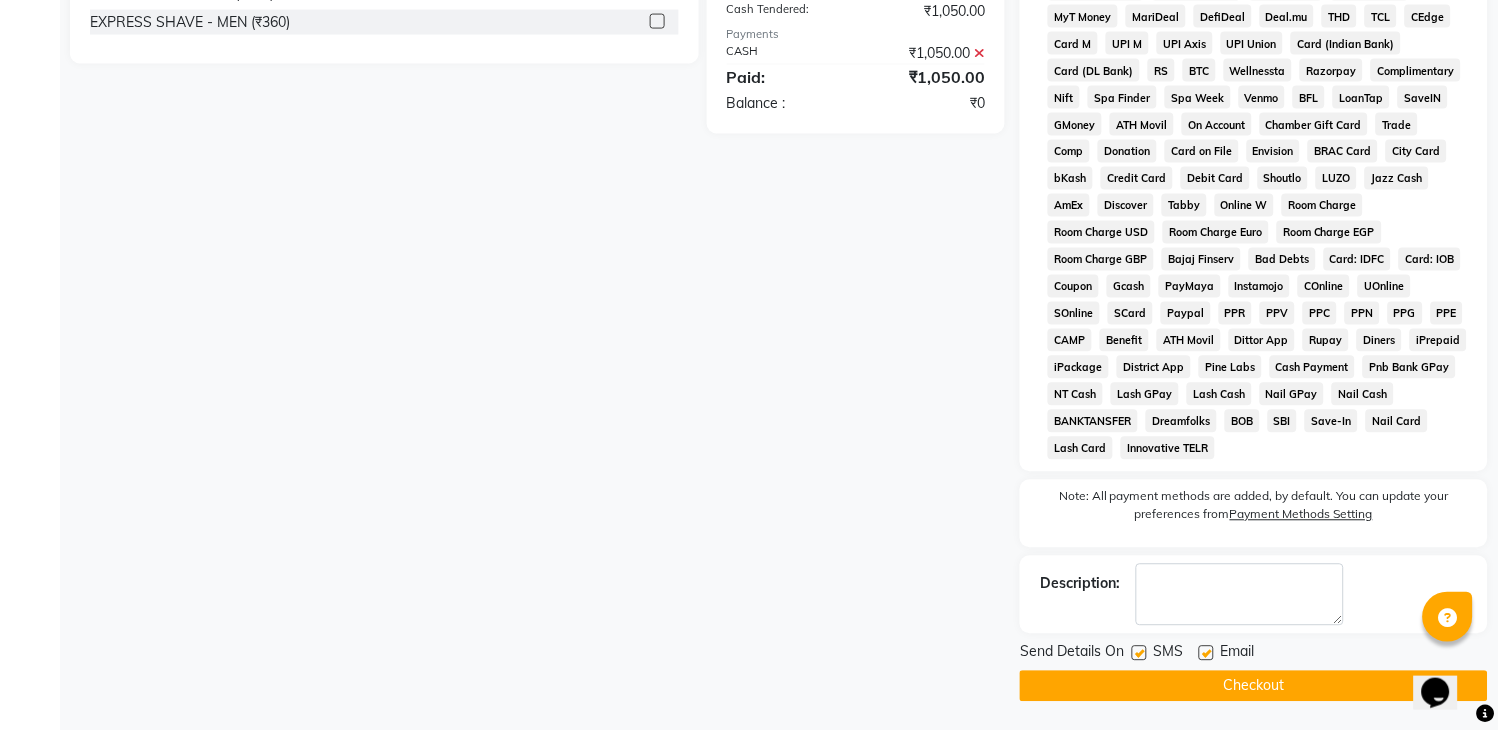 click on "Checkout" 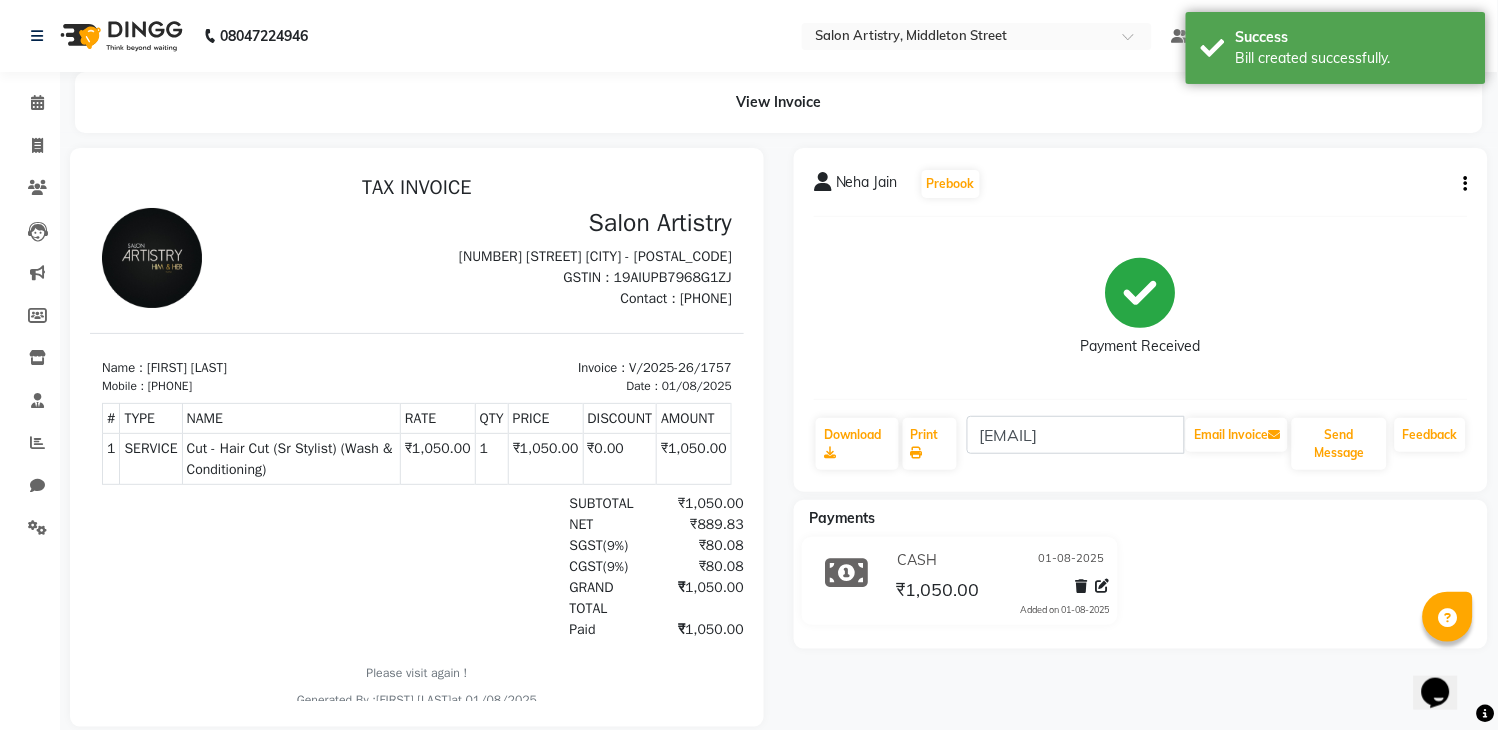scroll, scrollTop: 0, scrollLeft: 0, axis: both 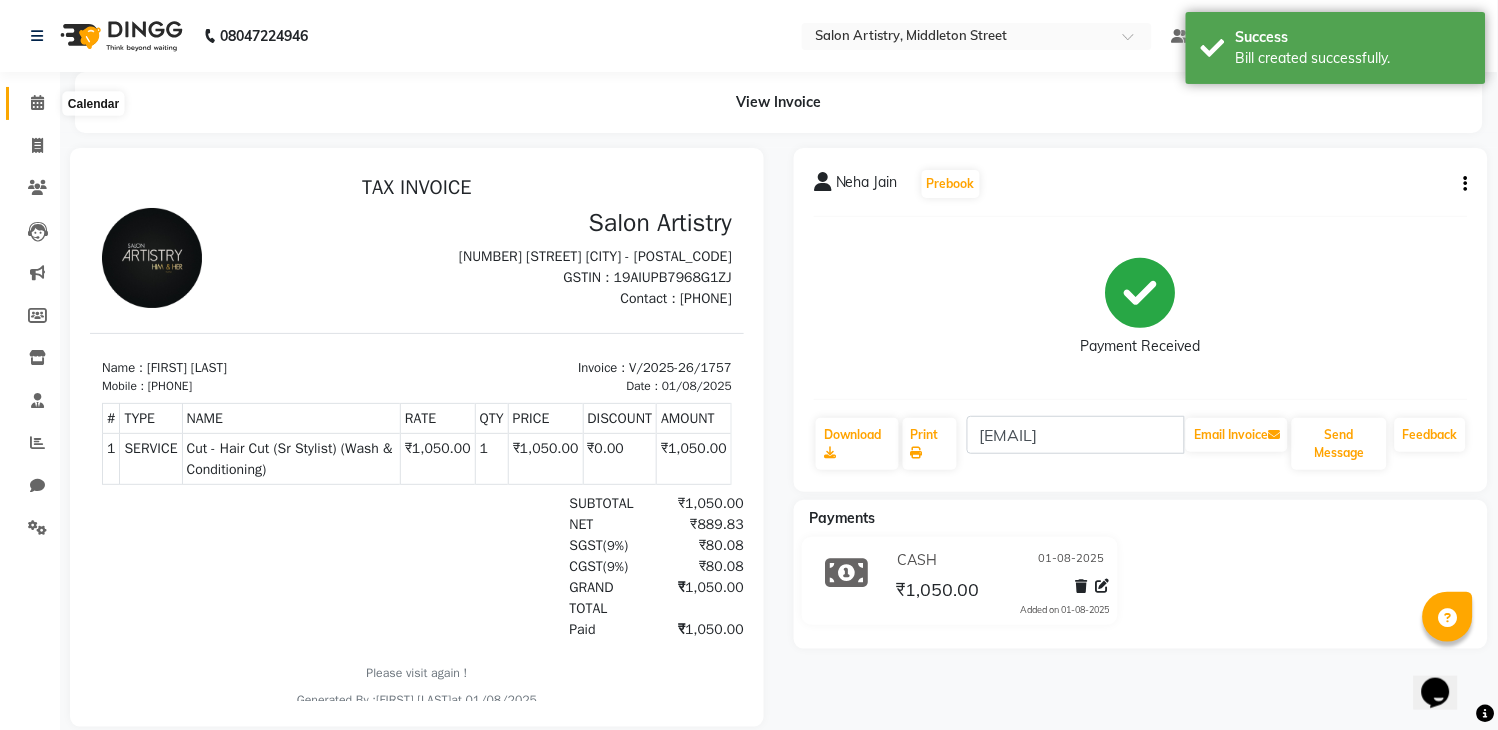 click 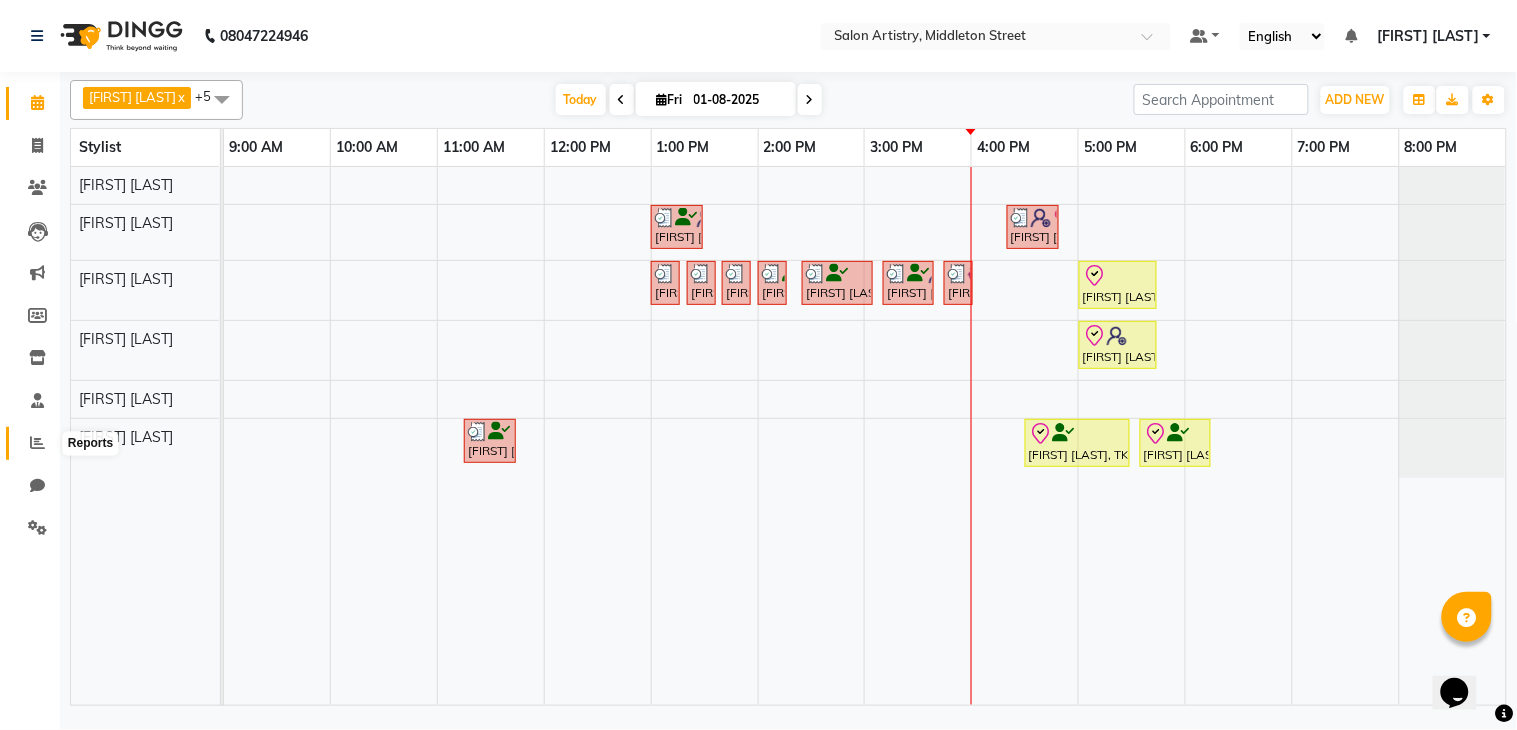 click 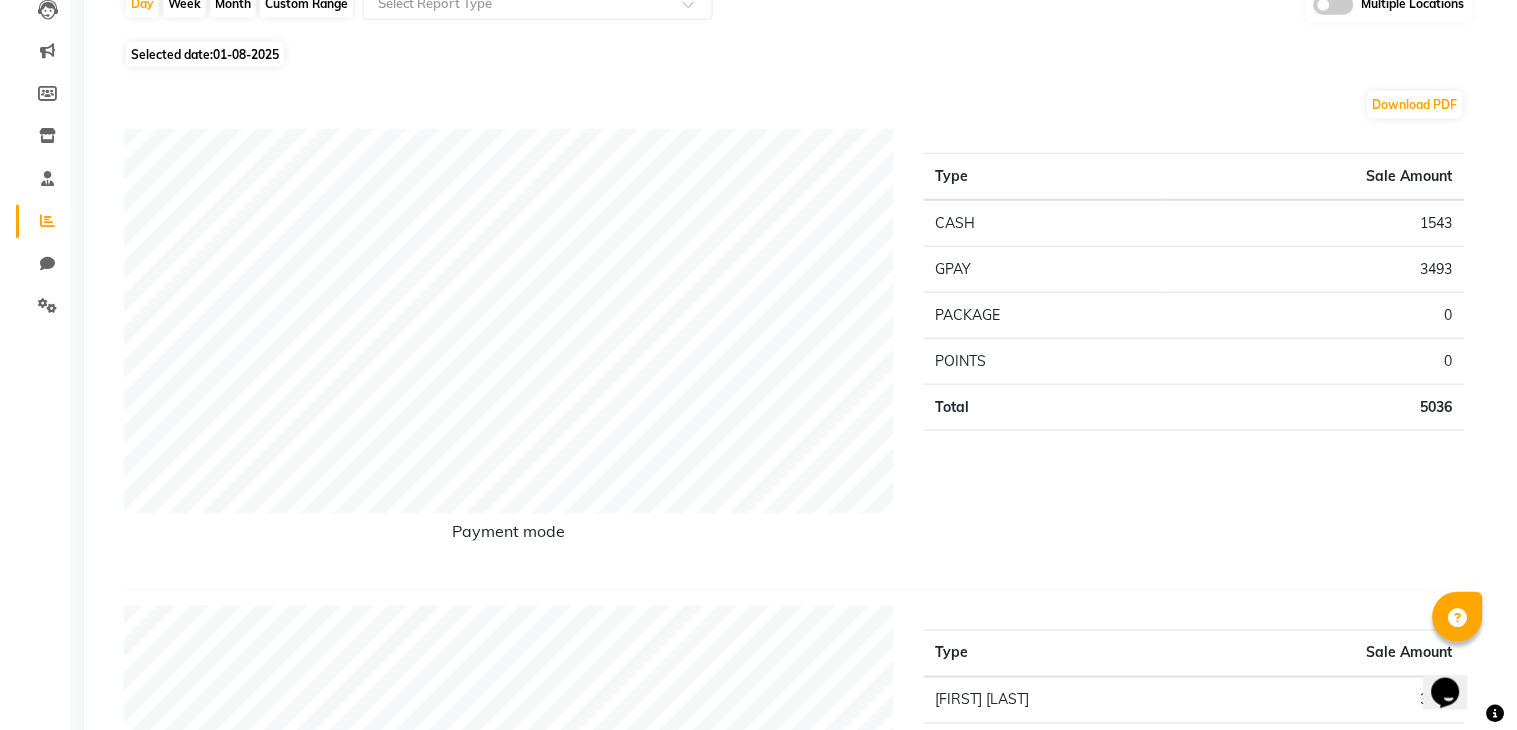 scroll, scrollTop: 0, scrollLeft: 0, axis: both 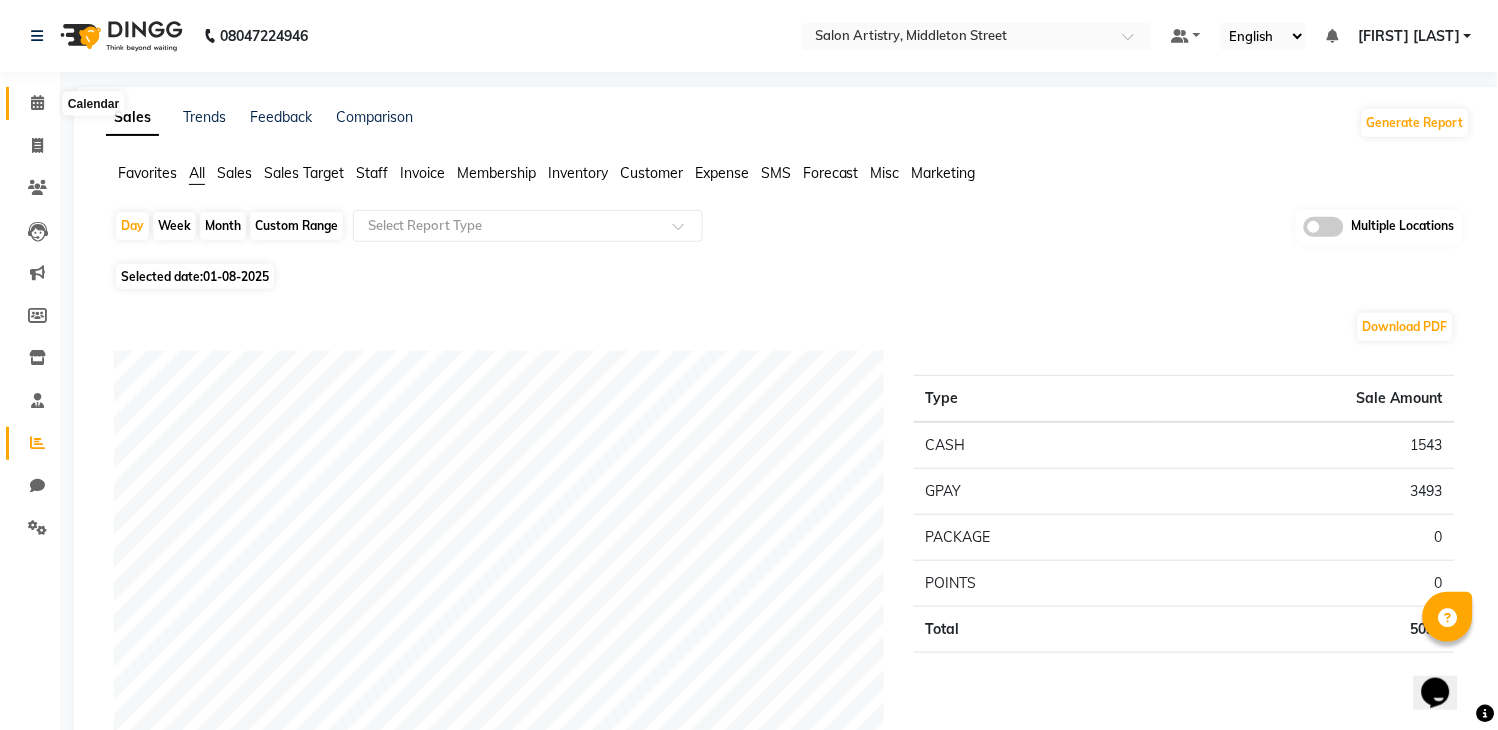 click 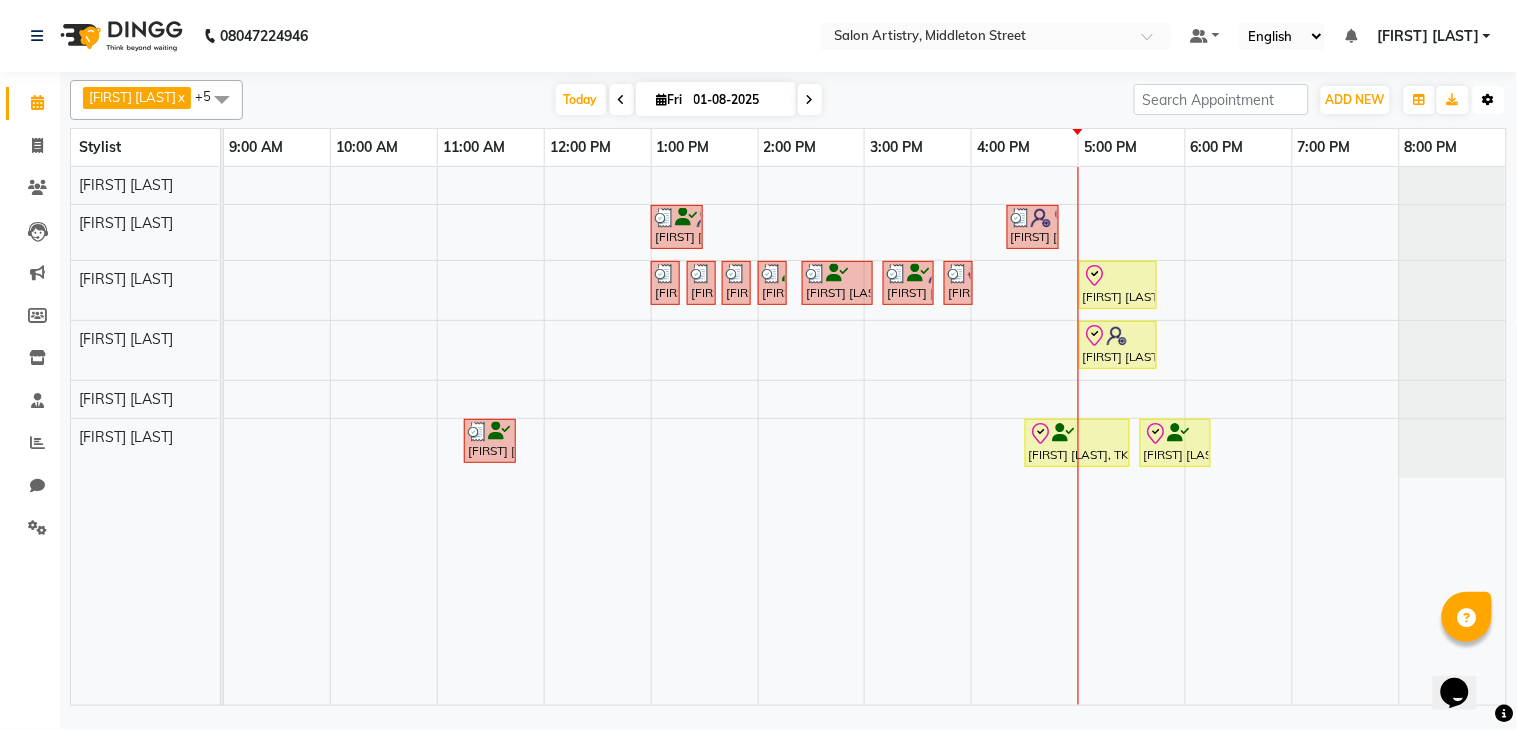 click at bounding box center [1489, 100] 